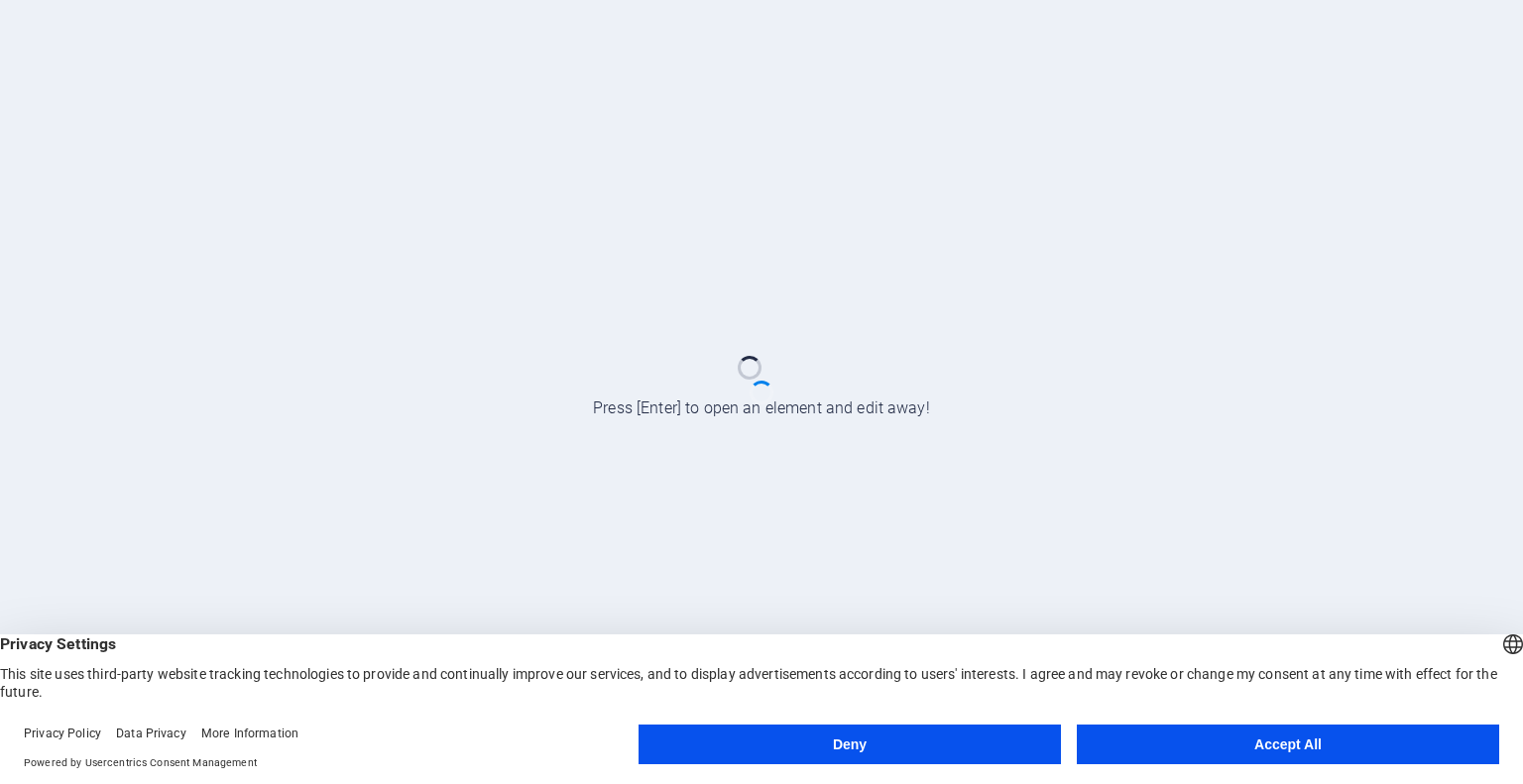 scroll, scrollTop: 0, scrollLeft: 0, axis: both 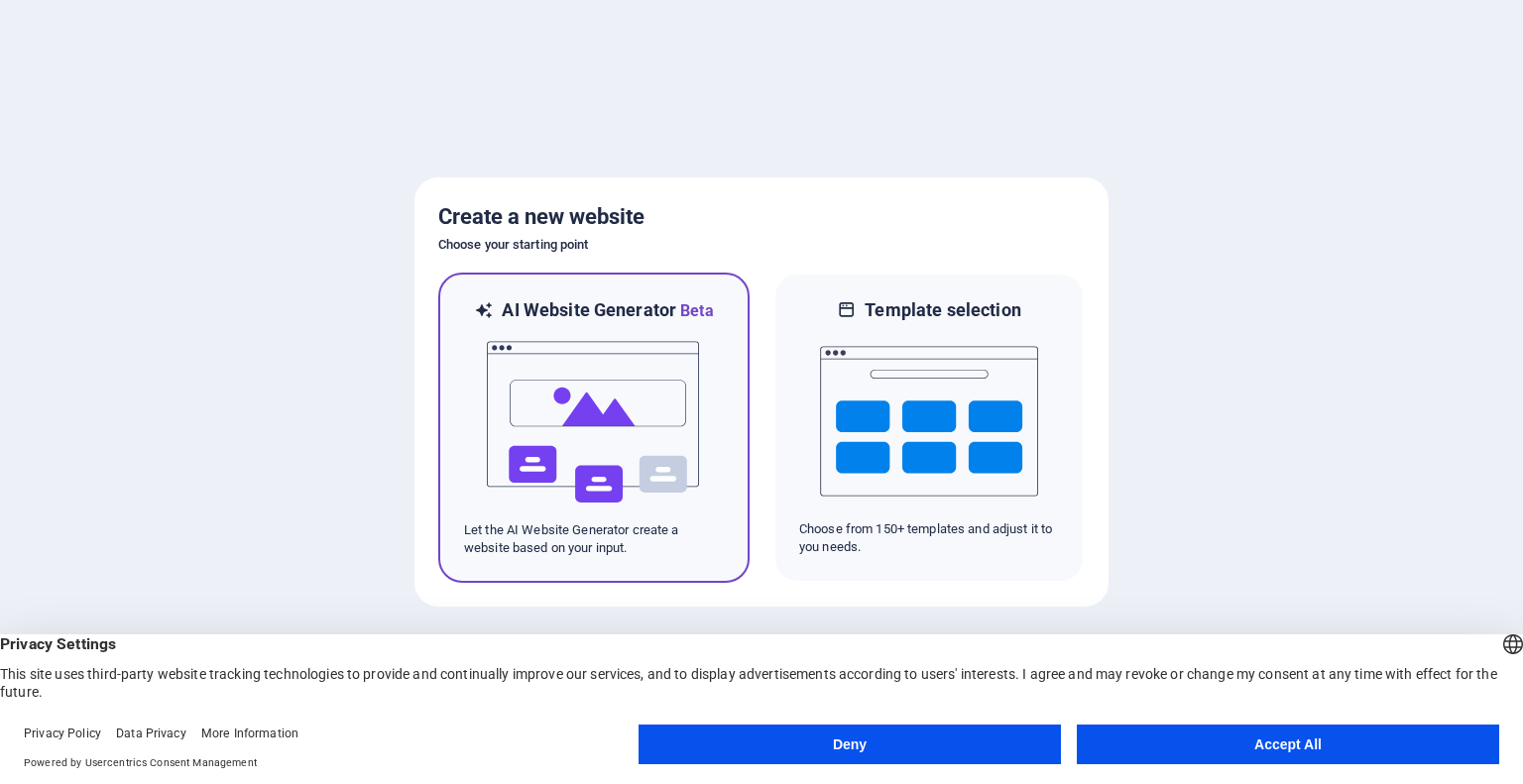 click at bounding box center (594, 422) 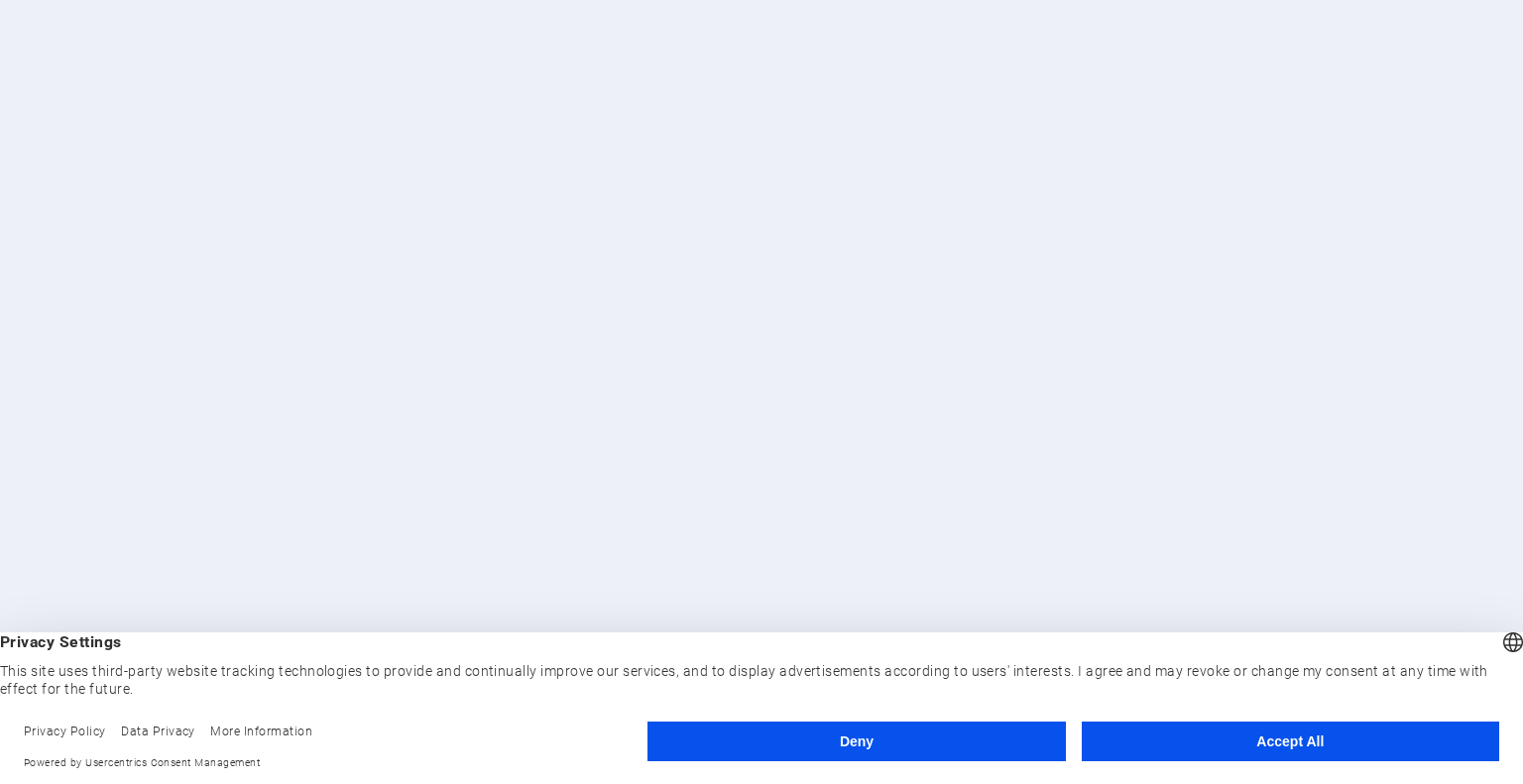 scroll, scrollTop: 0, scrollLeft: 0, axis: both 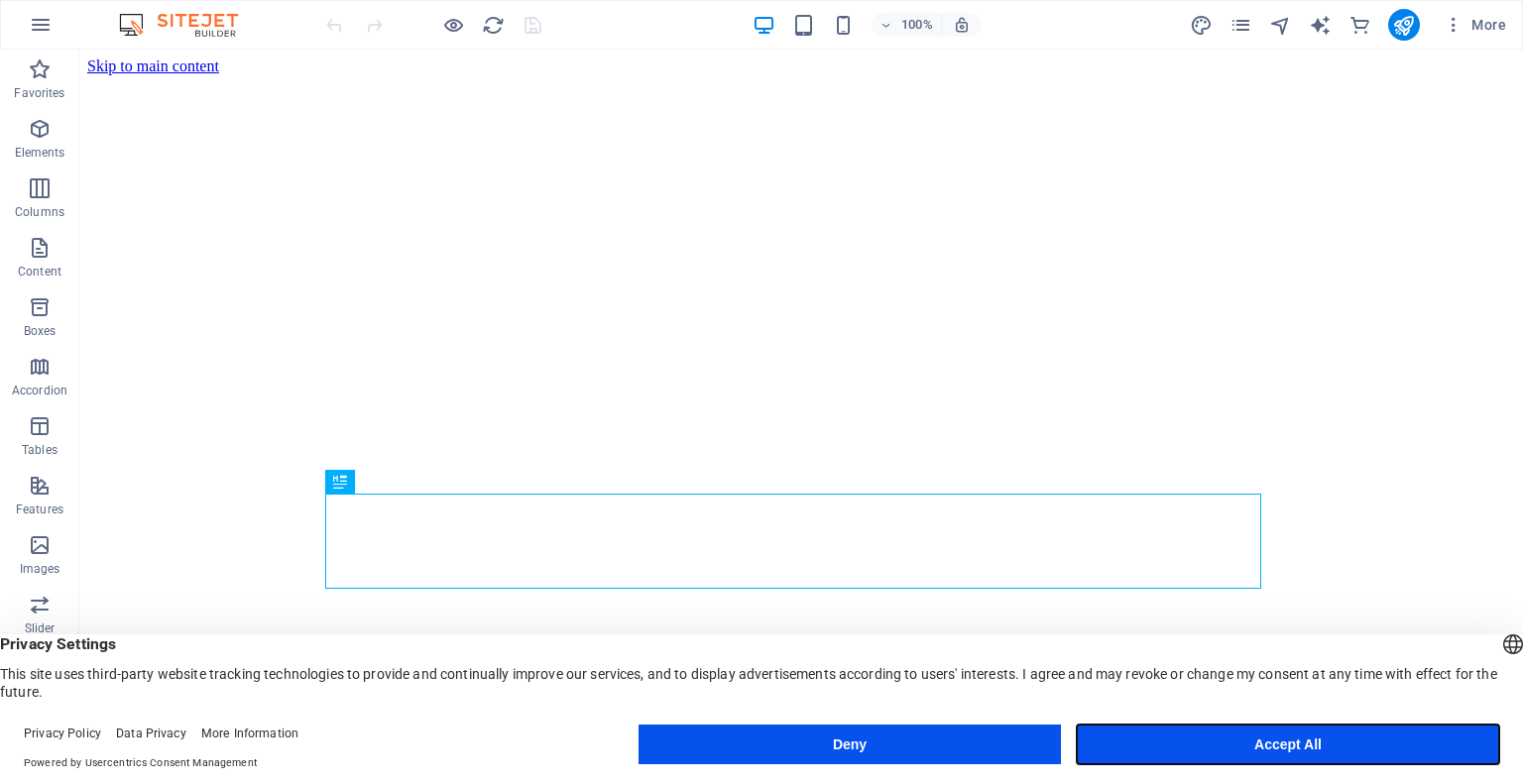 click on "Accept All" at bounding box center [1288, 744] 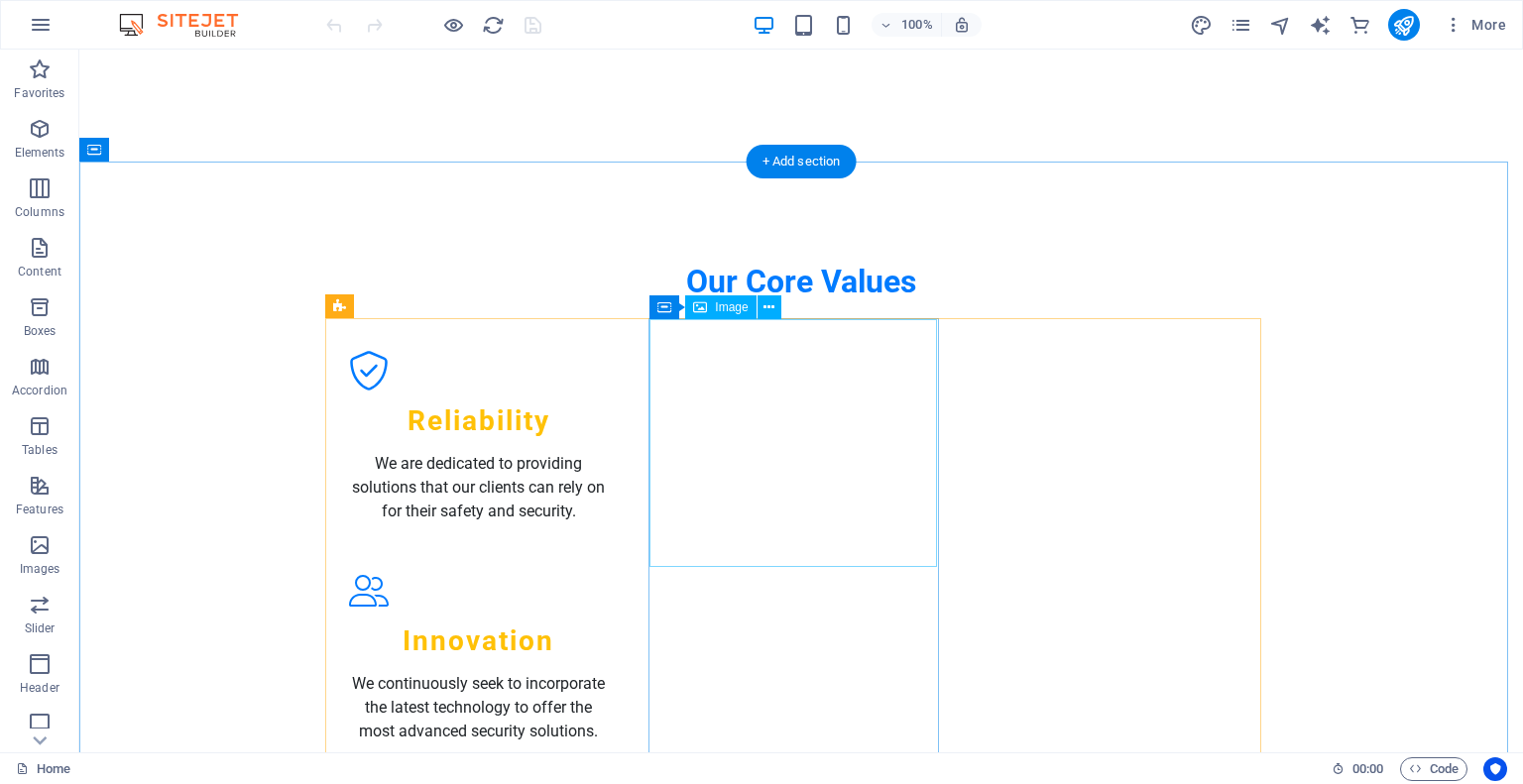 scroll, scrollTop: 1189, scrollLeft: 0, axis: vertical 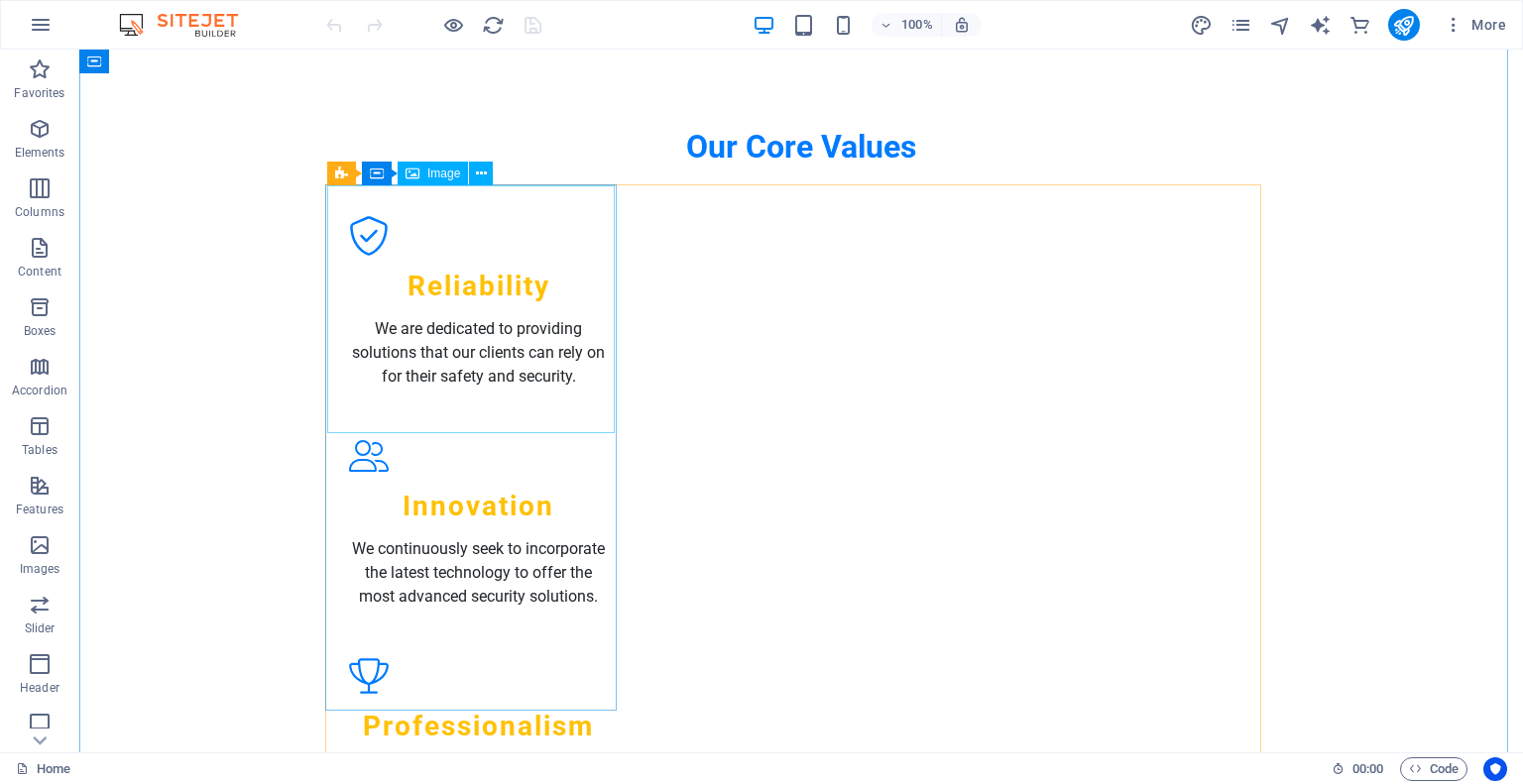click at bounding box center [478, 1230] 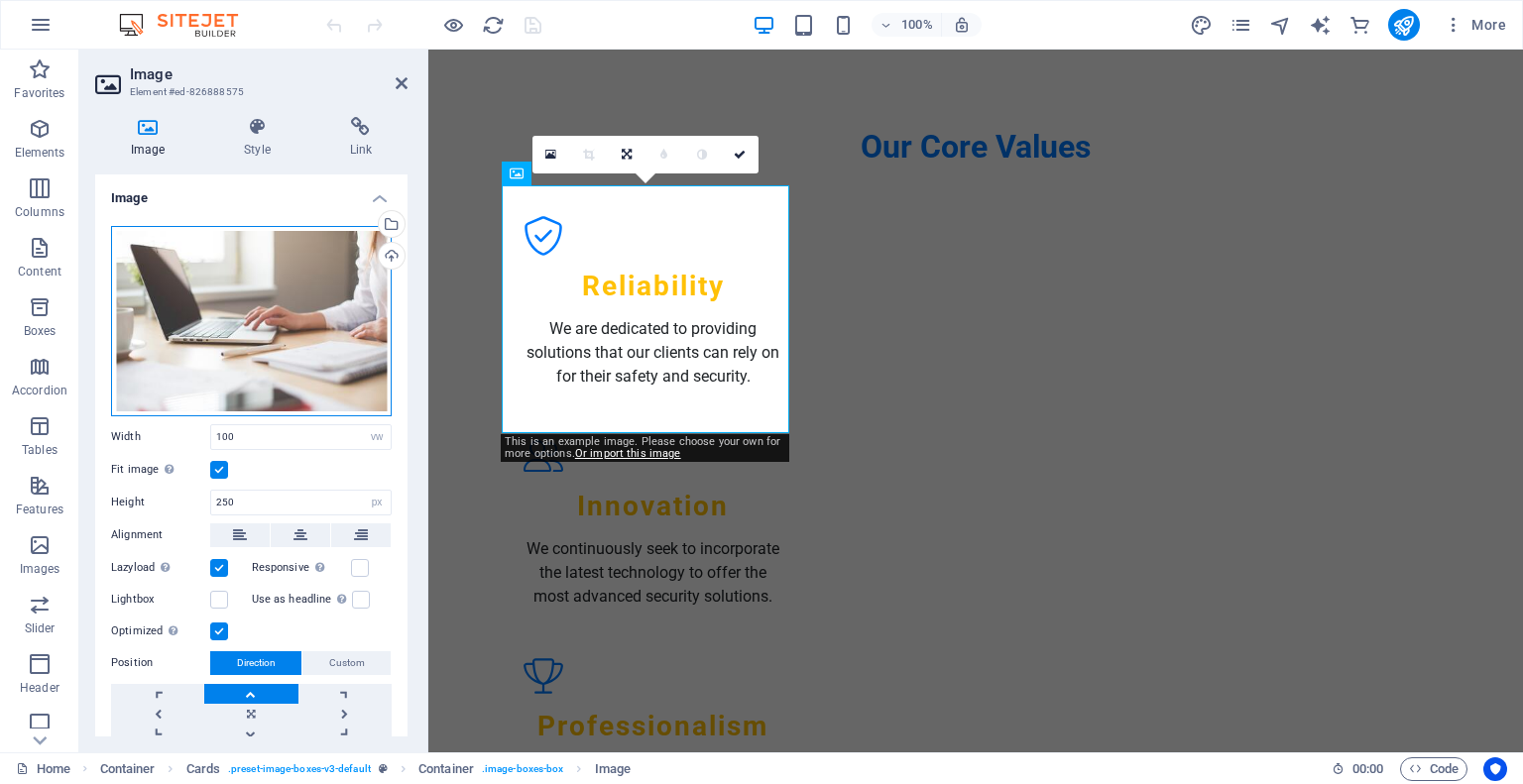 click on "Drag files here, click to choose files or select files from Files or our free stock photos & videos" at bounding box center [251, 321] 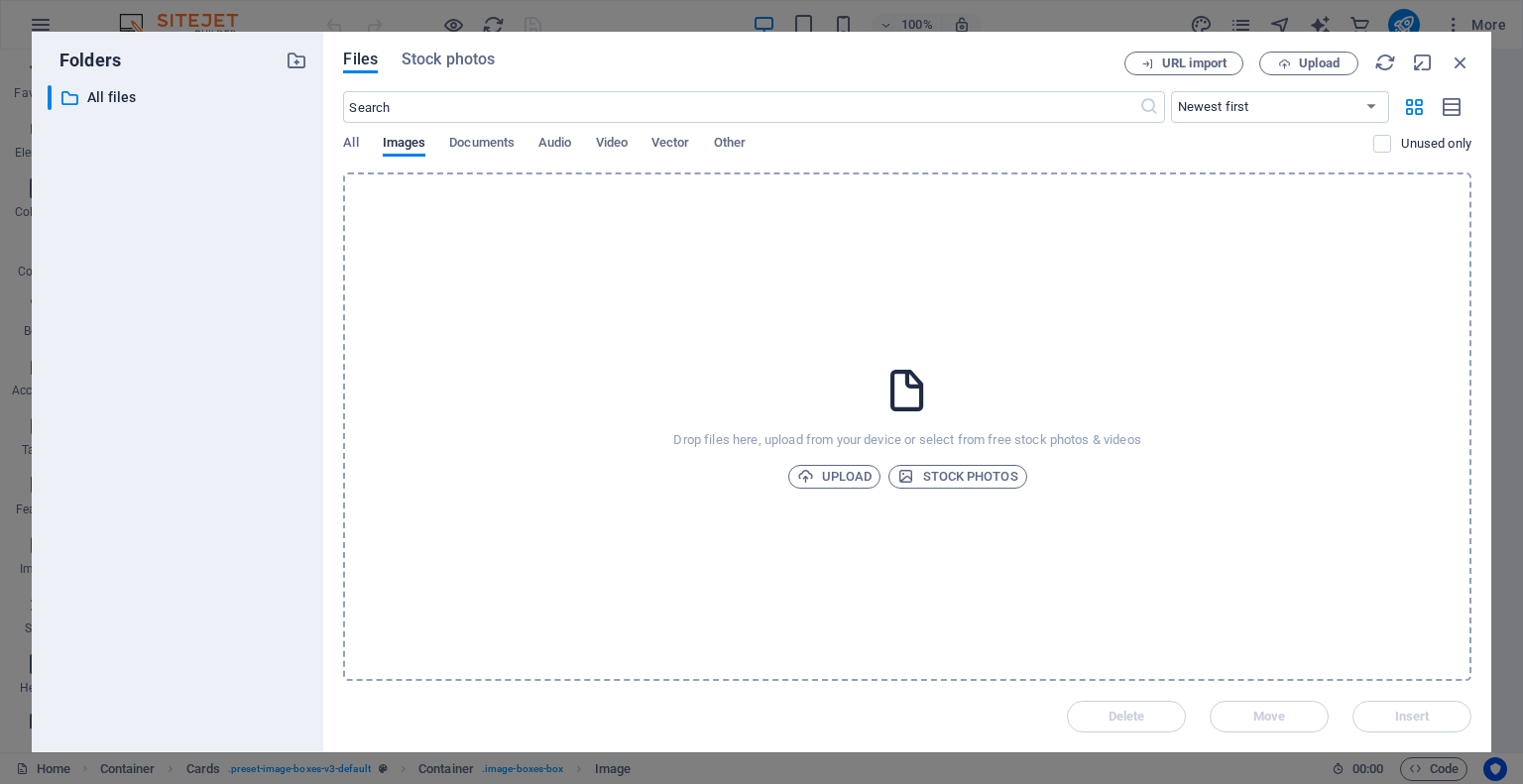 scroll, scrollTop: 1657, scrollLeft: 0, axis: vertical 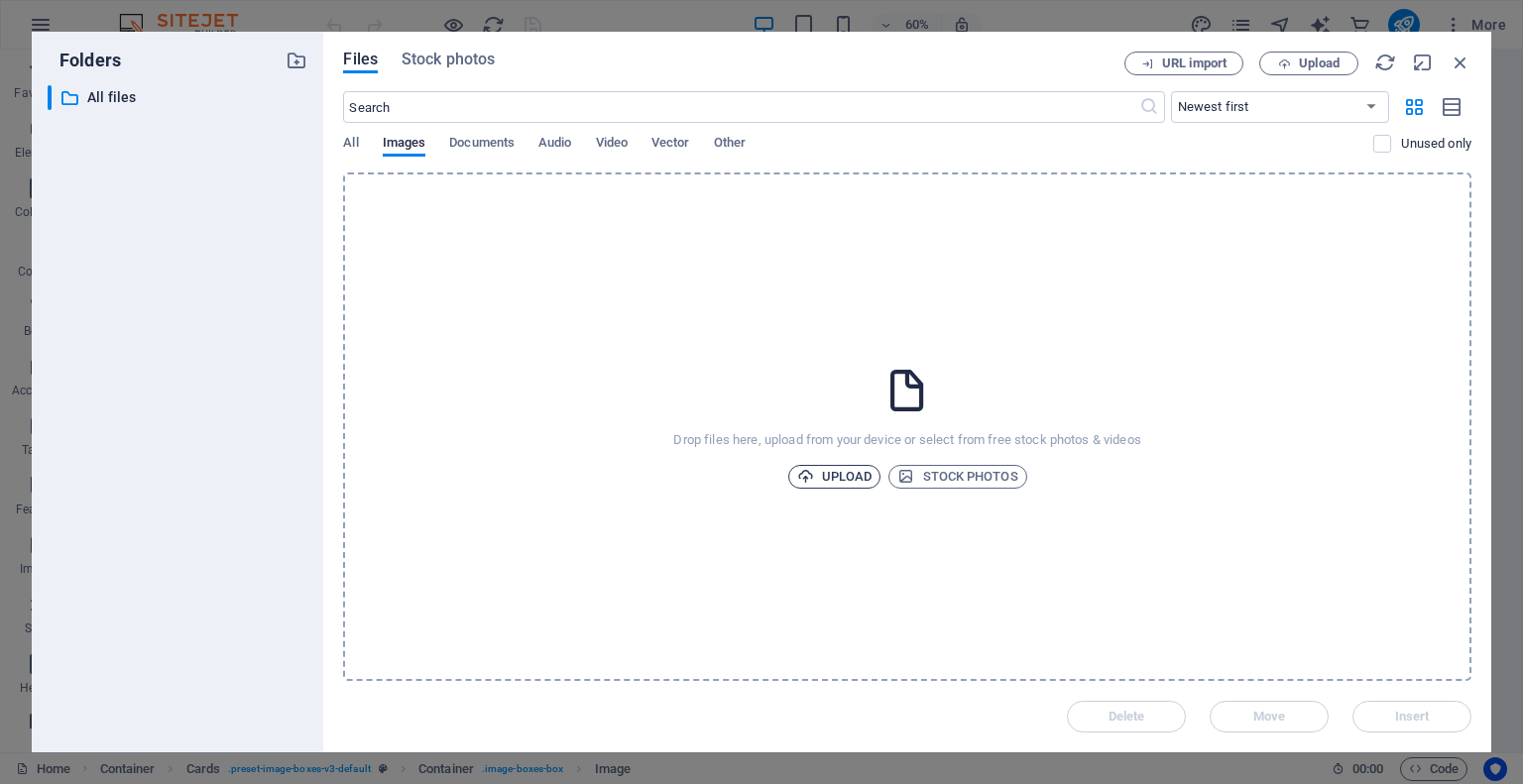 click on "Upload" at bounding box center (835, 477) 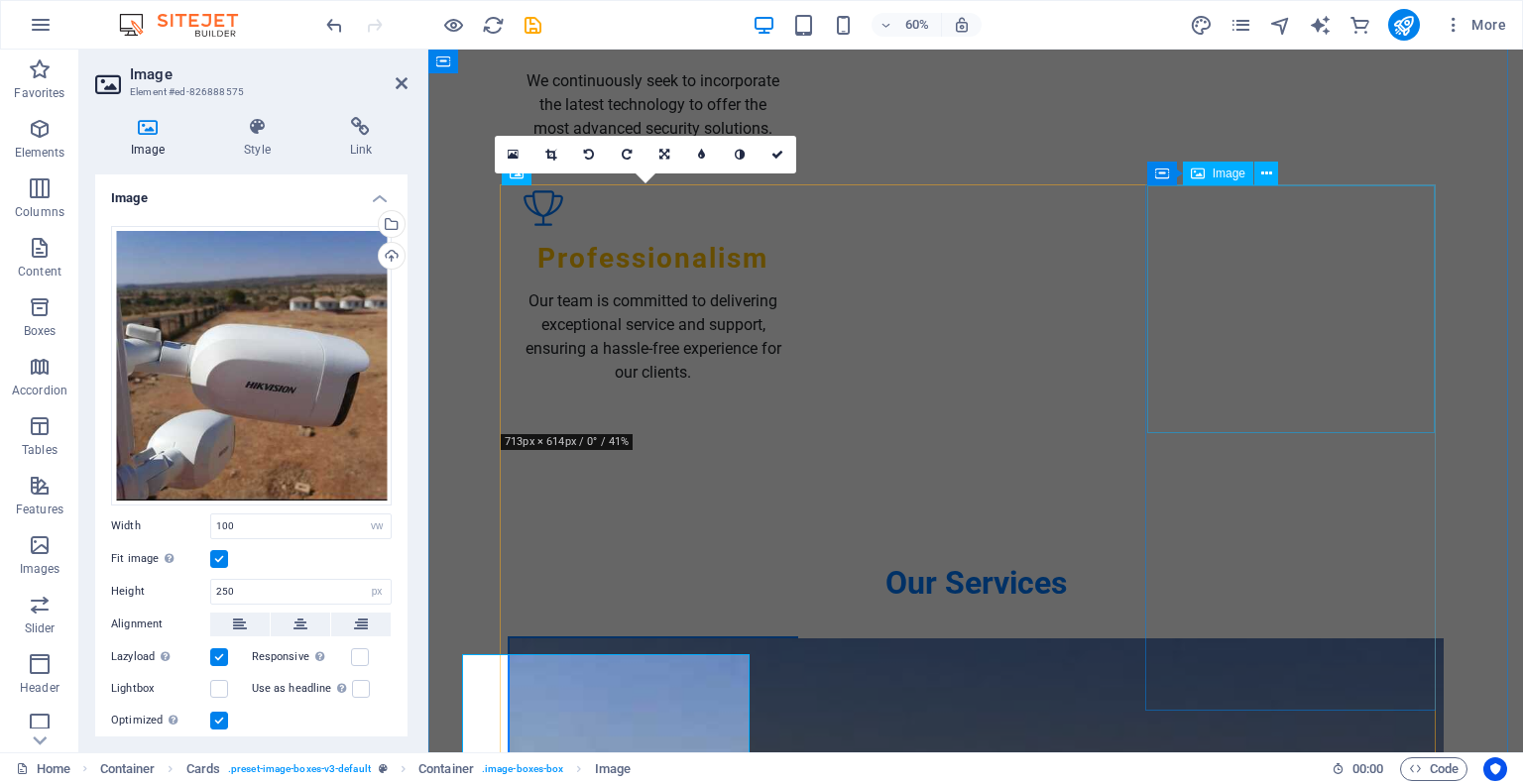 scroll, scrollTop: 1189, scrollLeft: 0, axis: vertical 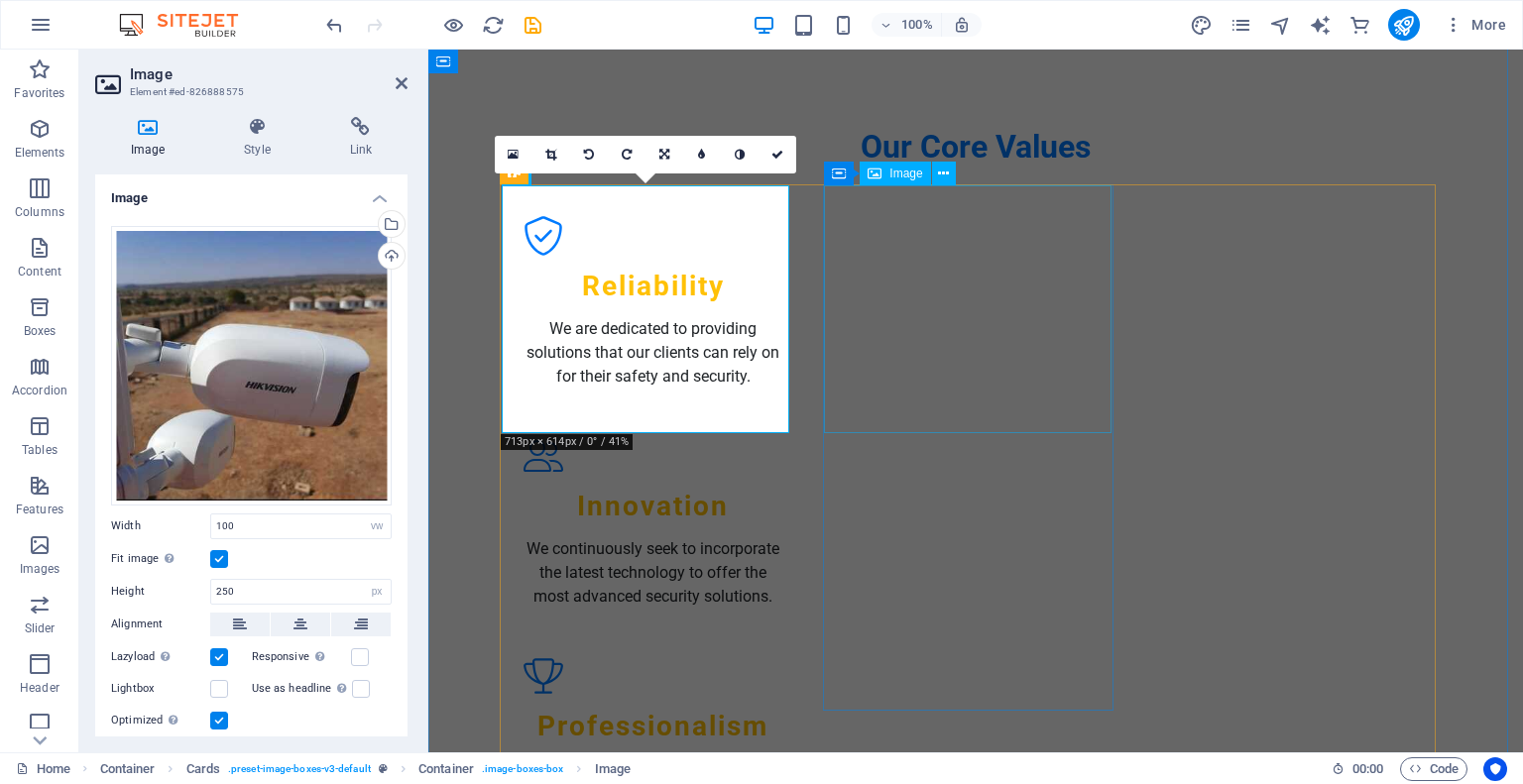 click at bounding box center (652, 1773) 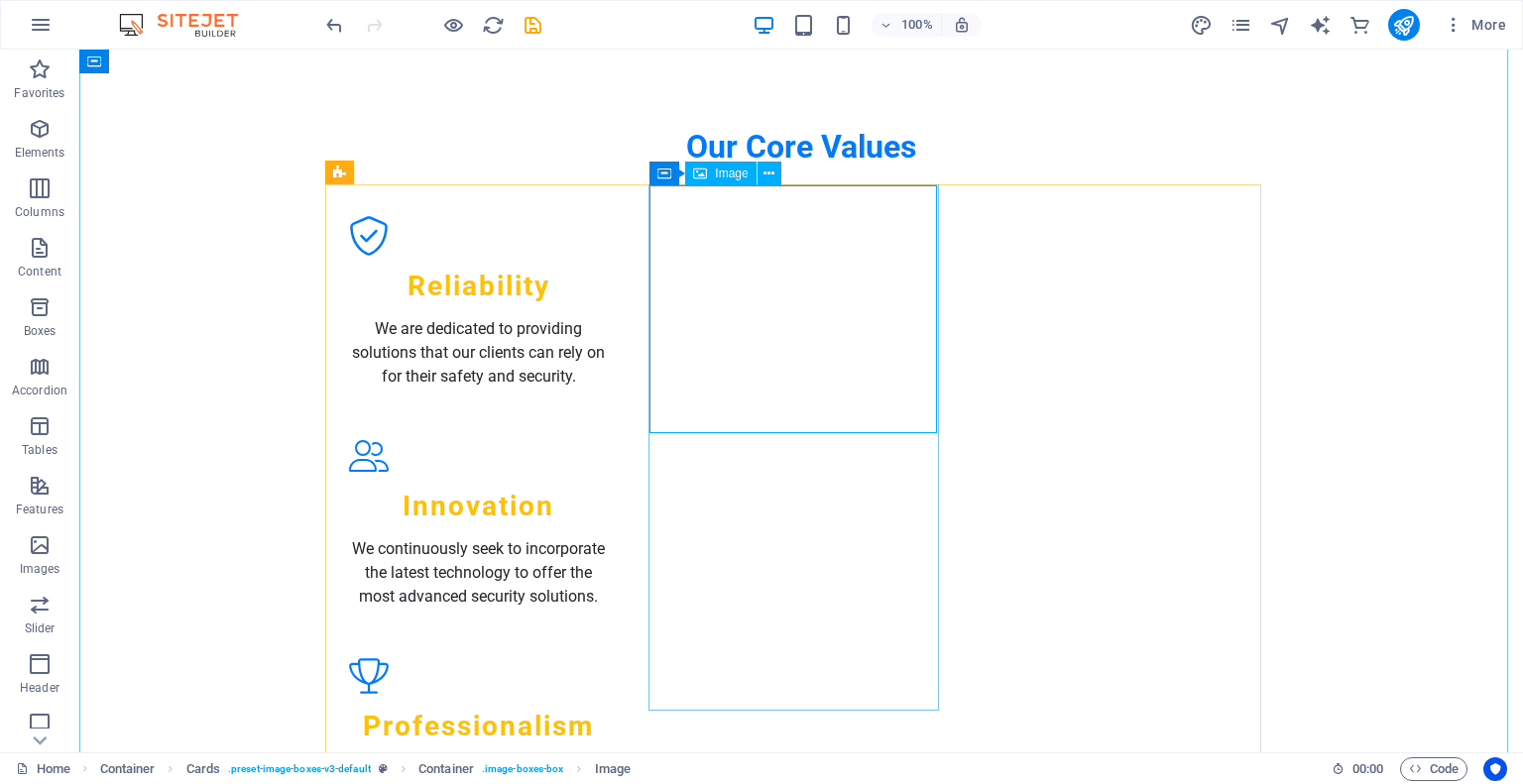 click at bounding box center (478, 1773) 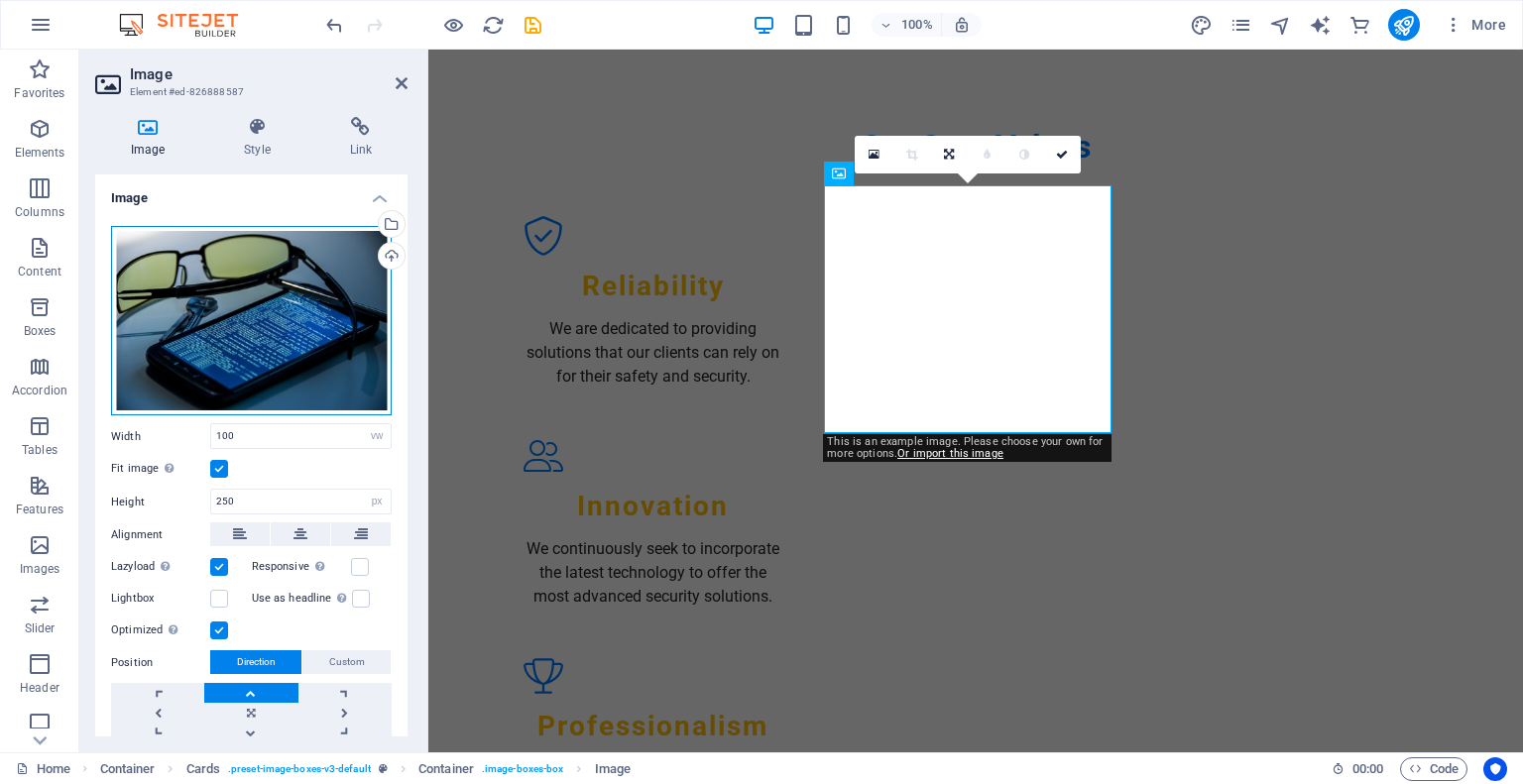 click on "Drag files here, click to choose files or select files from Files or our free stock photos & videos" at bounding box center (251, 321) 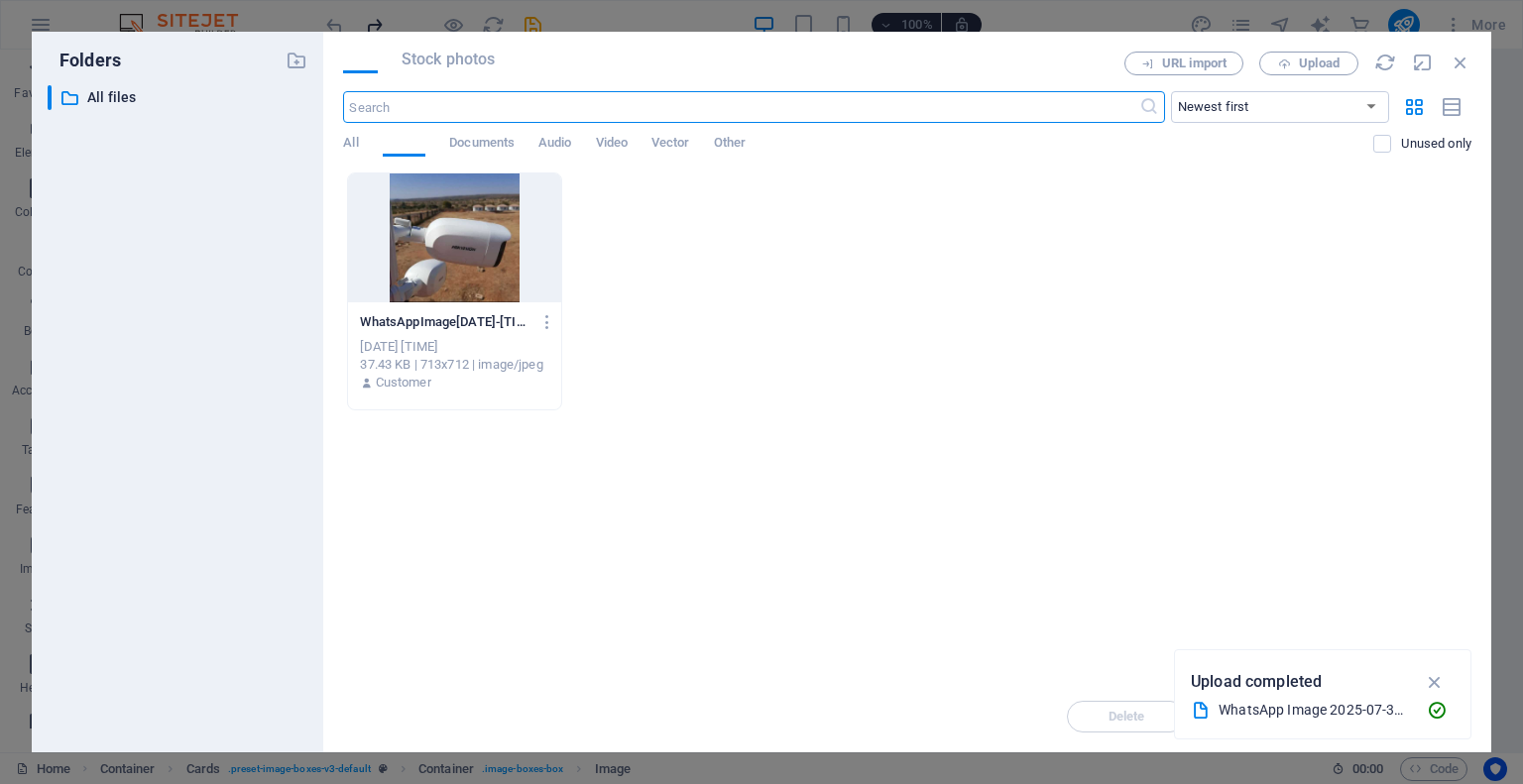 scroll, scrollTop: 1657, scrollLeft: 0, axis: vertical 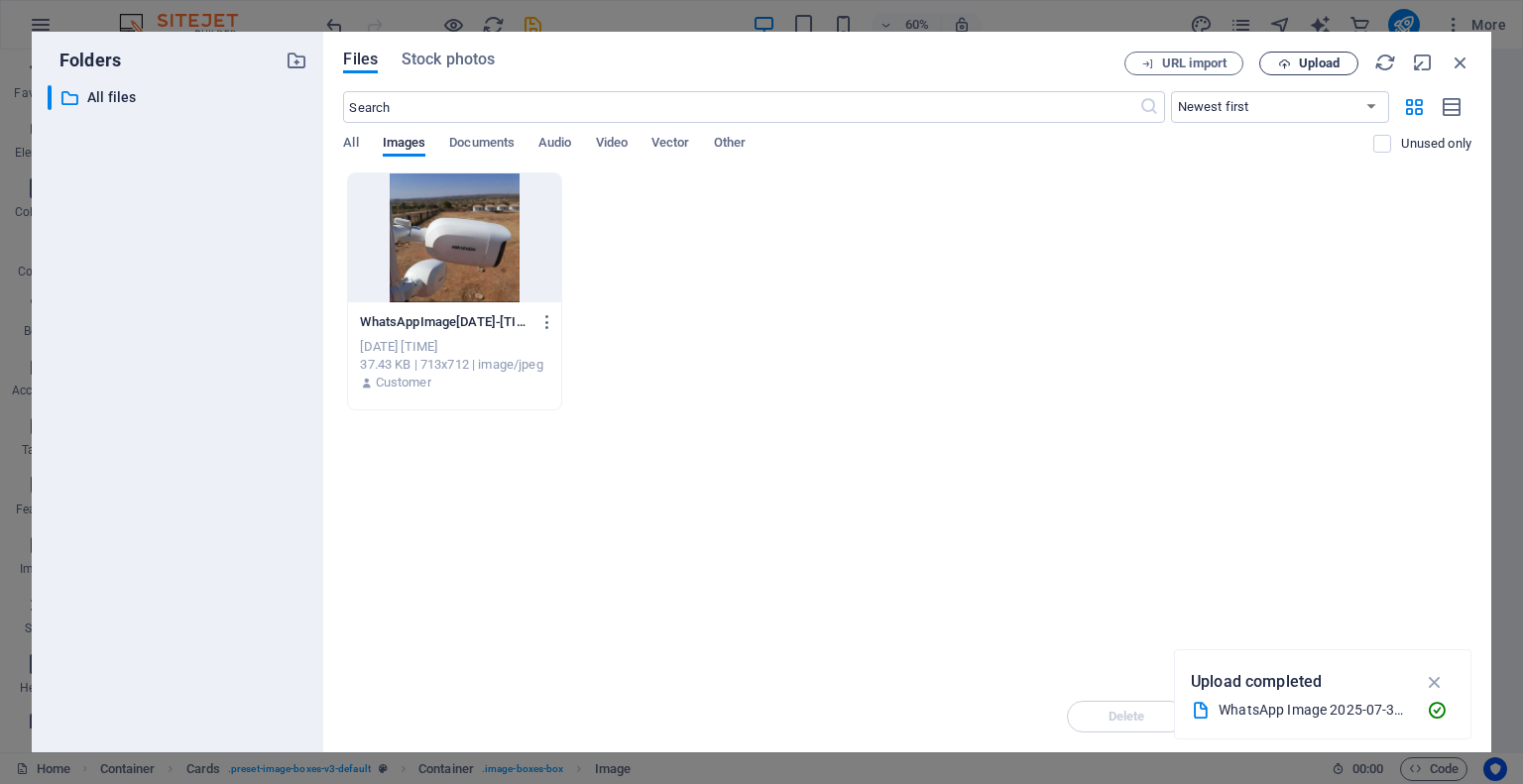 click on "Upload" at bounding box center [1319, 63] 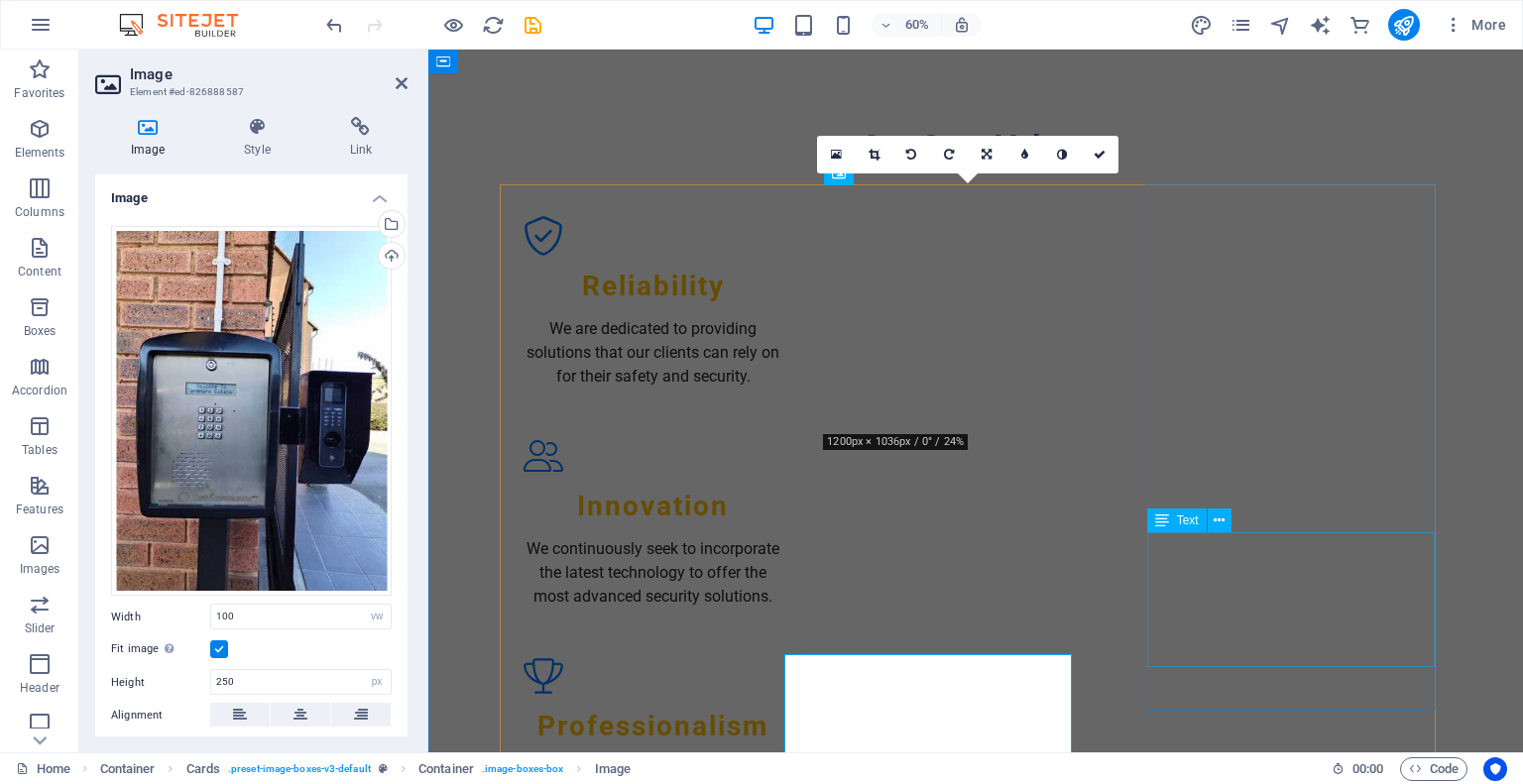 scroll, scrollTop: 1189, scrollLeft: 0, axis: vertical 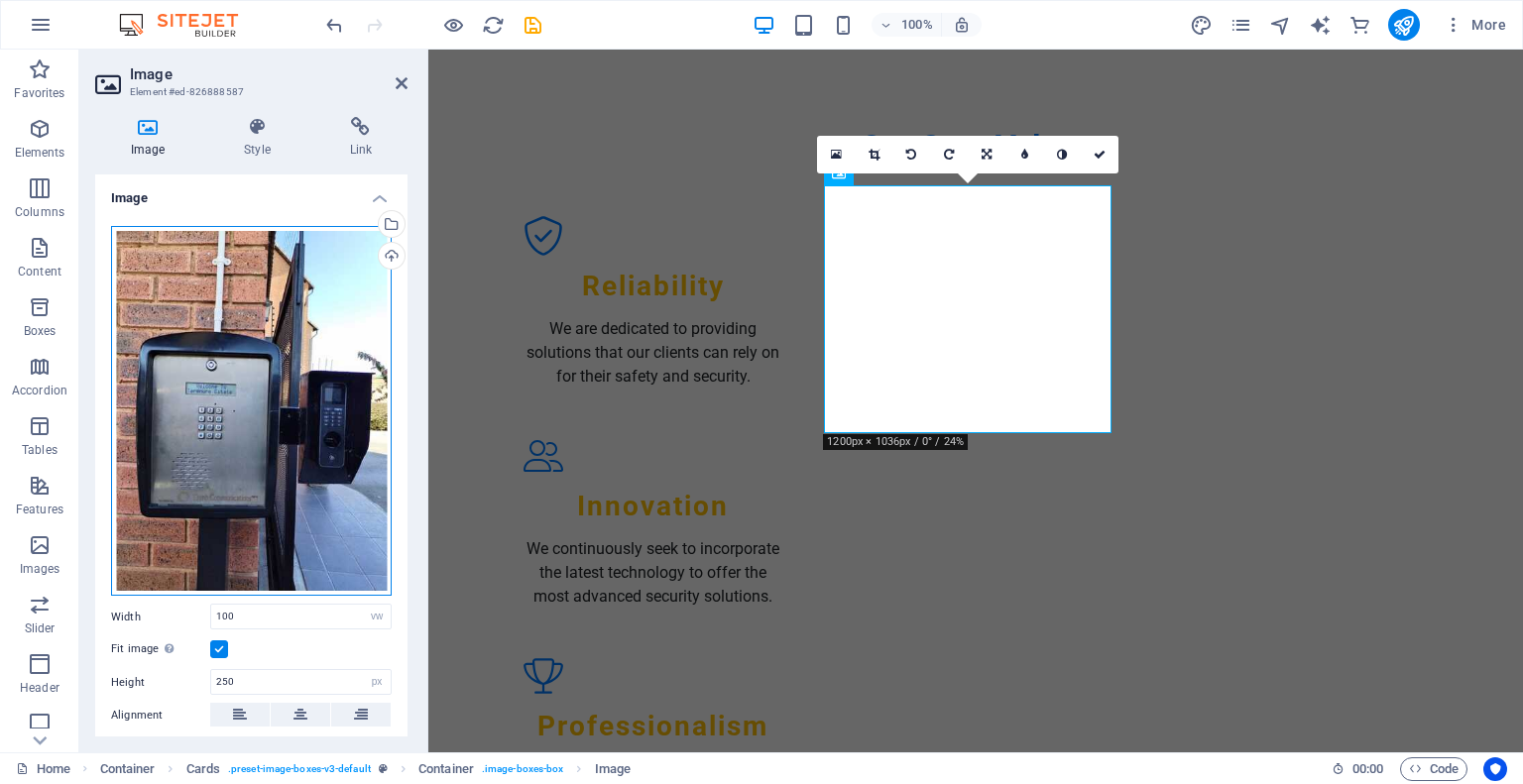 drag, startPoint x: 309, startPoint y: 485, endPoint x: 313, endPoint y: 424, distance: 61.13101 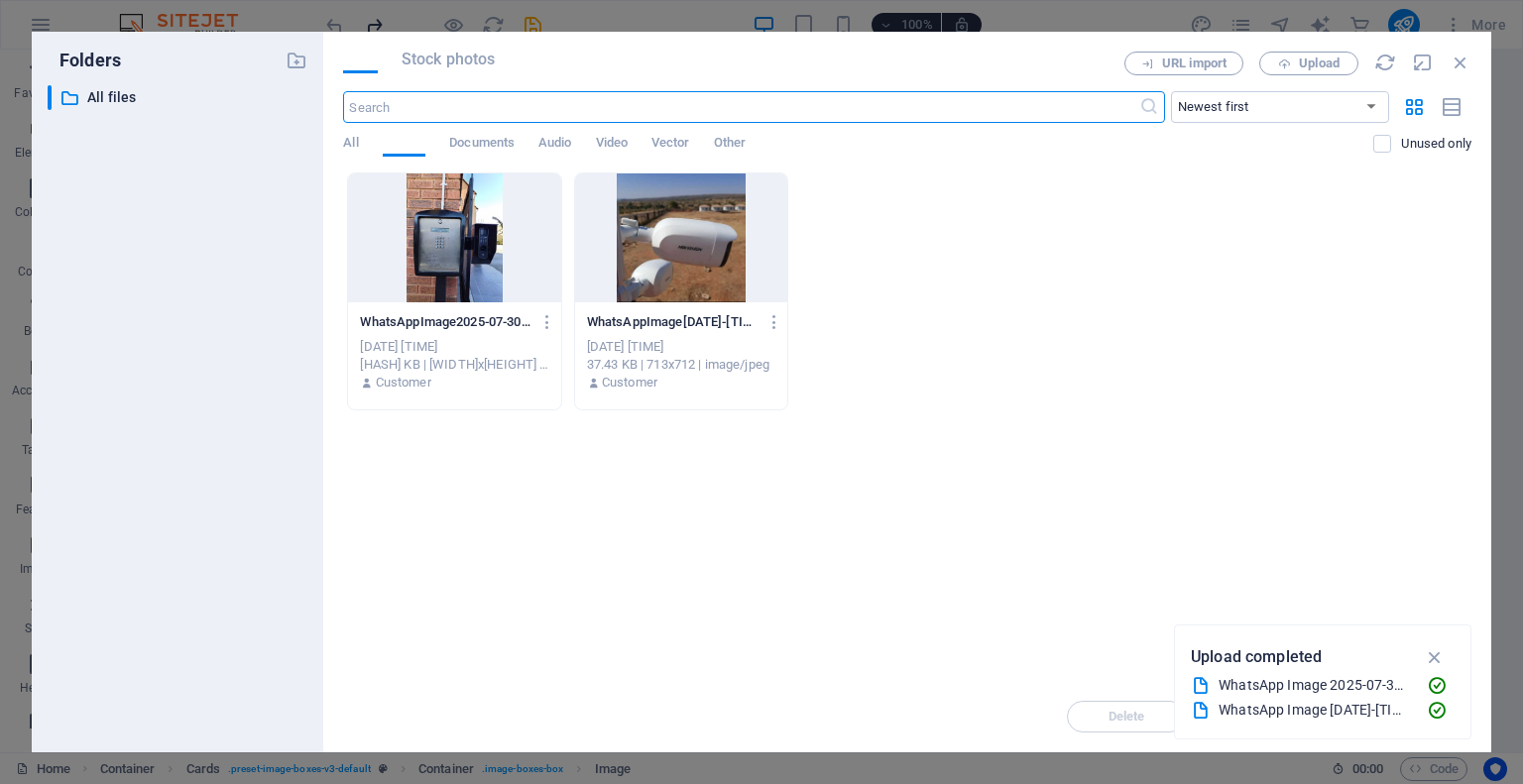scroll, scrollTop: 1657, scrollLeft: 0, axis: vertical 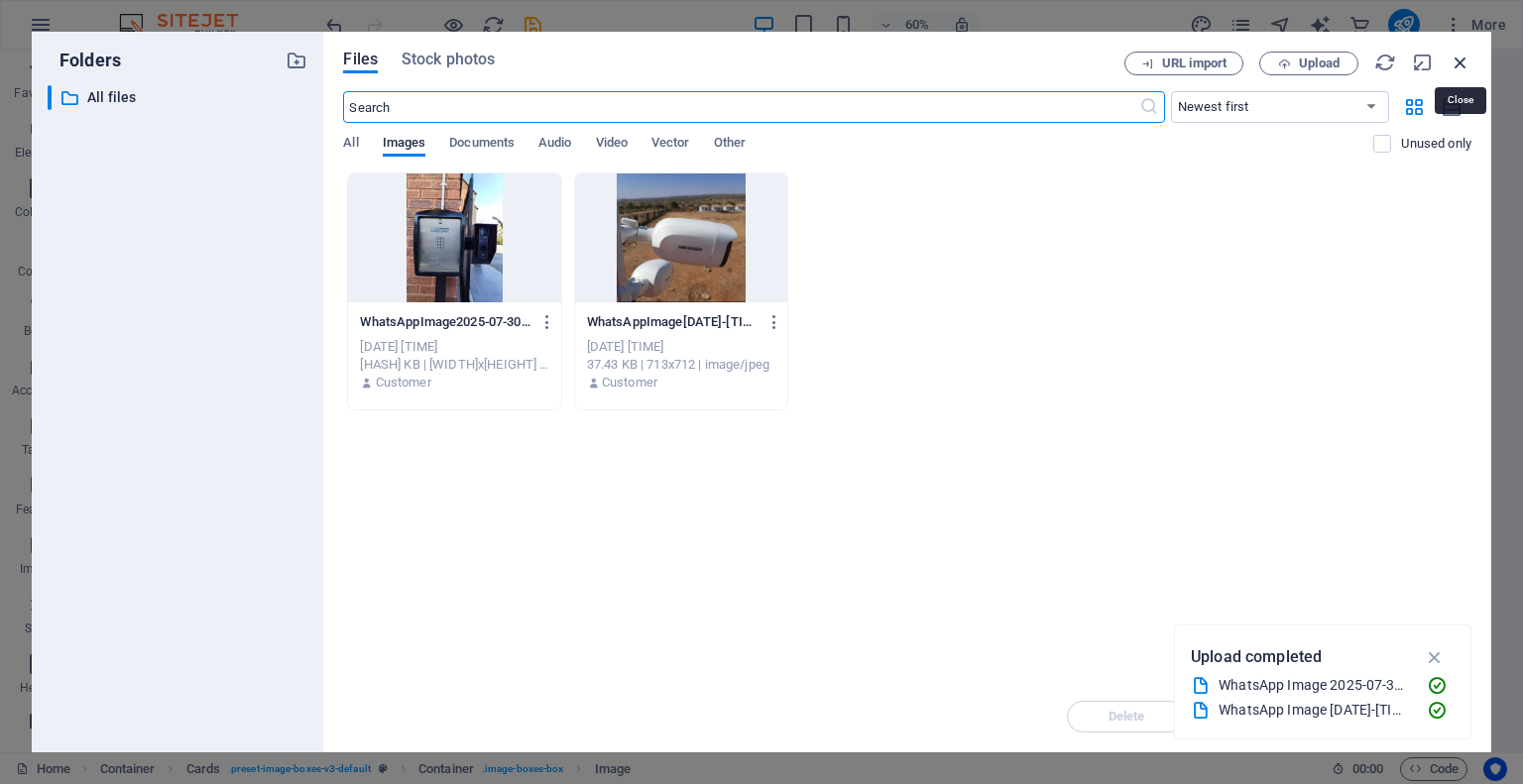 click at bounding box center [1461, 62] 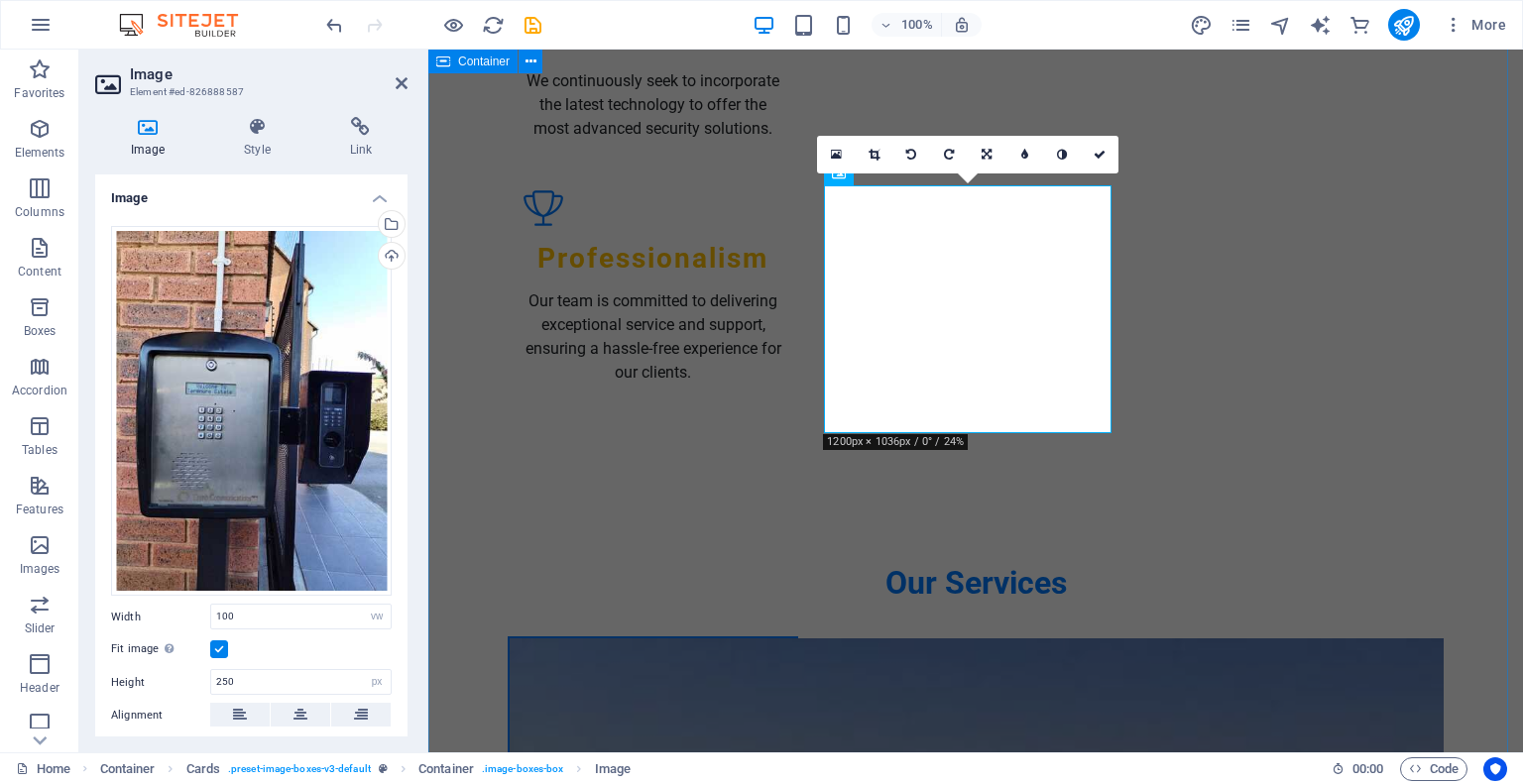 scroll, scrollTop: 1189, scrollLeft: 0, axis: vertical 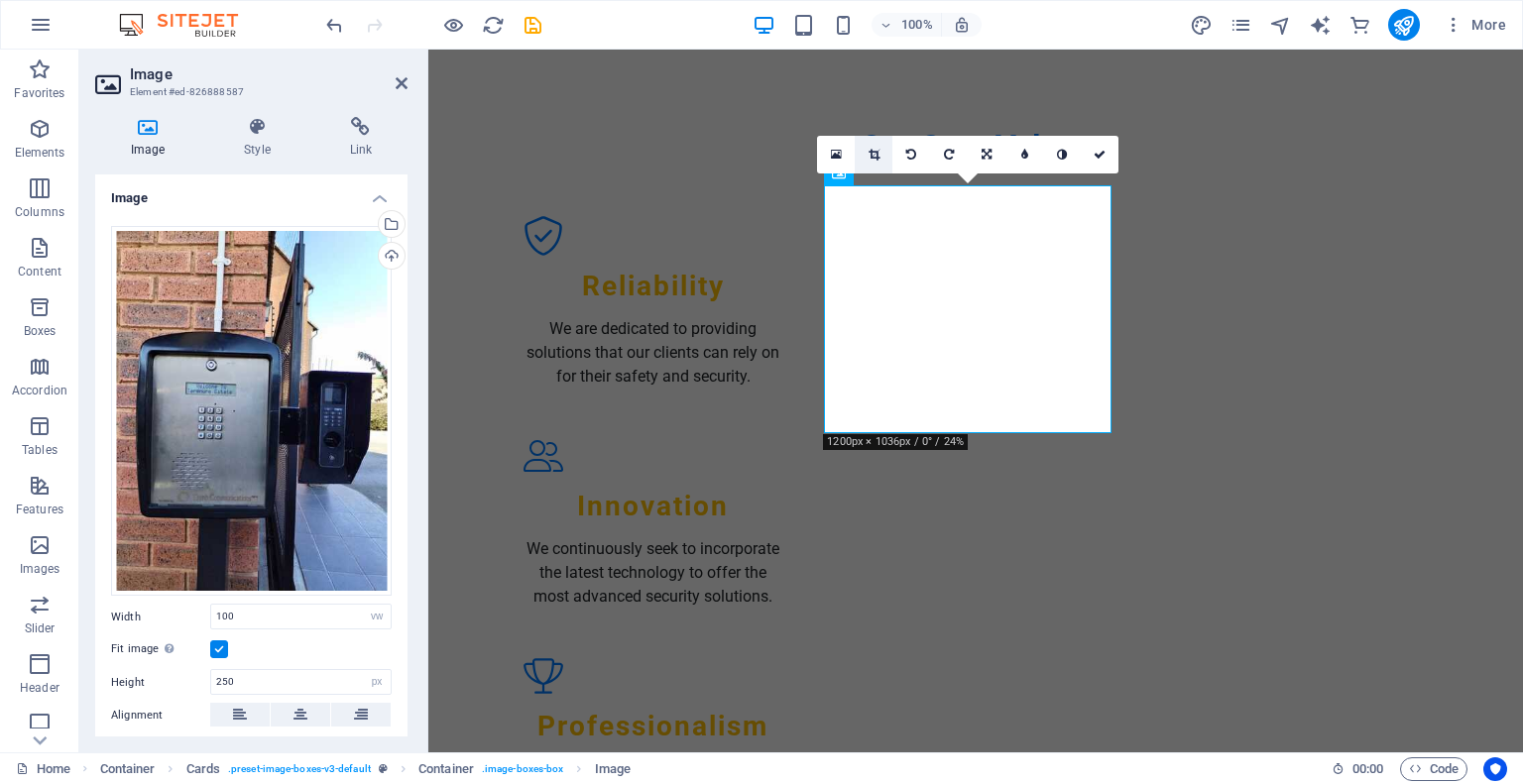 click at bounding box center (874, 155) 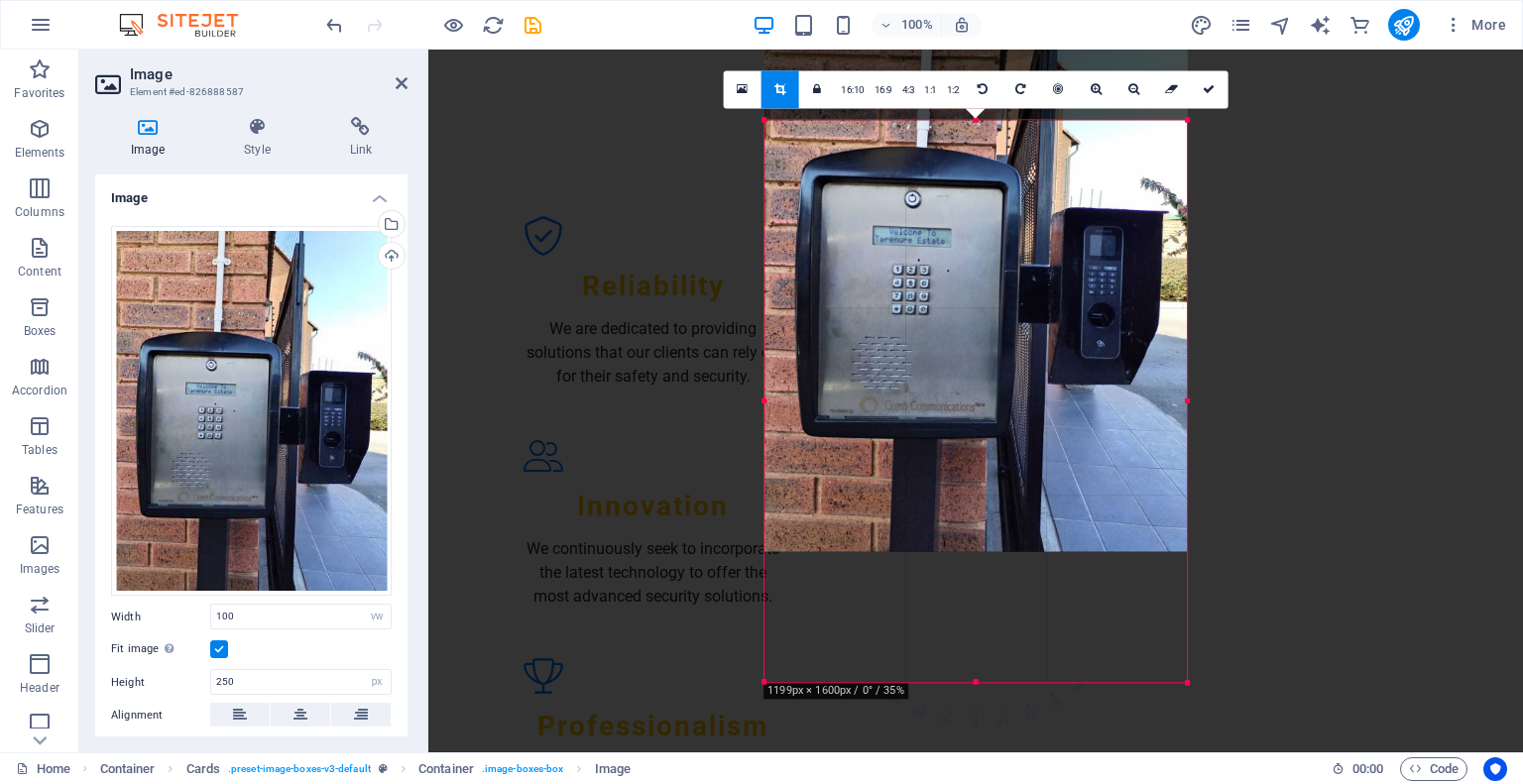 drag, startPoint x: 990, startPoint y: 443, endPoint x: 995, endPoint y: 306, distance: 137.09121 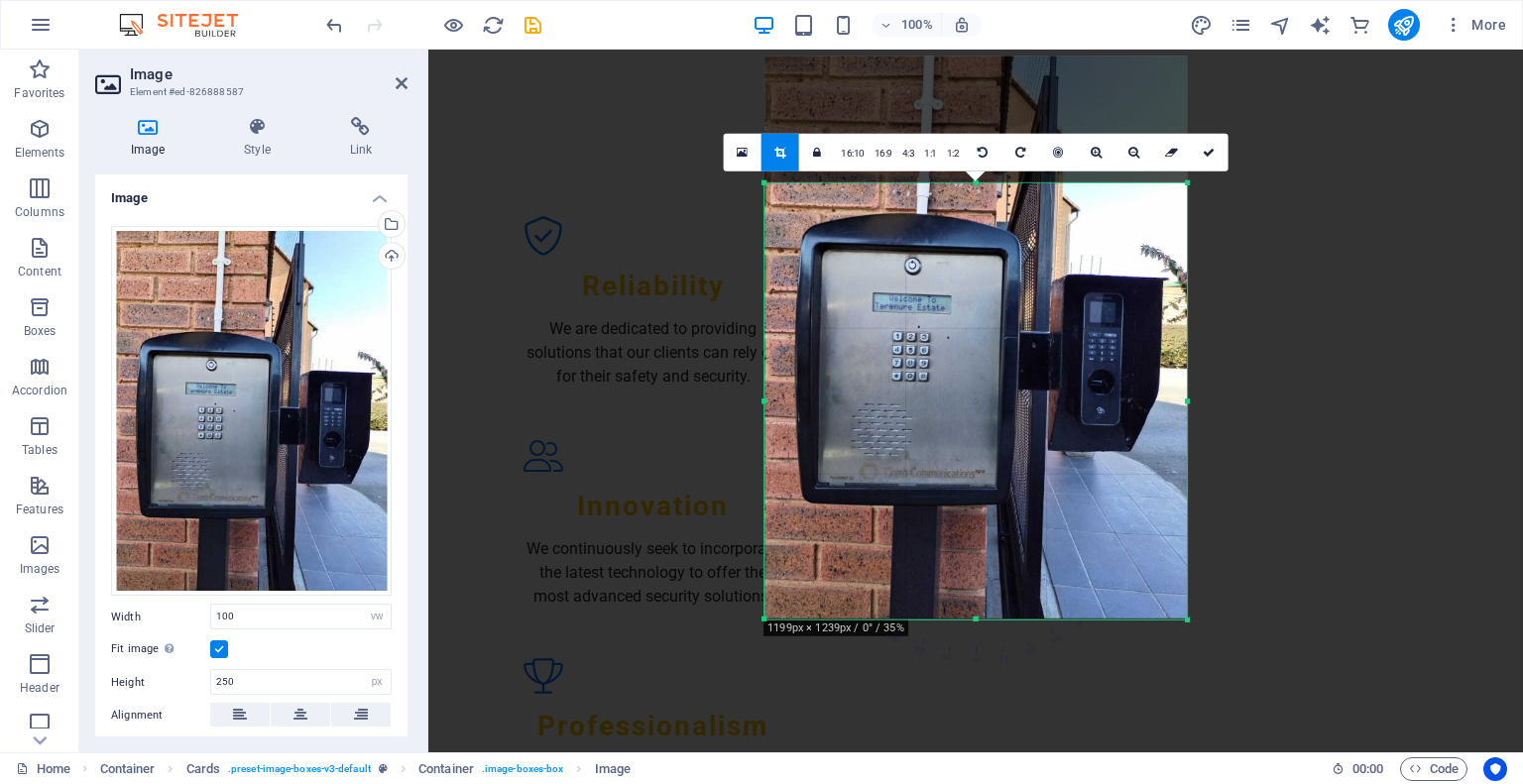 drag, startPoint x: 980, startPoint y: 121, endPoint x: 979, endPoint y: 248, distance: 127.0039 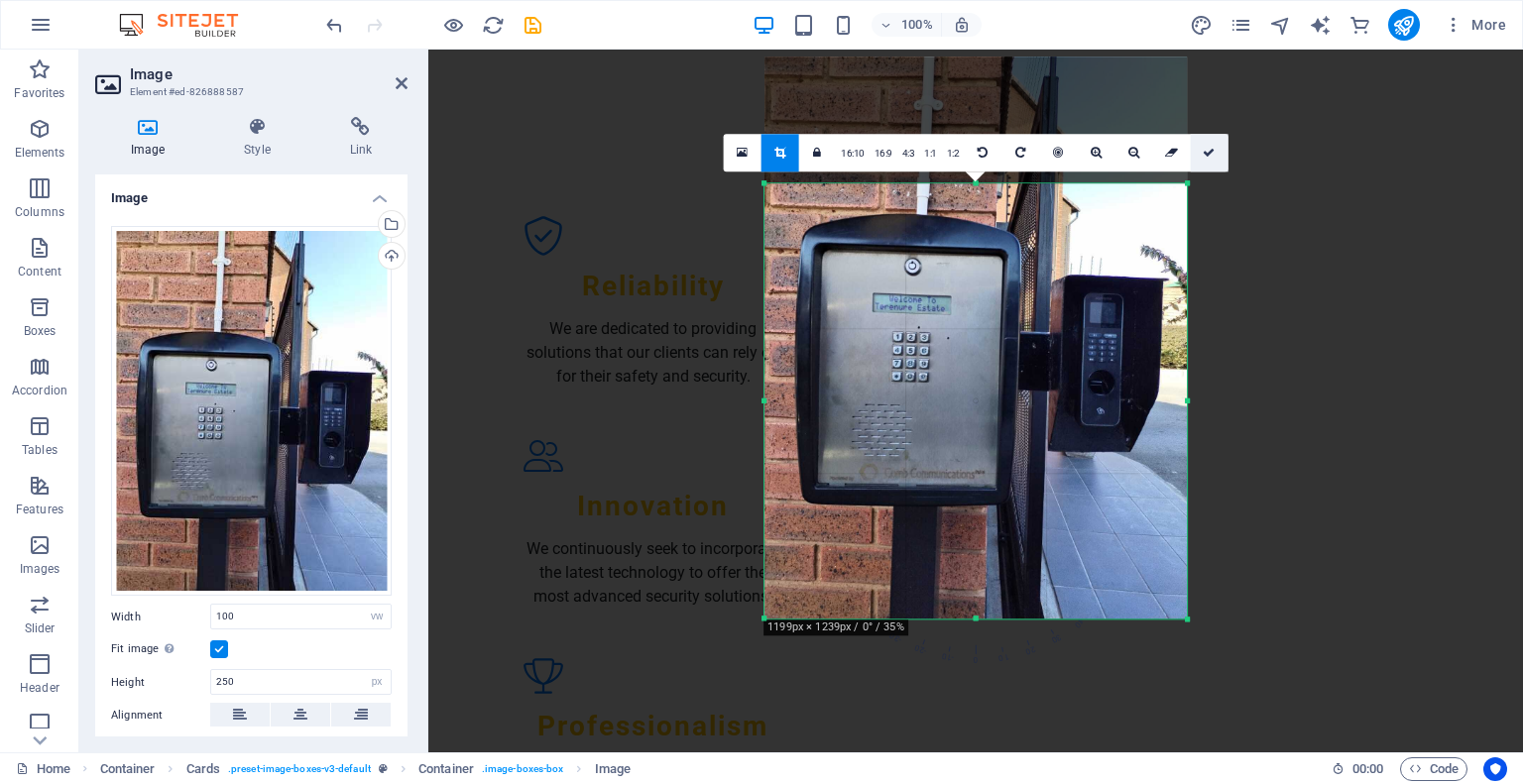 drag, startPoint x: 1206, startPoint y: 147, endPoint x: 777, endPoint y: 98, distance: 431.7893 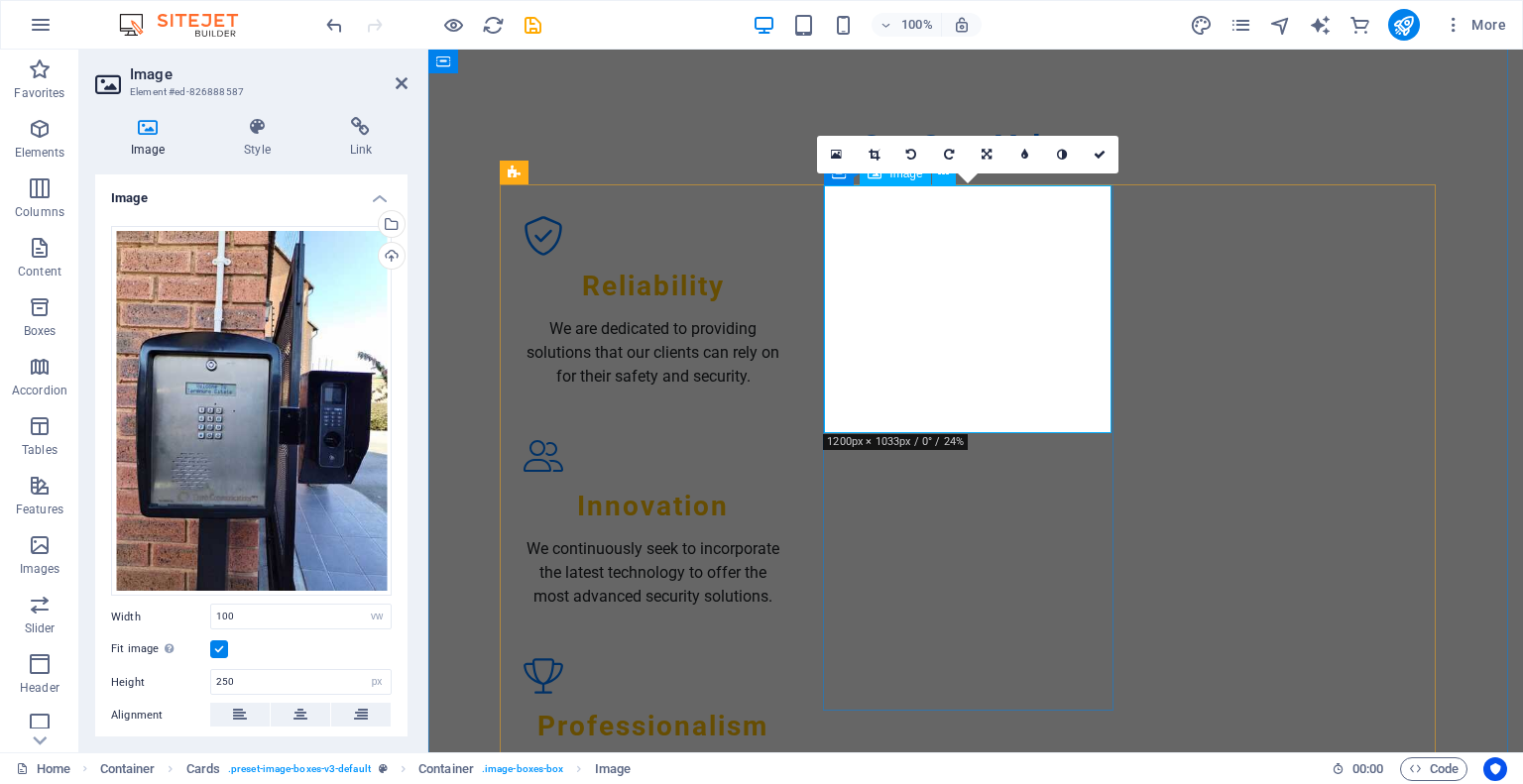 click at bounding box center (652, 1773) 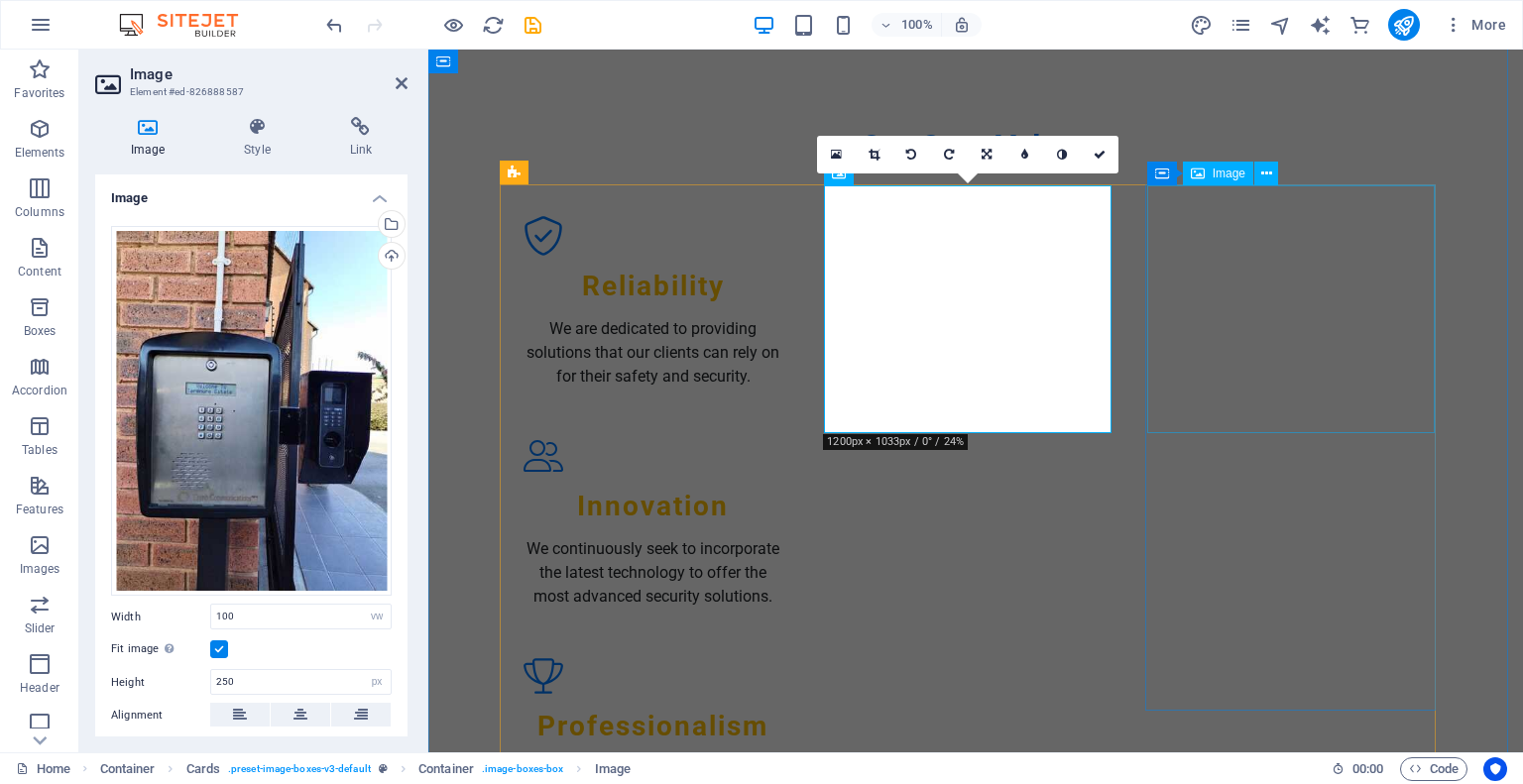 click at bounding box center [652, 2275] 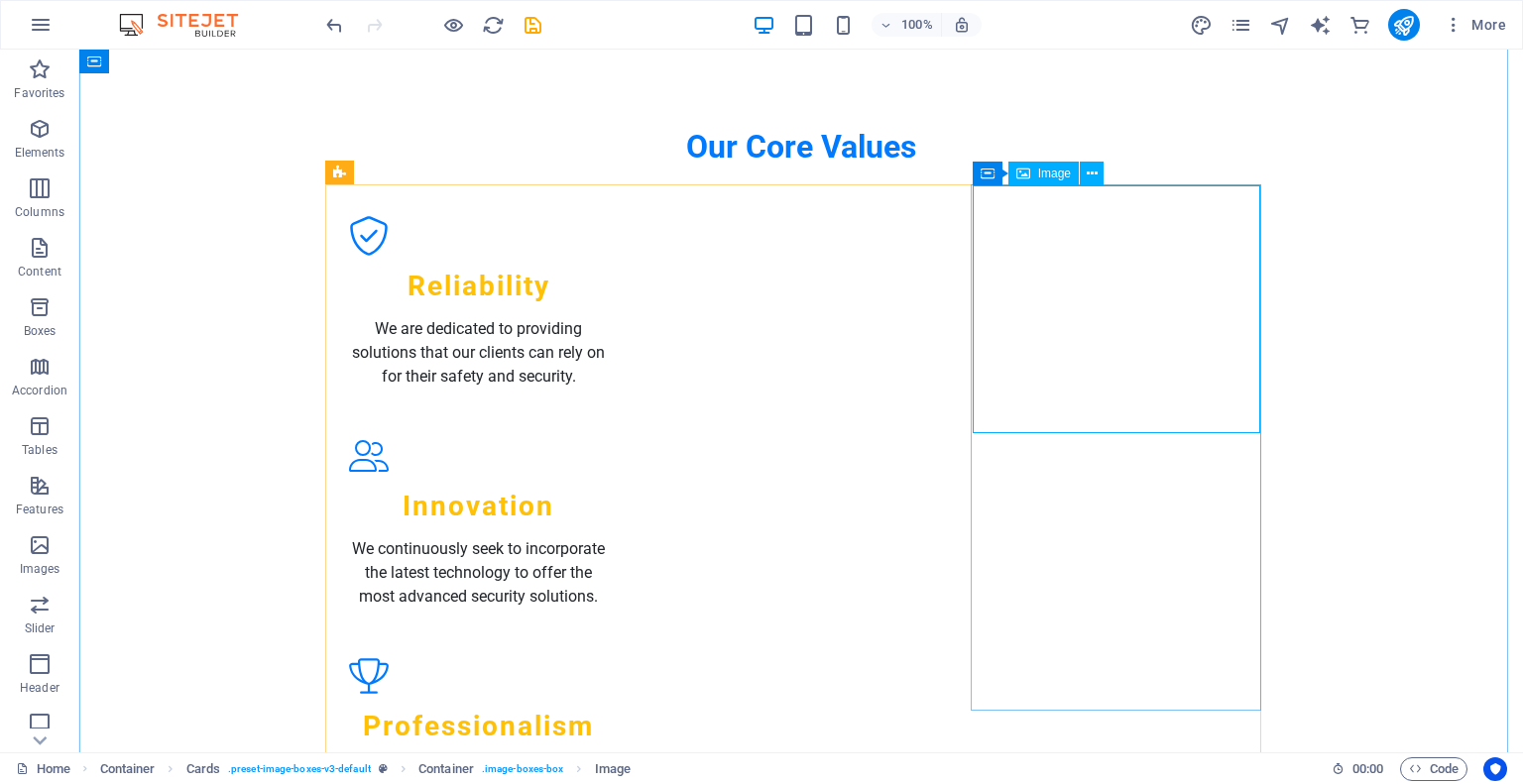click at bounding box center (478, 2275) 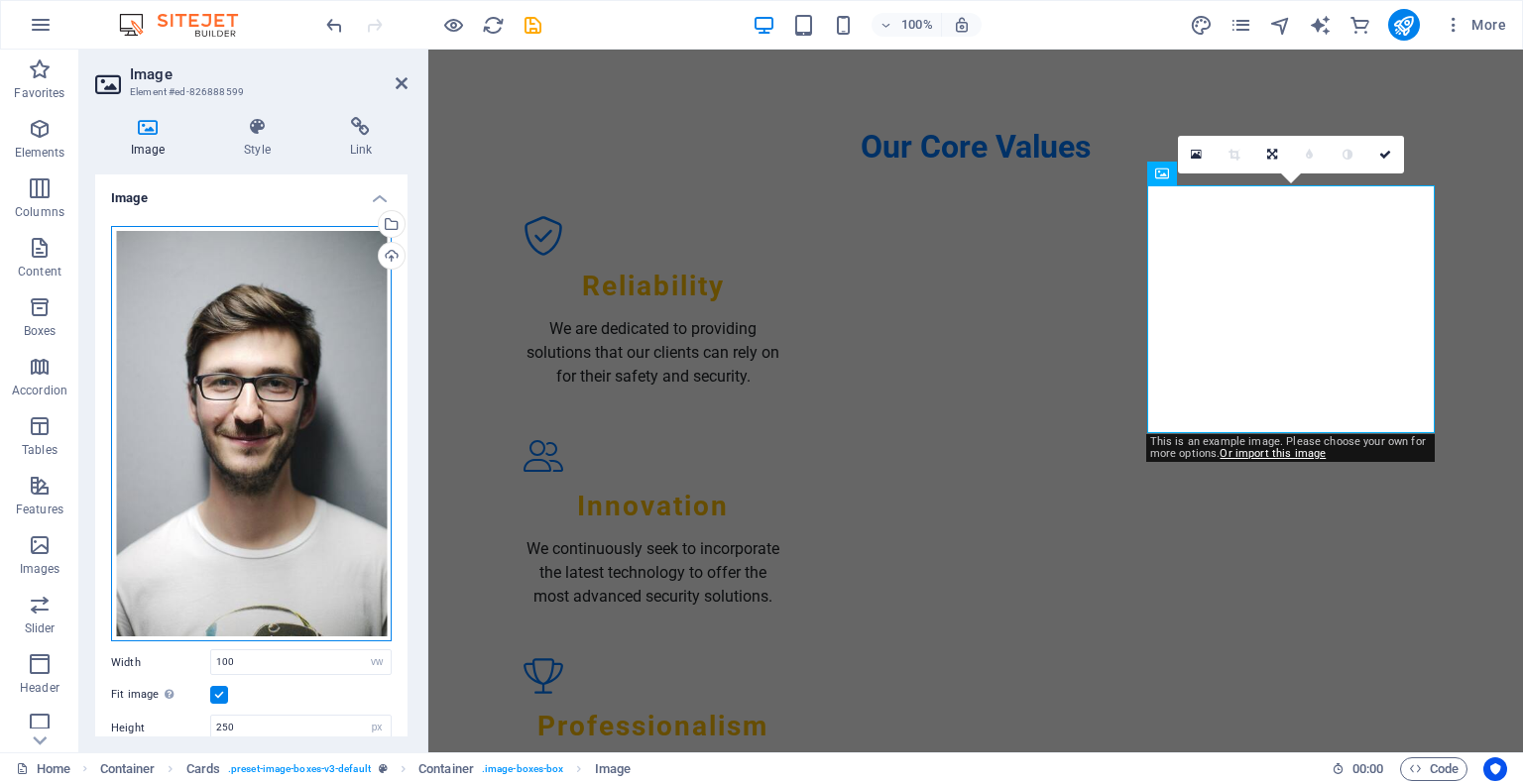 click on "Drag files here, click to choose files or select files from Files or our free stock photos & videos" at bounding box center [251, 434] 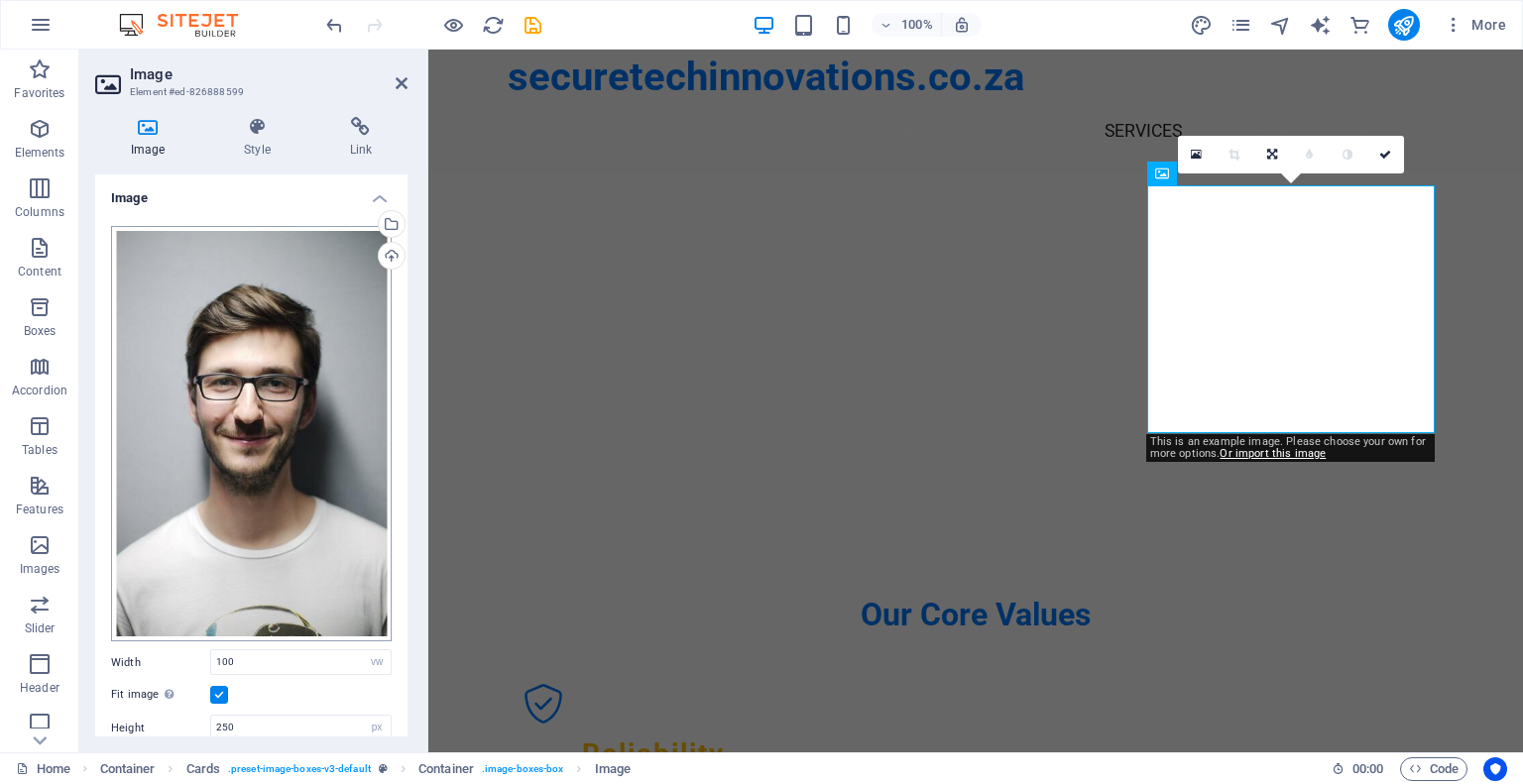 scroll, scrollTop: 1657, scrollLeft: 0, axis: vertical 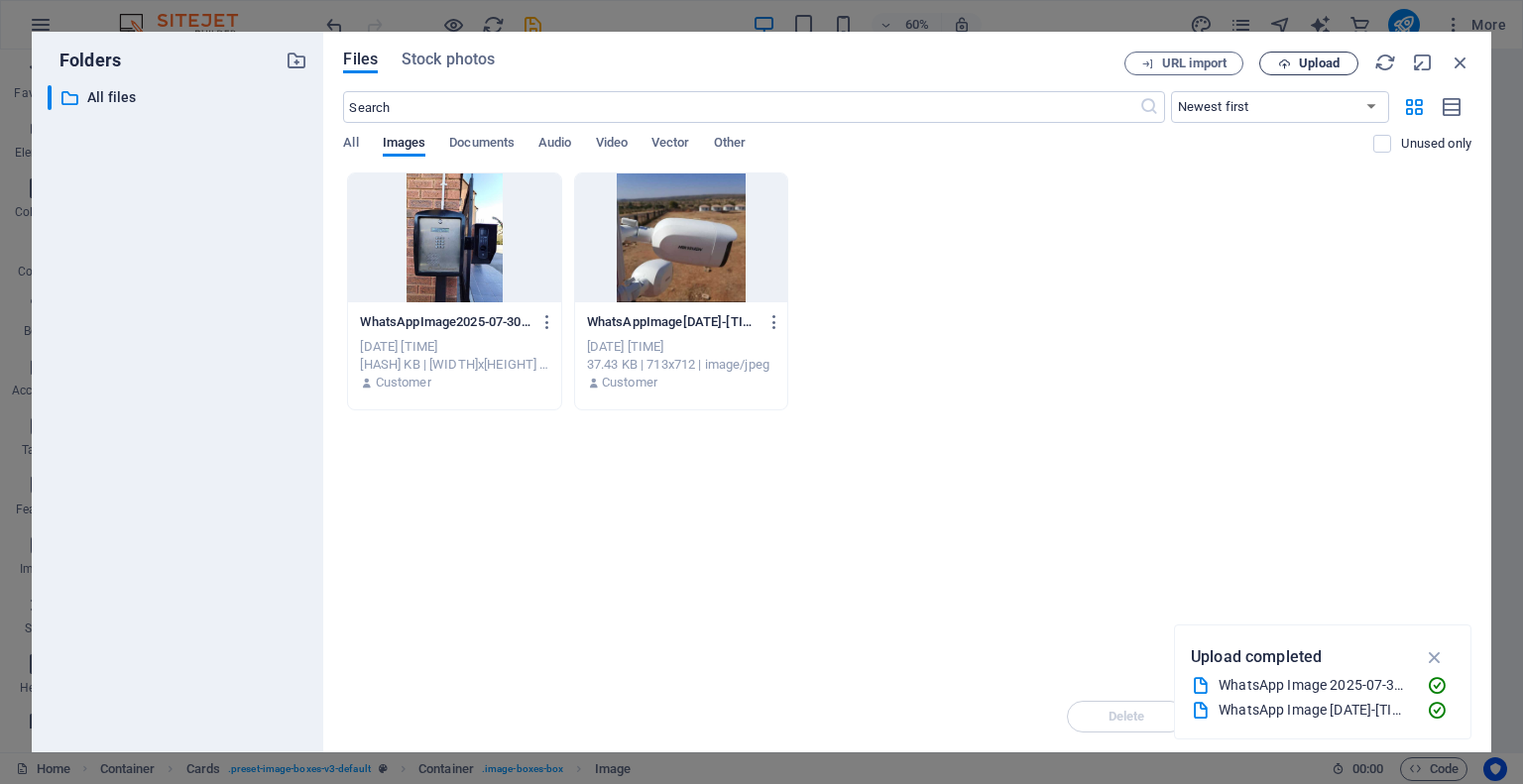 click on "Upload" at bounding box center (1319, 63) 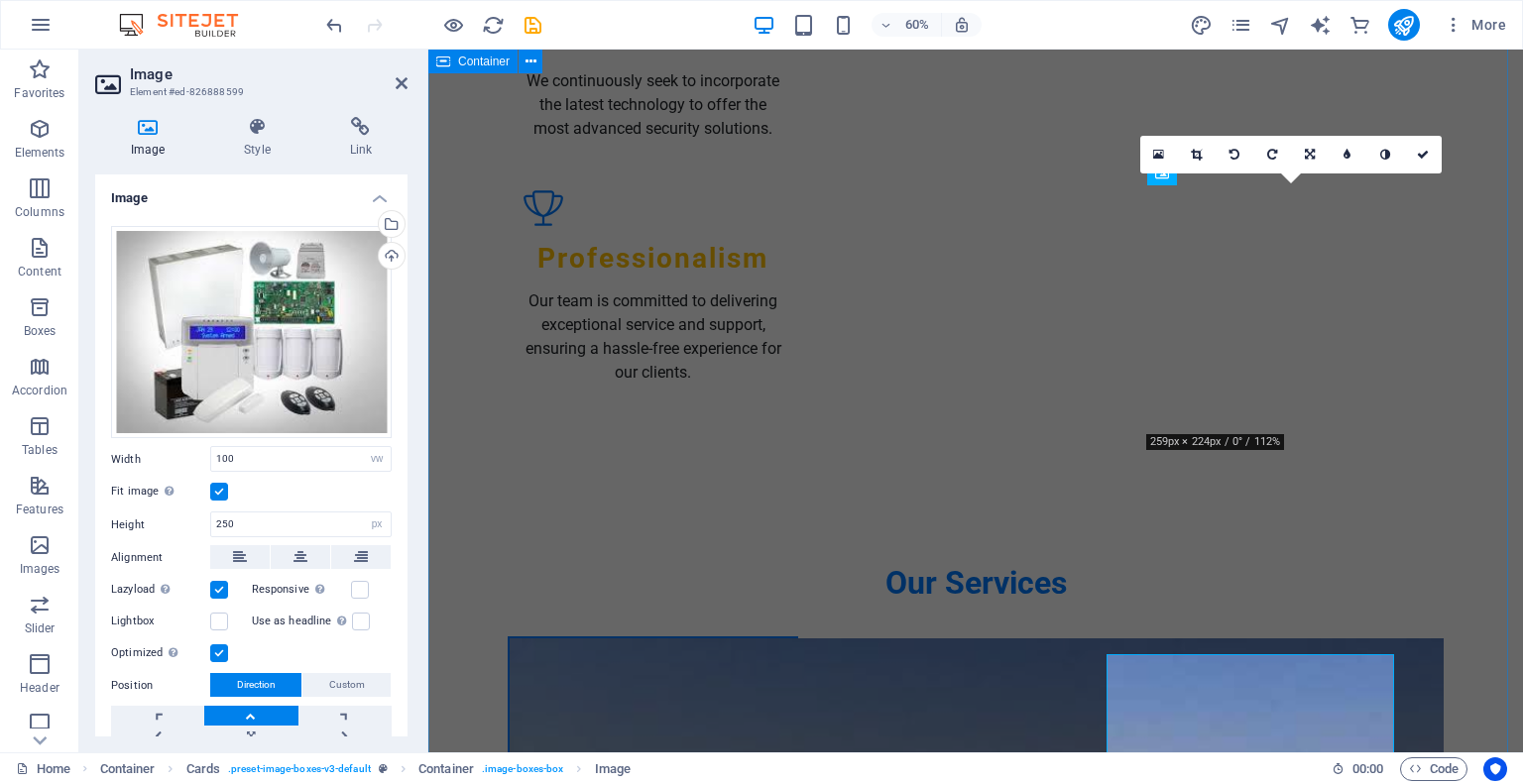 scroll, scrollTop: 1189, scrollLeft: 0, axis: vertical 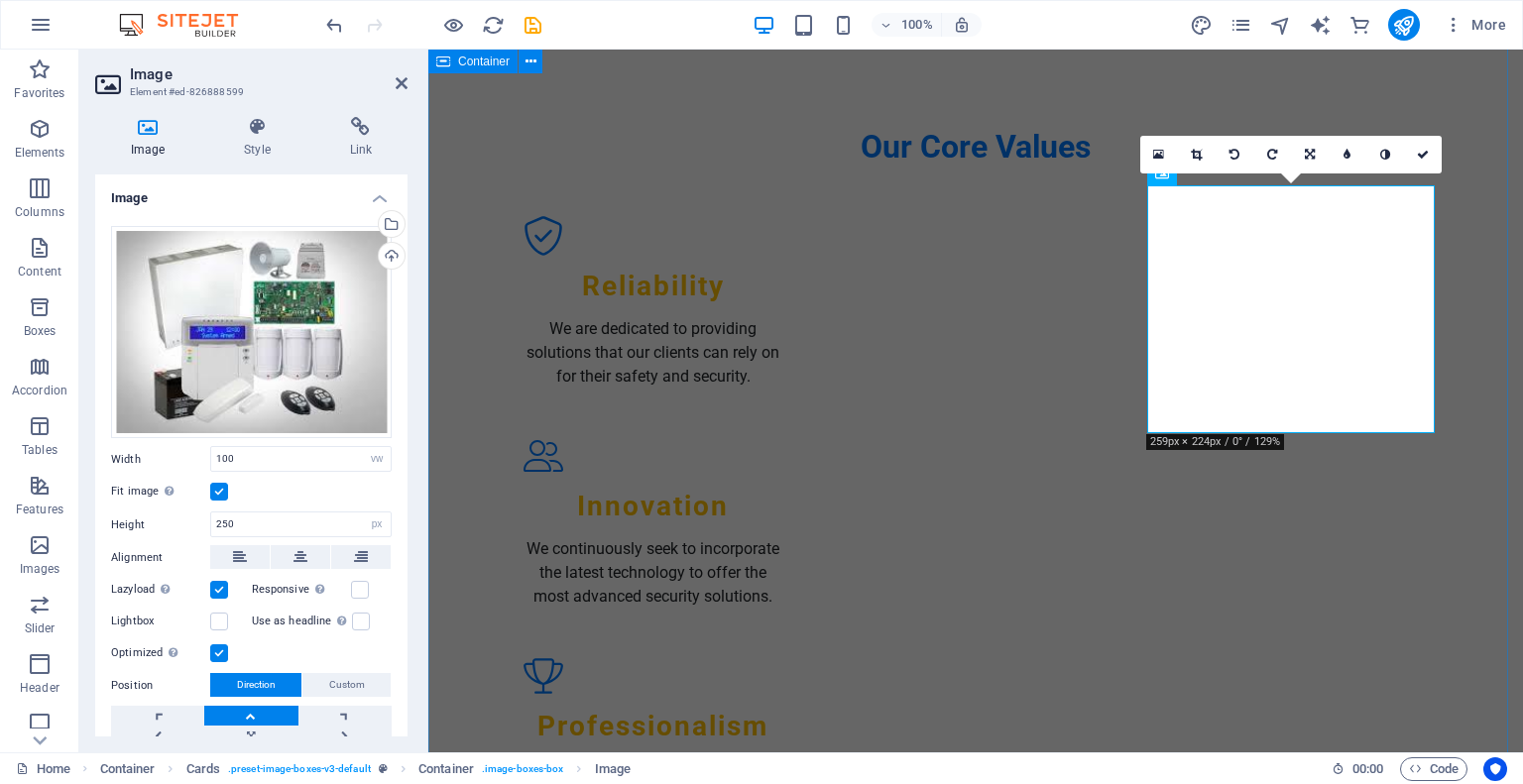 click on "Our Services CCTV Surveillance Systems We install and maintain both IP and analog CCTV systems, ensuring full coverage and monitoring capabilities. Our systems are tailored to meet your specific needs. Access Control Systems Control who enters your property with our state-of-the-art access control systems. Features include key card entry, biometric solutions, and remote access. Wireless Alarm Systems Stay protected with our wireless alarm systems that offer flexibility and quick installation. Receive instant notifications on your mobile device. Electric Fencing Solutions Enhance the security of your property with our reliable electric fencing options, providing an effective perimeter defense. Computer Lab Setups We design secure and efficient computer lab setups for schools and organizations, ensuring safety and reliable access. Real-Time Mobile App Monitoring Monitor your security systems from anywhere with our user-friendly mobile app, giving you peace of mind at your fingertips." at bounding box center (976, 2547) 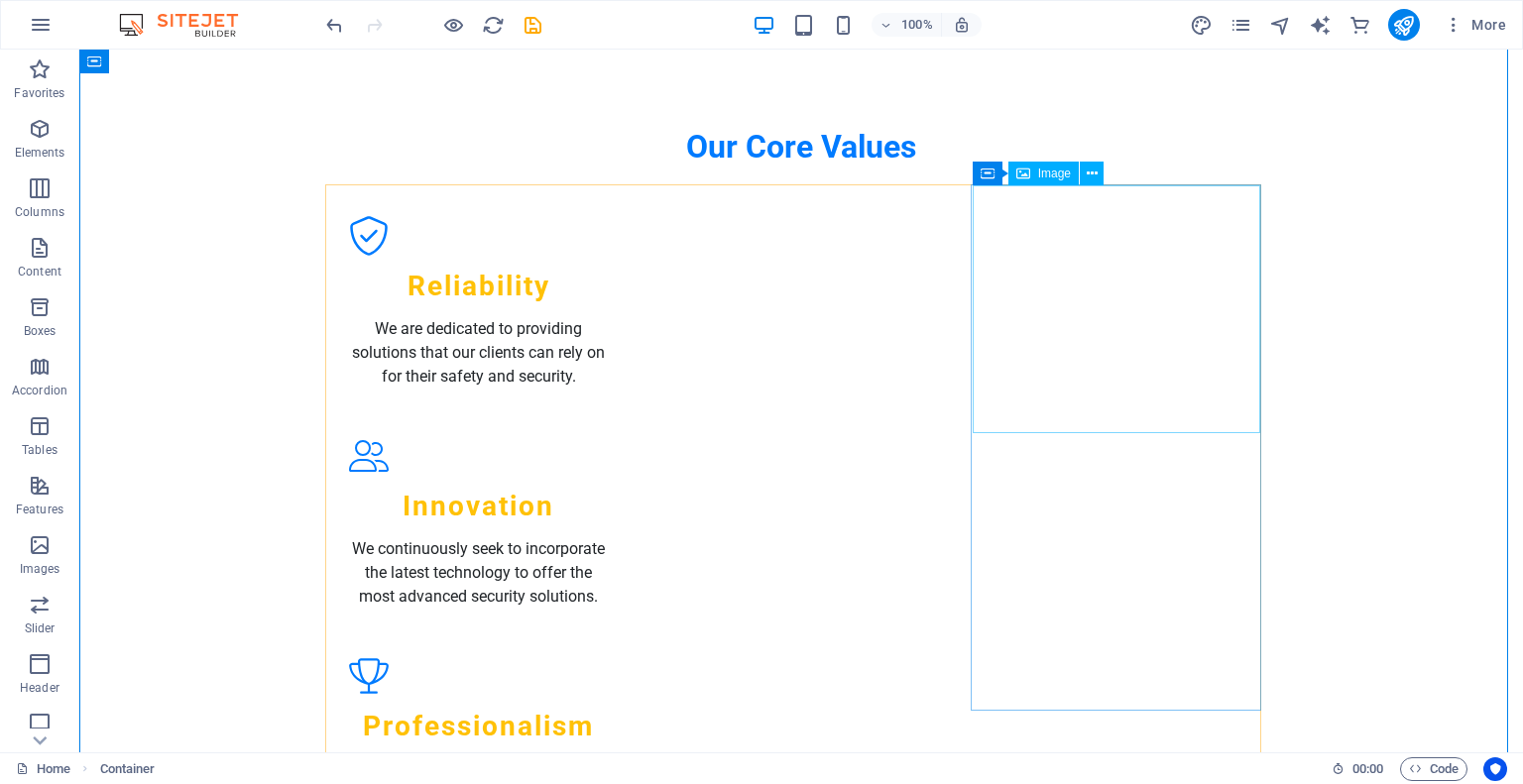 click at bounding box center (478, 2275) 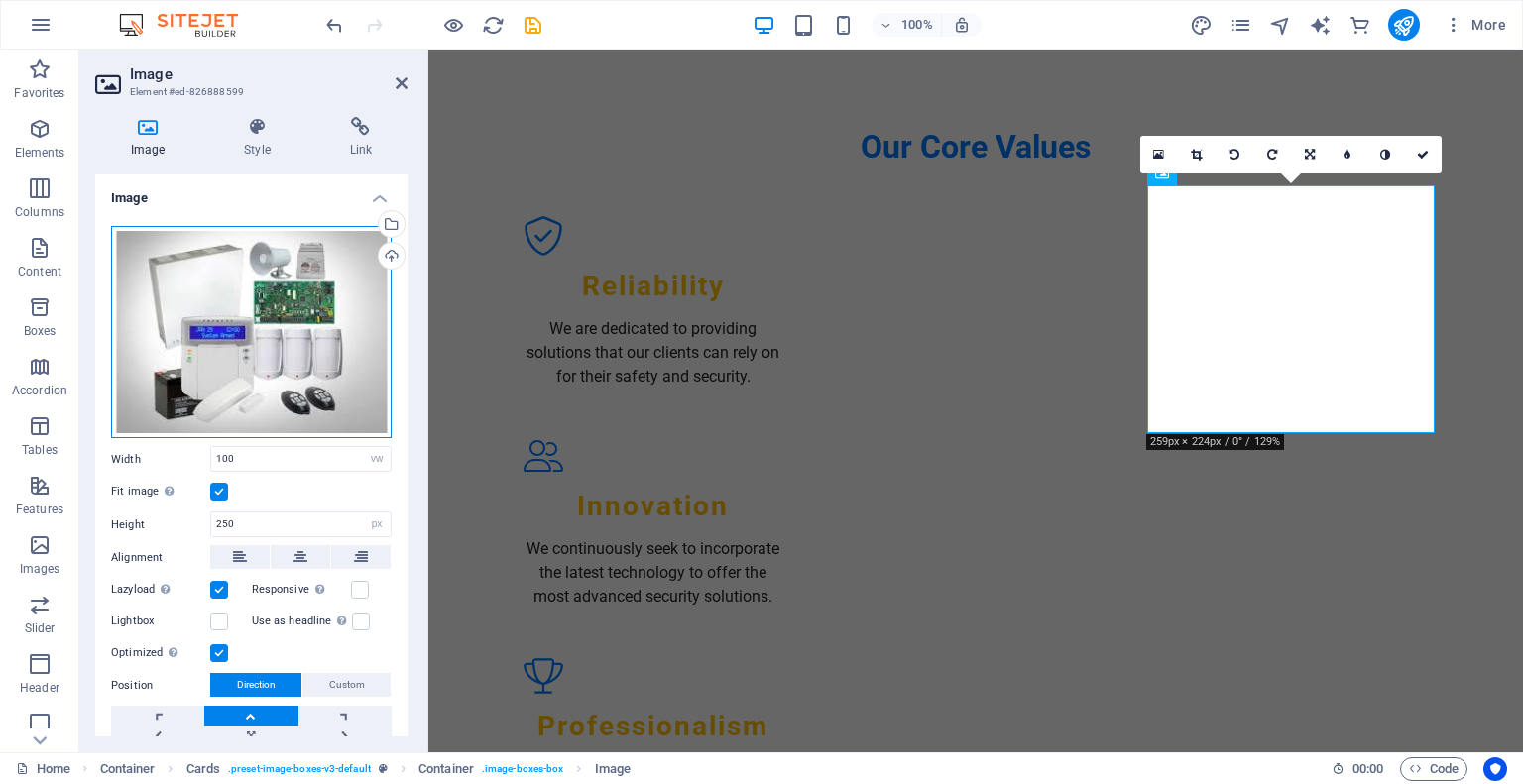 click on "Drag files here, click to choose files or select files from Files or our free stock photos & videos" at bounding box center [251, 332] 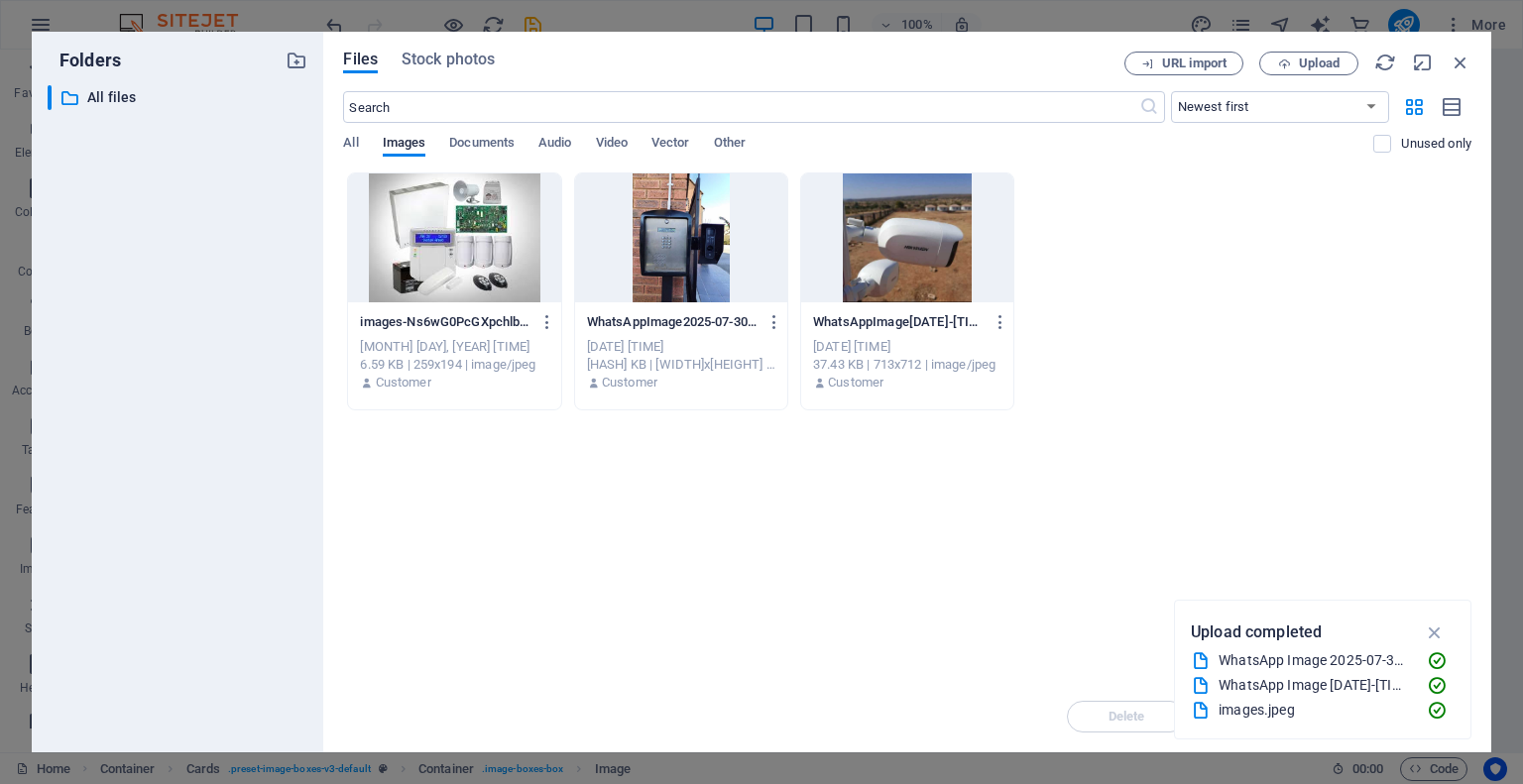 scroll, scrollTop: 1657, scrollLeft: 0, axis: vertical 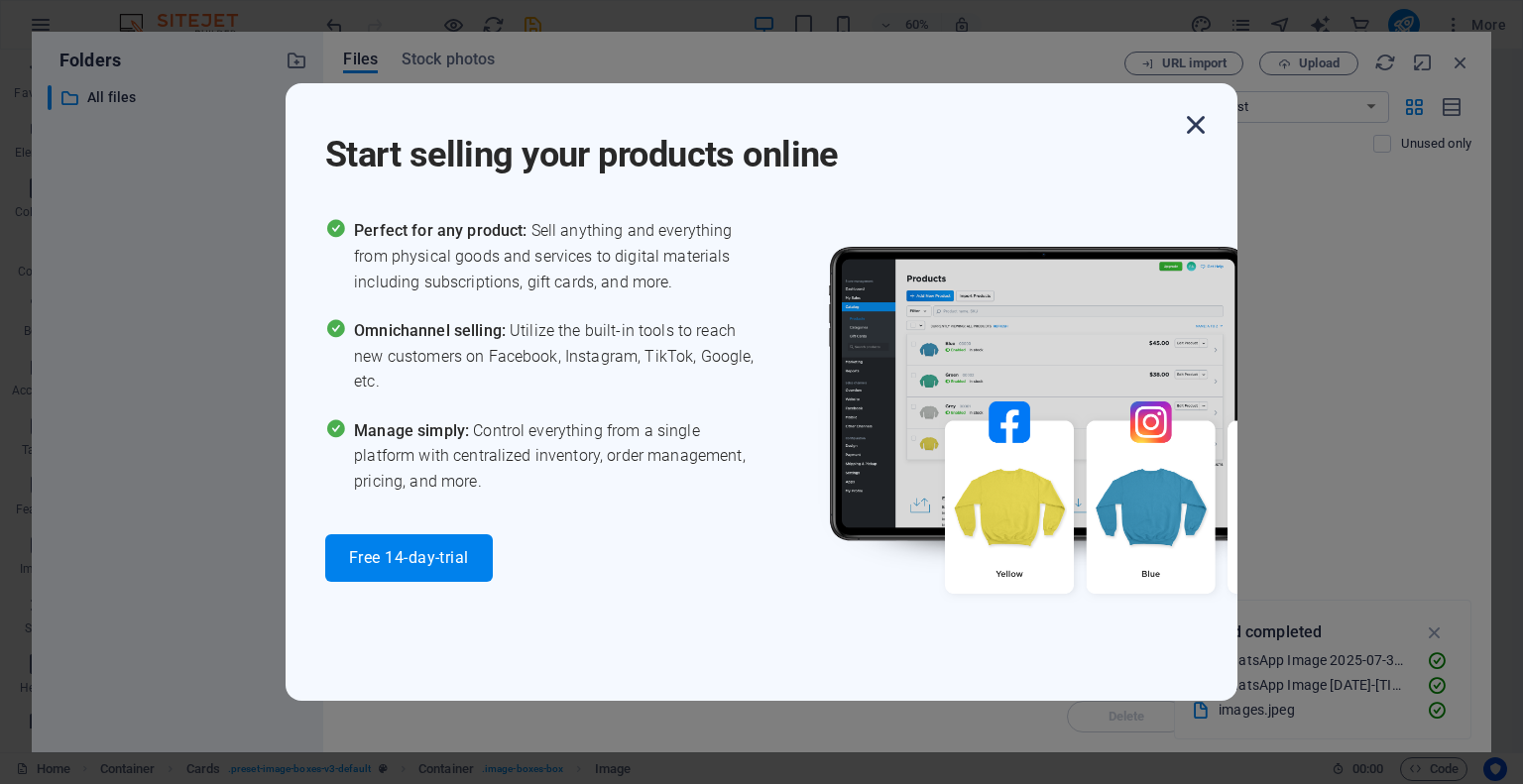 click at bounding box center [1196, 125] 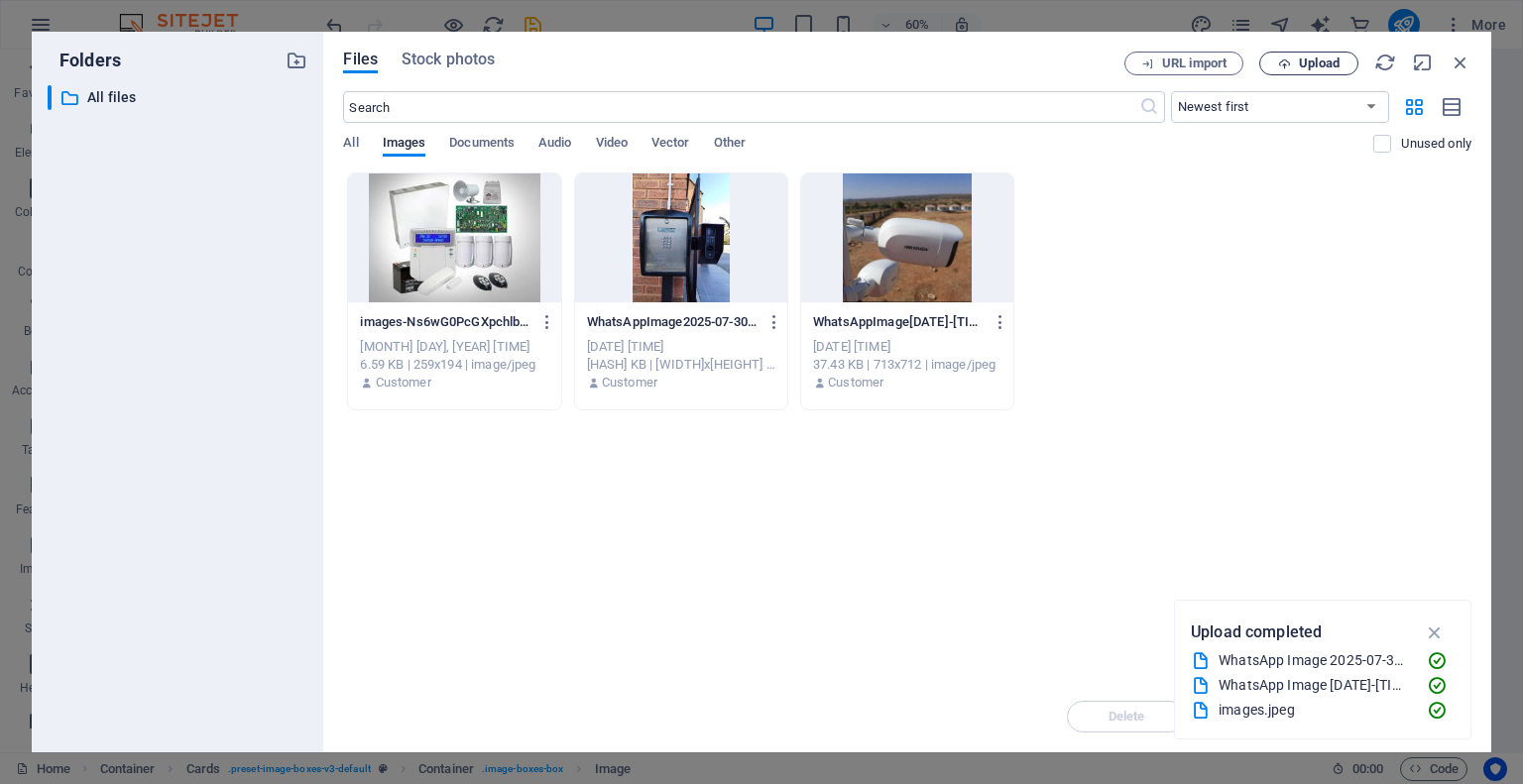 click on "Upload" at bounding box center [1309, 63] 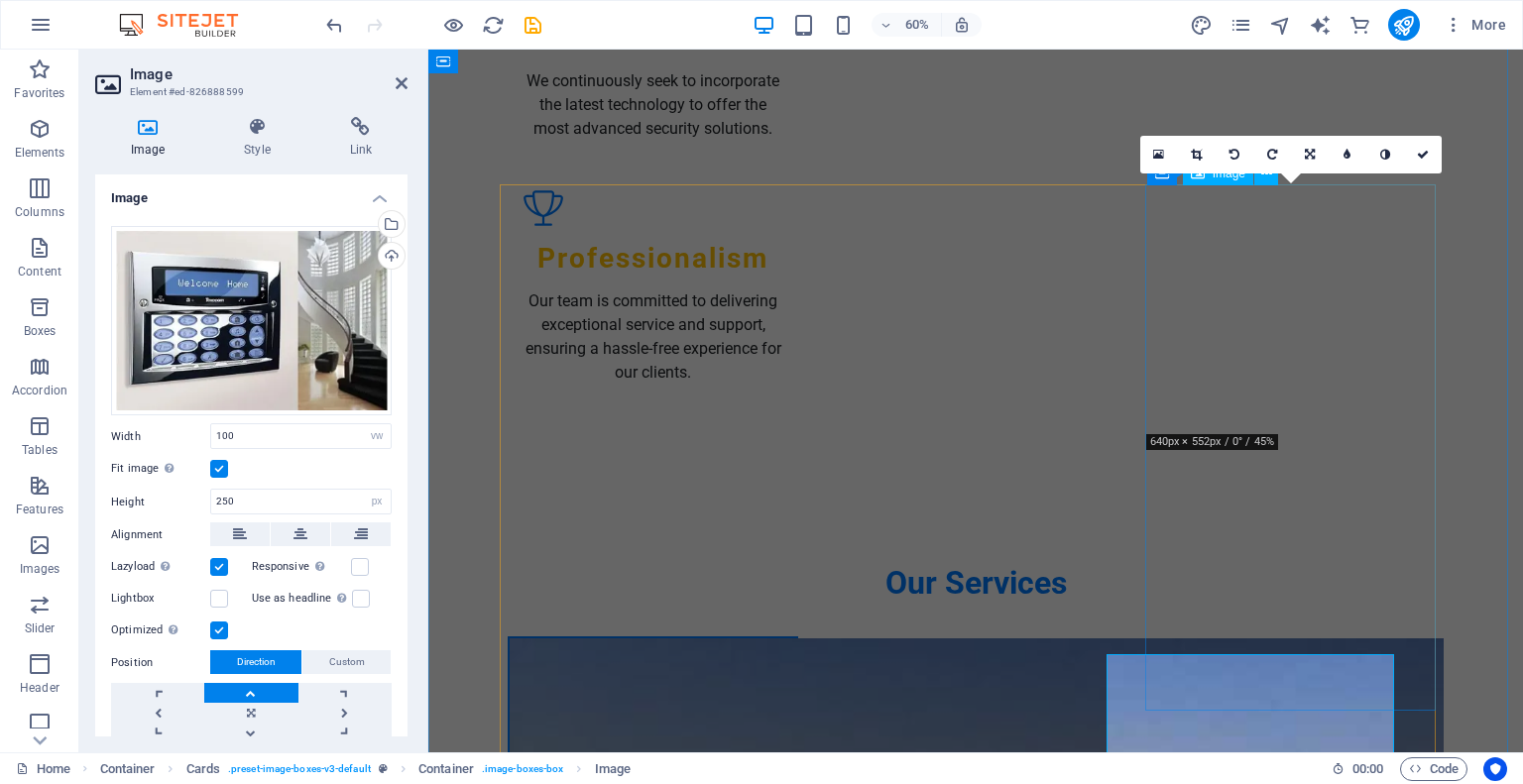 scroll, scrollTop: 1189, scrollLeft: 0, axis: vertical 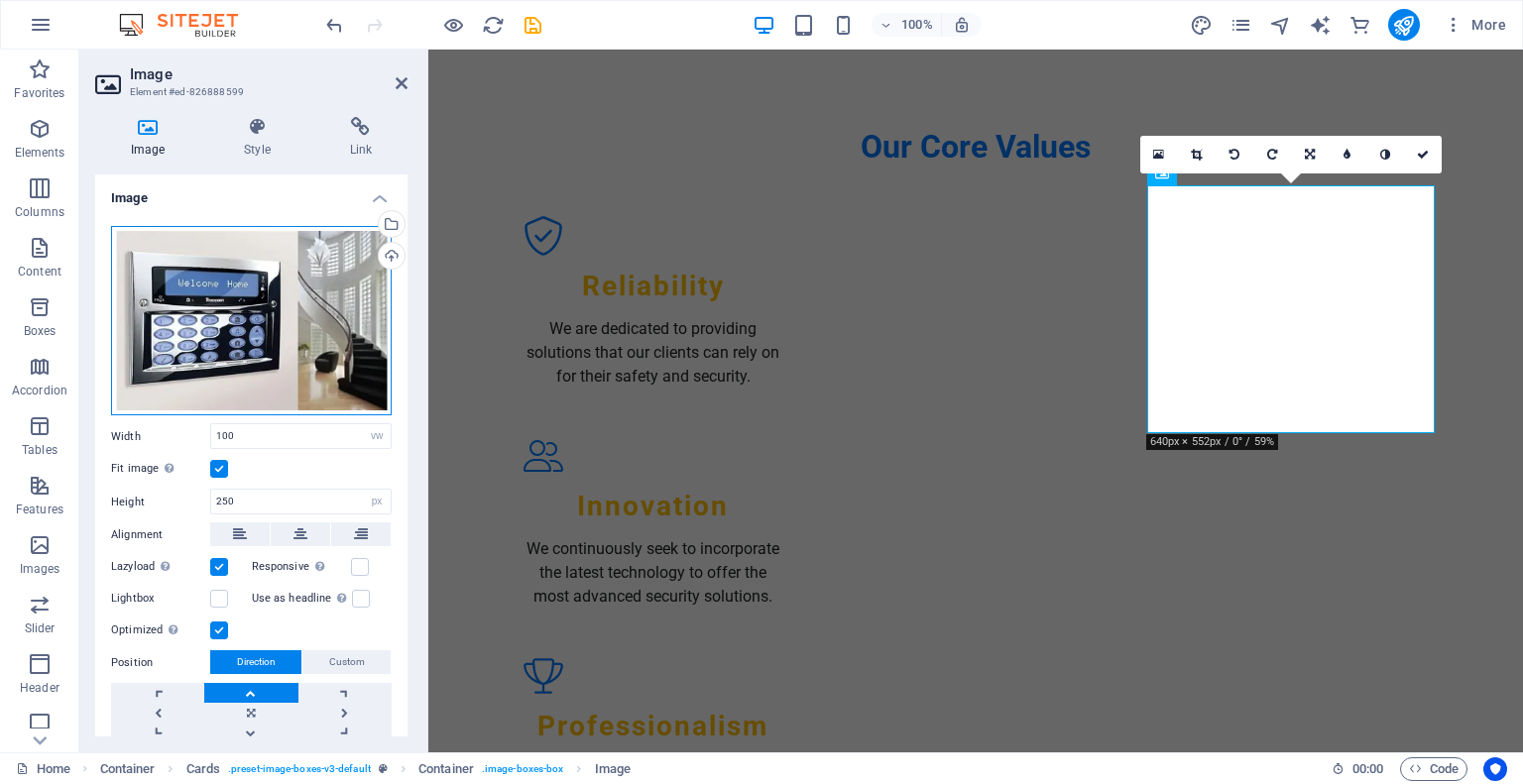 click on "Drag files here, click to choose files or select files from Files or our free stock photos & videos" at bounding box center [251, 321] 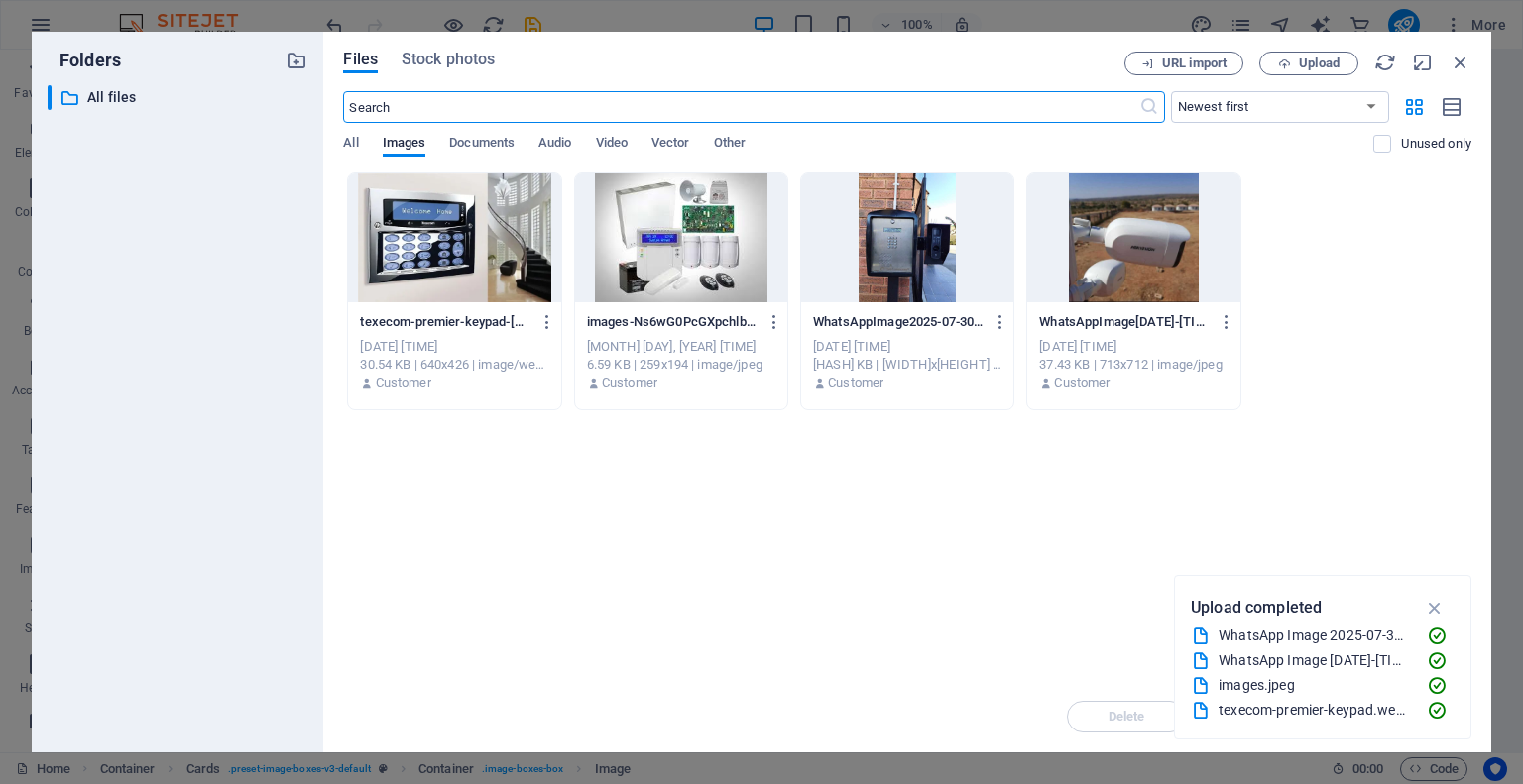 scroll, scrollTop: 1657, scrollLeft: 0, axis: vertical 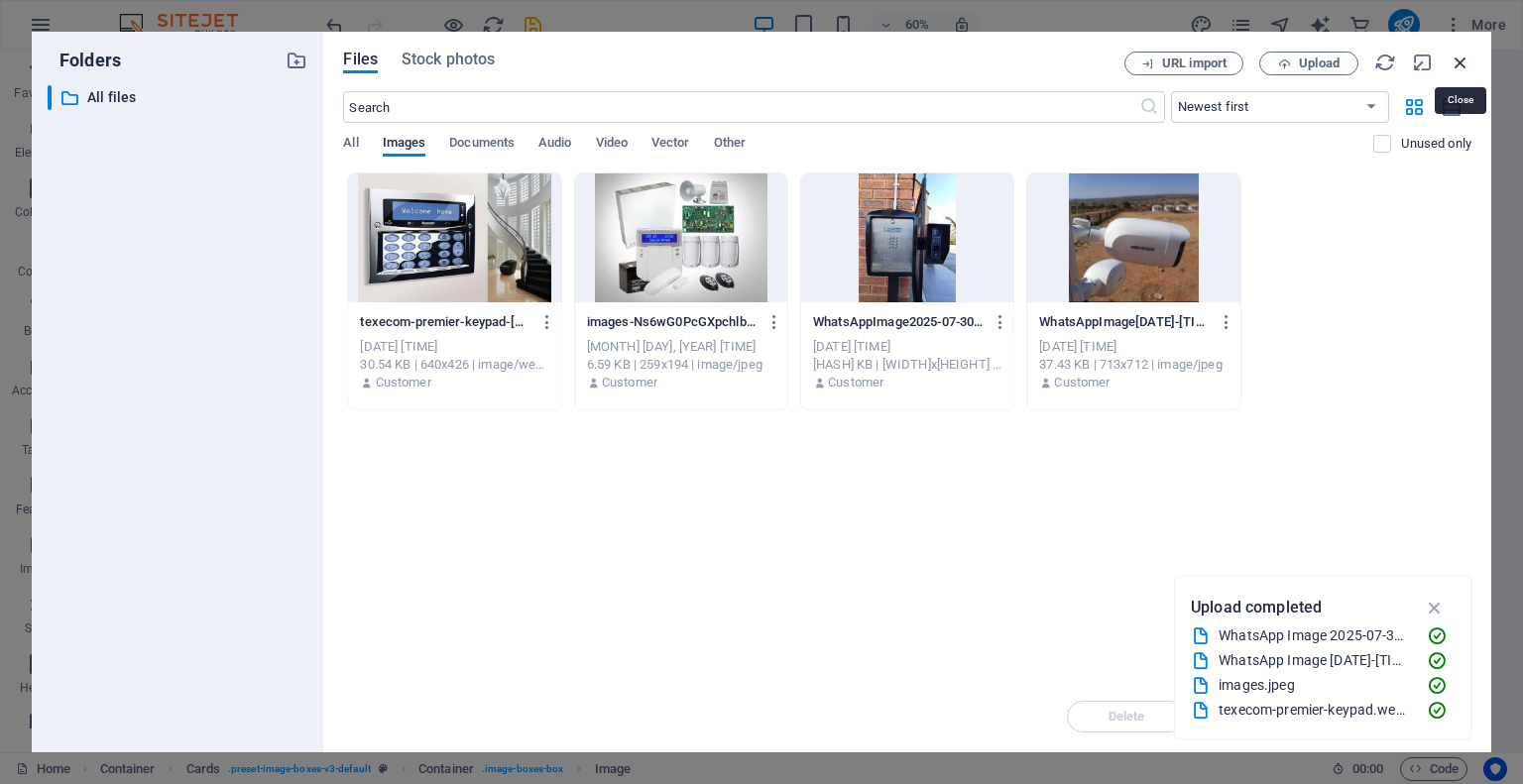 click at bounding box center (1461, 62) 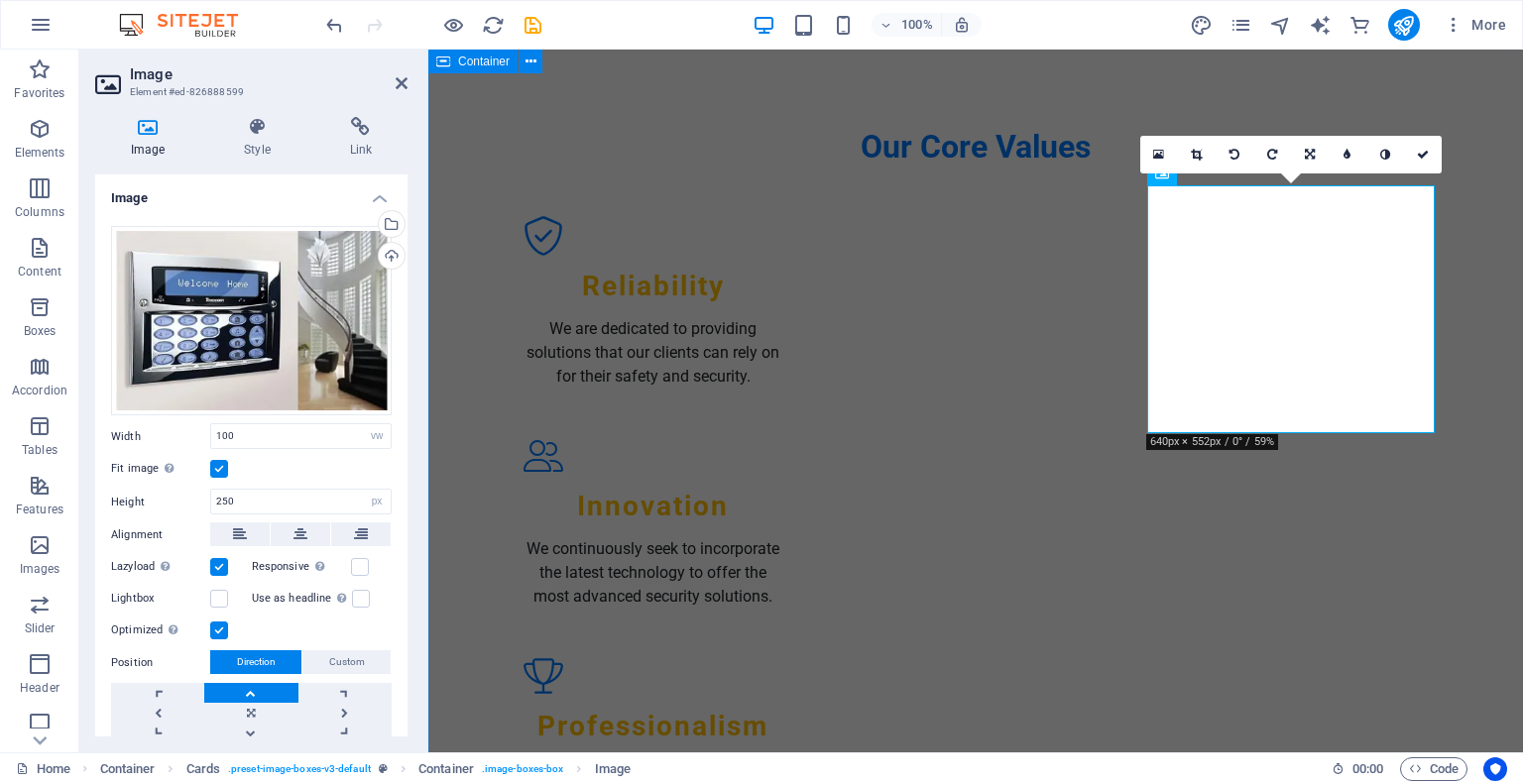 click on "Our Services CCTV Surveillance Systems We install and maintain both IP and analog CCTV systems, ensuring full coverage and monitoring capabilities. Our systems are tailored to meet your specific needs. Access Control Systems Control who enters your property with our state-of-the-art access control systems. Features include key card entry, biometric solutions, and remote access. Wireless Alarm Systems Stay protected with our wireless alarm systems that offer flexibility and quick installation. Receive instant notifications on your mobile device. Electric Fencing Solutions Enhance the security of your property with our reliable electric fencing options, providing an effective perimeter defense. Computer Lab Setups We design secure and efficient computer lab setups for schools and organizations, ensuring safety and reliable access. Real-Time Mobile App Monitoring Monitor your security systems from anywhere with our user-friendly mobile app, giving you peace of mind at your fingertips." at bounding box center [976, 2547] 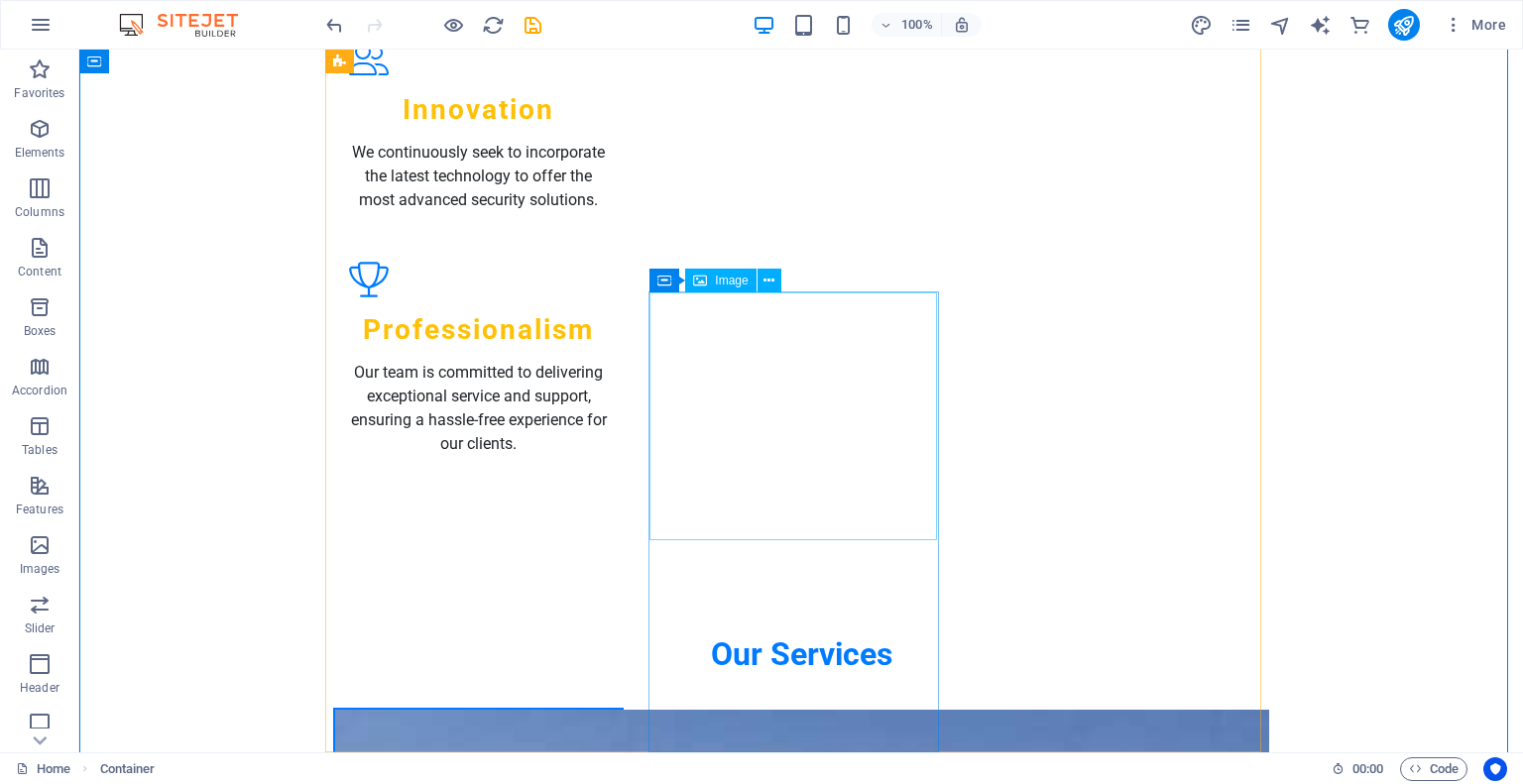 scroll, scrollTop: 1685, scrollLeft: 0, axis: vertical 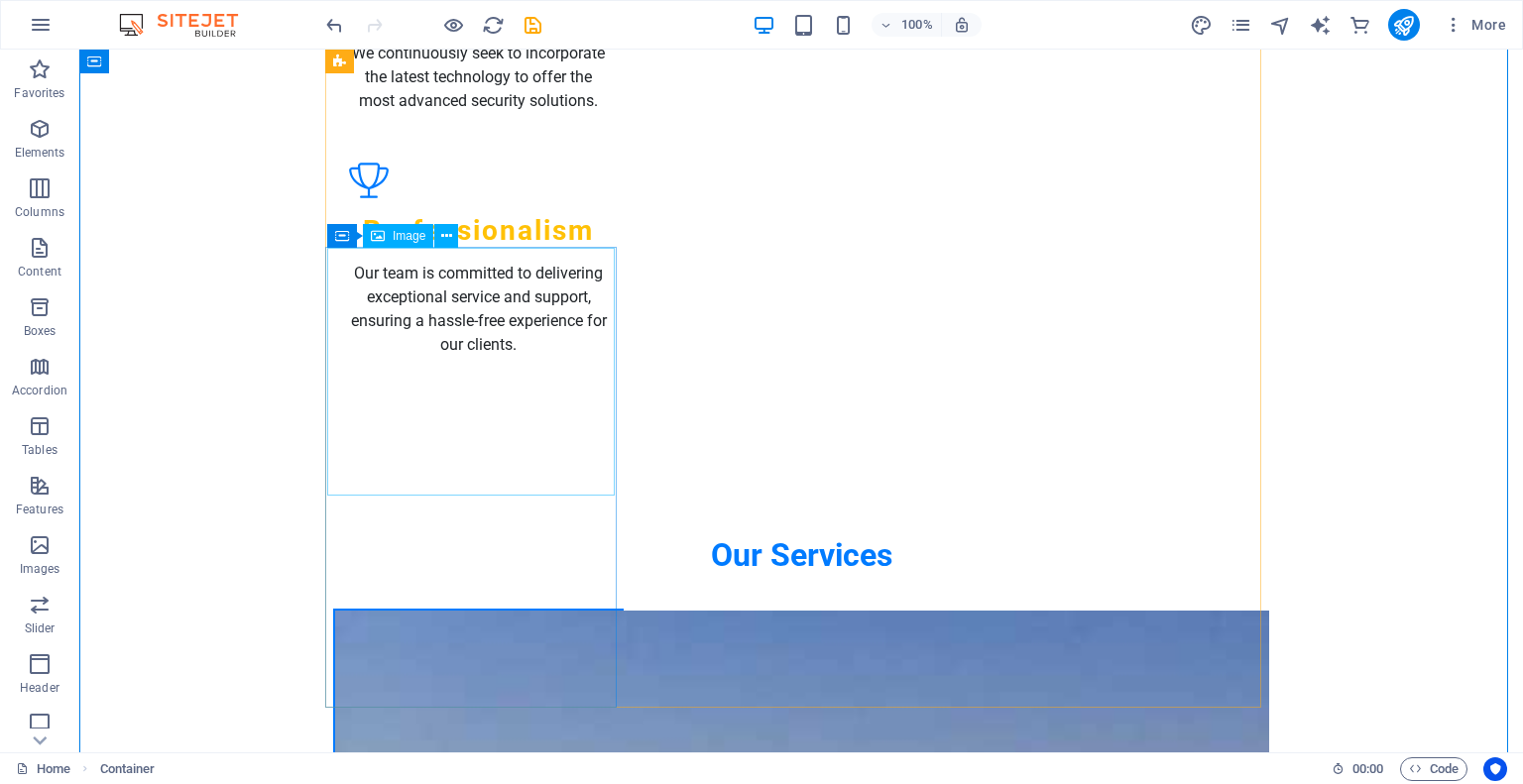 click at bounding box center (478, 2281) 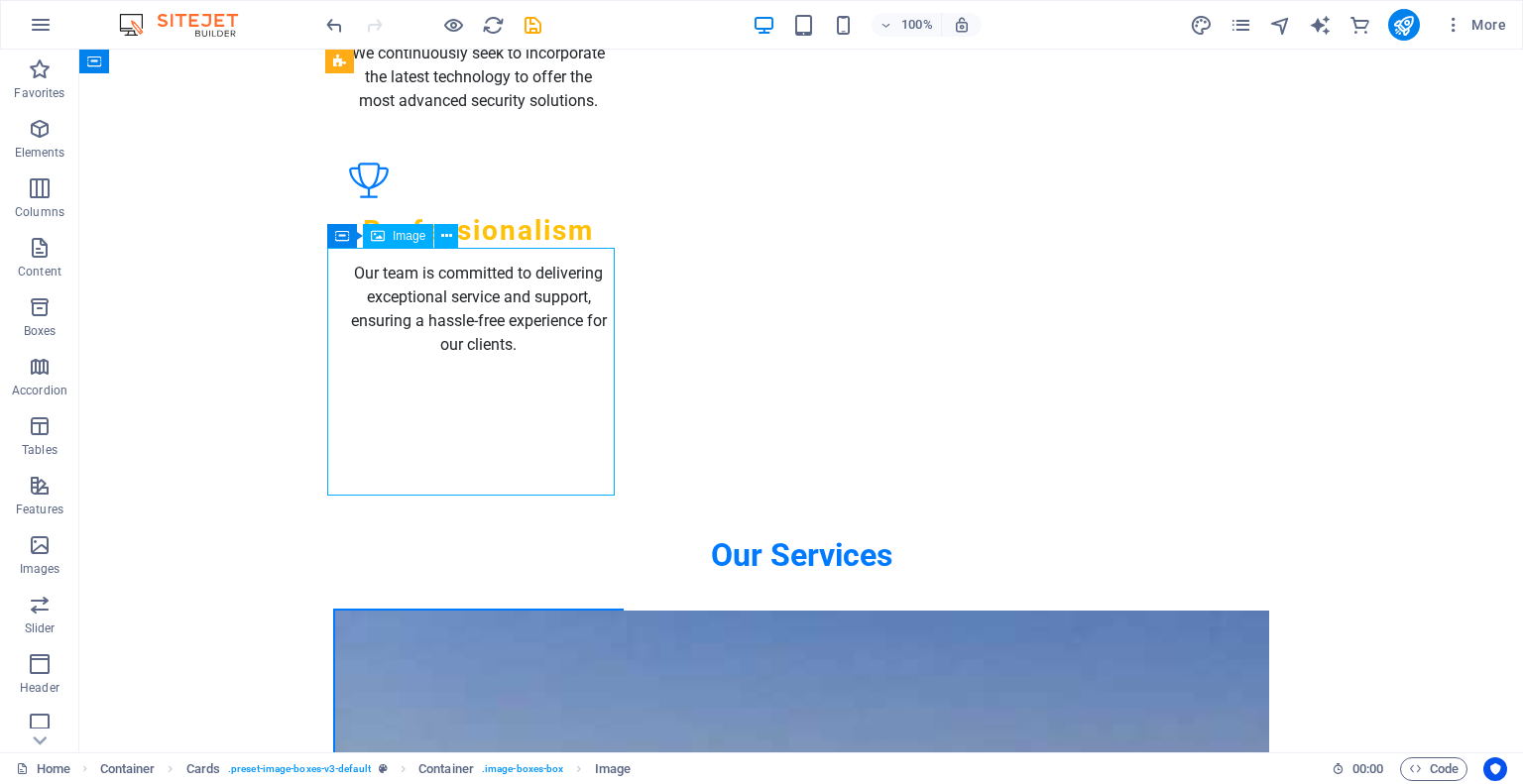 click at bounding box center (478, 2281) 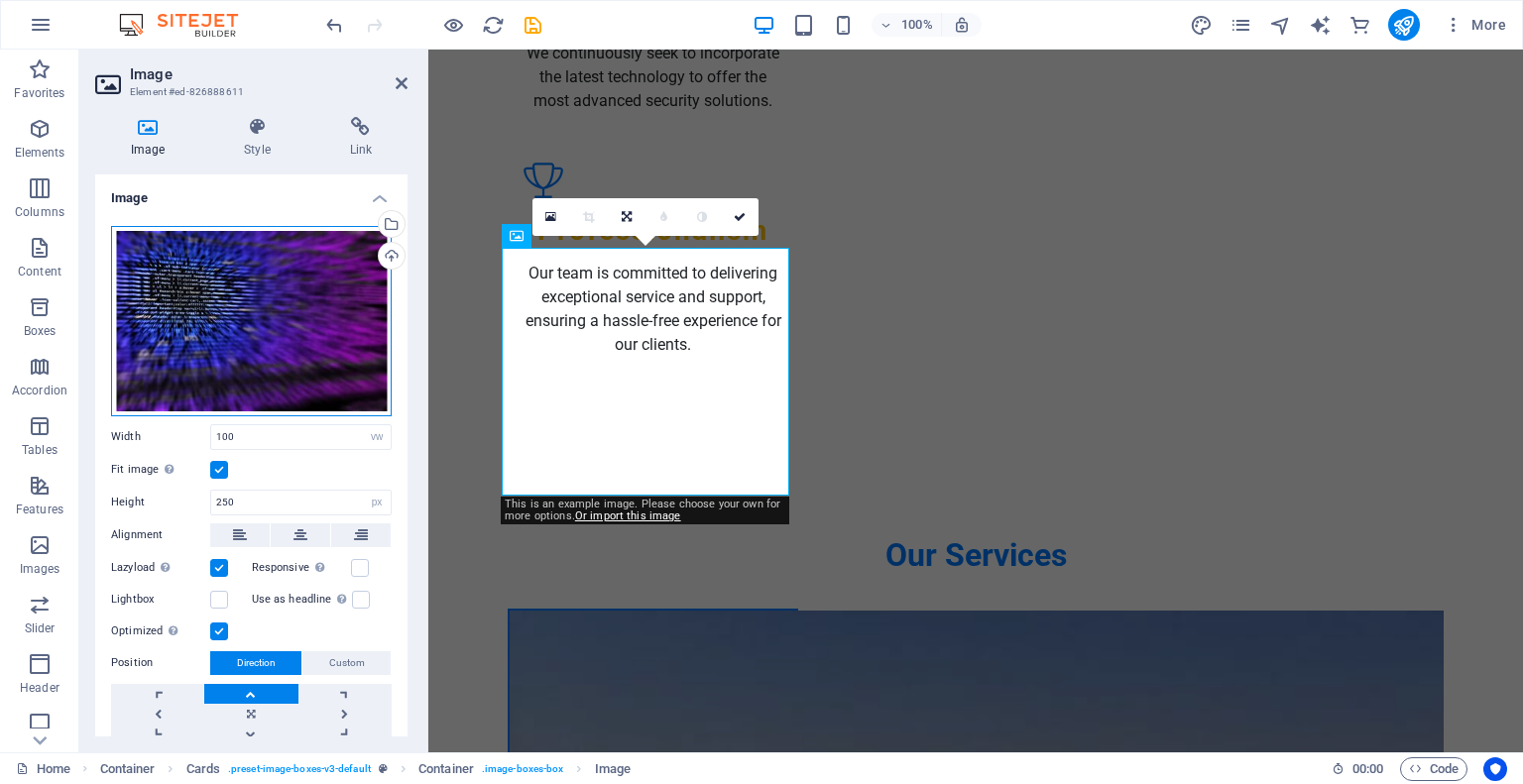 click on "Drag files here, click to choose files or select files from Files or our free stock photos & videos" at bounding box center [251, 321] 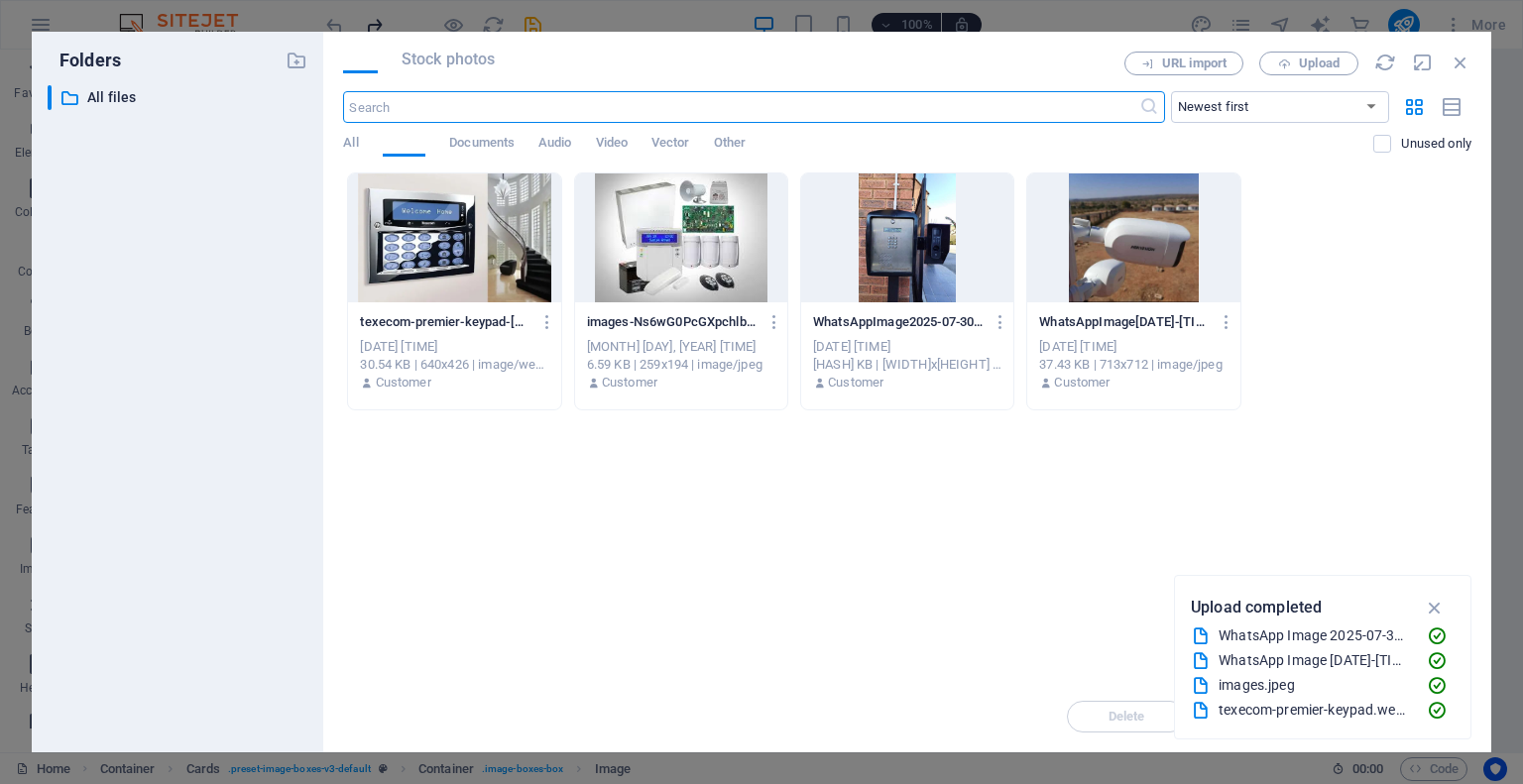 scroll, scrollTop: 2153, scrollLeft: 0, axis: vertical 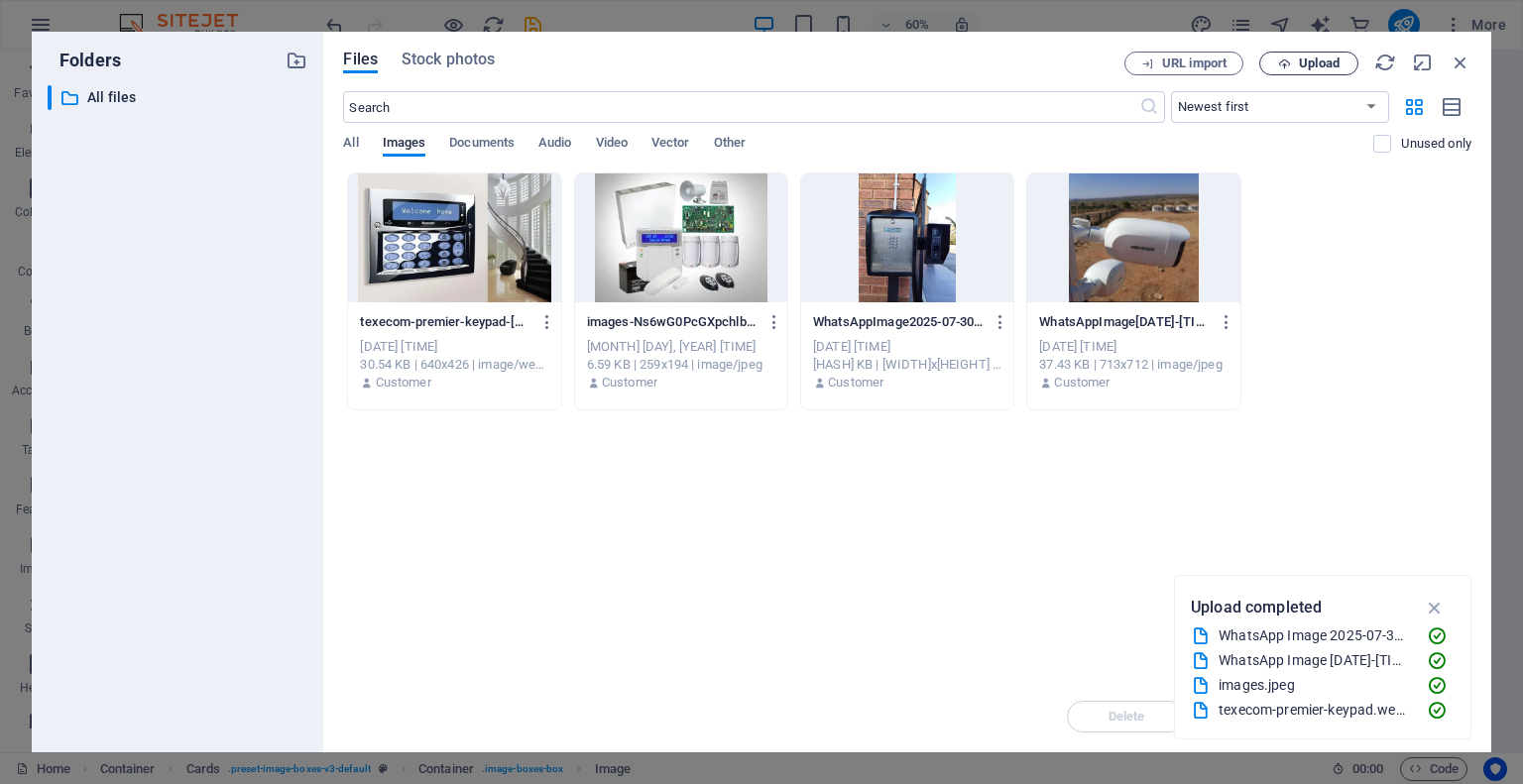 click on "Upload" at bounding box center [1319, 63] 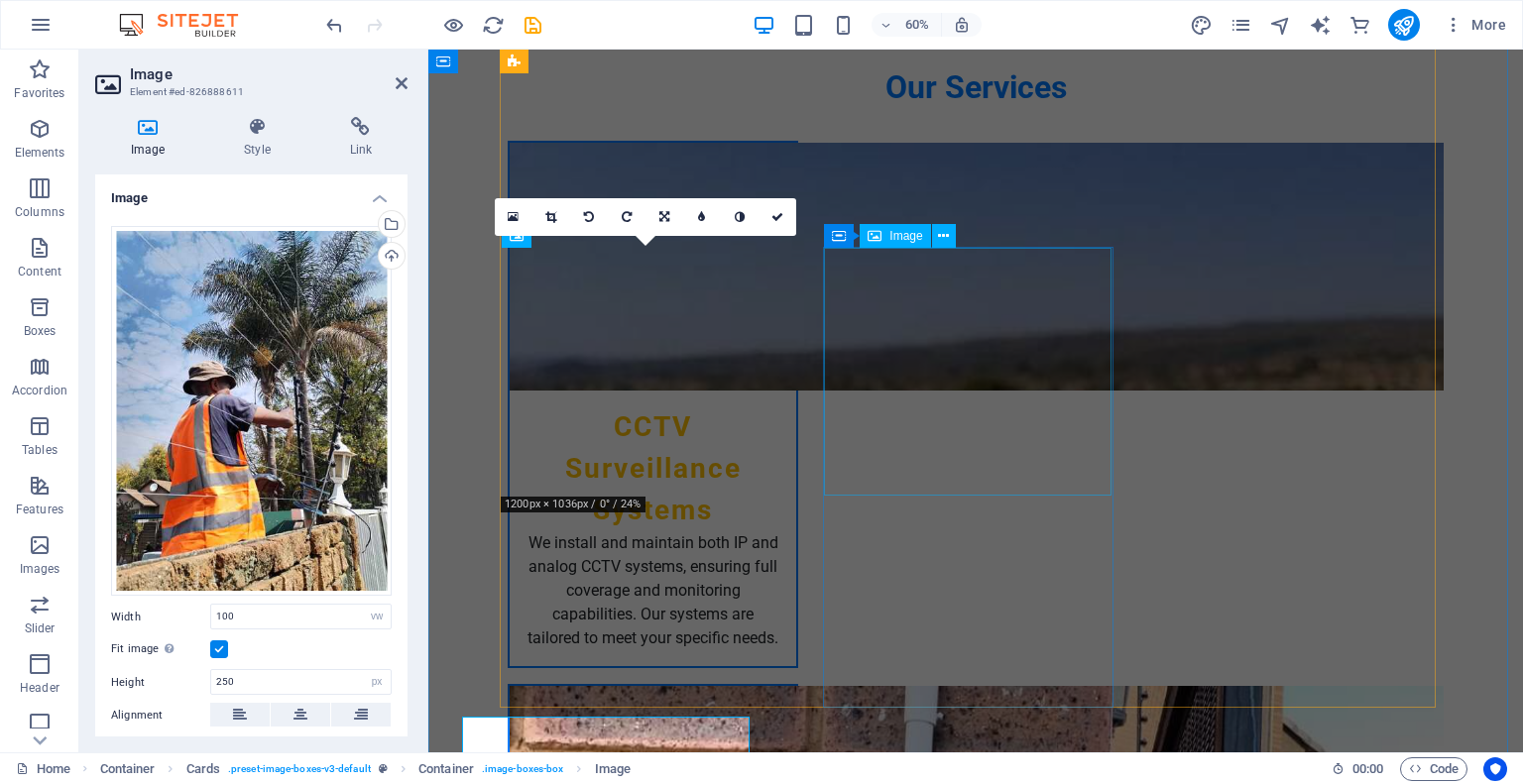 scroll, scrollTop: 1685, scrollLeft: 0, axis: vertical 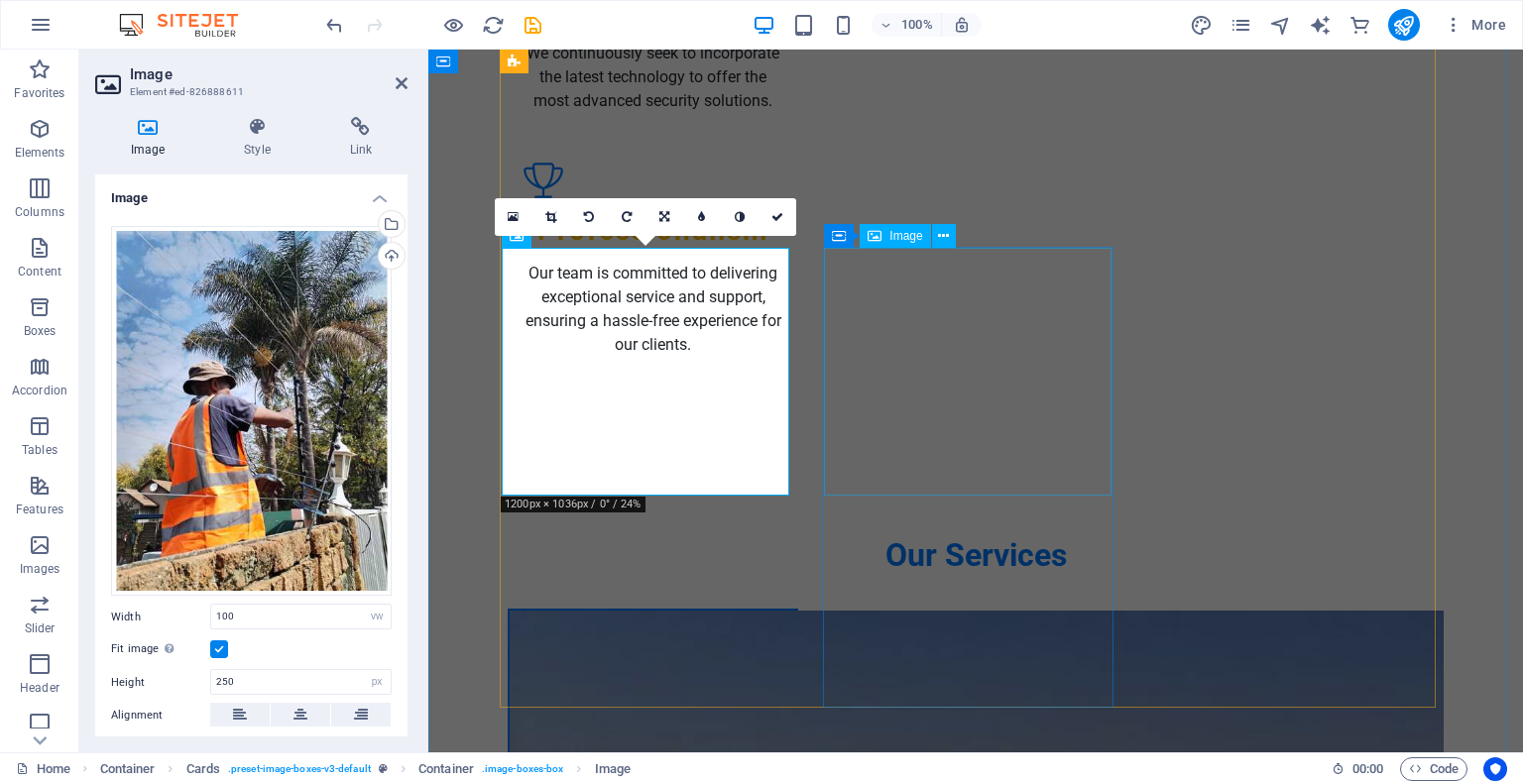 click at bounding box center [652, 2758] 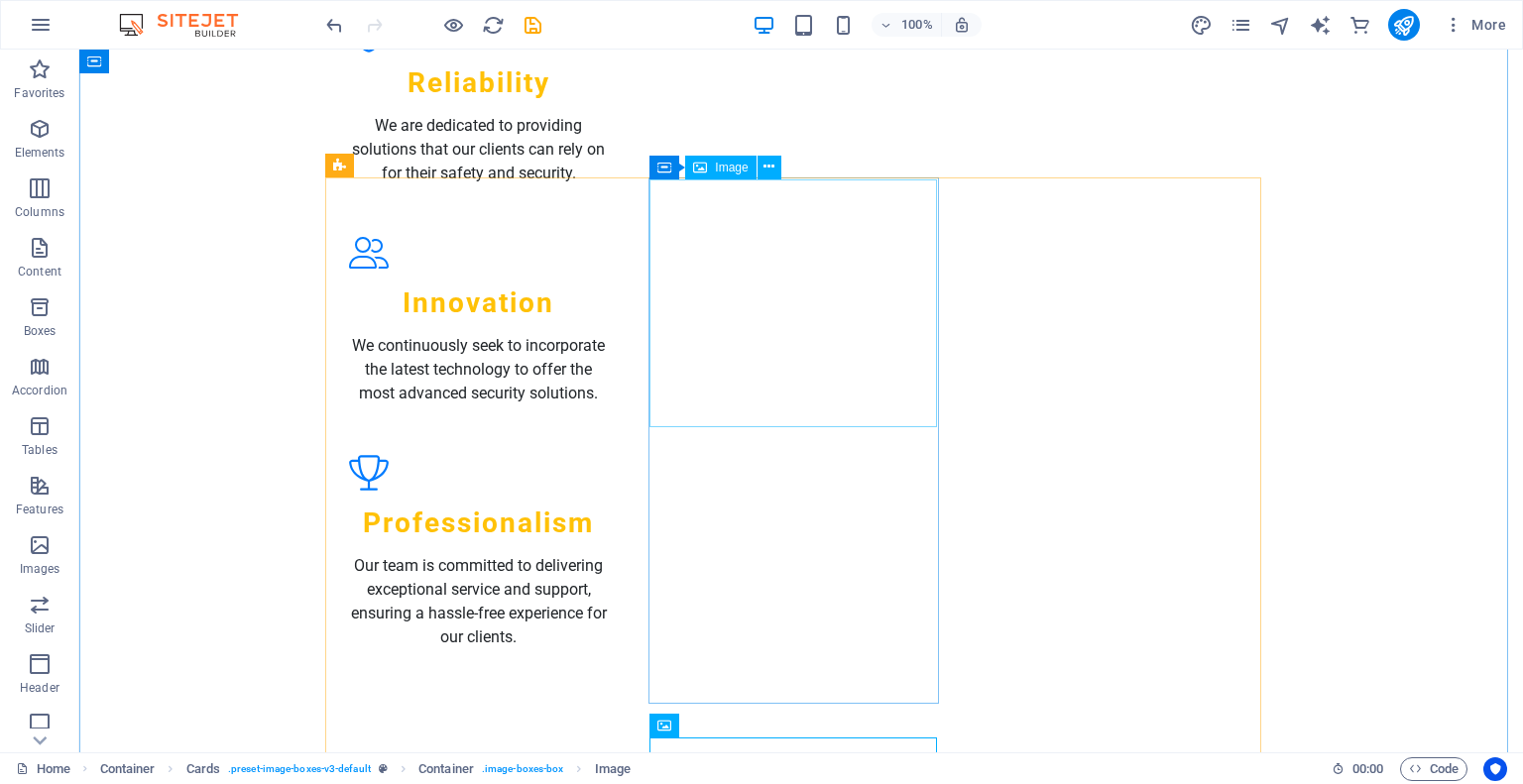 scroll, scrollTop: 1487, scrollLeft: 0, axis: vertical 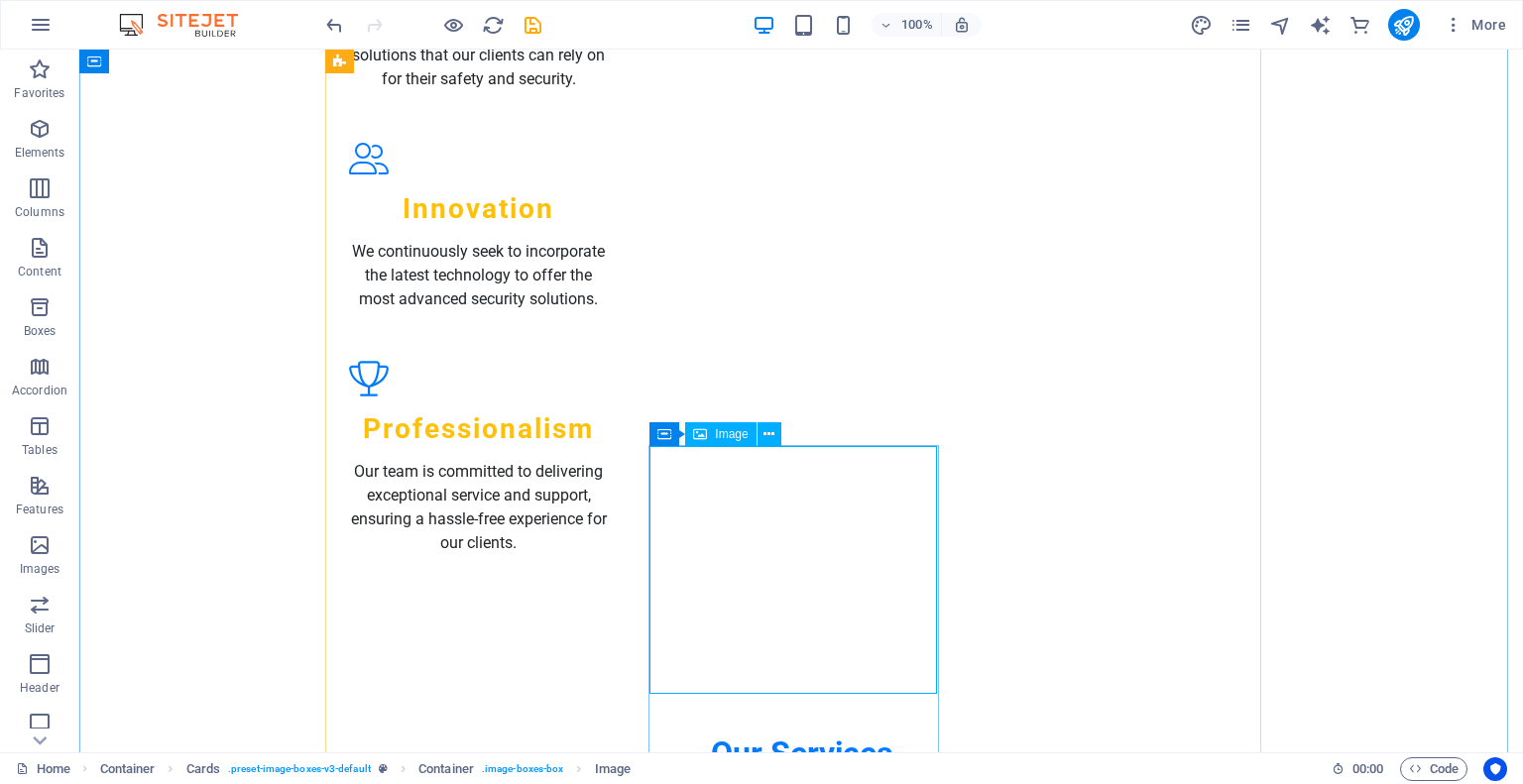 click at bounding box center [478, 2957] 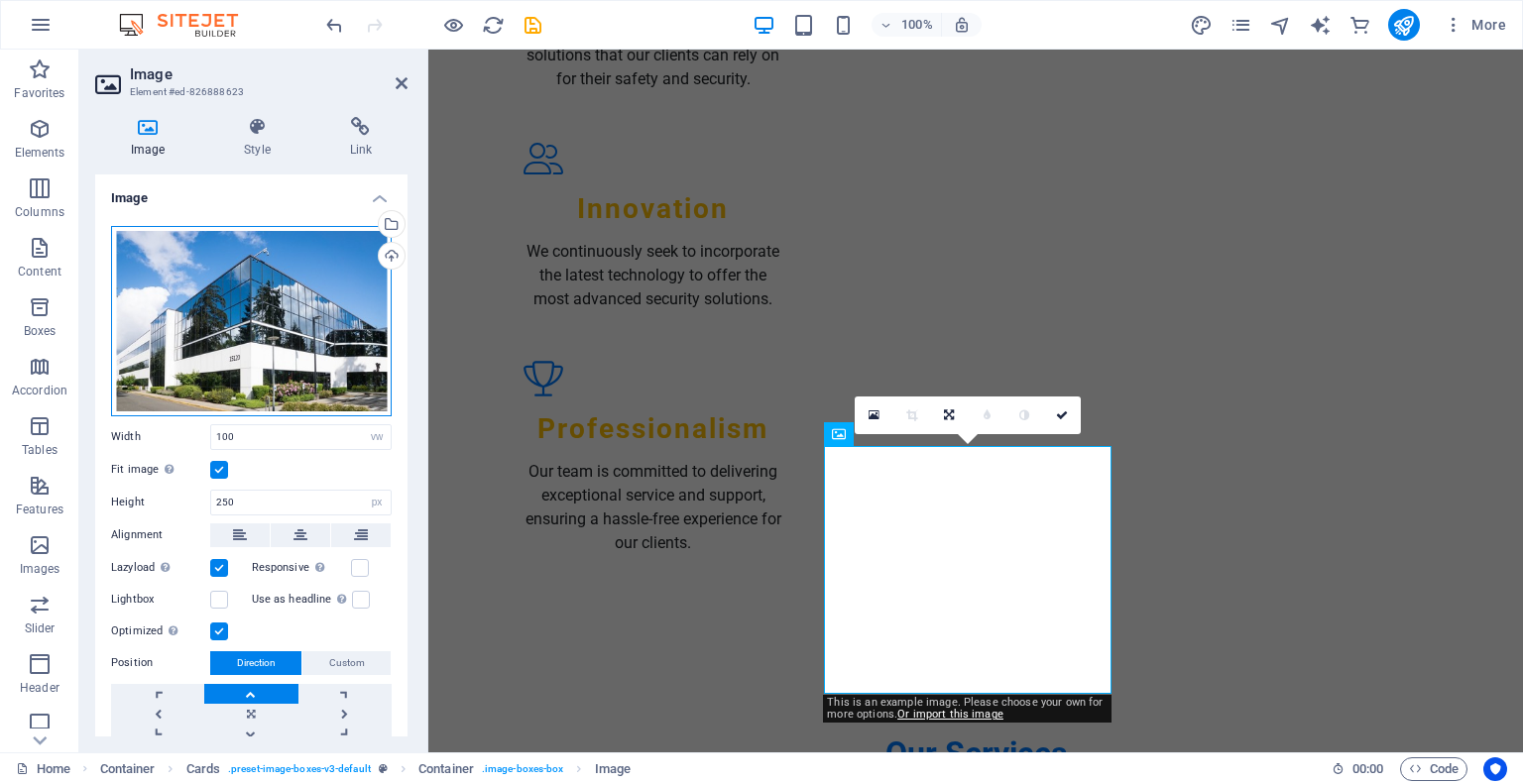 click on "Drag files here, click to choose files or select files from Files or our free stock photos & videos" at bounding box center (251, 321) 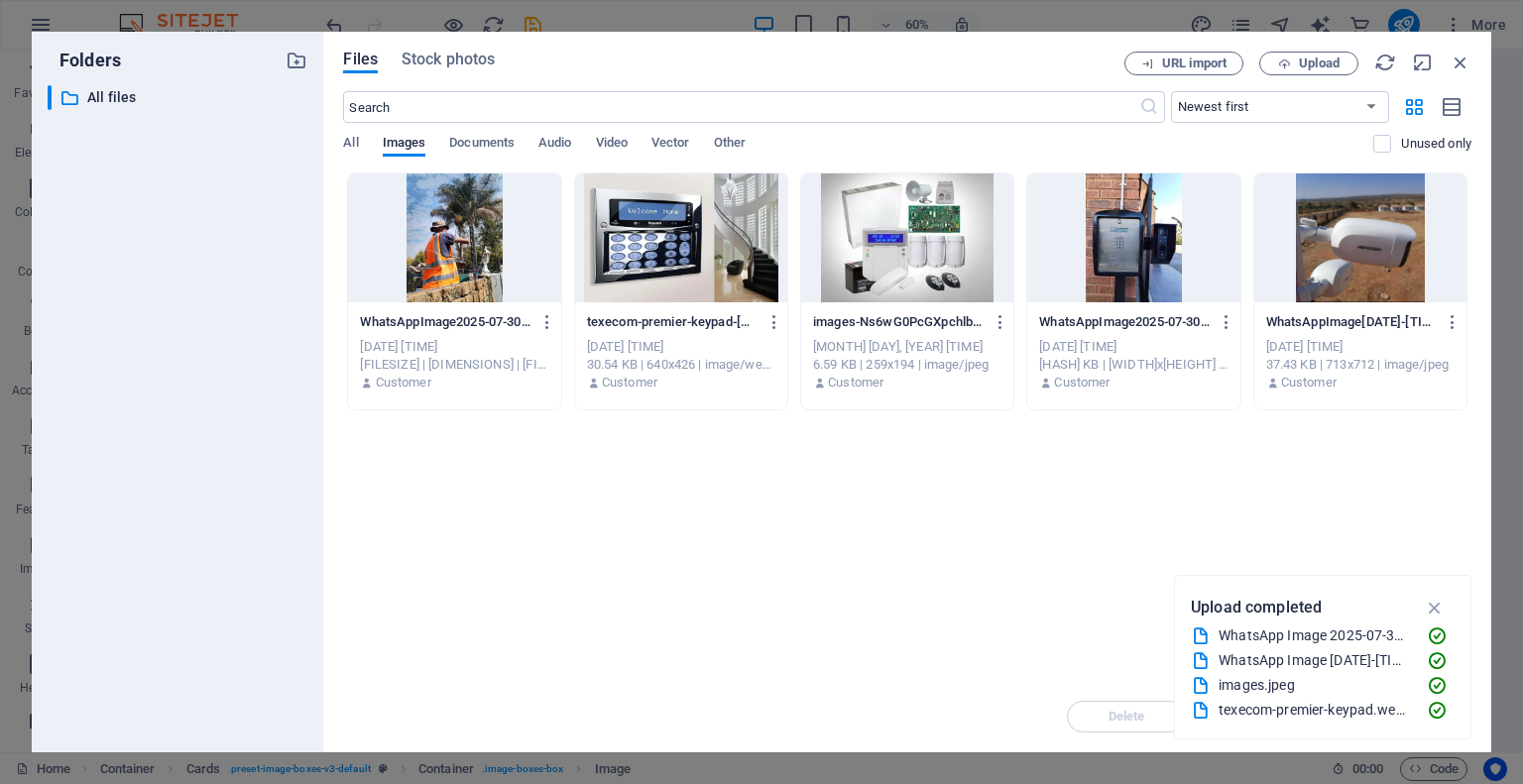 click on "​ All files All files" at bounding box center (177, 410) 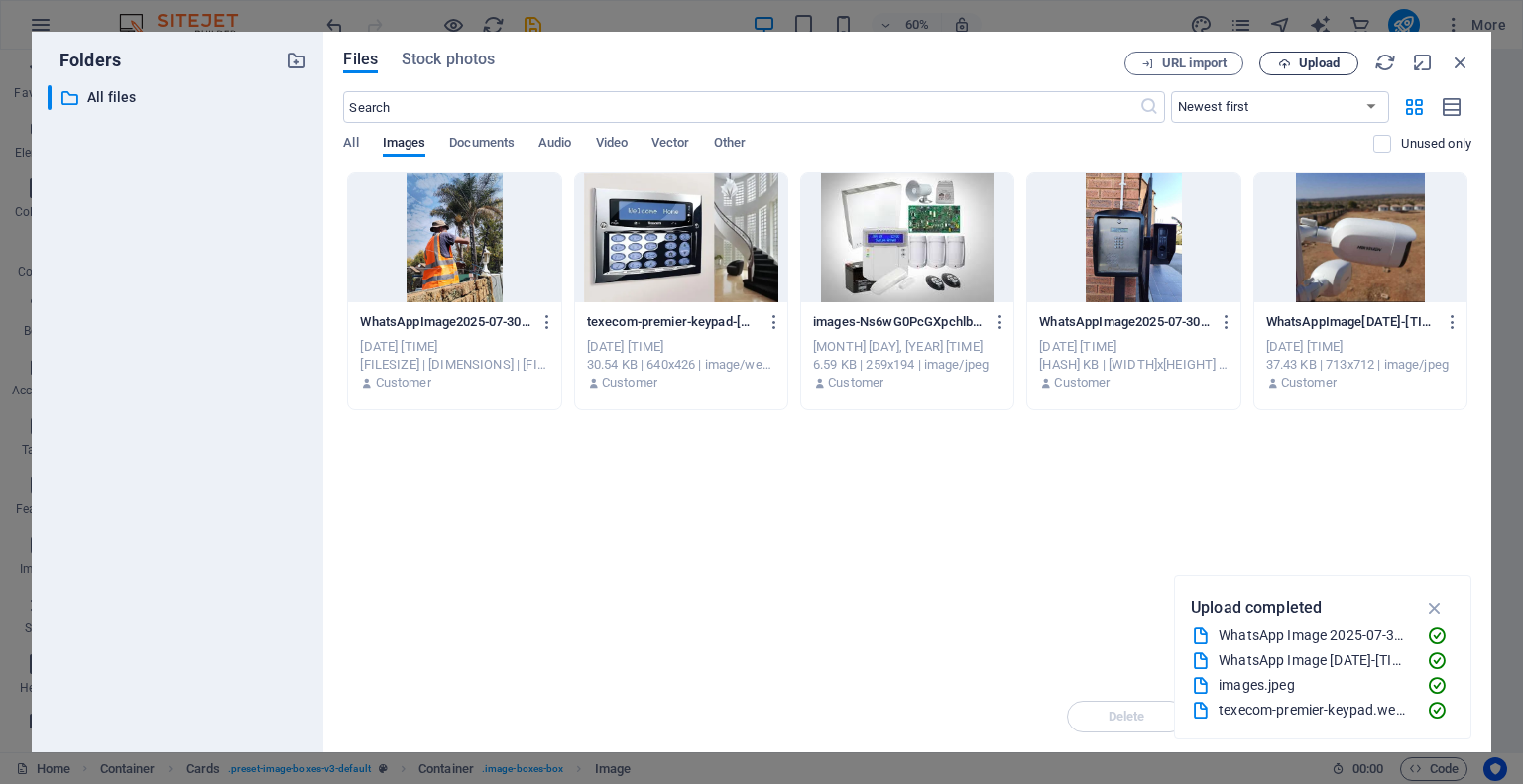 click on "Upload" at bounding box center (1319, 63) 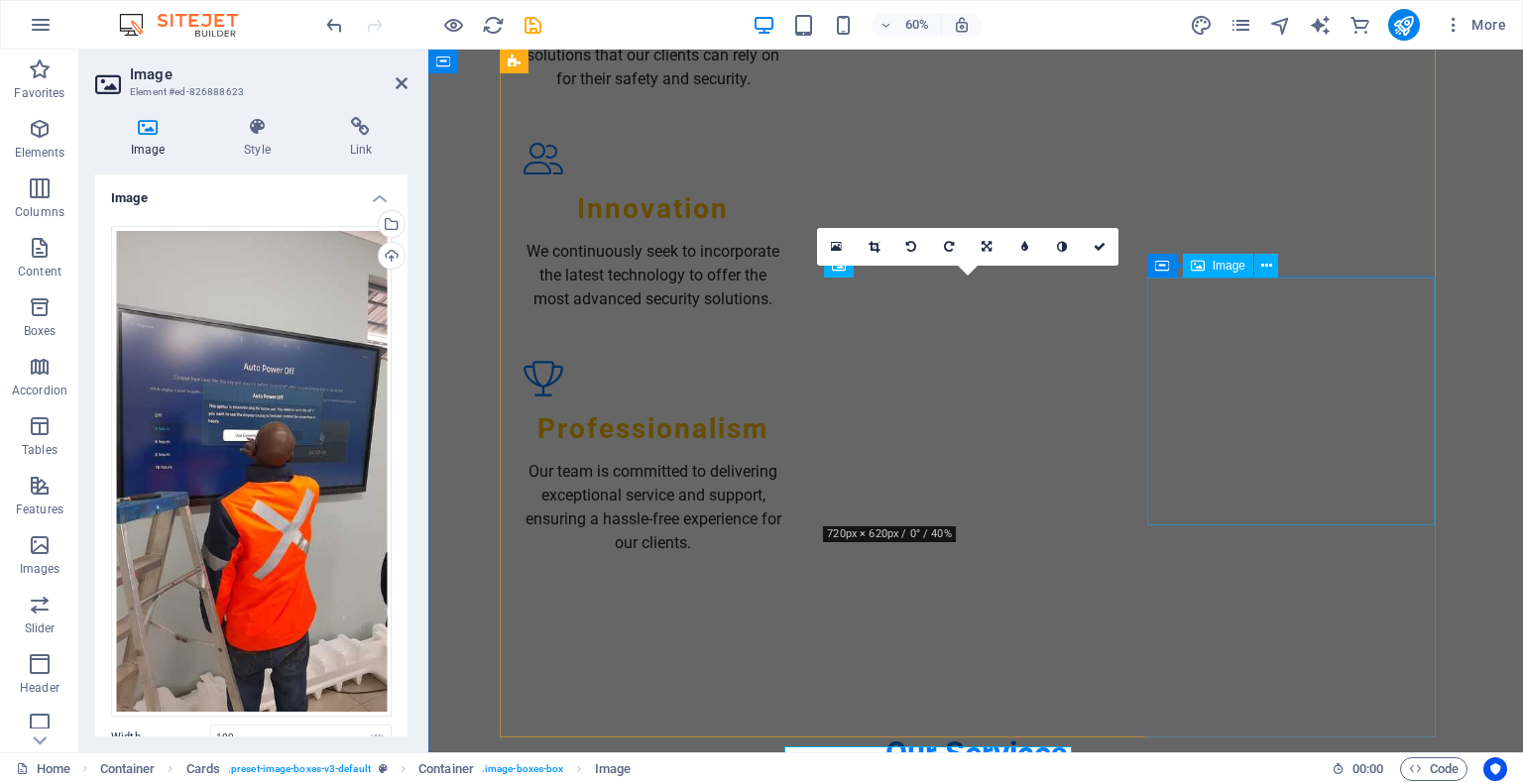 scroll, scrollTop: 1655, scrollLeft: 0, axis: vertical 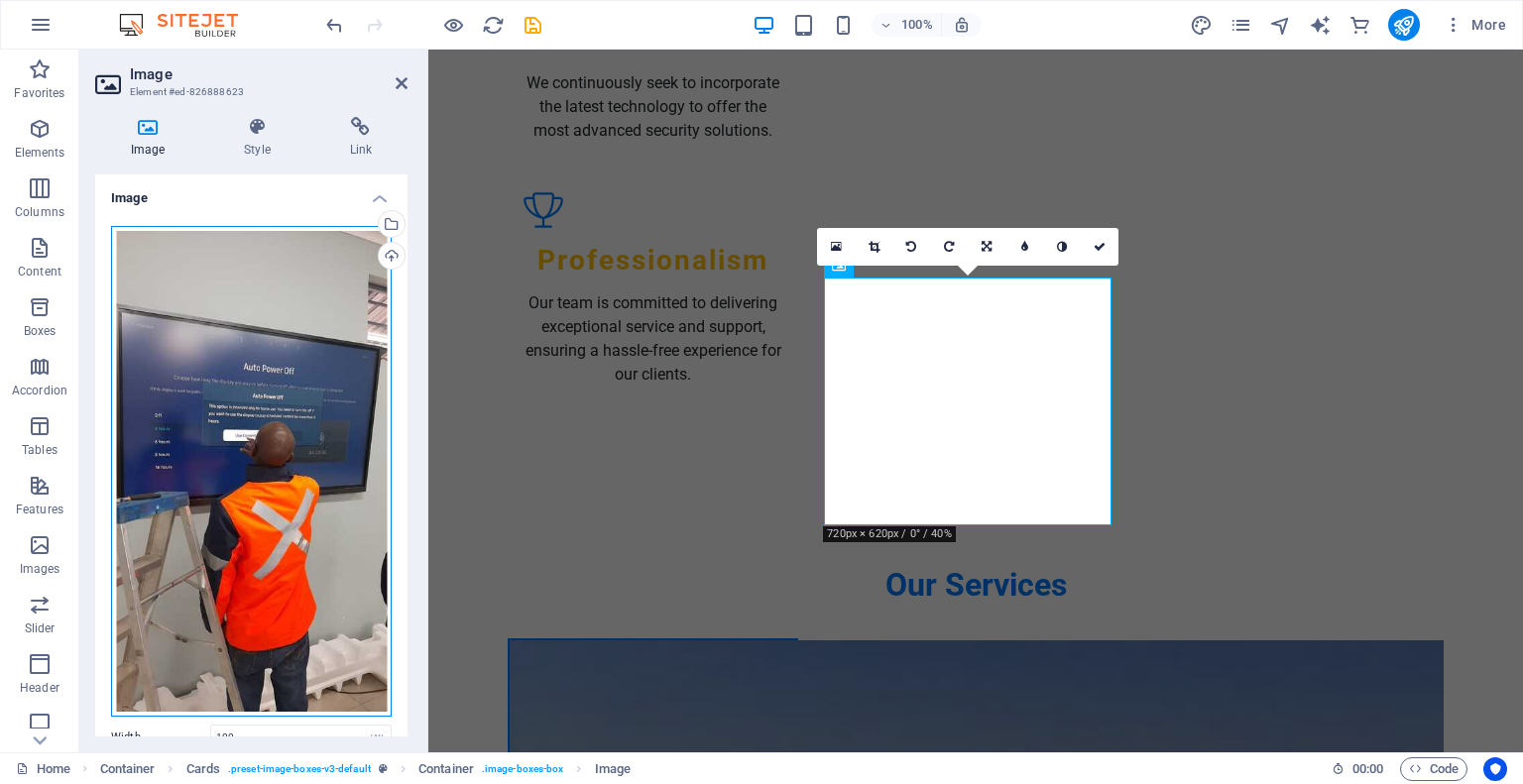click on "Drag files here, click to choose files or select files from Files or our free stock photos & videos" at bounding box center [251, 471] 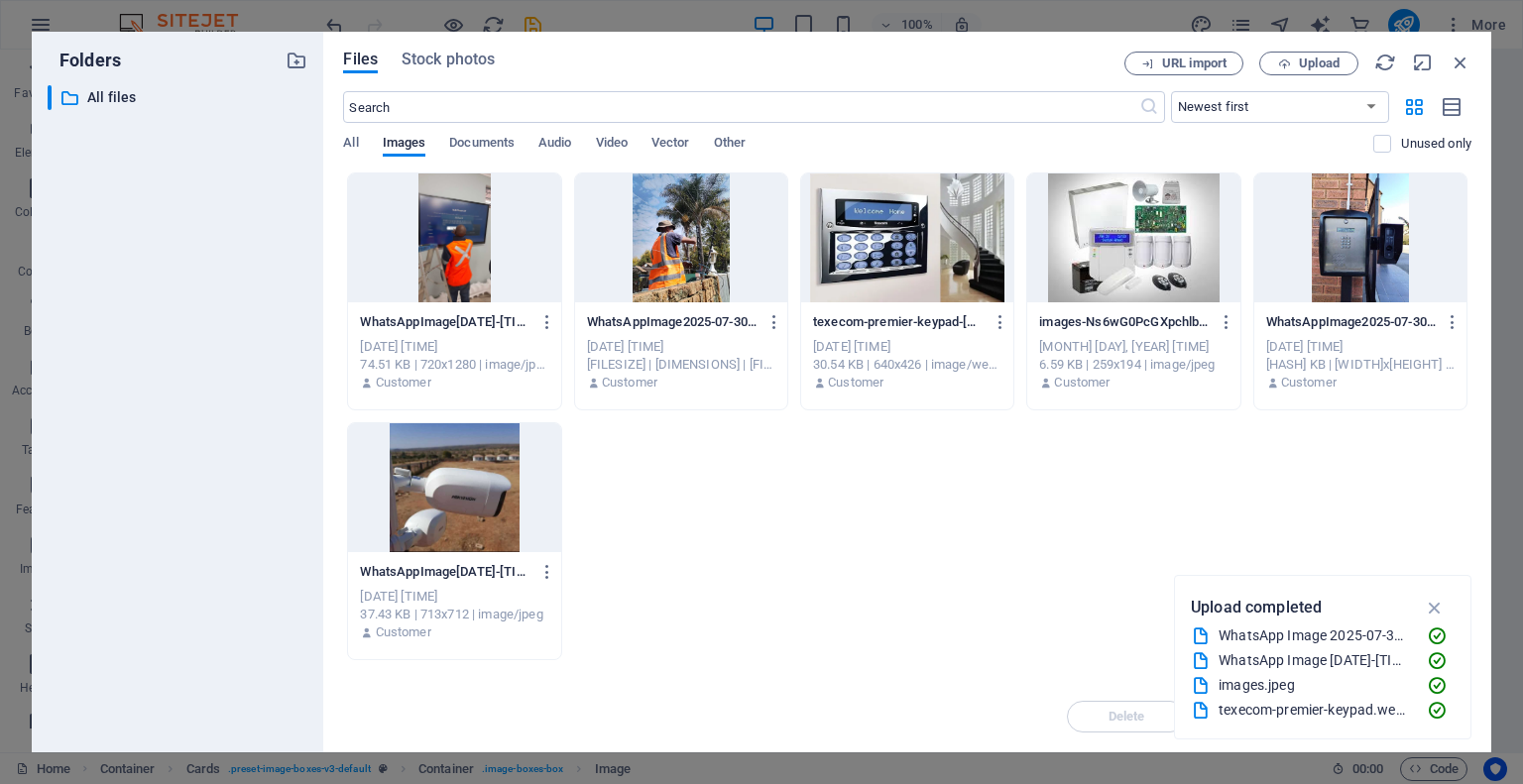 click on "​ All files All files" at bounding box center (177, 410) 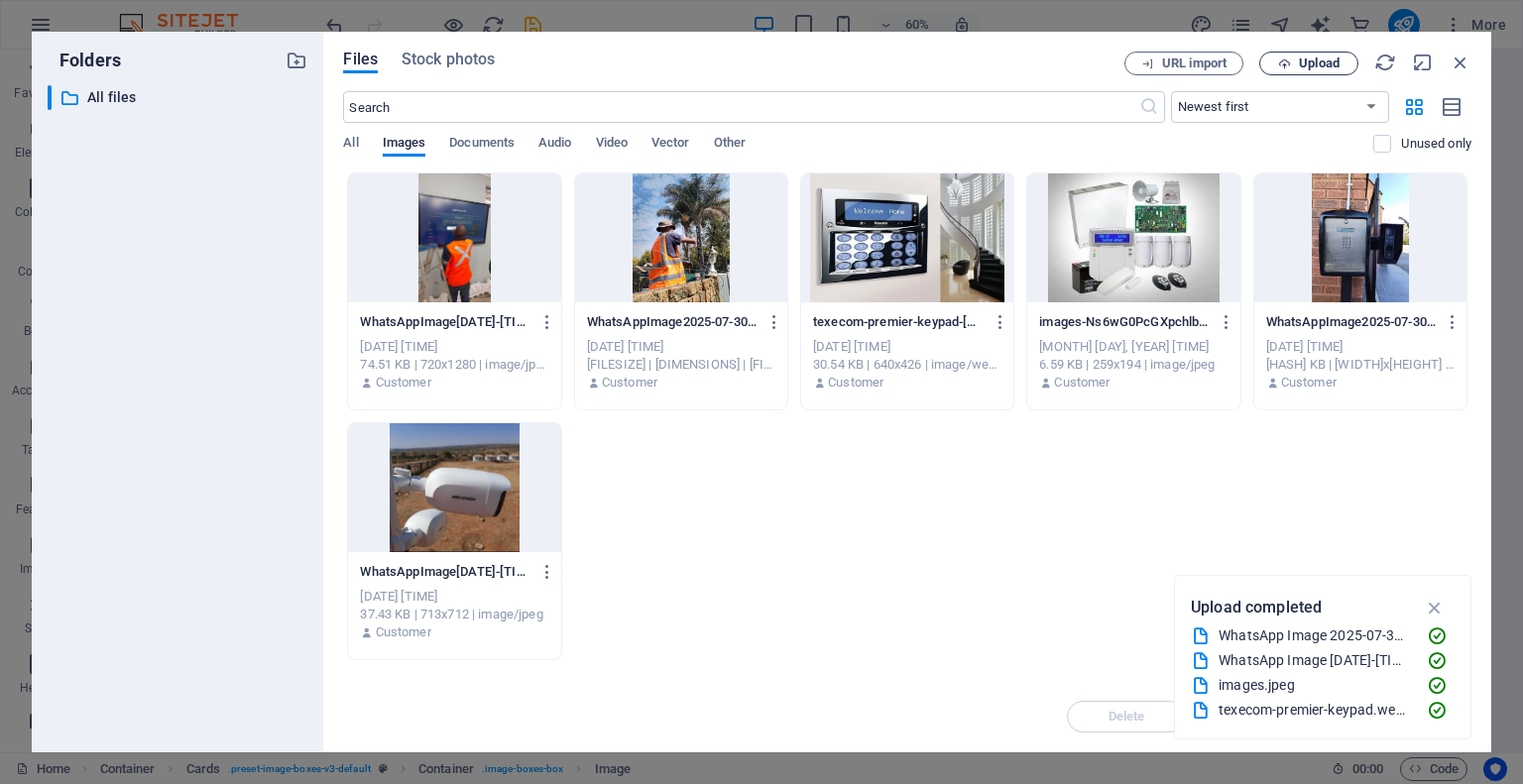 click on "Upload" at bounding box center [1319, 63] 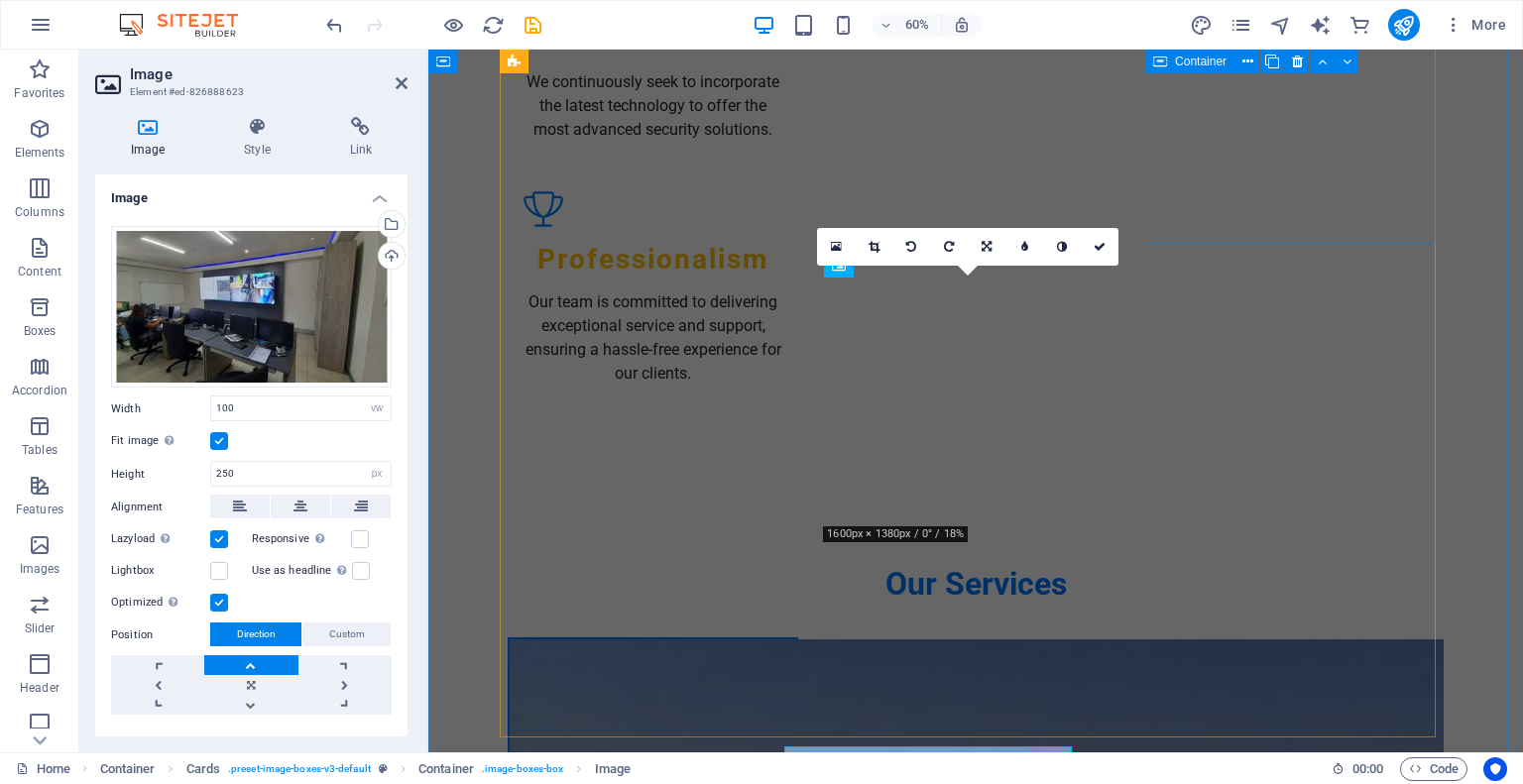 scroll, scrollTop: 1655, scrollLeft: 0, axis: vertical 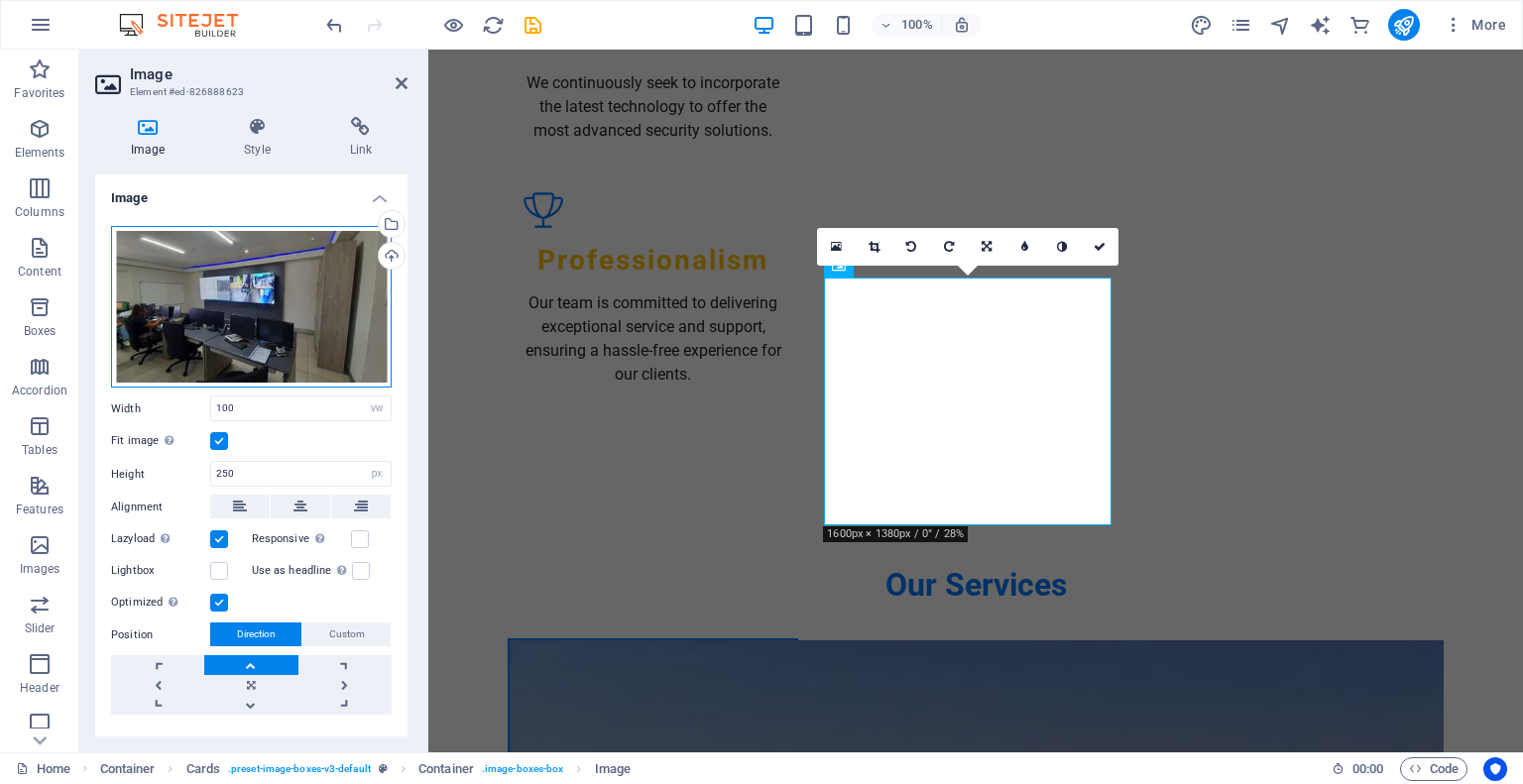 click on "Drag files here, click to choose files or select files from Files or our free stock photos & videos" at bounding box center [251, 307] 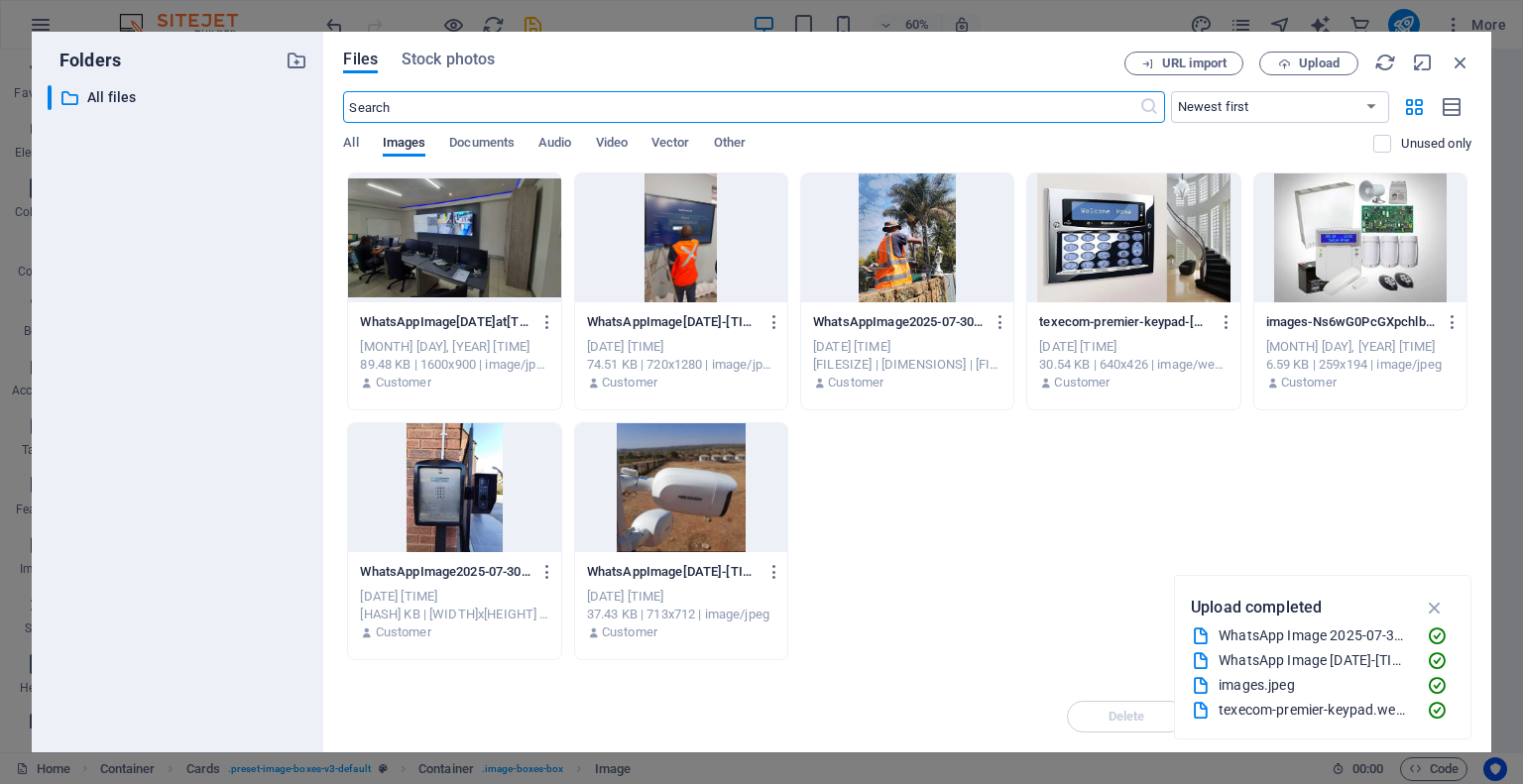 click on "securetechinnovations.co.za Home Favorites Elements Columns Content Boxes Accordion Tables Features Images Slider Header Footer Forms Marketing Collections Commerce Image Element #ed-826888623 Image Style Link Image Drag files here, click to choose files or select files from Files or our free stock photos & videos Select files from the file manager, stock photos, or upload file(s) Upload Width 100 Default auto px rem % em vh vw Fit image Automatically fit image to a fixed width and height Height 250 Default auto px Alignment Lazyload Loading images after the page loads improves page speed. Responsive Automatically load retina image and smartphone optimized sizes. Lightbox Use as headline The image will be wrapped in an H1 headline tag. Useful for giving alternative text the weight of an H1 headline, e.g. for the logo. Leave unchecked if uncertain. Optimized Images are compressed to improve page speed. Position Direction Custom 50" at bounding box center (762, 392) 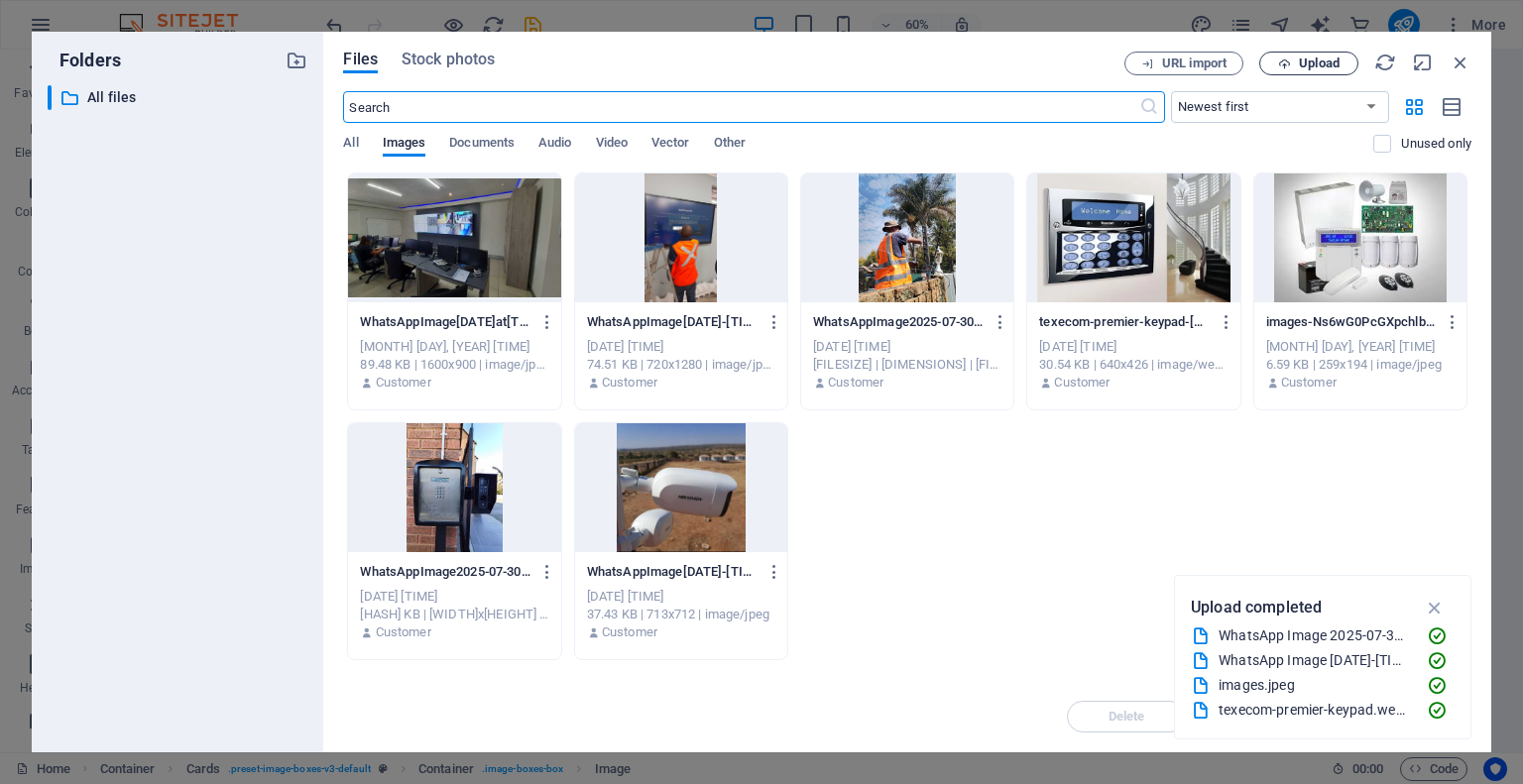 click on "Upload" at bounding box center (1309, 63) 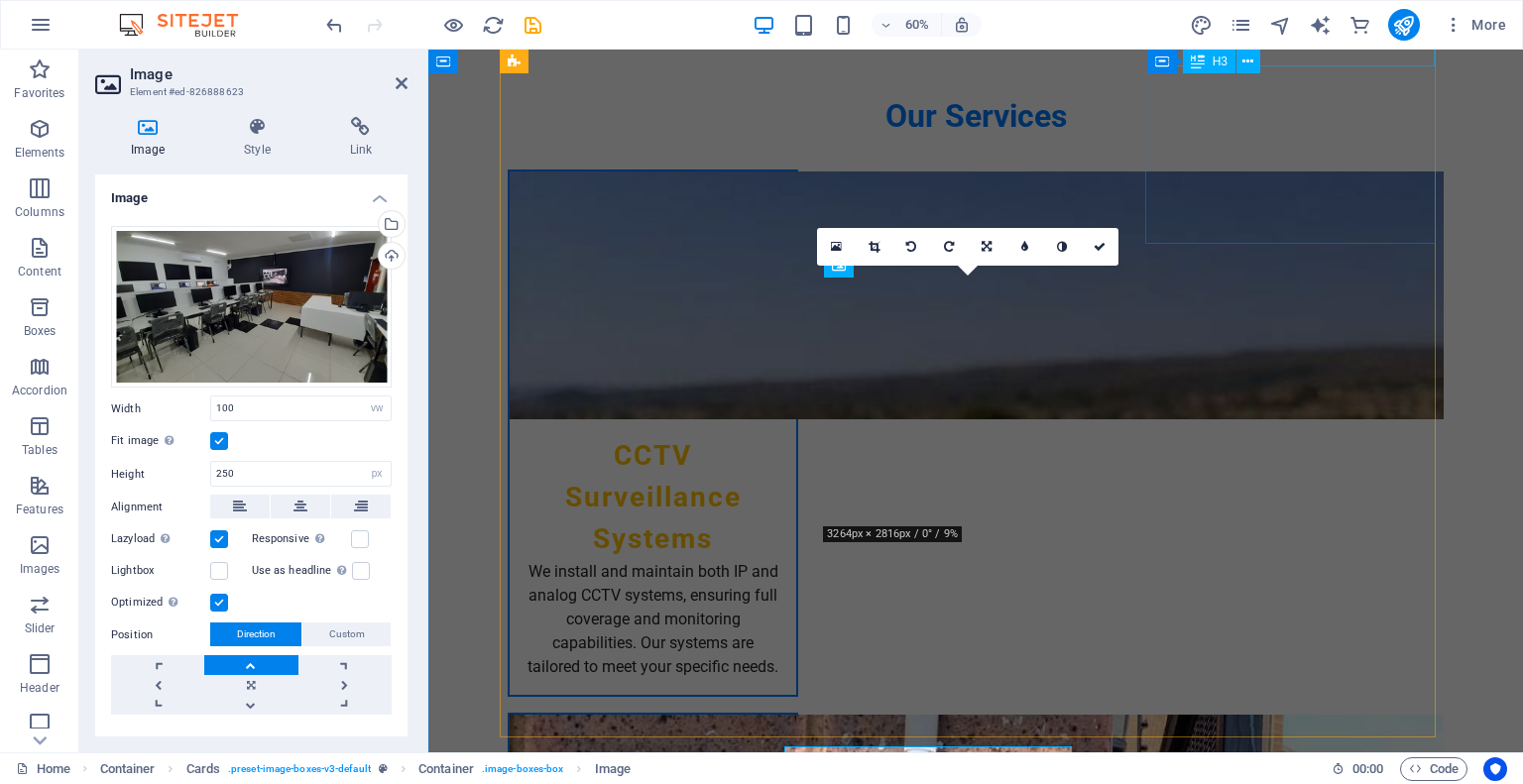 scroll, scrollTop: 1655, scrollLeft: 0, axis: vertical 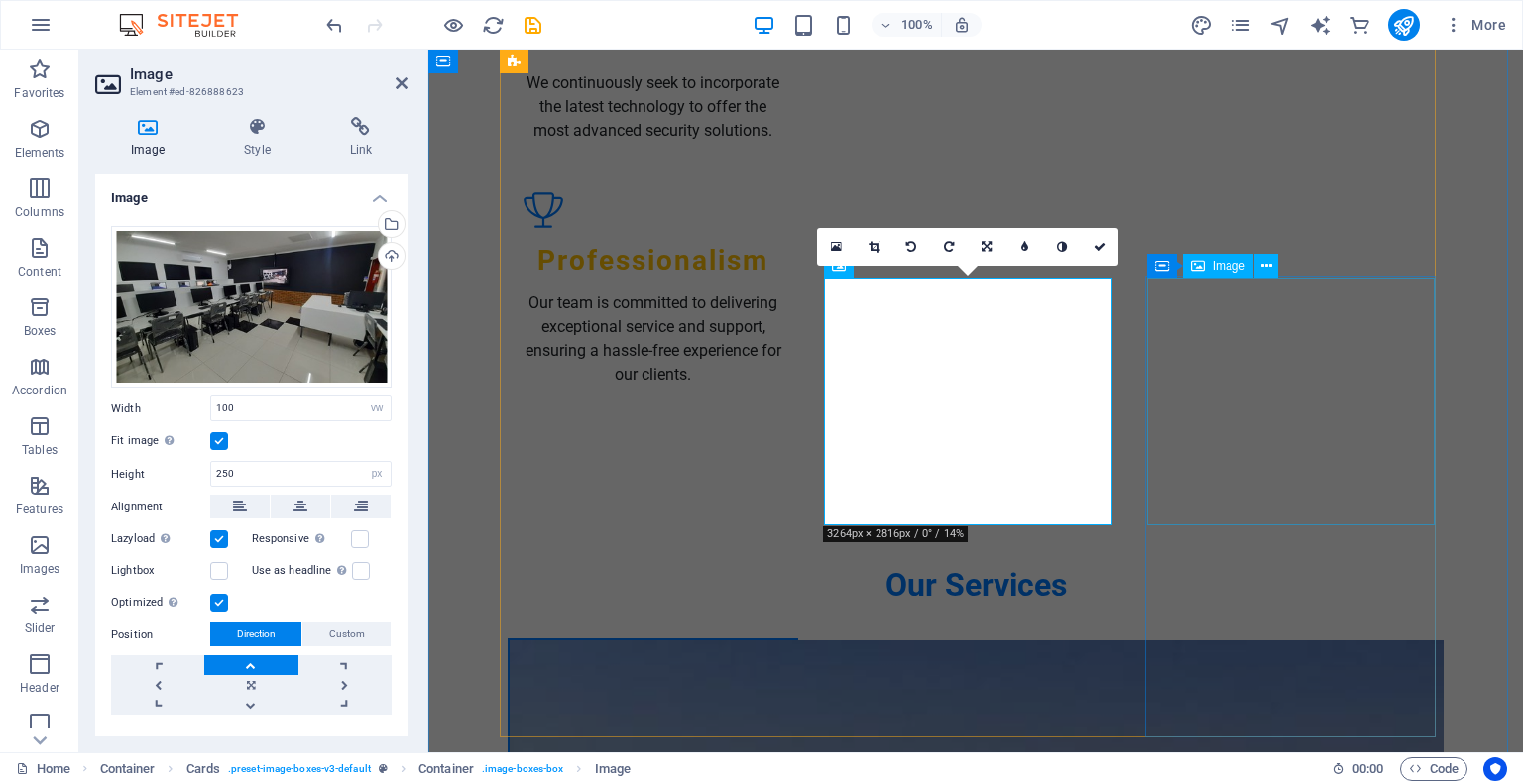 click at bounding box center (652, 3266) 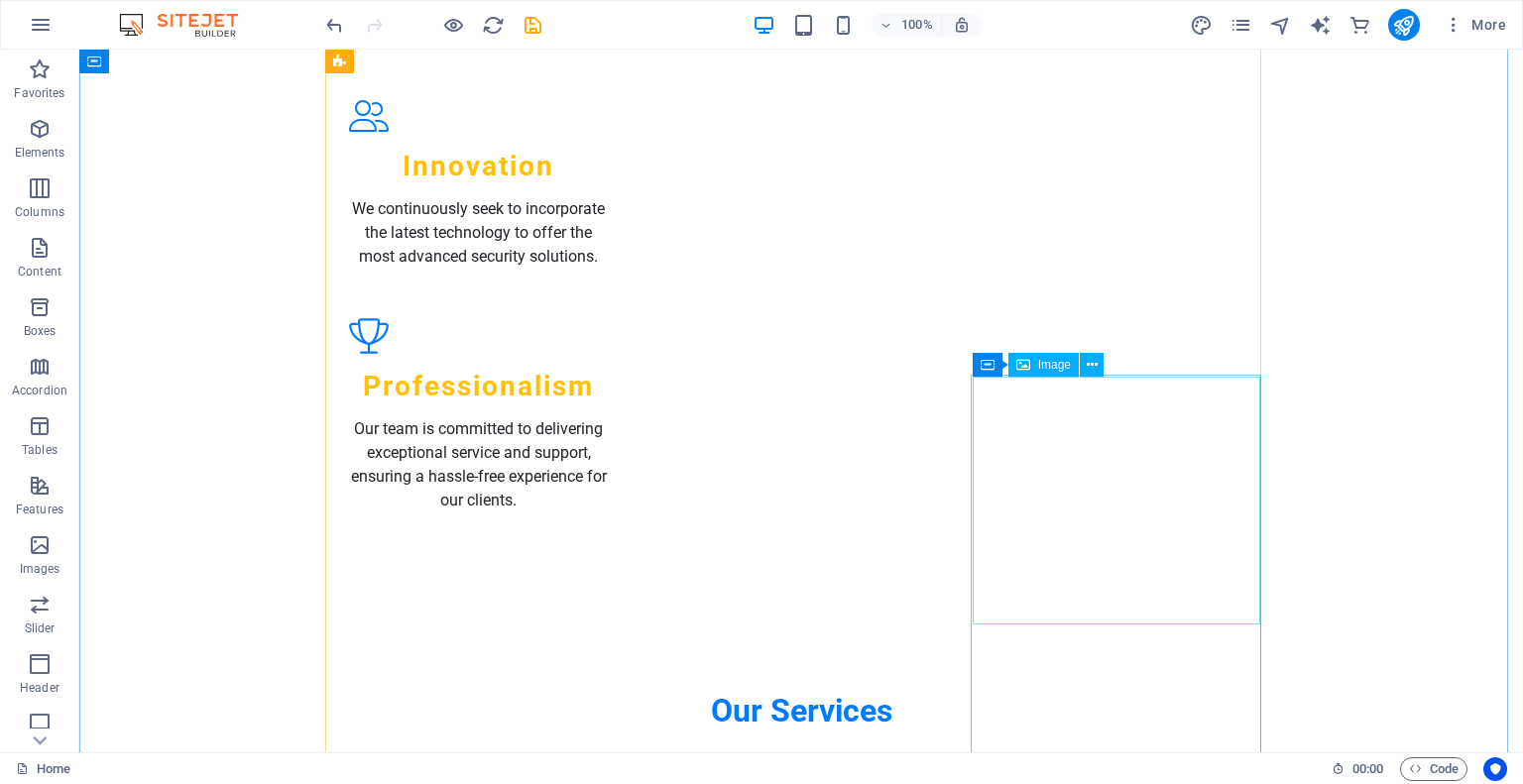 scroll, scrollTop: 1556, scrollLeft: 0, axis: vertical 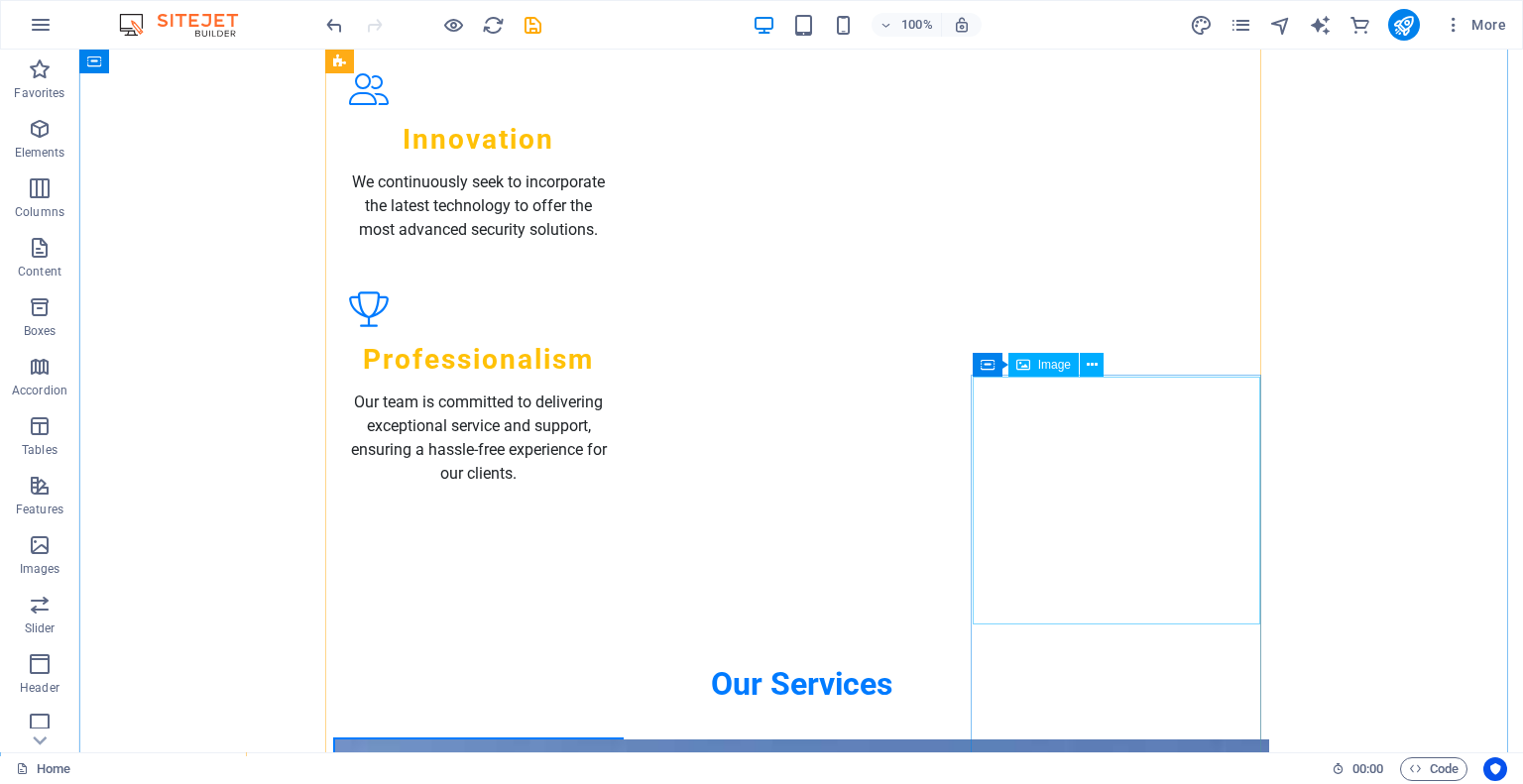 click at bounding box center [478, 3365] 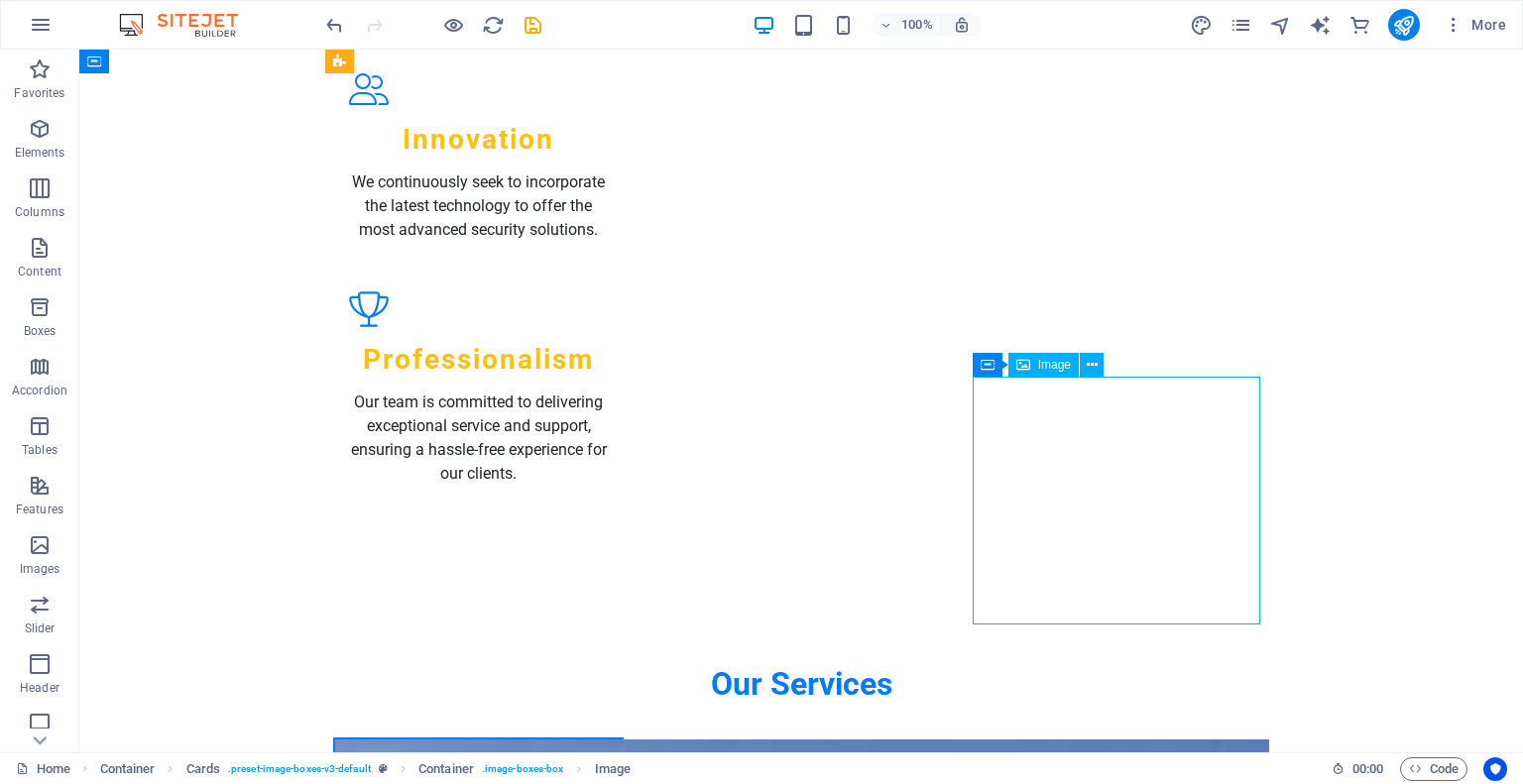 click at bounding box center (478, 3365) 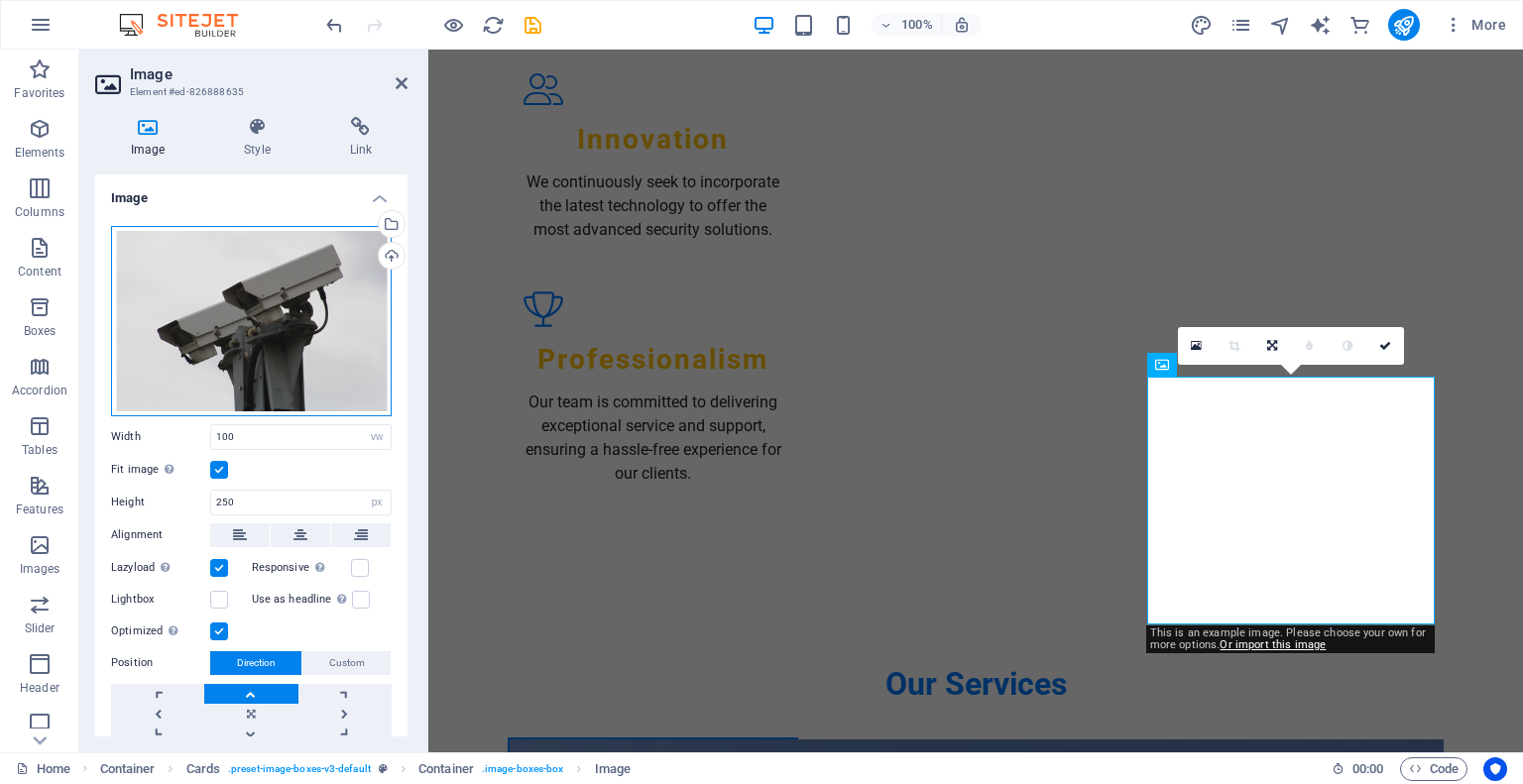 click on "Drag files here, click to choose files or select files from Files or our free stock photos & videos" at bounding box center [251, 321] 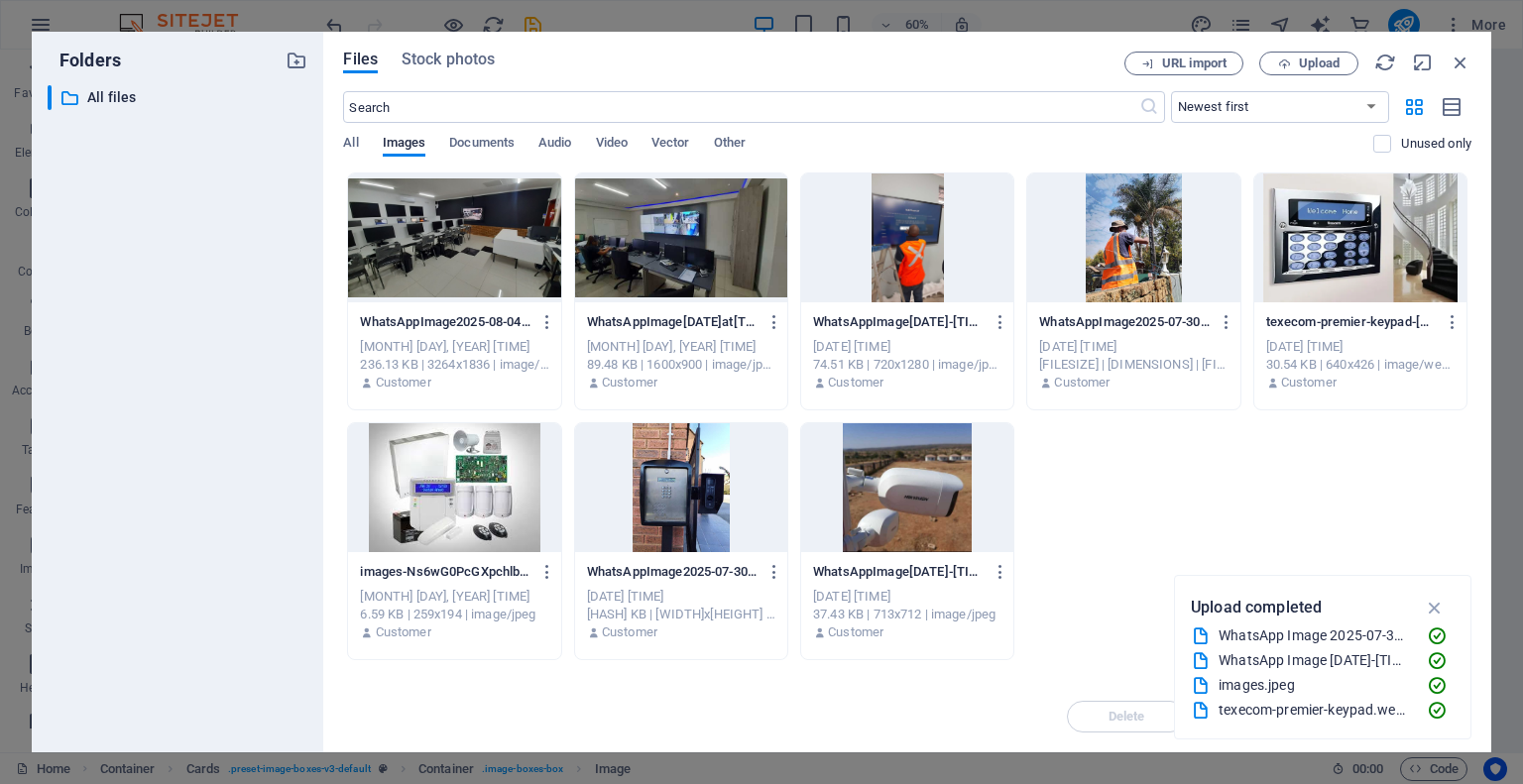 click at bounding box center (681, 238) 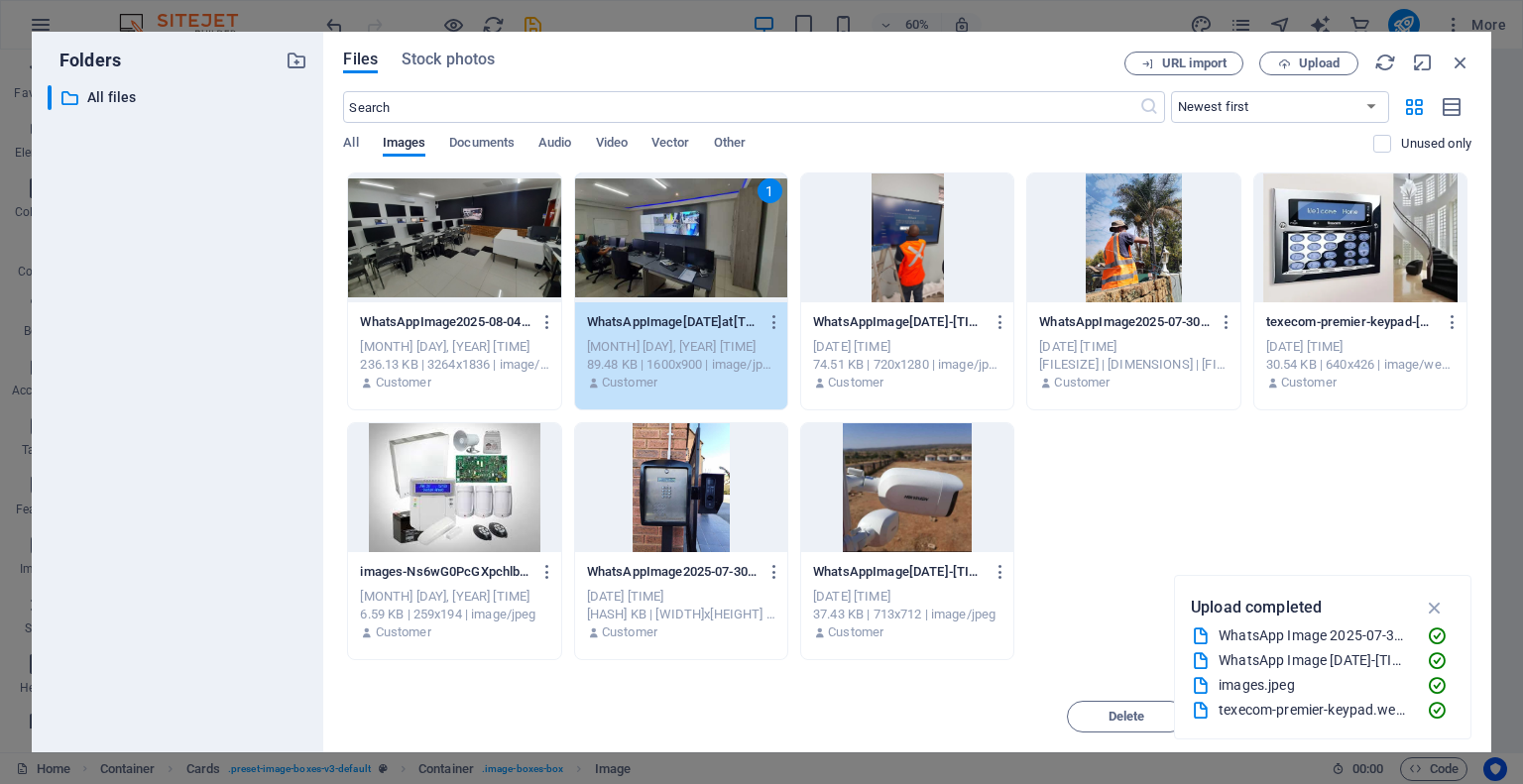 click on "1" at bounding box center [681, 238] 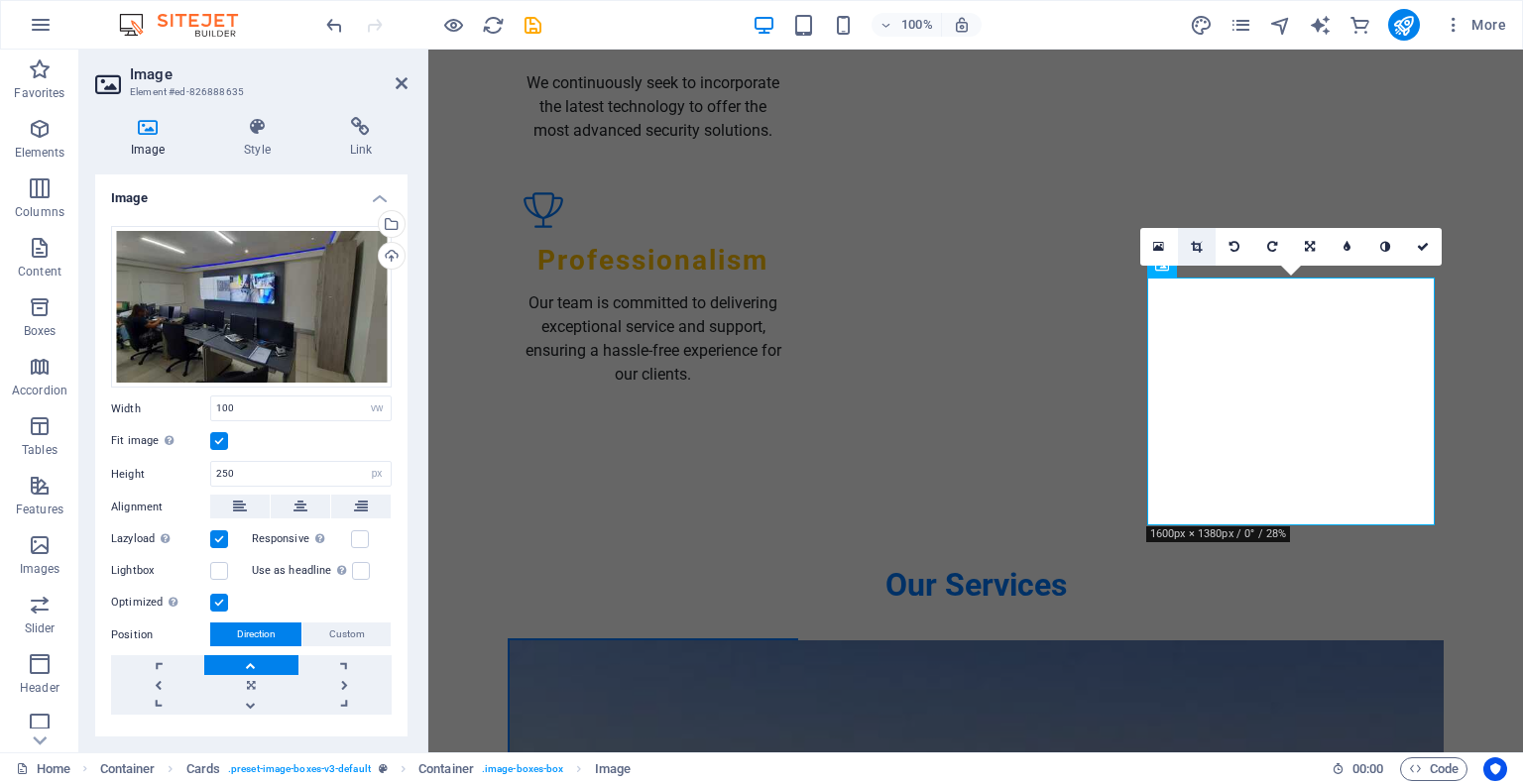 click at bounding box center [1196, 247] 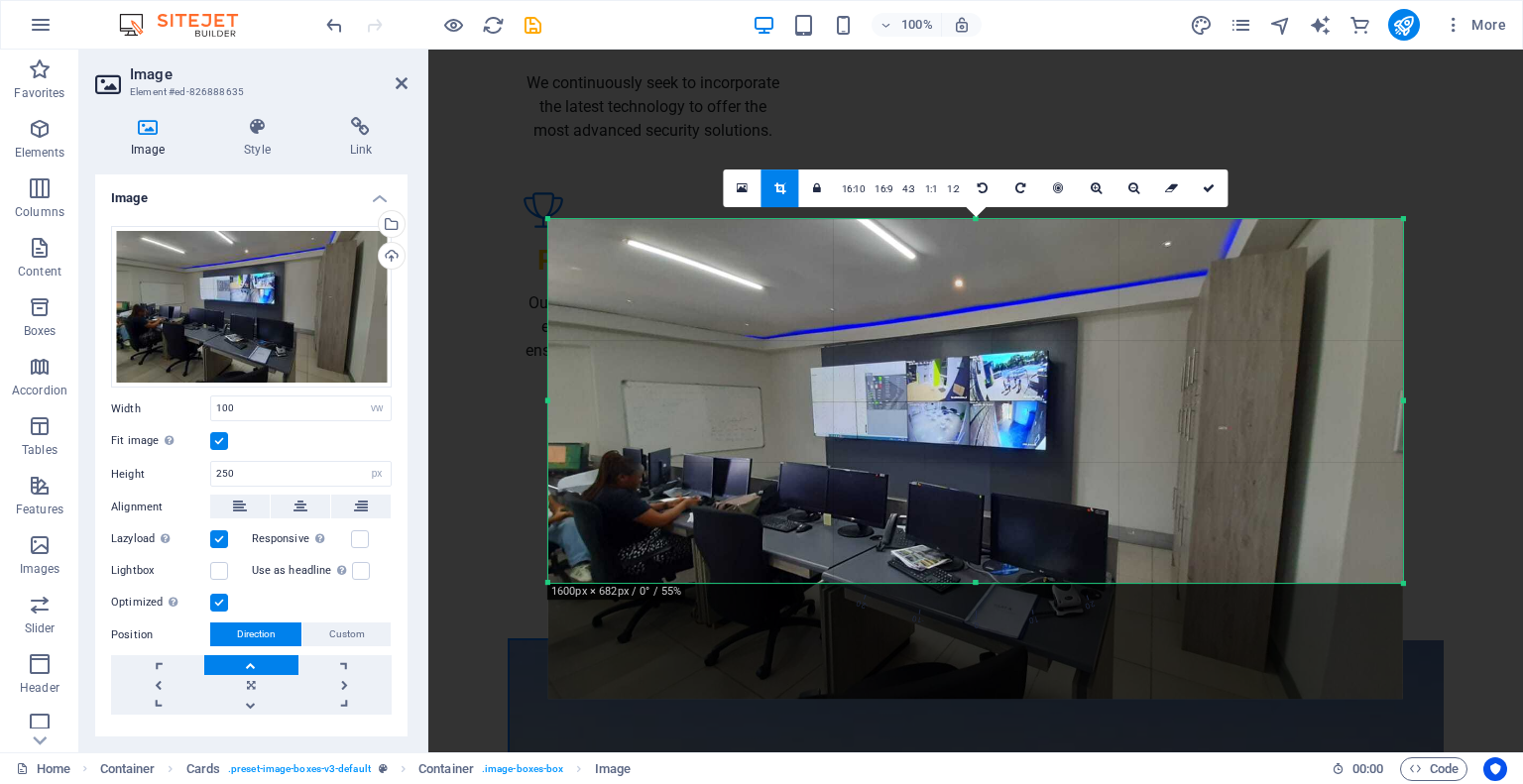 drag, startPoint x: 1415, startPoint y: 648, endPoint x: 1394, endPoint y: 520, distance: 129.71122 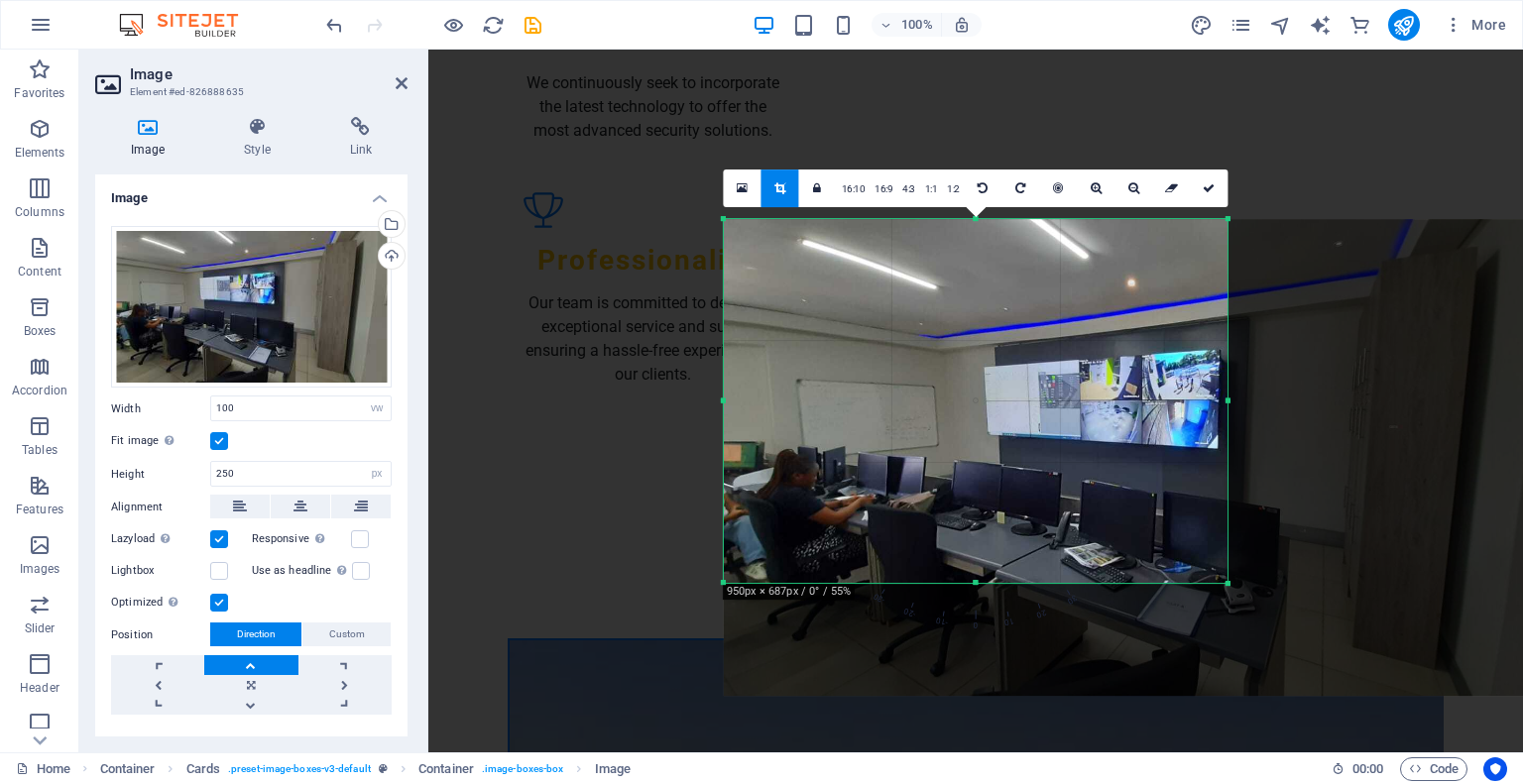 drag, startPoint x: 1406, startPoint y: 403, endPoint x: 1055, endPoint y: 442, distance: 353.16 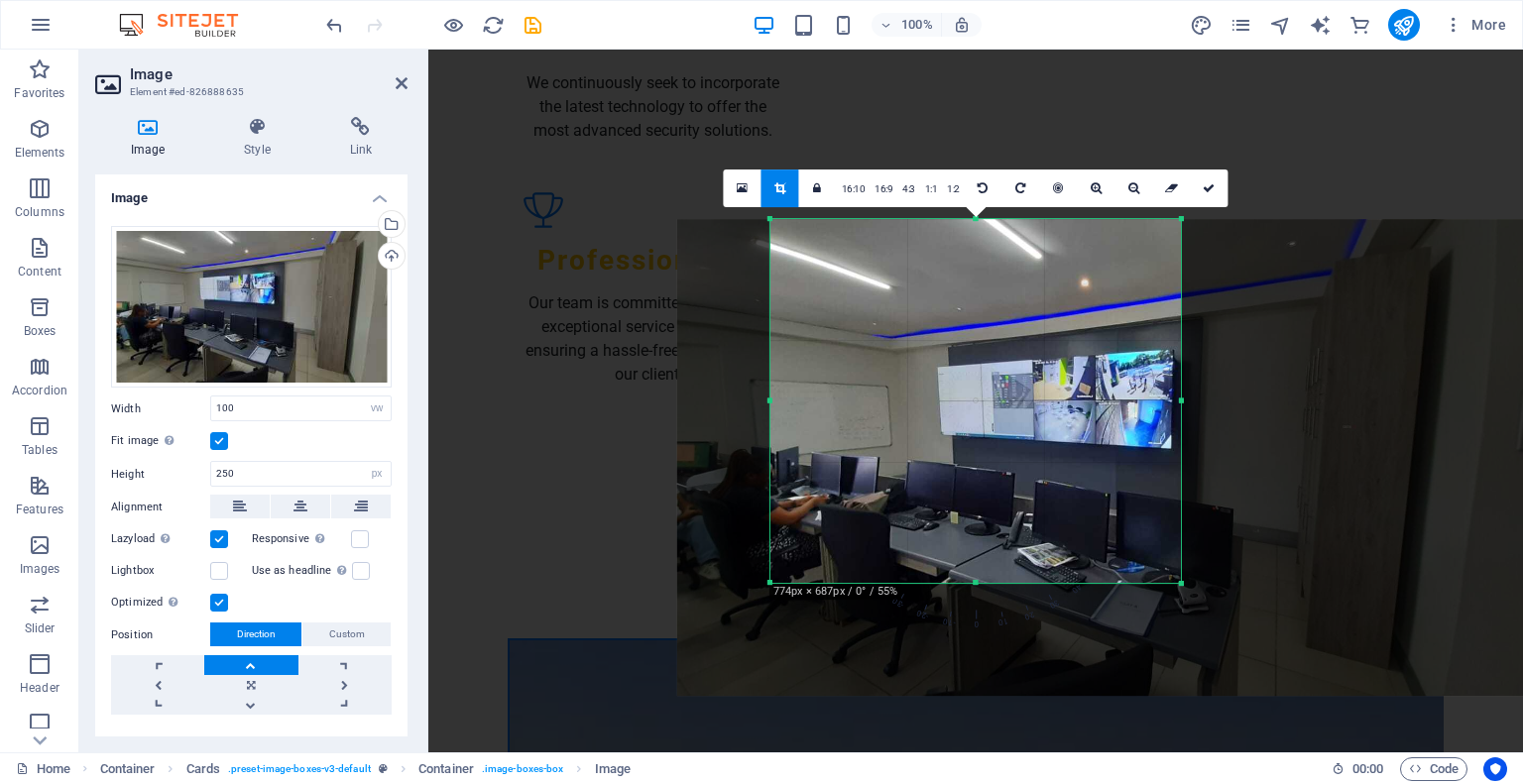 drag, startPoint x: 724, startPoint y: 400, endPoint x: 817, endPoint y: 405, distance: 93.13431 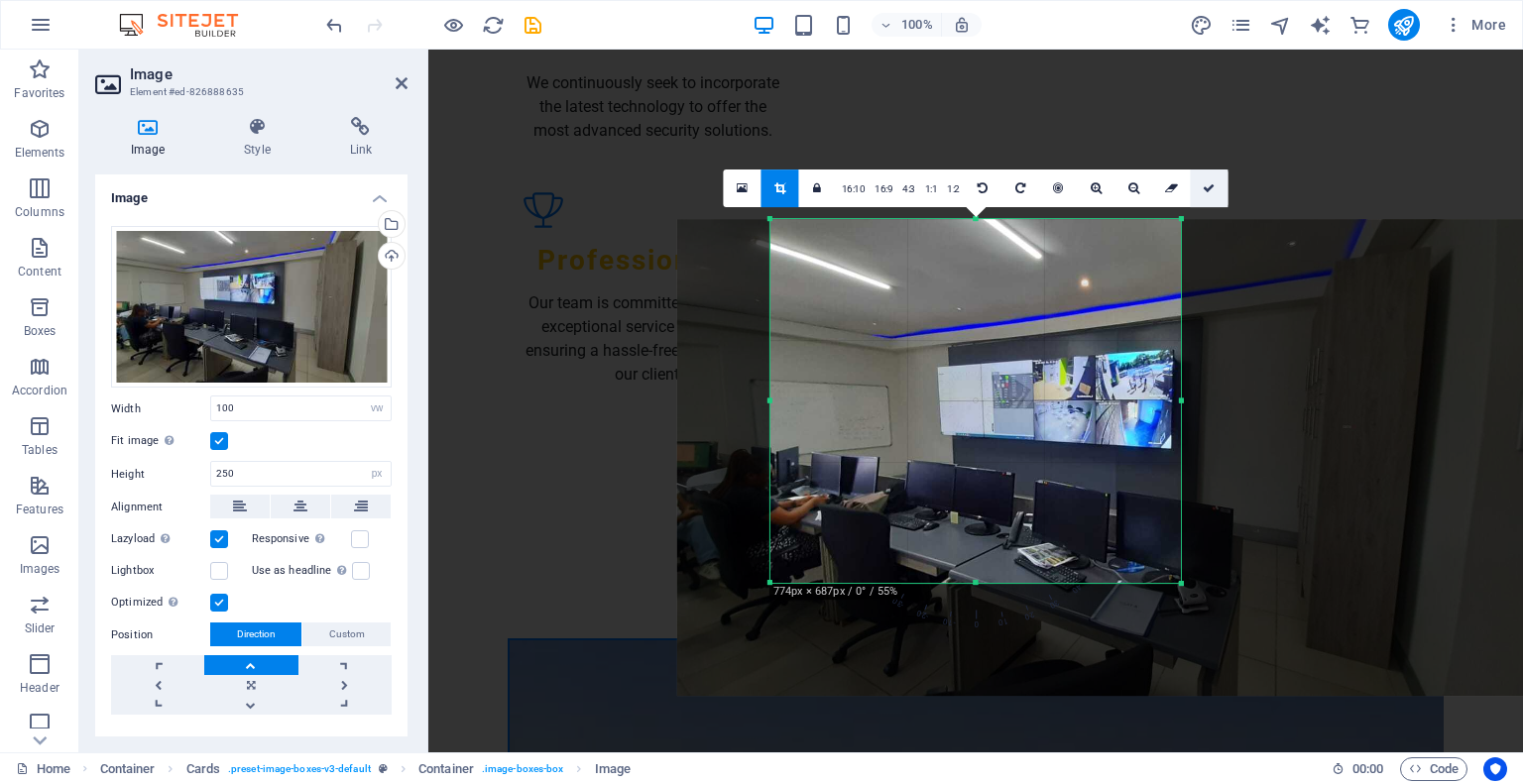 click at bounding box center [1210, 188] 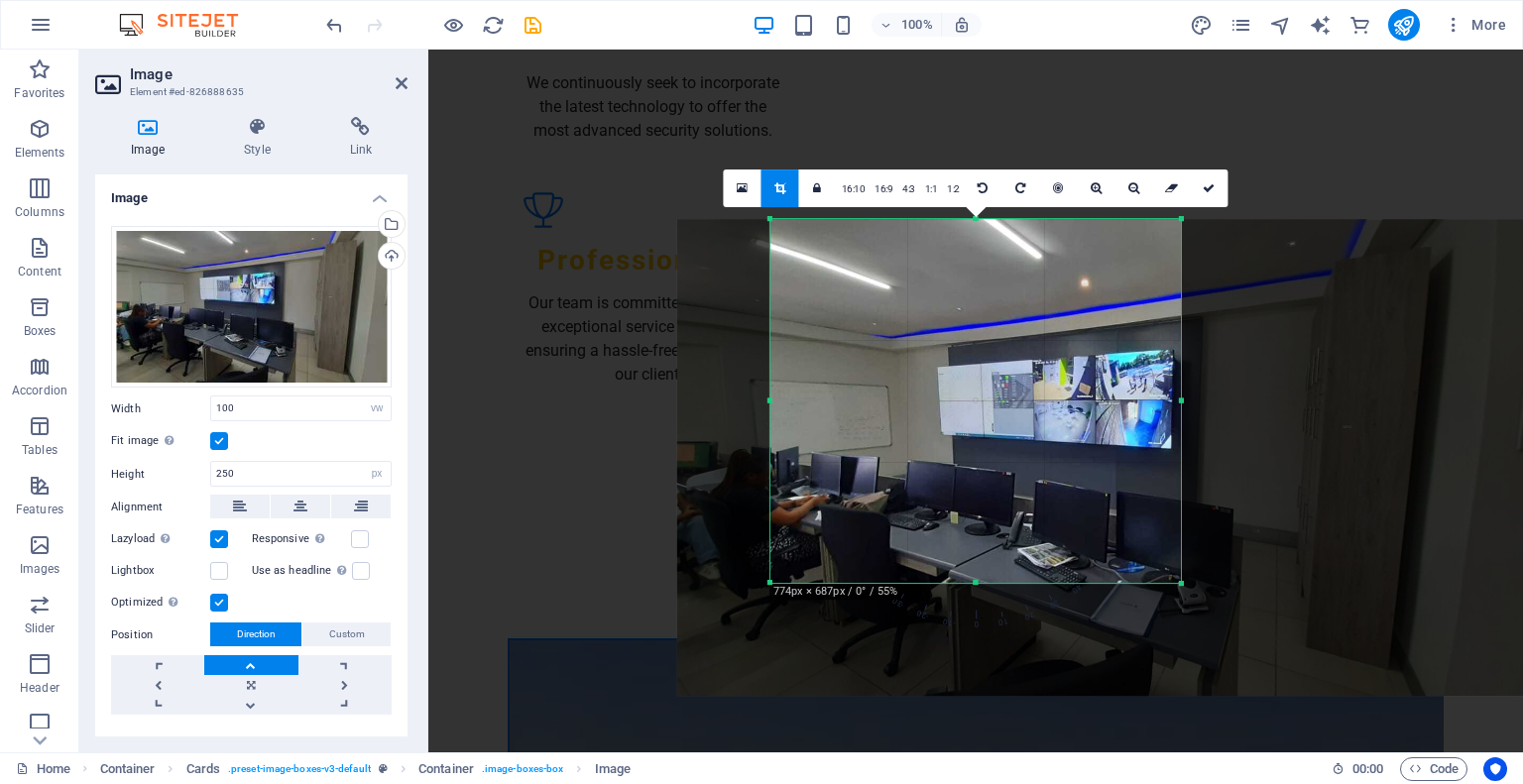 type on "414" 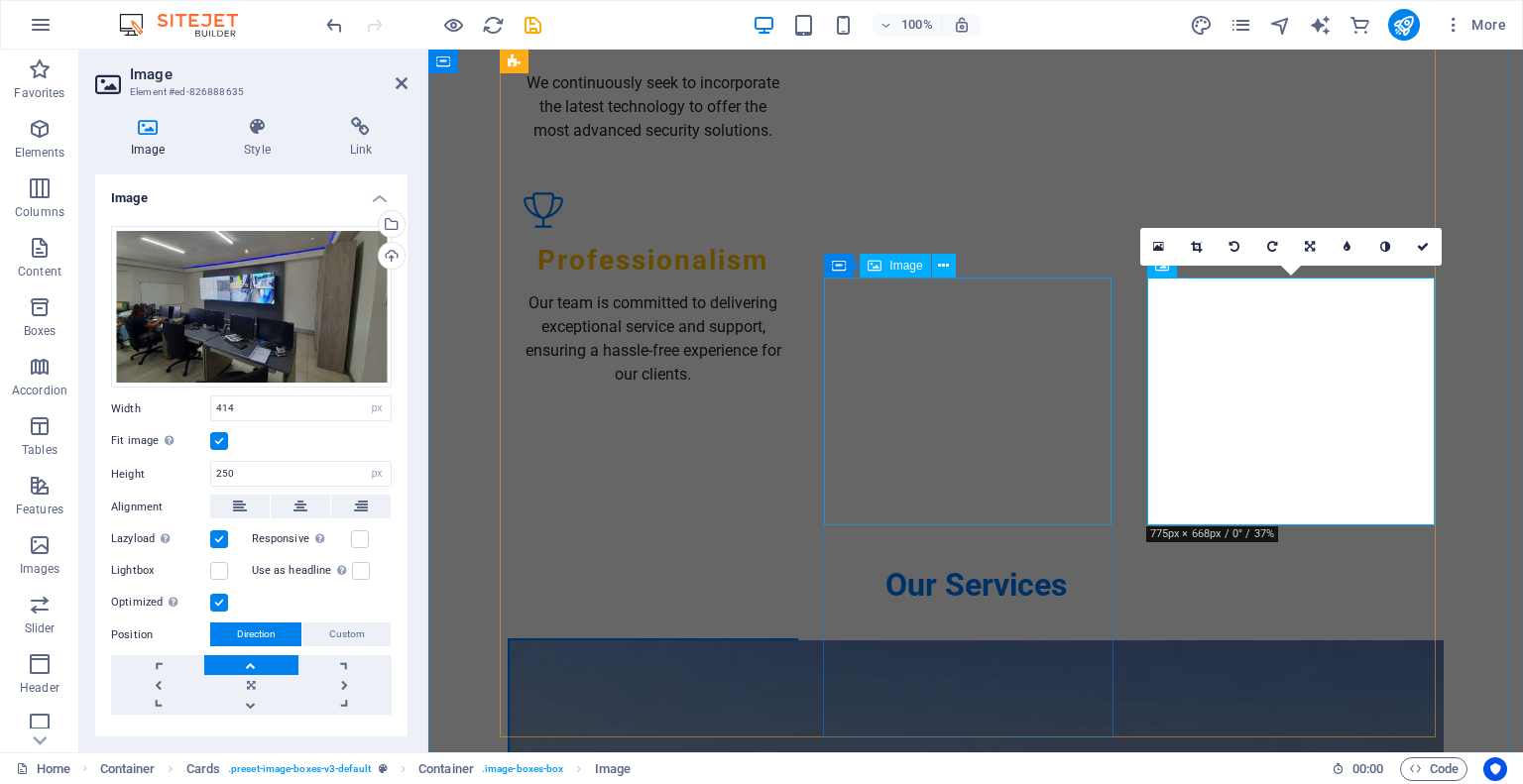 click at bounding box center [652, 2788] 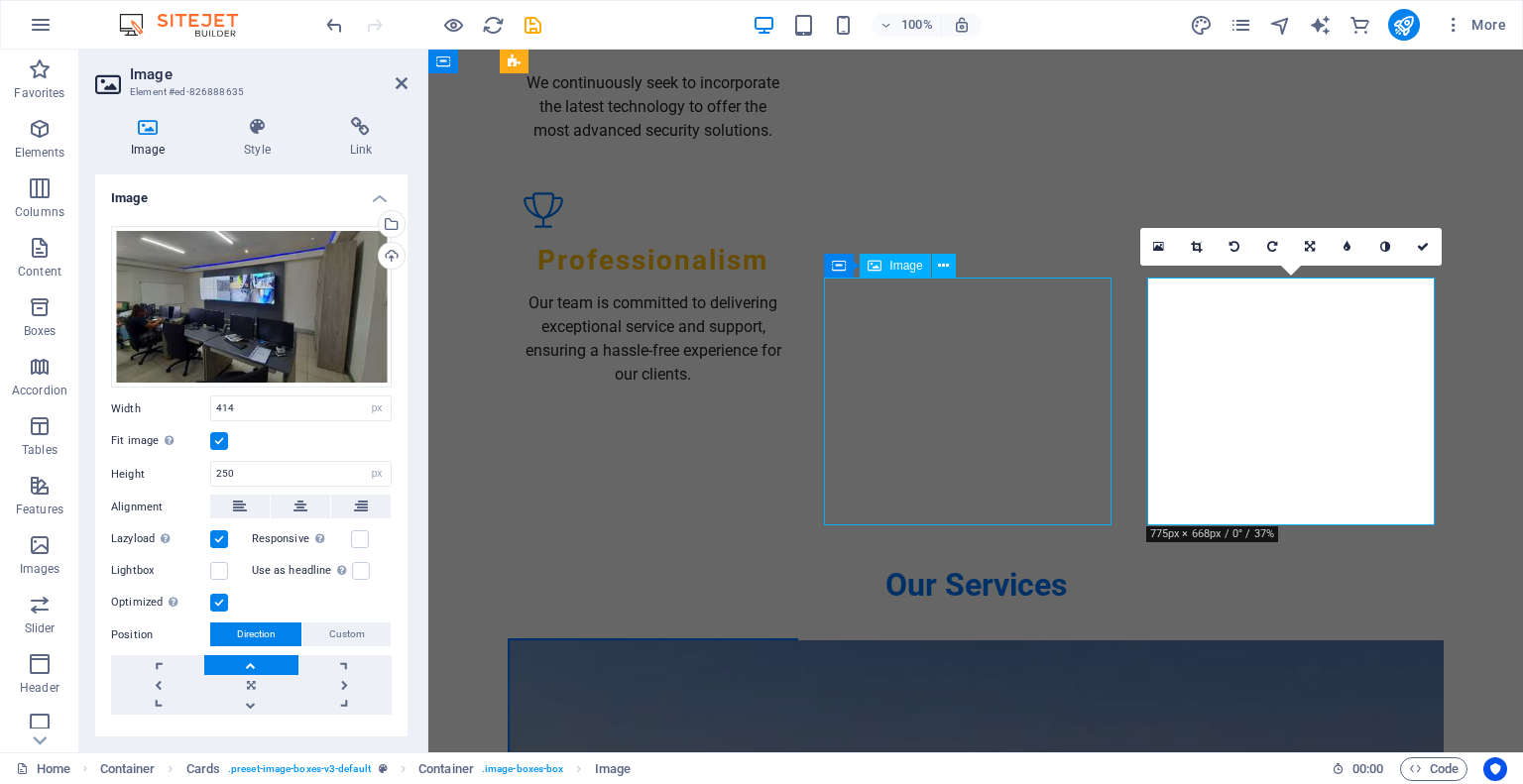click at bounding box center (652, 2788) 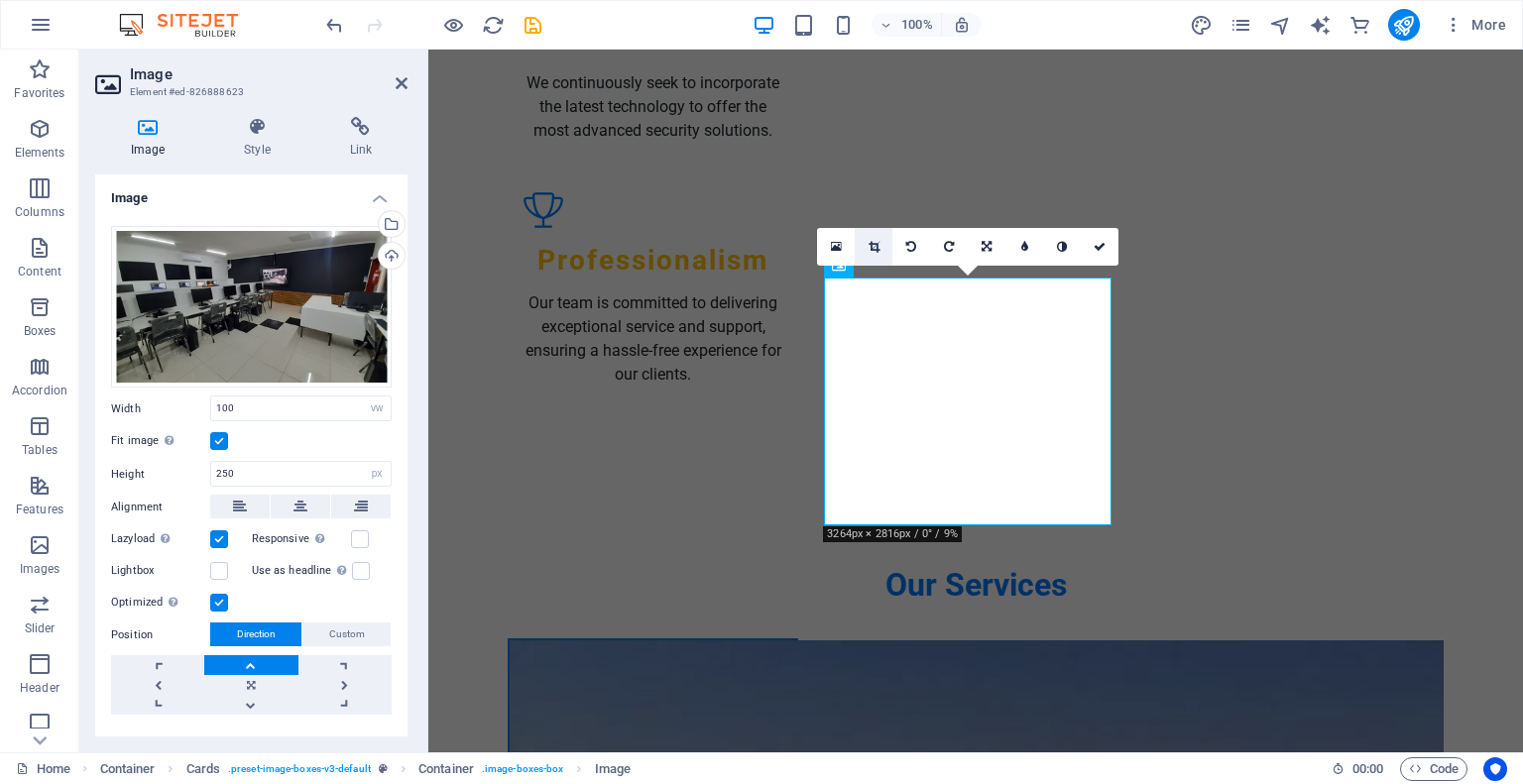 click at bounding box center [874, 247] 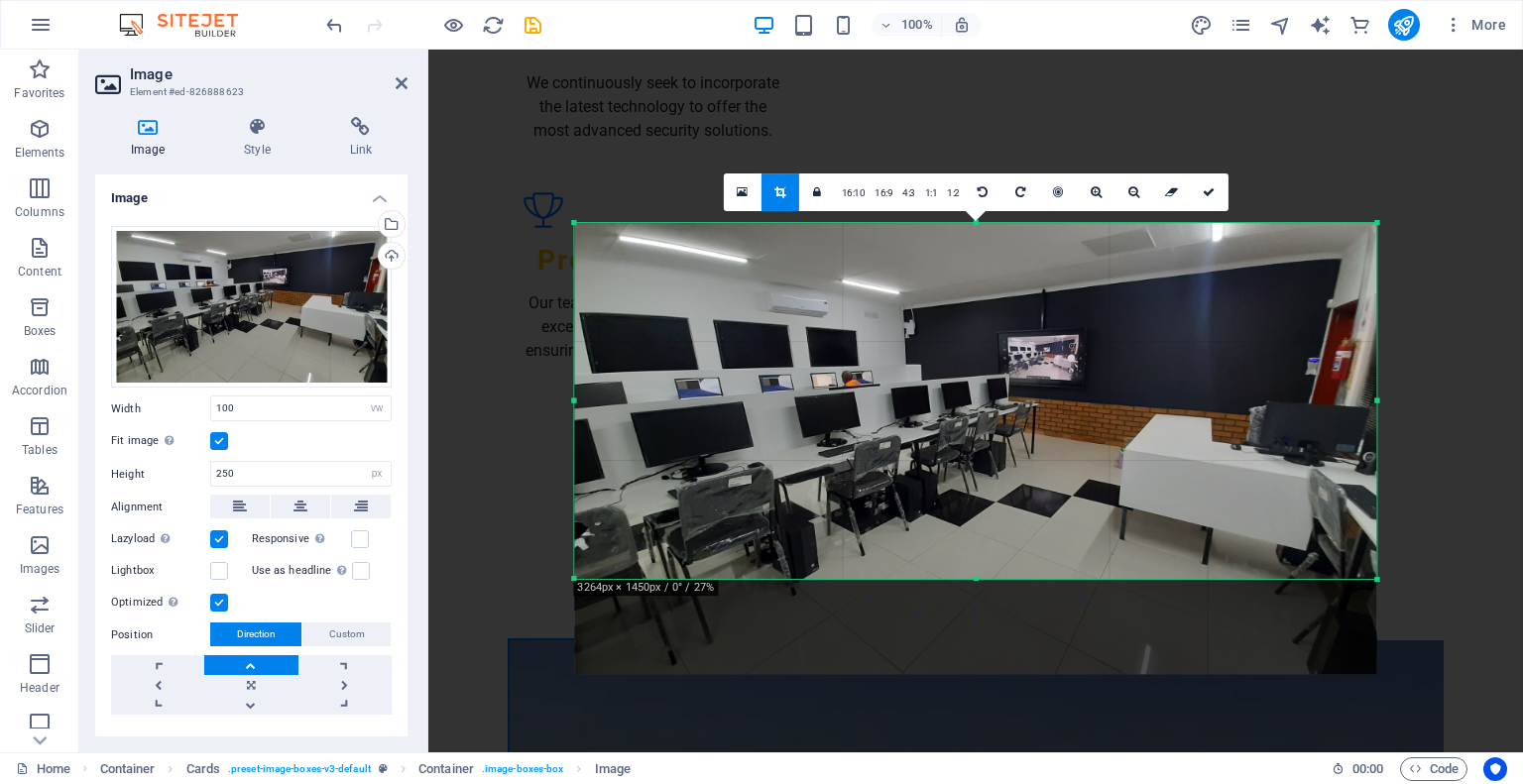 drag, startPoint x: 1408, startPoint y: 646, endPoint x: 1335, endPoint y: 510, distance: 154.35349 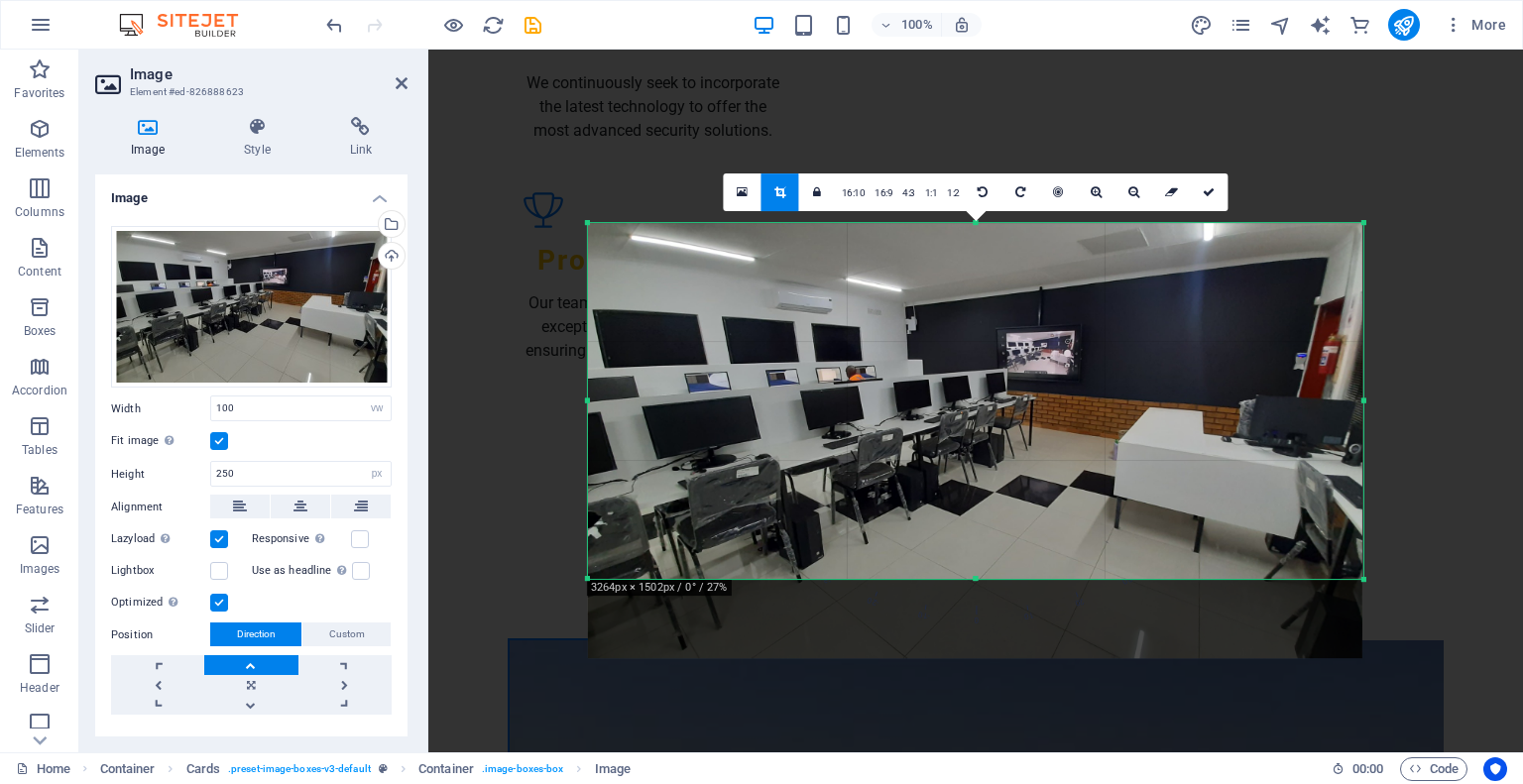 drag, startPoint x: 1376, startPoint y: 392, endPoint x: 1348, endPoint y: 398, distance: 28.635642 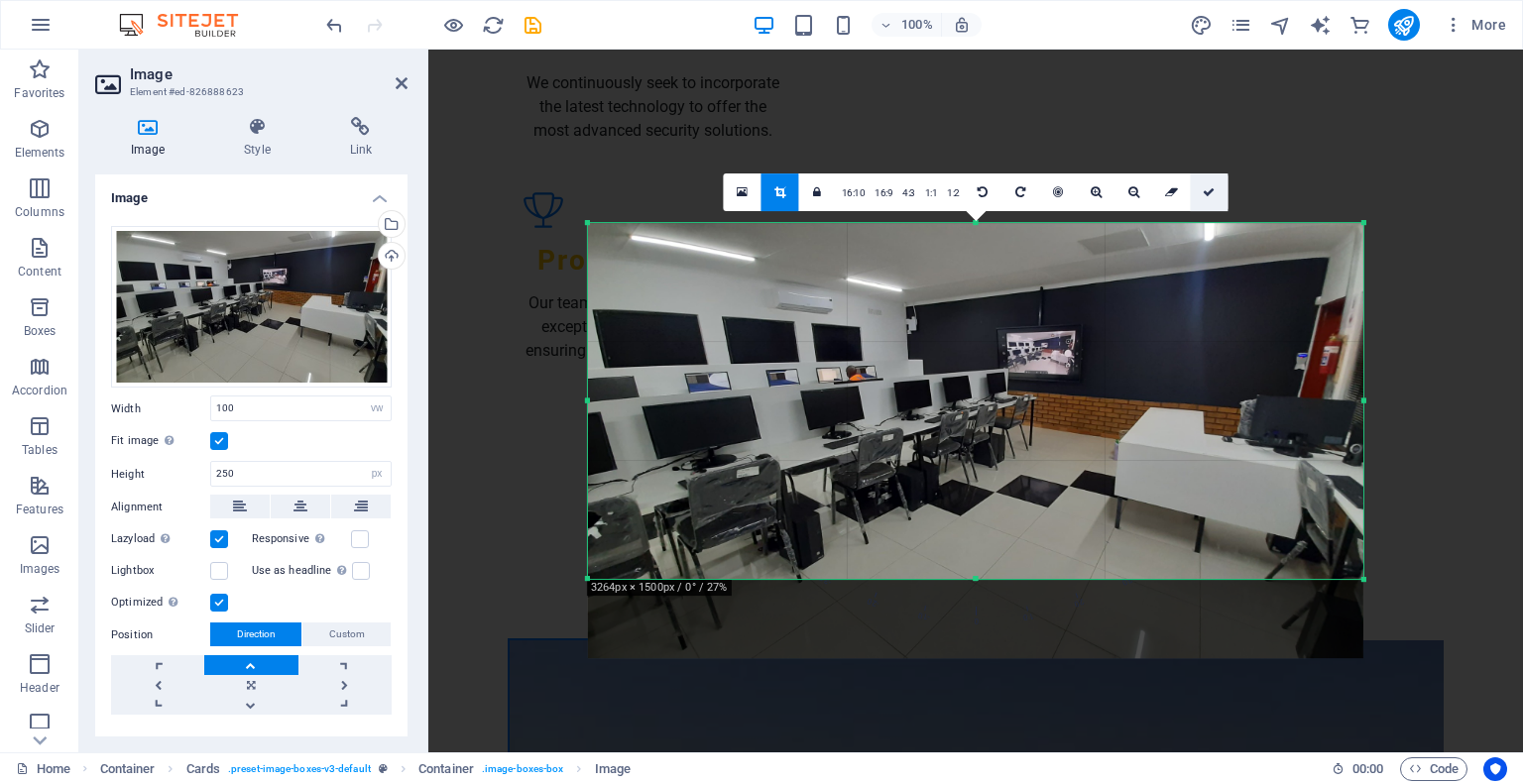 click at bounding box center (1209, 192) 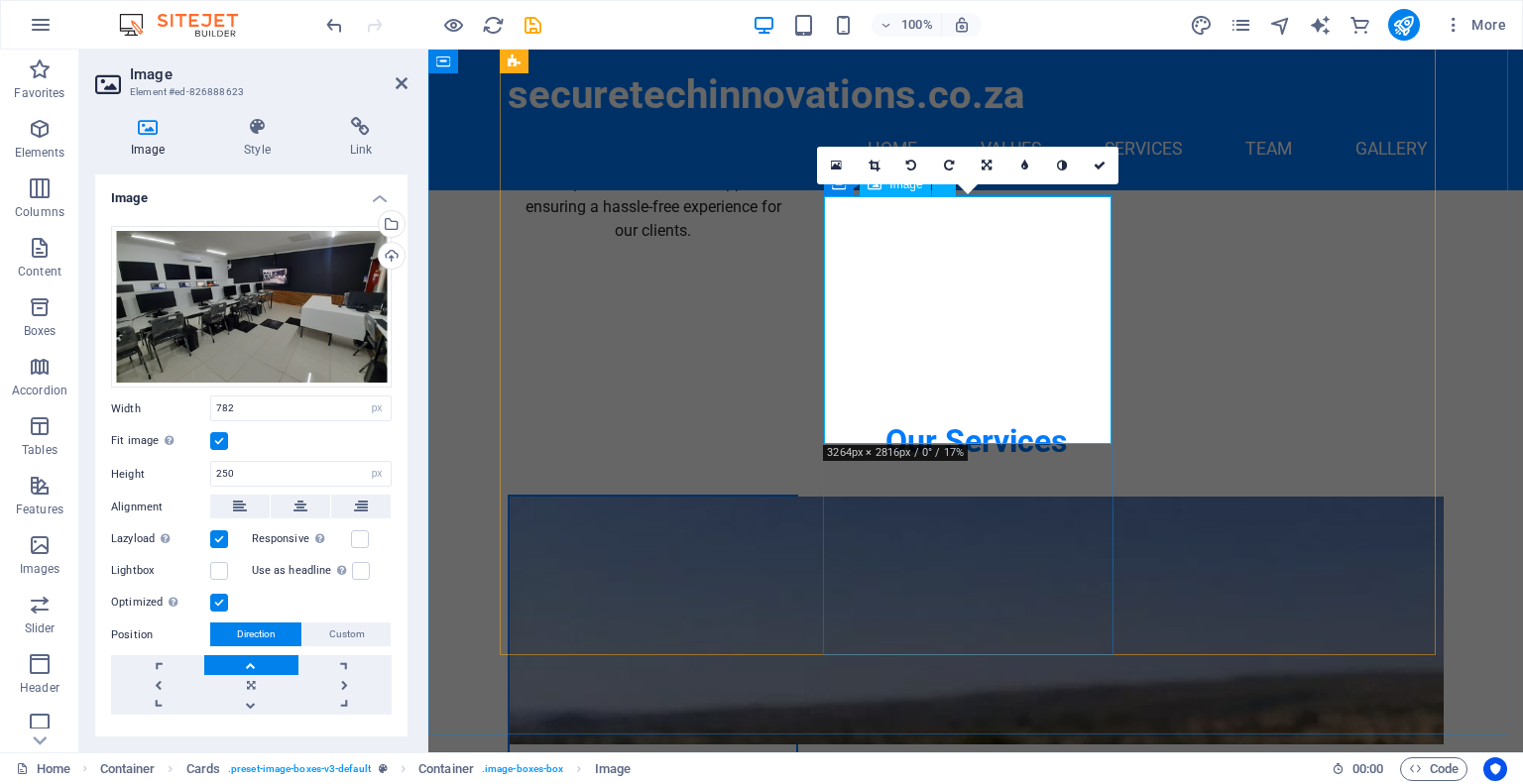scroll, scrollTop: 1556, scrollLeft: 0, axis: vertical 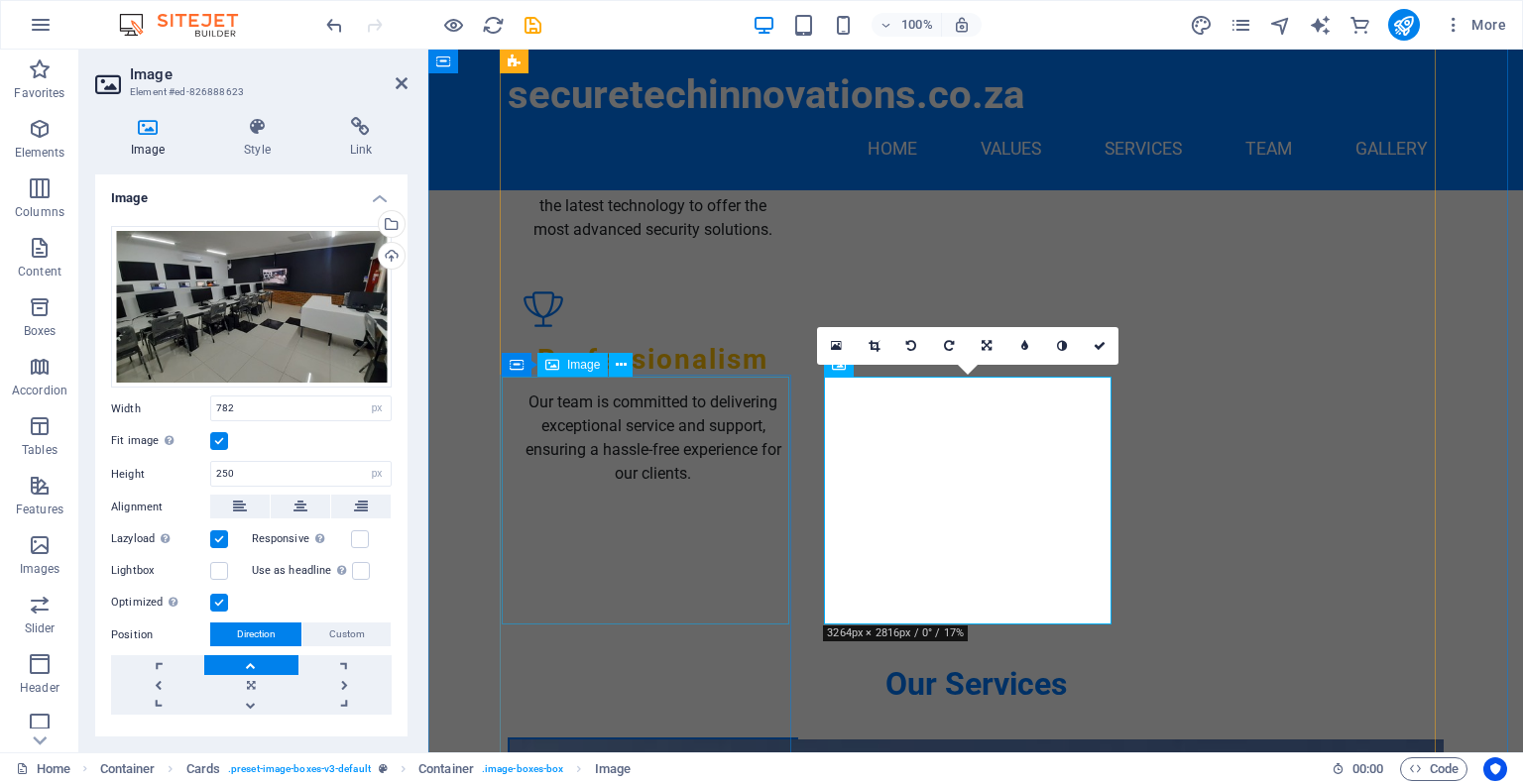 click at bounding box center [652, 2409] 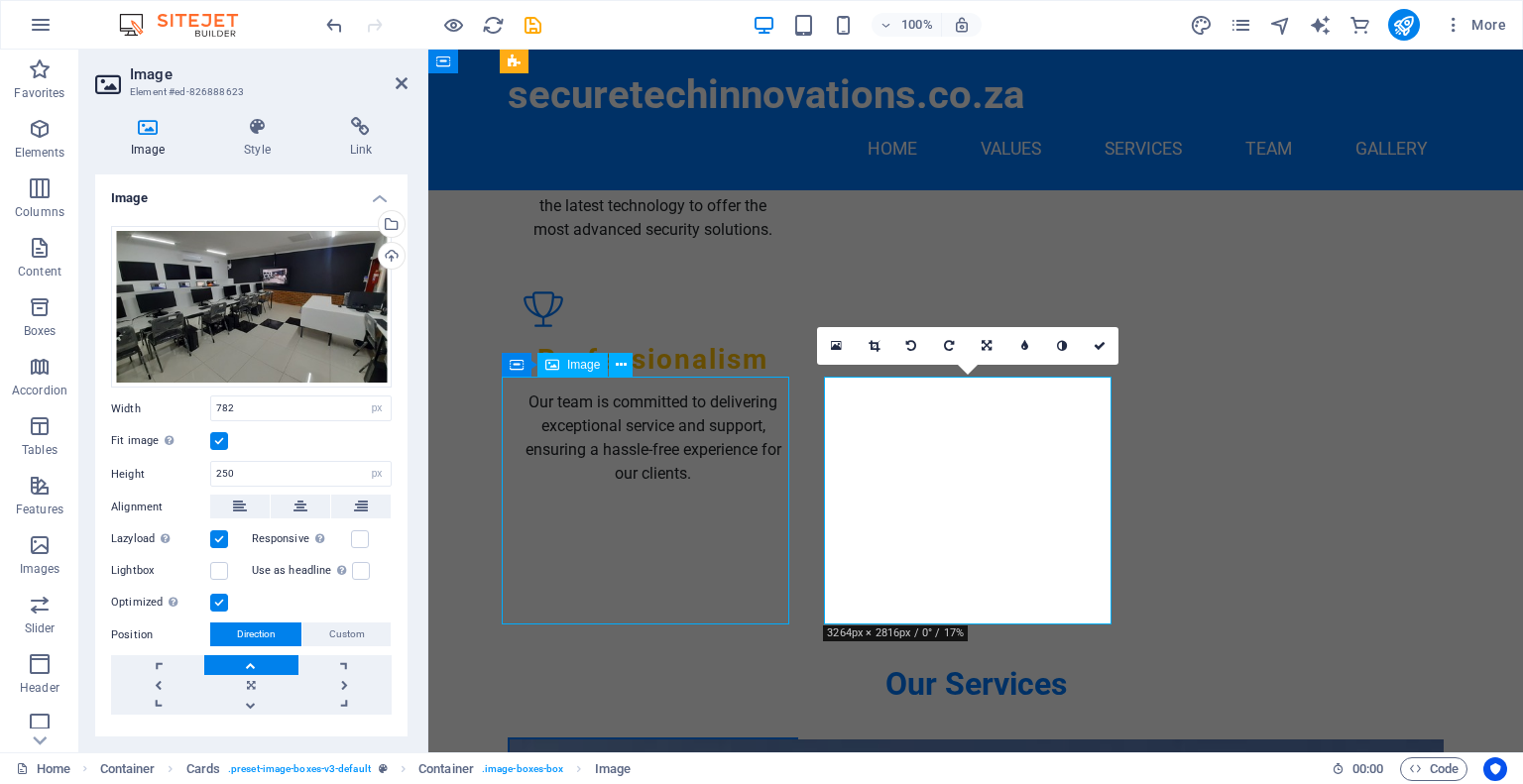 click at bounding box center [652, 2409] 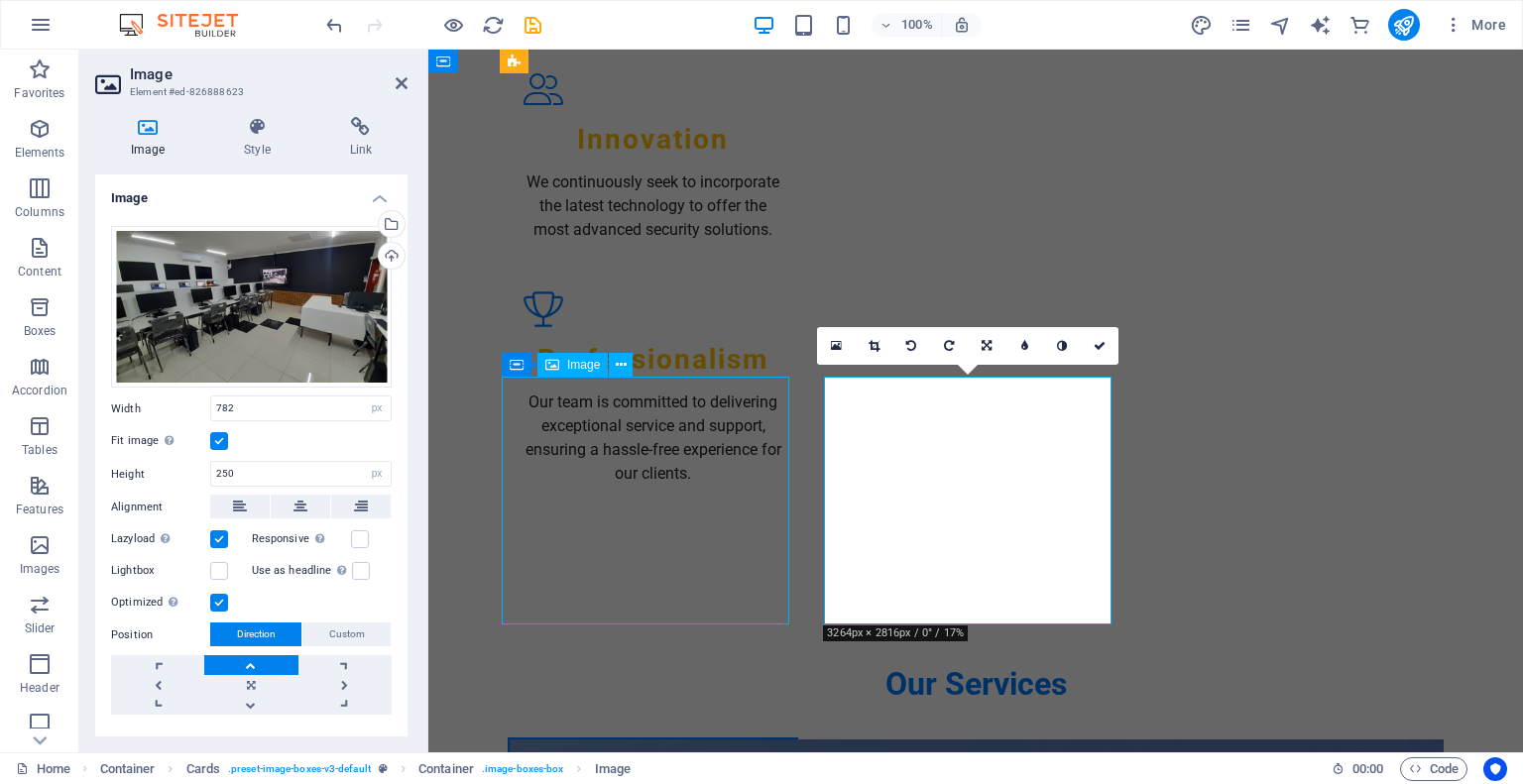select on "vw" 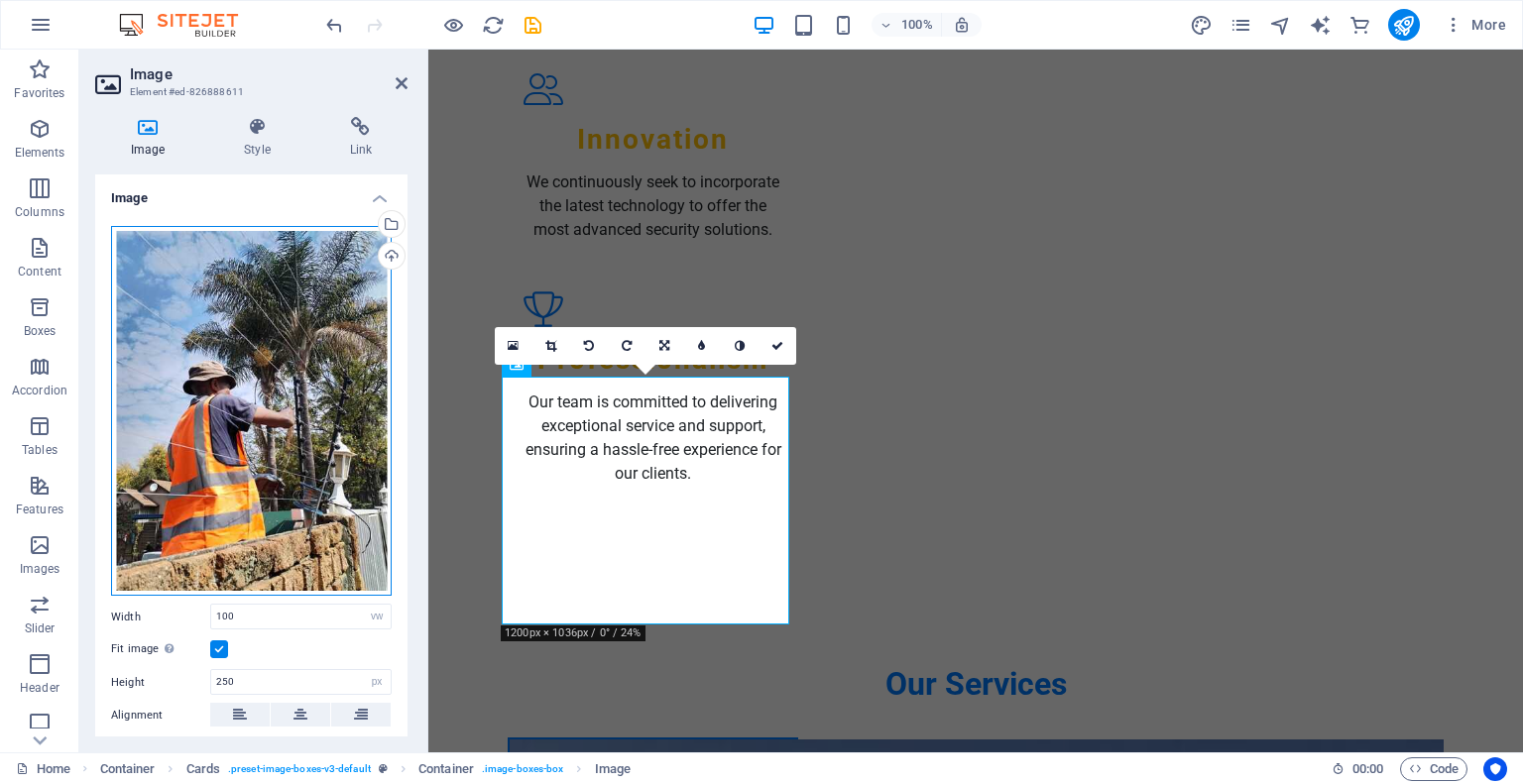 click on "Drag files here, click to choose files or select files from Files or our free stock photos & videos" at bounding box center (251, 411) 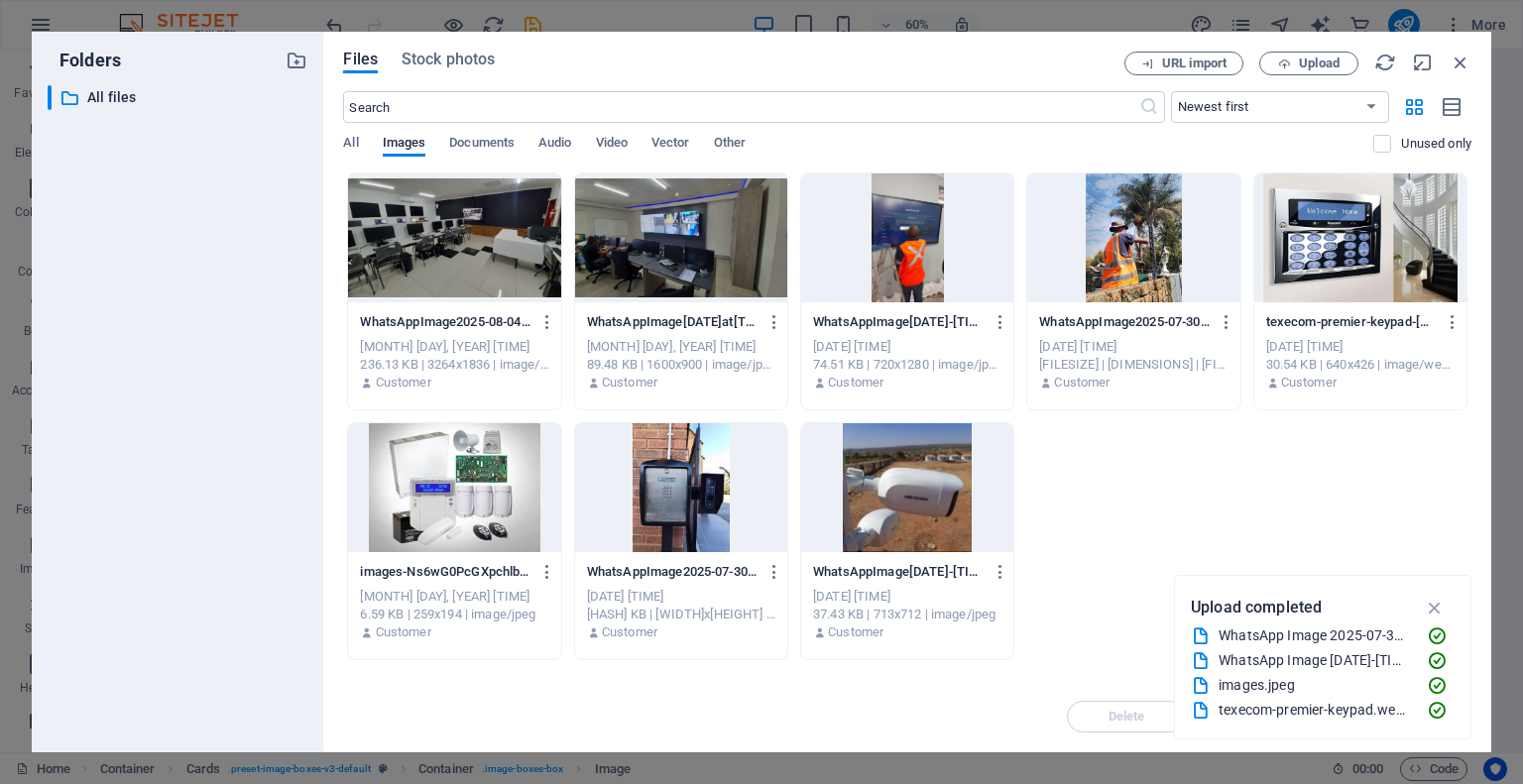 click at bounding box center [1133, 238] 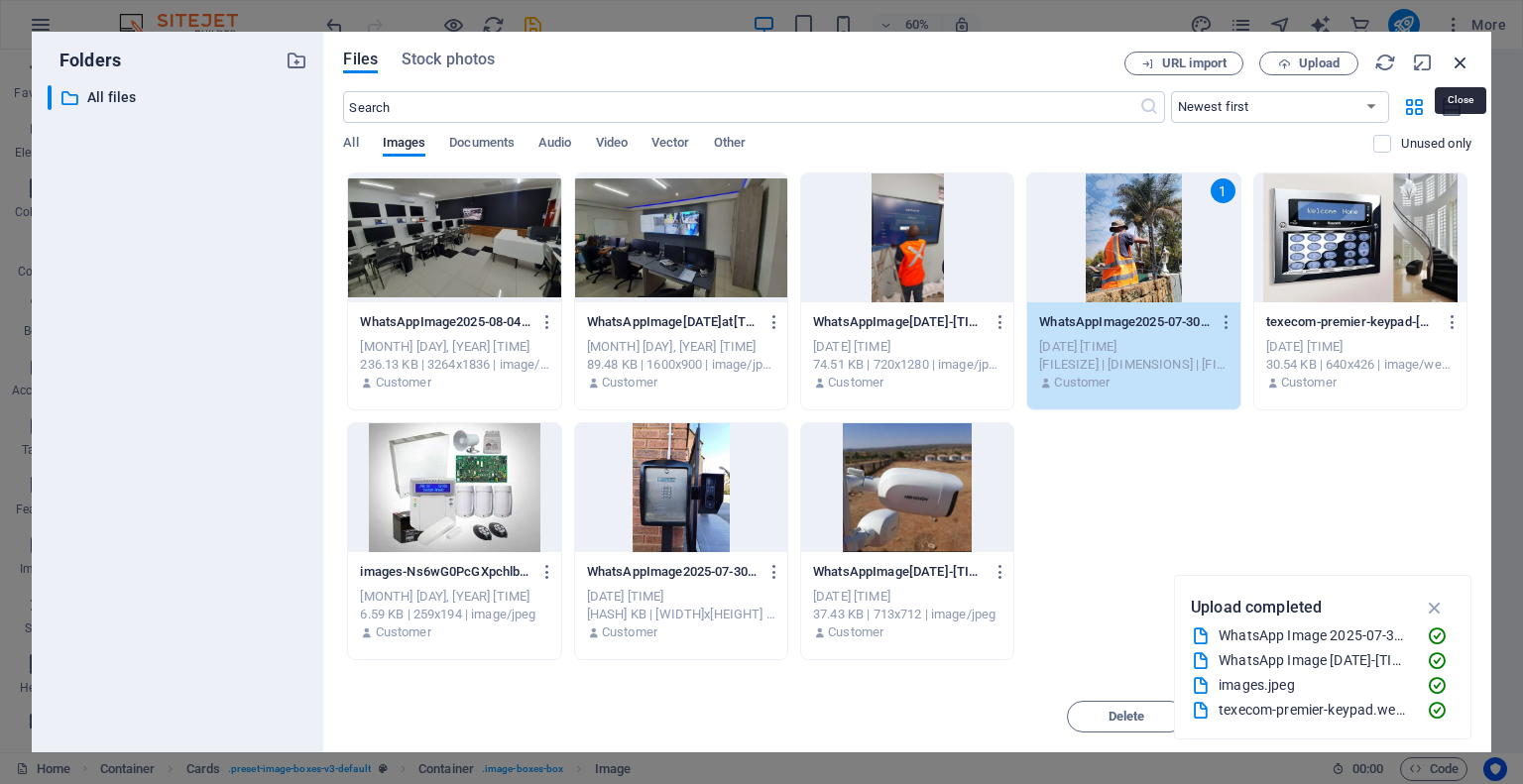click at bounding box center [1461, 62] 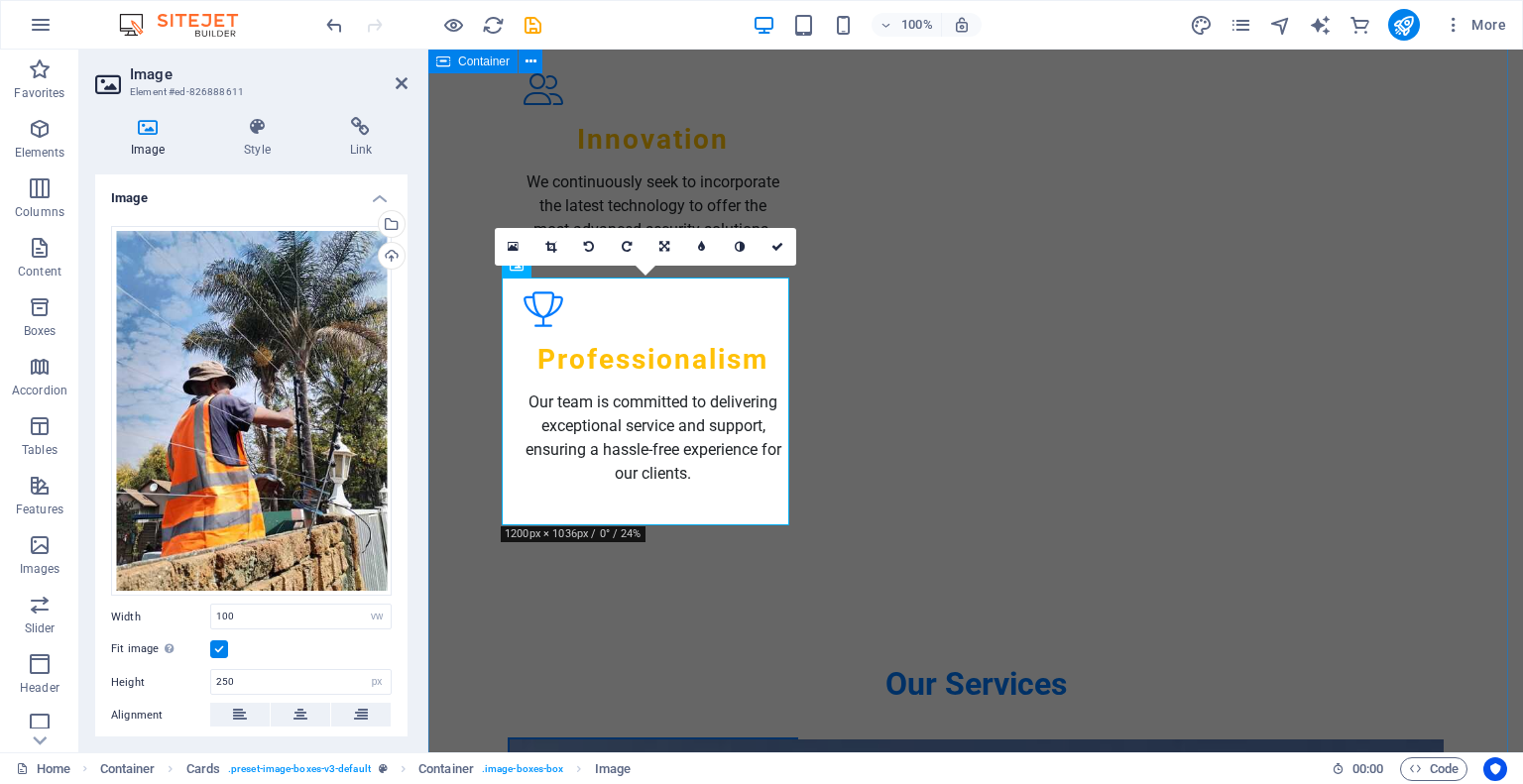 scroll, scrollTop: 1655, scrollLeft: 0, axis: vertical 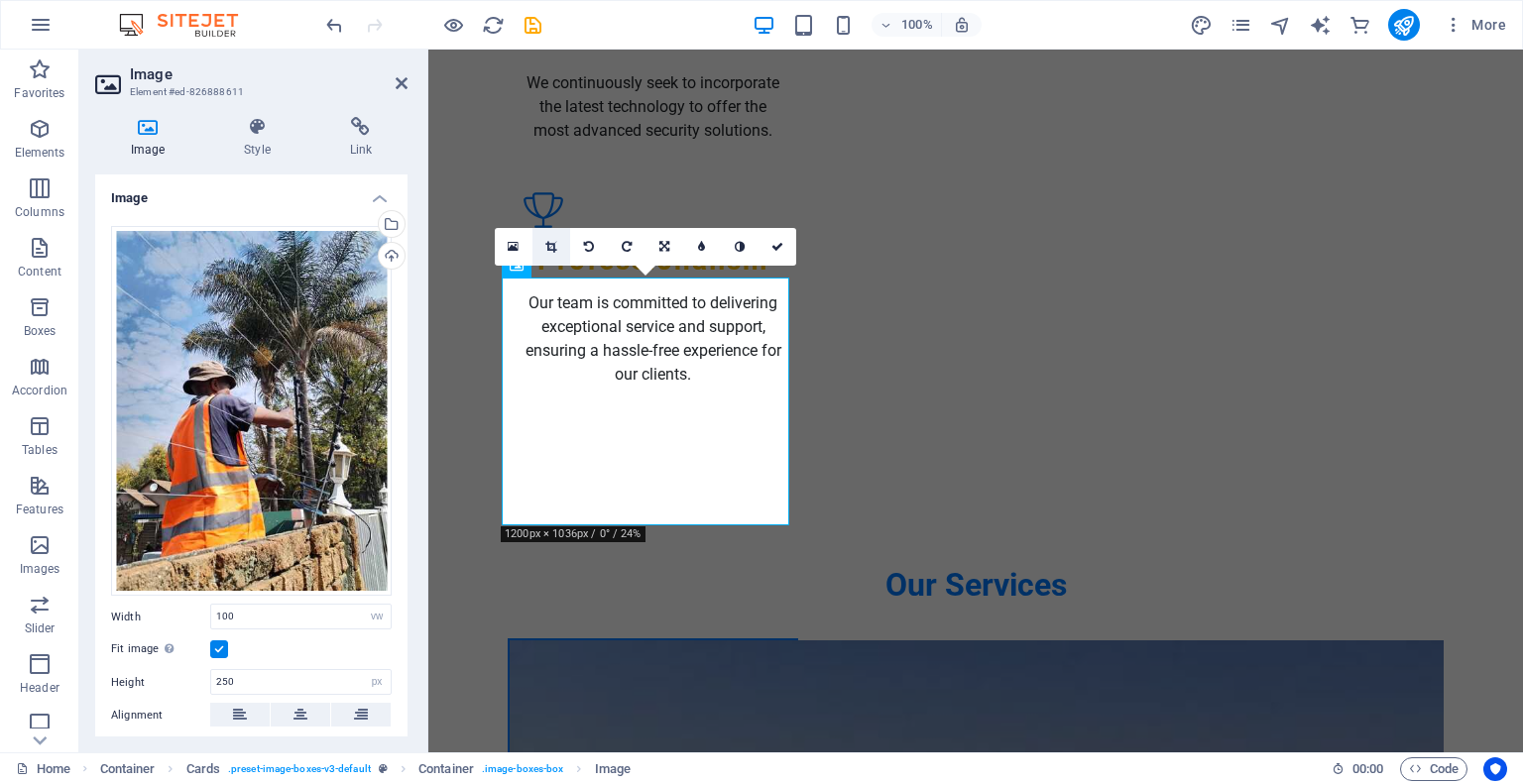 click at bounding box center (550, 247) 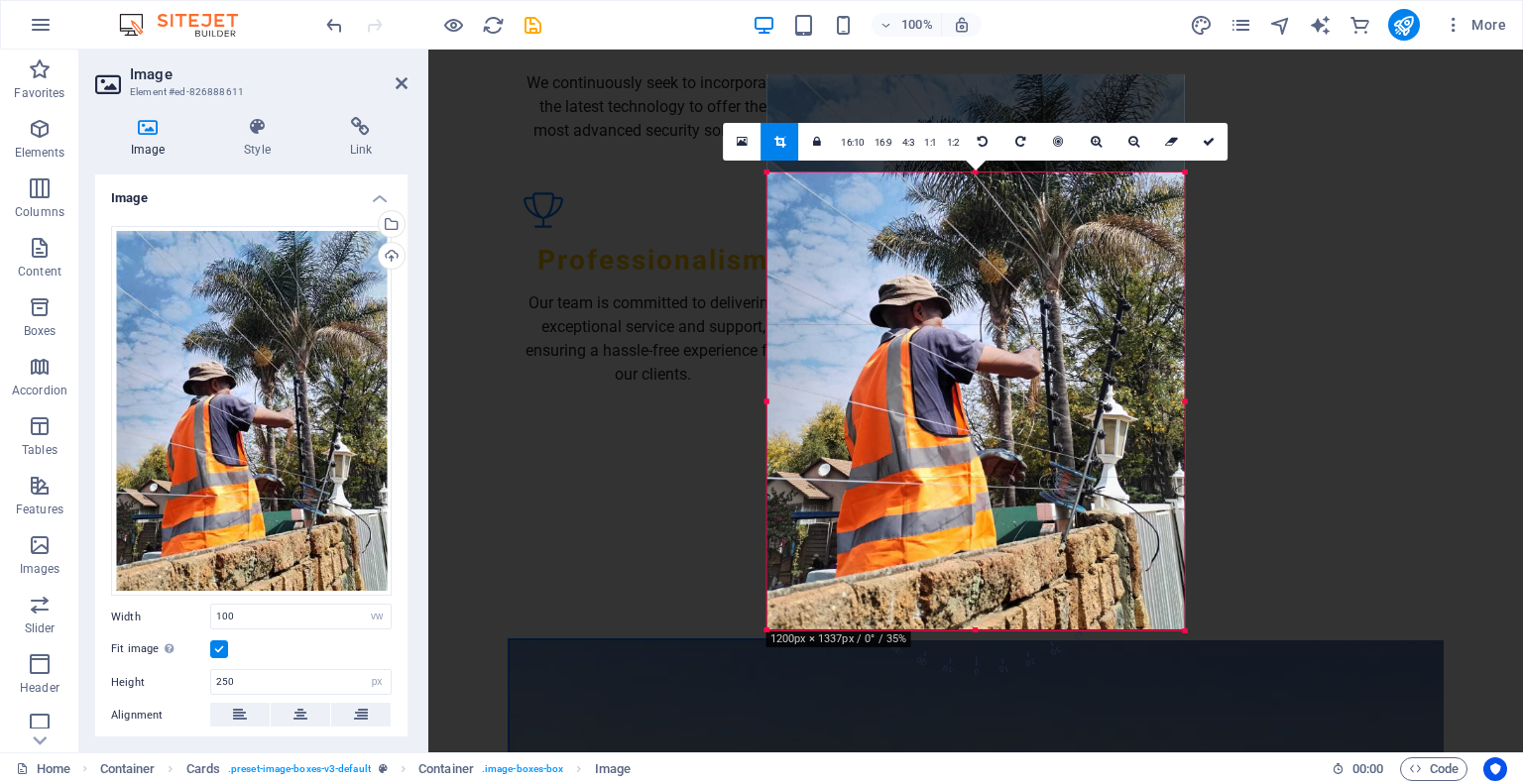 drag, startPoint x: 1183, startPoint y: 118, endPoint x: 1178, endPoint y: 216, distance: 98.12747 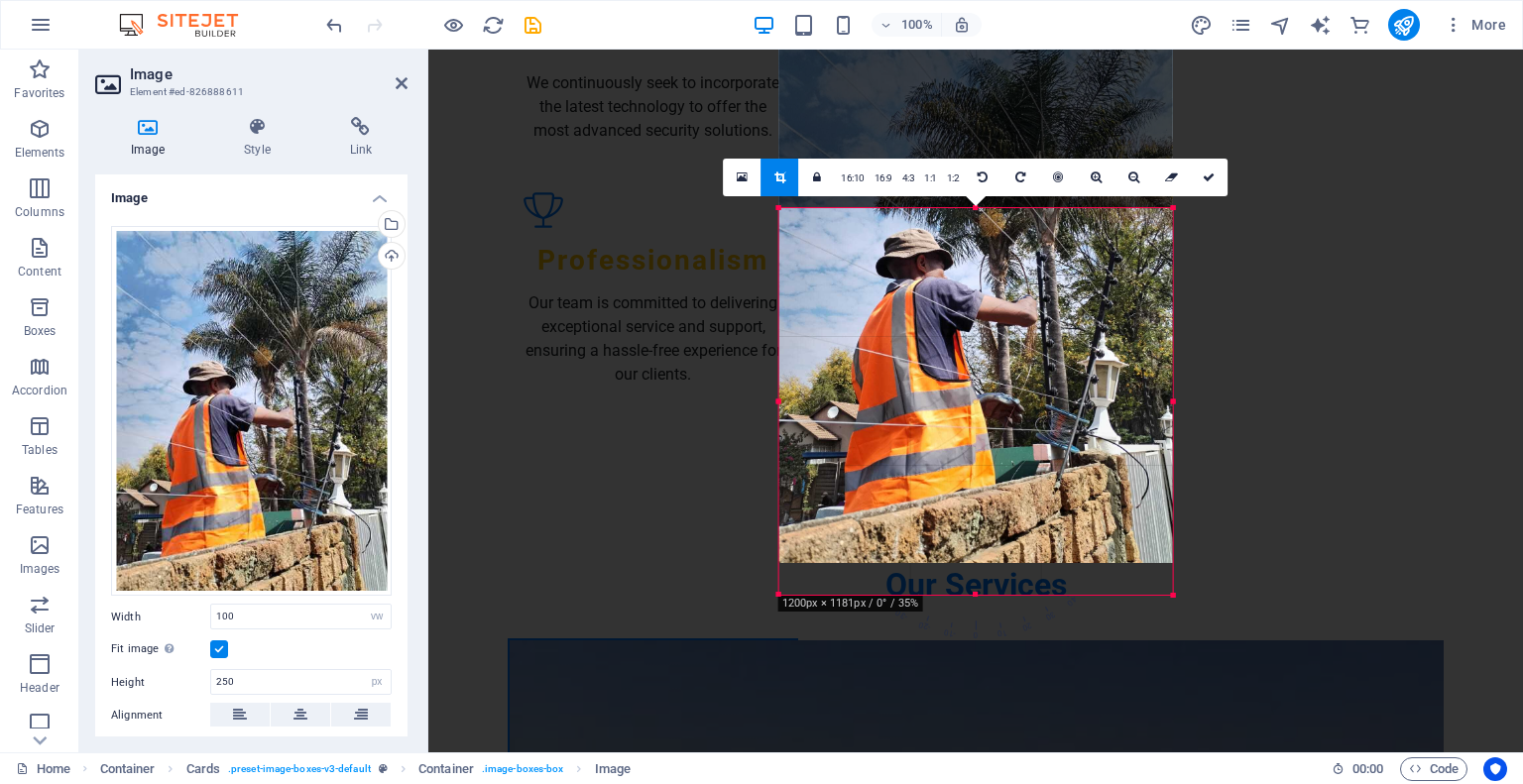drag, startPoint x: 1186, startPoint y: 172, endPoint x: 1162, endPoint y: 243, distance: 74.94665 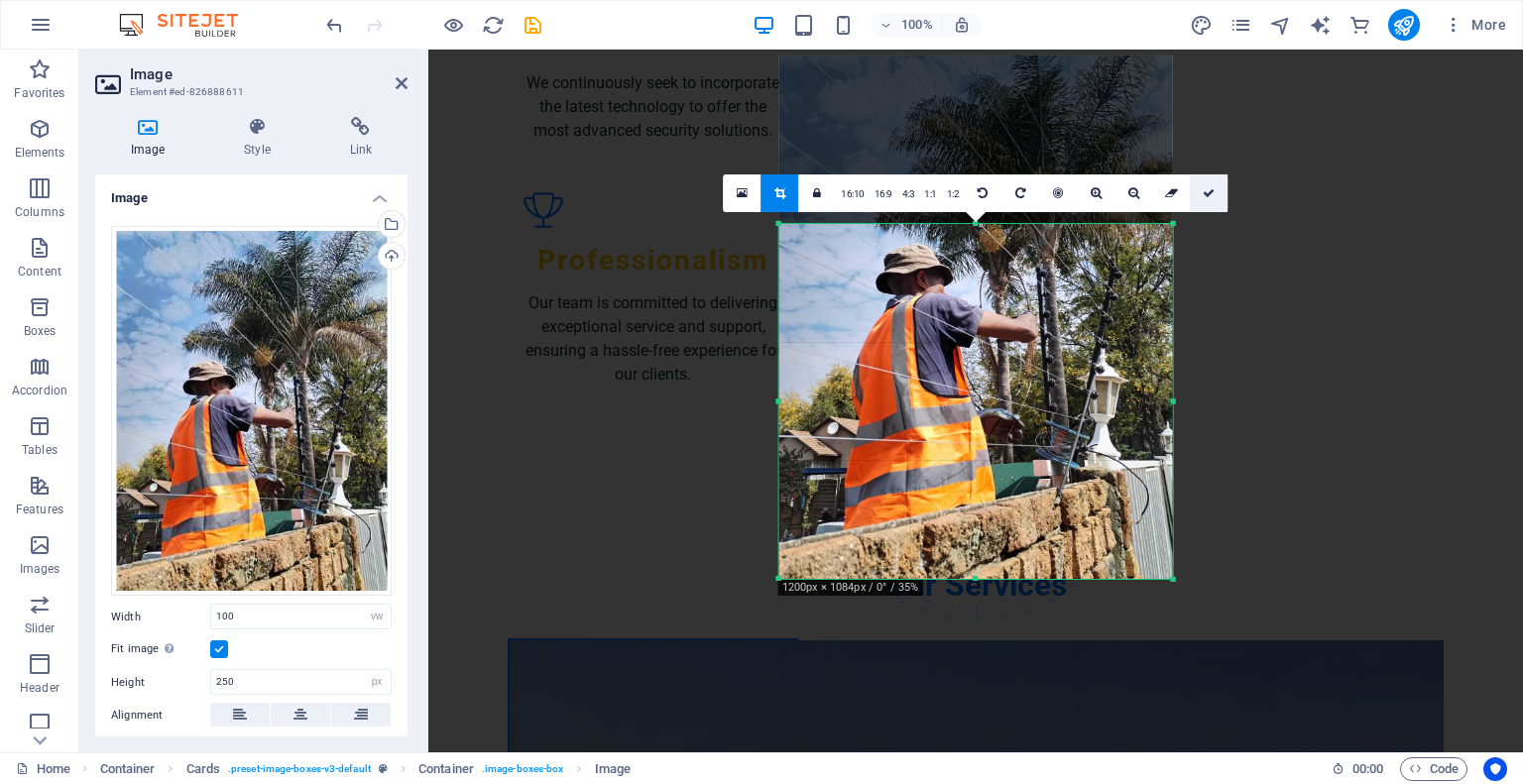 click at bounding box center (1209, 192) 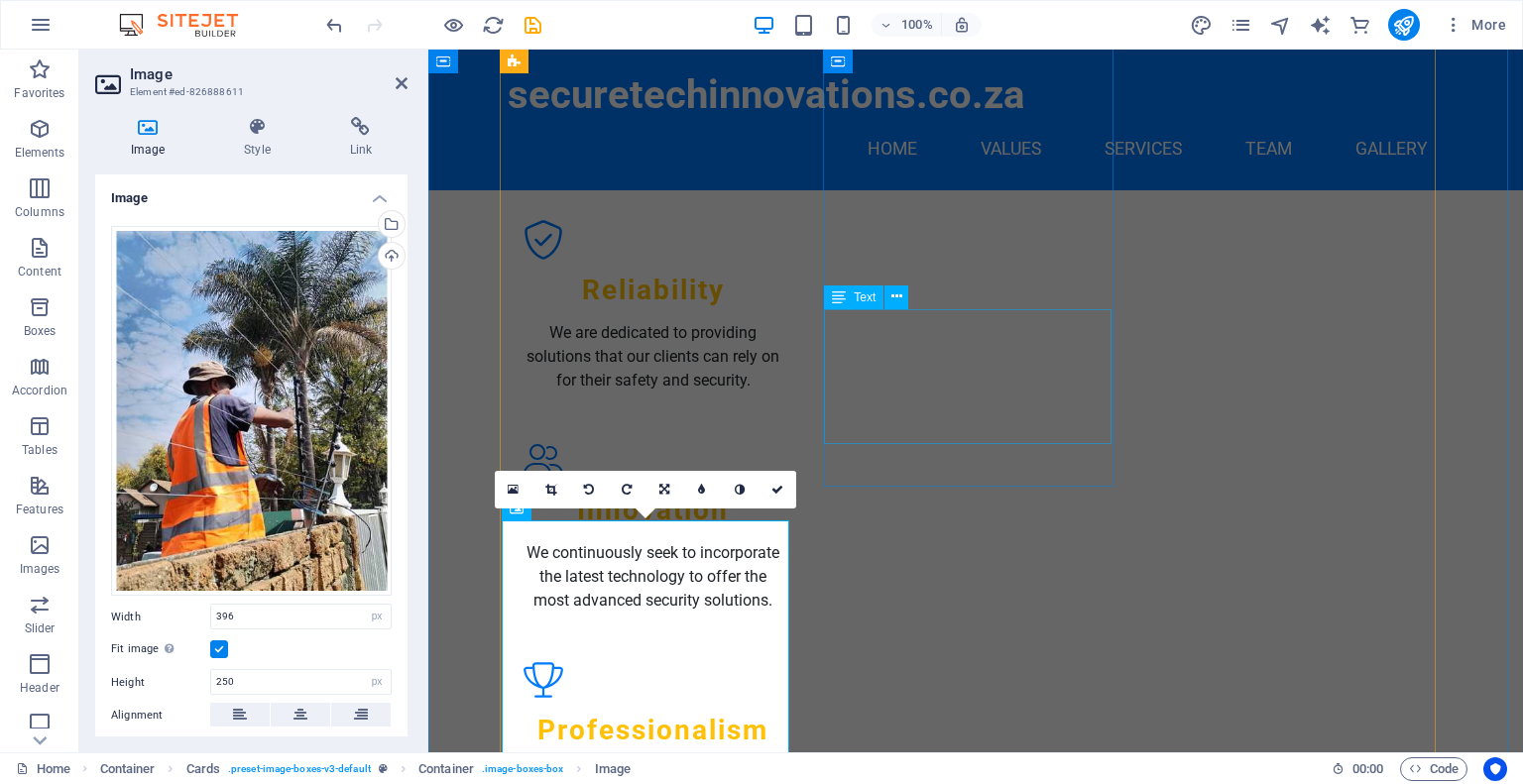 scroll, scrollTop: 1160, scrollLeft: 0, axis: vertical 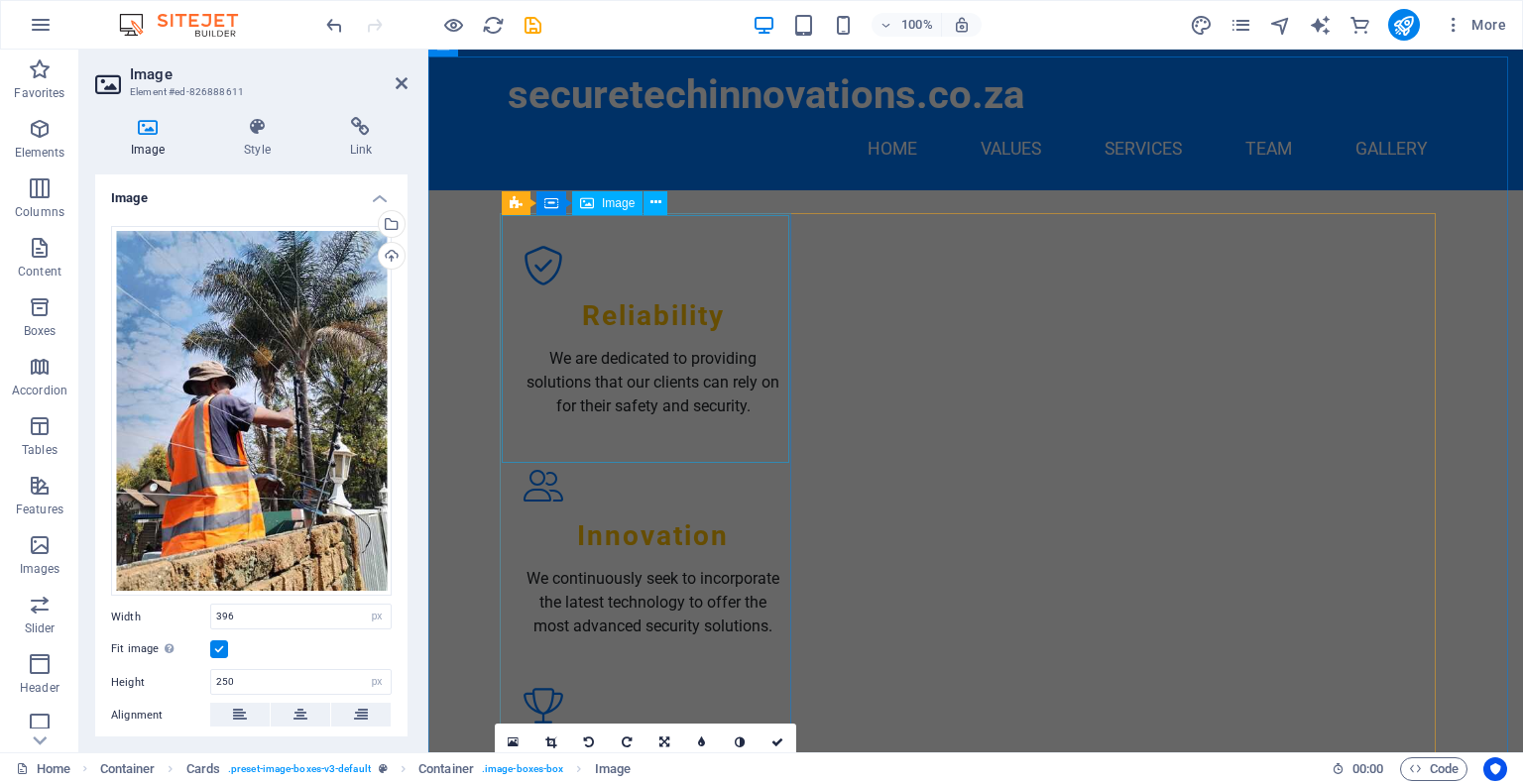 click at bounding box center [652, 1260] 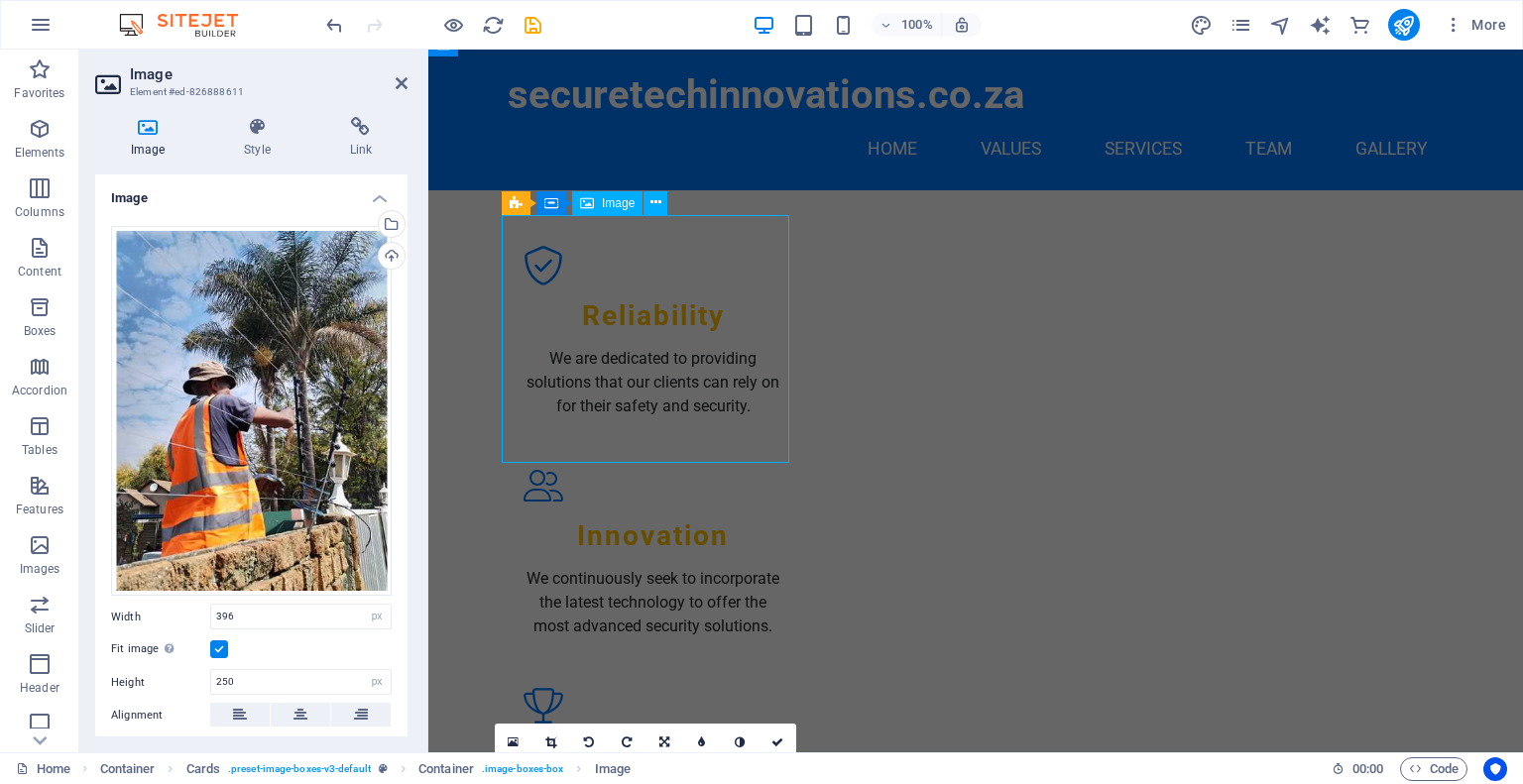 click at bounding box center [652, 1803] 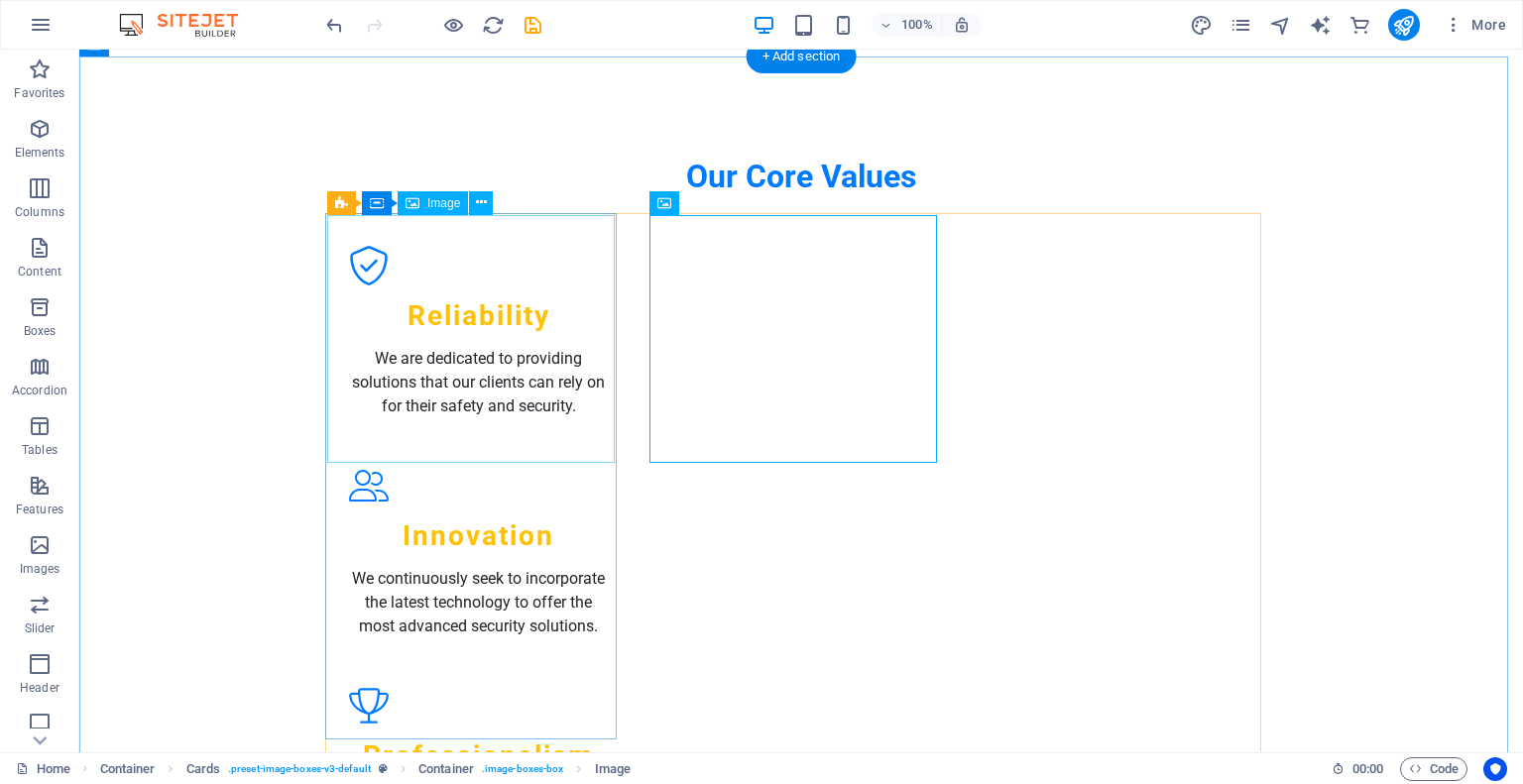 click at bounding box center [478, 1260] 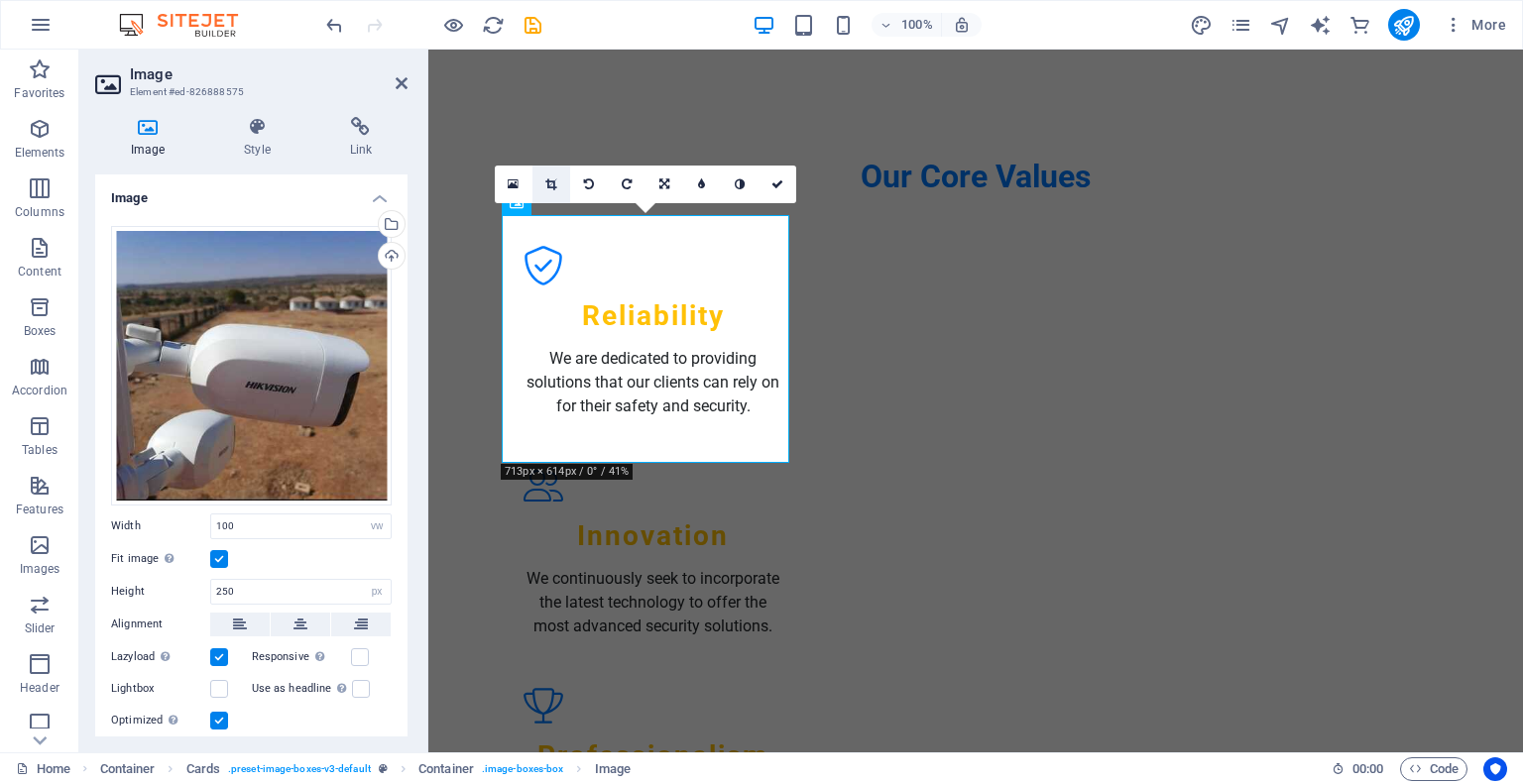 click at bounding box center (550, 184) 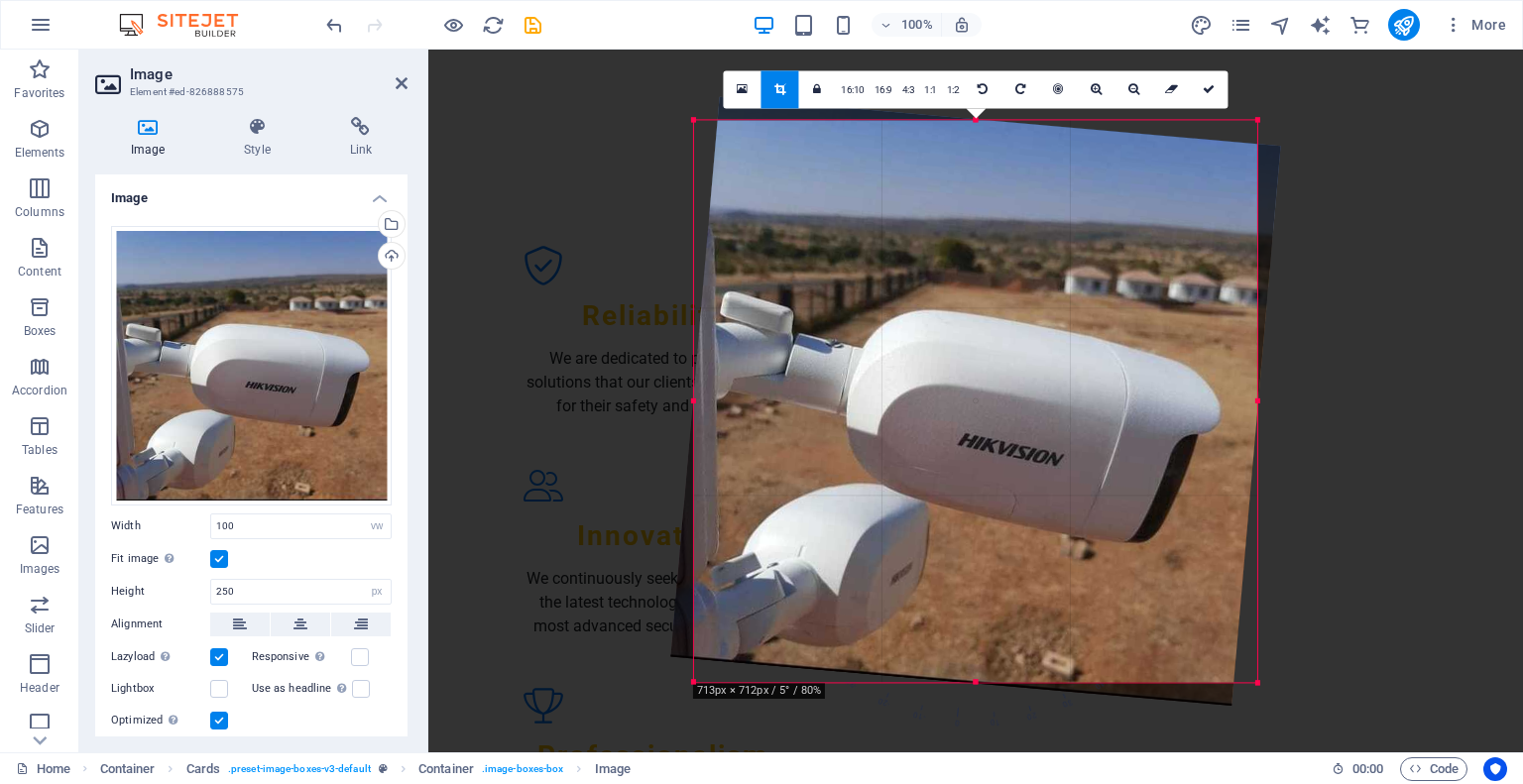 drag, startPoint x: 1256, startPoint y: 114, endPoint x: 1250, endPoint y: 163, distance: 49.36598 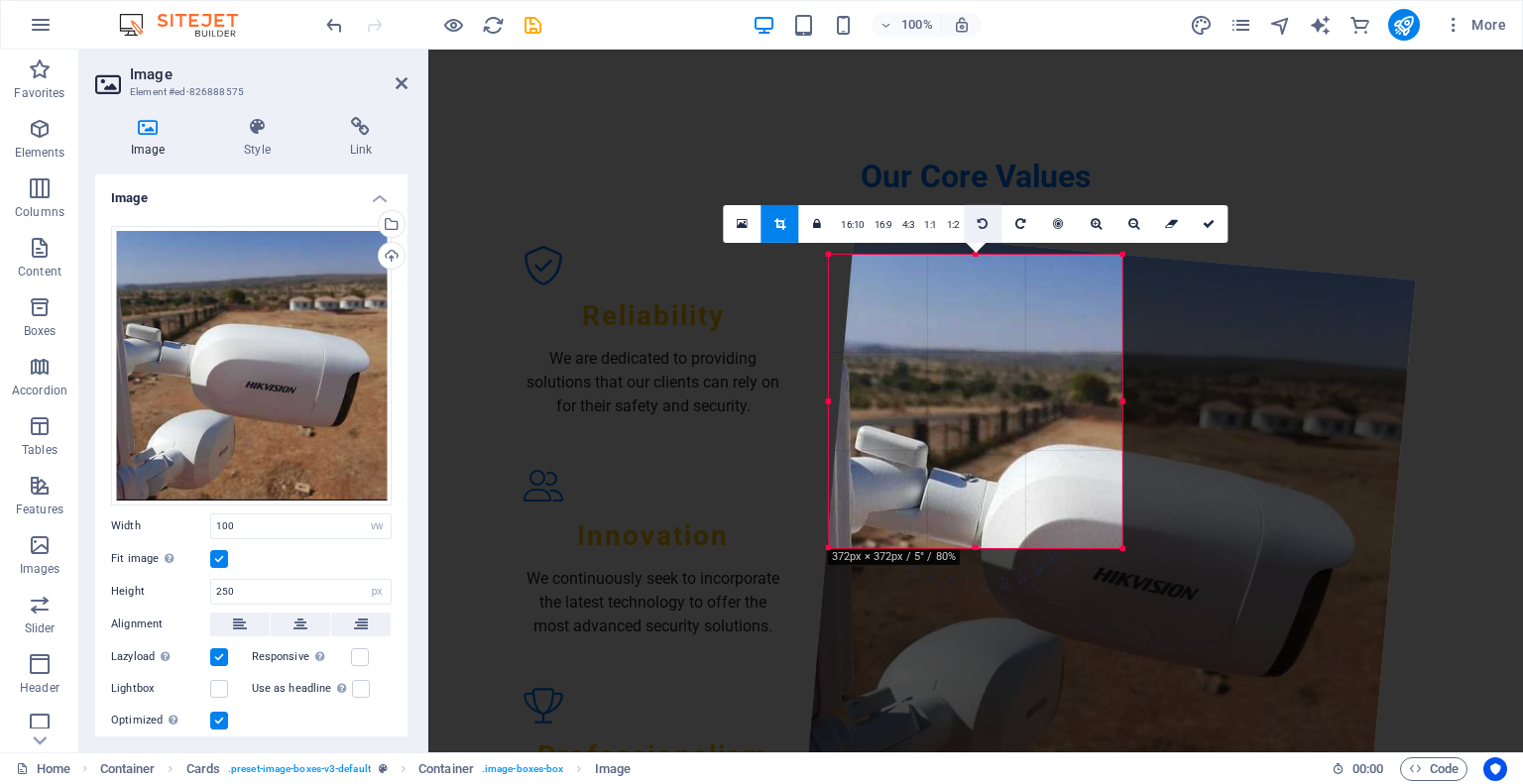 click at bounding box center (983, 223) 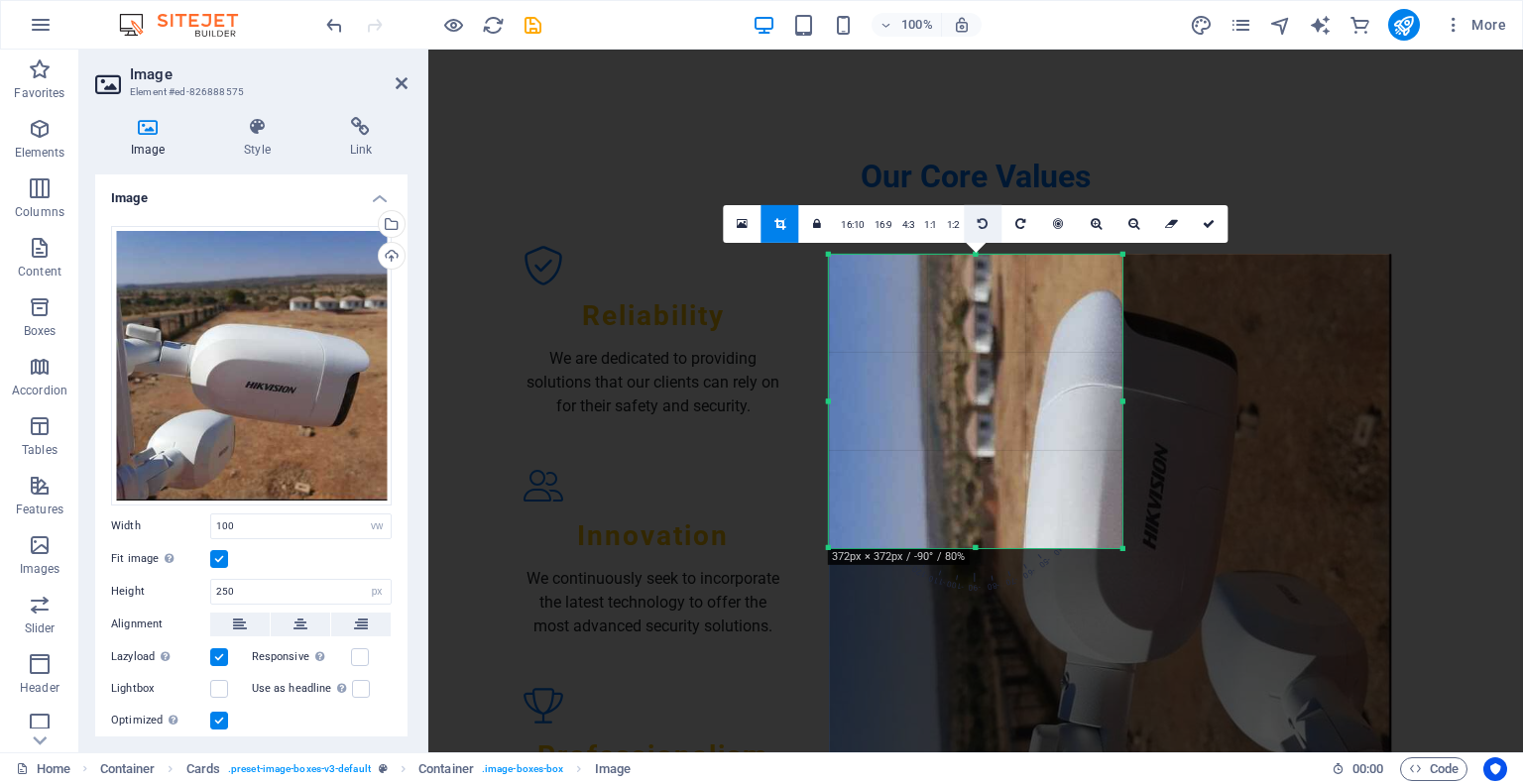 click at bounding box center (983, 223) 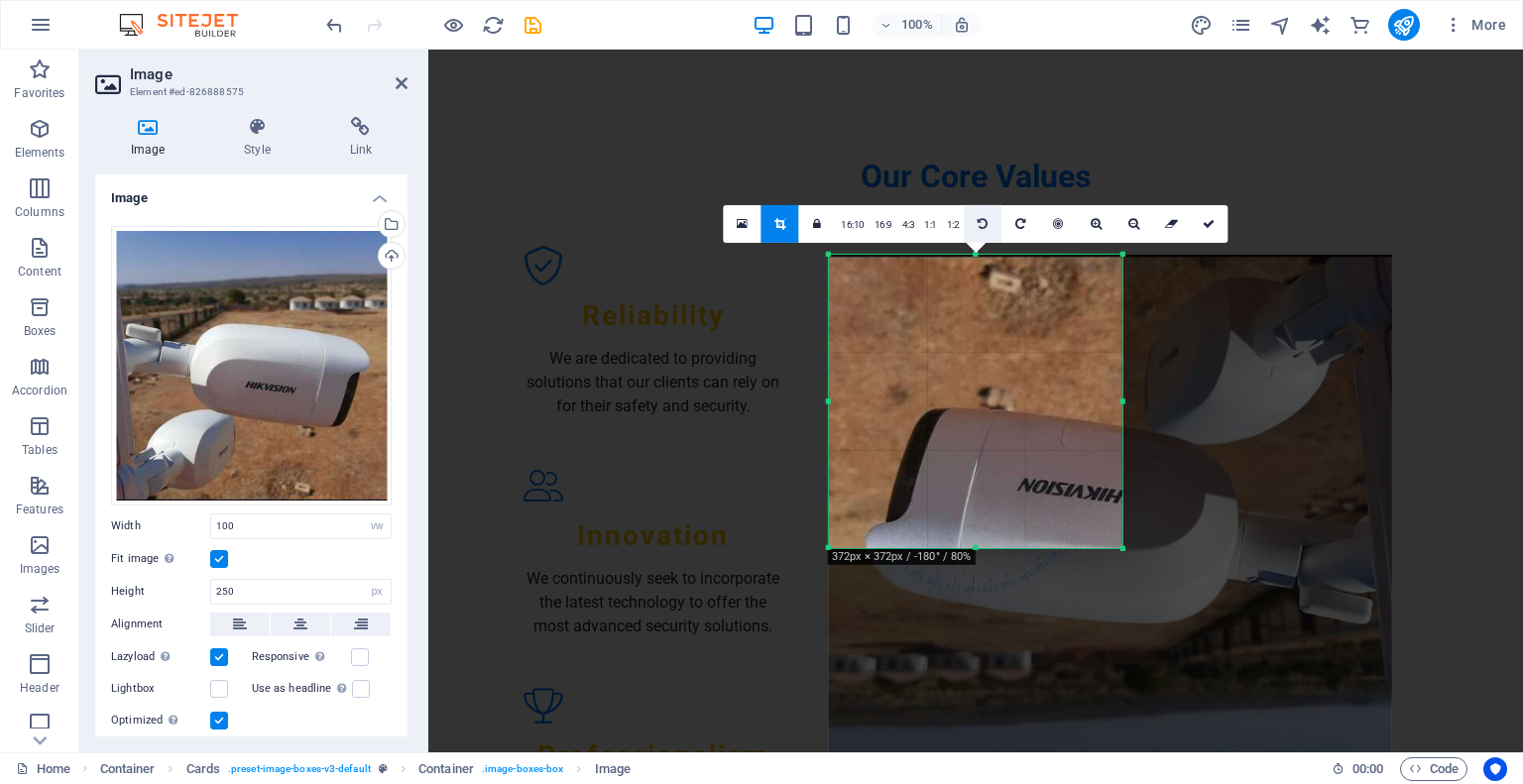 click at bounding box center (983, 223) 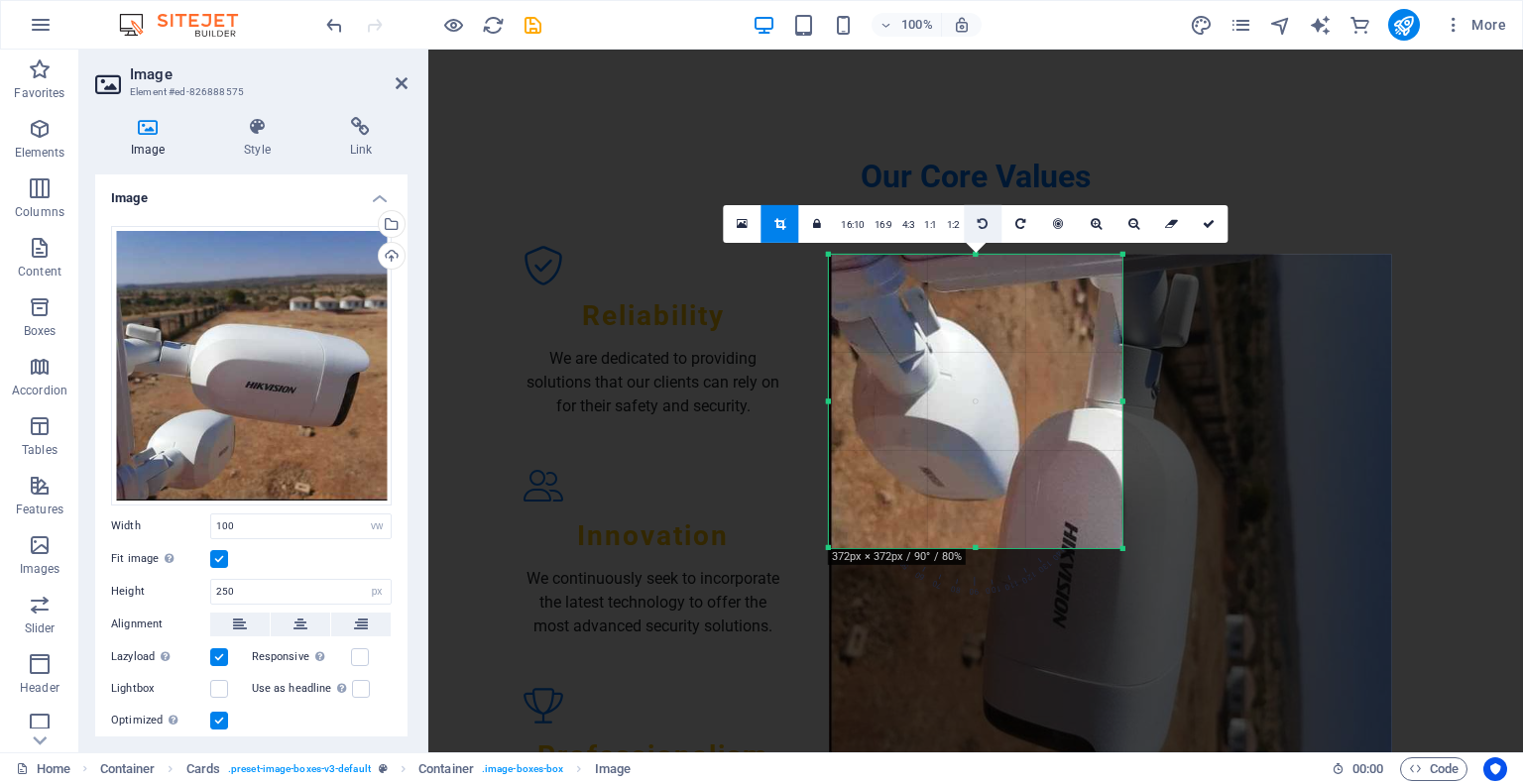 click at bounding box center [983, 223] 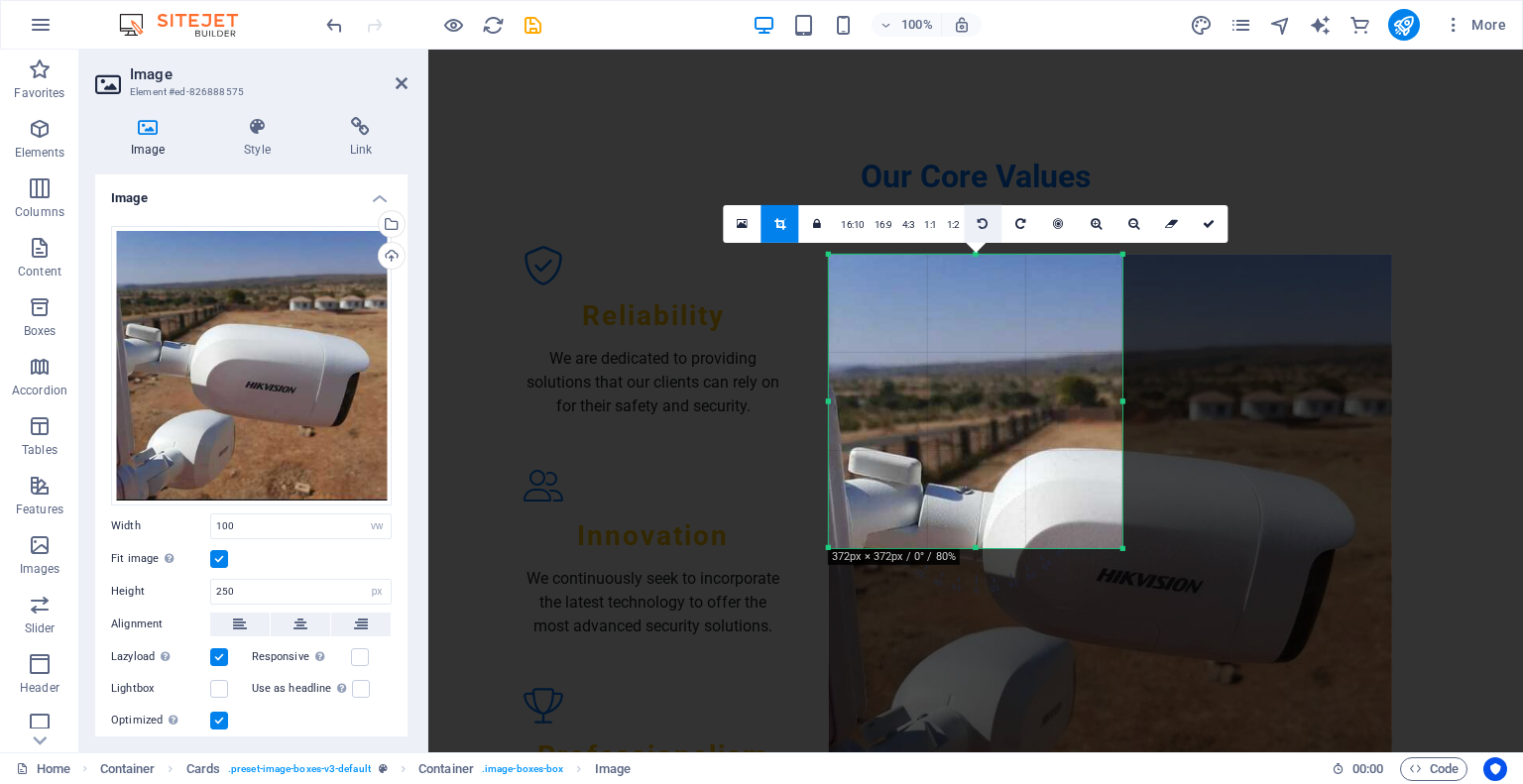 click at bounding box center (983, 223) 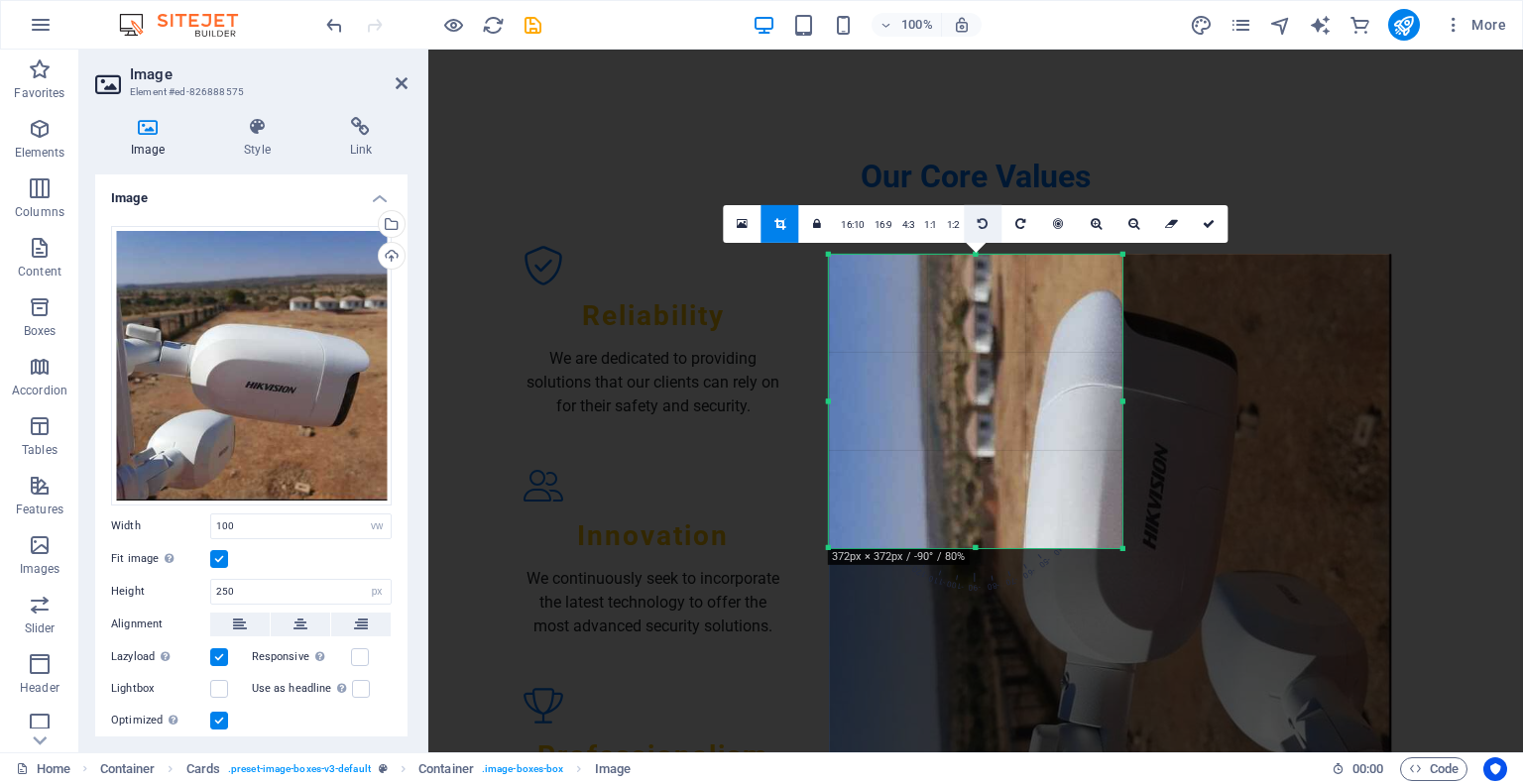 click at bounding box center [983, 223] 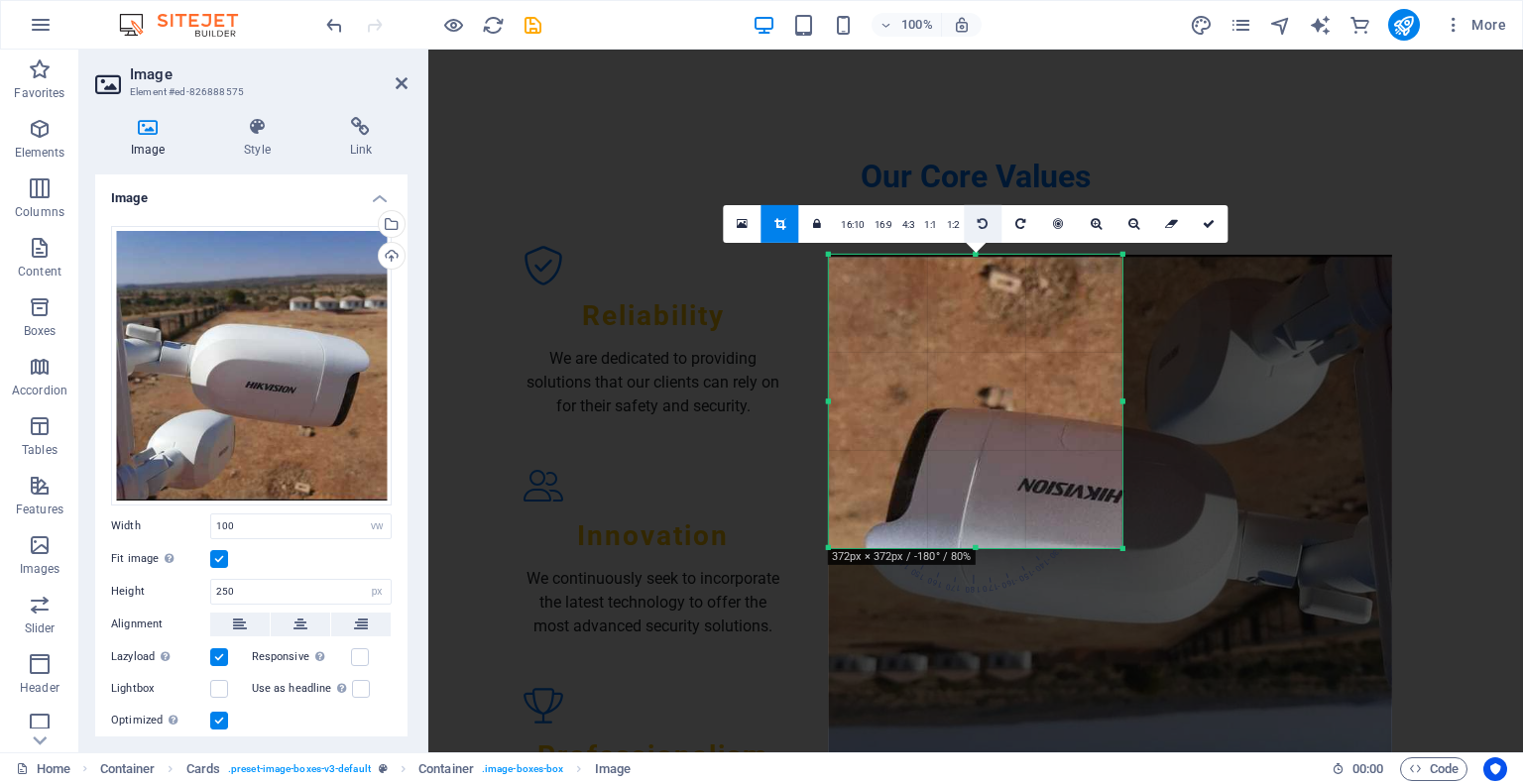 click at bounding box center [983, 223] 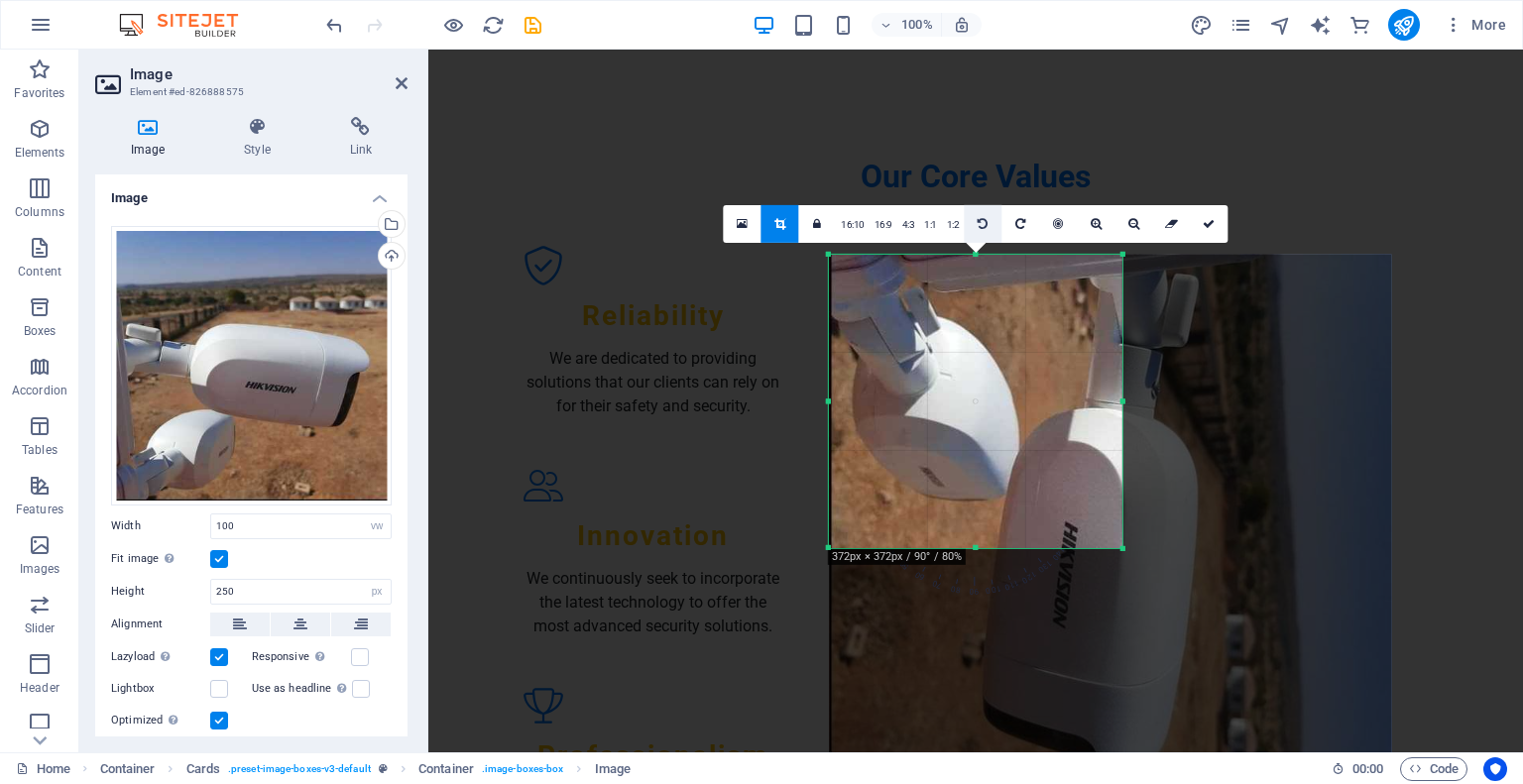 click at bounding box center [983, 223] 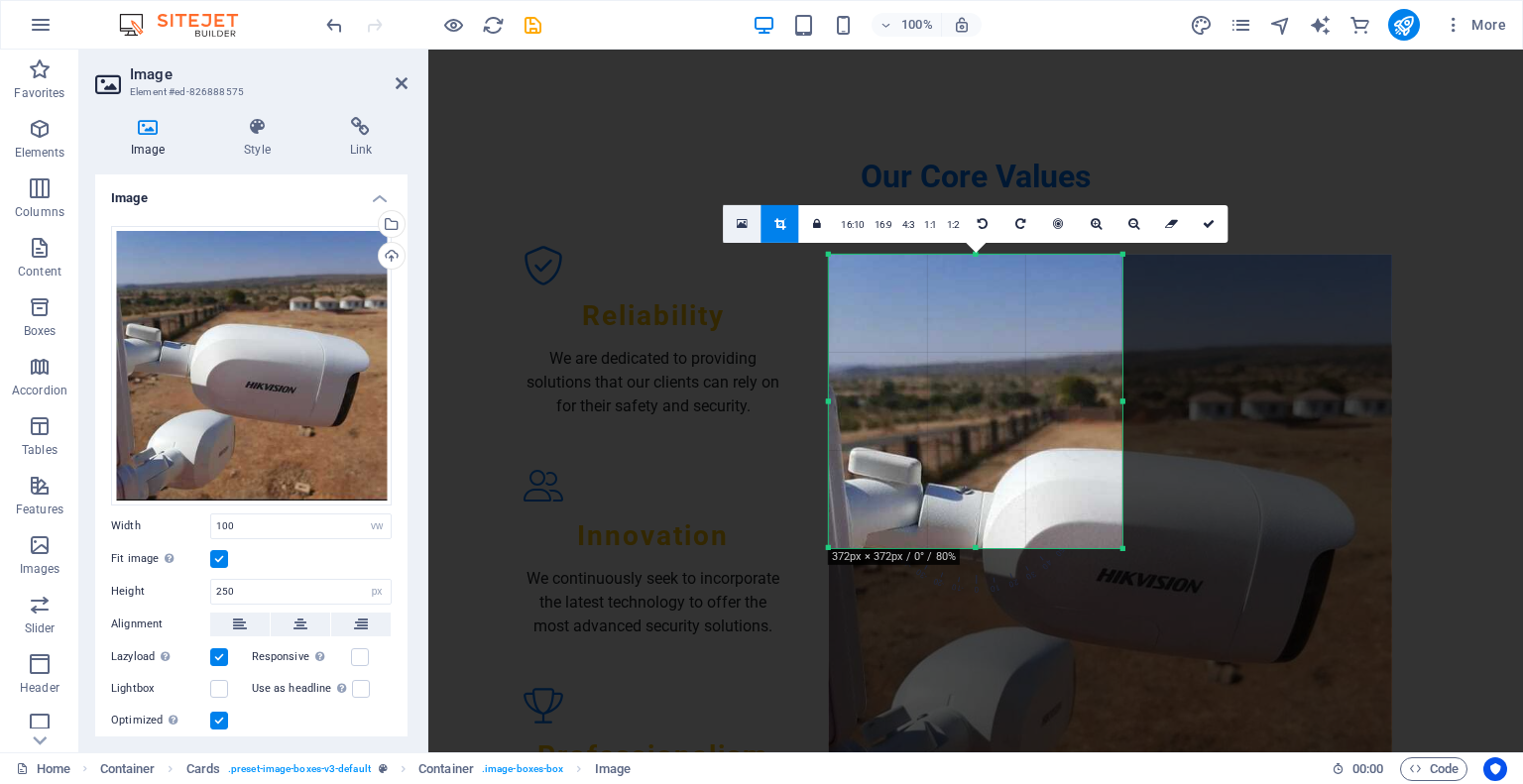 click at bounding box center (742, 223) 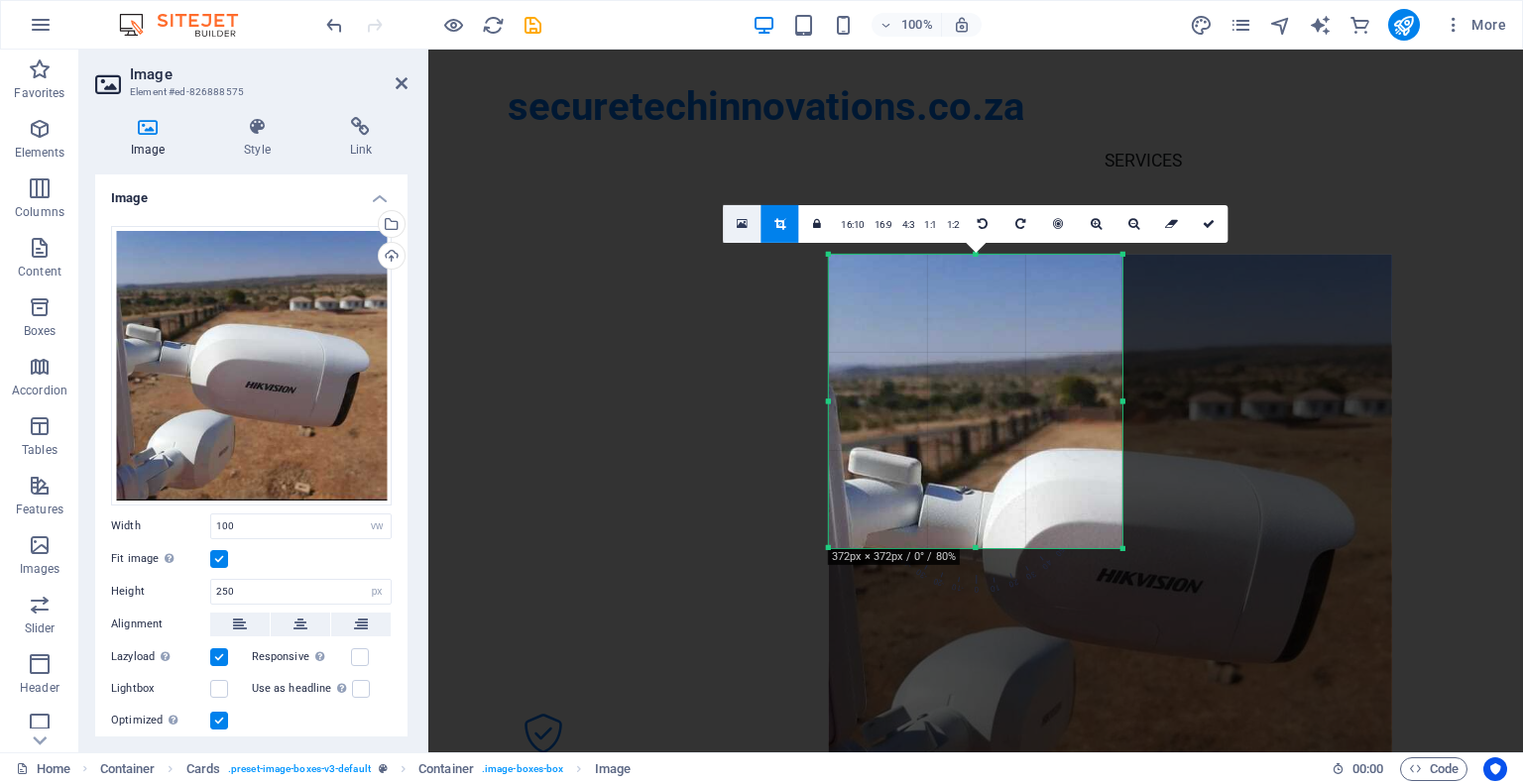 scroll, scrollTop: 1628, scrollLeft: 0, axis: vertical 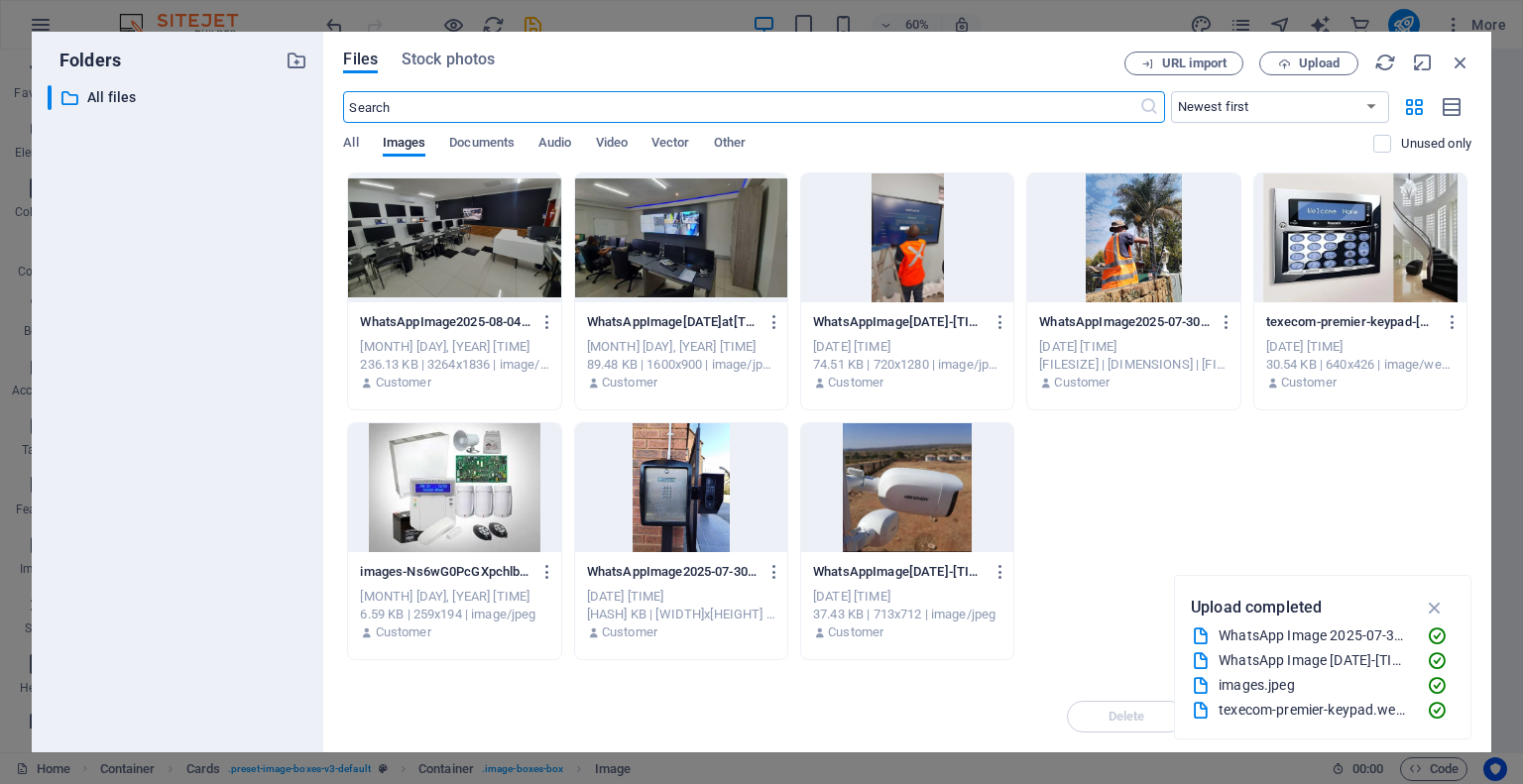 click at bounding box center [907, 488] 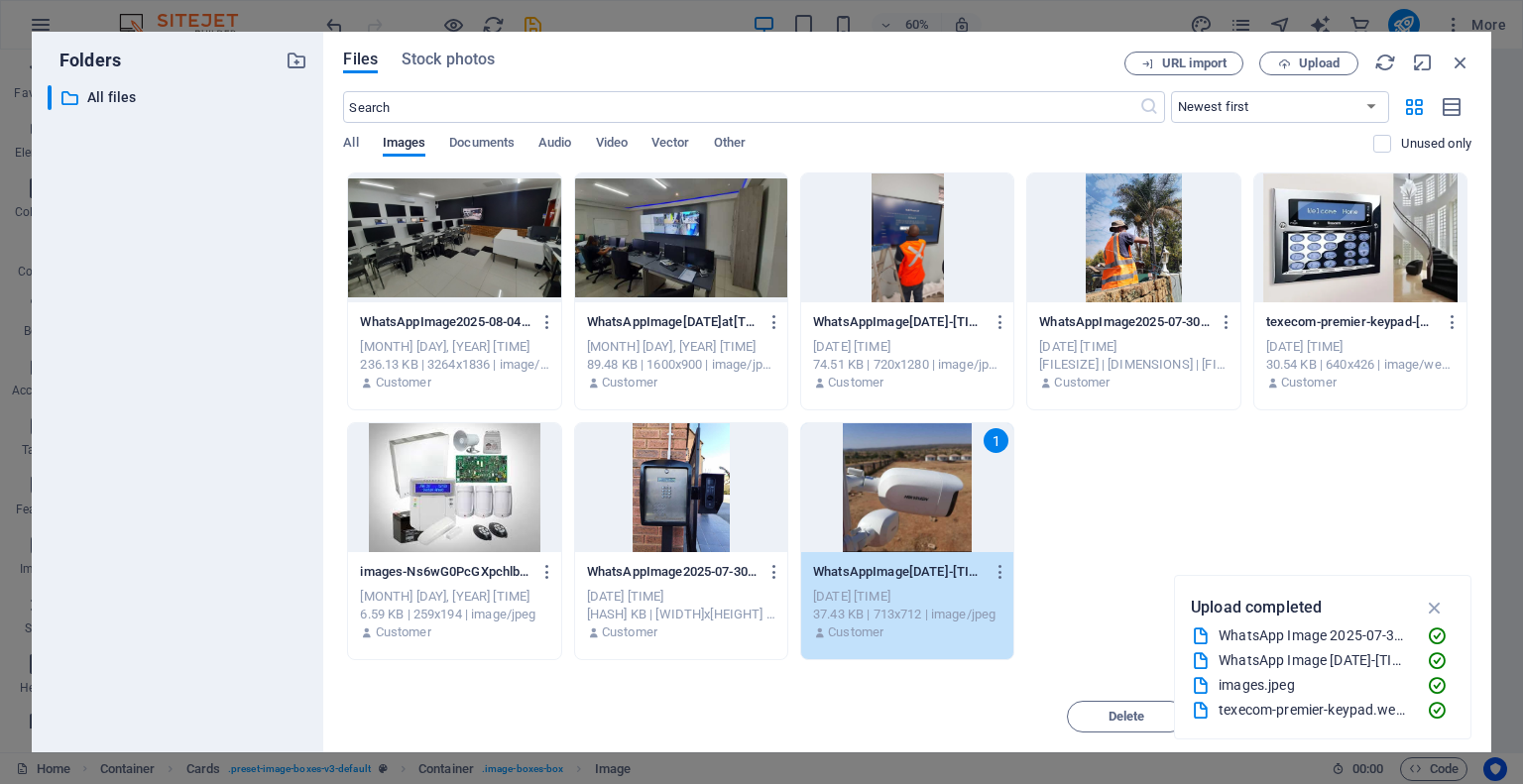 click on "1" at bounding box center (907, 488) 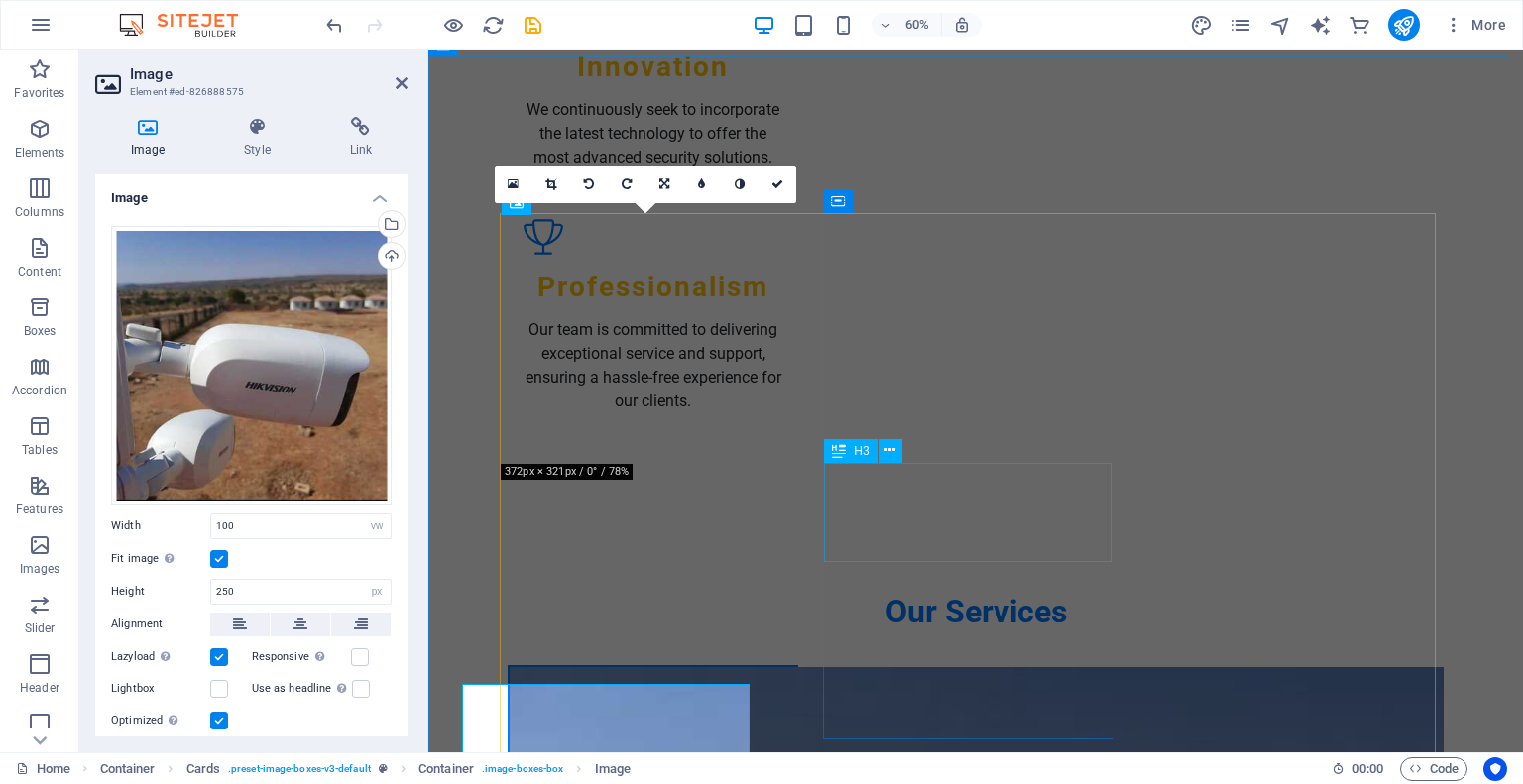 scroll, scrollTop: 1160, scrollLeft: 0, axis: vertical 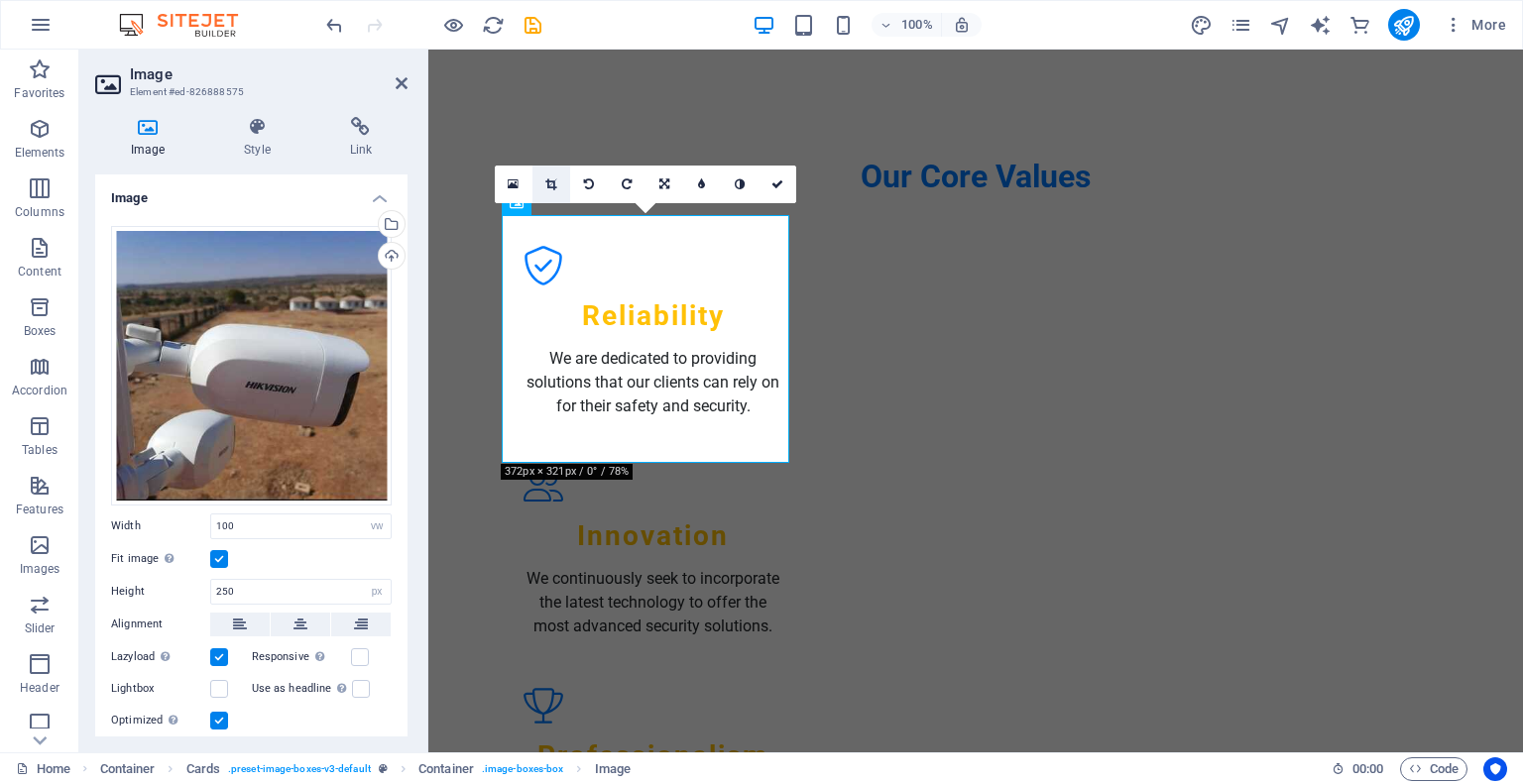 click at bounding box center [551, 184] 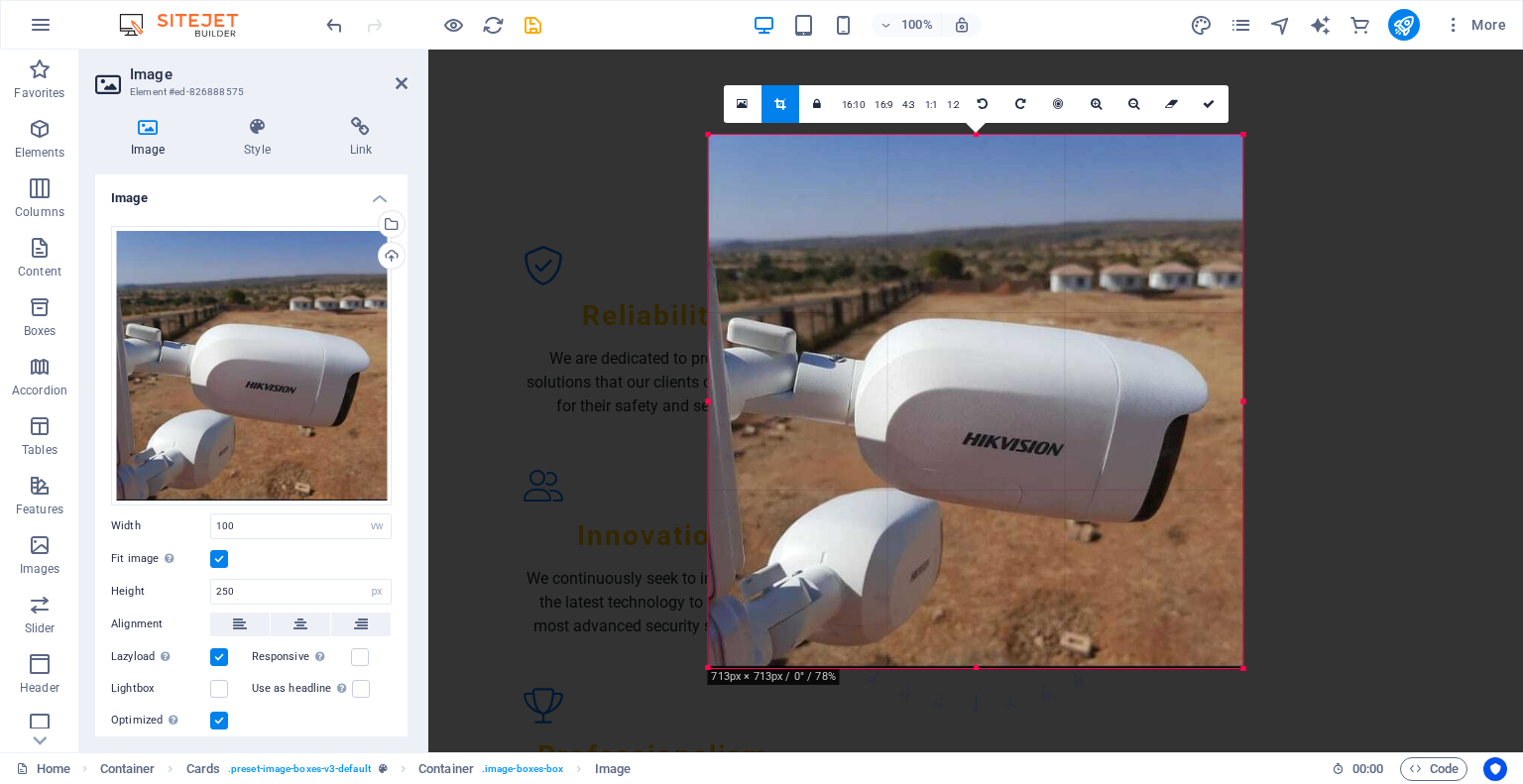 drag, startPoint x: 1121, startPoint y: 547, endPoint x: 1362, endPoint y: 788, distance: 340.8255 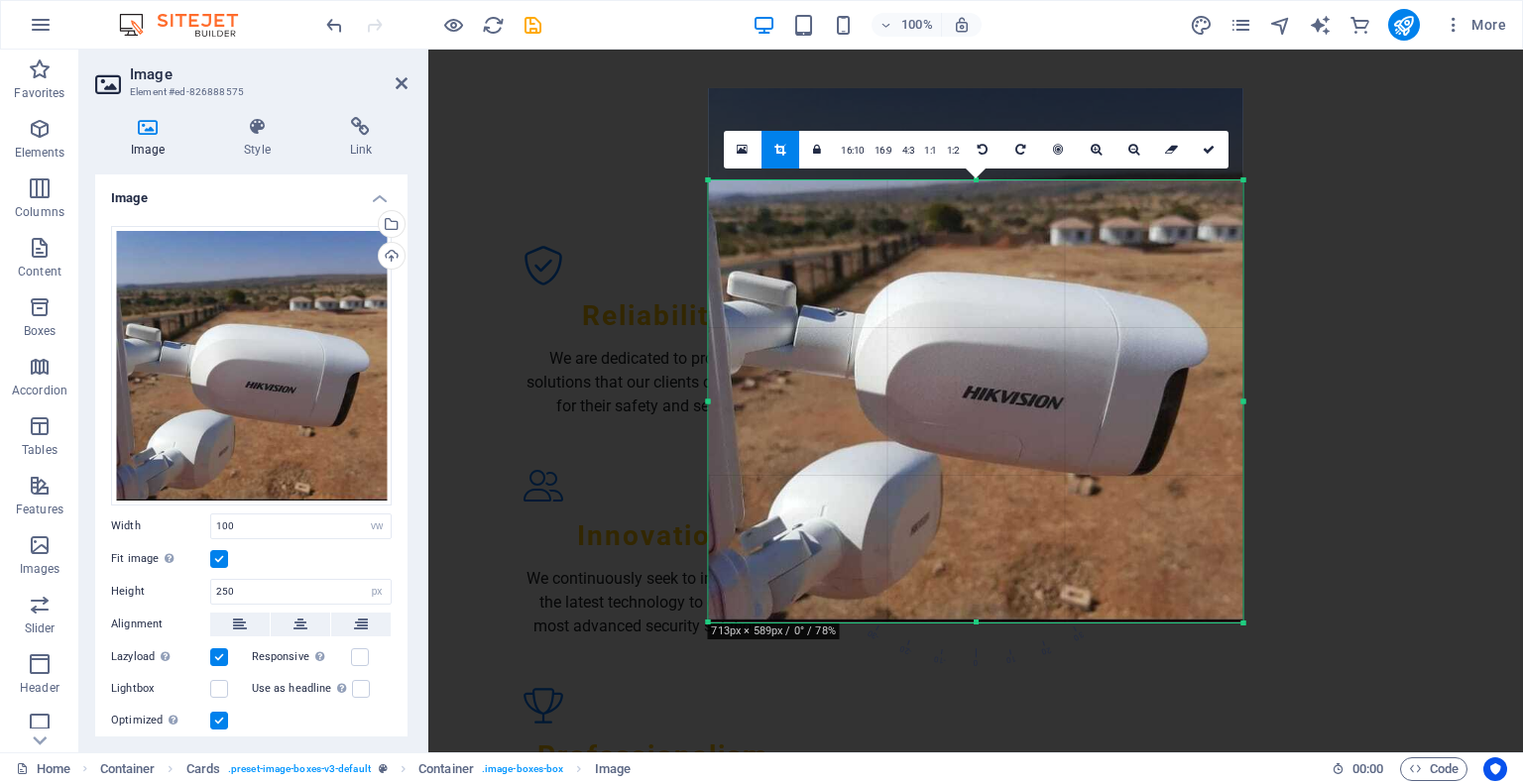 drag, startPoint x: 974, startPoint y: 135, endPoint x: 975, endPoint y: 227, distance: 92.00543 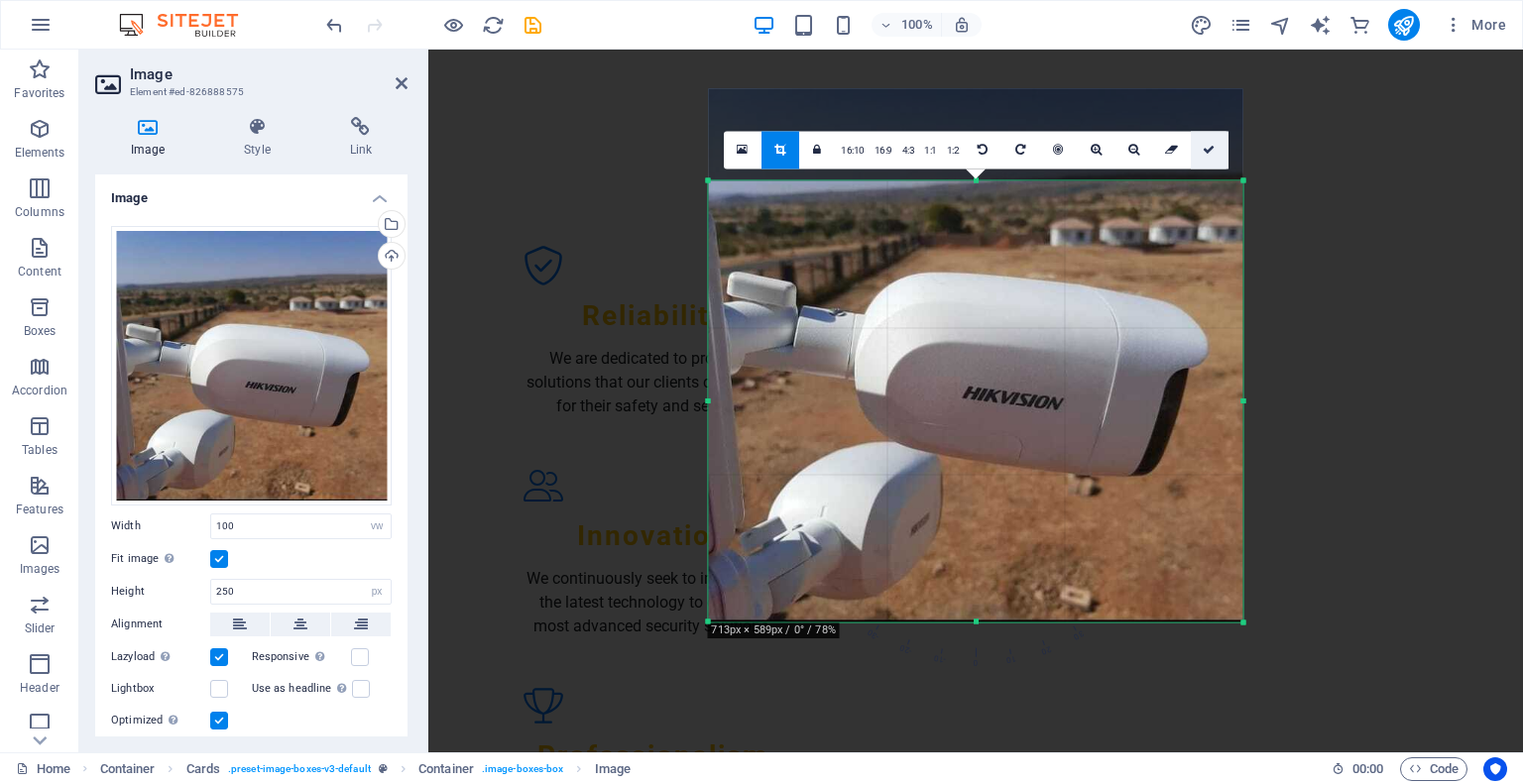 click at bounding box center [1209, 150] 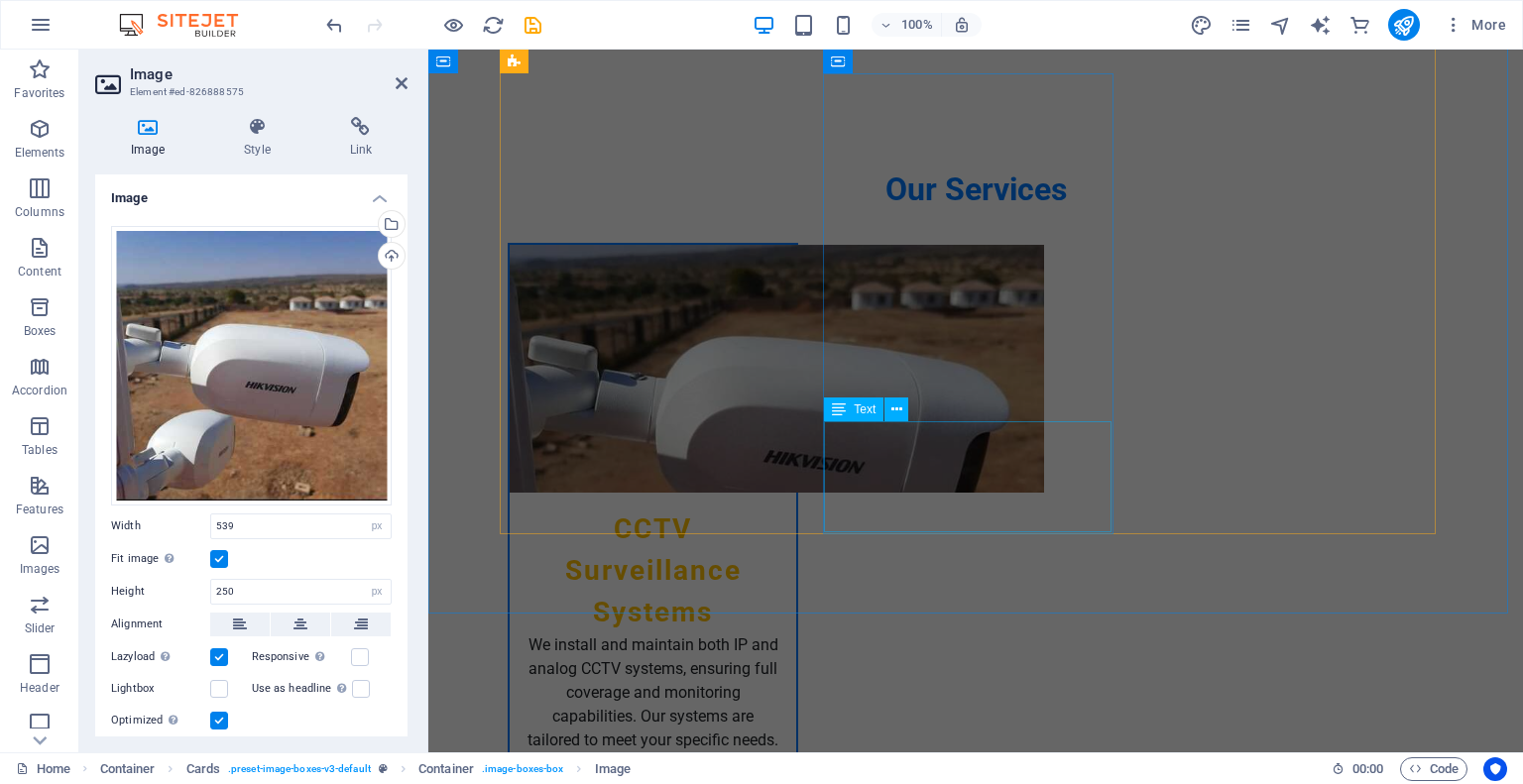scroll, scrollTop: 2250, scrollLeft: 0, axis: vertical 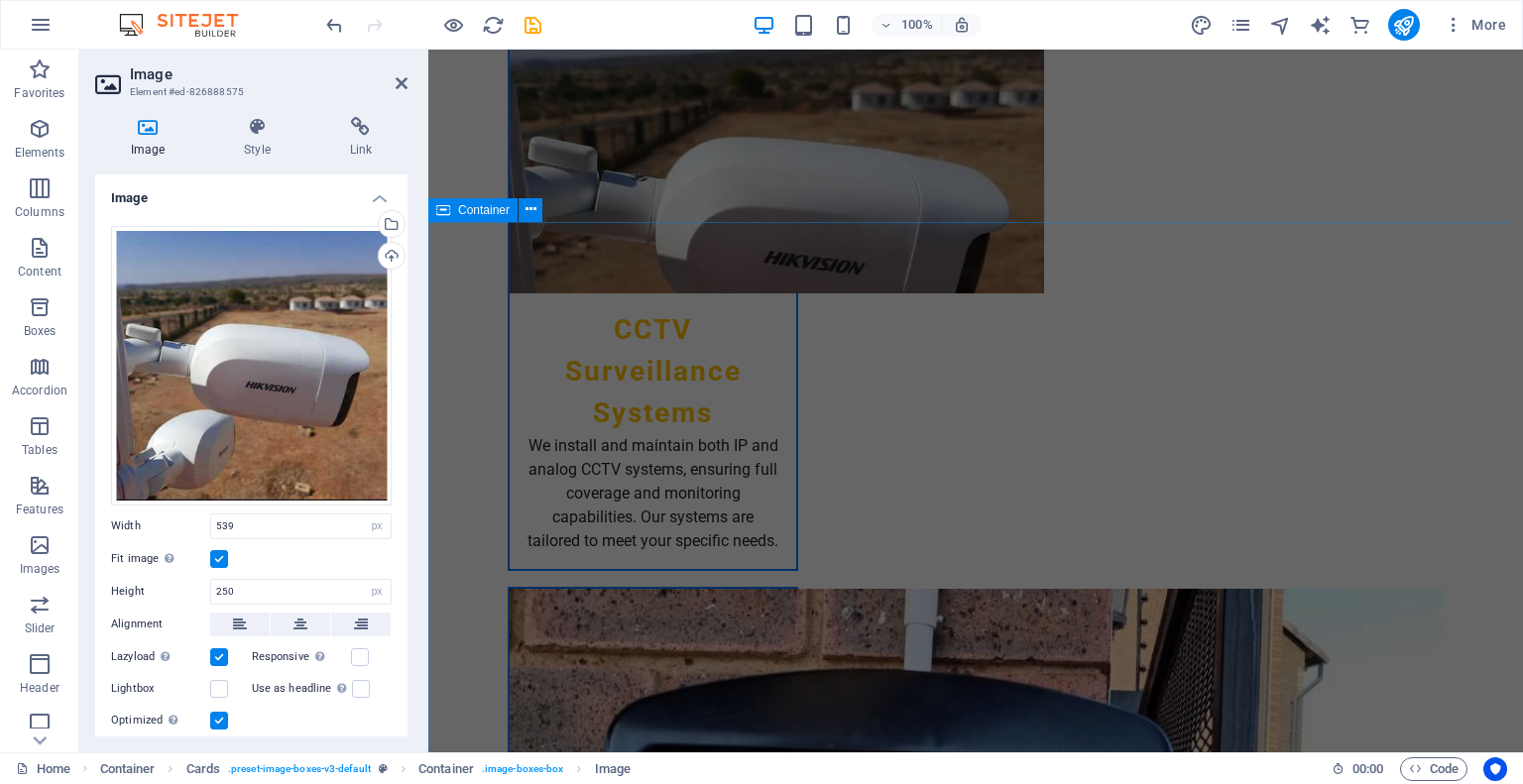 click on "Team [FIRST] [LAST] - [TITLE] With over 15 years in the security industry, [FIRST] leads our team with a vision for innovation and excellence. [FIRST] [LAST] - [TITLE] [FIRST] ensures smooth operations and efficient service delivery, managing our projects with expertise. [FIRST] [LAST] - [TITLE] [FIRST] is our go-to expert for installation and maintenance, ensuring all systems function flawlessly. [FIRST] [LAST] - [TITLE] [FIRST] is dedicated to assisting clients with any inquiries, providing support and technical guidance. [FIRST] [LAST] - [TITLE] [FIRST] helps clients choose the right security solutions tailored to their specific needs. [FIRST] [LAST] - [TITLE] [FIRST] promotes our brand and solutions, ensuring that our clients are well-informed and engaged." at bounding box center (976, 4636) 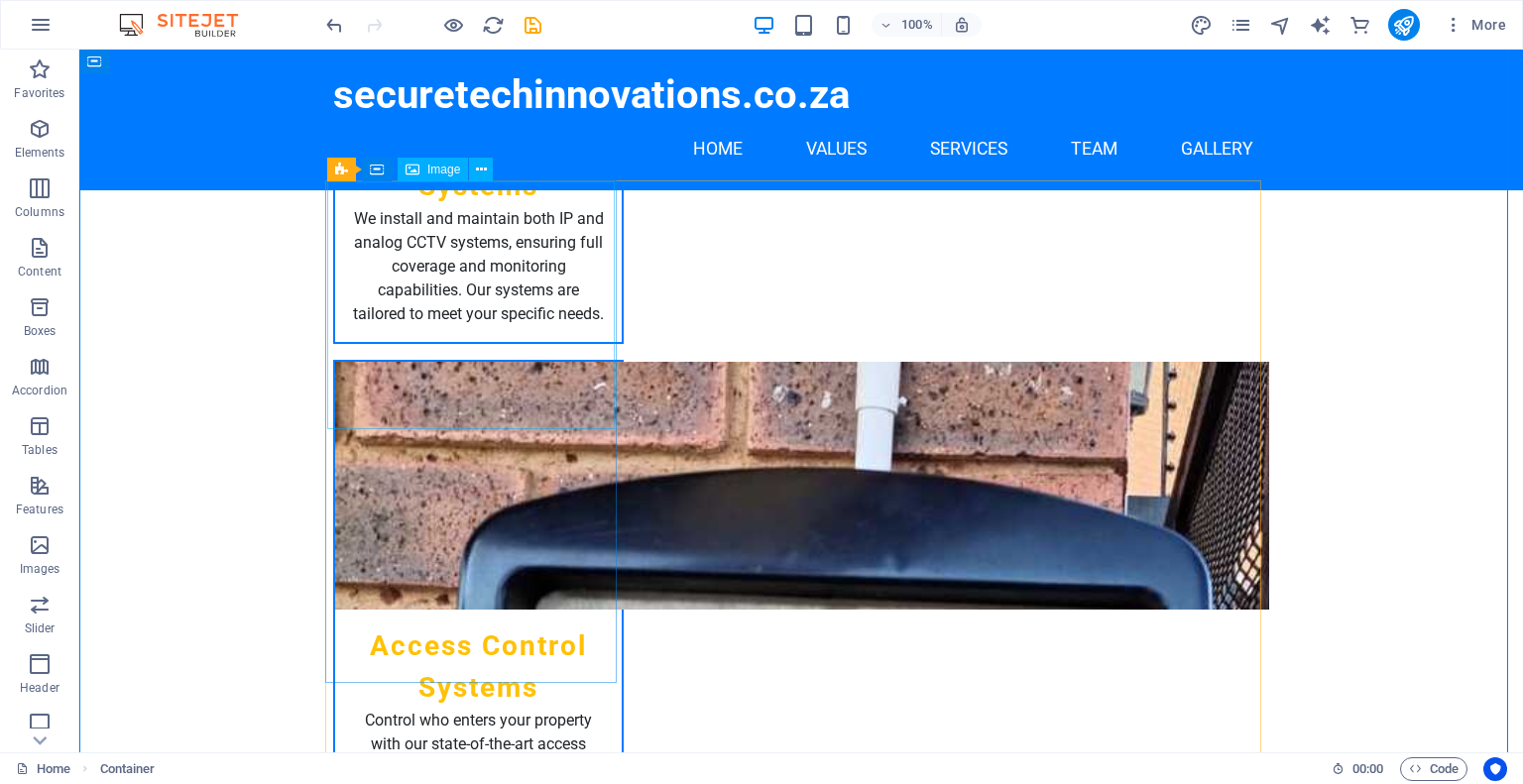 scroll, scrollTop: 2448, scrollLeft: 0, axis: vertical 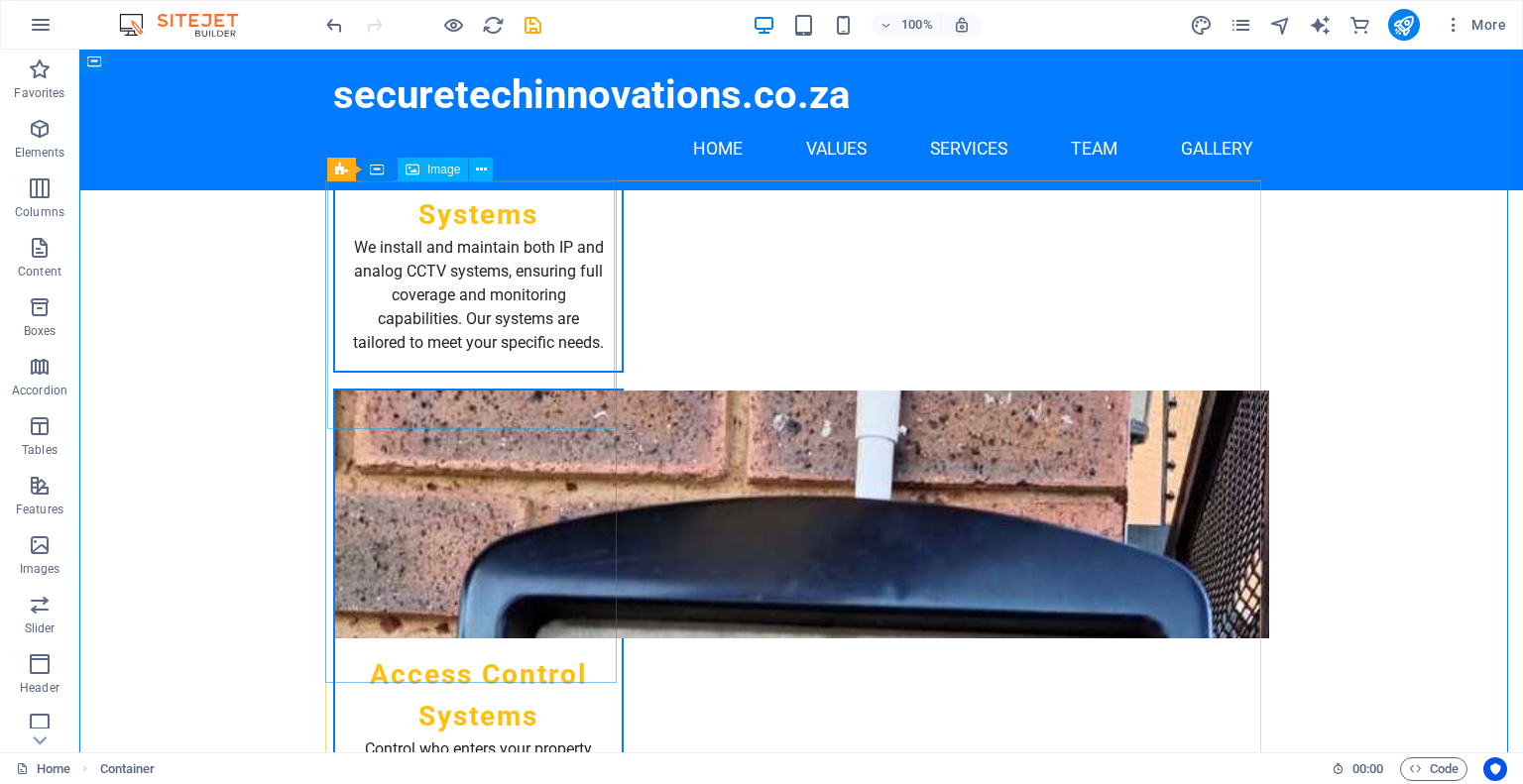 click at bounding box center [478, 3171] 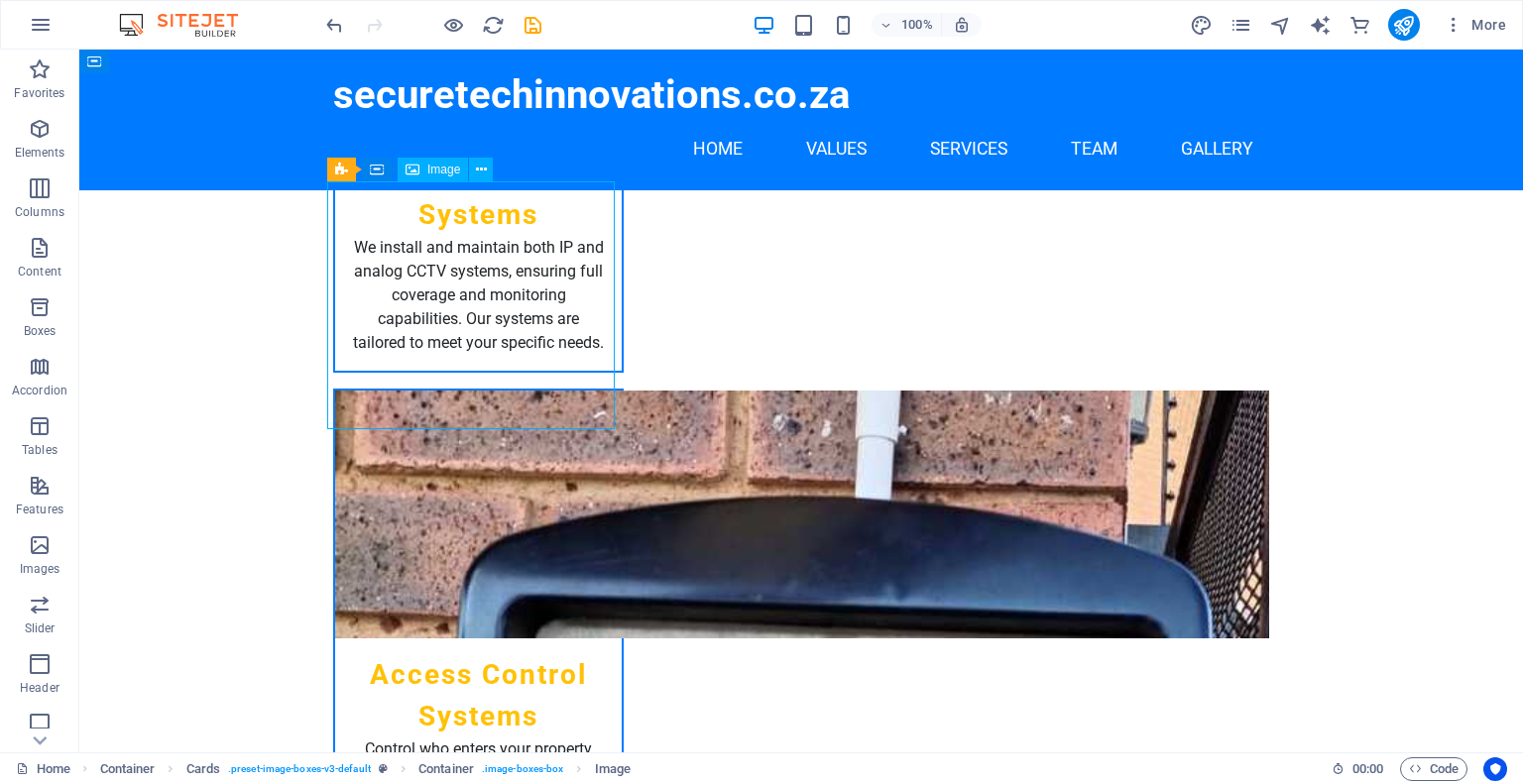 click at bounding box center (478, 3171) 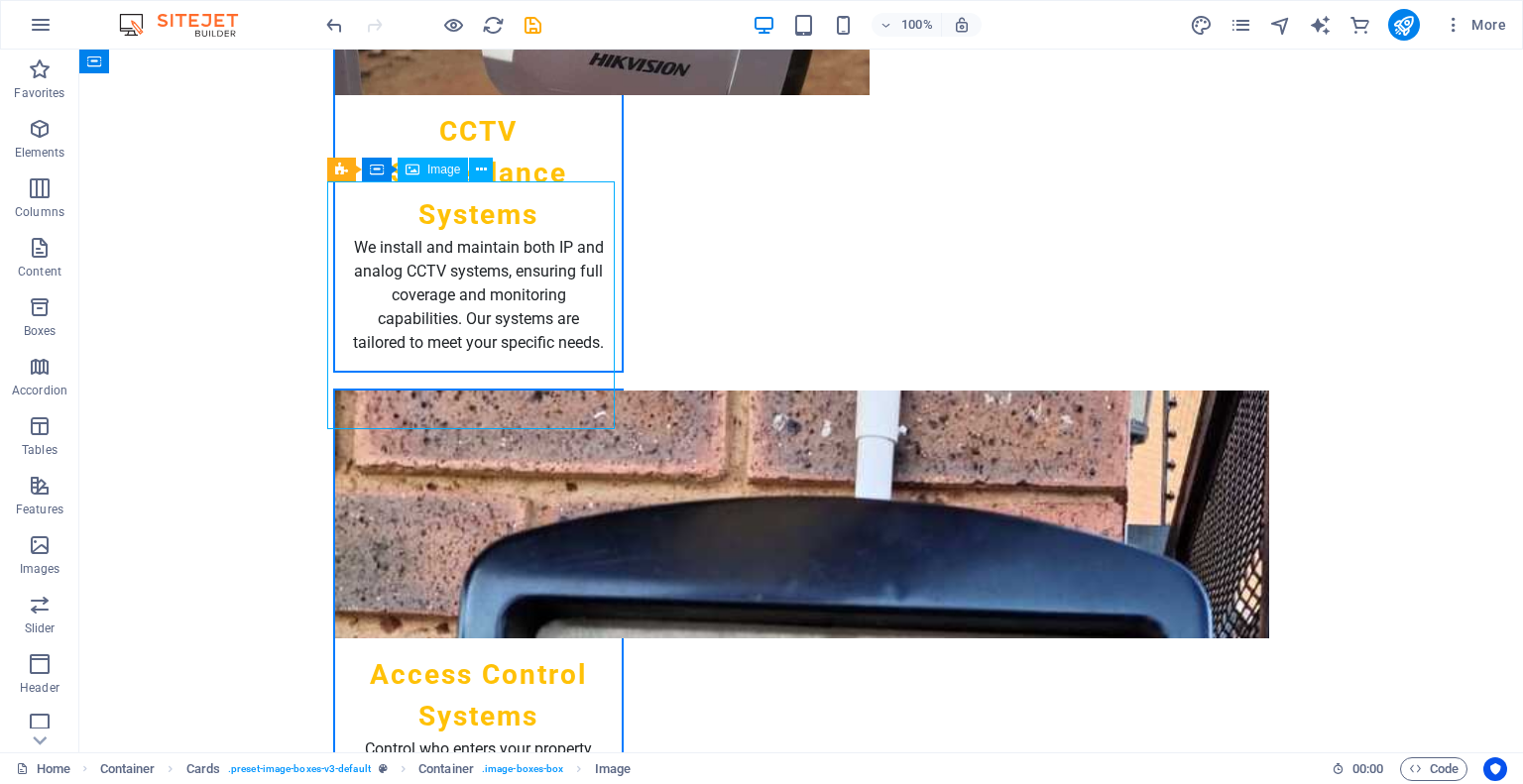 select on "vw" 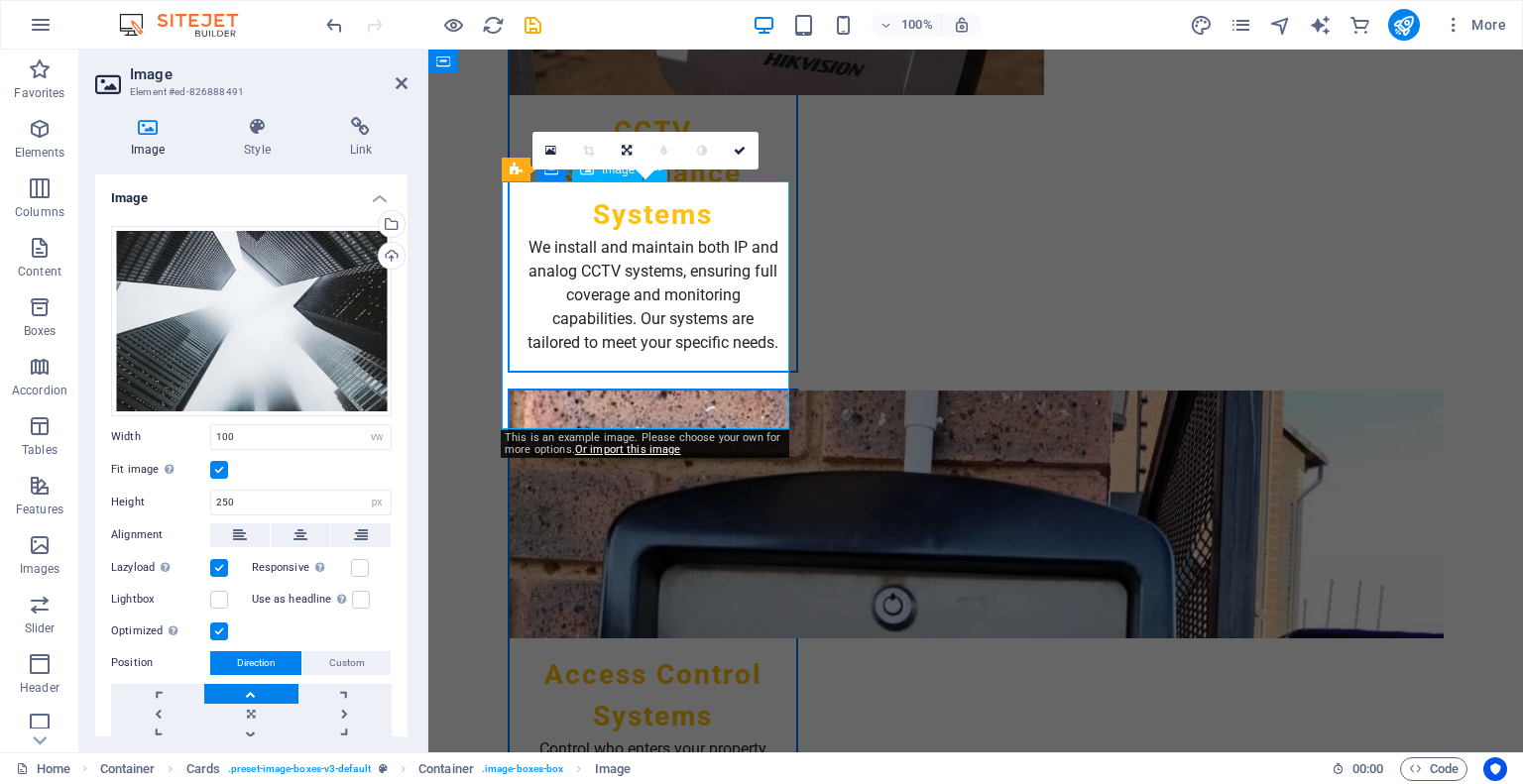 click at bounding box center [652, 3171] 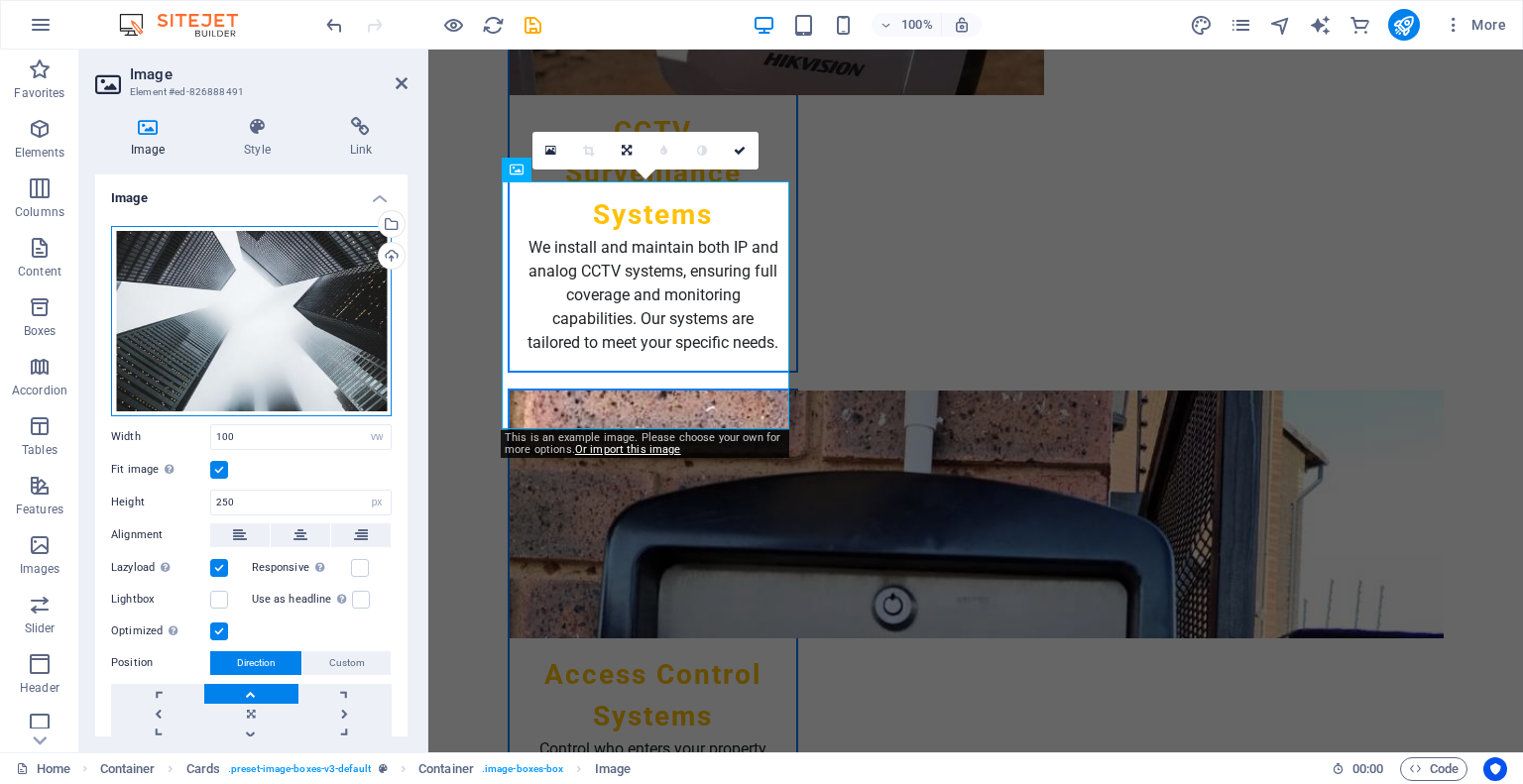 click on "Drag files here, click to choose files or select files from Files or our free stock photos & videos" at bounding box center [251, 321] 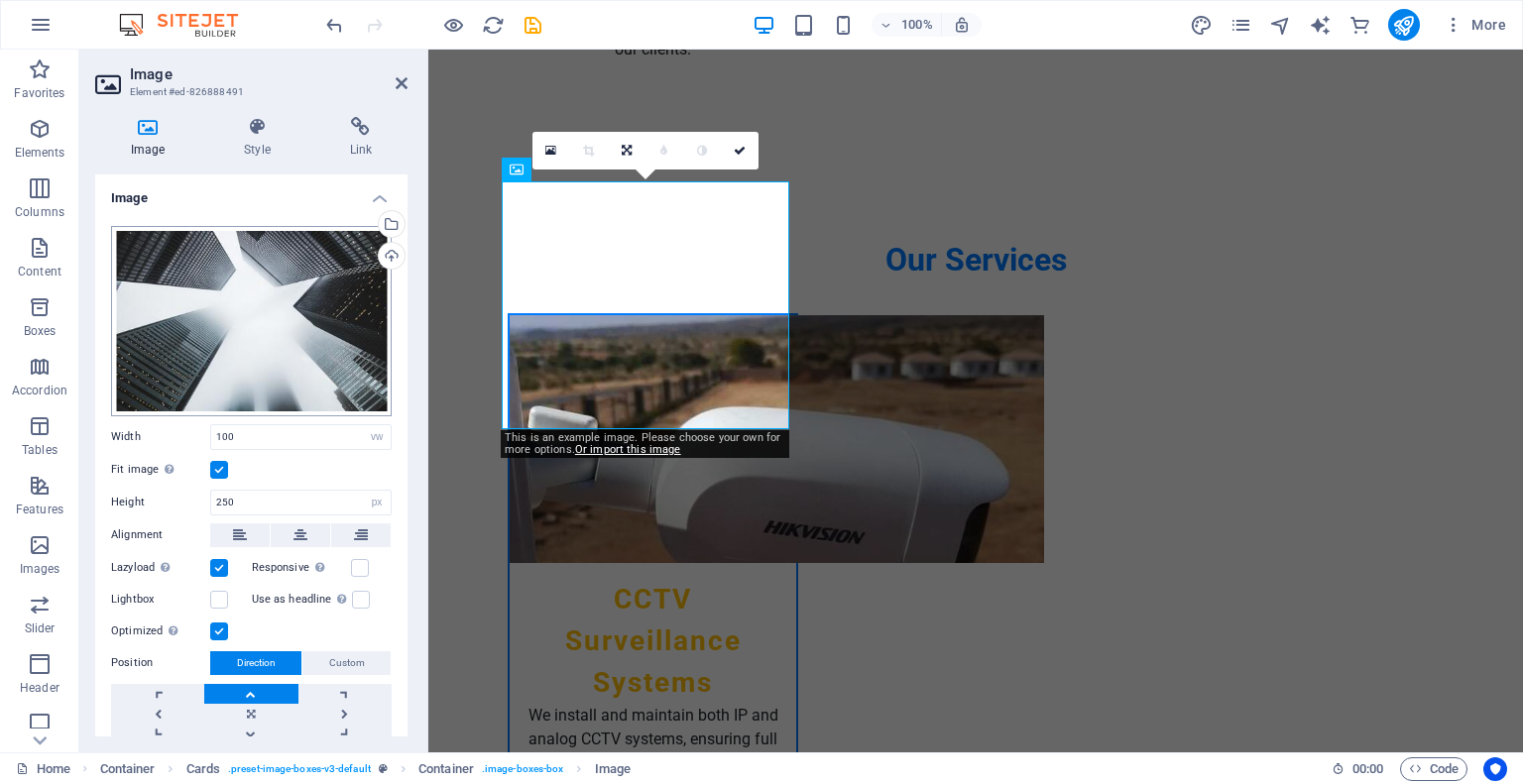 scroll, scrollTop: 2917, scrollLeft: 0, axis: vertical 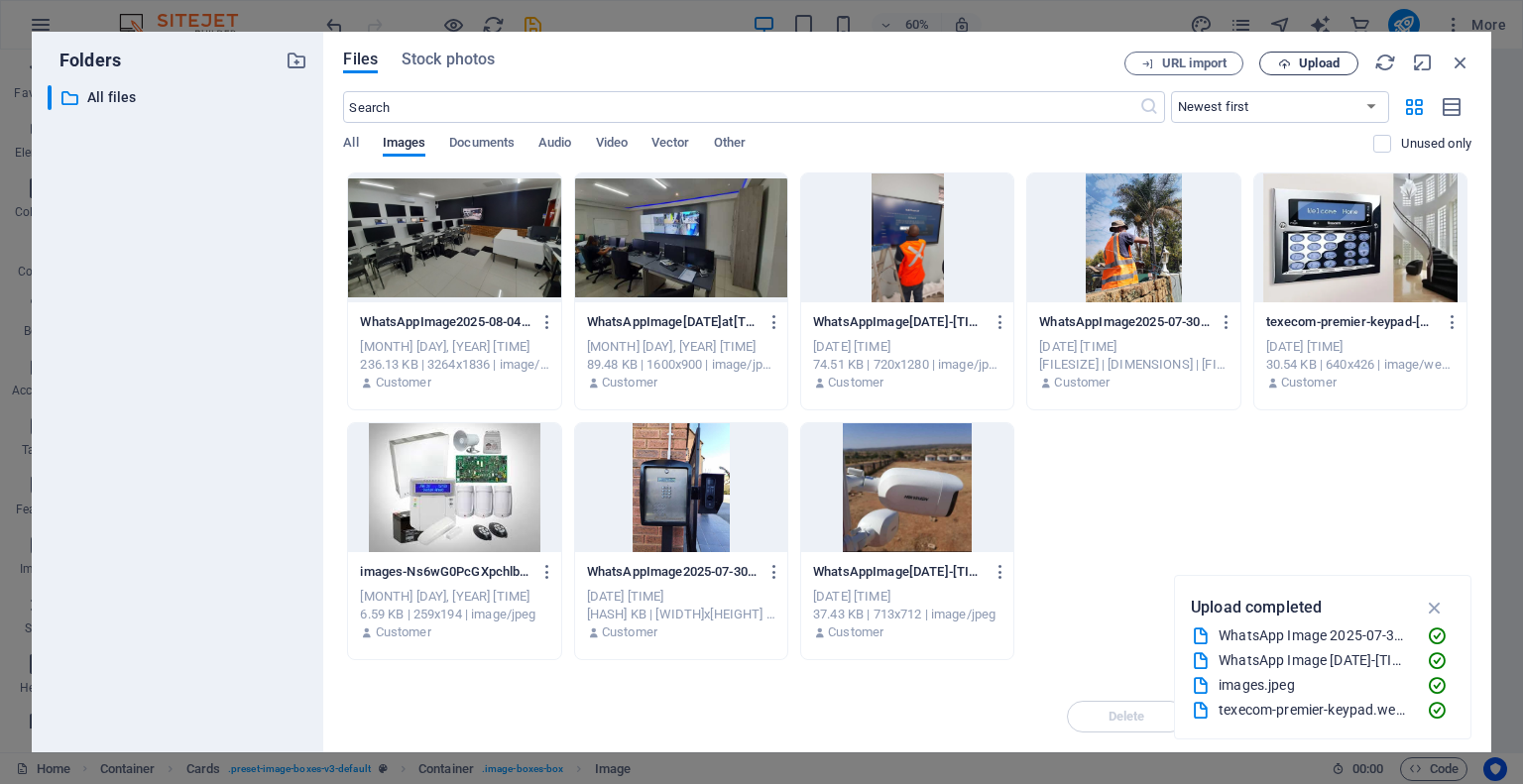click on "Upload" at bounding box center (1319, 63) 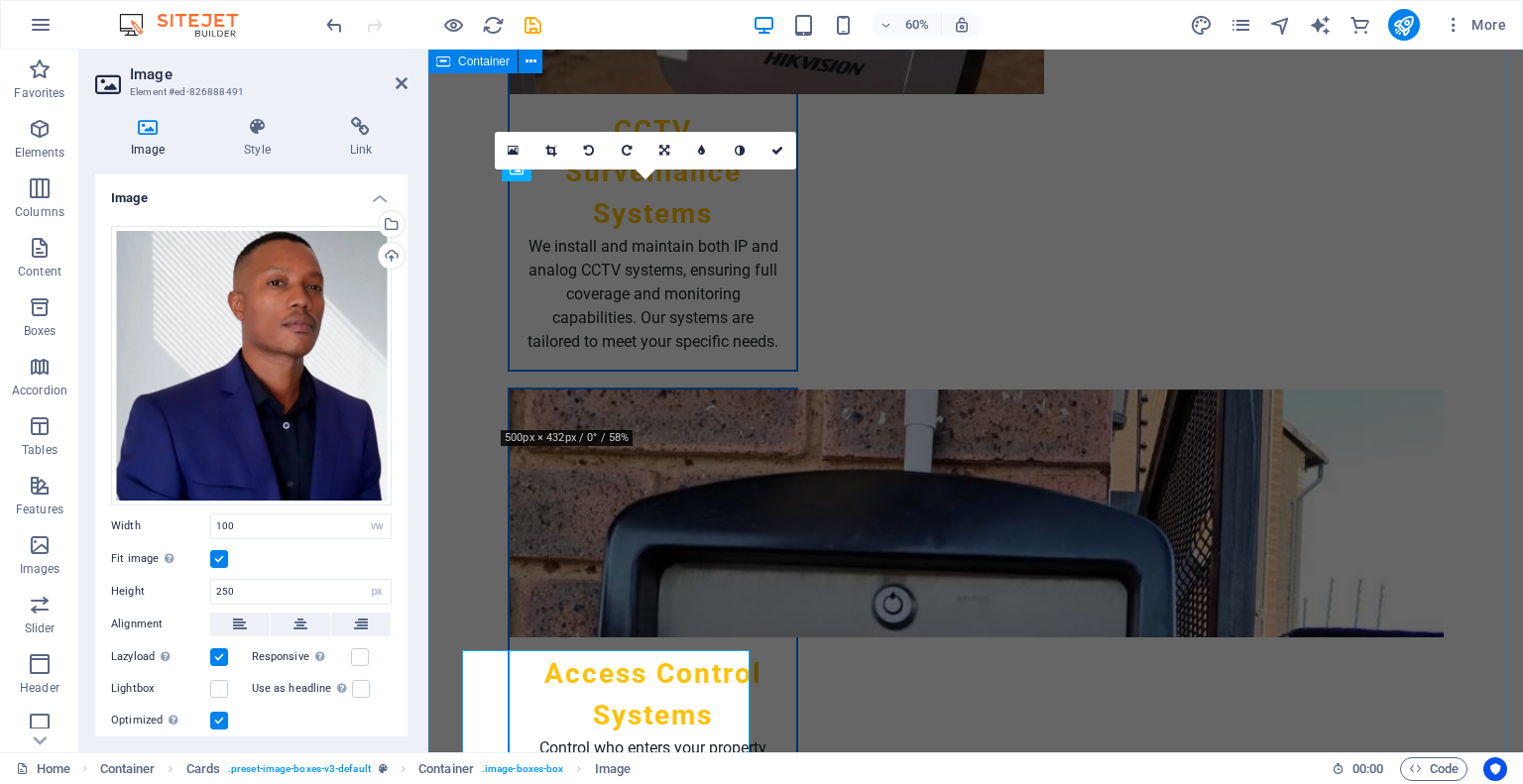 scroll, scrollTop: 2448, scrollLeft: 0, axis: vertical 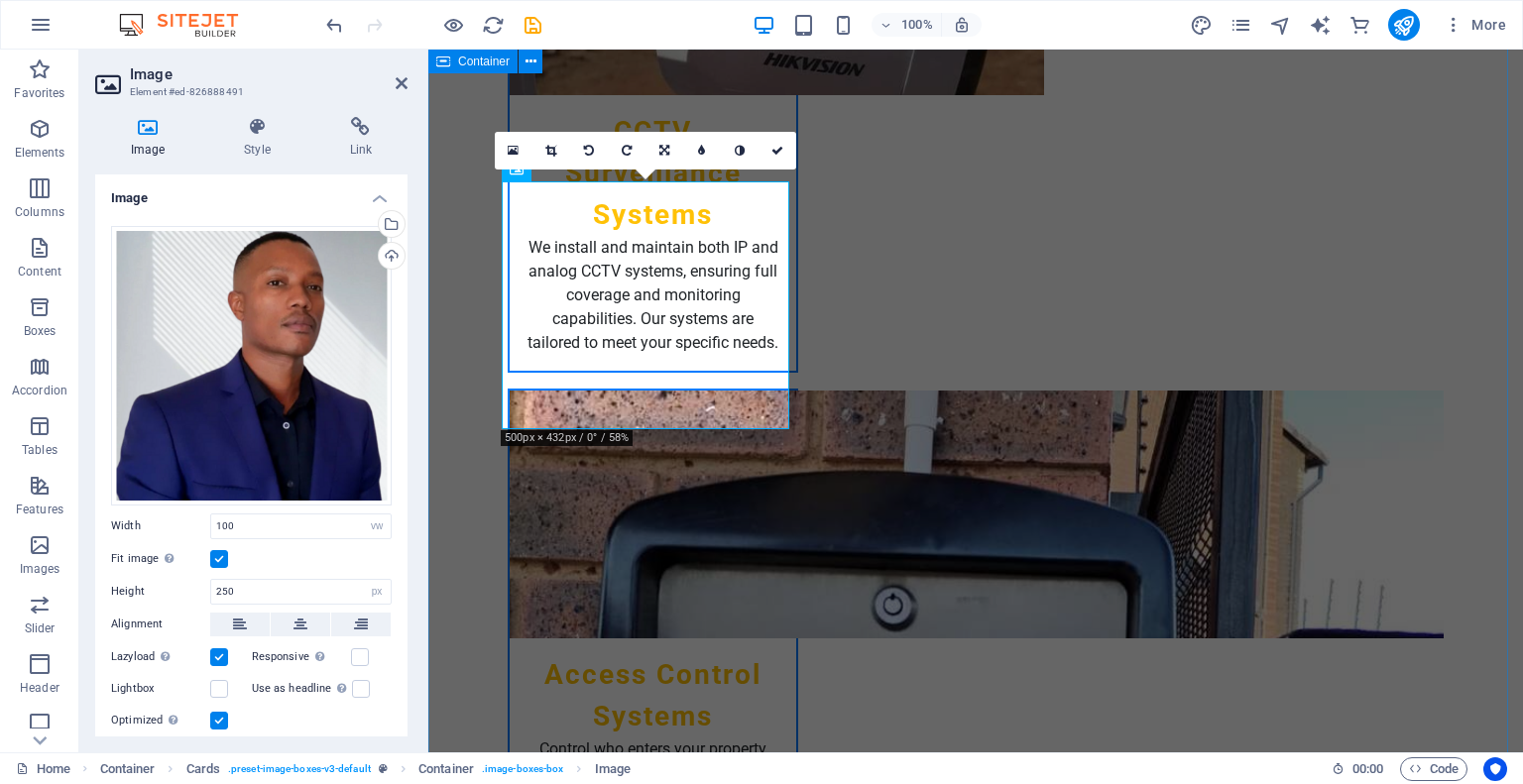 click on "Team [FIRST] [LAST] - [TITLE] With over 15 years in the security industry, [FIRST] leads our team with a vision for innovation and excellence. [FIRST] [LAST] - [TITLE] [FIRST] ensures smooth operations and efficient service delivery, managing our projects with expertise. [FIRST] [LAST] - [TITLE] [FIRST] is our go-to expert for installation and maintenance, ensuring all systems function flawlessly. [FIRST] [LAST] - [TITLE] [FIRST] is dedicated to assisting clients with any inquiries, providing support and technical guidance. [FIRST] [LAST] - [TITLE] [FIRST] helps clients choose the right security solutions tailored to their specific needs. [FIRST] [LAST] - [TITLE] [FIRST] promotes our brand and solutions, ensuring that our clients are well-informed and engaged." at bounding box center (976, 4437) 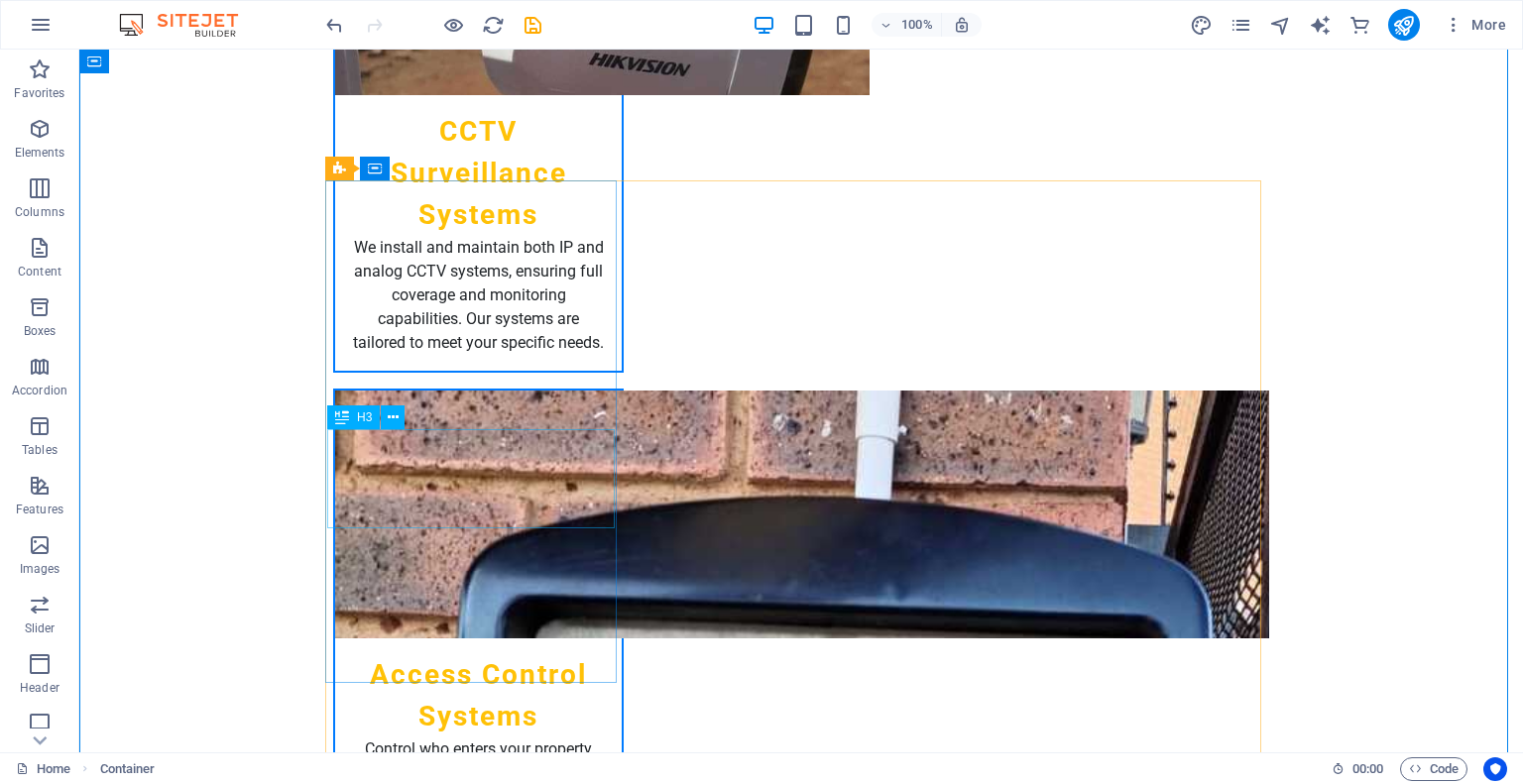 click on "[FIRST] [LAST] - Founder & CEO" at bounding box center (478, 3344) 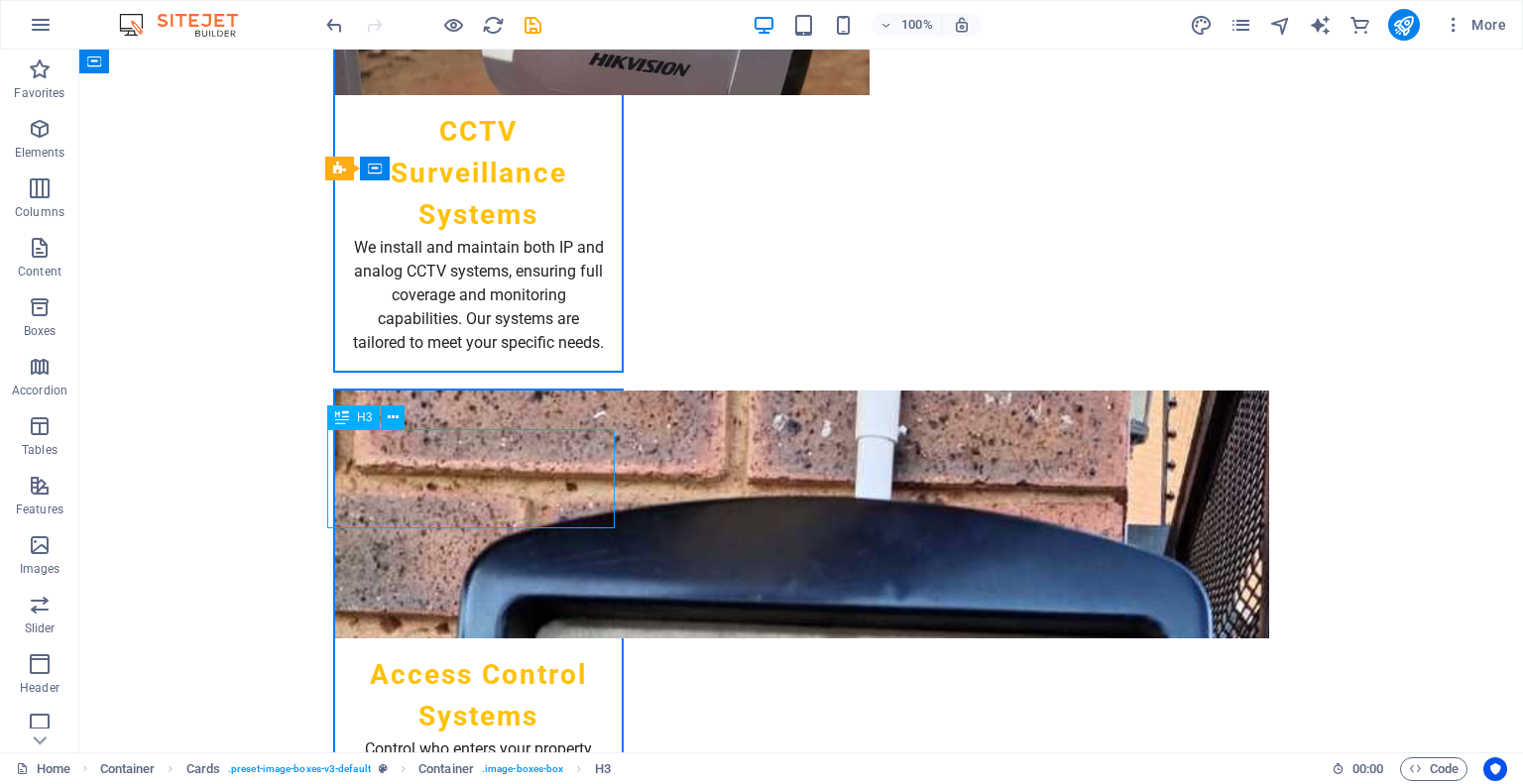 click on "[FIRST] [LAST] - Founder & CEO" at bounding box center [478, 3344] 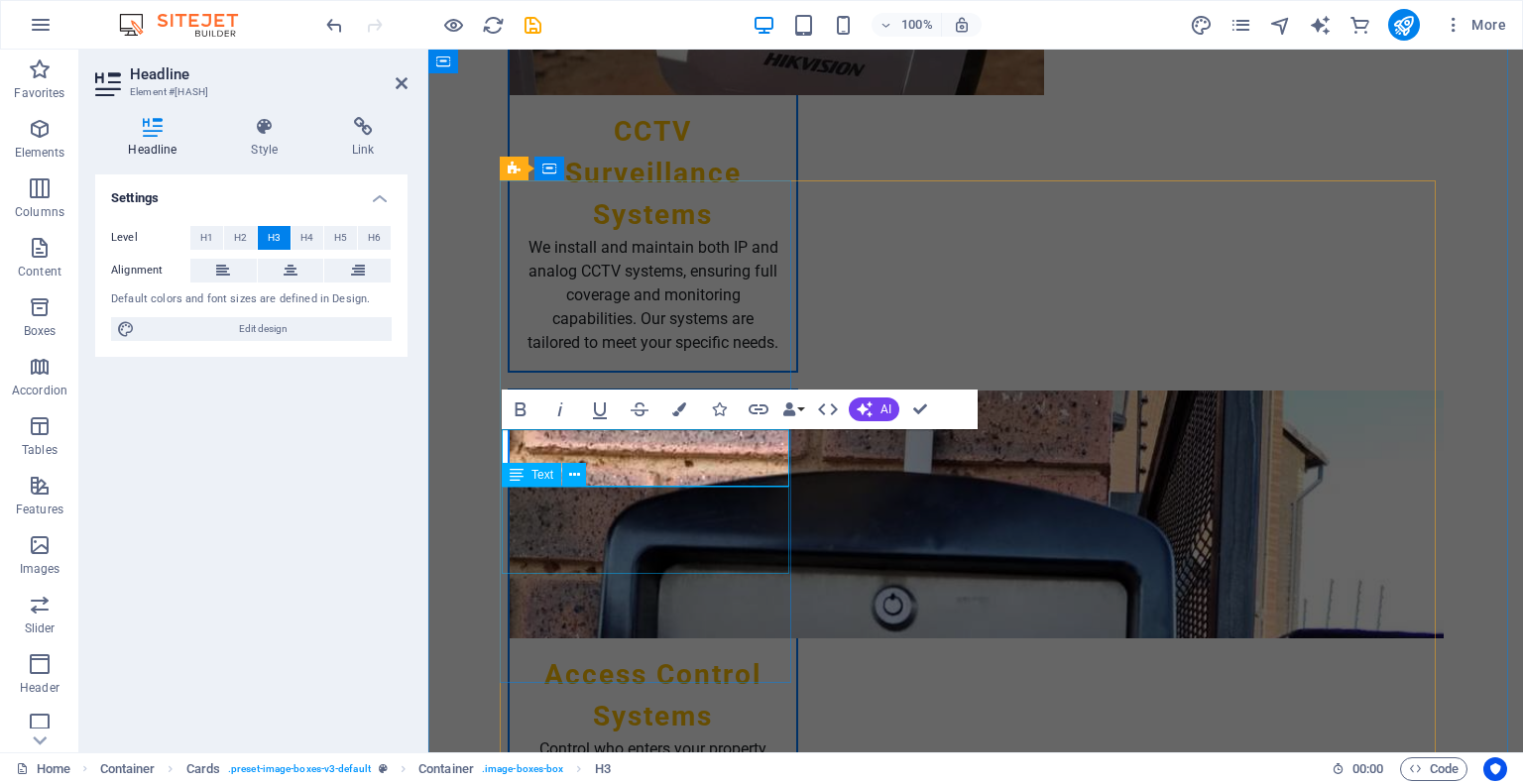 type 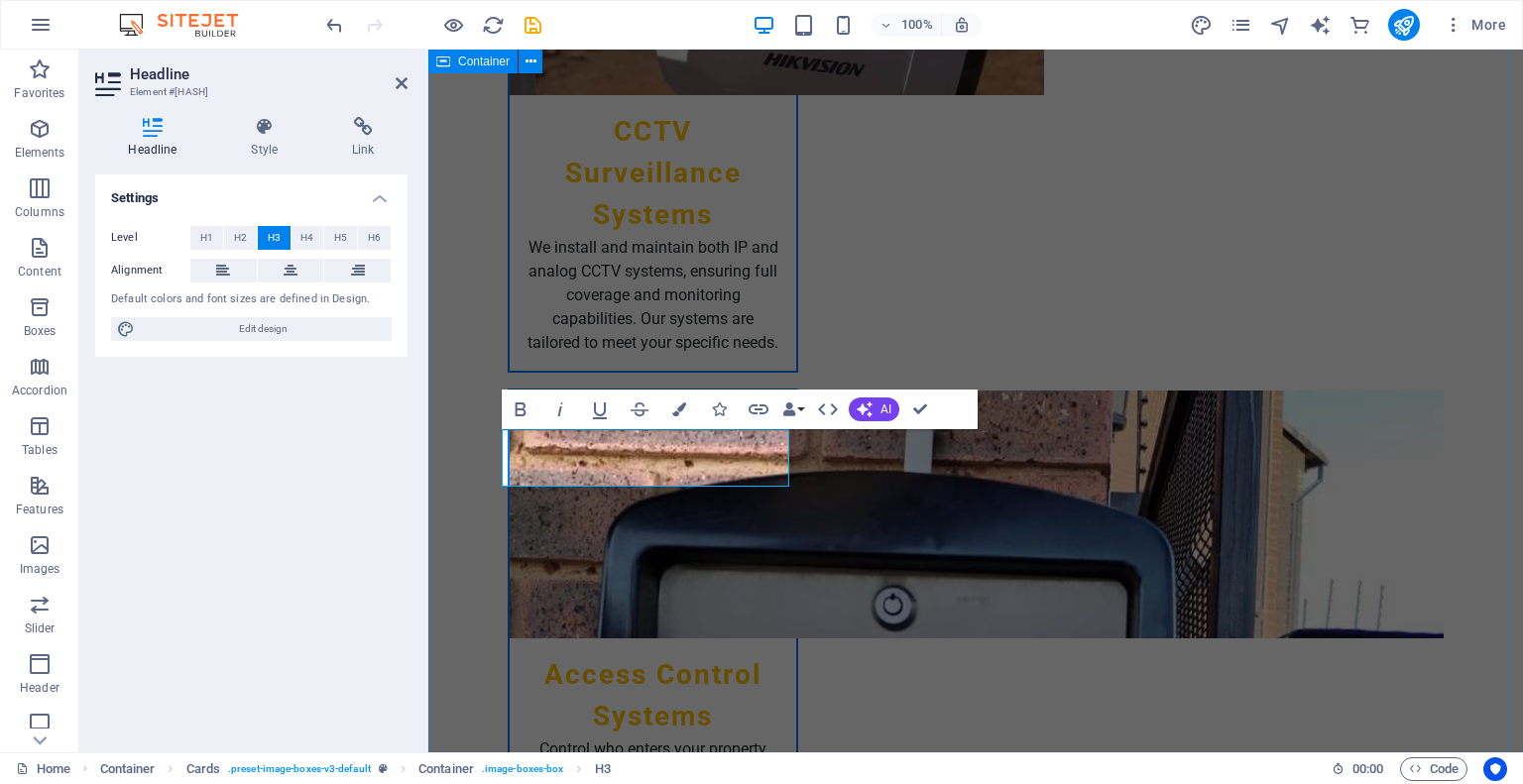 click on "Team [FIRST] [LAST] With over 15 years in the security industry, [FIRST] leads our team with a vision for innovation and excellence. [FIRST] [LAST] - [TITLE] [FIRST] ensures smooth operations and efficient service delivery, managing our projects with expertise. [FIRST] [LAST] - [TITLE] [FIRST] is our go-to expert for installation and maintenance, ensuring all systems function flawlessly. [FIRST] [LAST] - [TITLE] [FIRST] is dedicated to assisting clients with any inquiries, providing support and technical guidance. [FIRST] [LAST] - [TITLE] [FIRST] helps clients choose the right security solutions tailored to their specific needs. [FIRST] [LAST] - [TITLE] [FIRST] promotes our brand and solutions, ensuring that our clients are well-informed and engaged." at bounding box center [976, 4417] 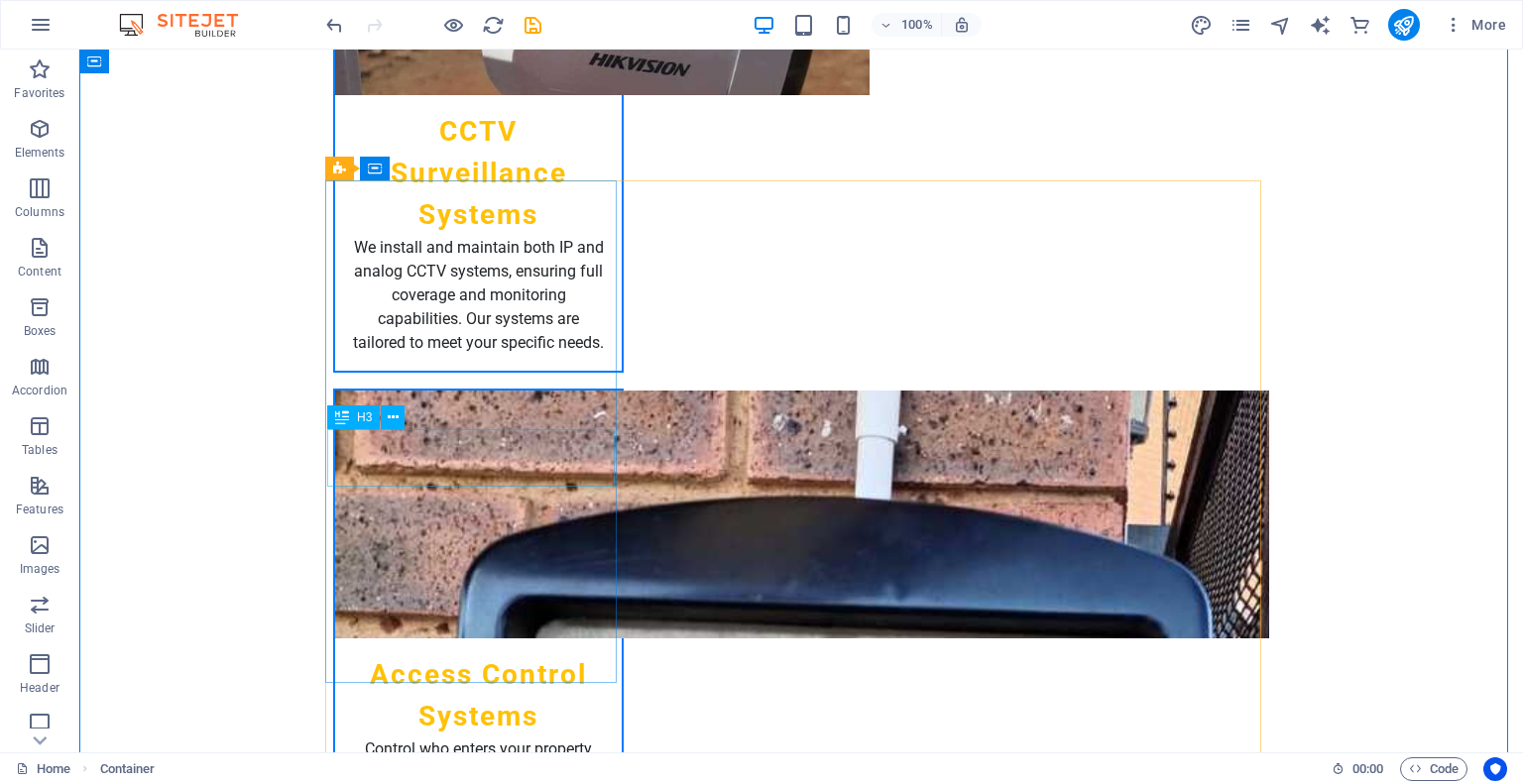 click on "[NAME] [LAST]" at bounding box center (478, 3323) 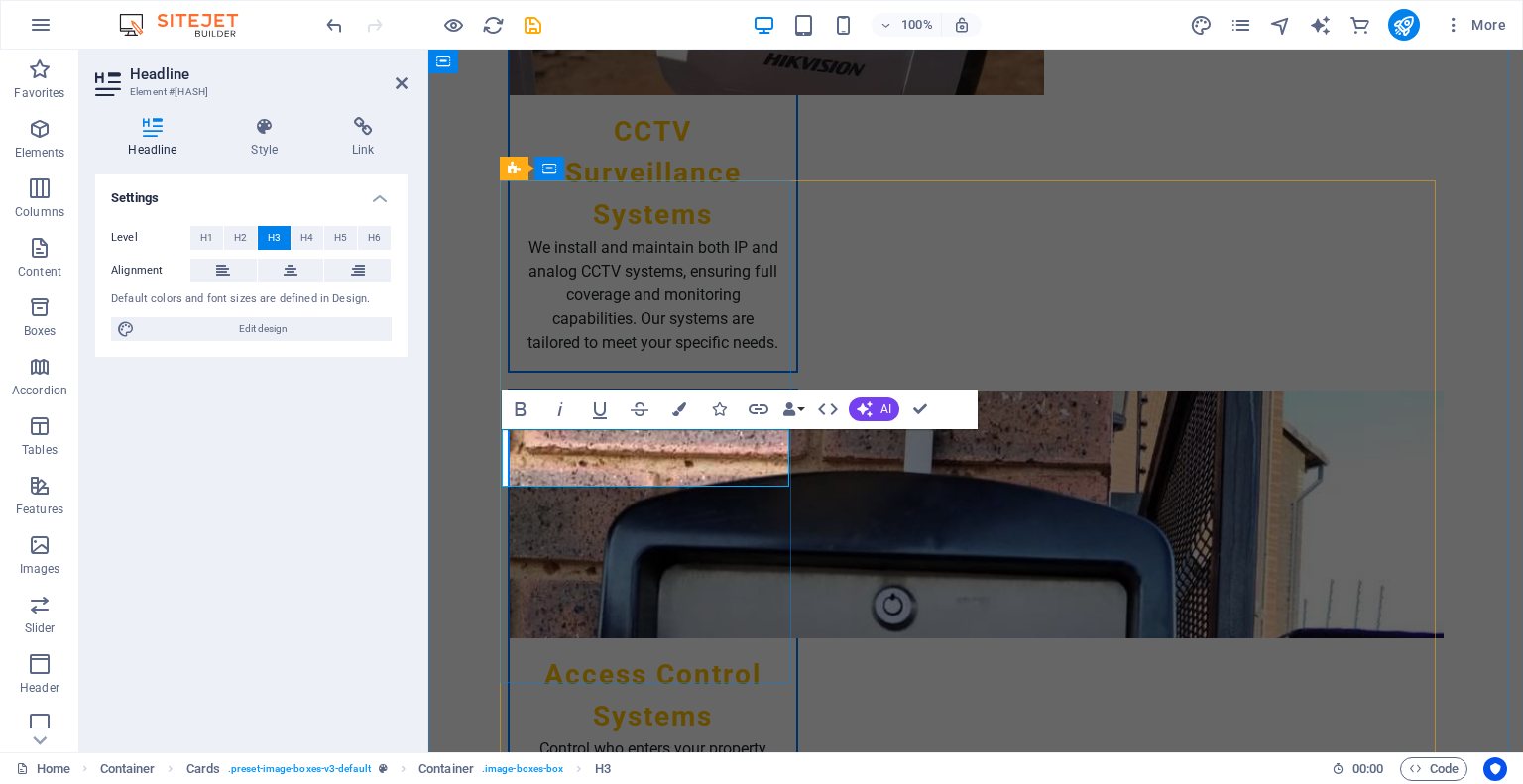 click on "[NAME] [LAST]" at bounding box center (652, 3331) 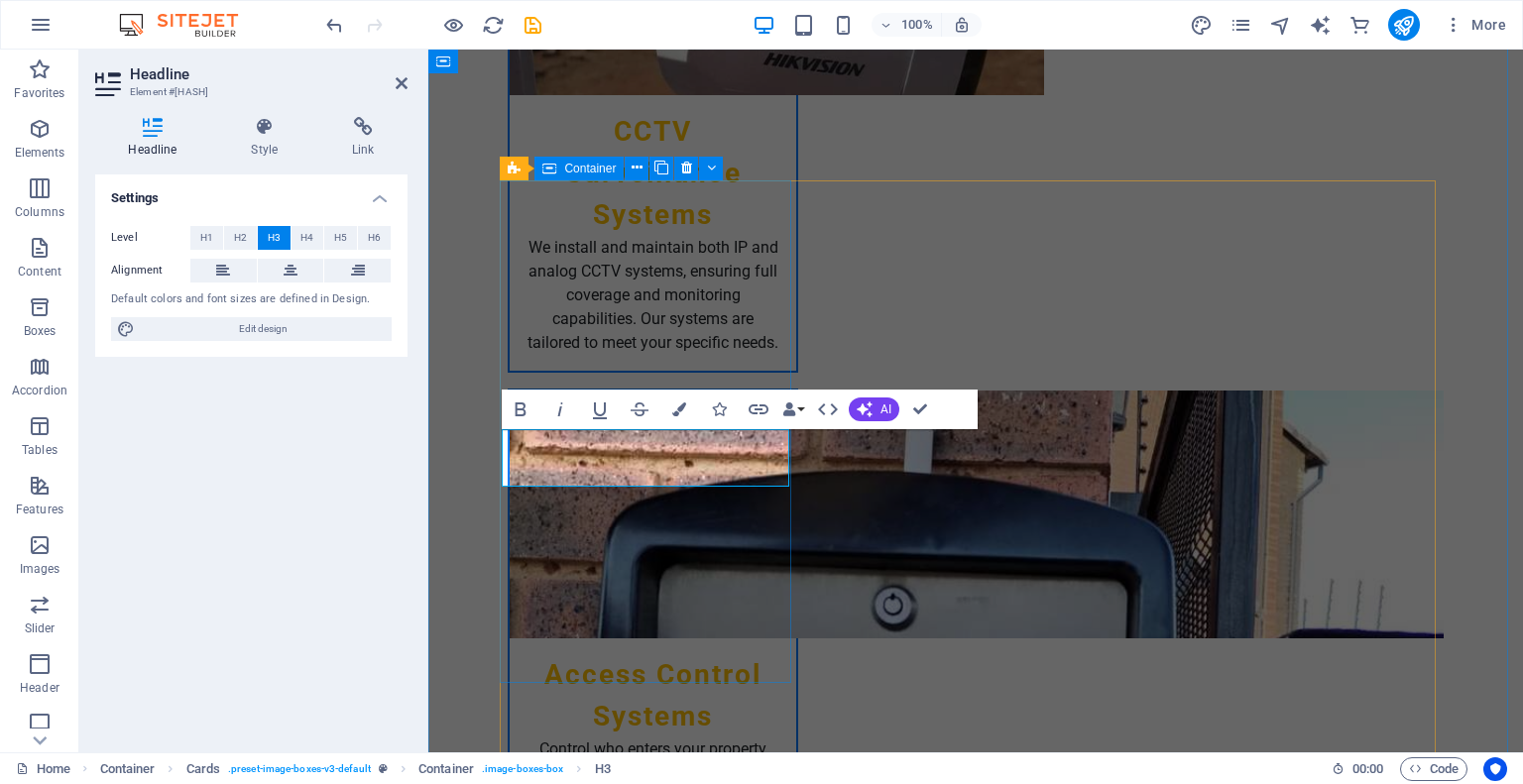 drag, startPoint x: 737, startPoint y: 591, endPoint x: 1084, endPoint y: 594, distance: 347.01297 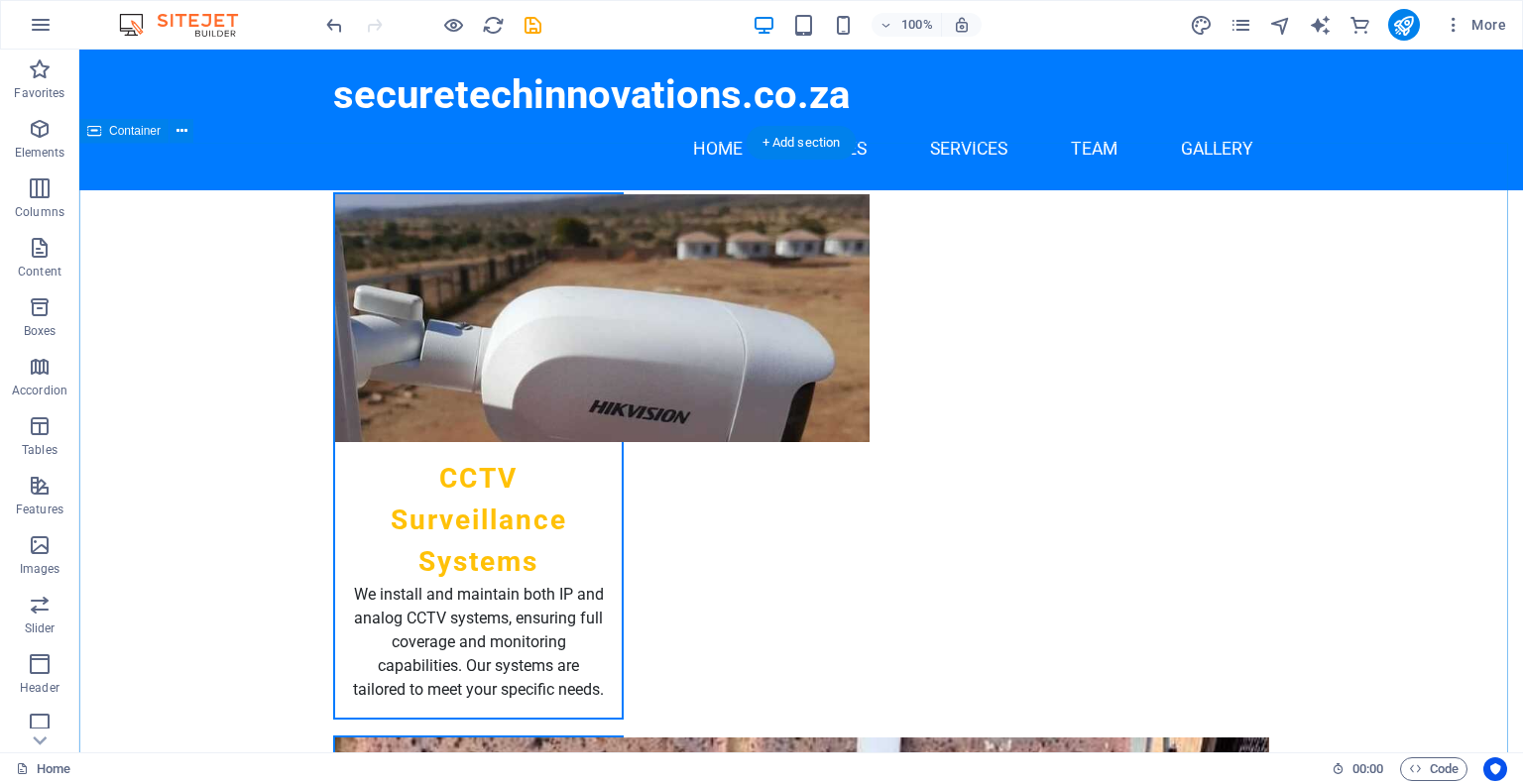 scroll, scrollTop: 1853, scrollLeft: 0, axis: vertical 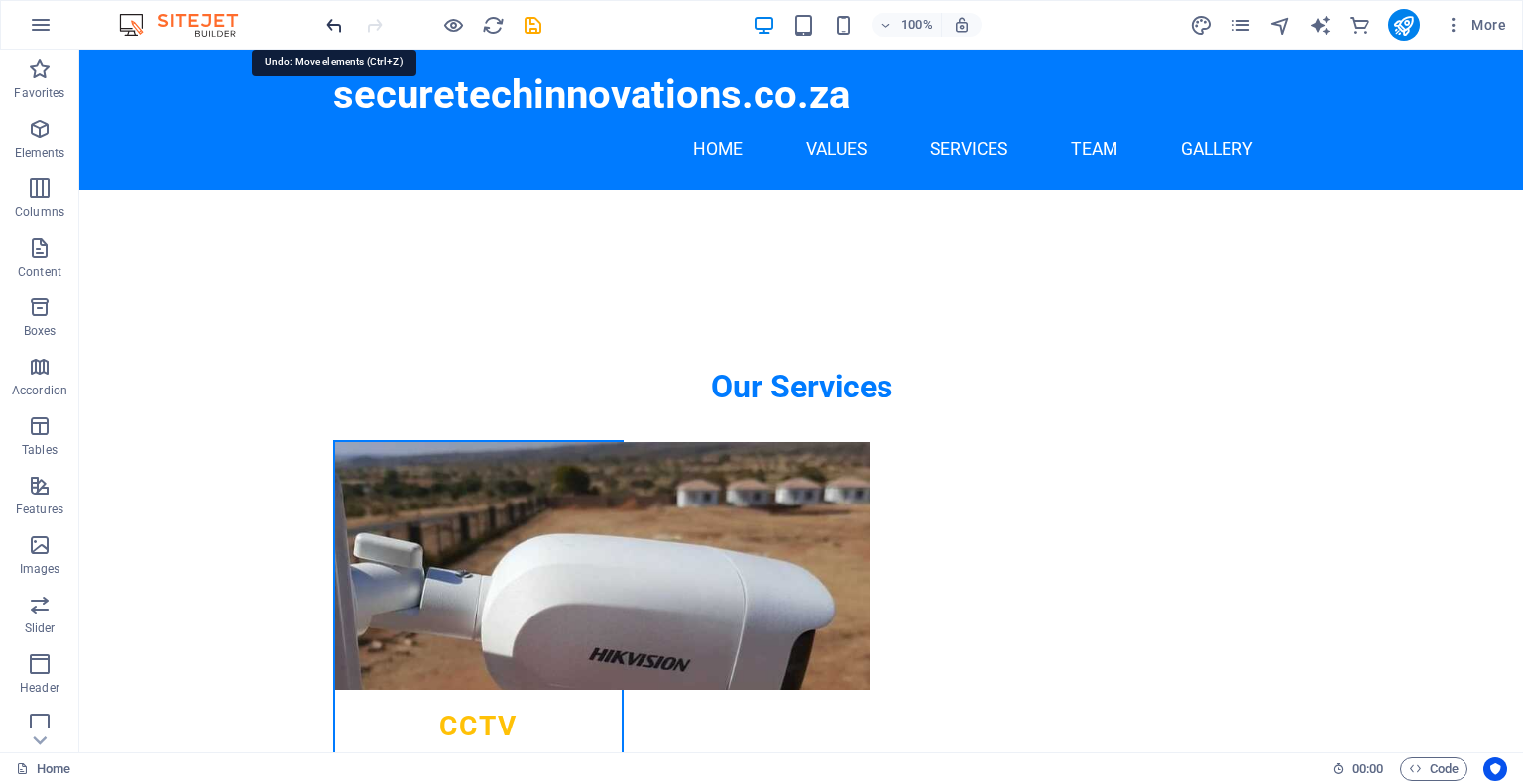click at bounding box center [334, 25] 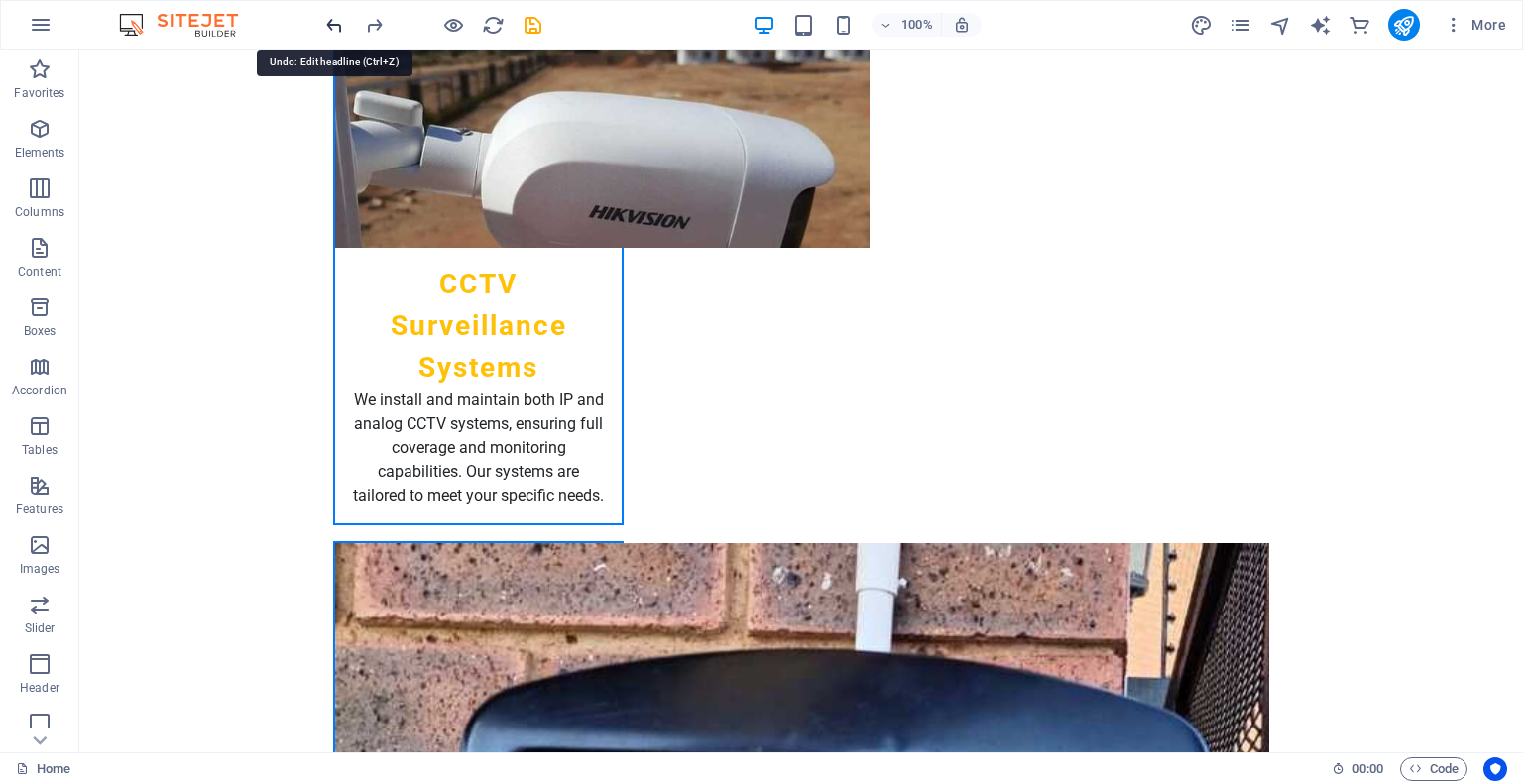 scroll, scrollTop: 2478, scrollLeft: 0, axis: vertical 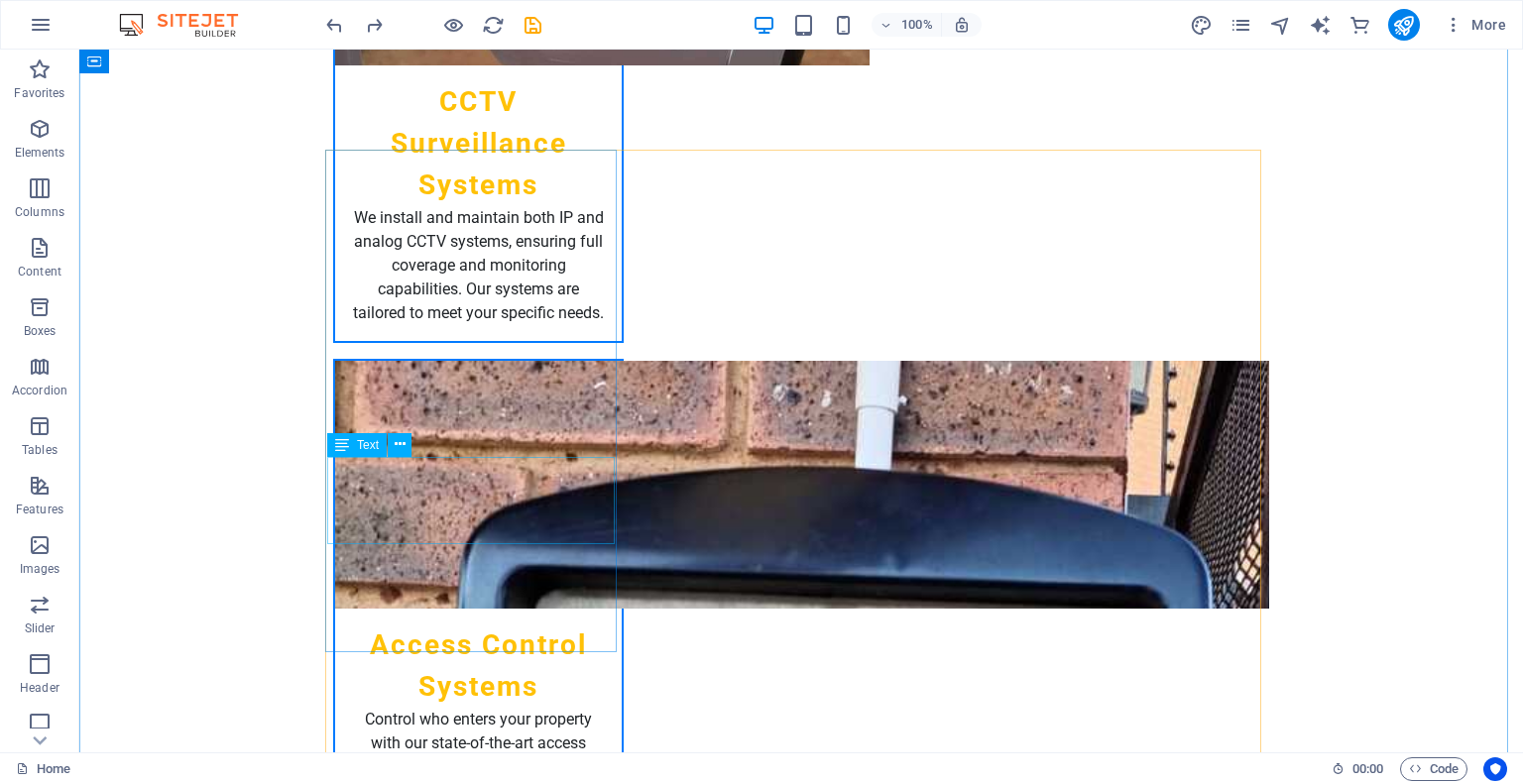 click on "With over 15 years in the security industry, [NAME] leads our team with a vision for innovation and excellence." at bounding box center (478, 3378) 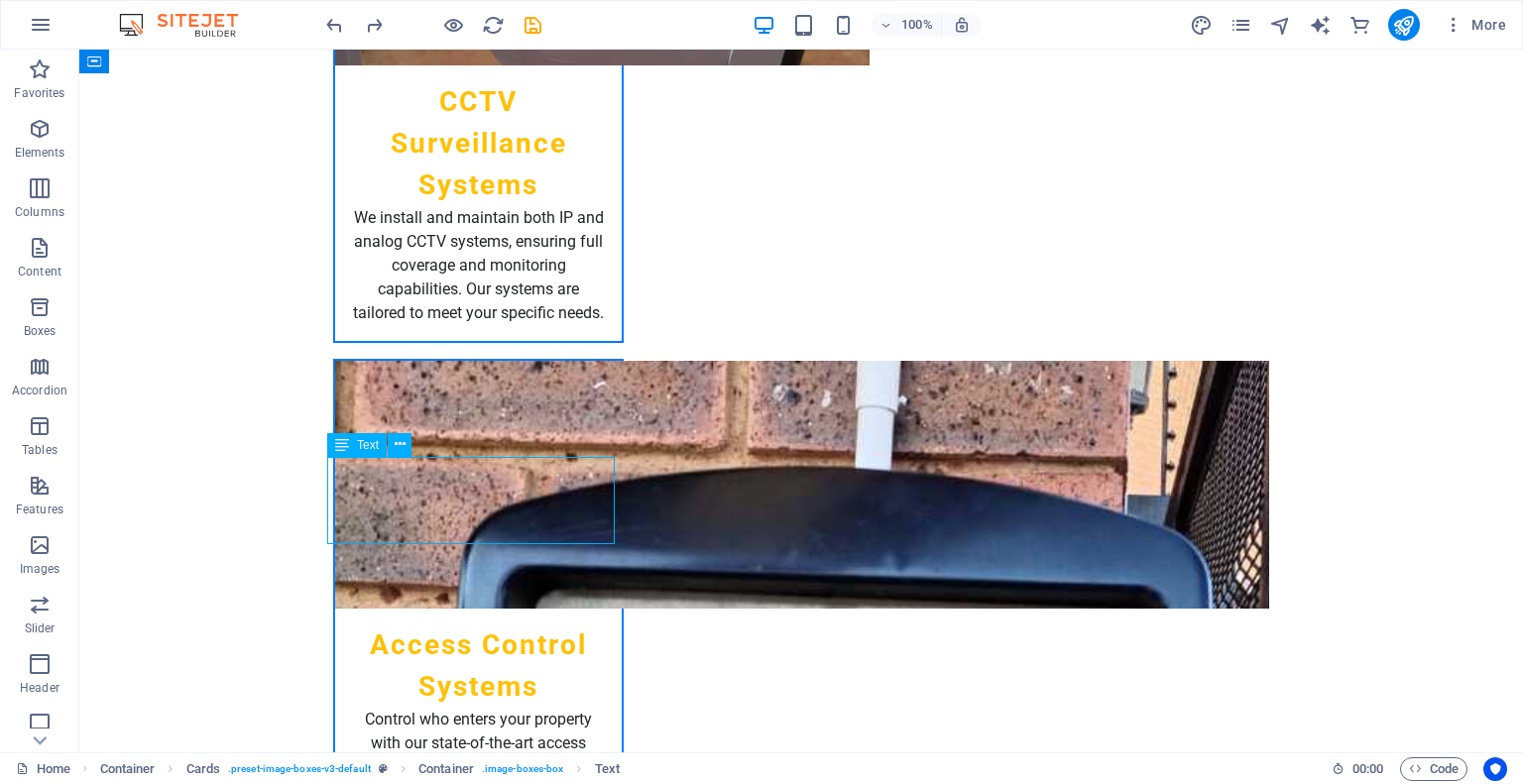 click on "With over 15 years in the security industry, [NAME] leads our team with a vision for innovation and excellence." at bounding box center (478, 3378) 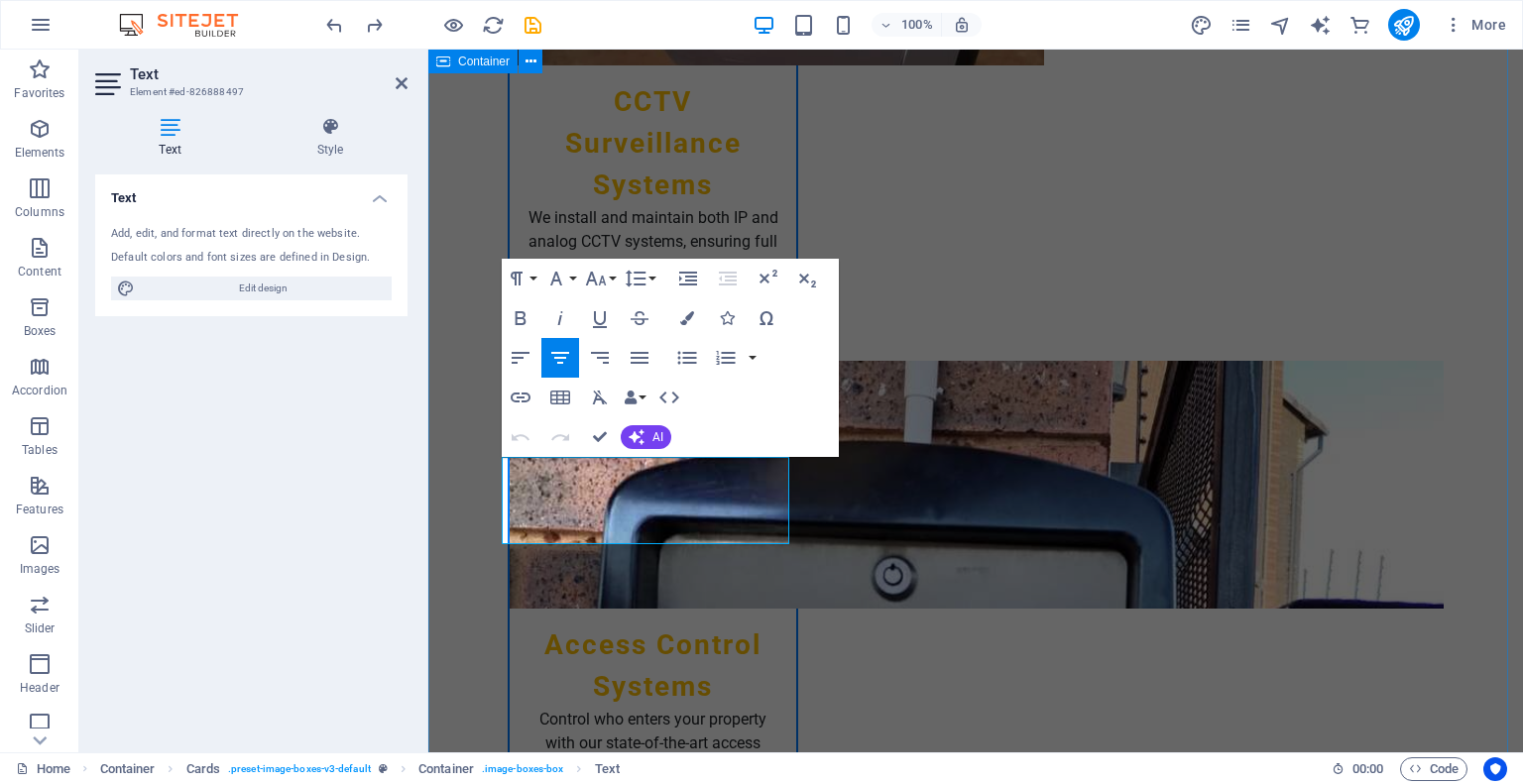drag, startPoint x: 773, startPoint y: 514, endPoint x: 480, endPoint y: 435, distance: 303.4633 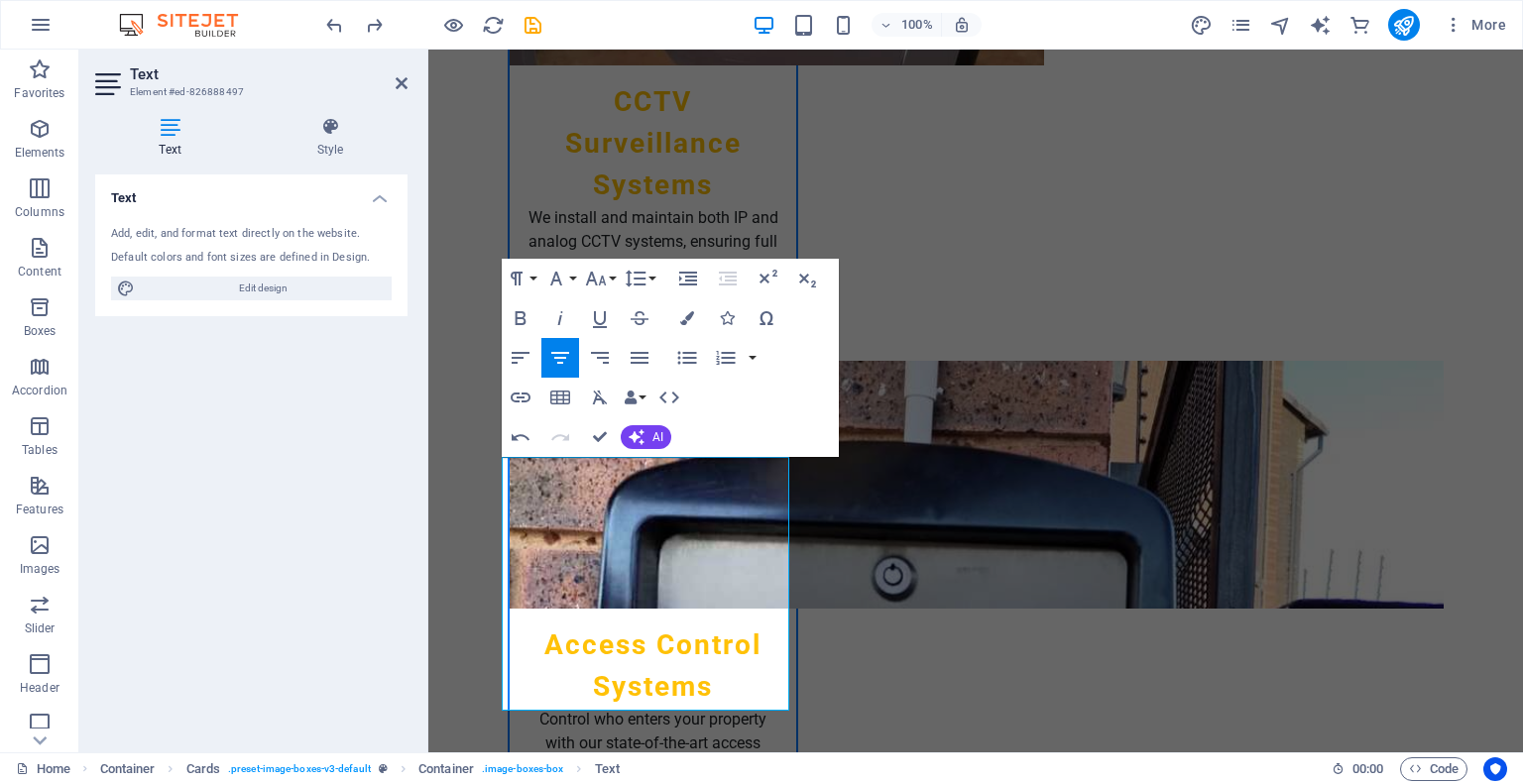 click on "Text Add, edit, and format text directly on the website. Default colors and font sizes are defined in Design. Edit design Alignment Left aligned Centered Right aligned" at bounding box center [251, 455] 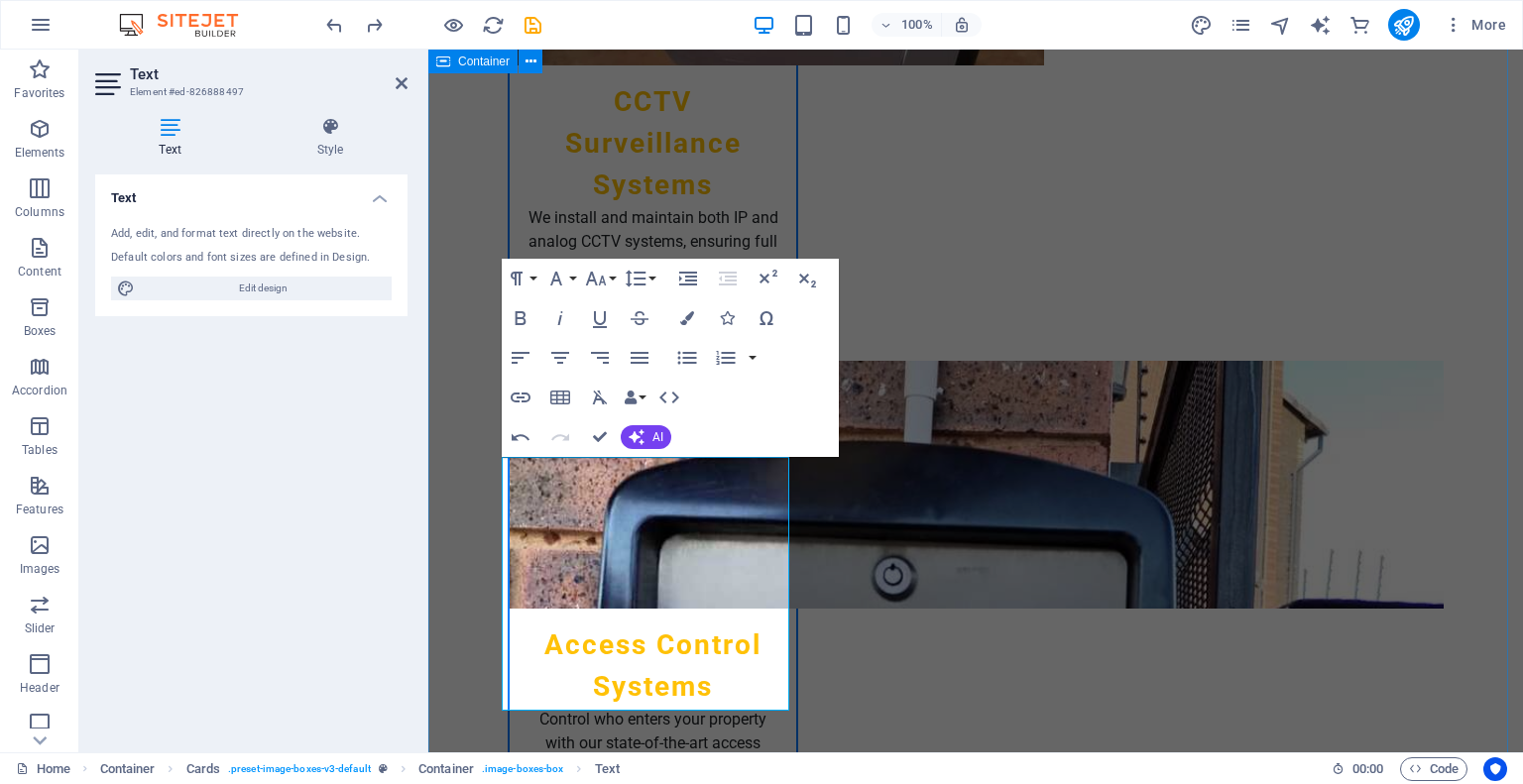 click on "Team [NAME] [LAST] At Securetech Innovations Pty Ltd, we are committed to providing advanced and reliable security solutions that ensure the safety of your home and business. Our focus is on professionalism, innovation, and building lasting relationships with our clients. Your security is our priority, and we thank you for trusting us as your security partner. [NAME] [LAST] - Operations Manager [NAME] ensures smooth operations and efficient service delivery, managing our projects with expertise. [NAME] [LAST] - Technical Specialist [NAME] is our go-to expert for installation and maintenance, ensuring all systems function flawlessly. [NAME] [LAST] - Customer Support Lead [NAME] is dedicated to assisting clients with any inquiries, providing support and technical guidance. [NAME] [LAST] - Sales Consultant [NAME] helps clients choose the right security solutions tailored to their specific needs. [NAME] [LAST] - Marketing Specialist" at bounding box center (976, 4458) 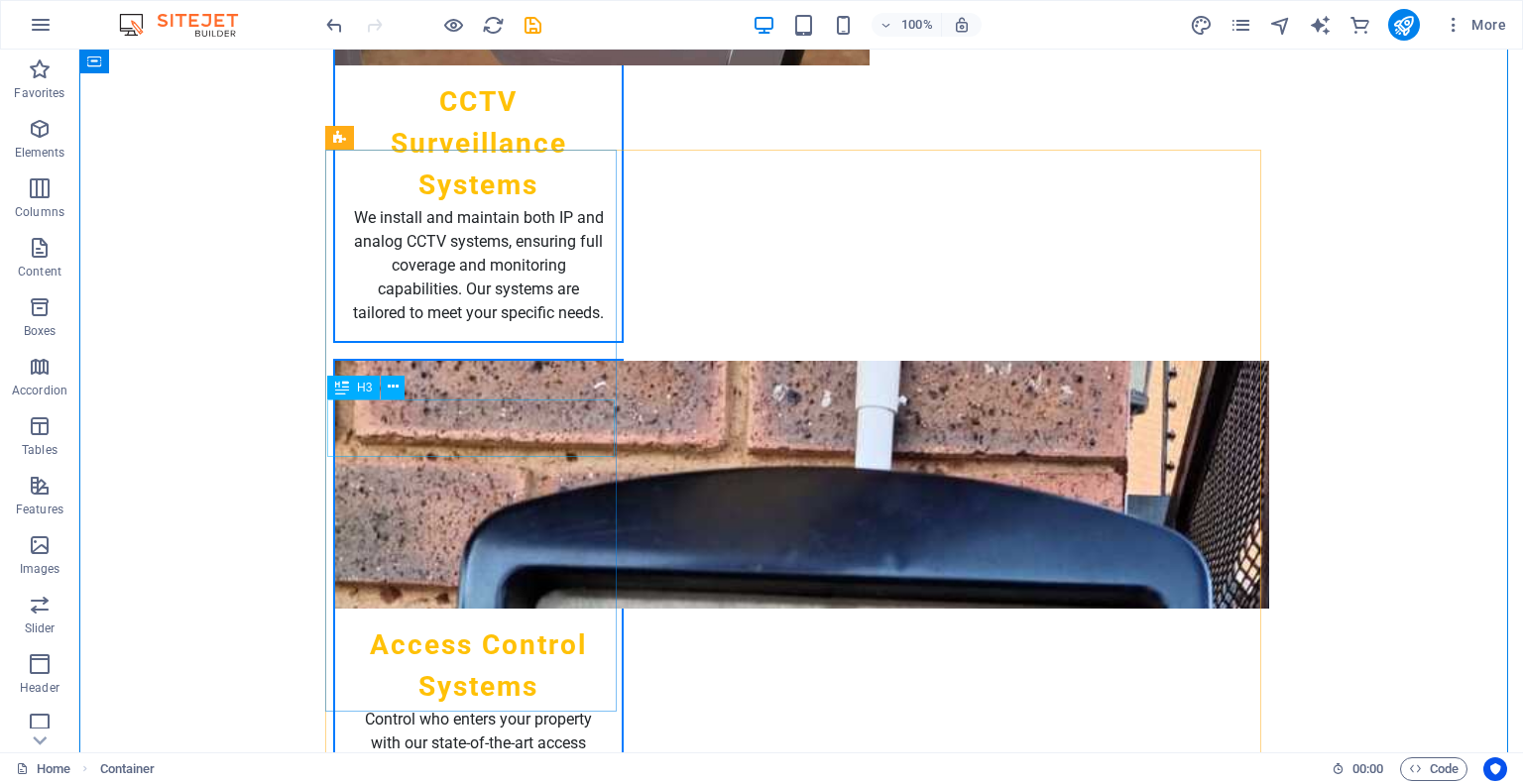 click on "[NAME] [LAST]" at bounding box center [478, 3294] 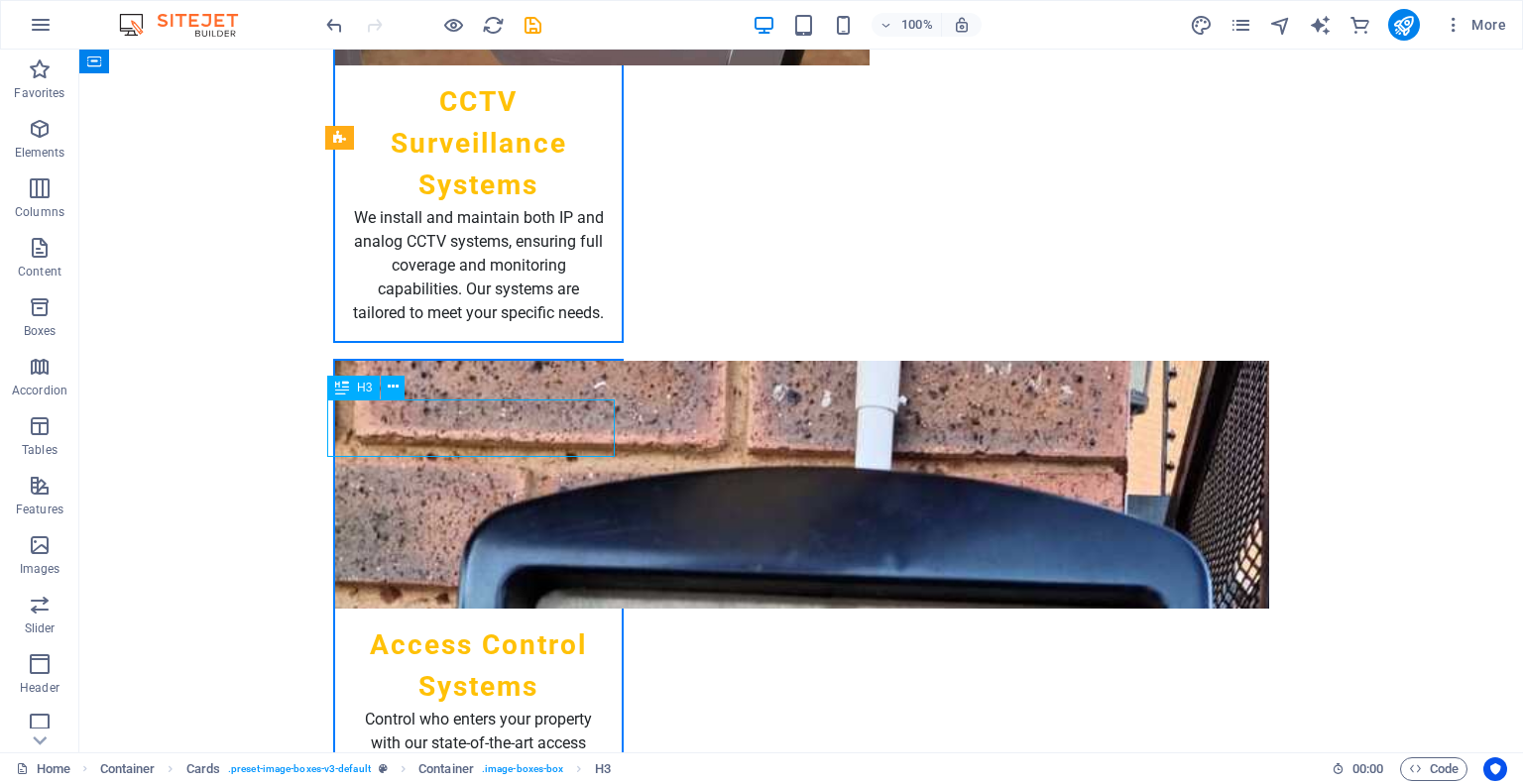 click on "[NAME] [LAST]" at bounding box center [478, 3294] 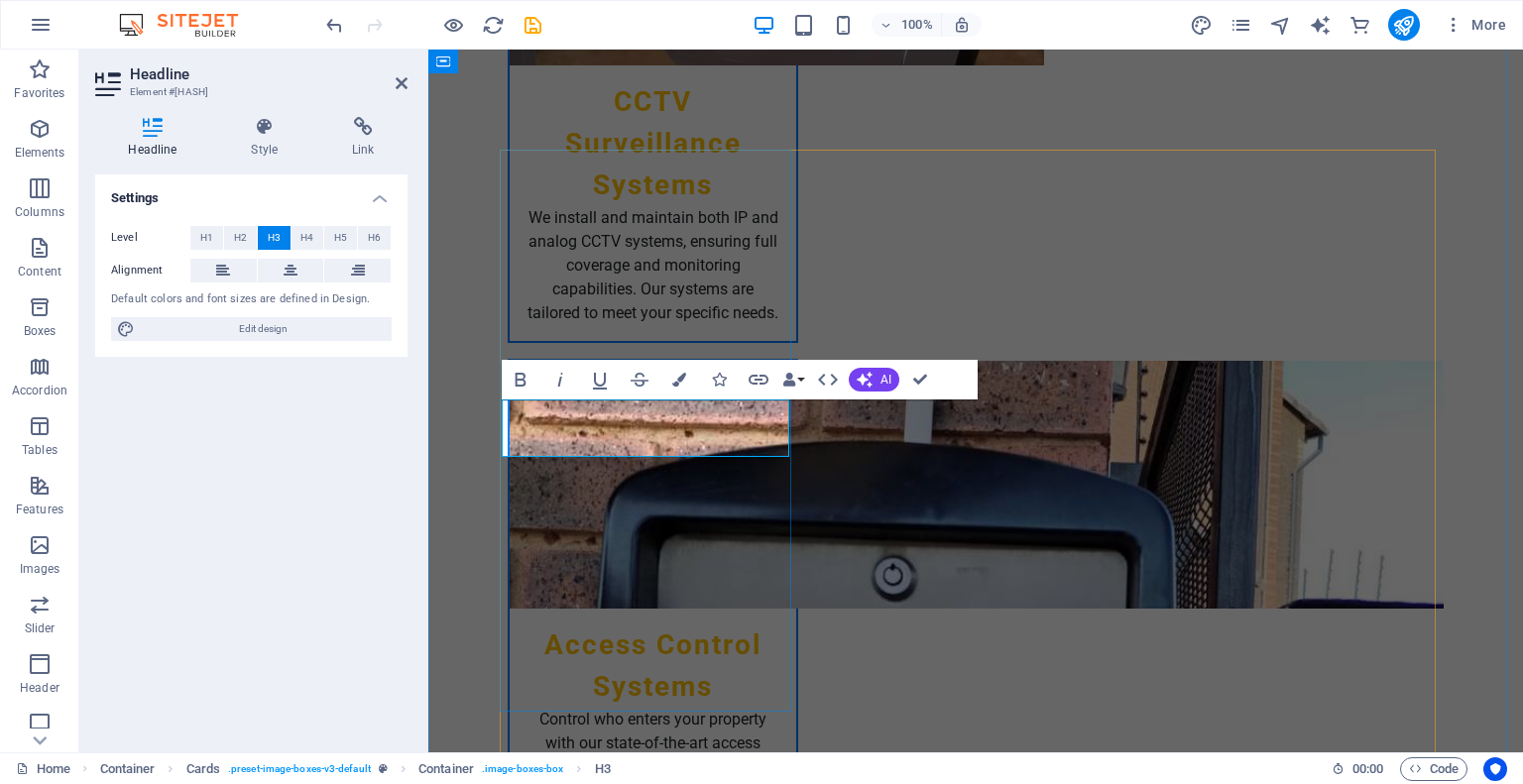 click on "[NAME] [LAST]" at bounding box center [652, 3302] 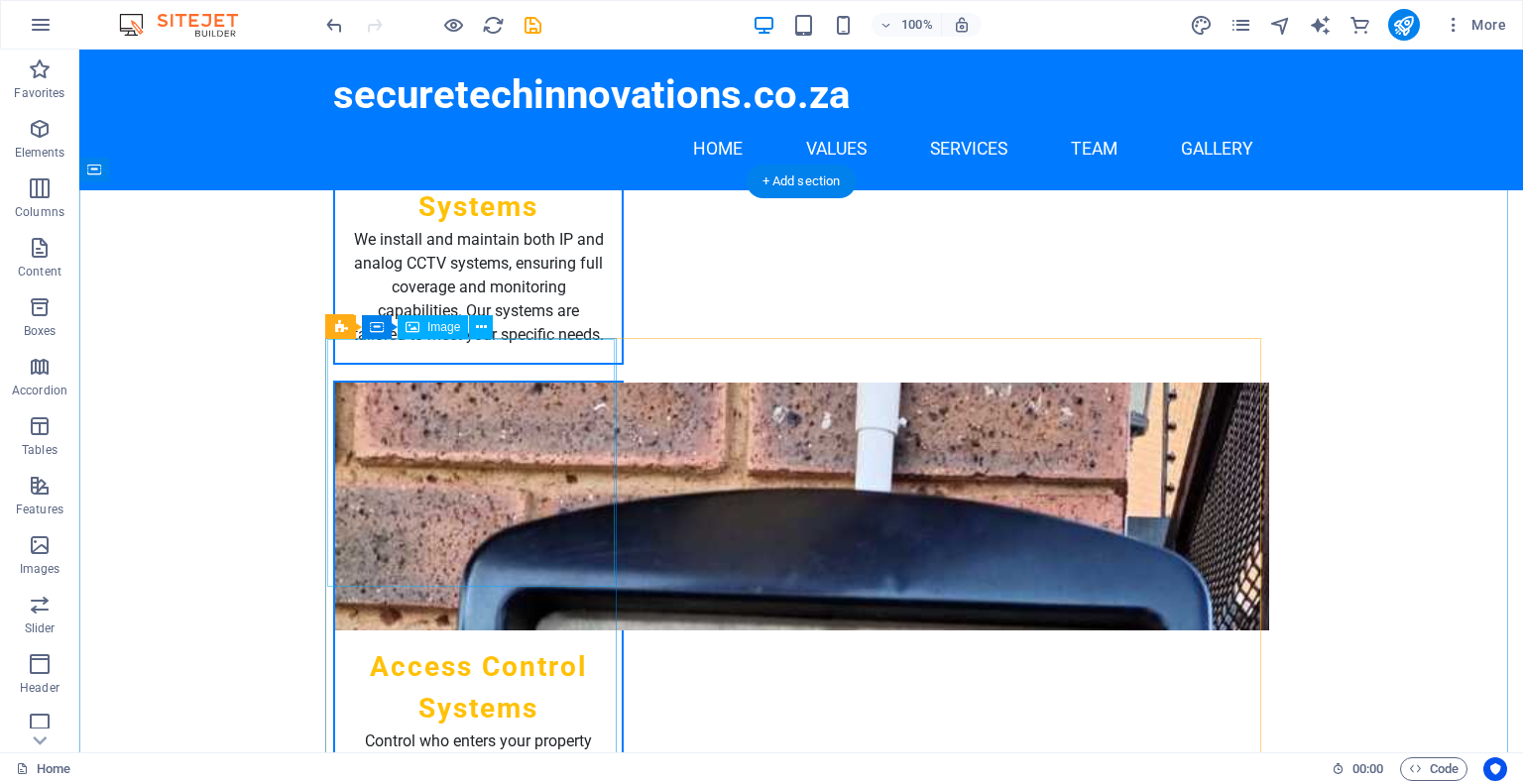 scroll, scrollTop: 2280, scrollLeft: 0, axis: vertical 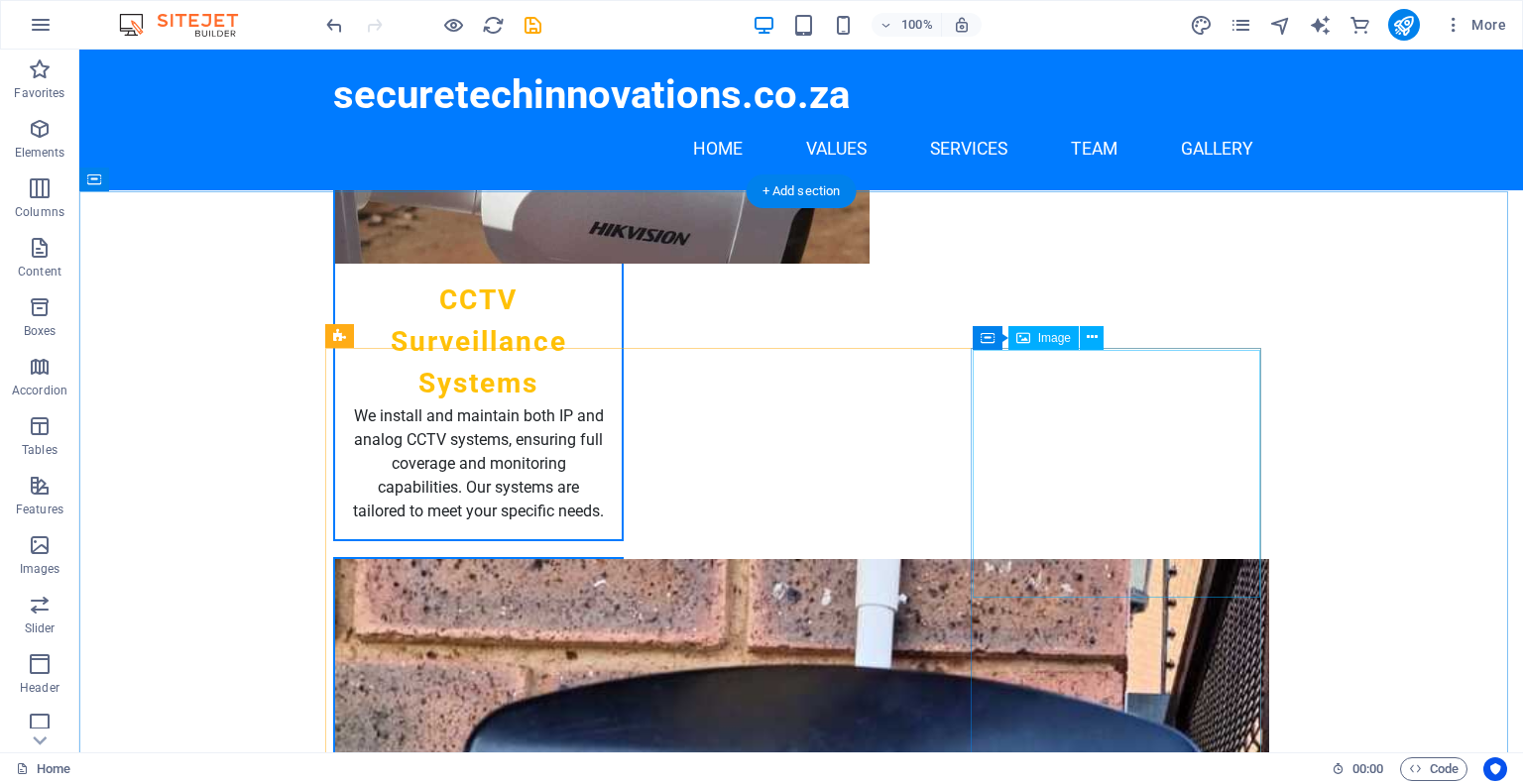click at bounding box center [478, 4479] 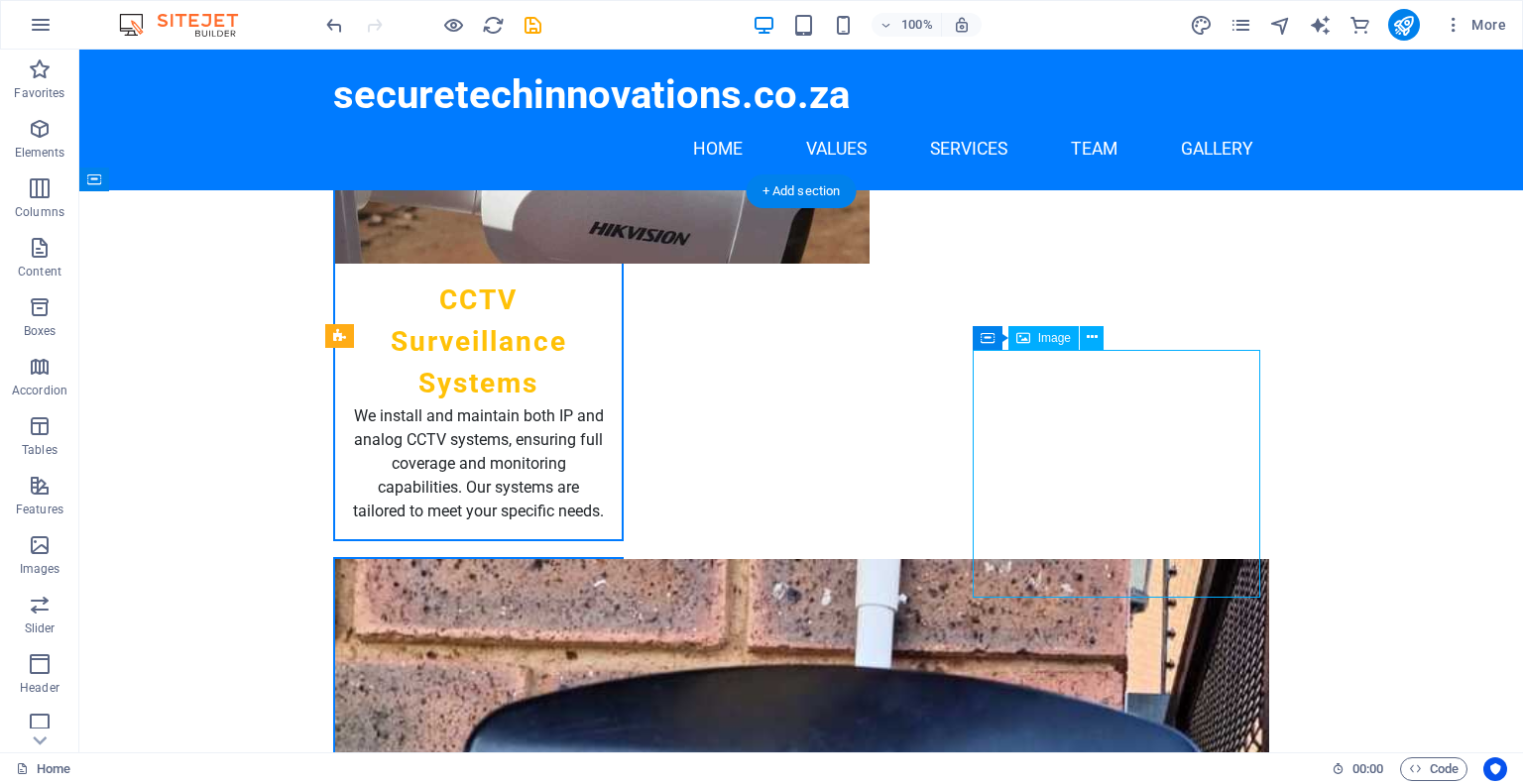 click at bounding box center [478, 4479] 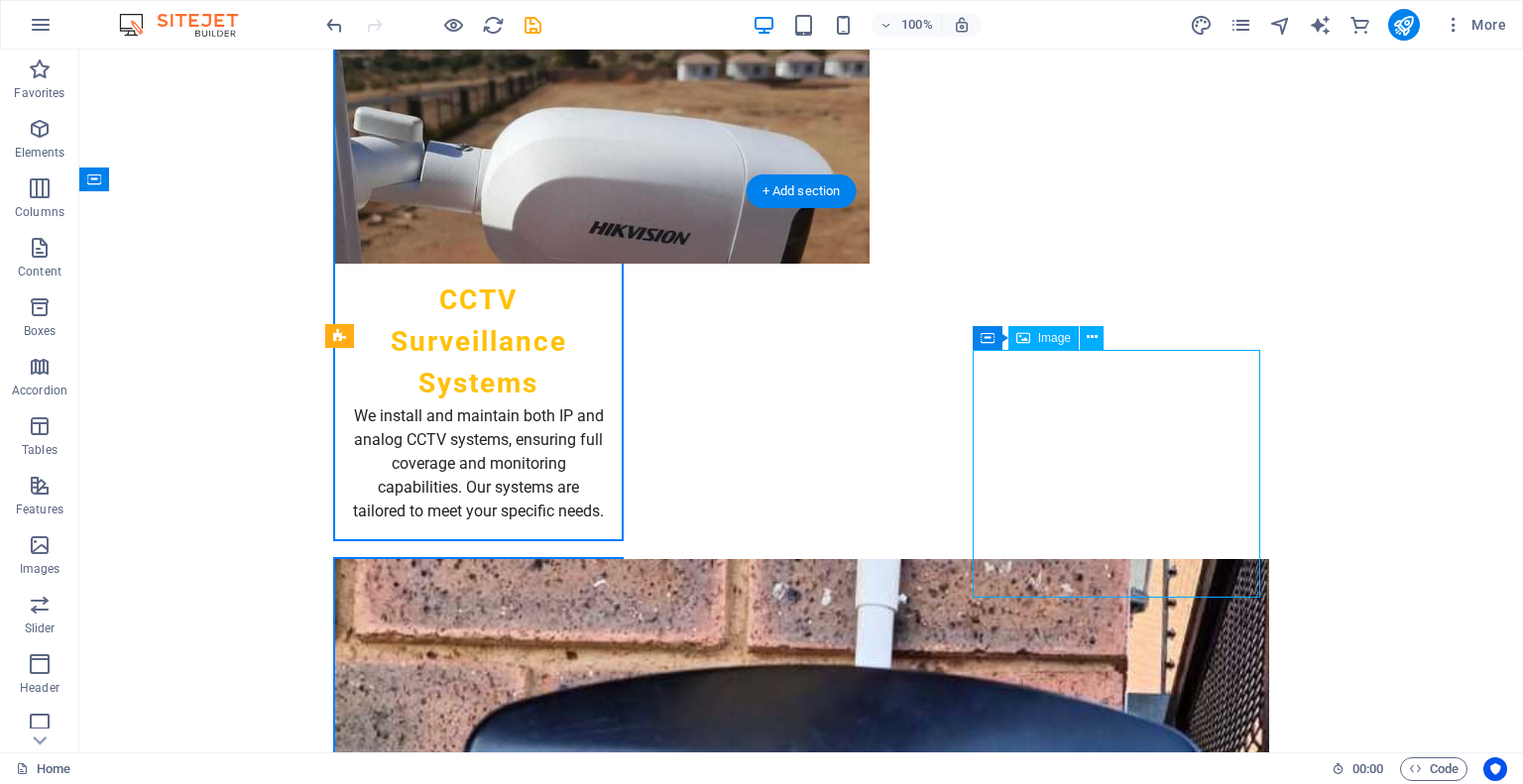 select on "vw" 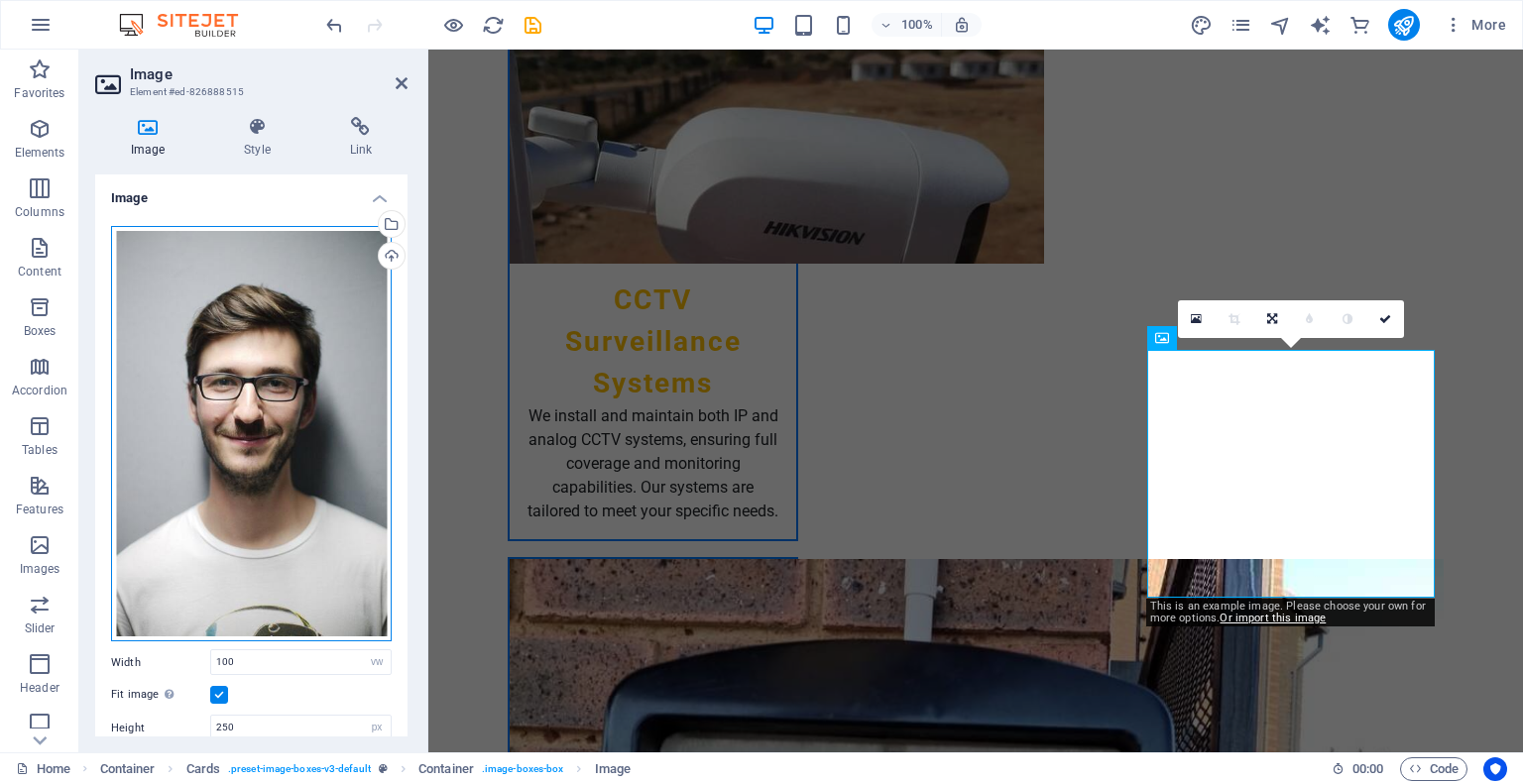 click on "Drag files here, click to choose files or select files from Files or our free stock photos & videos" at bounding box center [251, 434] 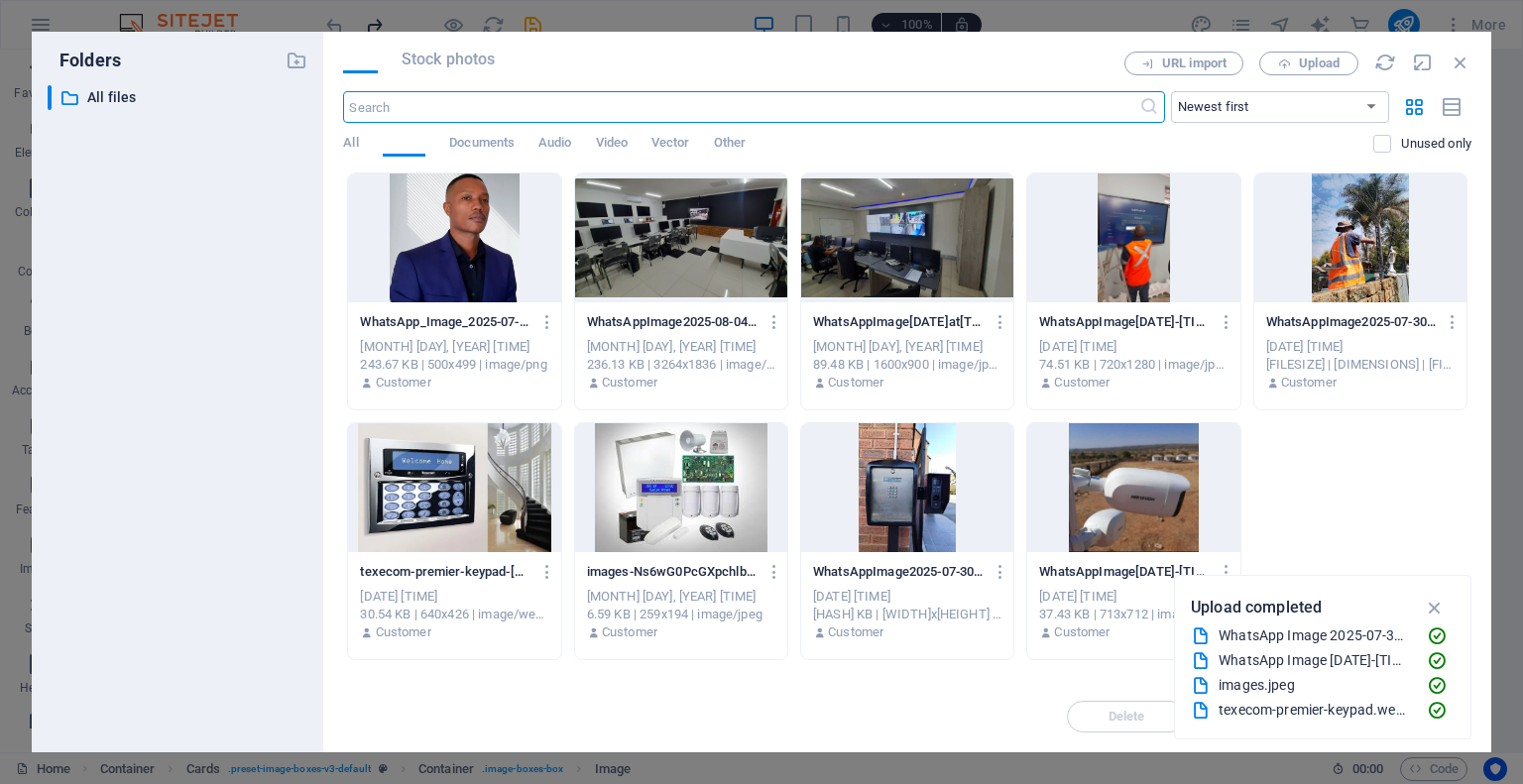 scroll, scrollTop: 2748, scrollLeft: 0, axis: vertical 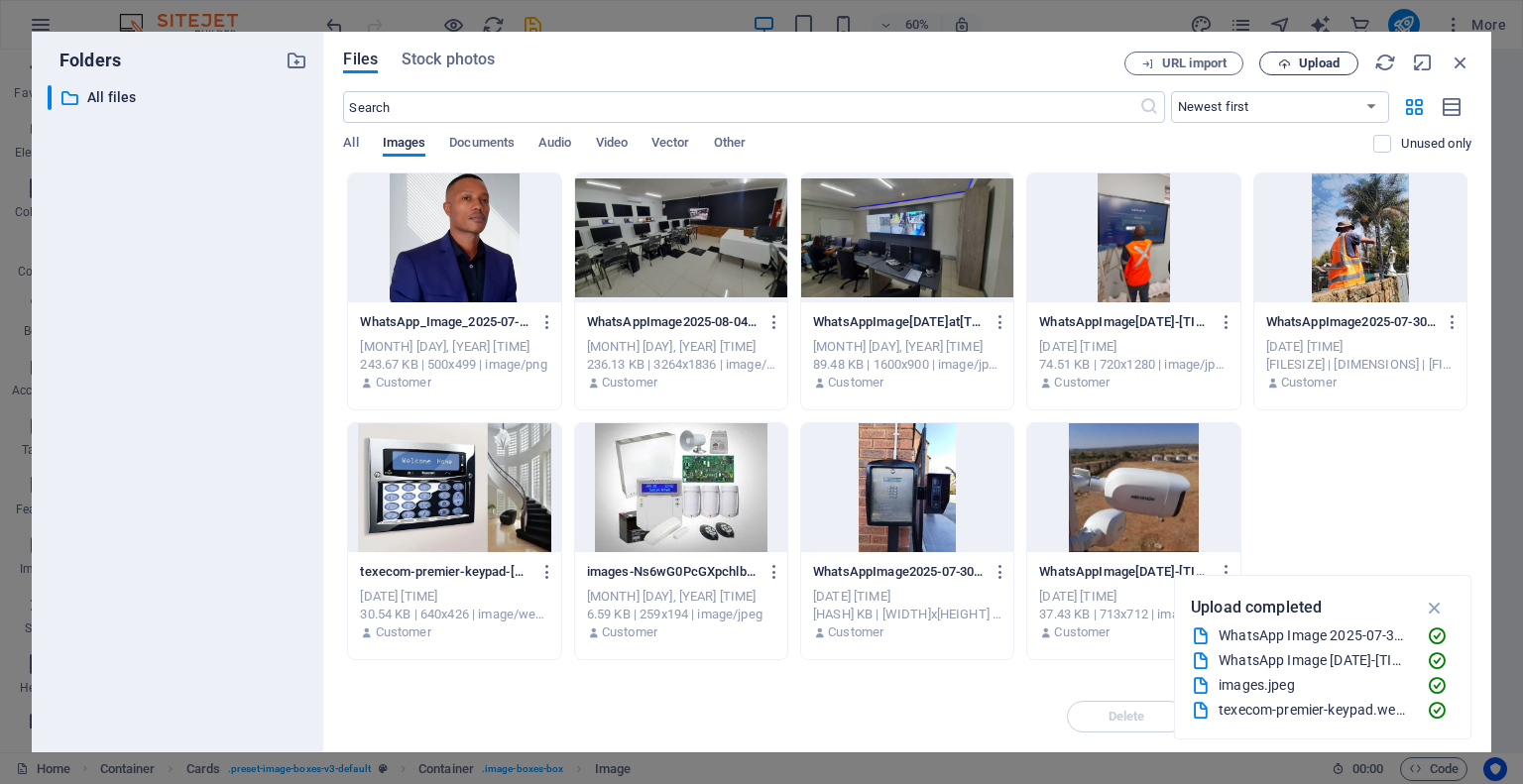 click on "Upload" at bounding box center (1319, 63) 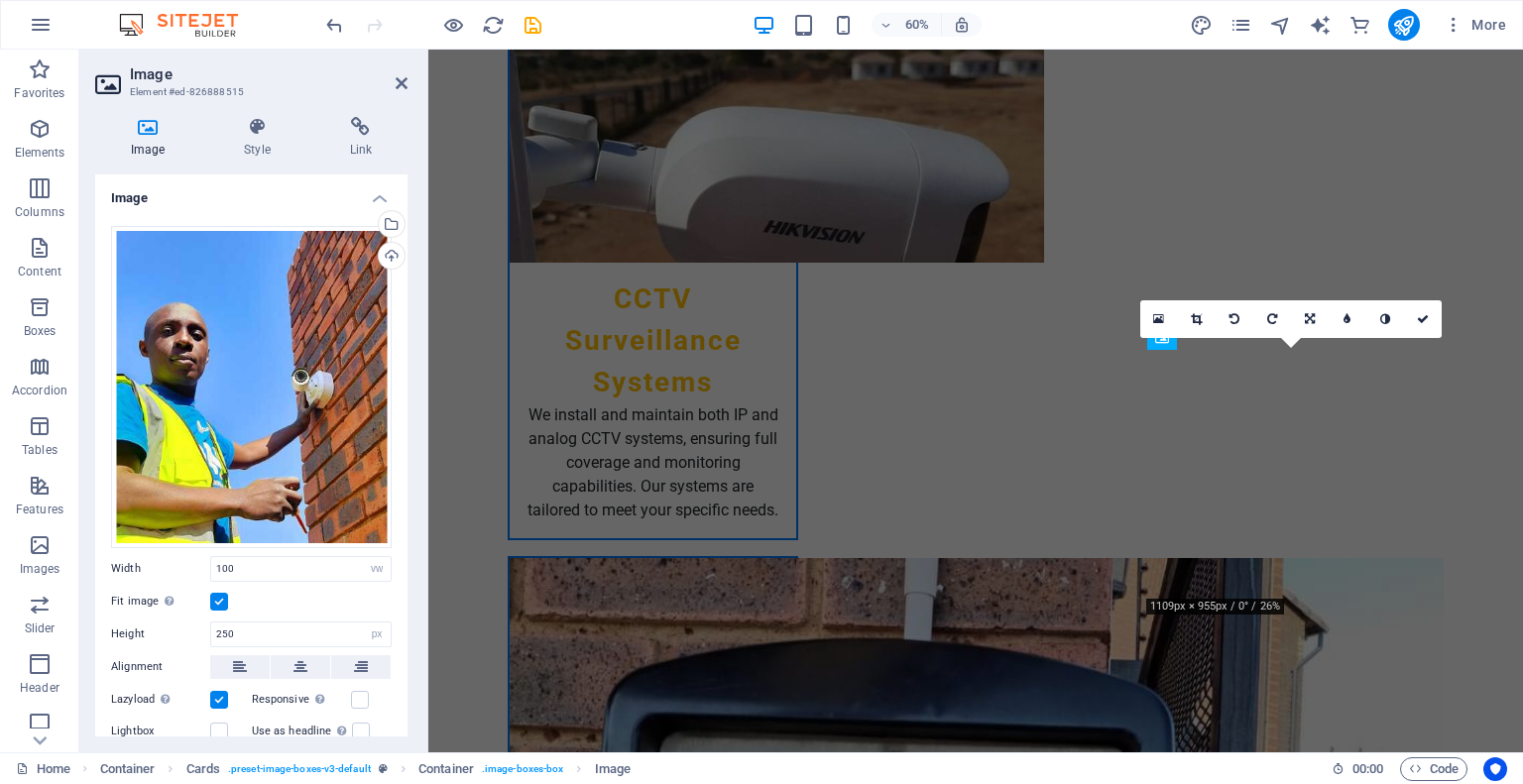 scroll, scrollTop: 2280, scrollLeft: 0, axis: vertical 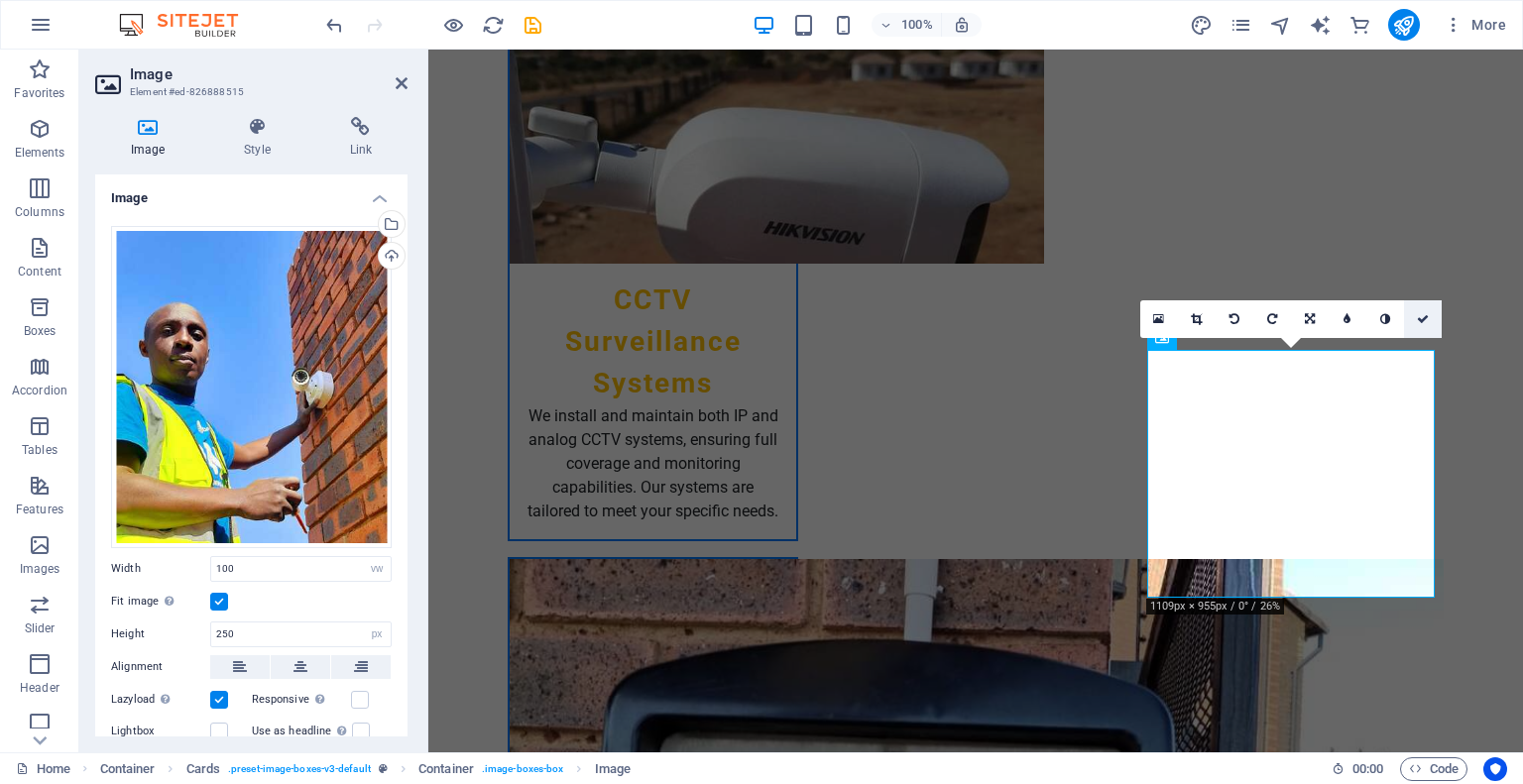 click at bounding box center (1423, 319) 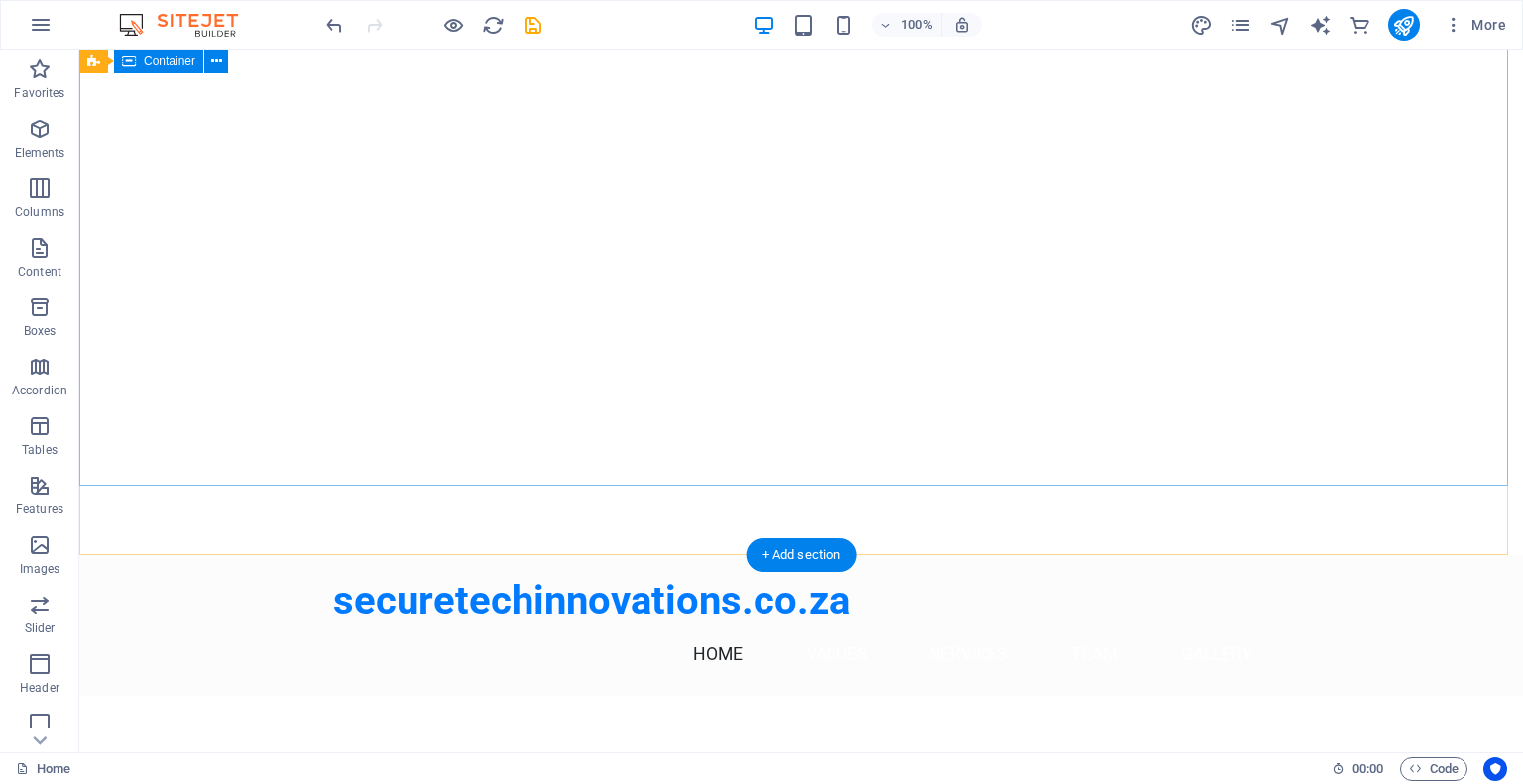 scroll, scrollTop: 0, scrollLeft: 0, axis: both 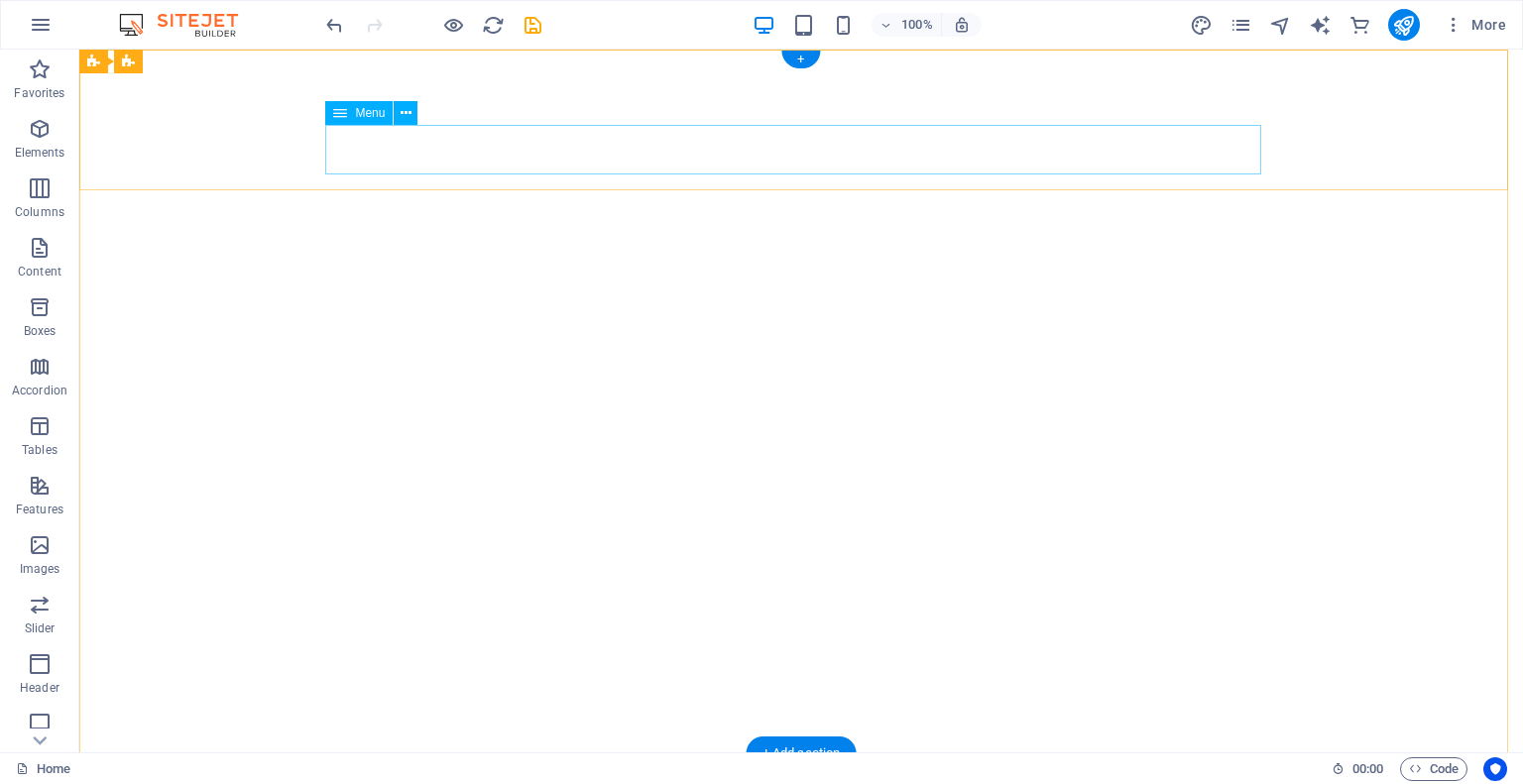 click on "Home Values Services Team Gallery" at bounding box center [801, 853] 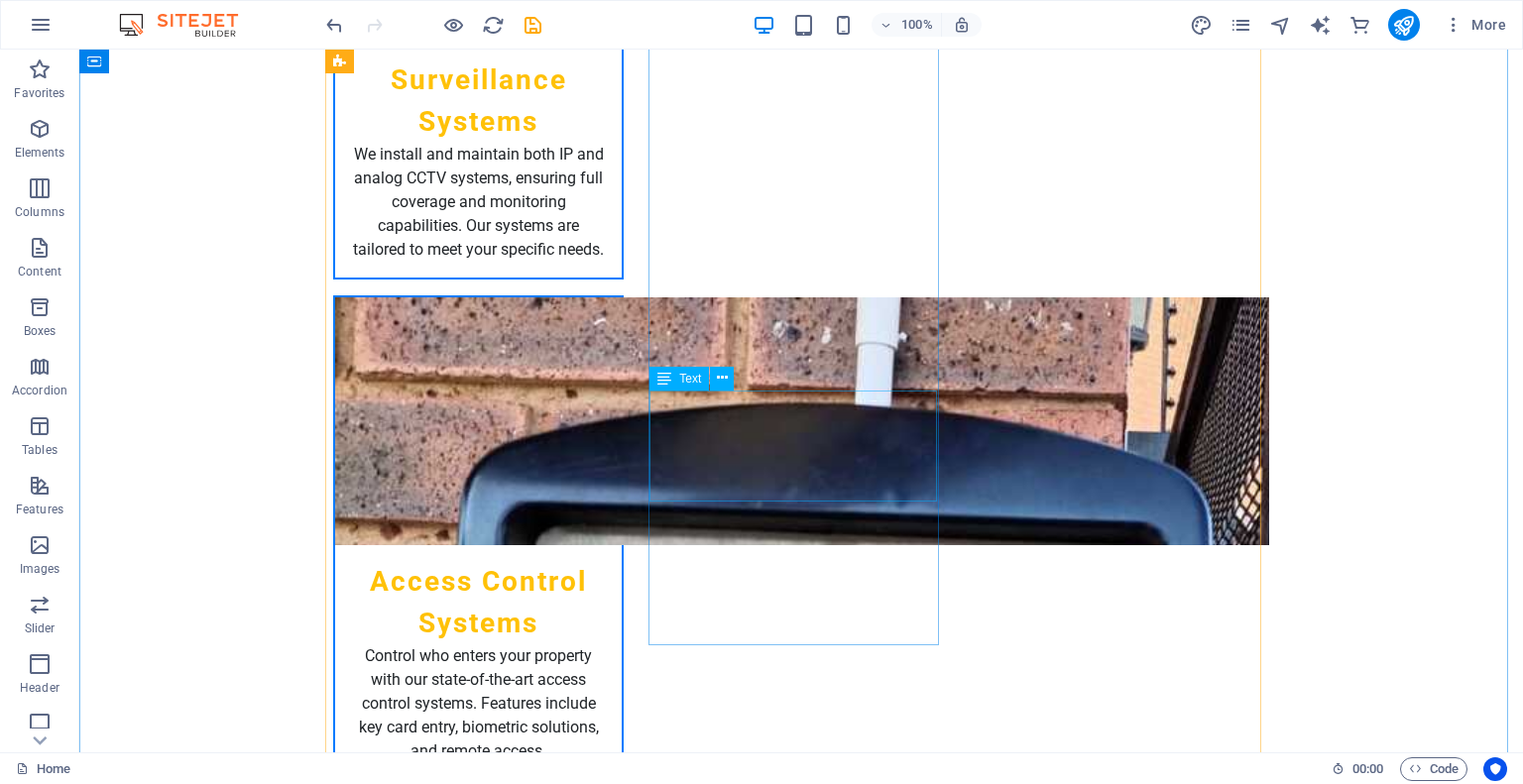 scroll, scrollTop: 2676, scrollLeft: 0, axis: vertical 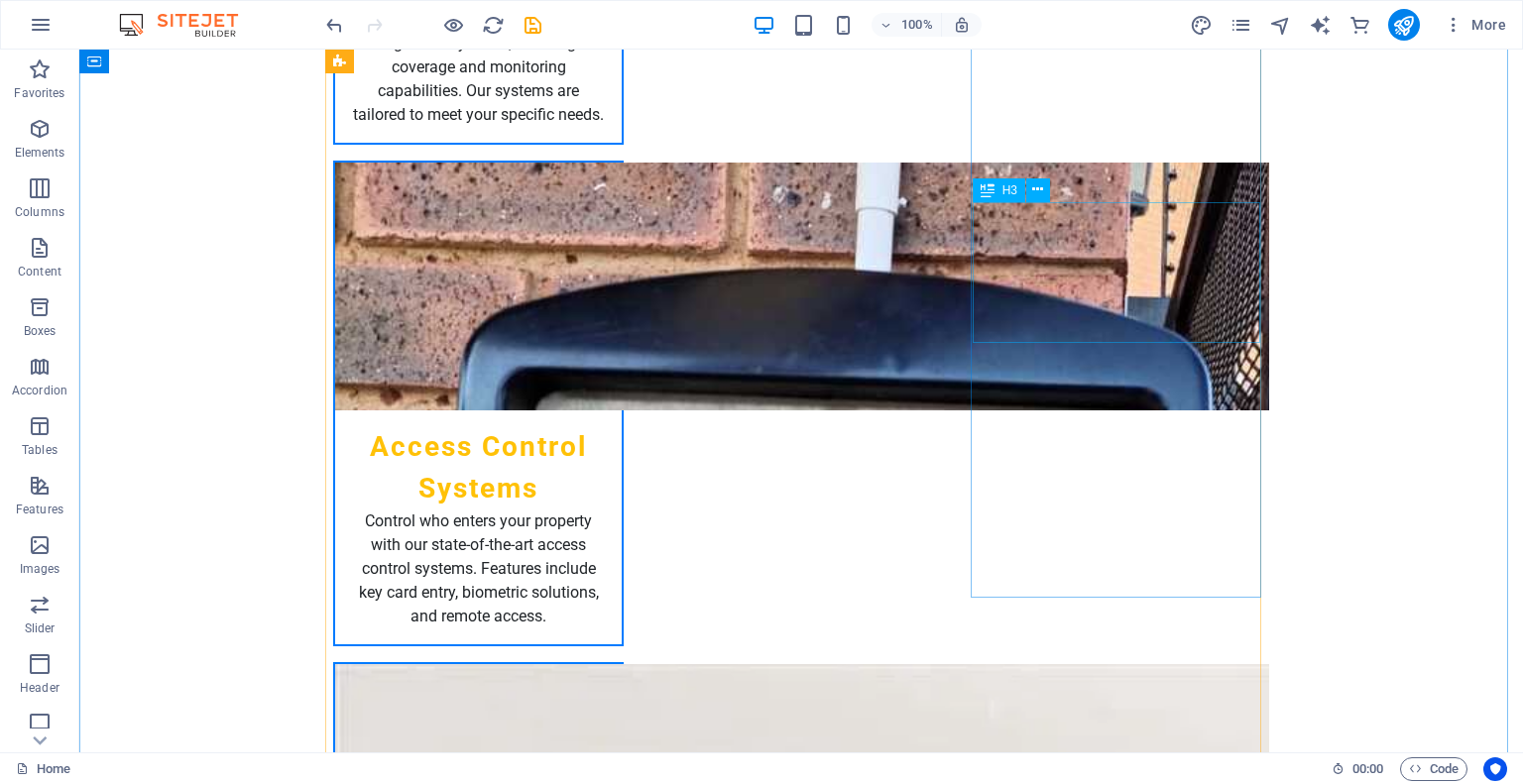 click on "[FIRST] [LAST] - [TITLE]" at bounding box center (478, 4256) 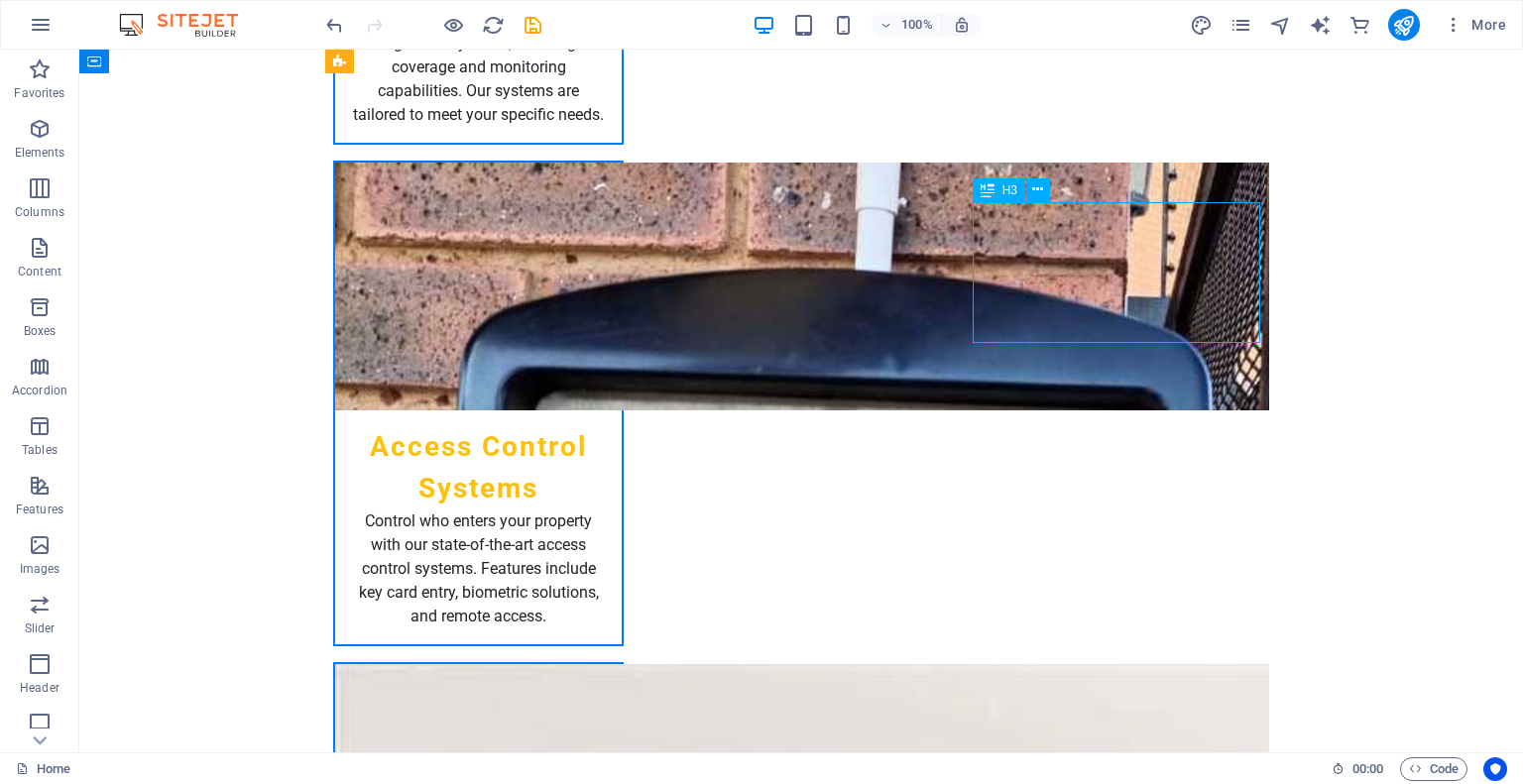 click on "[FIRST] [LAST] - [TITLE]" at bounding box center (478, 4256) 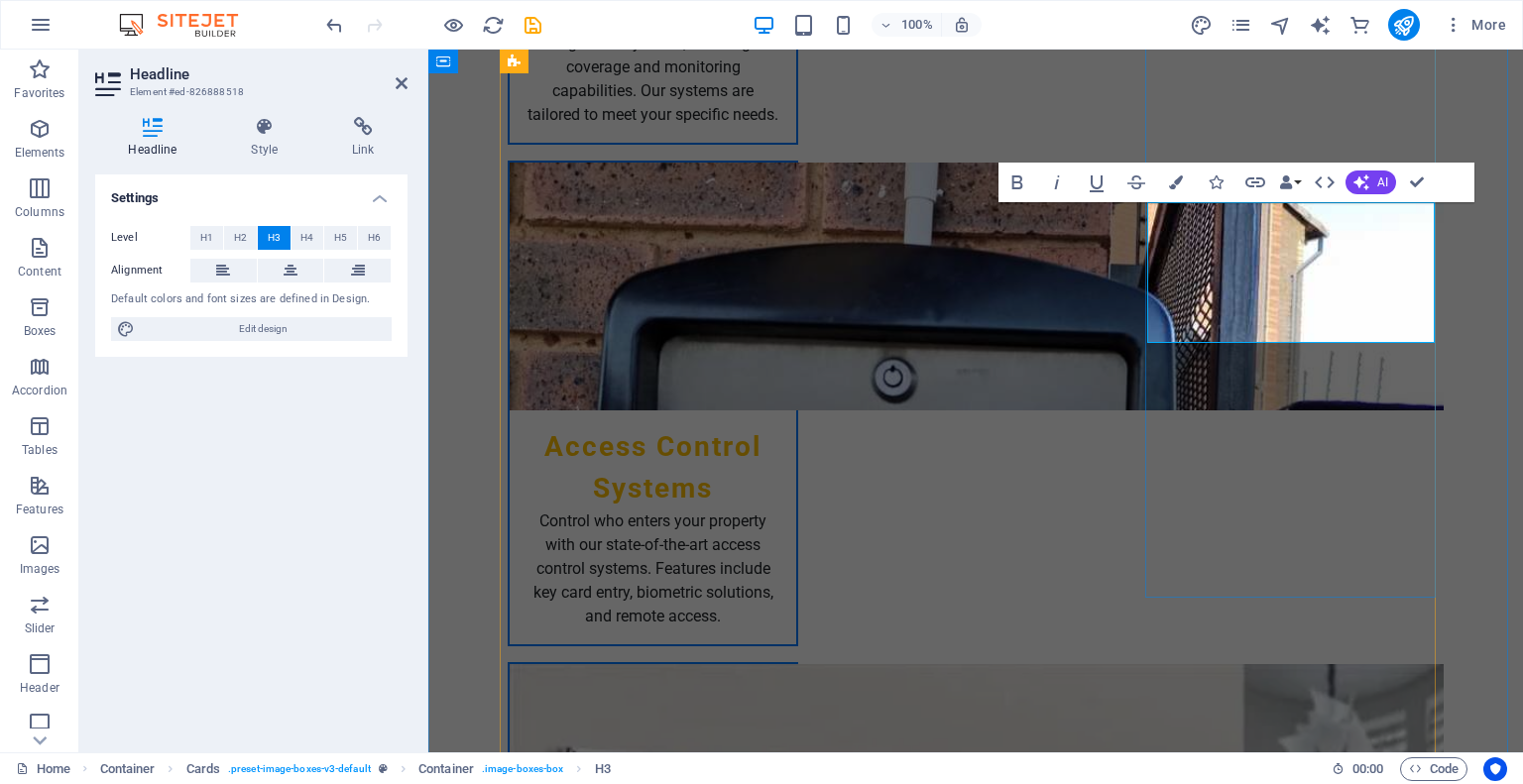 click on "[FIRST] [LAST] - [TITLE]" at bounding box center [652, 4264] 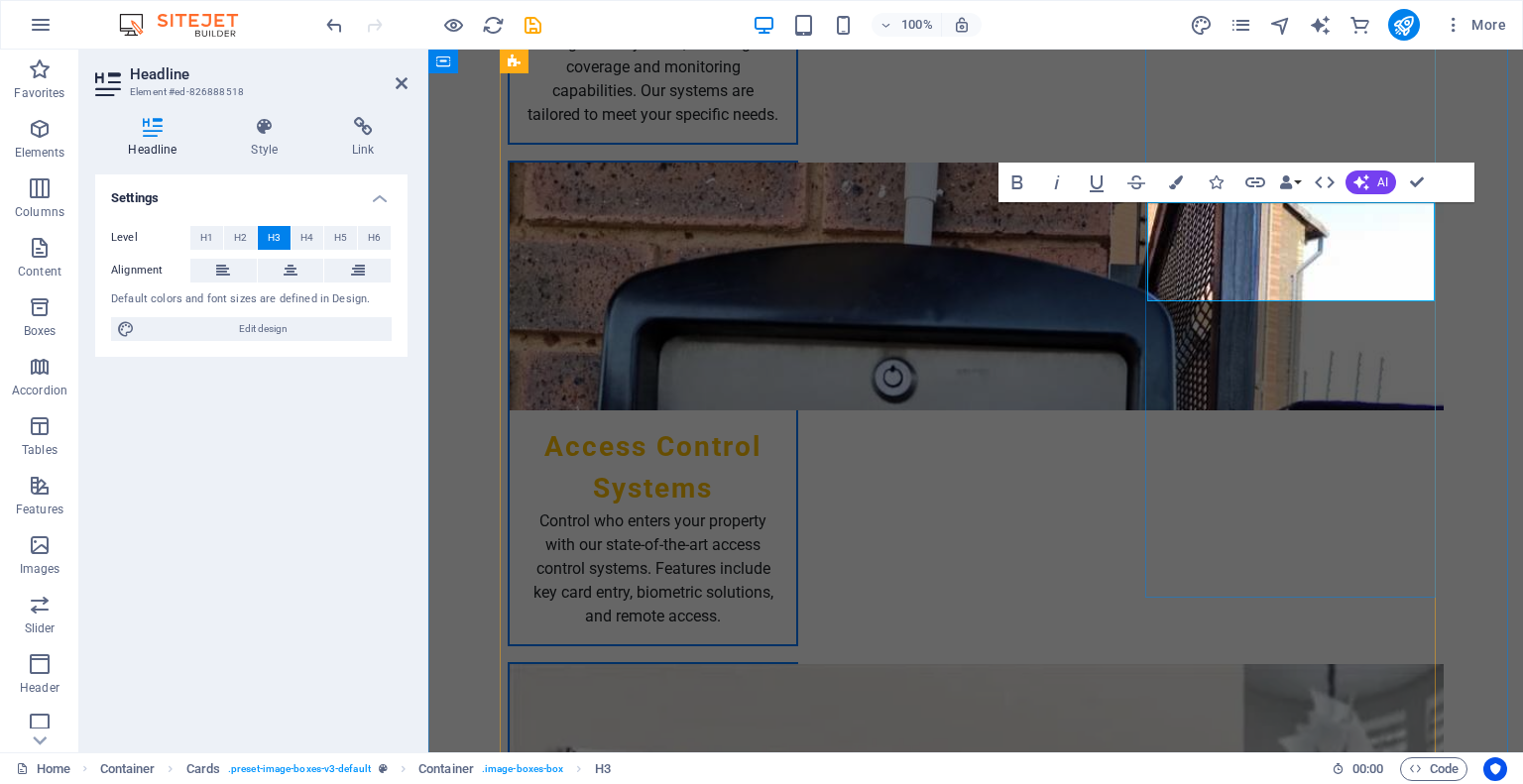 type 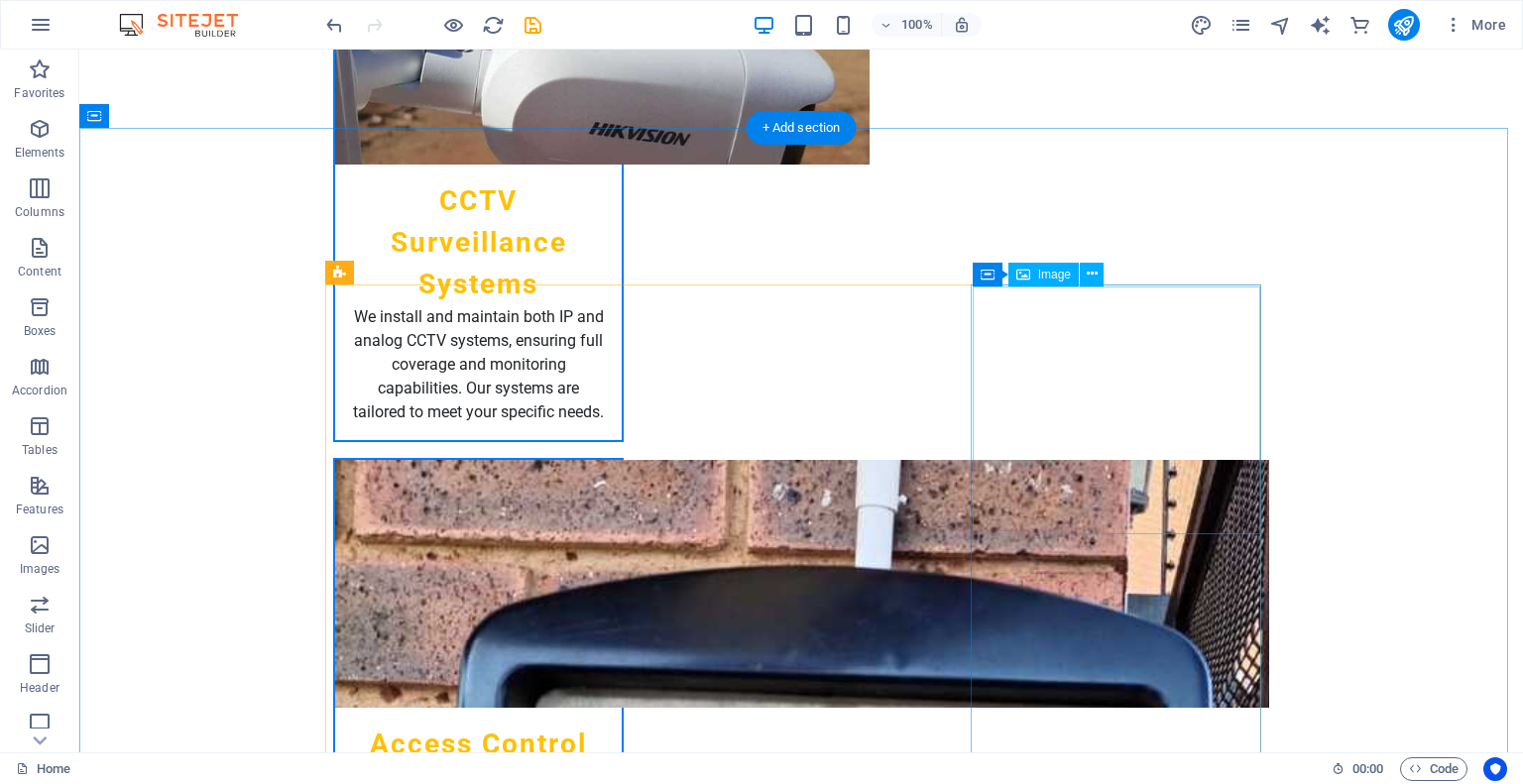scroll, scrollTop: 2577, scrollLeft: 0, axis: vertical 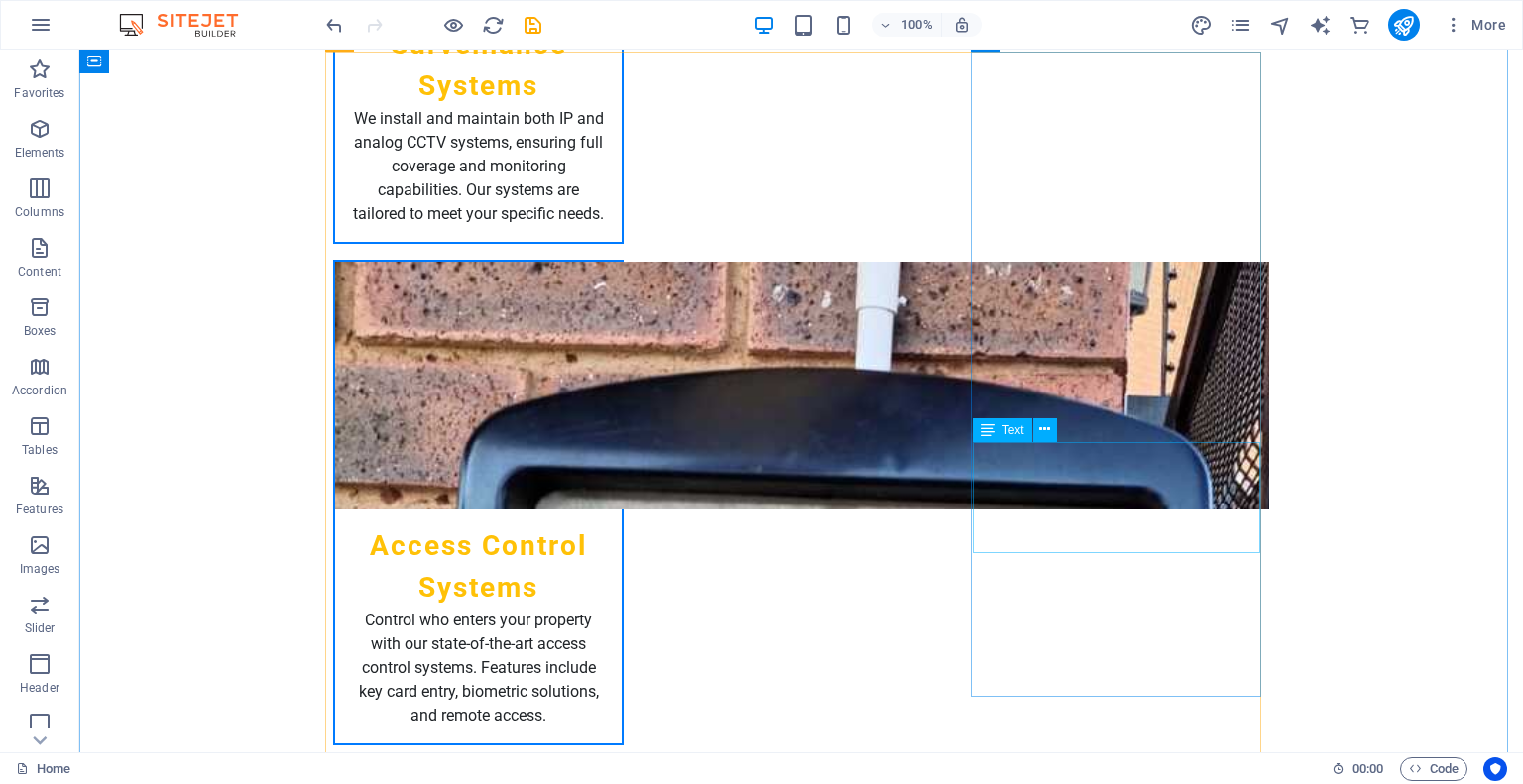 click on "[FIRST] is our go-to expert for installation and maintenance, ensuring all systems function flawlessly." at bounding box center (478, 4460) 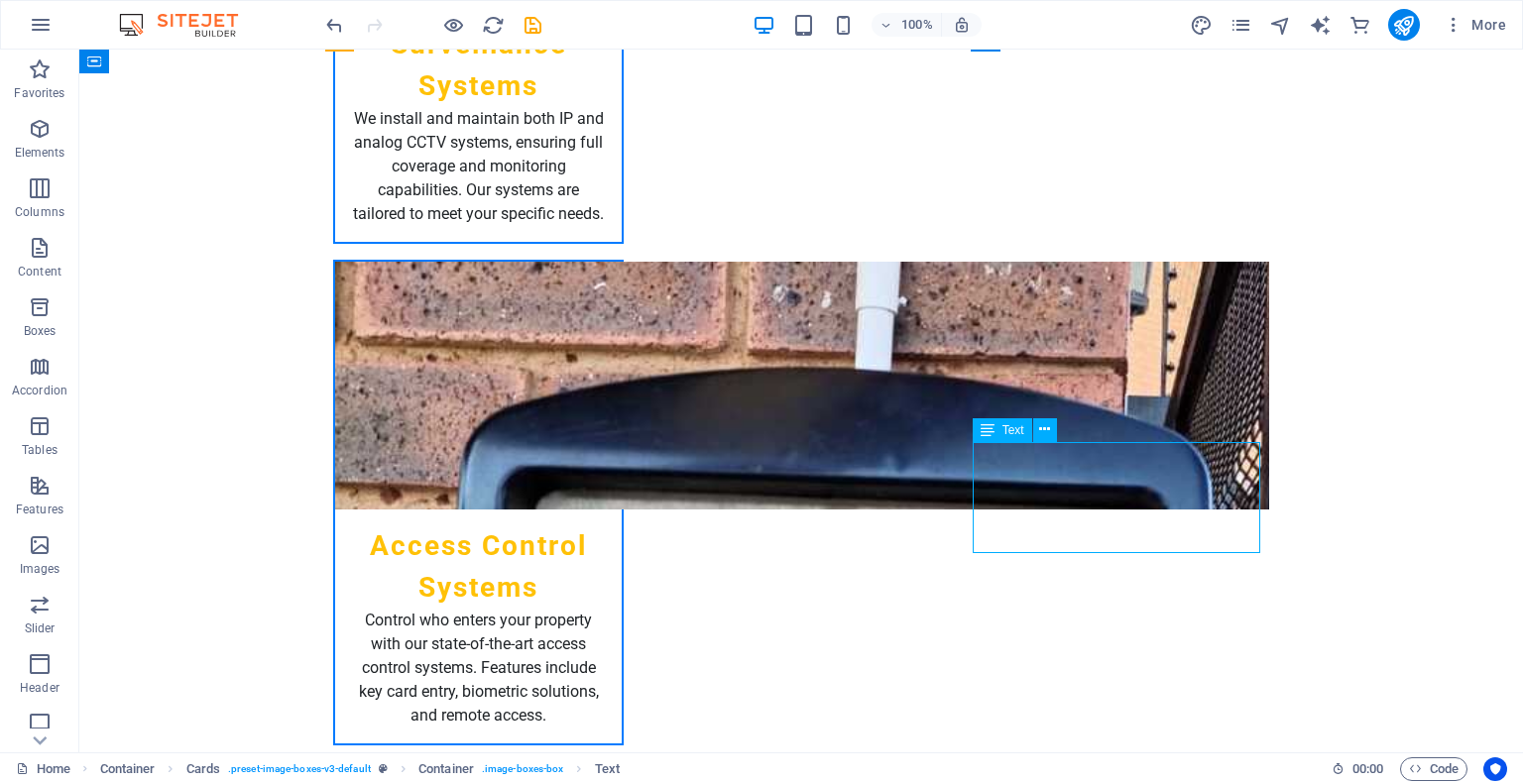 click on "[FIRST] is our go-to expert for installation and maintenance, ensuring all systems function flawlessly." at bounding box center [478, 4460] 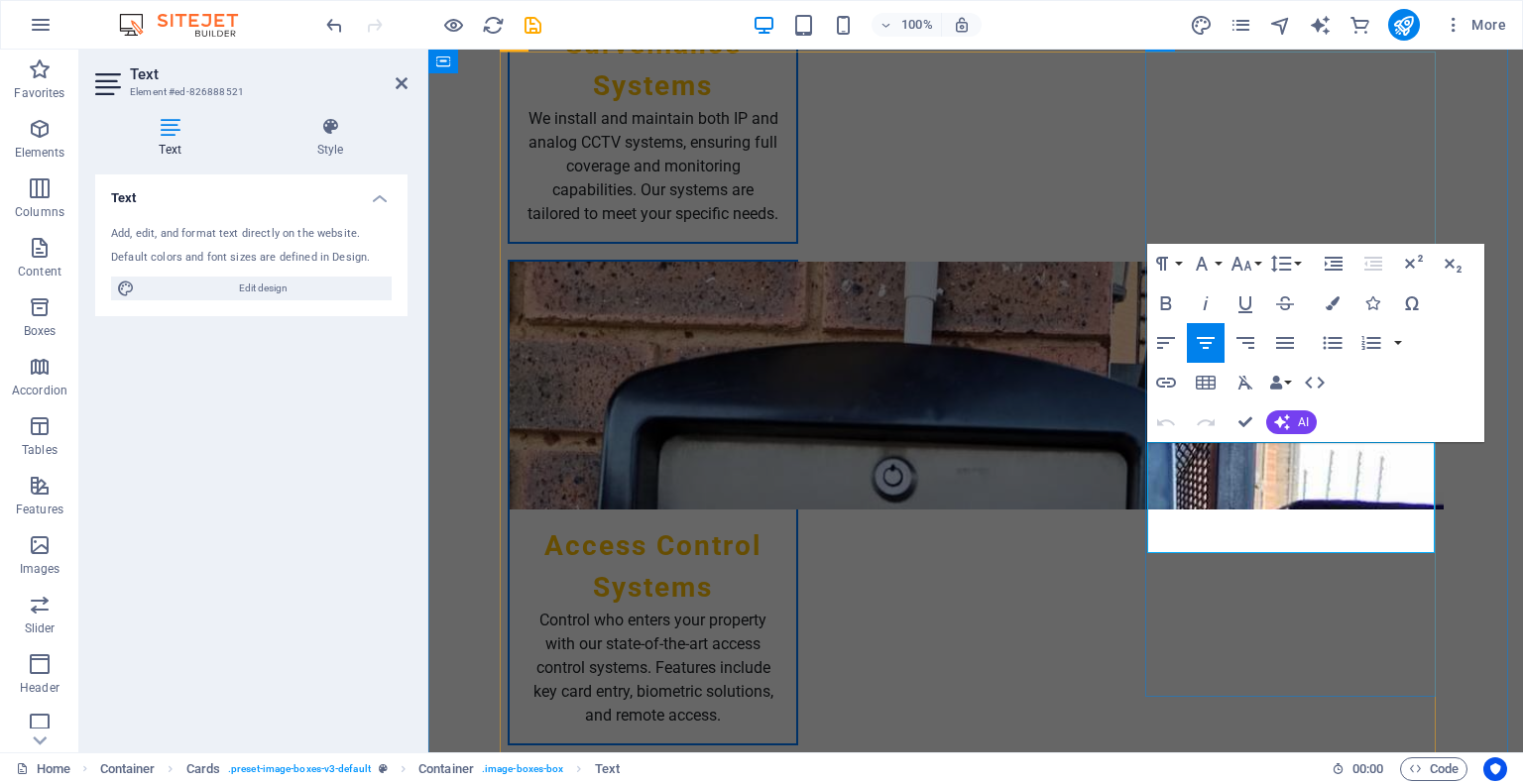 drag, startPoint x: 1372, startPoint y: 528, endPoint x: 1149, endPoint y: 411, distance: 251.82931 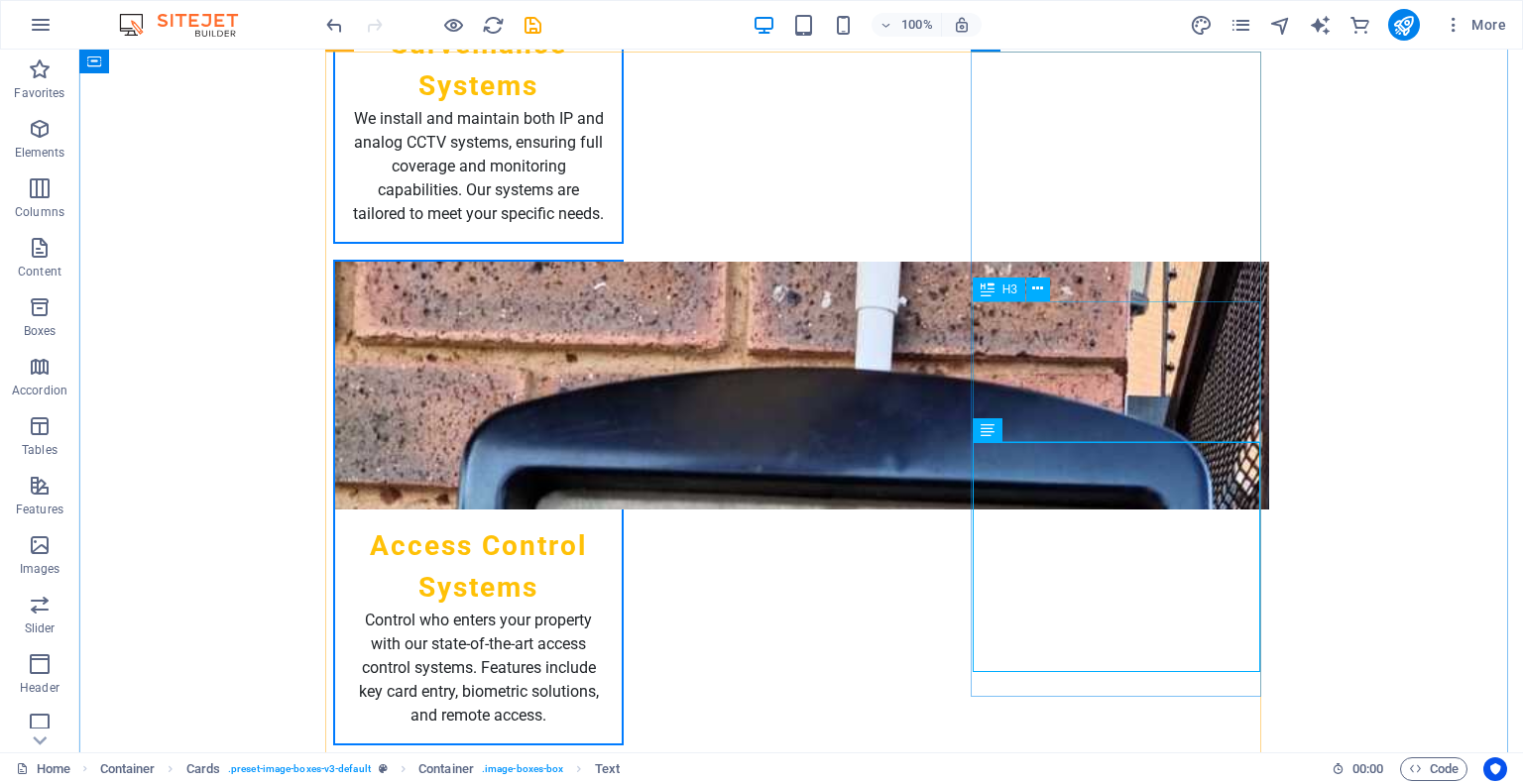 click on "[FIRST] [LAST] - [TITLE]" at bounding box center [478, 4355] 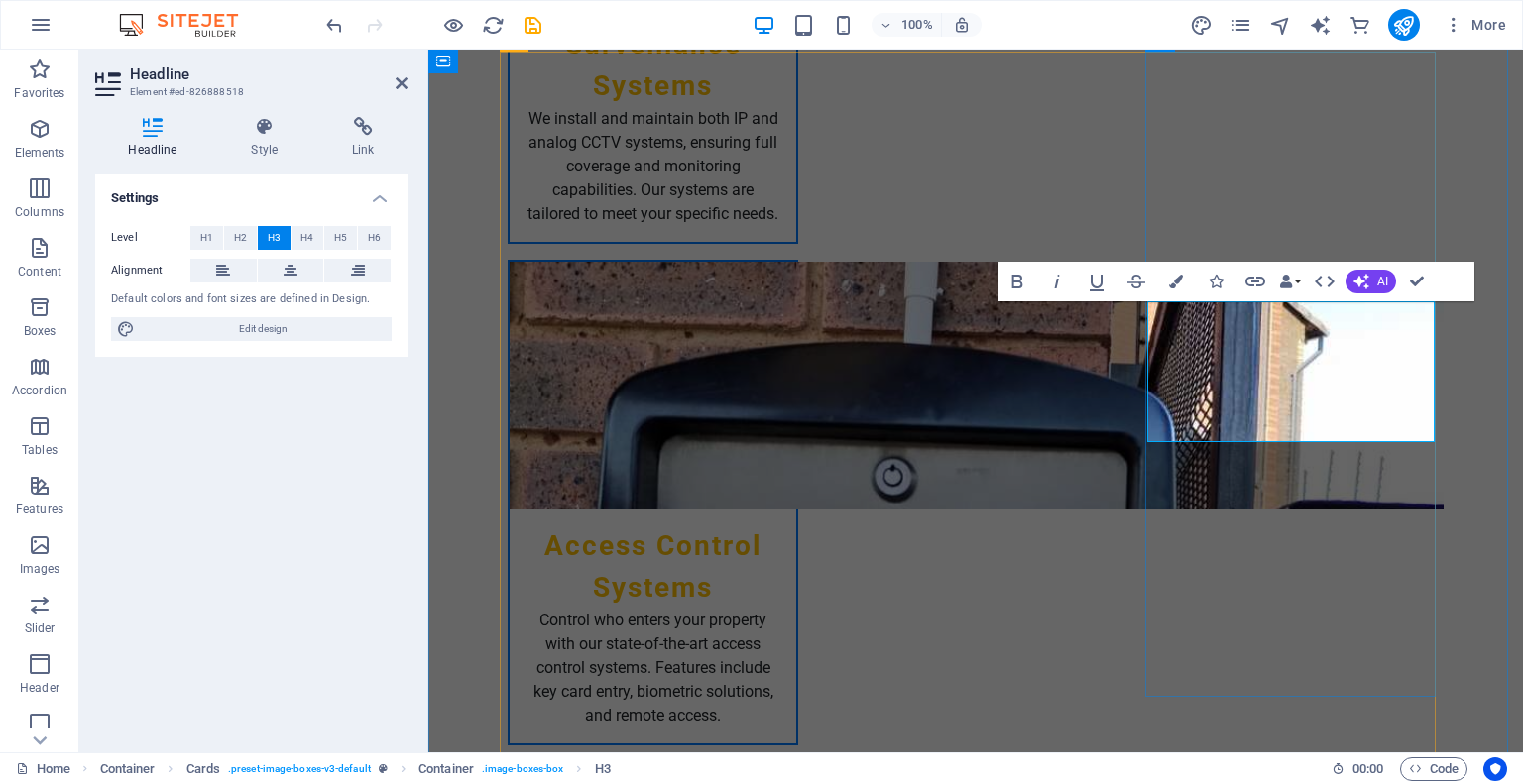 click on "[FIRST] [LAST] - [TITLE]" at bounding box center [652, 4363] 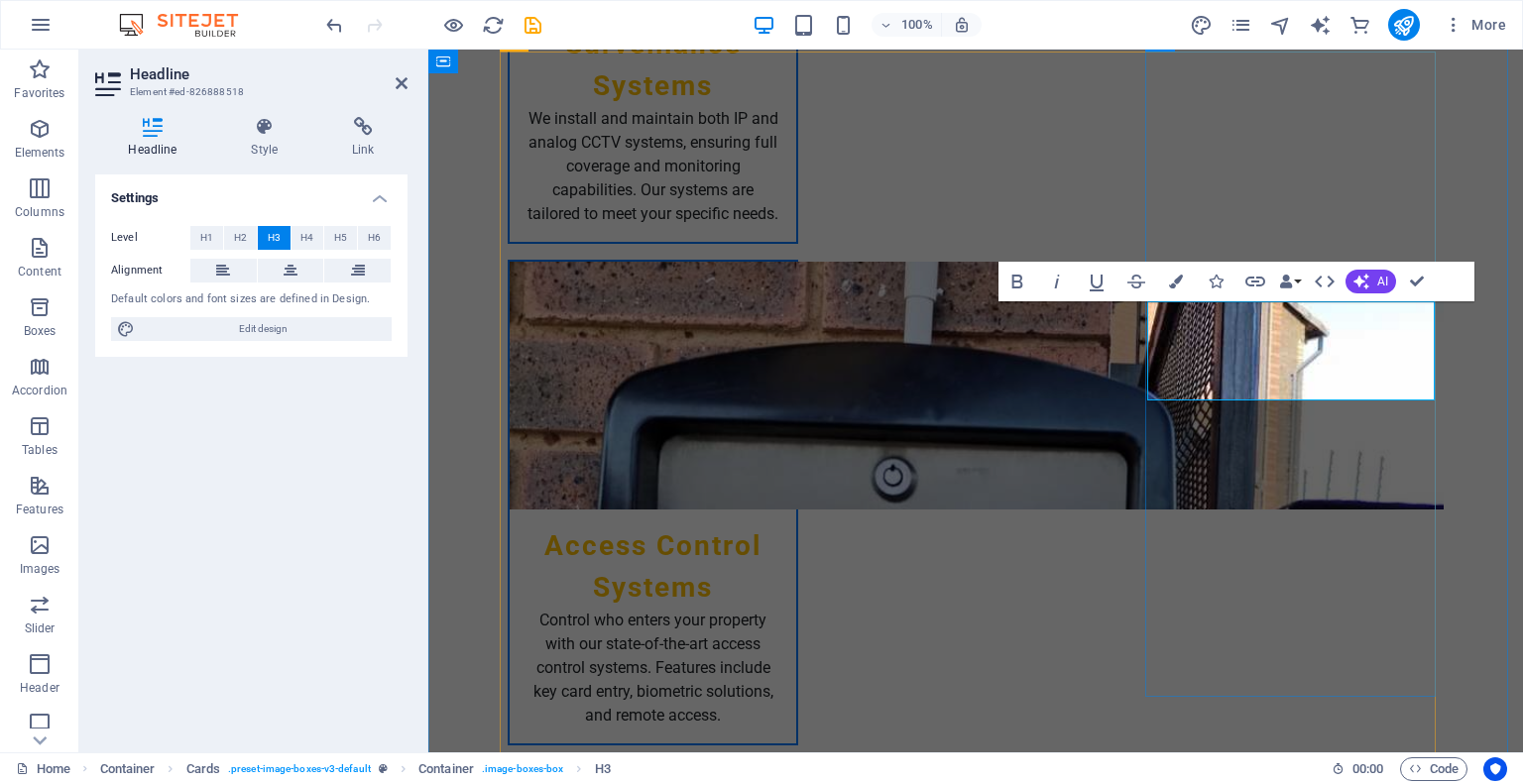 type 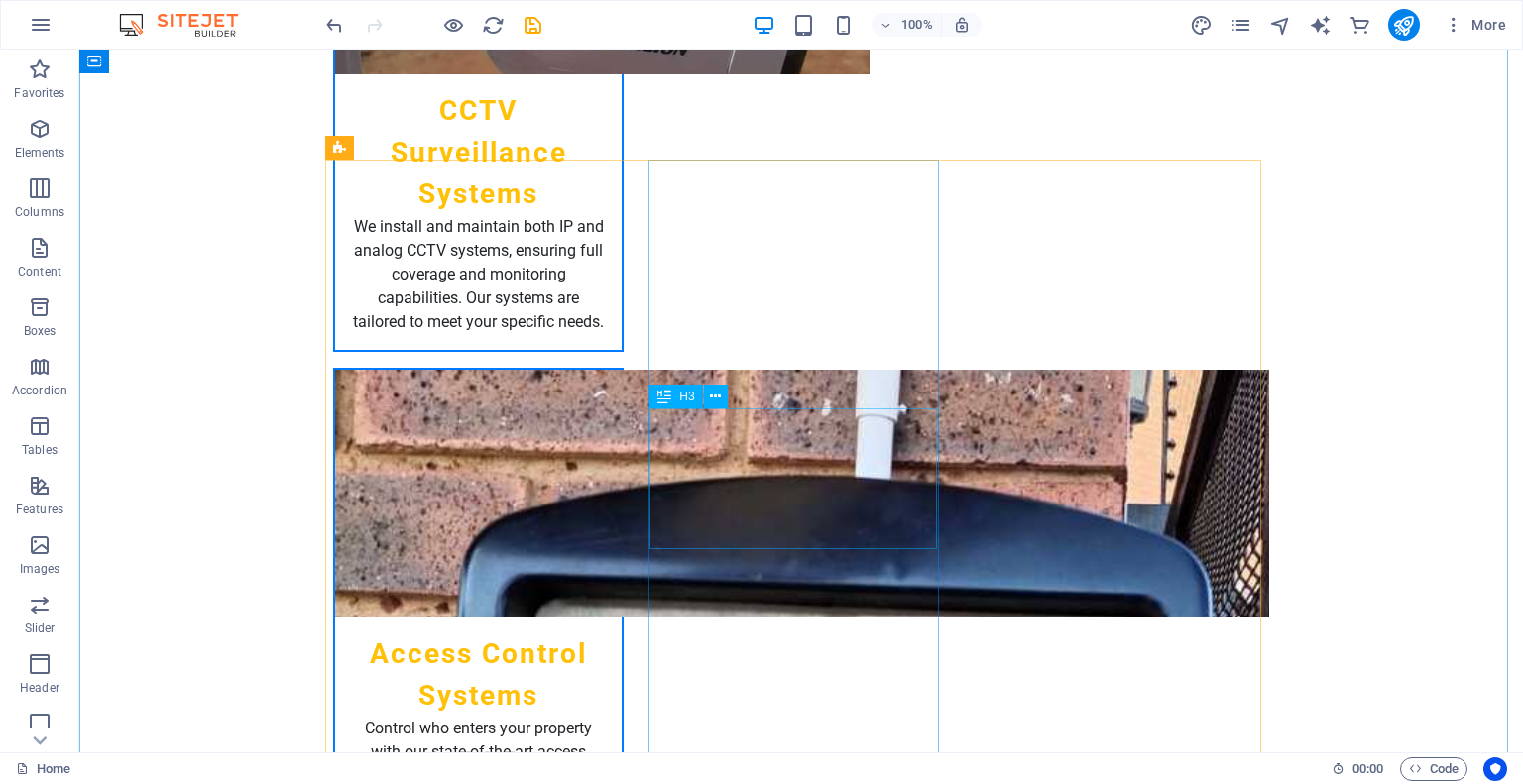 scroll, scrollTop: 2676, scrollLeft: 0, axis: vertical 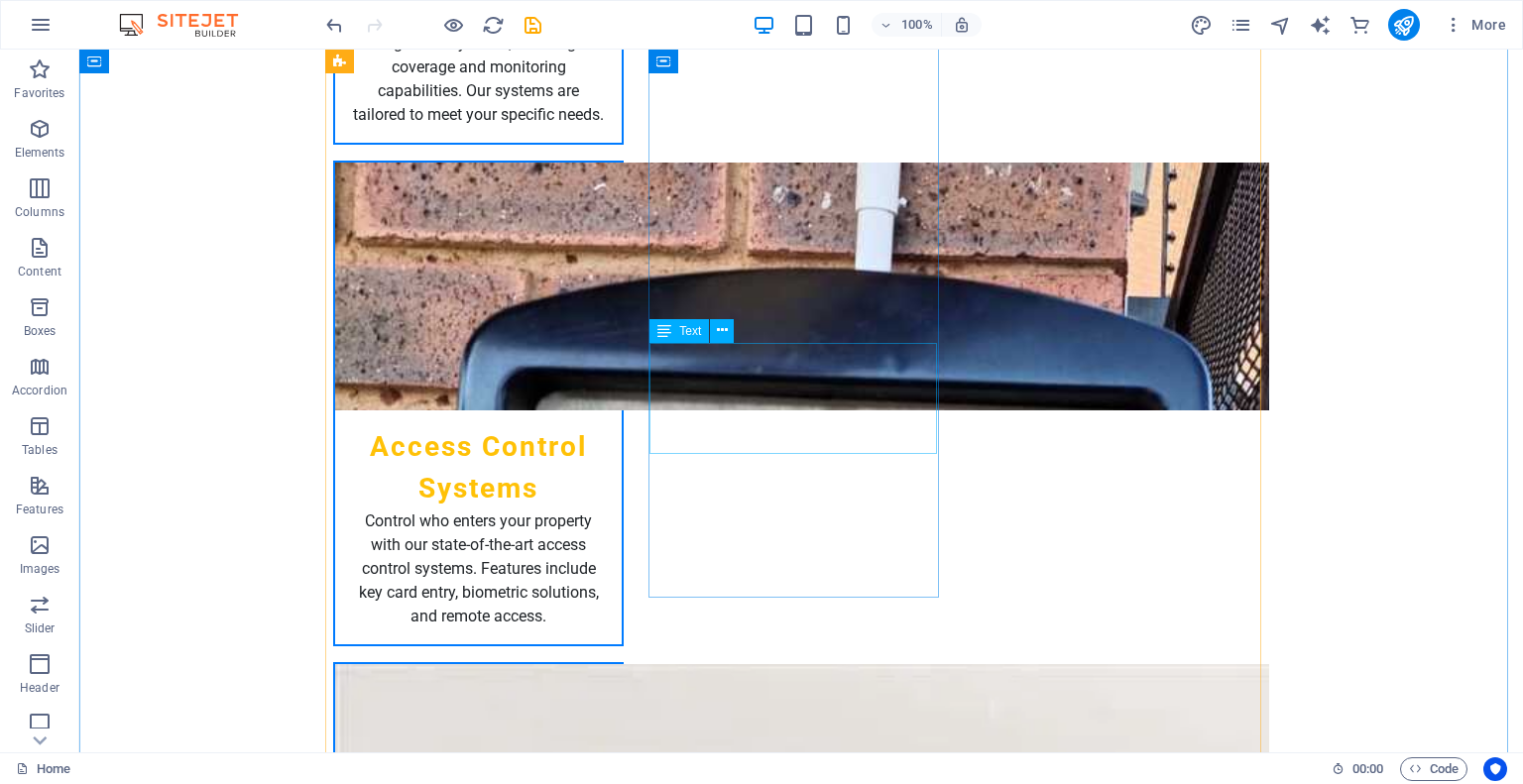 click on "[FIRST] ensures smooth operations and efficient service delivery, managing our projects with expertise." at bounding box center [478, 3883] 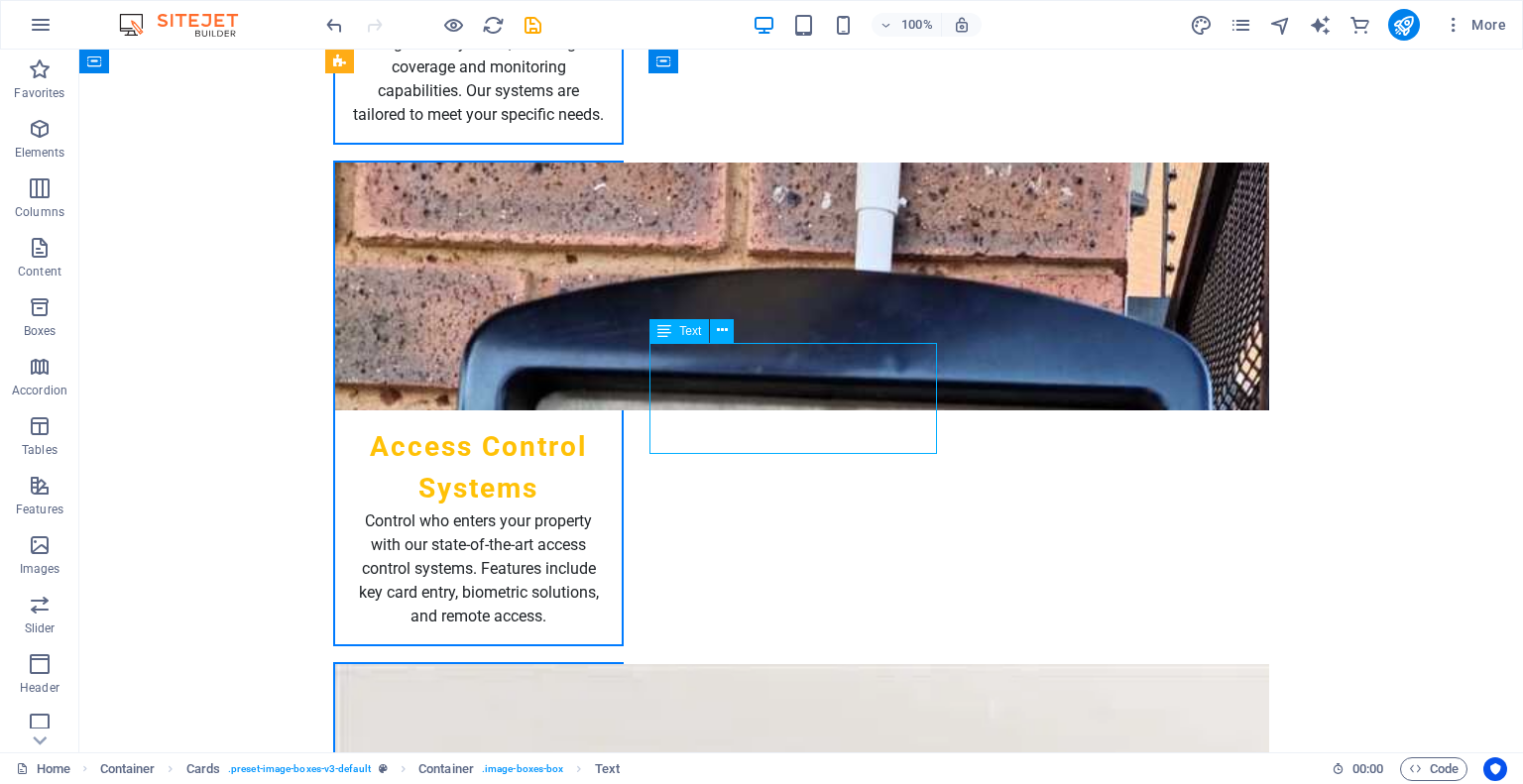click on "[FIRST] ensures smooth operations and efficient service delivery, managing our projects with expertise." at bounding box center [478, 3883] 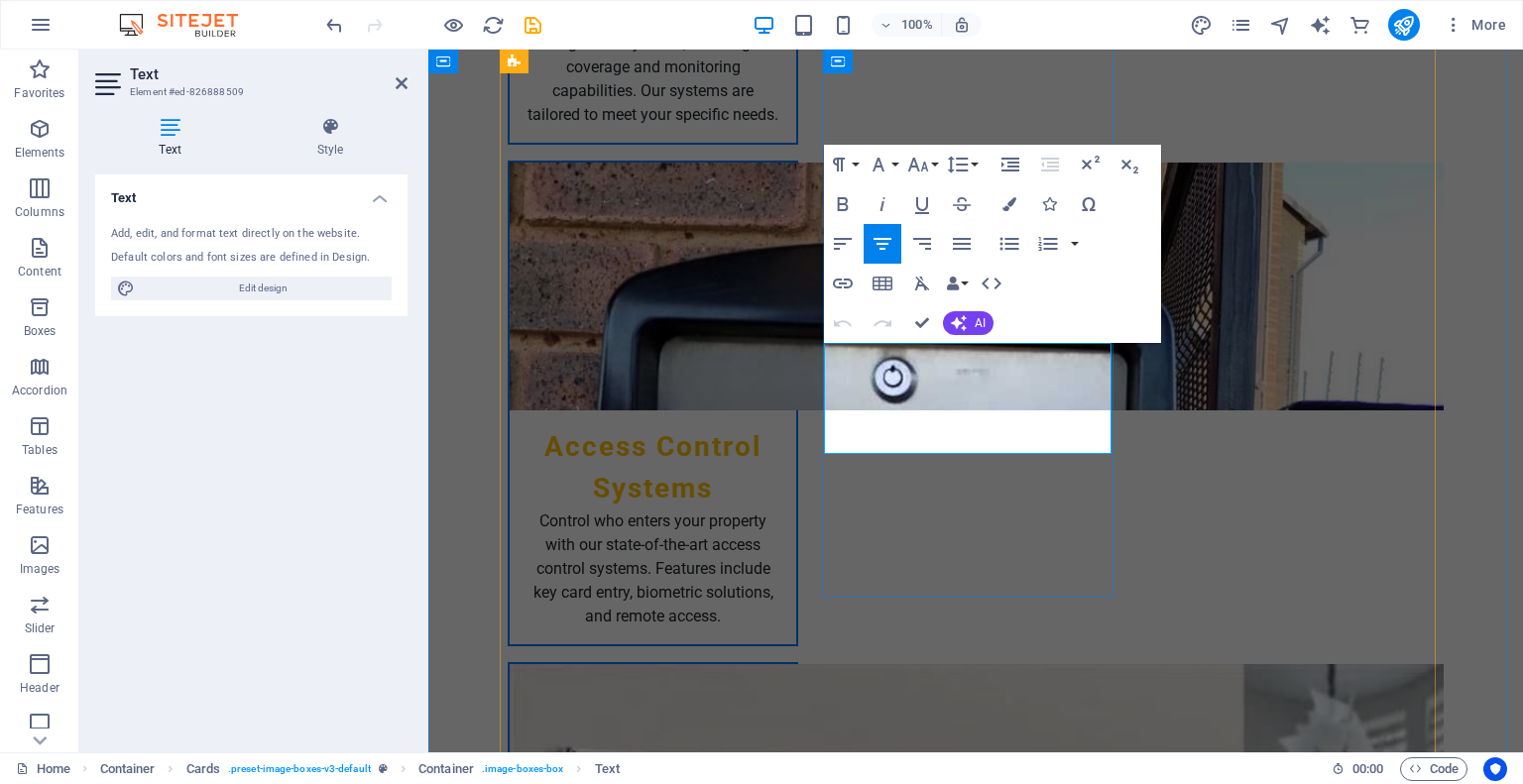 drag, startPoint x: 1032, startPoint y: 433, endPoint x: 843, endPoint y: 355, distance: 204.46271 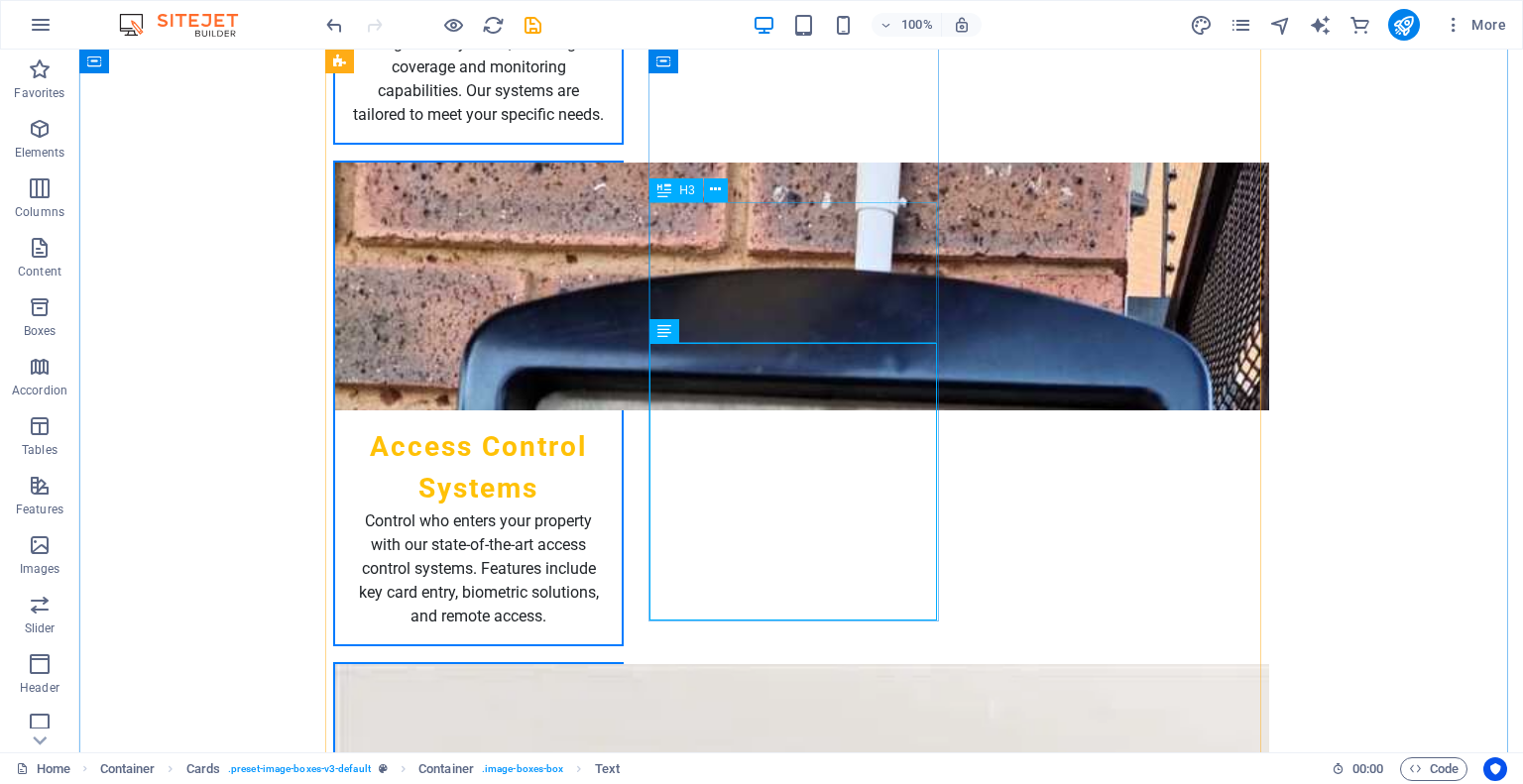 click on "[FIRST] [LAST] - [TITLE]" at bounding box center [478, 3778] 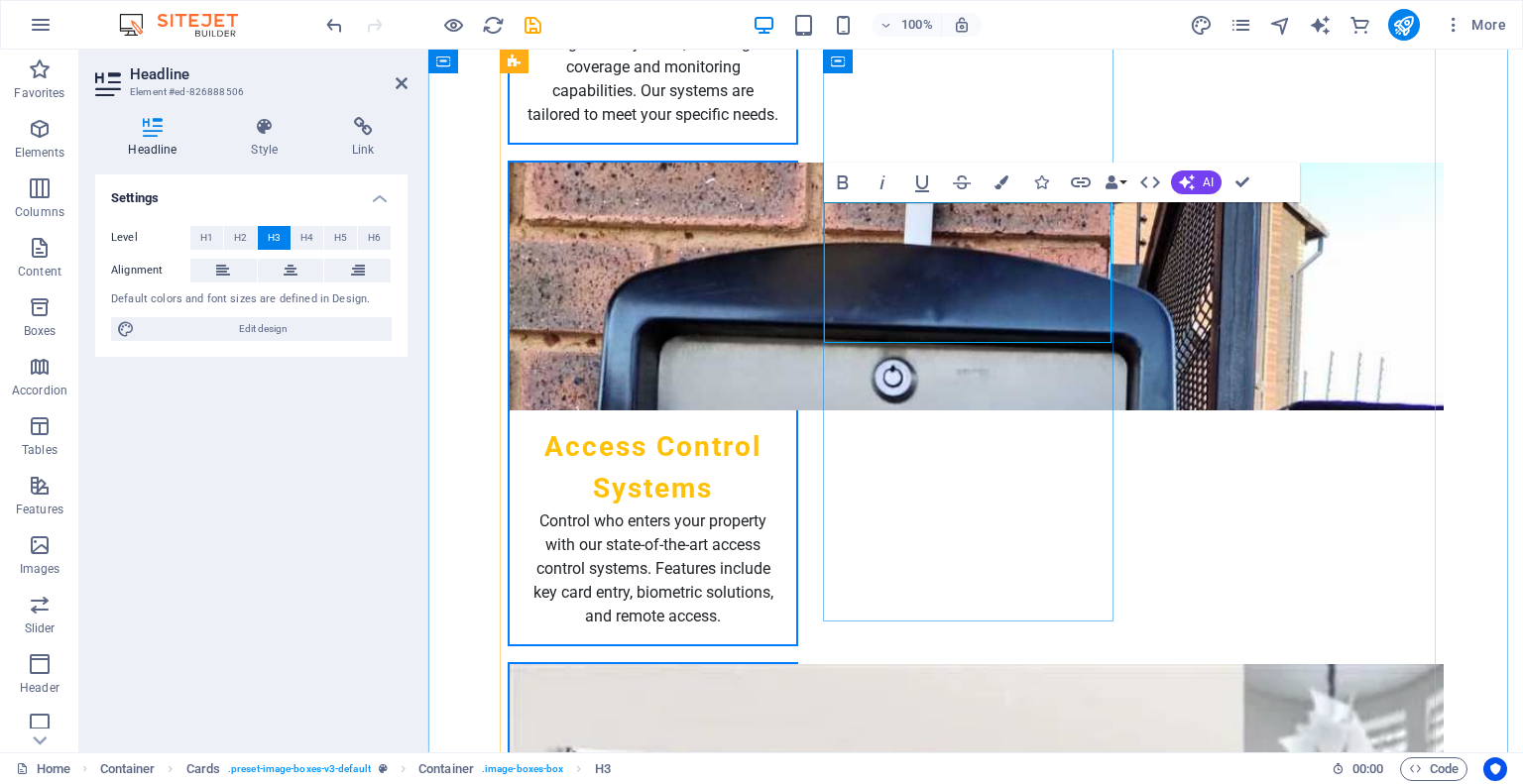 click on "[FIRST] [LAST] - [TITLE]" at bounding box center [652, 3786] 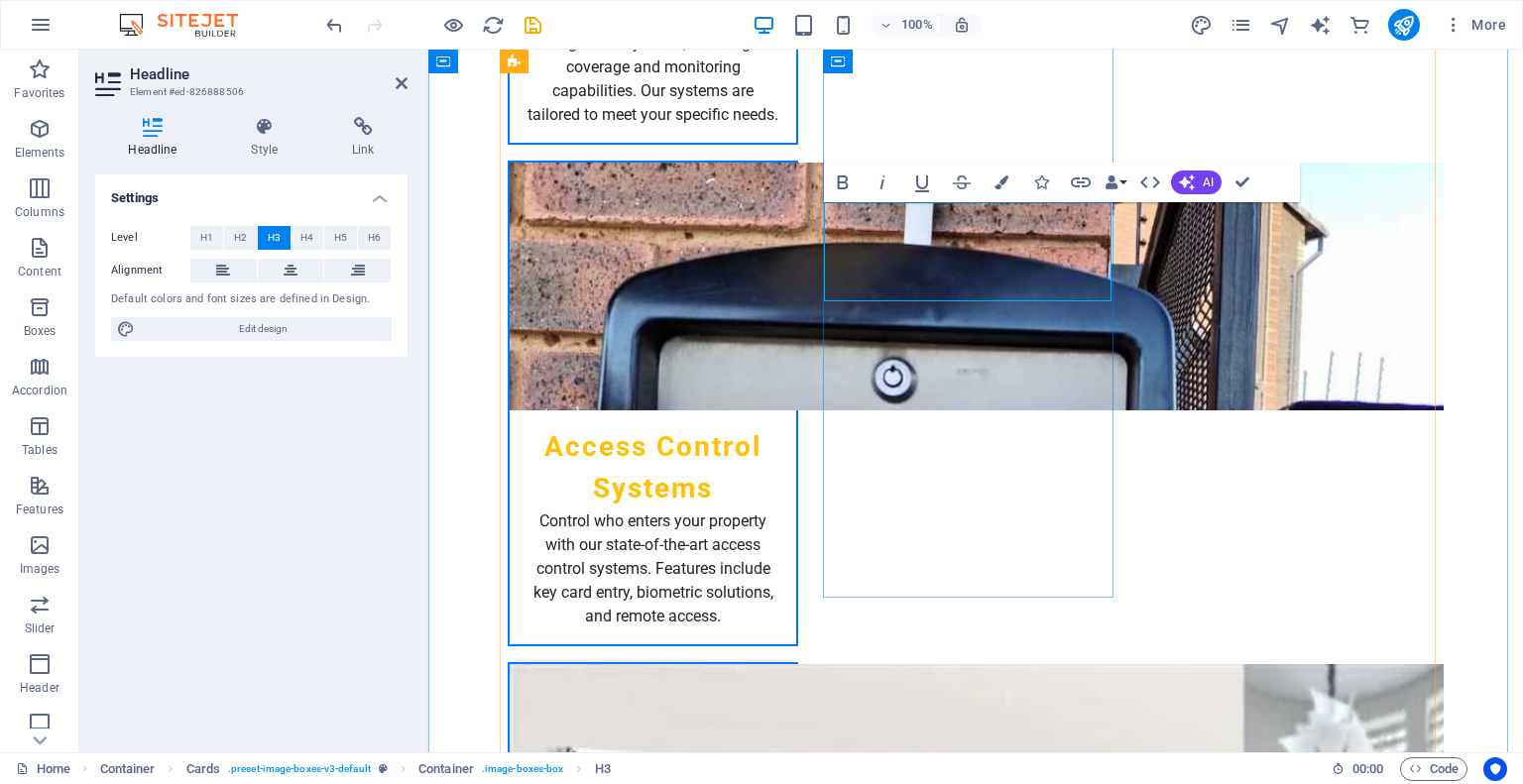 type 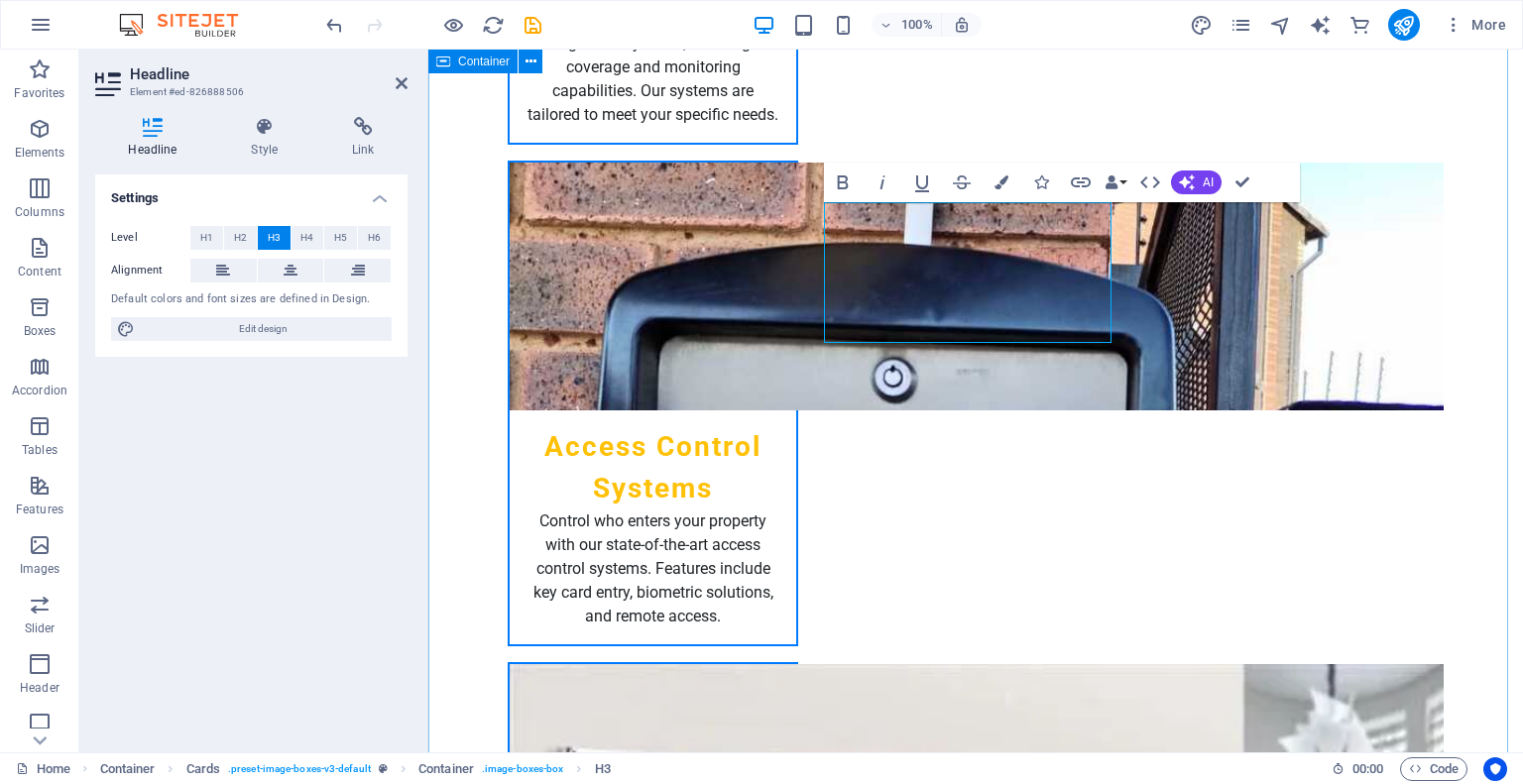 click on "Team [FIRST] [LAST] - [TITLE] At Securetech Innovations Pty Ltd, we are committed to providing advanced and reliable security solutions that ensure the safety of your home and business. Our focus is on professionalism, innovation, and building lasting relationships with our clients. Your security is our priority, and we thank you for trusting us as your security partner. [FIRST] [LAST] - [TITLE] At Securetech Innovations Pty Ltd, we strive to set the standard in electronic security by combining innovation, expertise, and dedication. Our mission is to provide reliable solutions that give our clients peace of mind while ensuring the highest levels of professionalism and service excellence. Thank you for trusting us to protect what matters most. [FIRST] [LAST] - [TITLE] [FIRST] [LAST] - [TITLE] [FIRST] is dedicated to assisting clients with any inquiries, providing support and technical guidance. [FIRST] [LAST] - [TITLE] [FIRST] [LAST] - [TITLE]" at bounding box center [976, 4444] 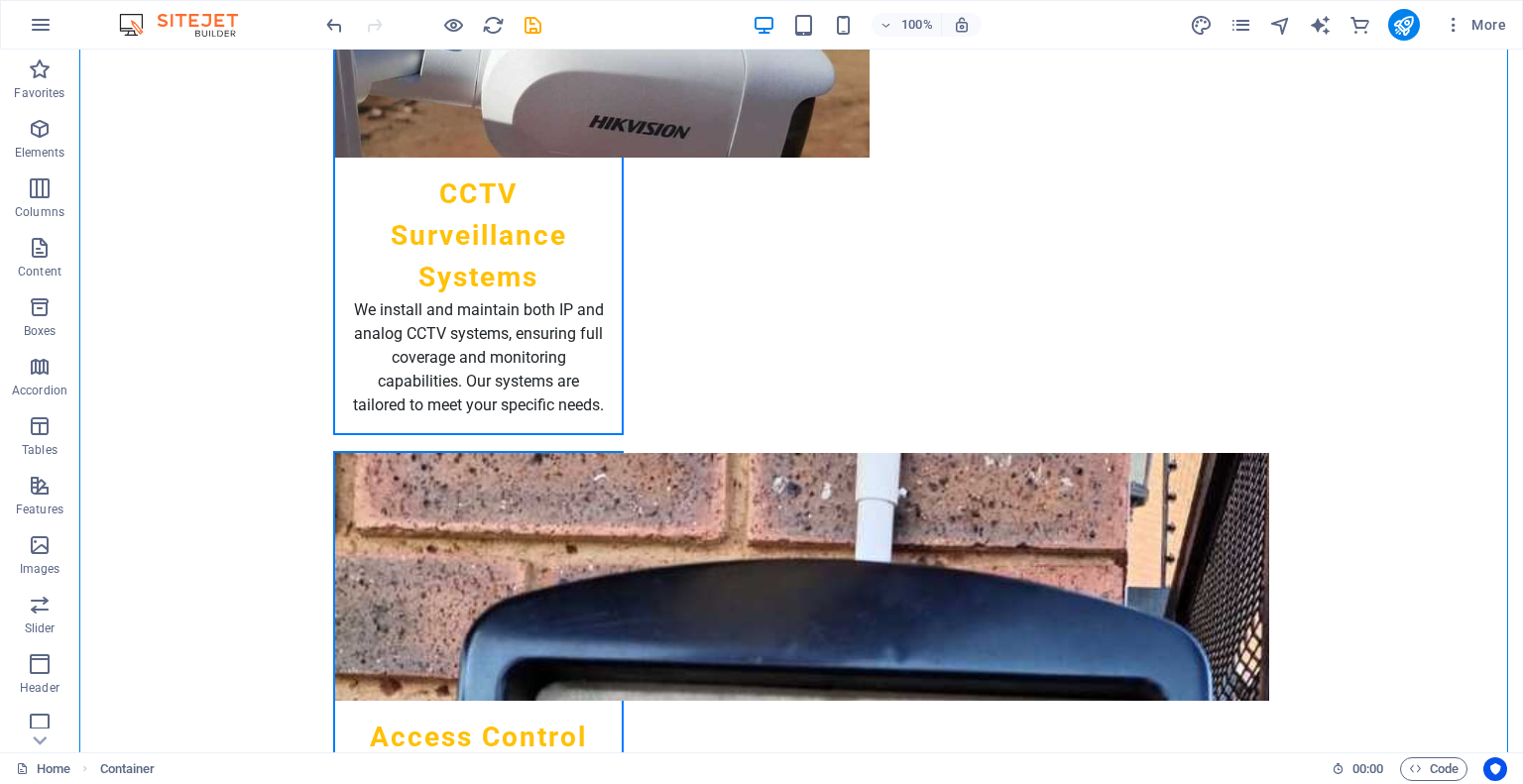 scroll, scrollTop: 2478, scrollLeft: 0, axis: vertical 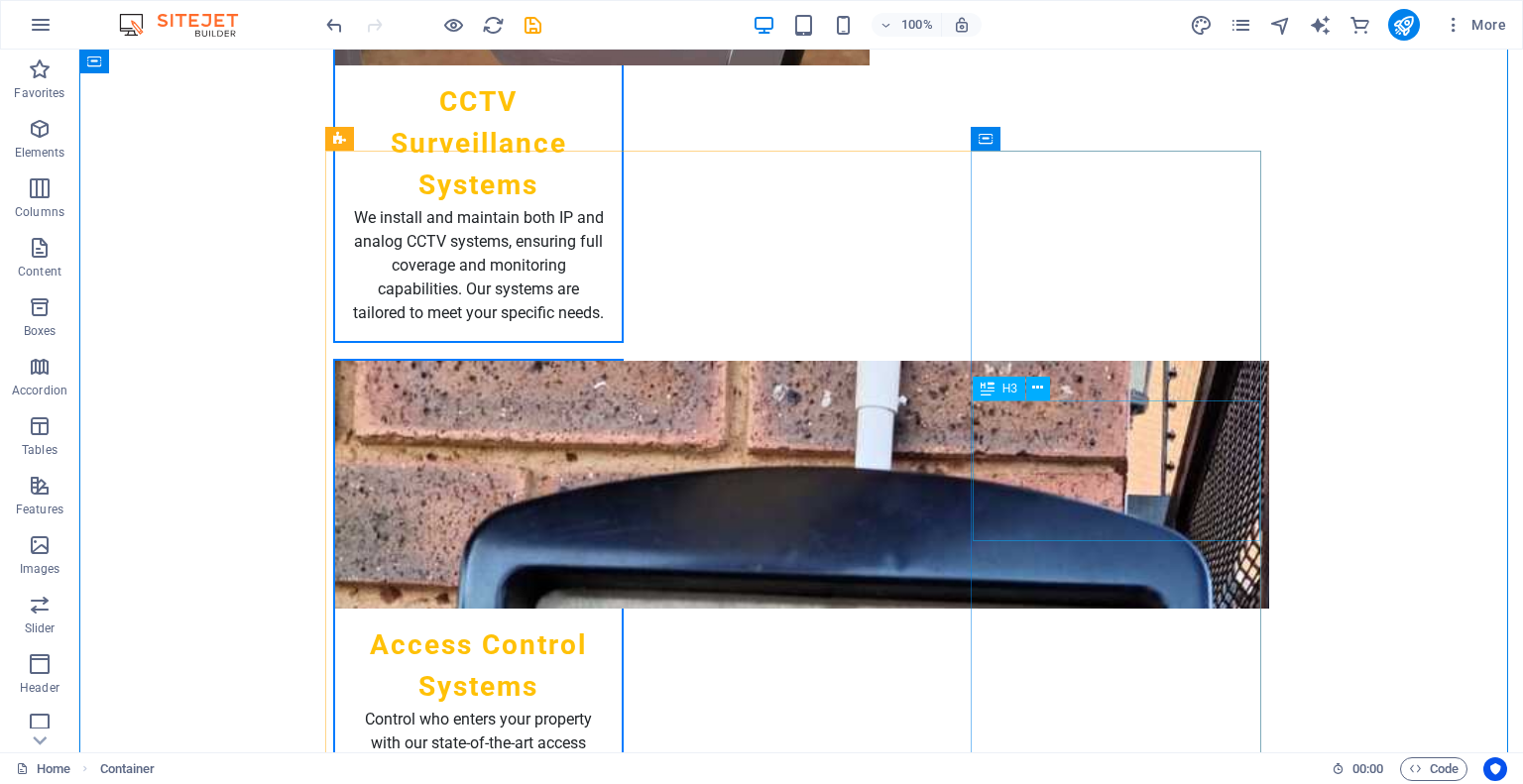 click on "[FIRST] [LAST] - [TITLE]" at bounding box center (478, 4621) 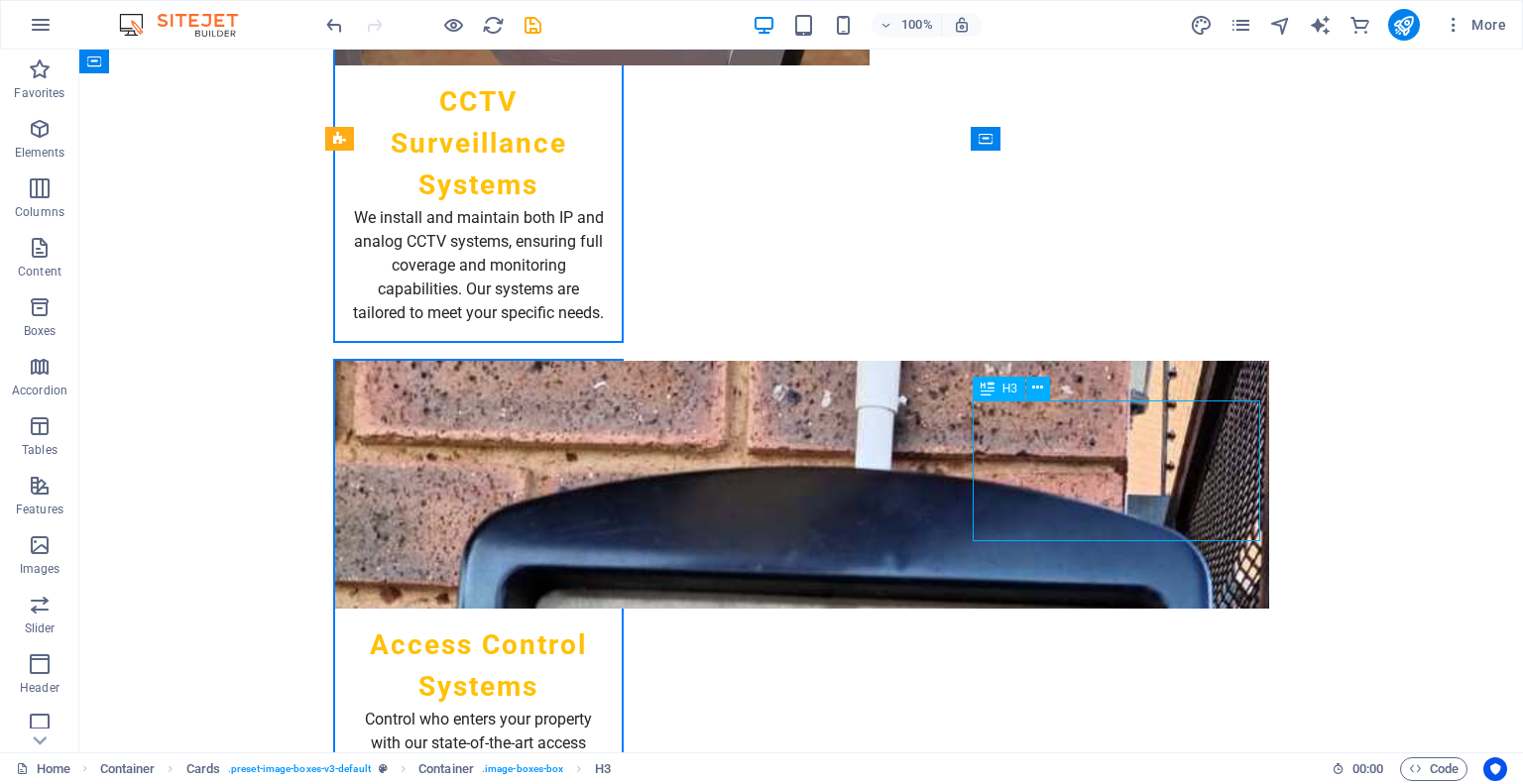 click on "[FIRST] [LAST] - [TITLE]" at bounding box center (478, 4621) 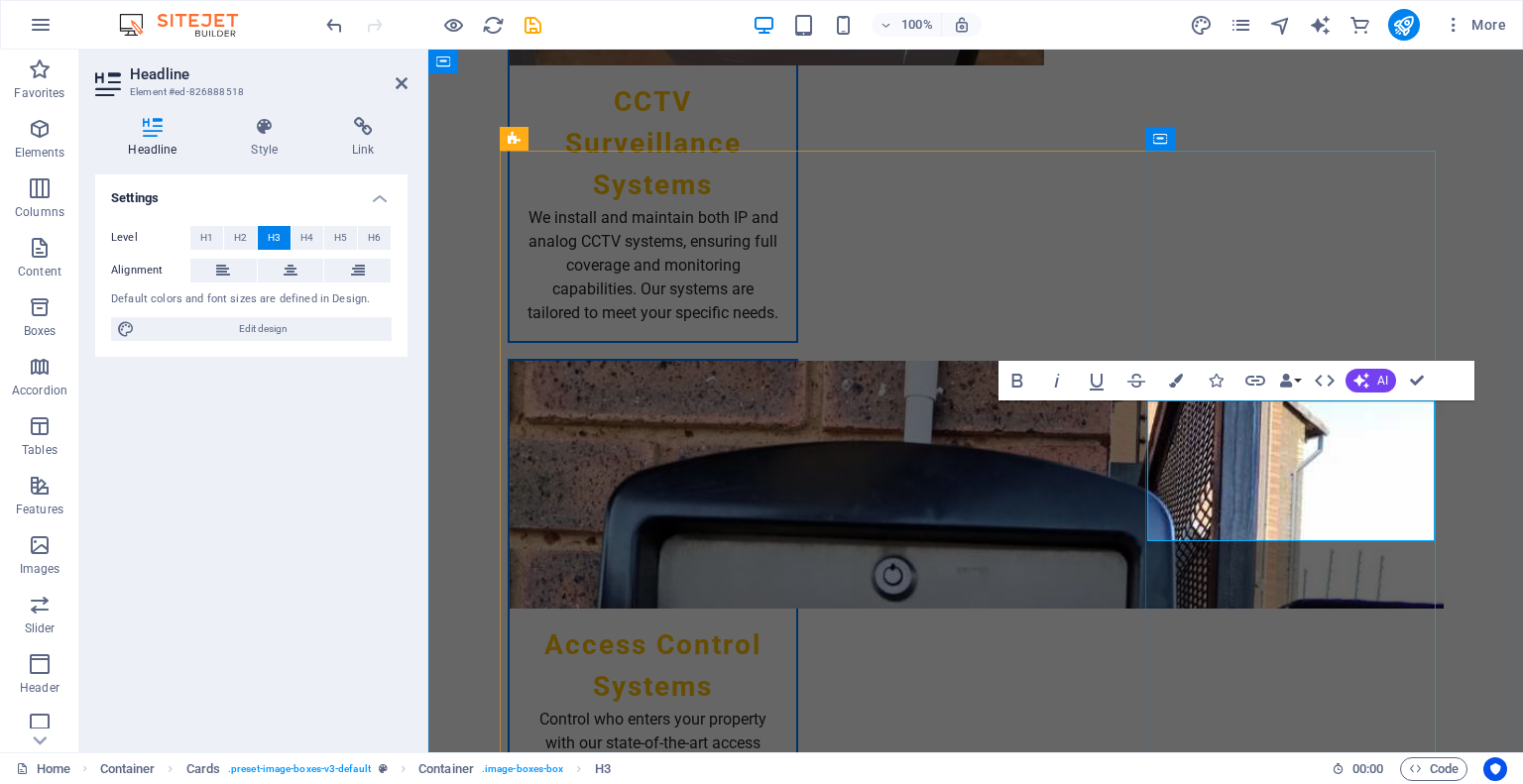 click on "[FIRST] [LAST] - [TITLE]" at bounding box center (652, 4629) 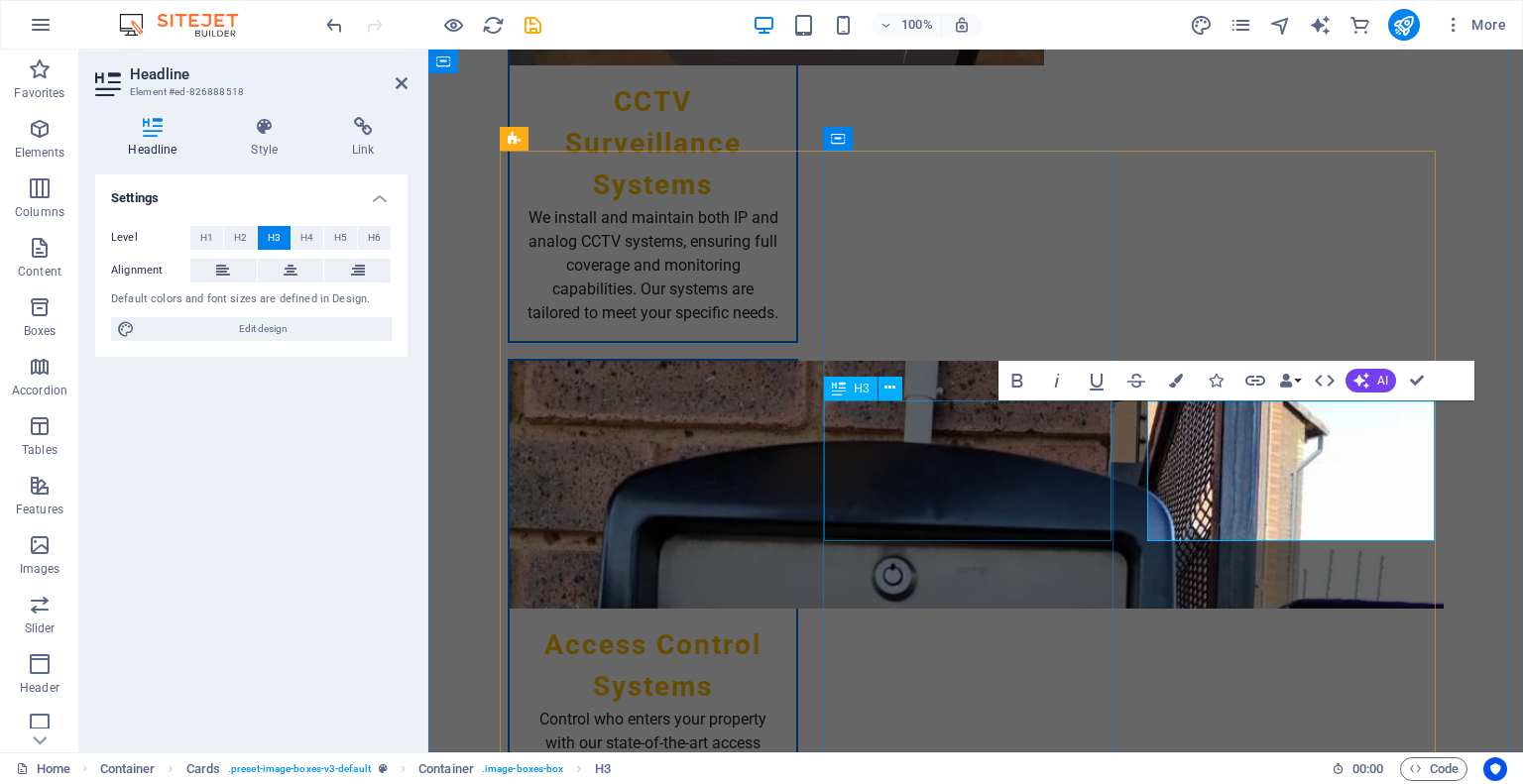 click on "[FIRST] [LAST] - [TITLE]" at bounding box center (652, 3976) 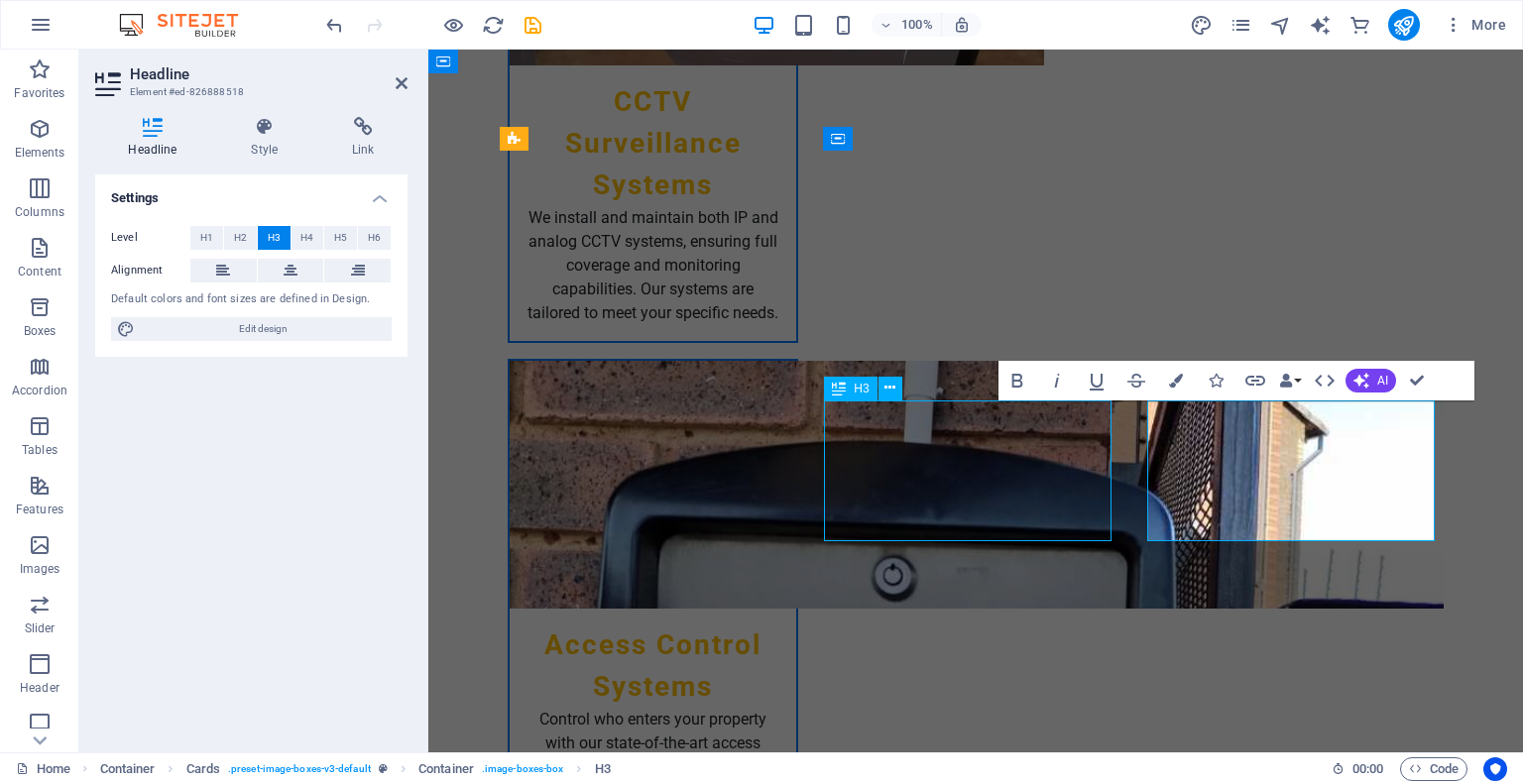 click on "[FIRST] [LAST] - [TITLE]" at bounding box center (652, 3976) 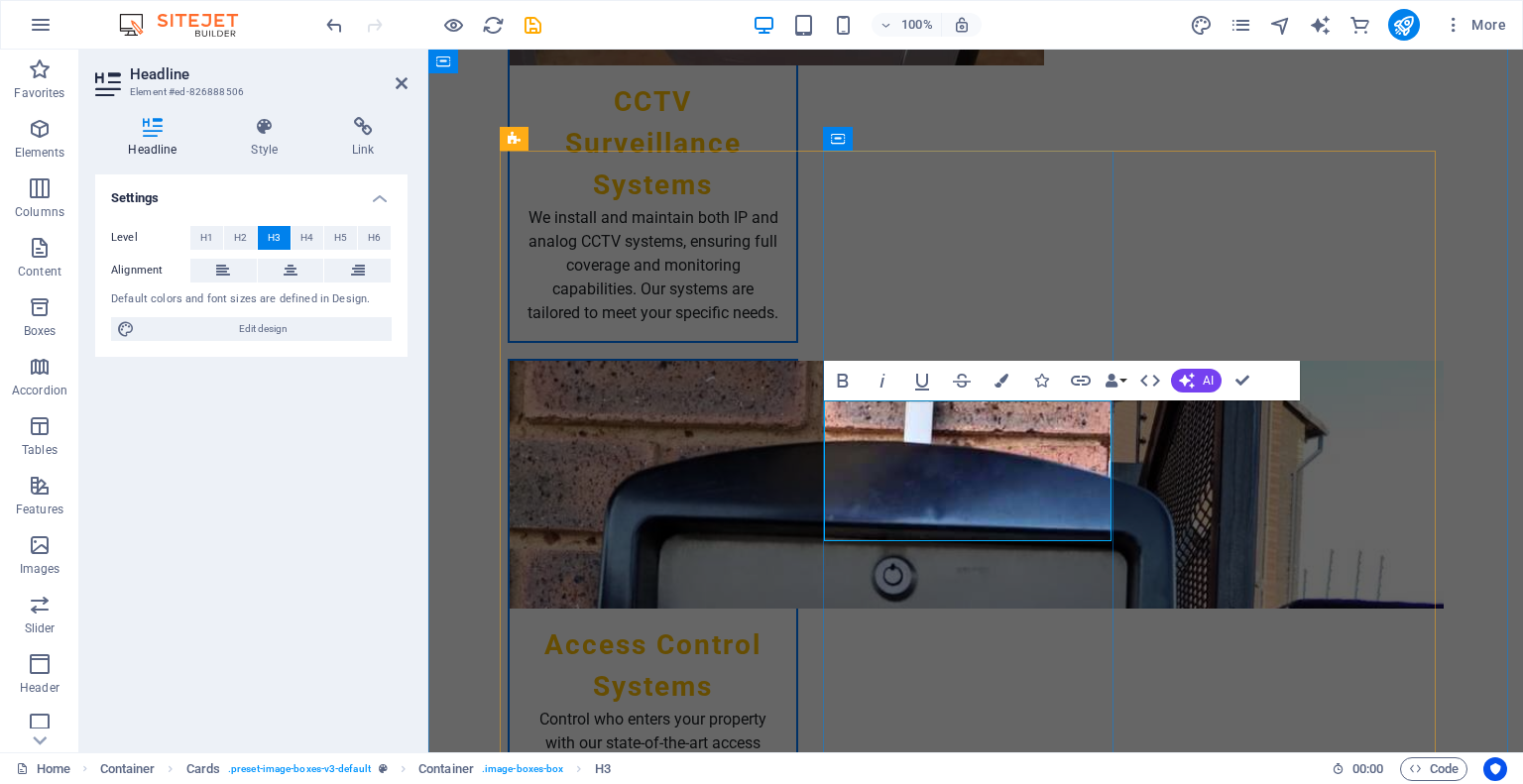 click on "[FIRST] [LAST] - [TITLE]" at bounding box center (652, 3984) 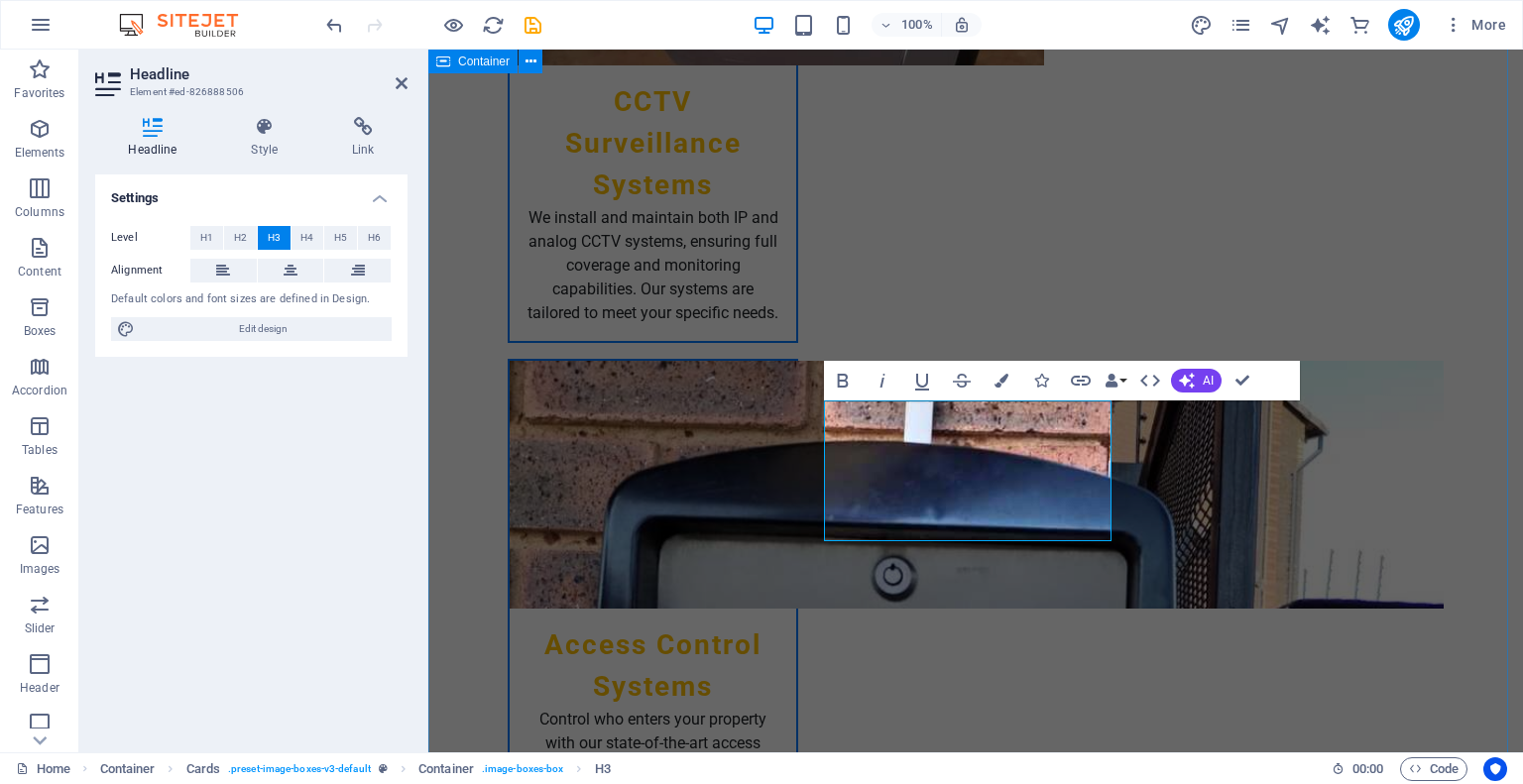 click on "Team [NAME] [LAST] - Chief Executive Officer At Securetech Innovations Pty Ltd, we are committed to providing advanced and reliable security solutions that ensure the safety of your home and business. Our focus is on professionalism, innovation, and building lasting relationships with our clients. Your security is our priority, and we thank you for trusting us as your security partner. [NAME] [LAST] - Operations Manager At Securetech Innovations Pty Ltd, we strive to set the standard in electronic security by combining innovation, expertise, and dedication. Our mission is to provide reliable solutions that give our clients peace of mind while ensuring the highest levels of professionalism and service excellence. Thank you for trusting us to protect what matters most. [NAME] [LAST] -Security Technician [NAME] [LAST] - Customer Support Lead [NAME] is dedicated to assisting clients with any inquiries, providing support and technical guidance. [NAME] [LAST] - Sales Consultant [NAME] [LAST] - Marketing Specialist" at bounding box center (976, 4663) 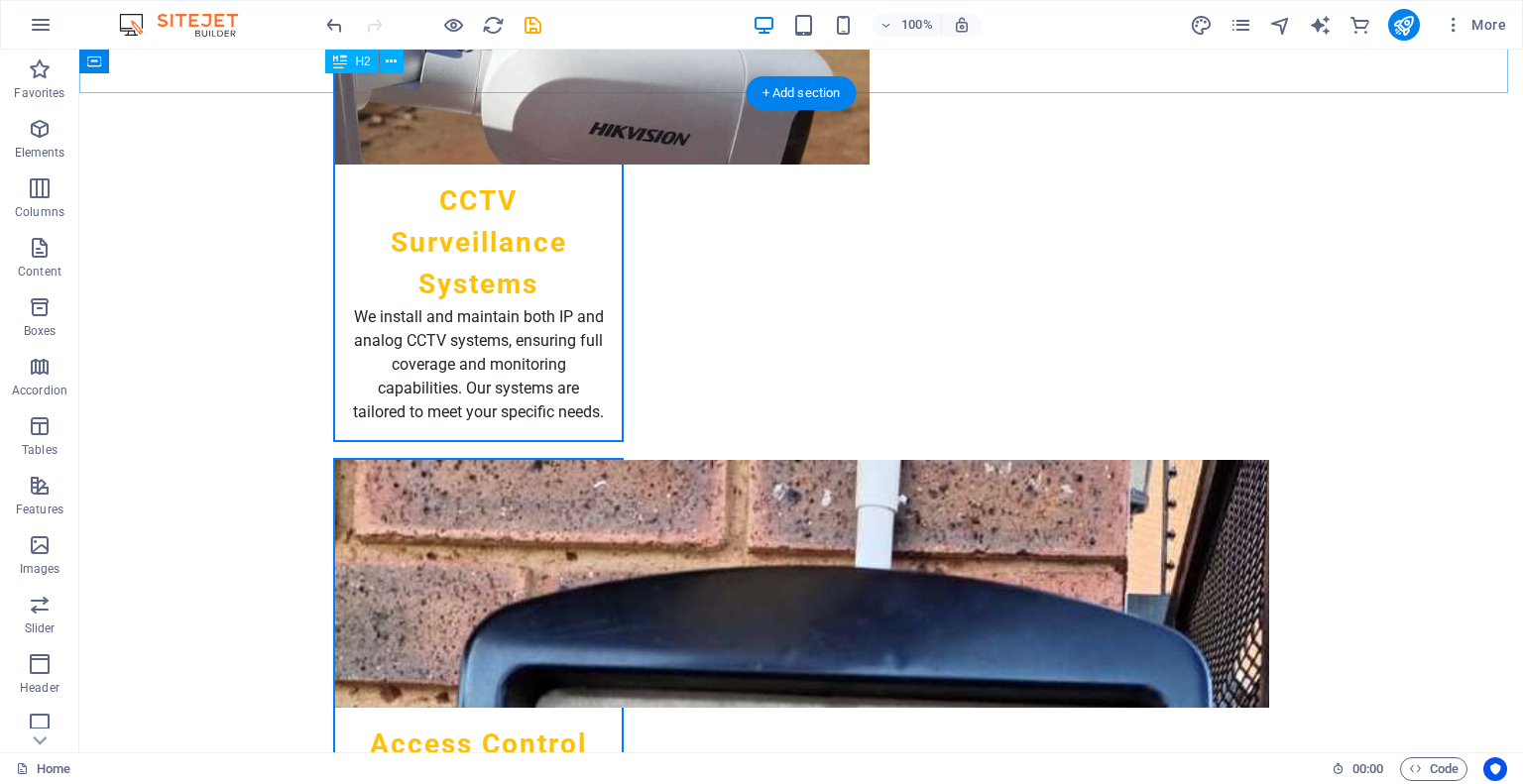 scroll, scrollTop: 2577, scrollLeft: 0, axis: vertical 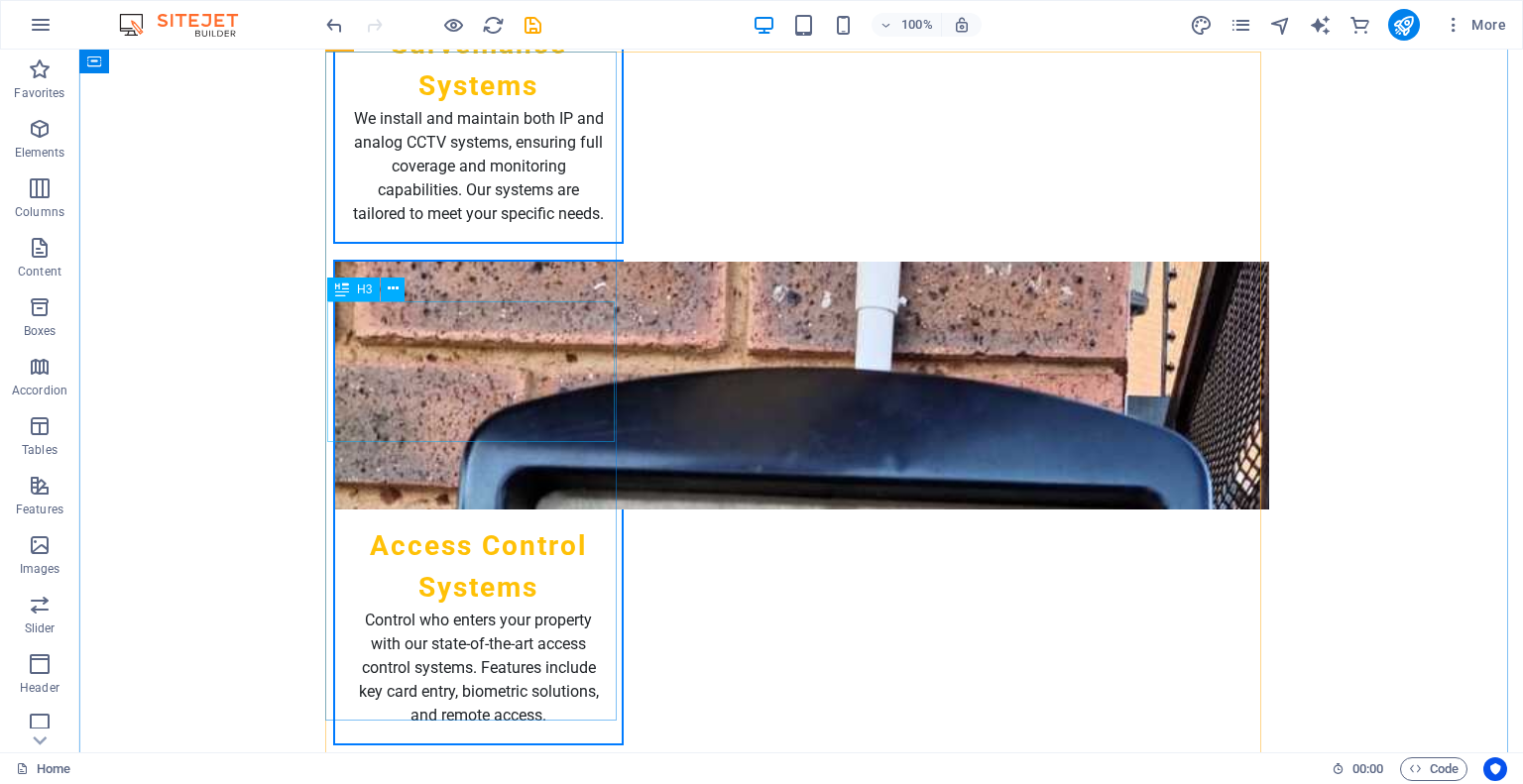 click on "[FIRST] [LAST] - Chief Executive Officer" at bounding box center (478, 3236) 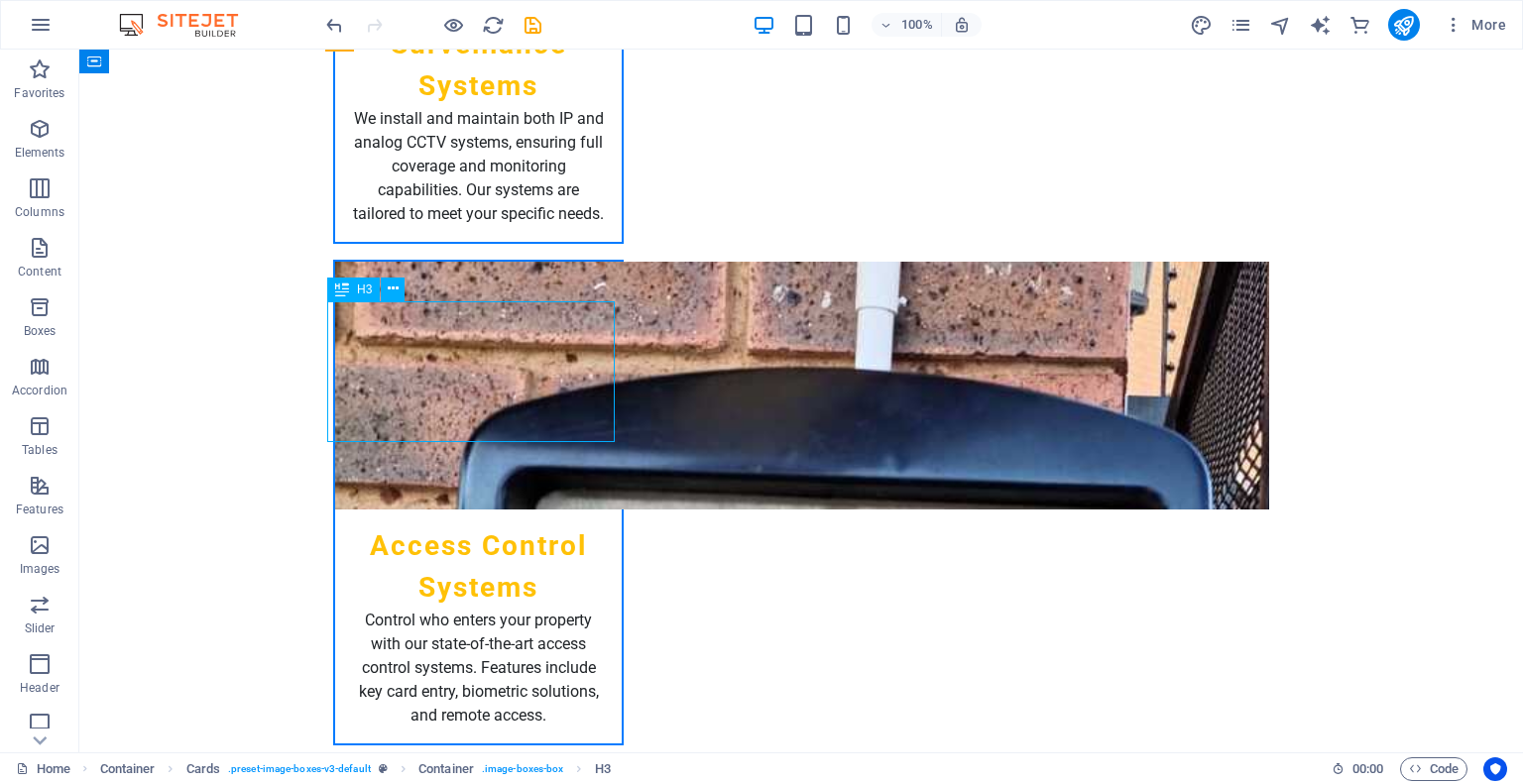 click on "[FIRST] [LAST] - Chief Executive Officer" at bounding box center (478, 3236) 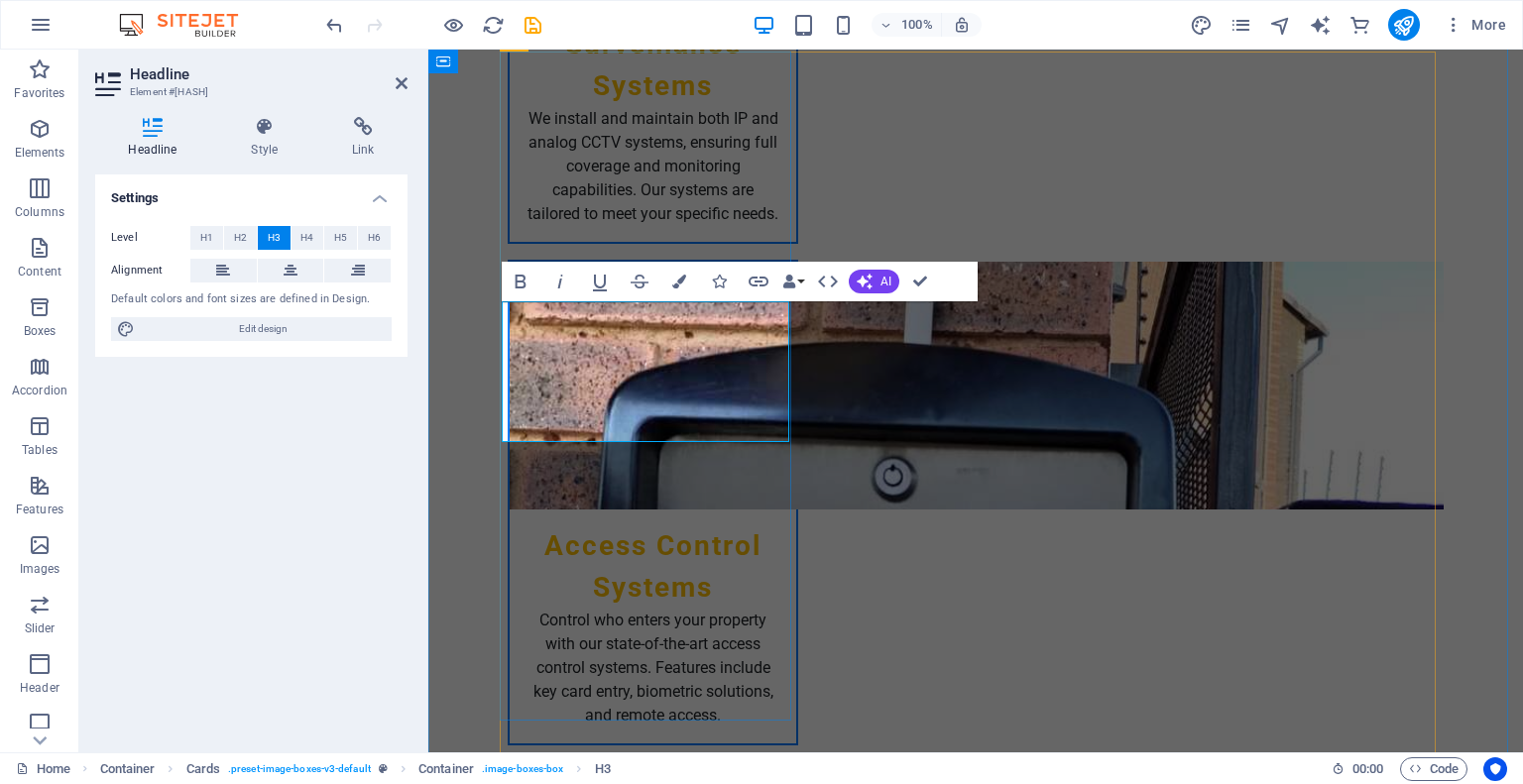 click on "[FIRST] [LAST] - Chief Executive Officer" at bounding box center (652, 3244) 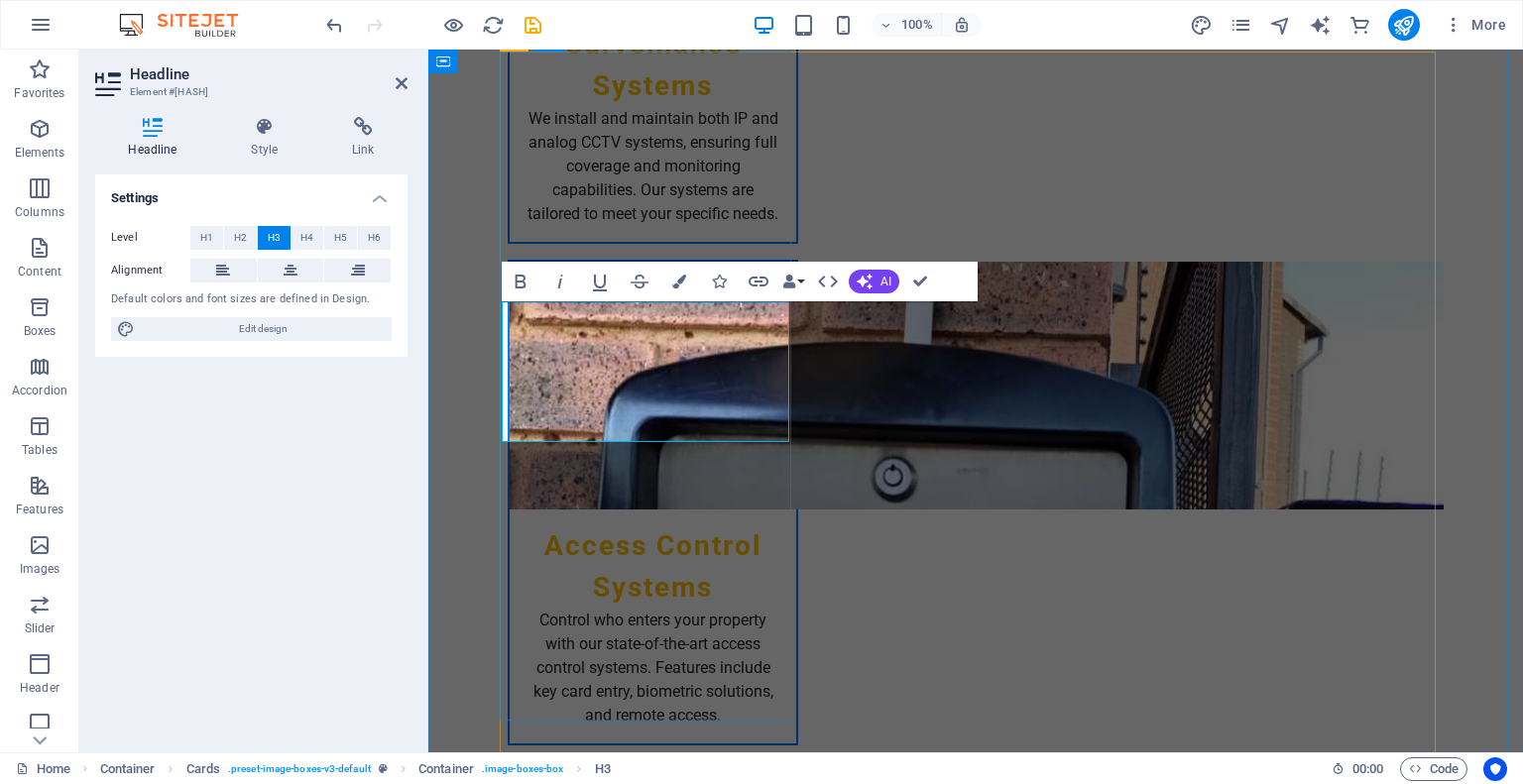 click on "[FIRST] [LAST] - Chief Executive Officer" at bounding box center (652, 3244) 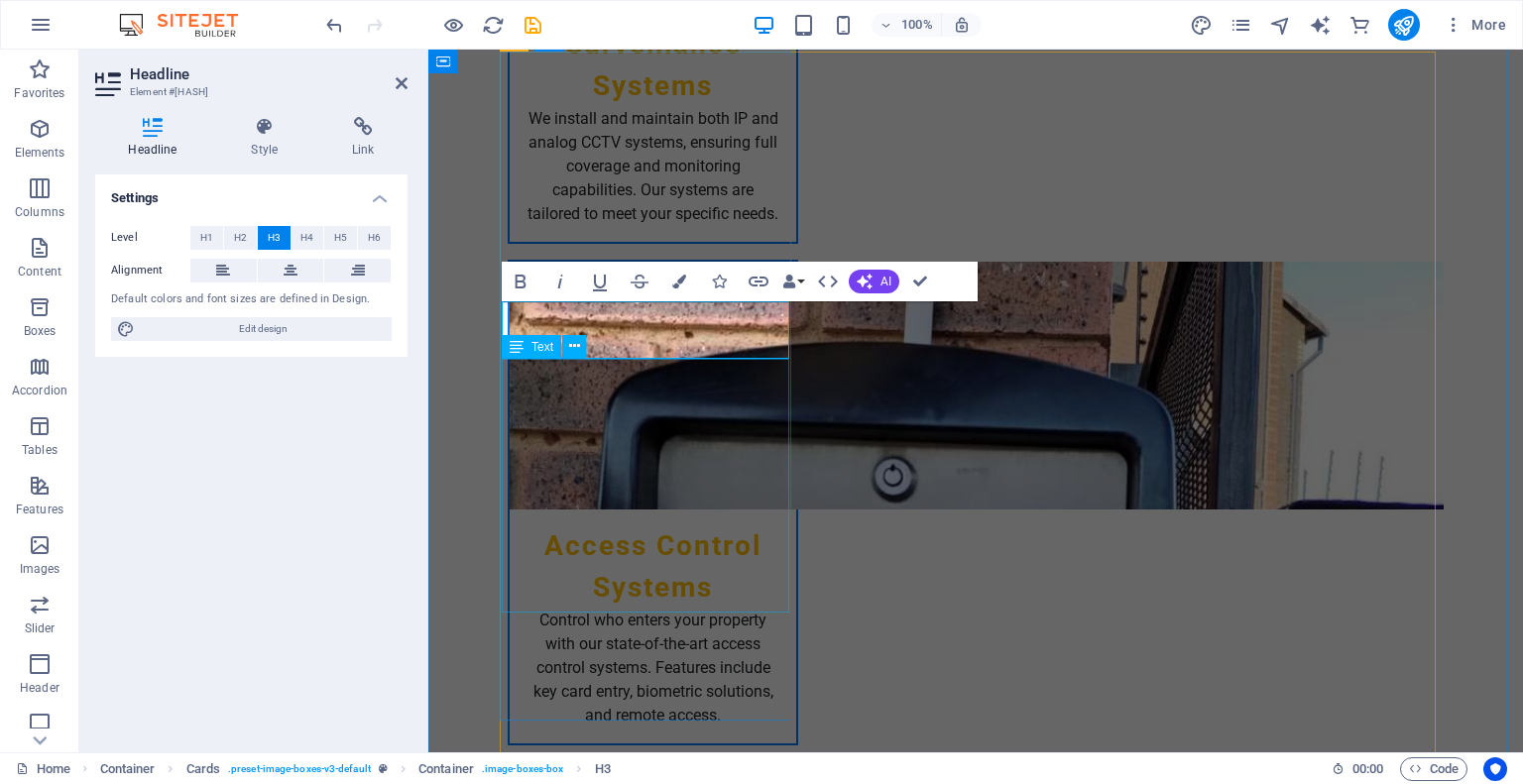 type 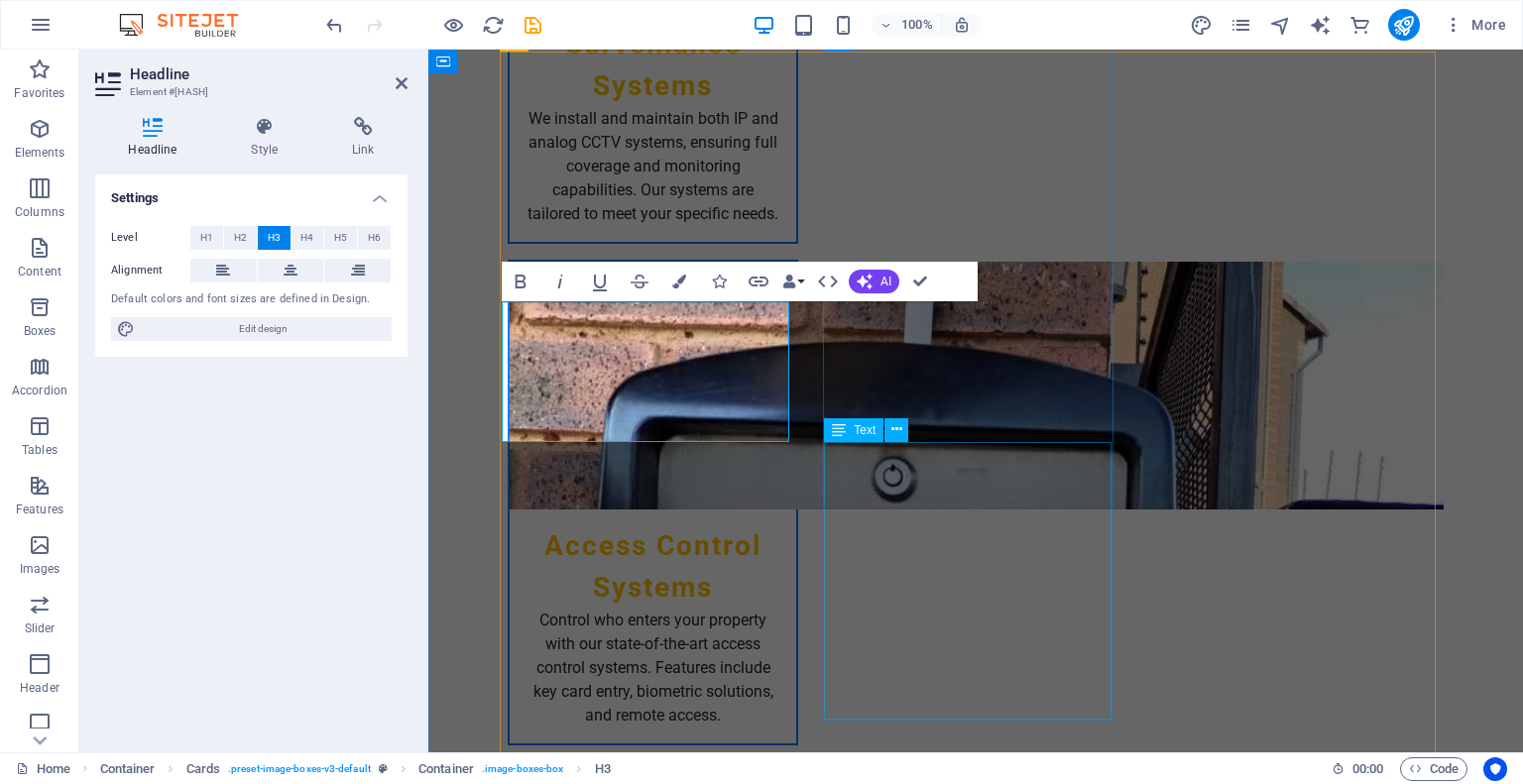 click on "At Securetech Innovations Pty Ltd, we strive to set the standard in electronic security by combining innovation, expertise, and dedication. Our mission is to provide reliable solutions that give our clients peace of mind while ensuring the highest levels of professionalism and service excellence. Thank you for trusting us to protect what matters most." at bounding box center [652, 4024] 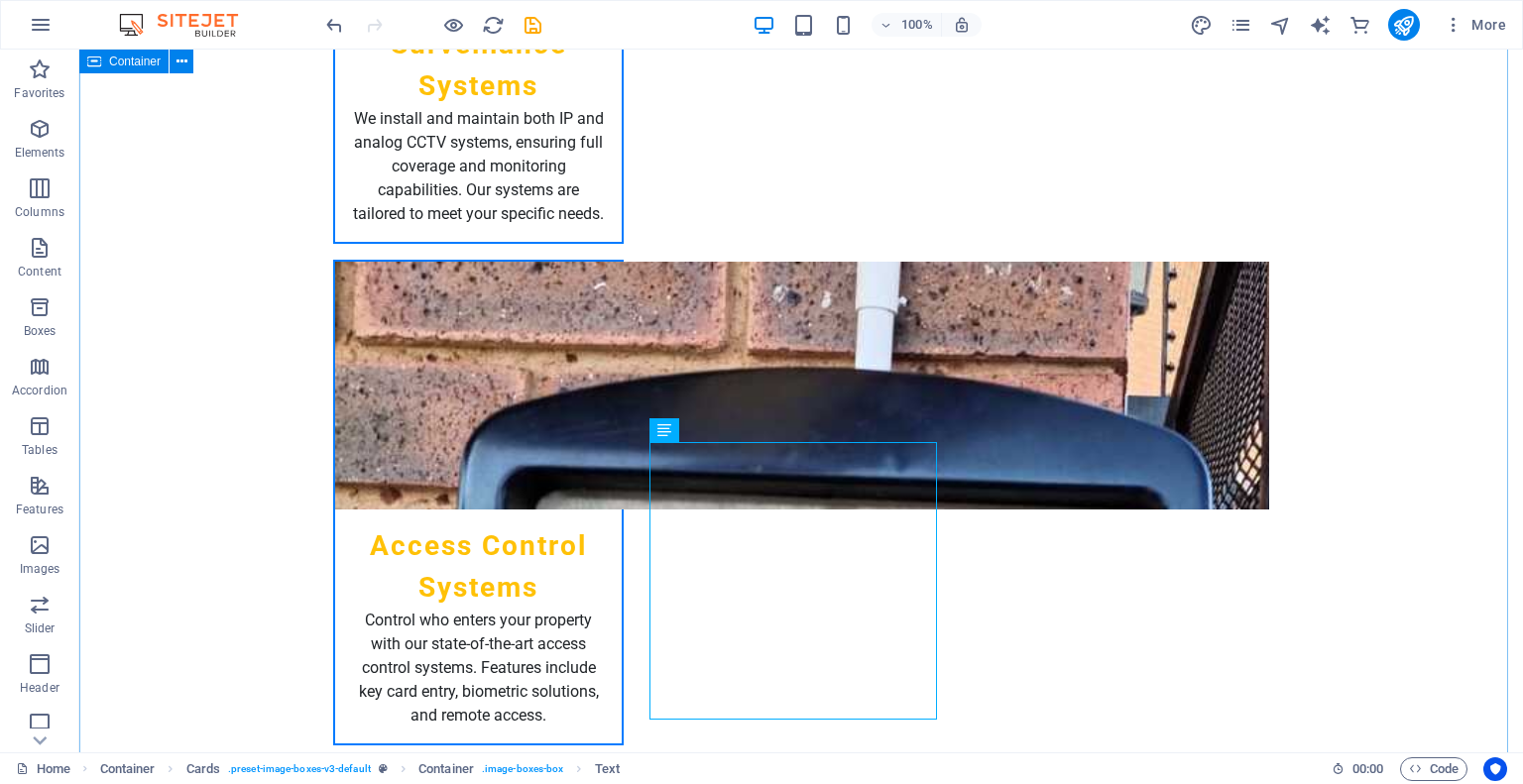 click on "Team [NAME] [LAST] - Managing Director At Securetech Innovations Pty Ltd, we are committed to providing advanced and reliable security solutions that ensure the safety of your home and business. Our focus is on professionalism, innovation, and building lasting relationships with our clients. Your security is our priority, and we thank you for trusting us as your security partner. [NAME] [LAST] - Operations Manager At Securetech Innovations Pty Ltd, we strive to set the standard in electronic security by combining innovation, expertise, and dedication. Our mission is to provide reliable solutions that give our clients peace of mind while ensuring the highest levels of professionalism and service excellence. Thank you for trusting us to protect what matters most. [NAME] [LAST] -Security Technician [NAME] [LAST] - Customer Support Lead [NAME] is dedicated to assisting clients with any inquiries, providing support and technical guidance. [NAME] [LAST] - Sales Consultant [NAME] [LAST] - Marketing Specialist" at bounding box center [801, 4543] 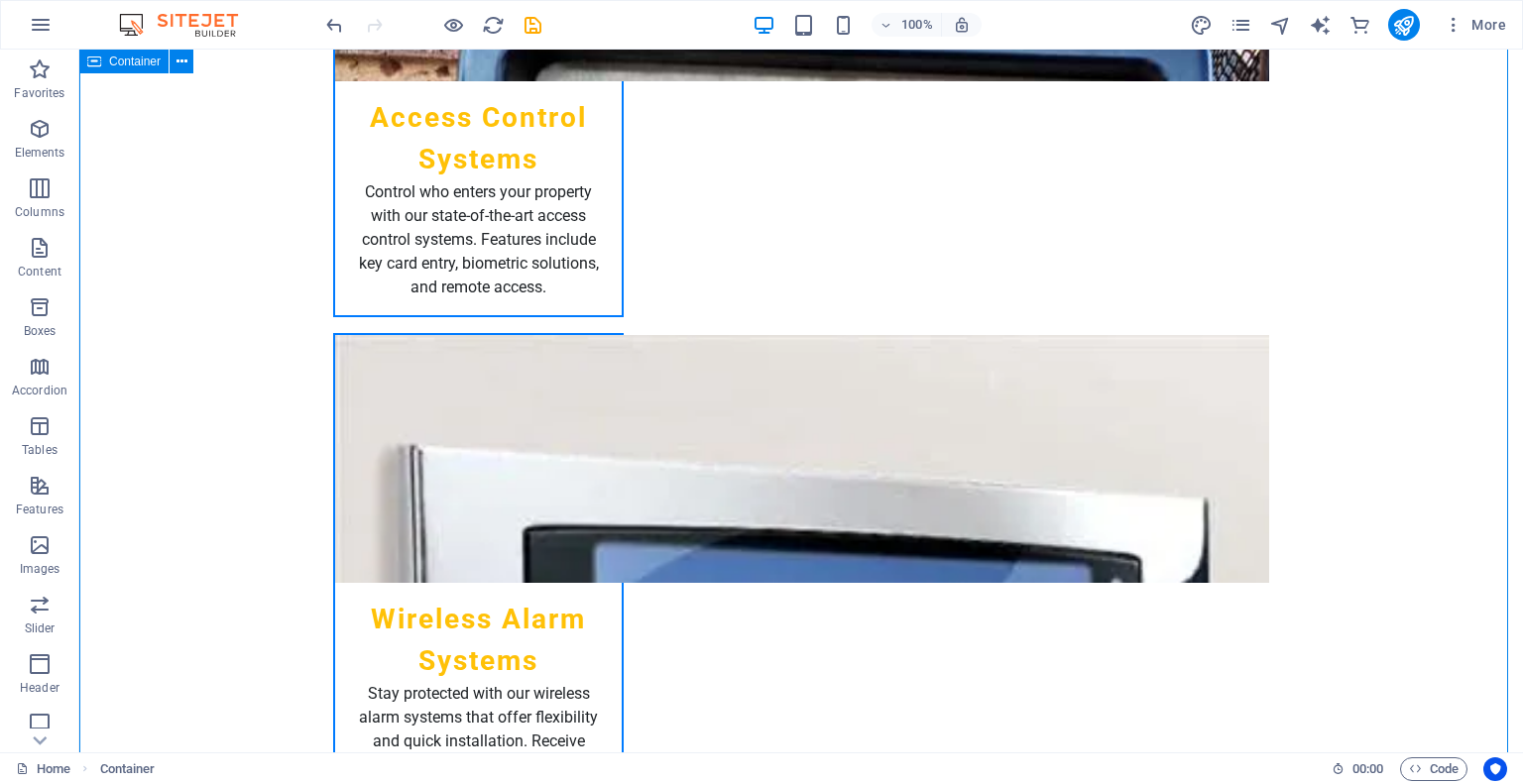 scroll, scrollTop: 3073, scrollLeft: 0, axis: vertical 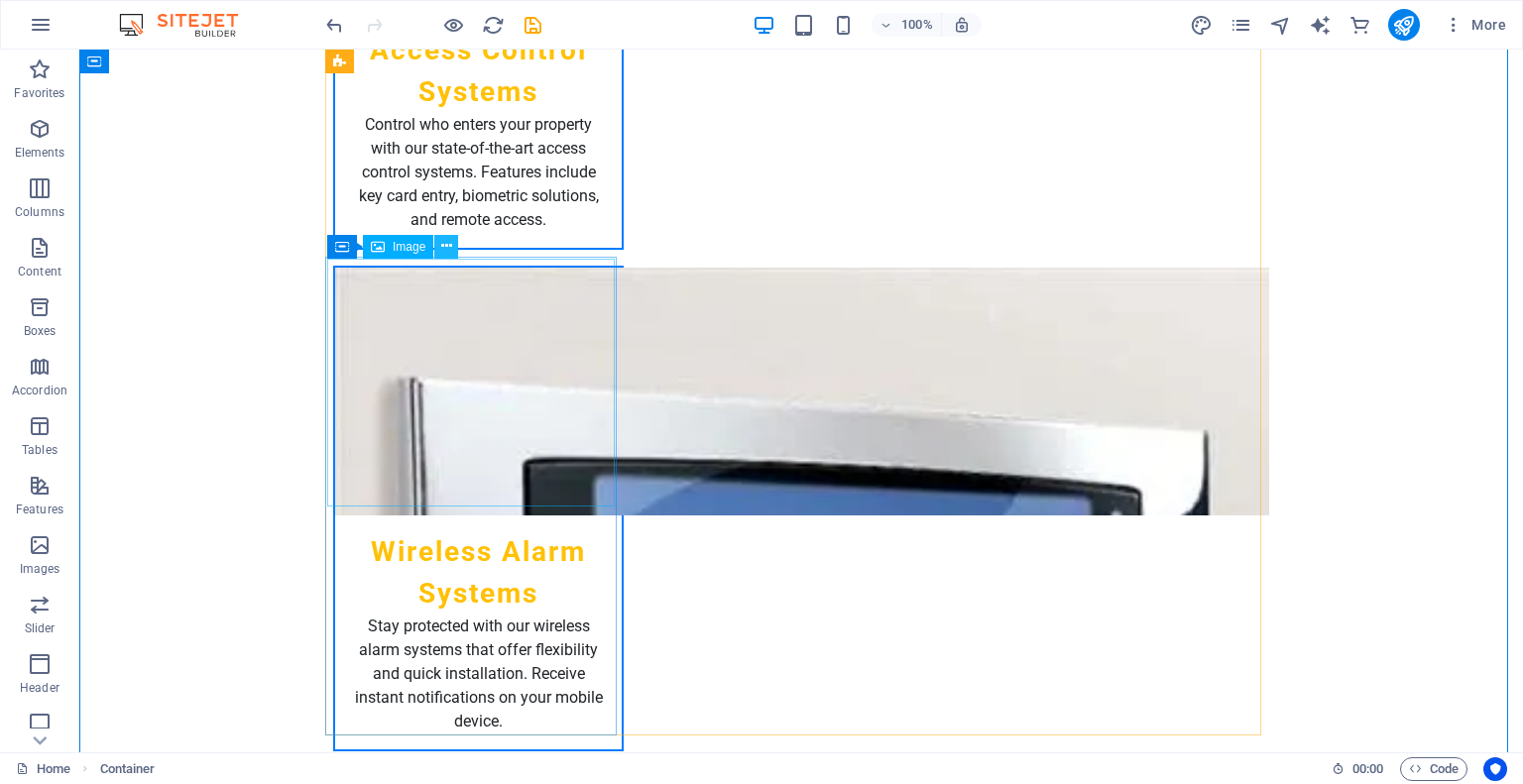 click at bounding box center (446, 246) 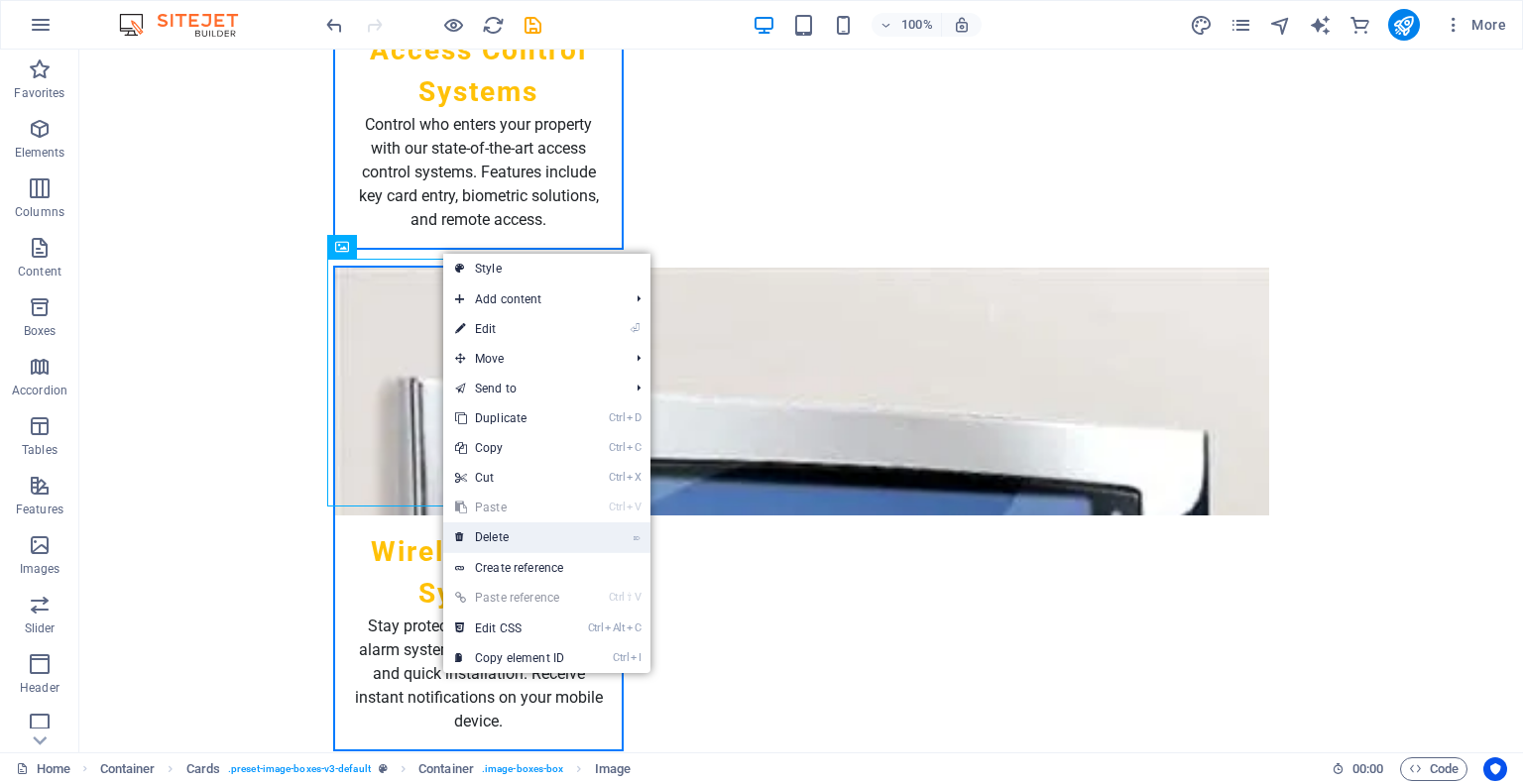 click on "⌦  Delete" at bounding box center (510, 537) 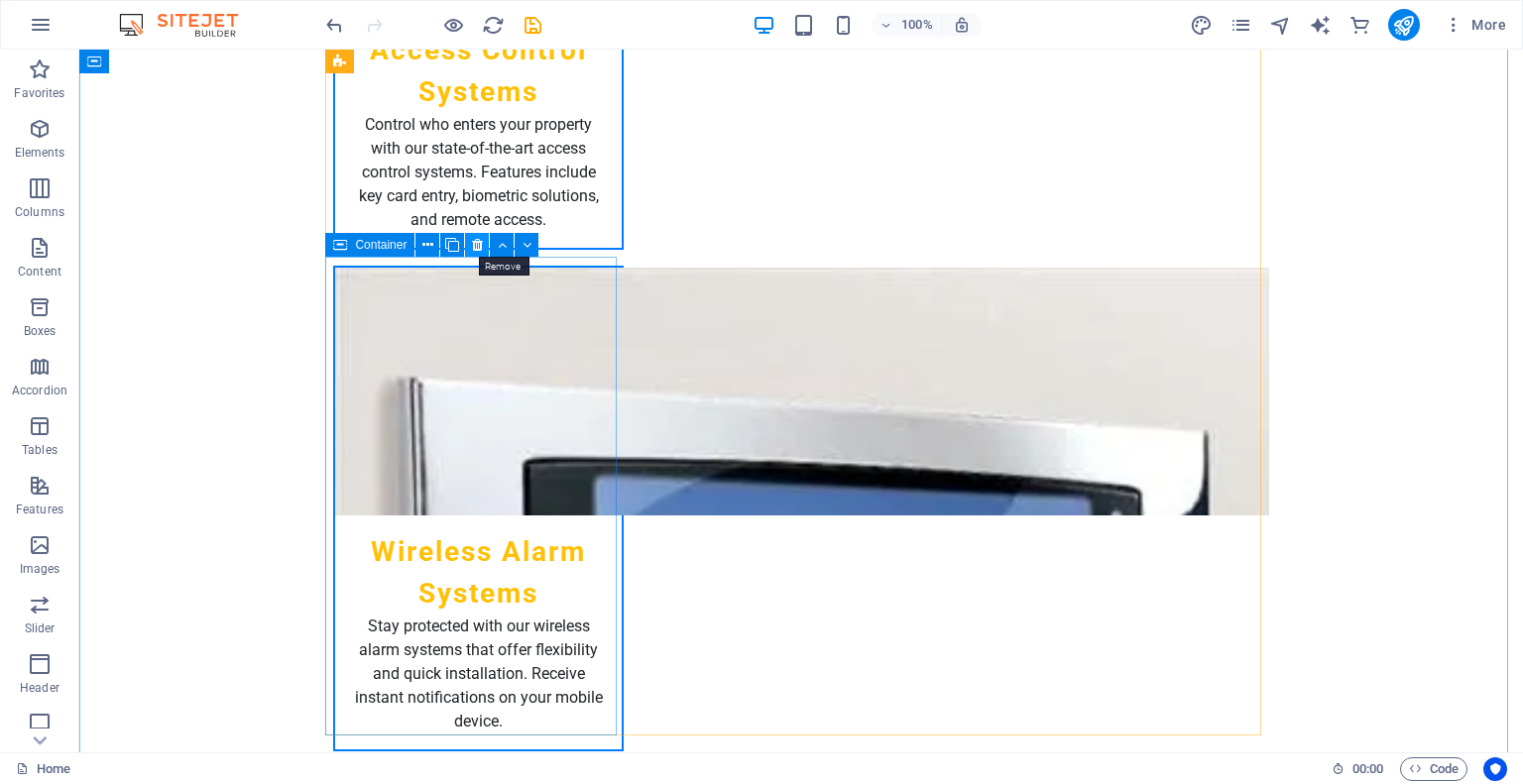 click at bounding box center [477, 245] 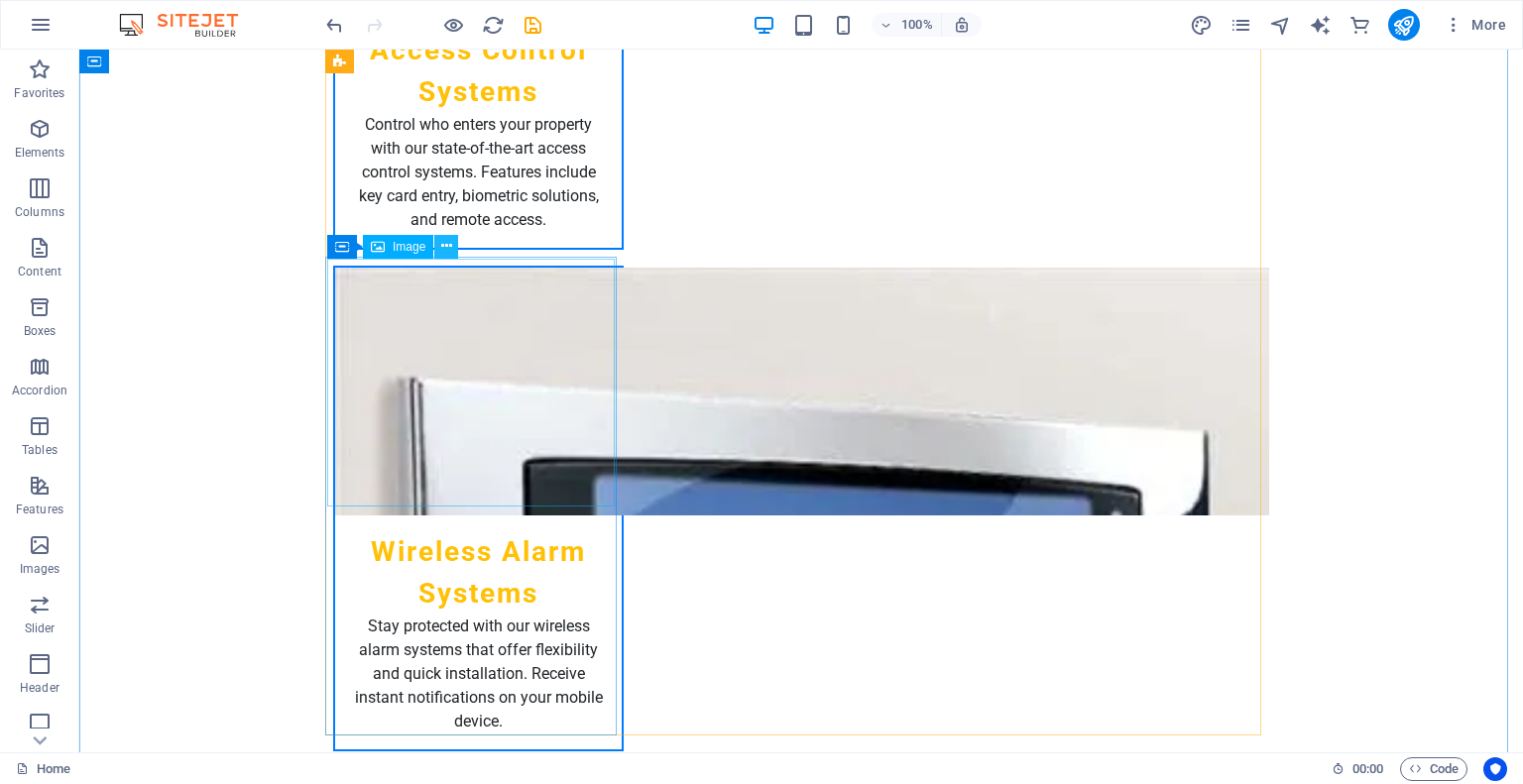 click at bounding box center [446, 246] 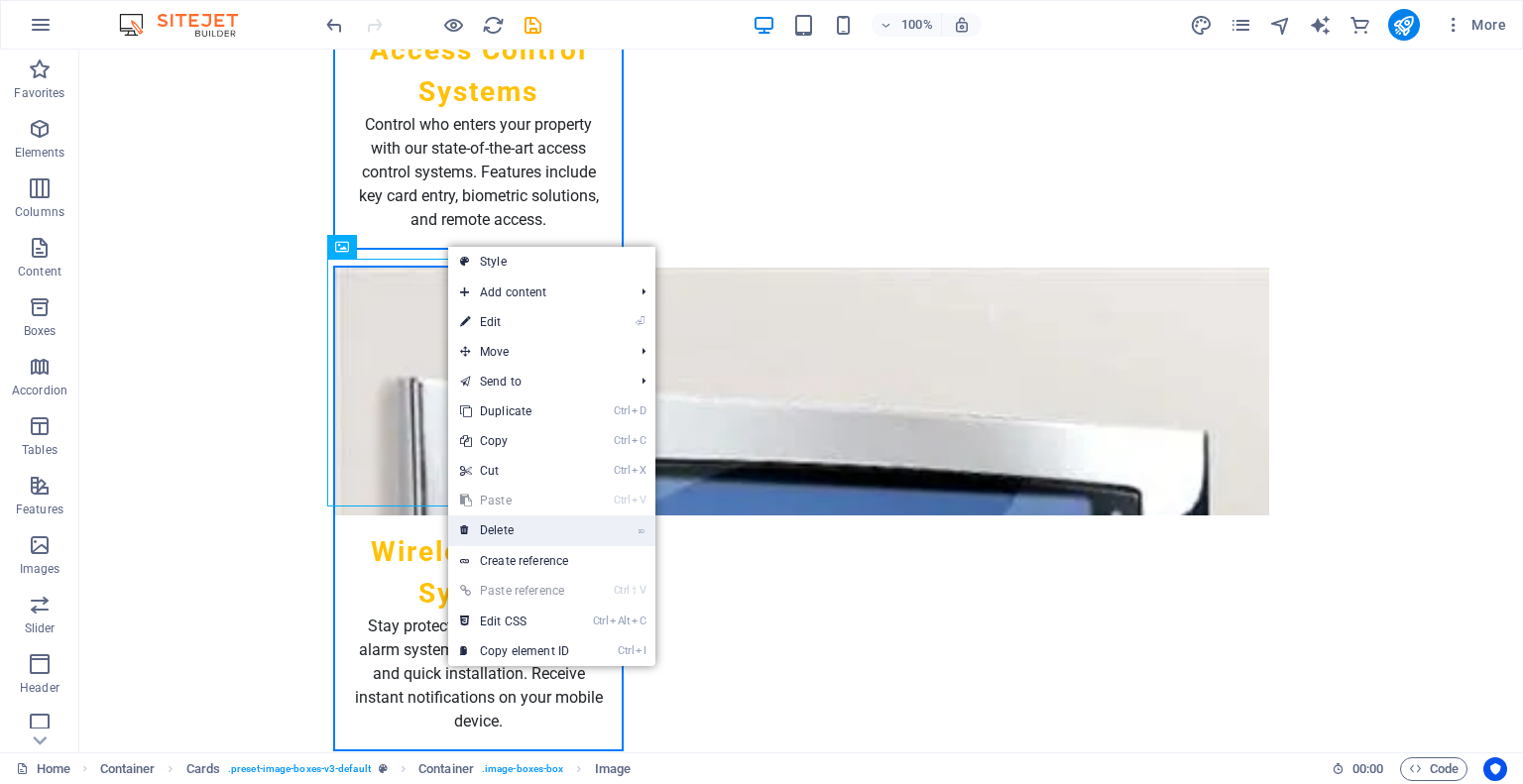 click on "⌦  Delete" at bounding box center (515, 530) 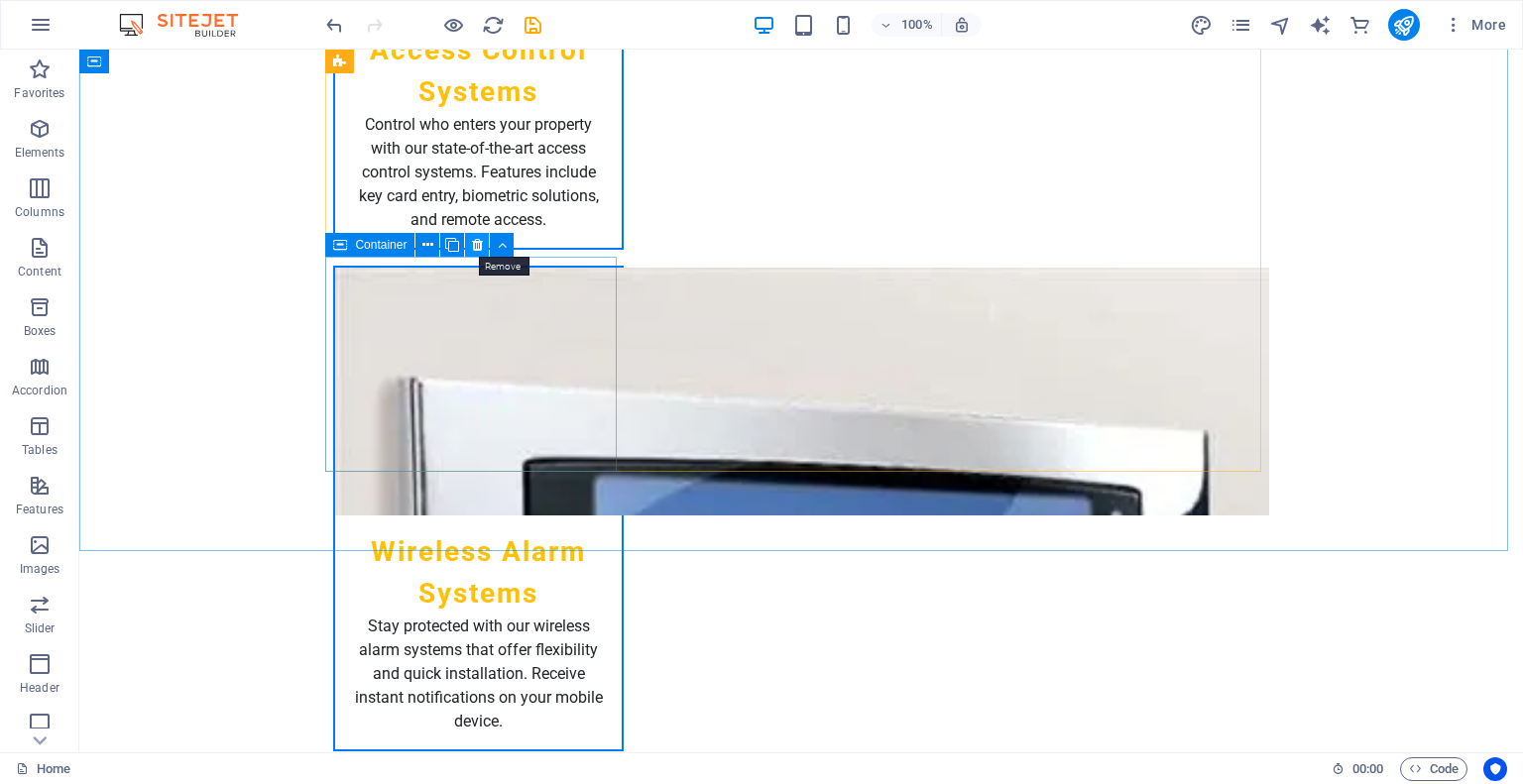 click at bounding box center (477, 245) 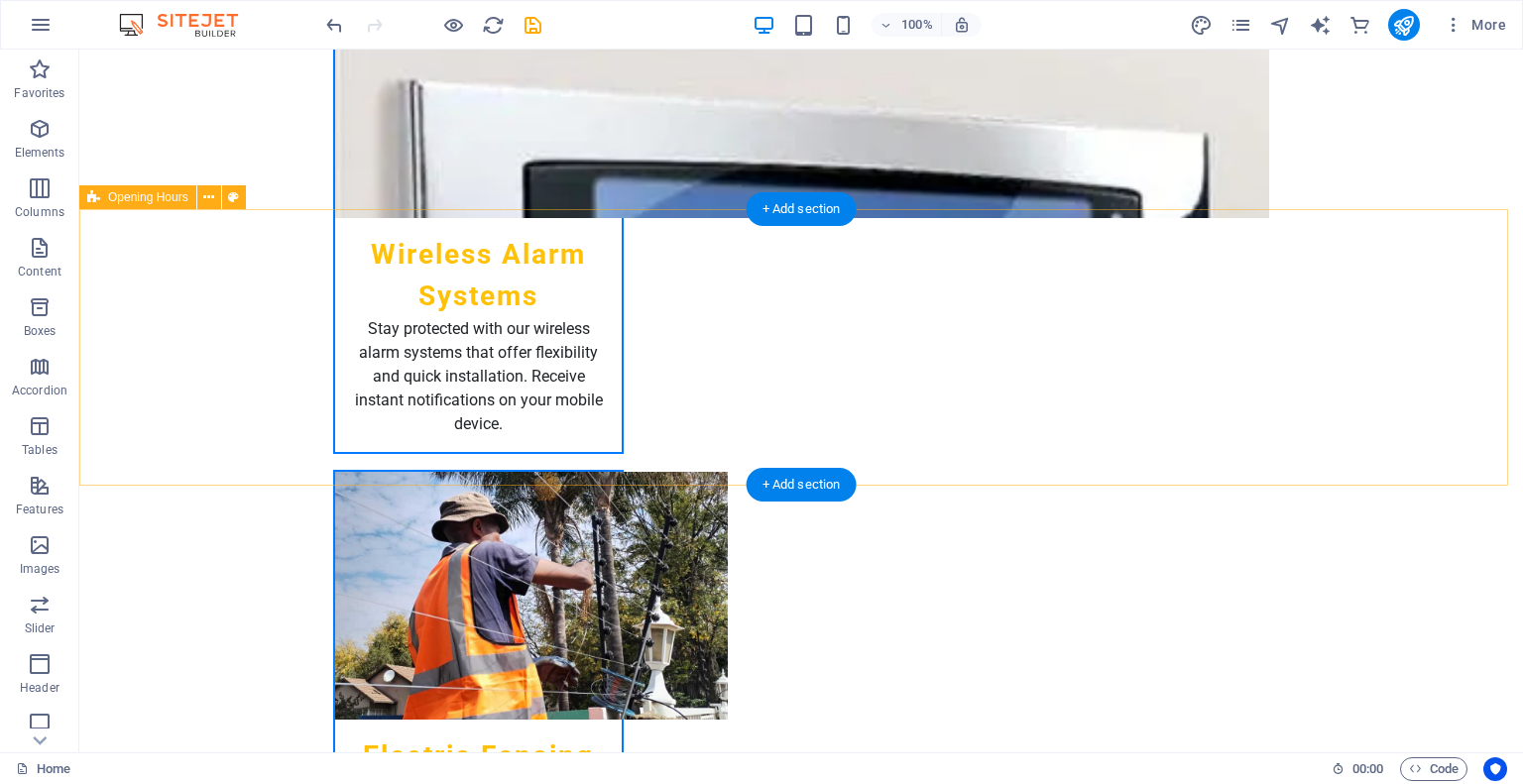 scroll, scrollTop: 3528, scrollLeft: 0, axis: vertical 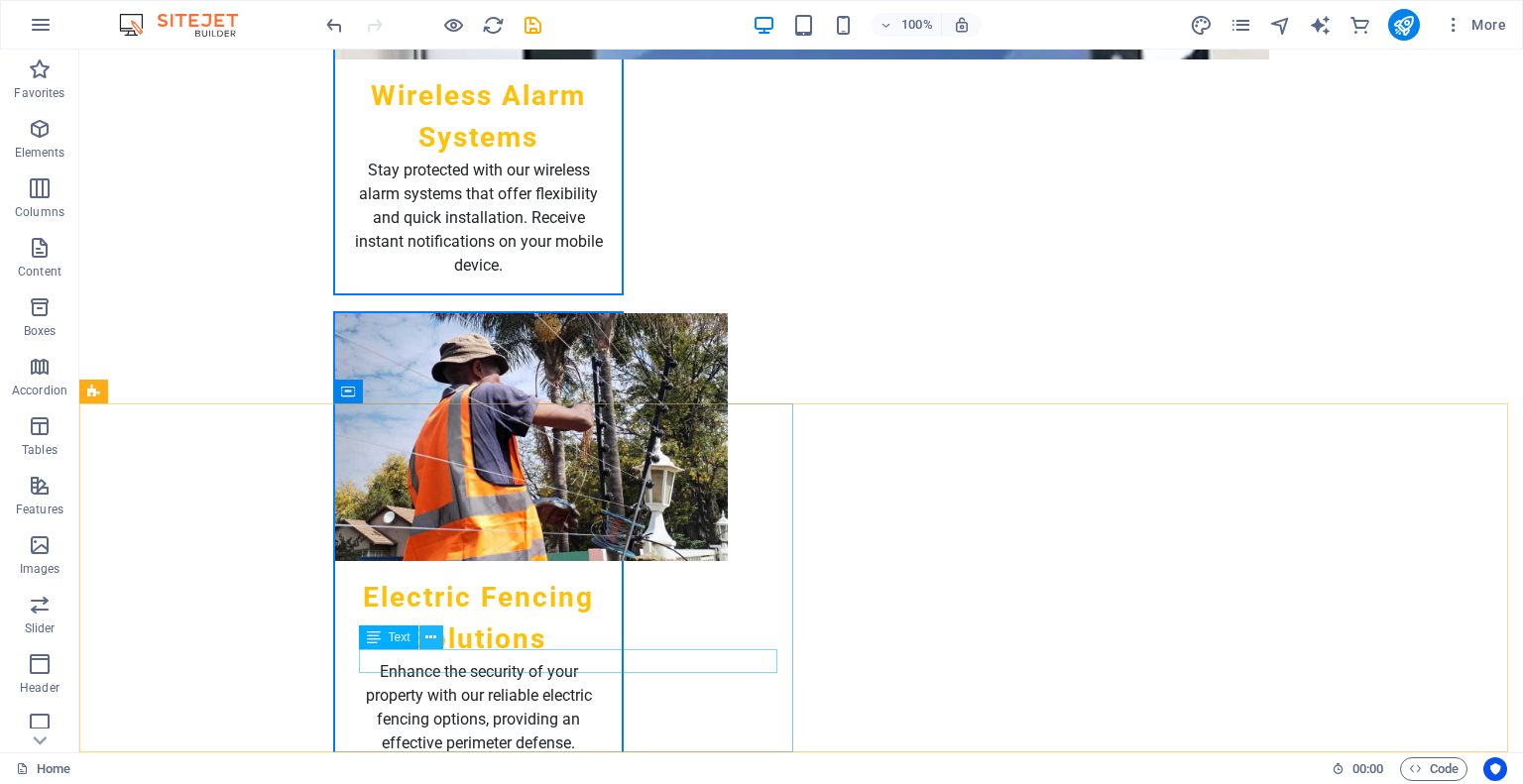 click at bounding box center (430, 637) 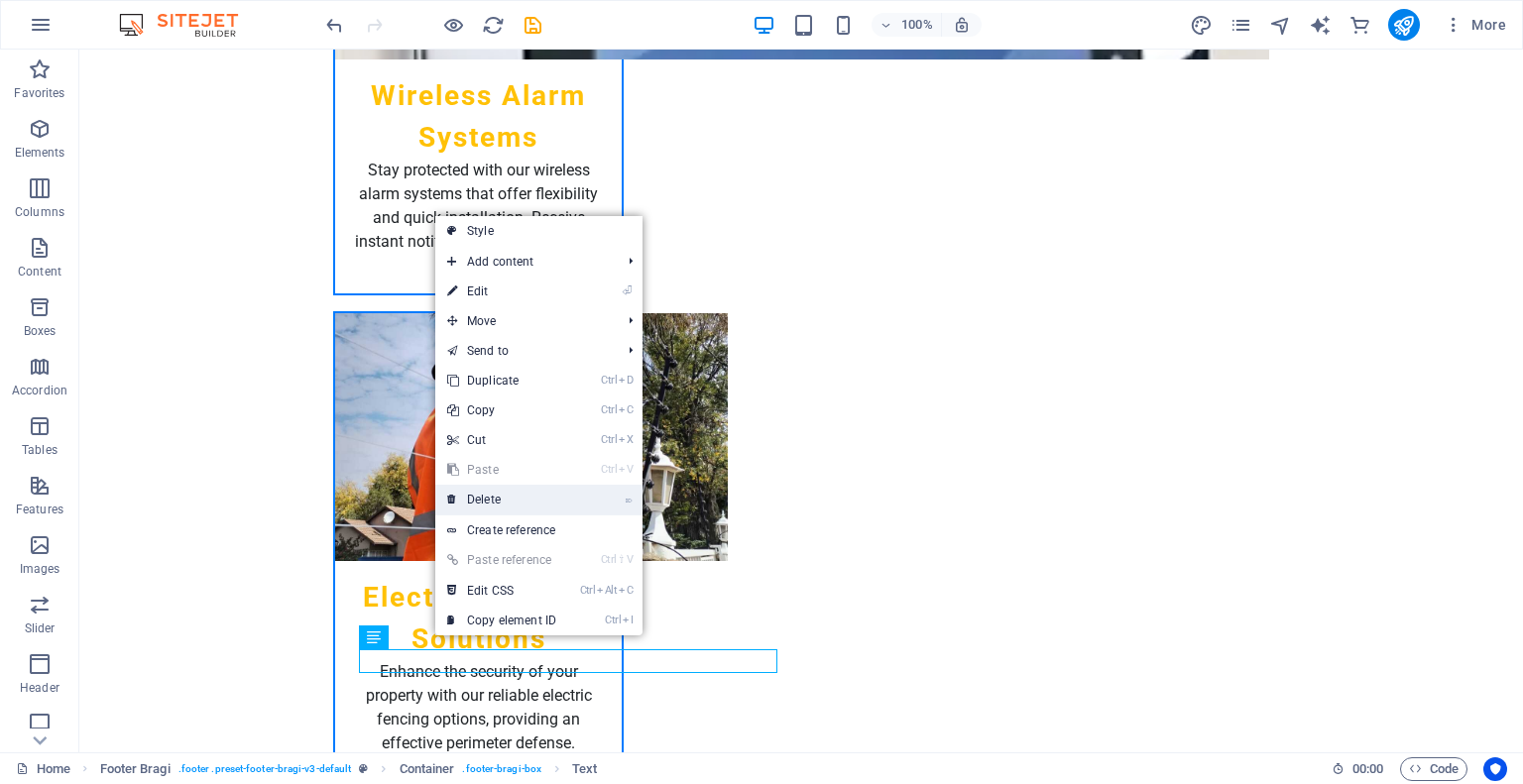 click on "⌦  Delete" at bounding box center (502, 500) 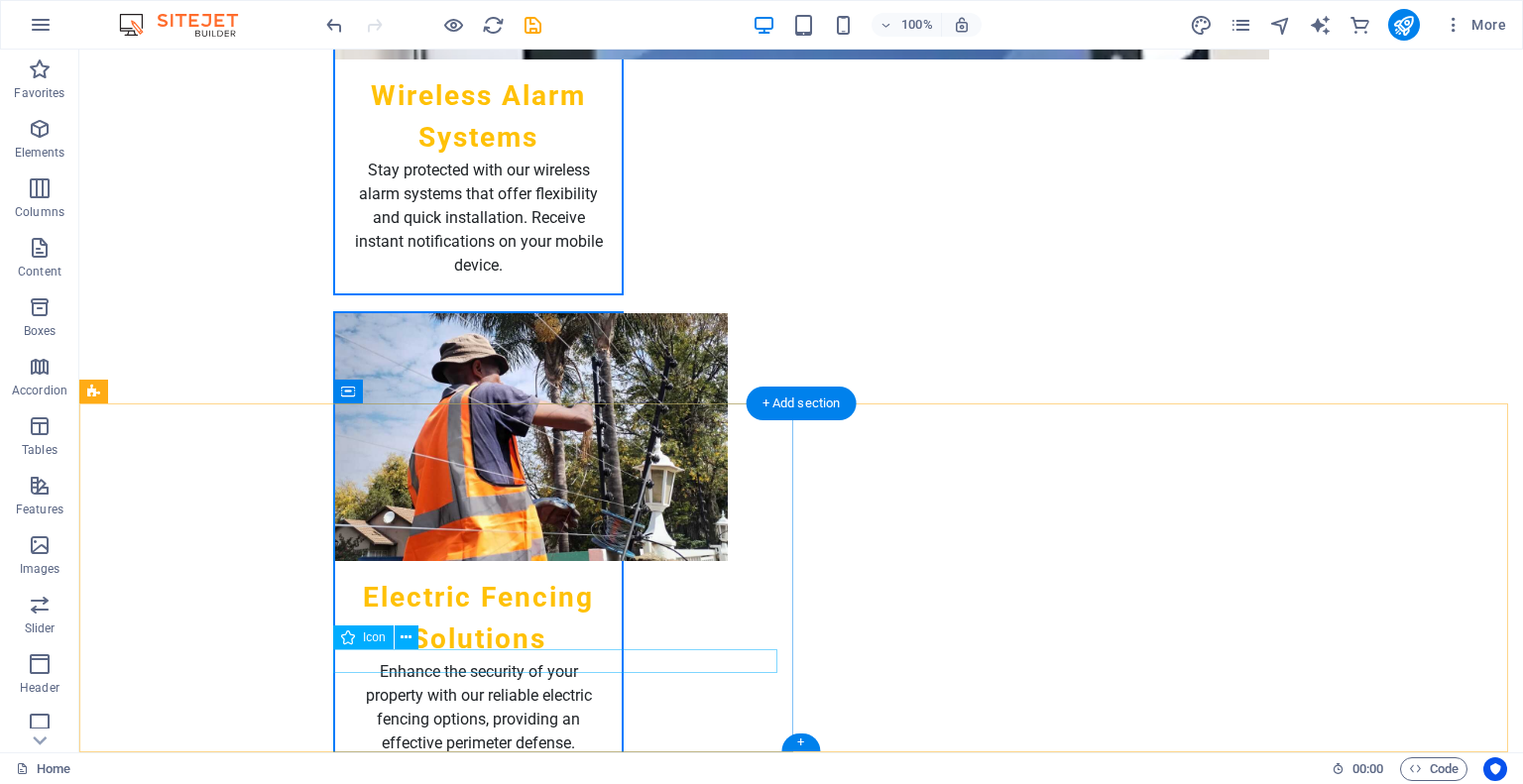 click at bounding box center (920, 5200) 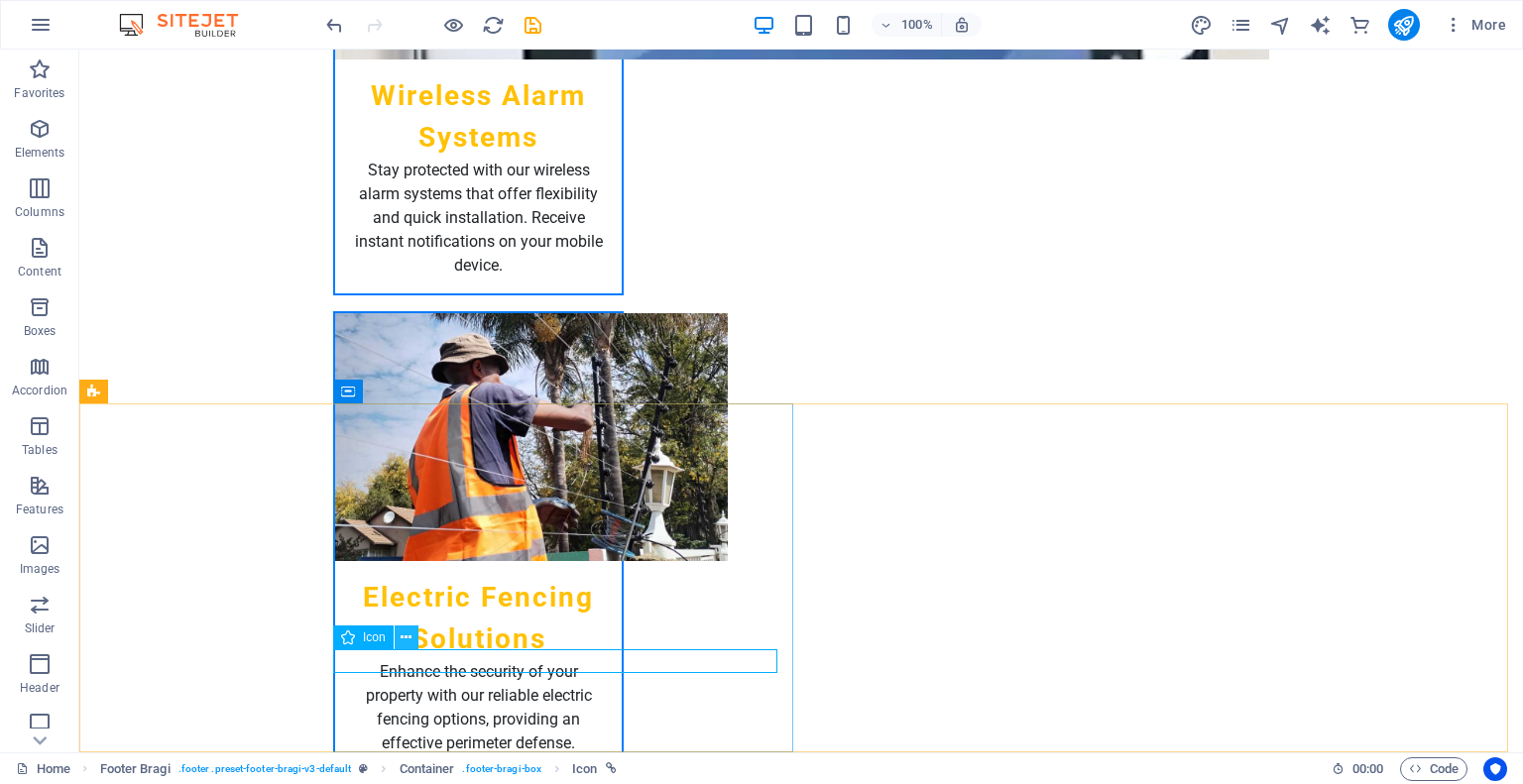click at bounding box center (407, 637) 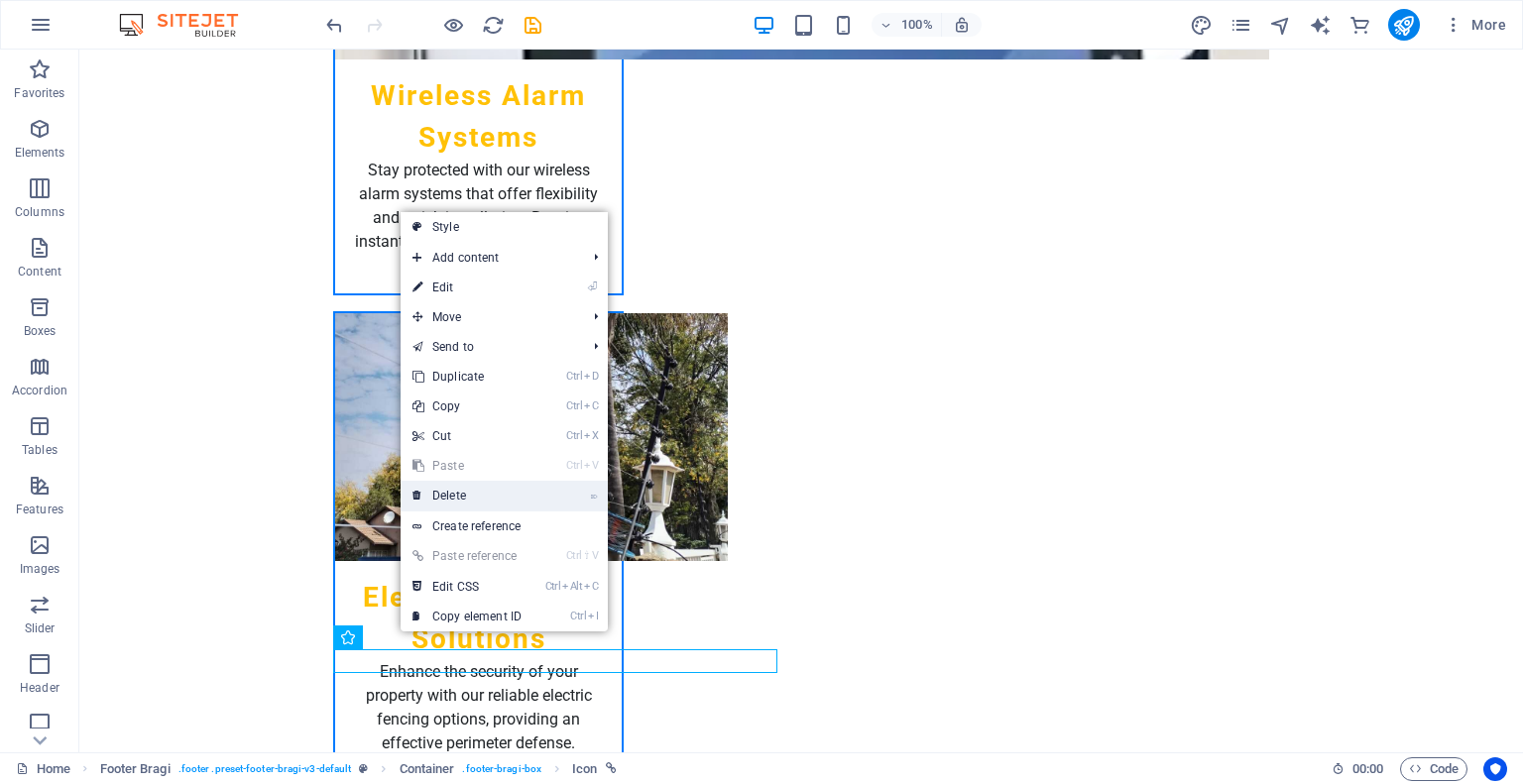 click on "⌦  Delete" at bounding box center [467, 496] 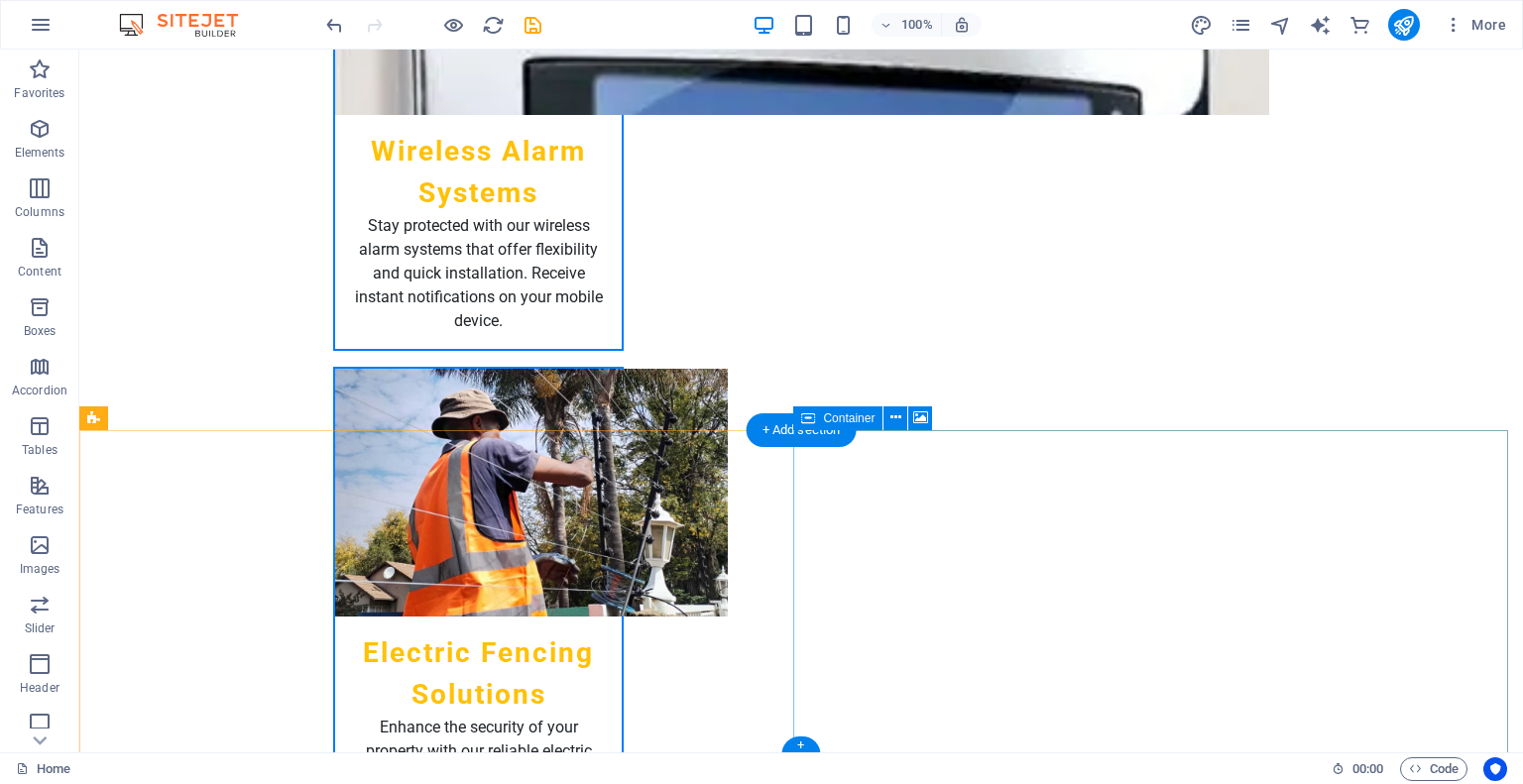 scroll, scrollTop: 3505, scrollLeft: 0, axis: vertical 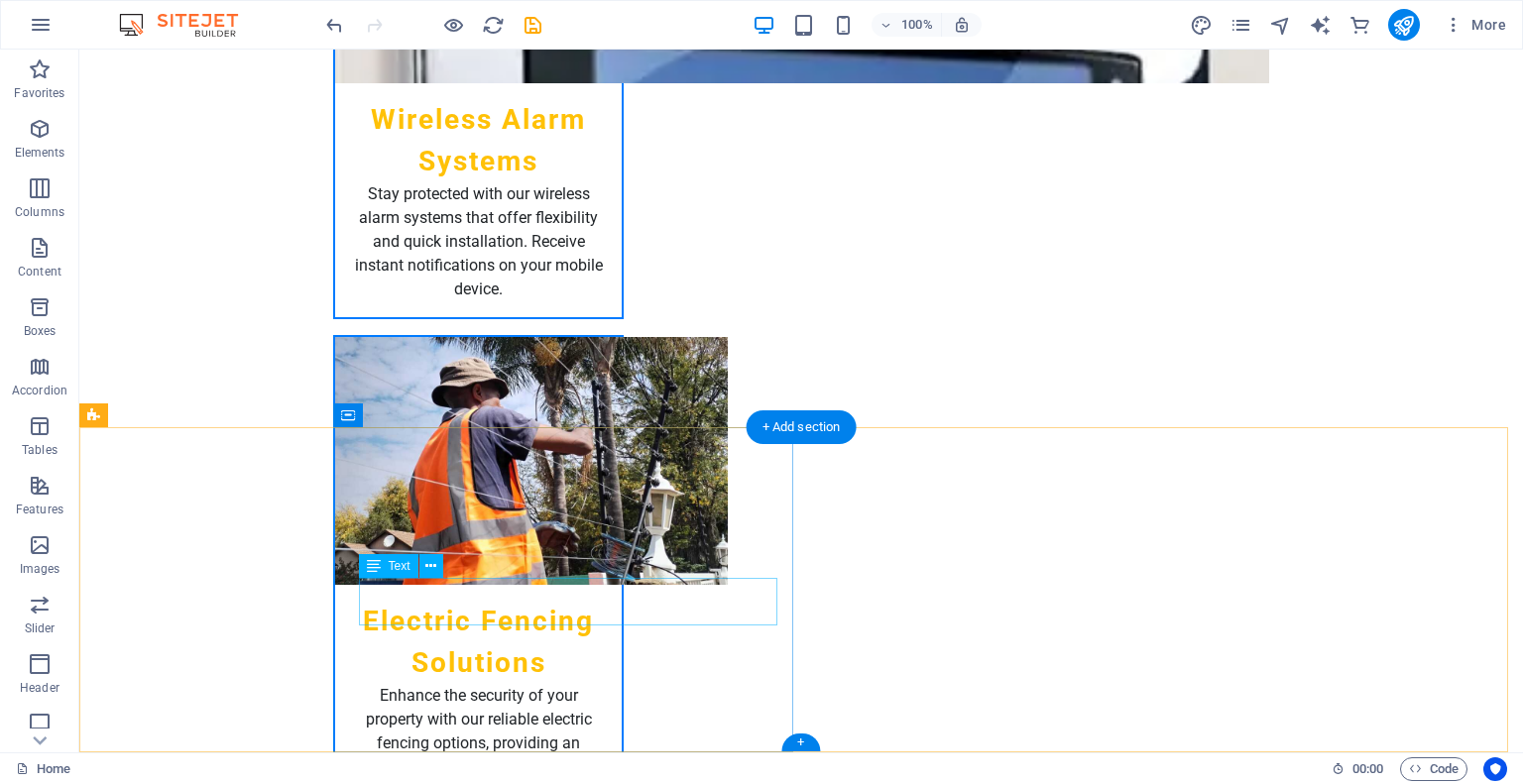 click on "[NUMBER] [STREET] , [POSTALCODE] [CITY]" at bounding box center (920, 5093) 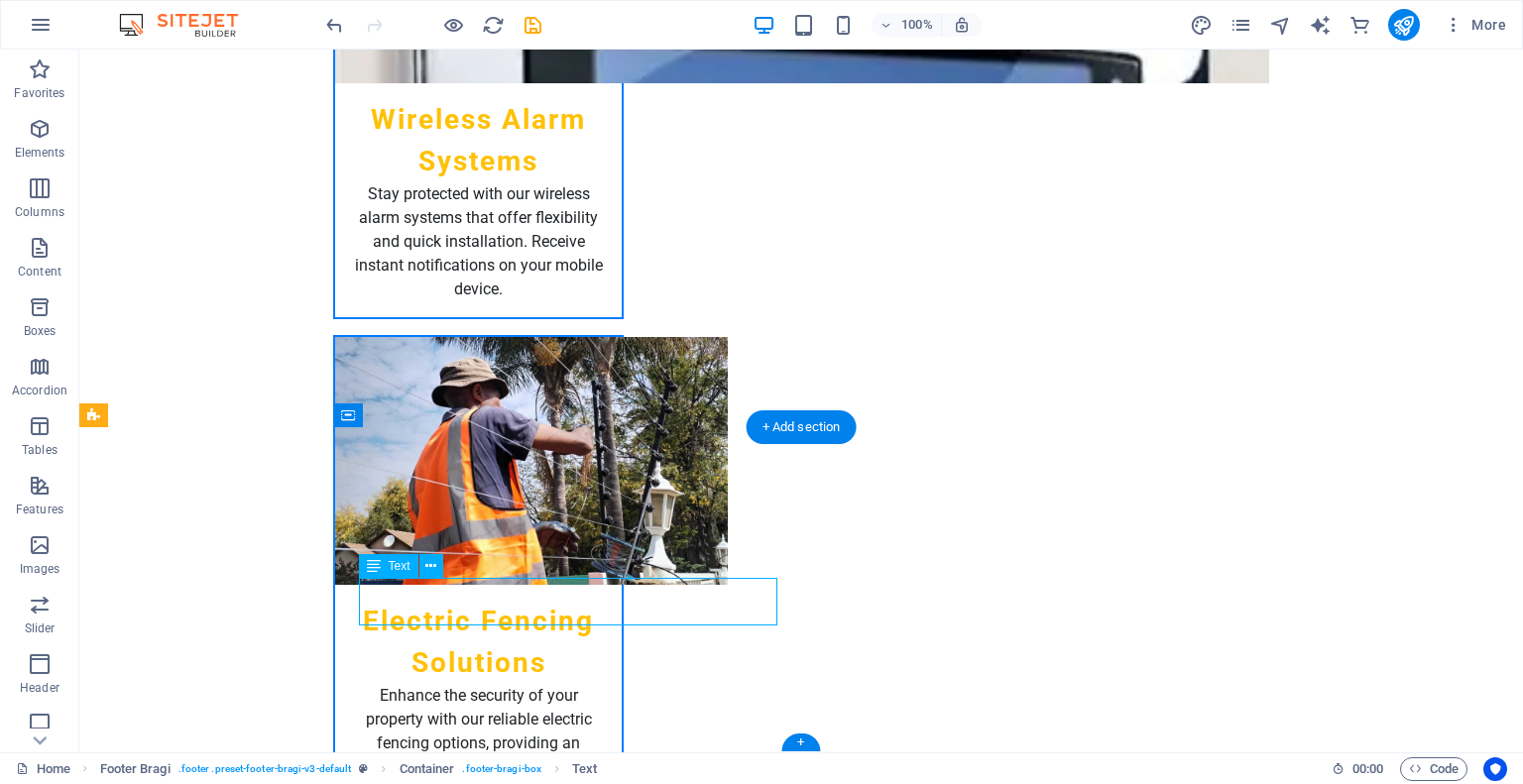 click on "[NUMBER] [STREET] , [POSTALCODE] [CITY]" at bounding box center [920, 5093] 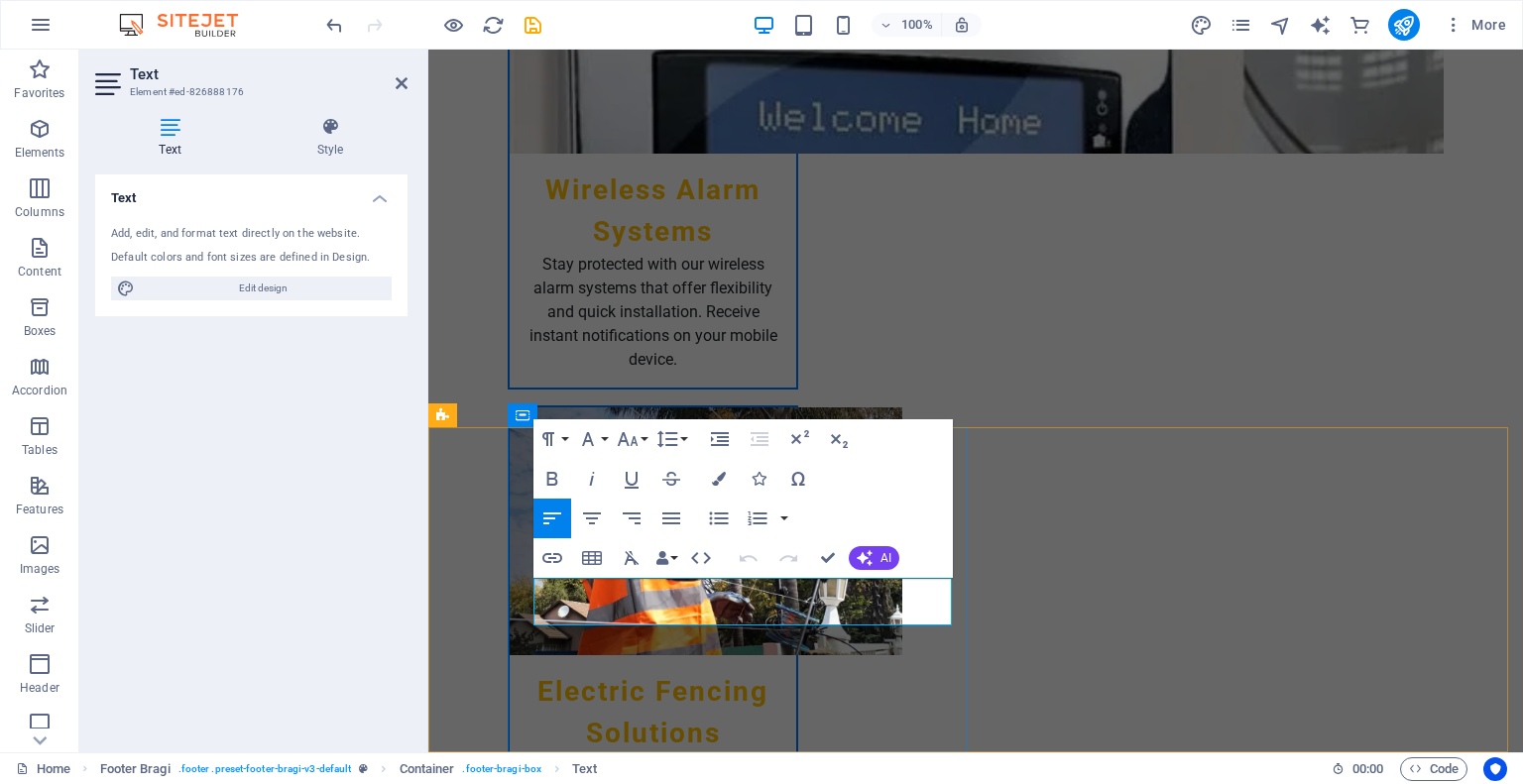 click on "[NUMBER] [STREET]" at bounding box center [578, 5081] 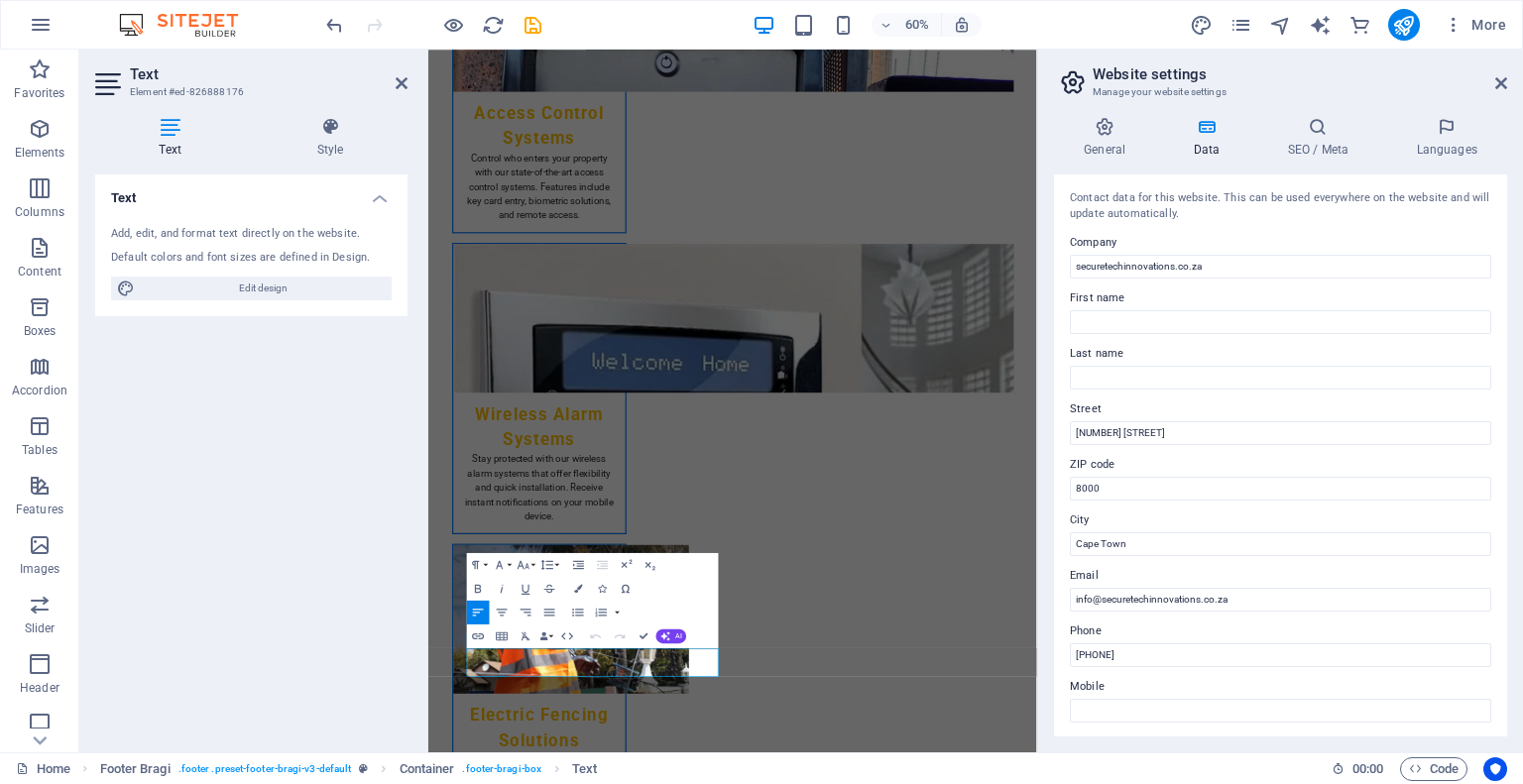 scroll, scrollTop: 3418, scrollLeft: 0, axis: vertical 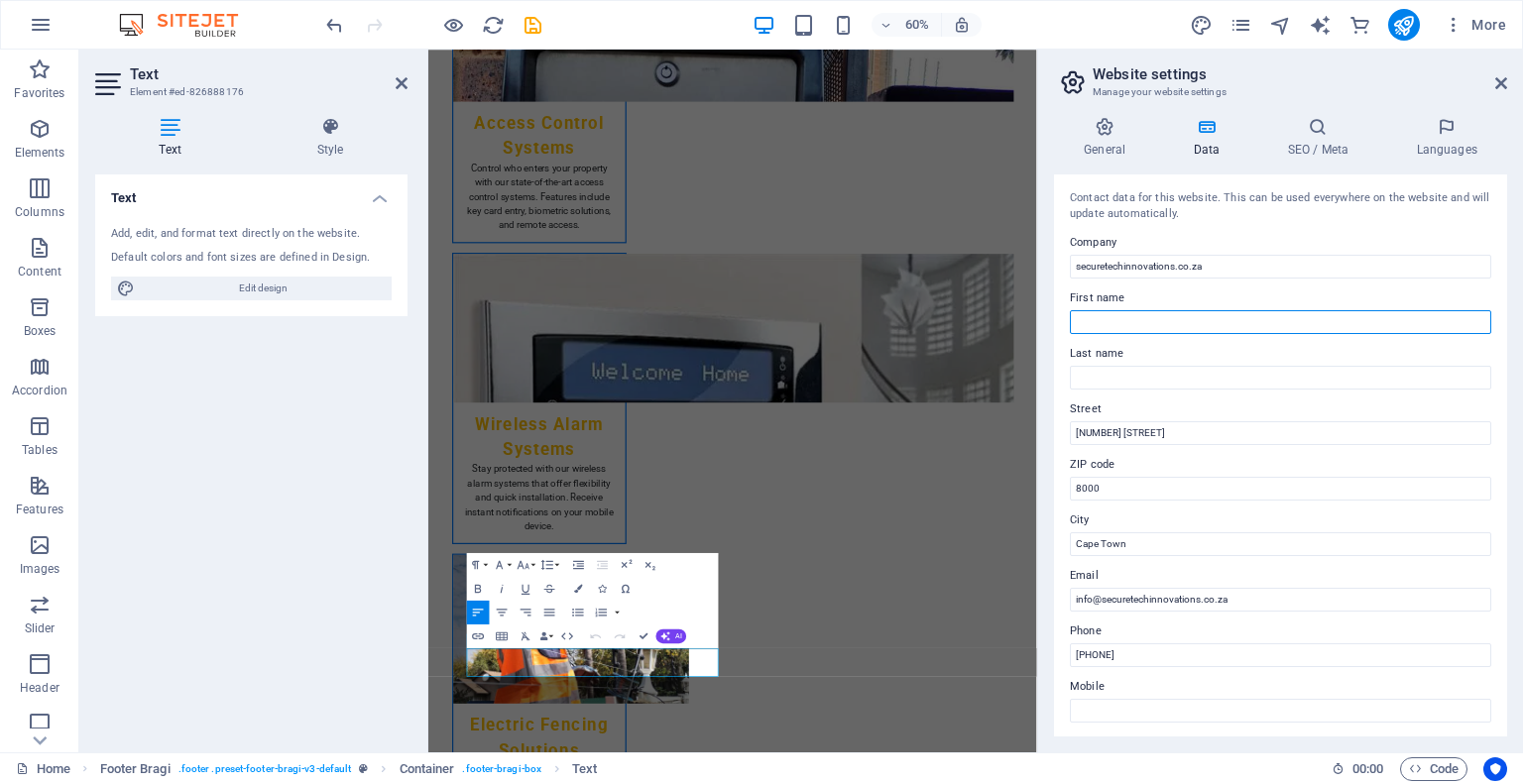 click on "First name" at bounding box center [1280, 322] 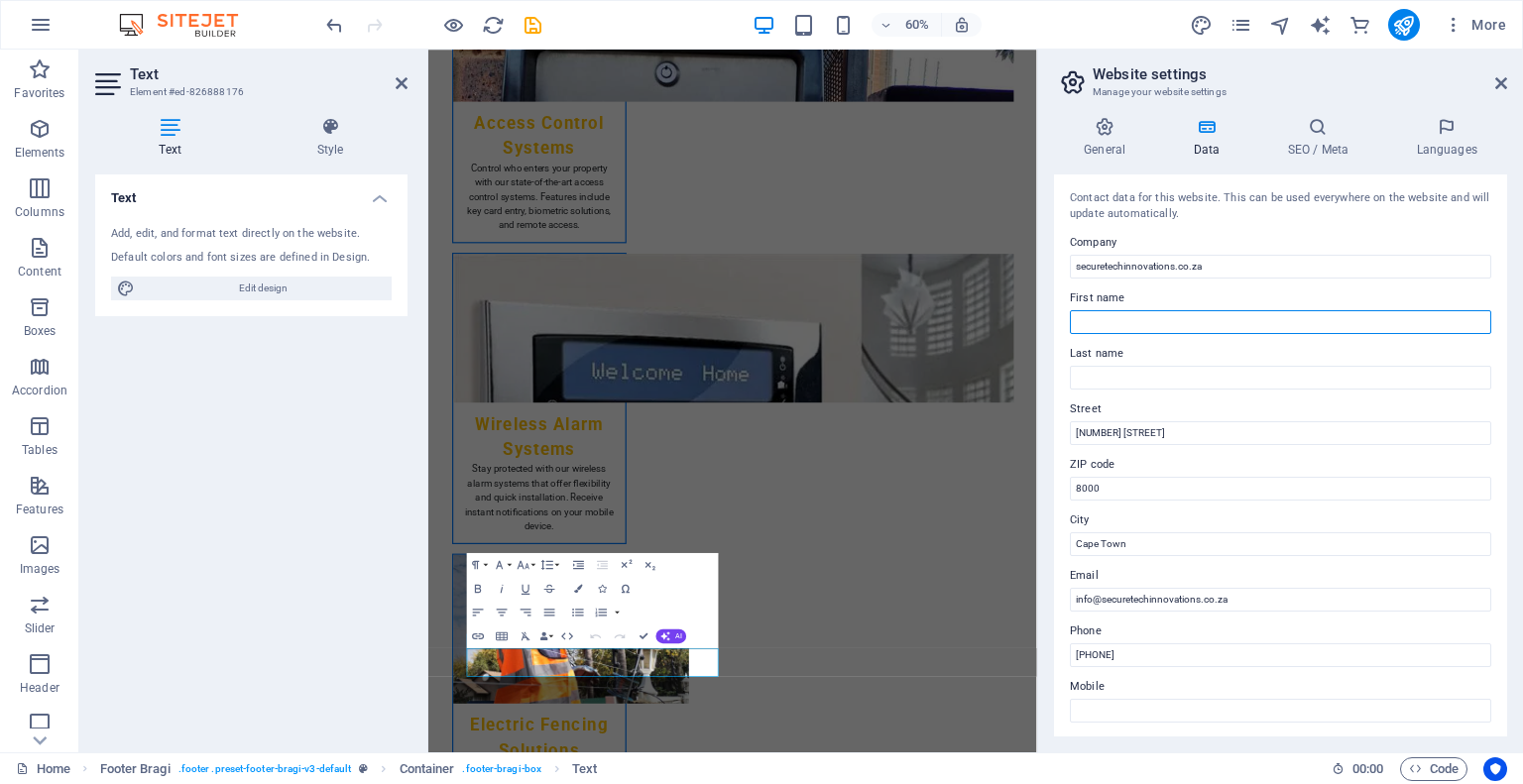 type on "[FIRST]" 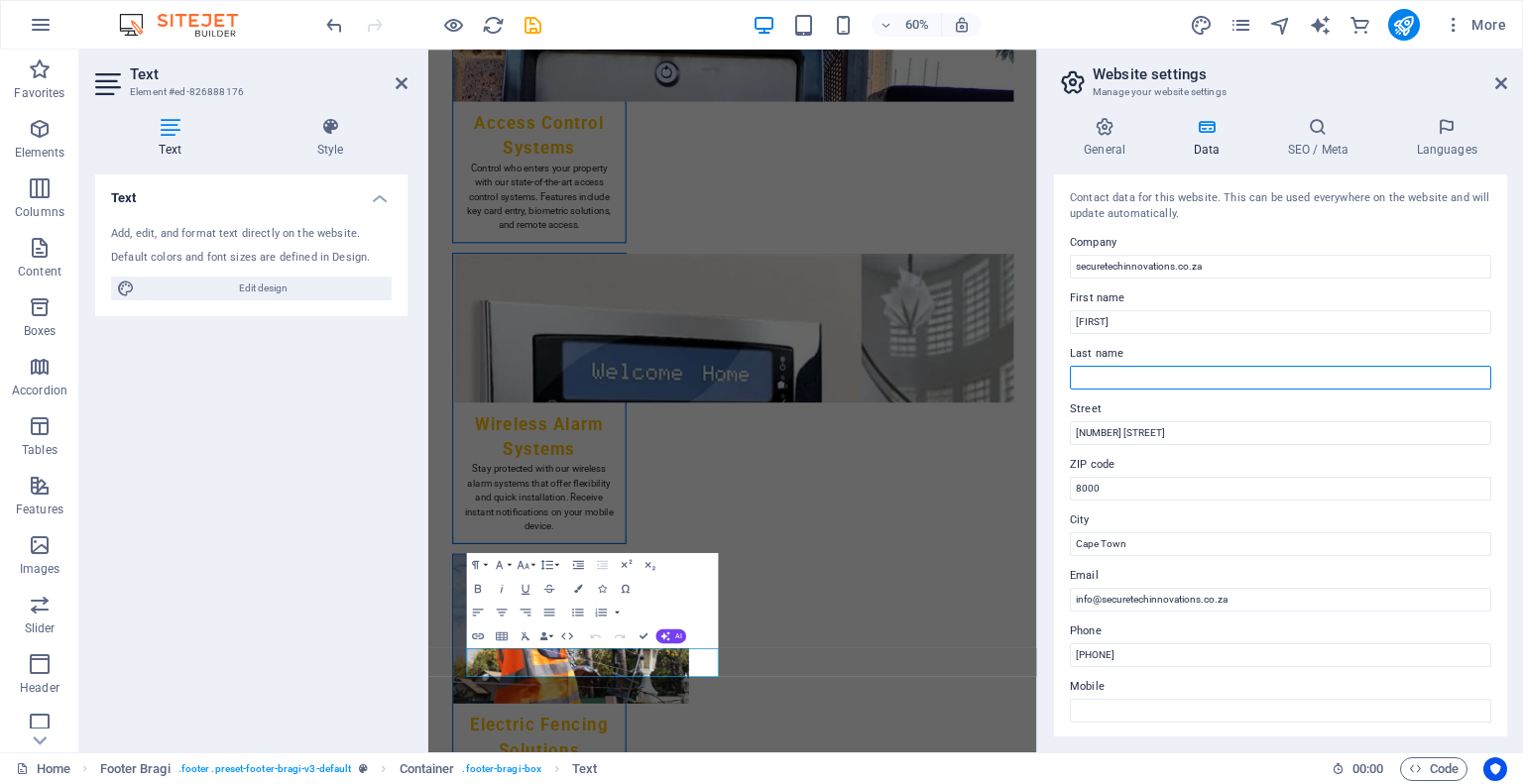 type on "[LAST]" 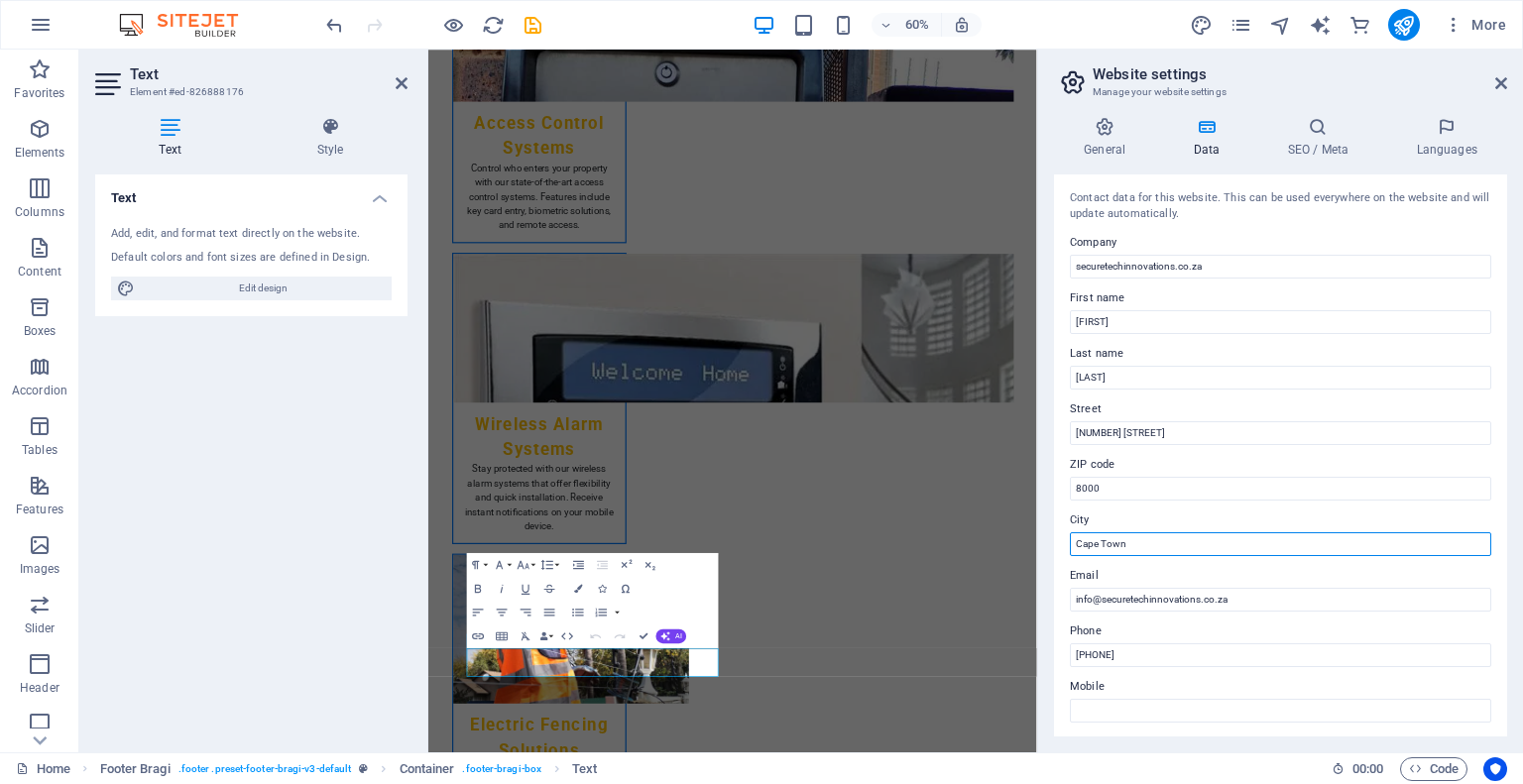 click on "Cape Town" at bounding box center (1280, 544) 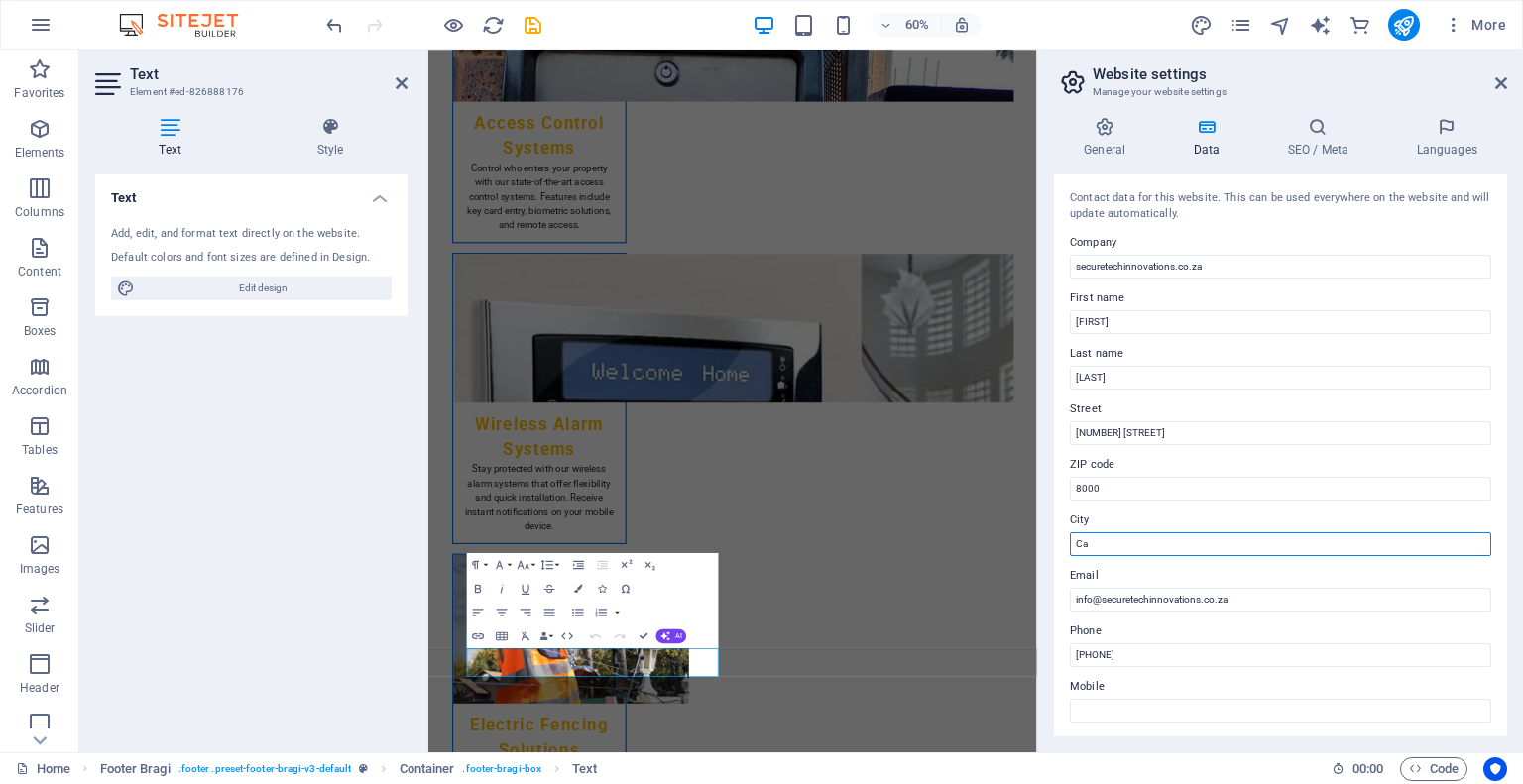 type on "C" 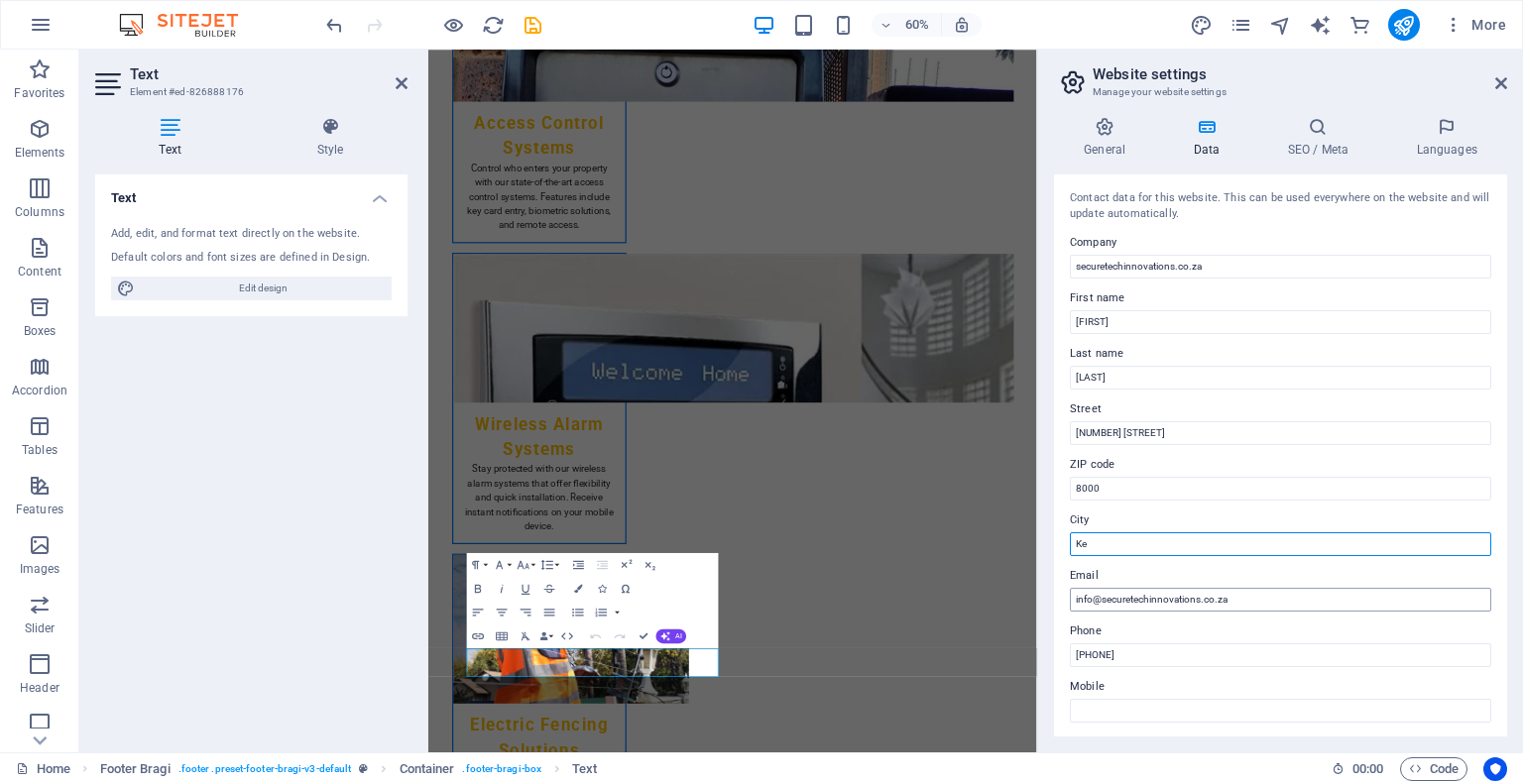 type on "[CITY]" 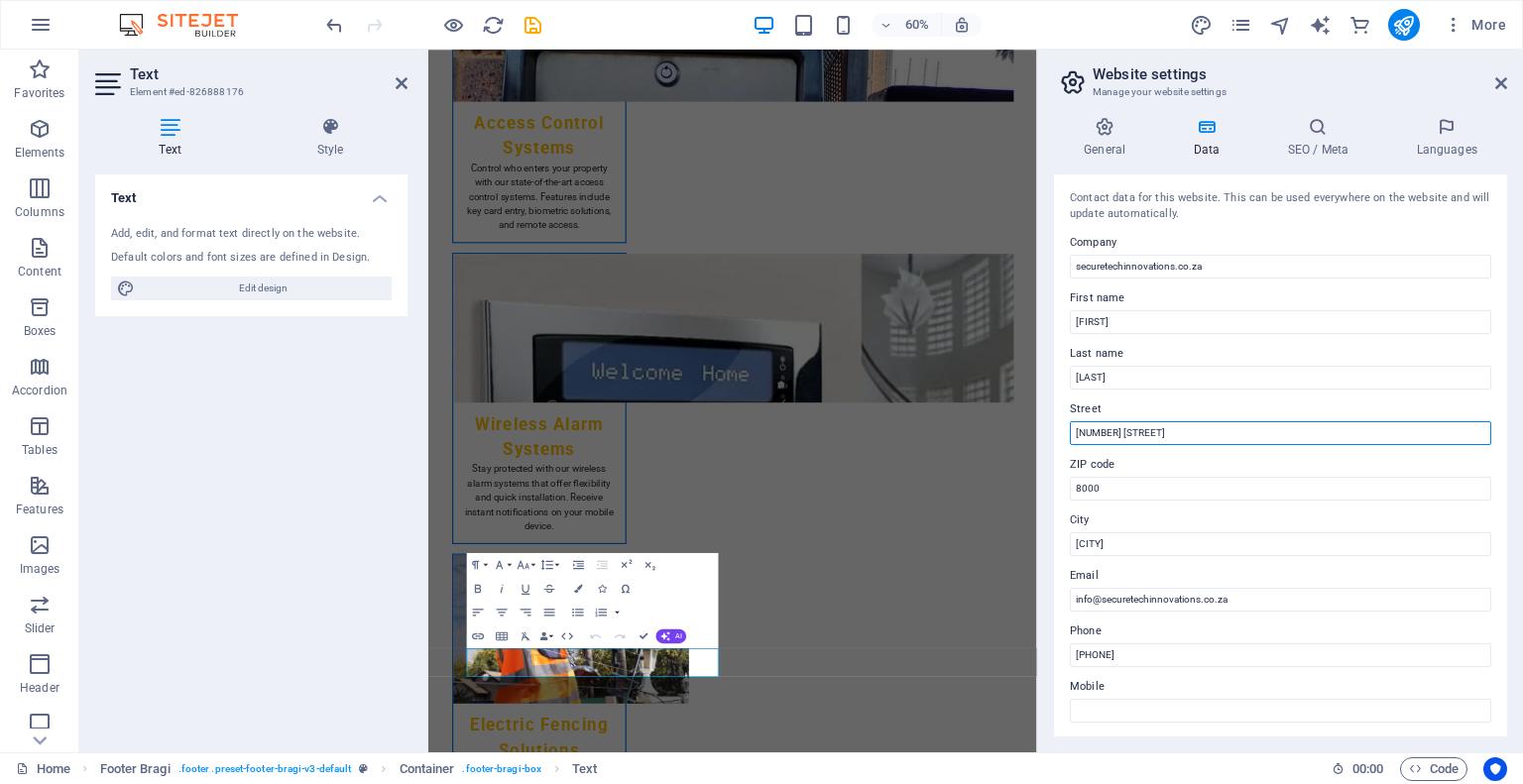 click on "[NUMBER] [STREET]" at bounding box center [1280, 433] 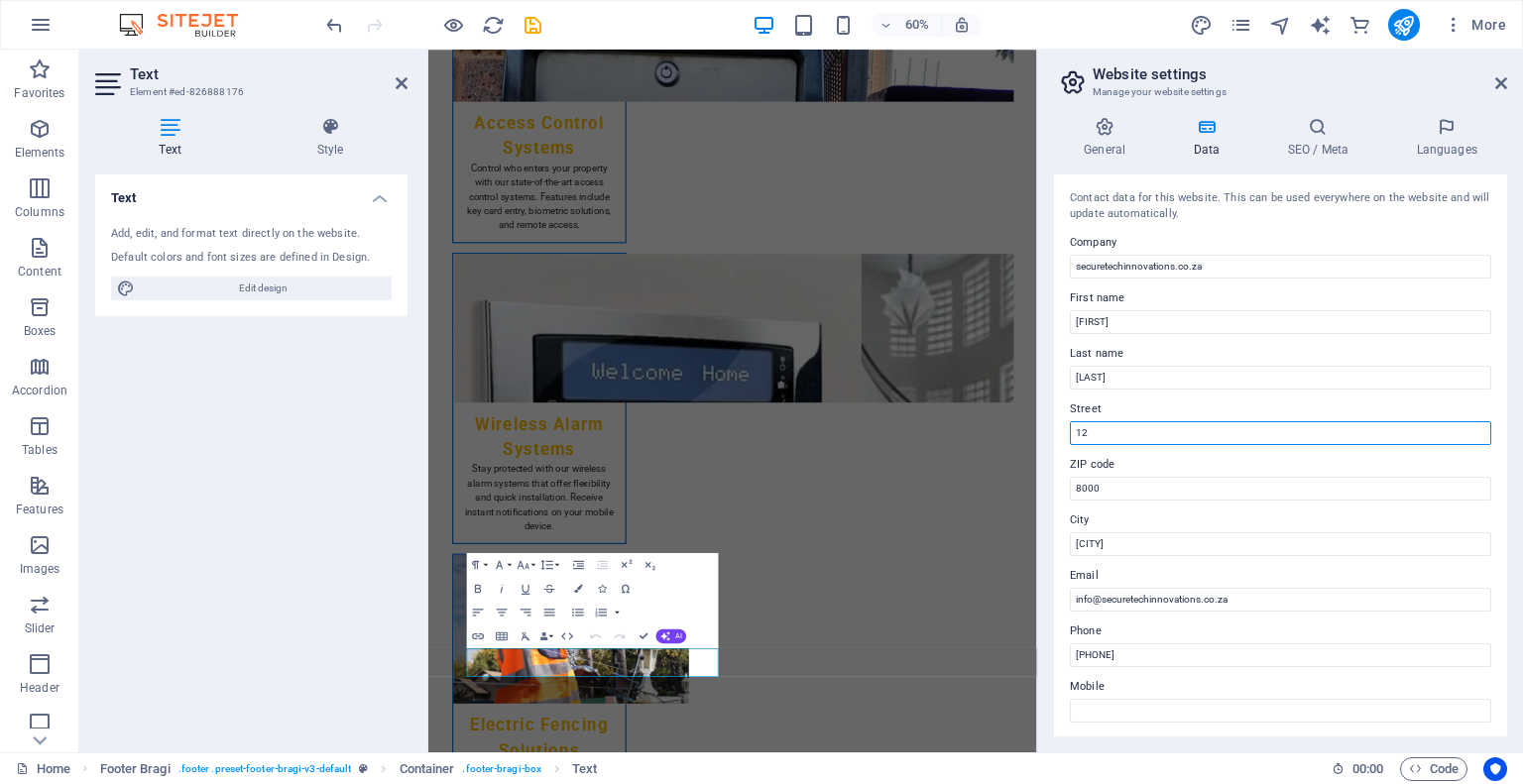 type on "1" 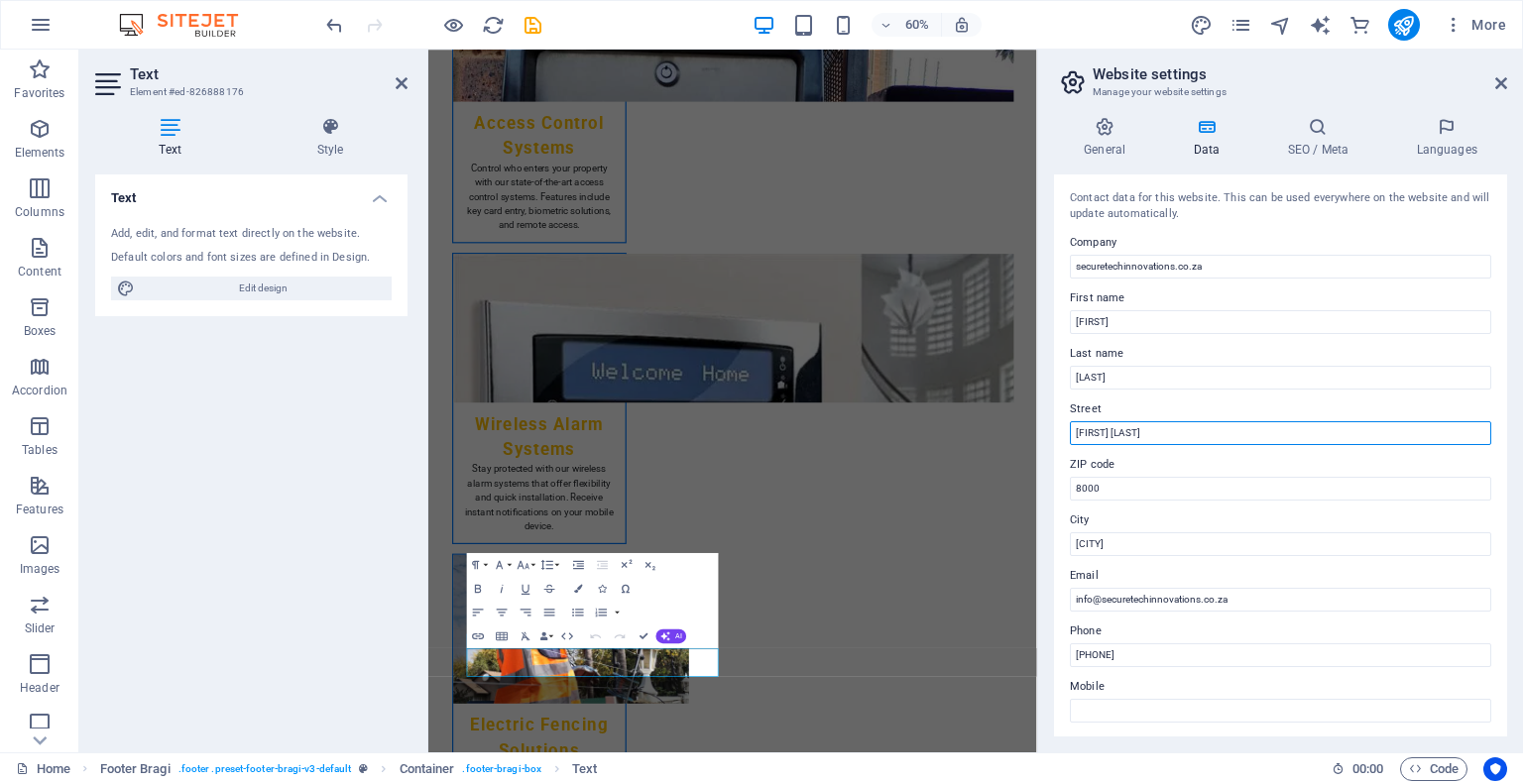 click on "[FIRST] [LAST]" at bounding box center [1280, 433] 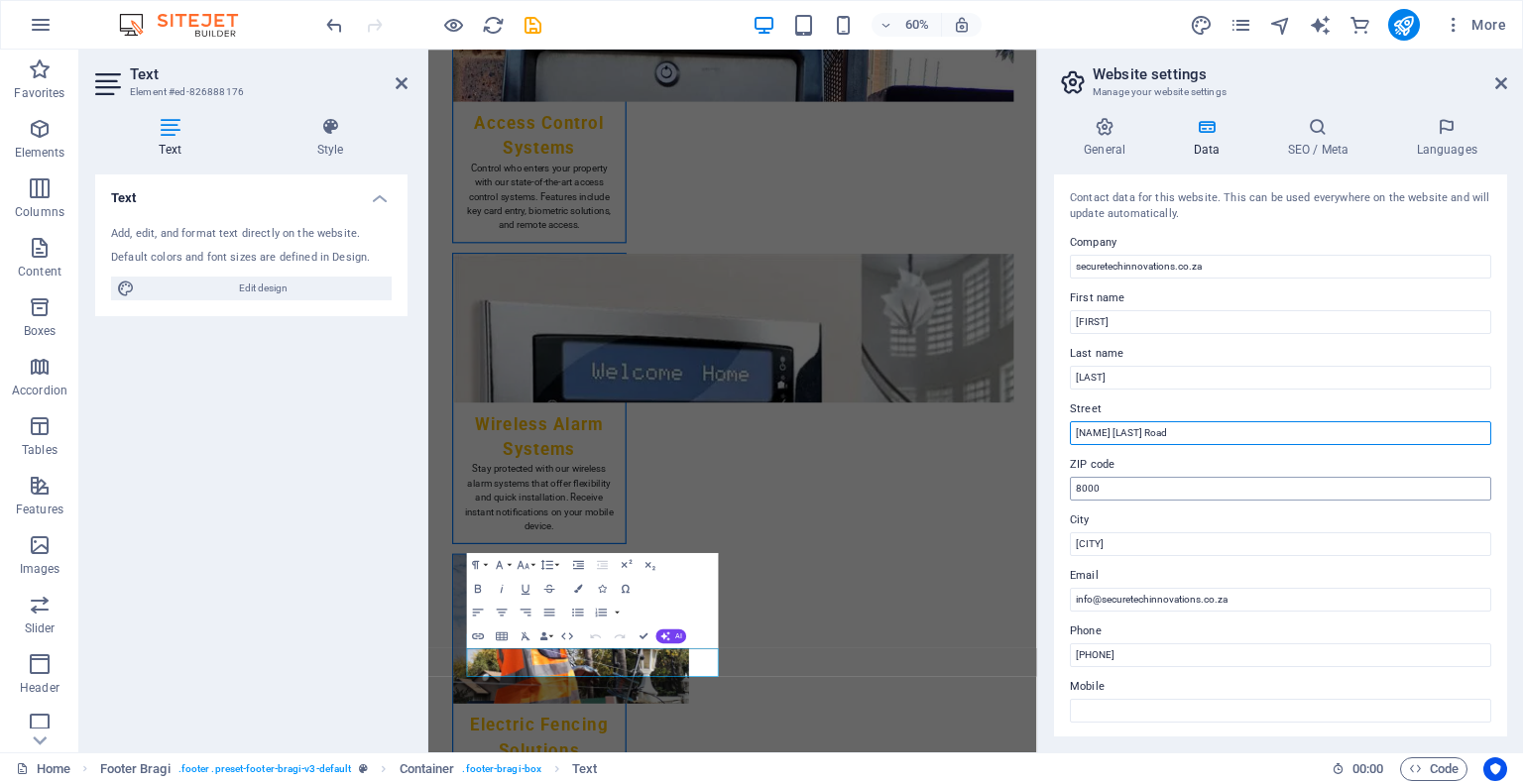 type on "[NAME] [LAST] Road" 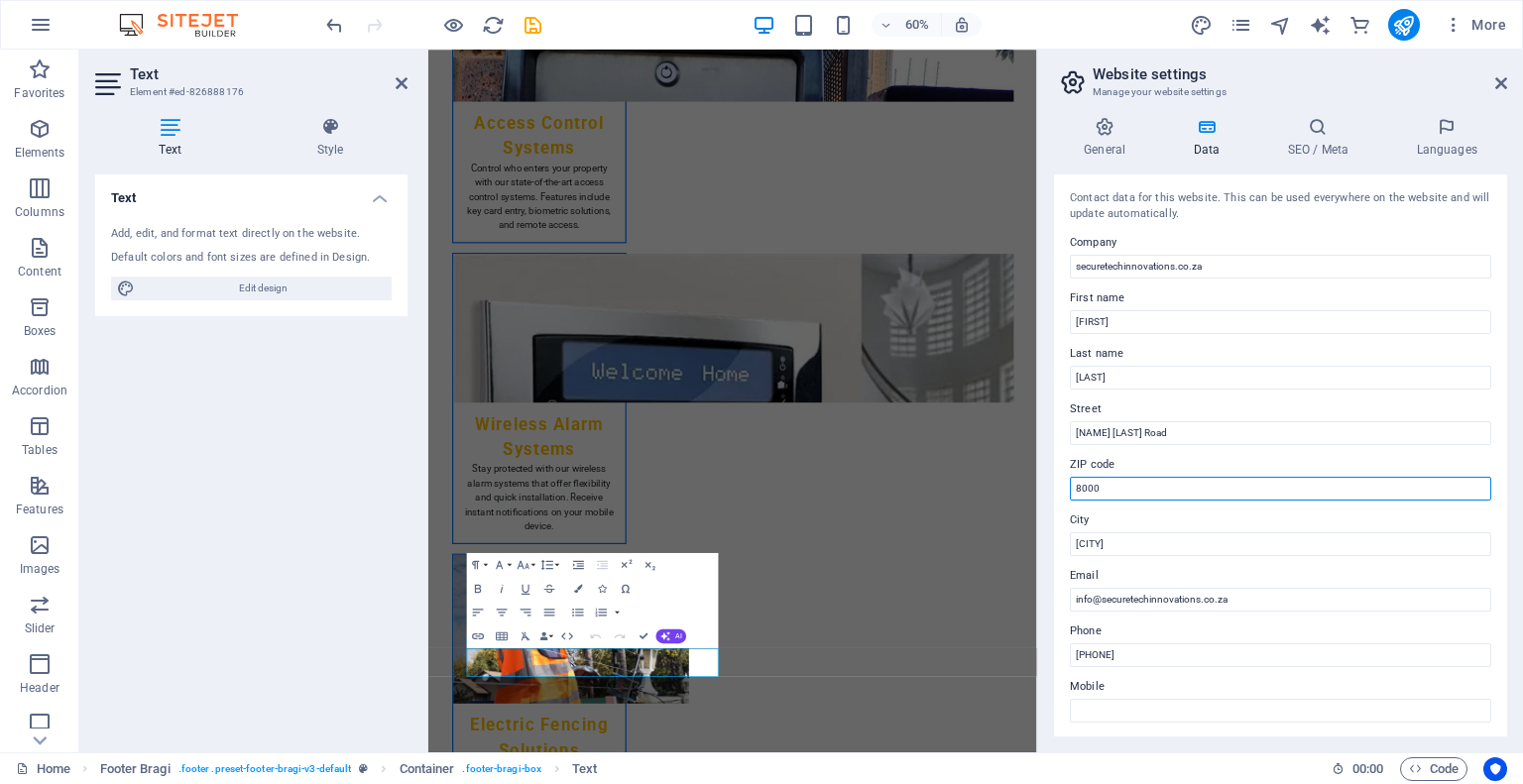 click on "8000" at bounding box center (1280, 489) 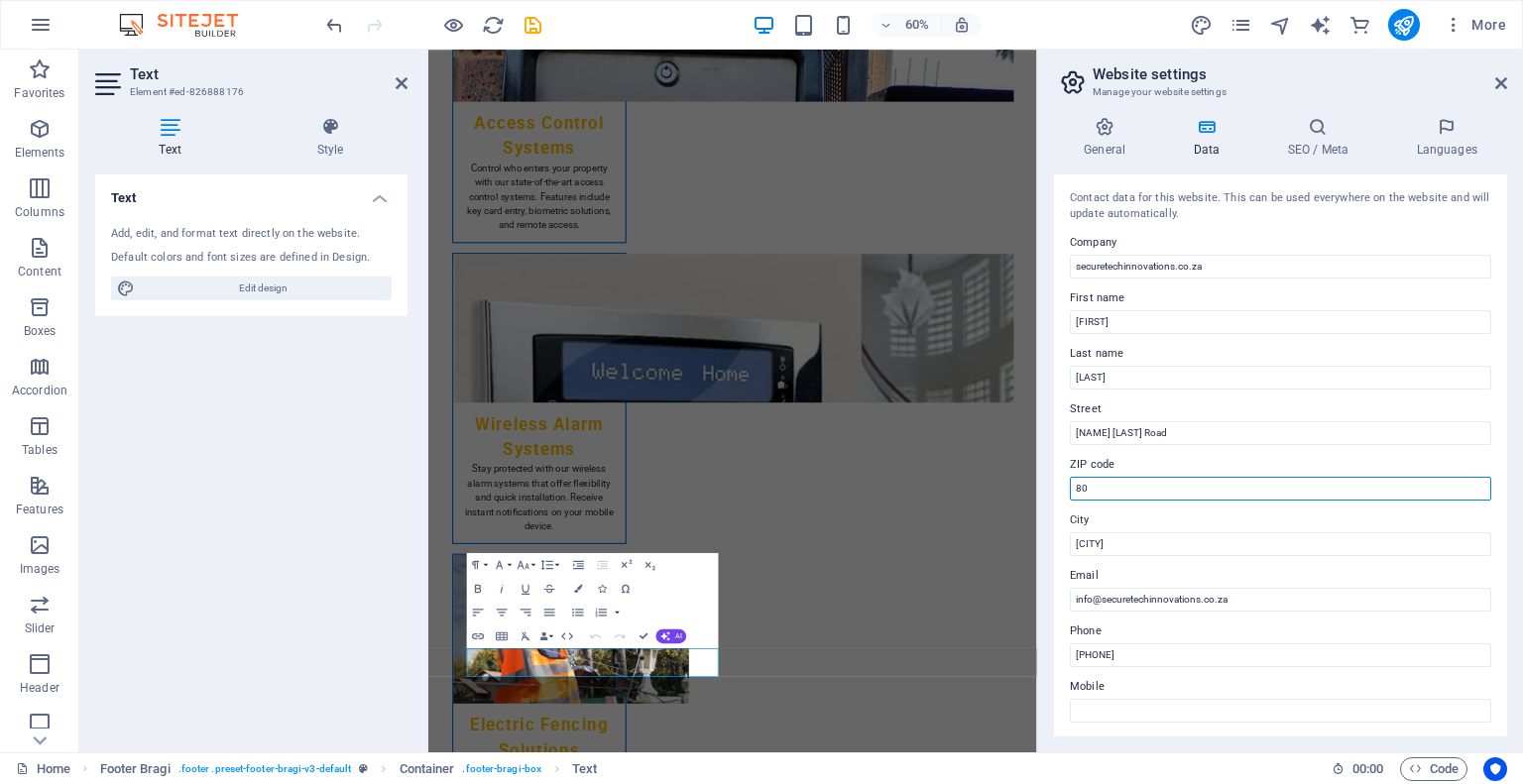 type on "8" 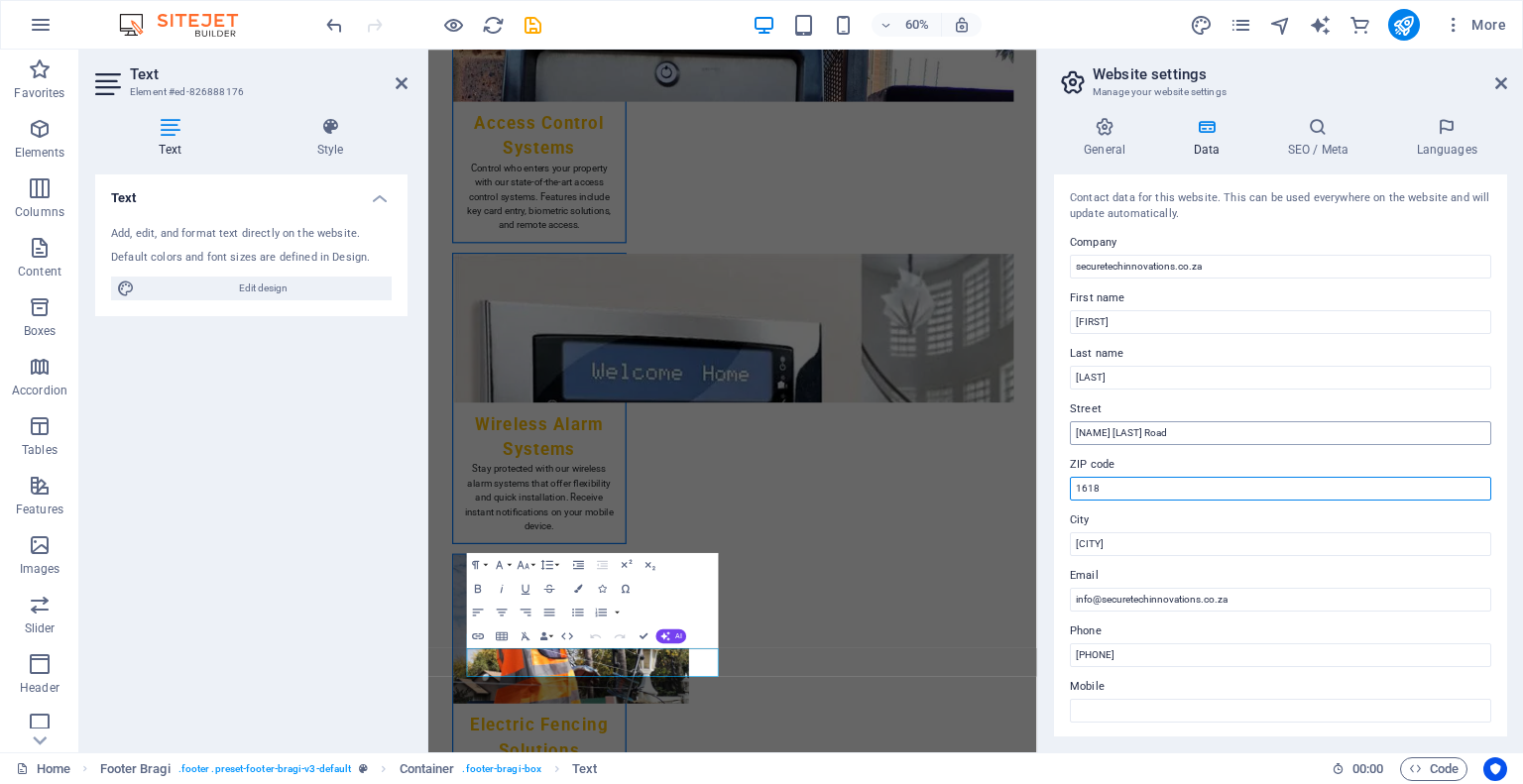 type on "1618" 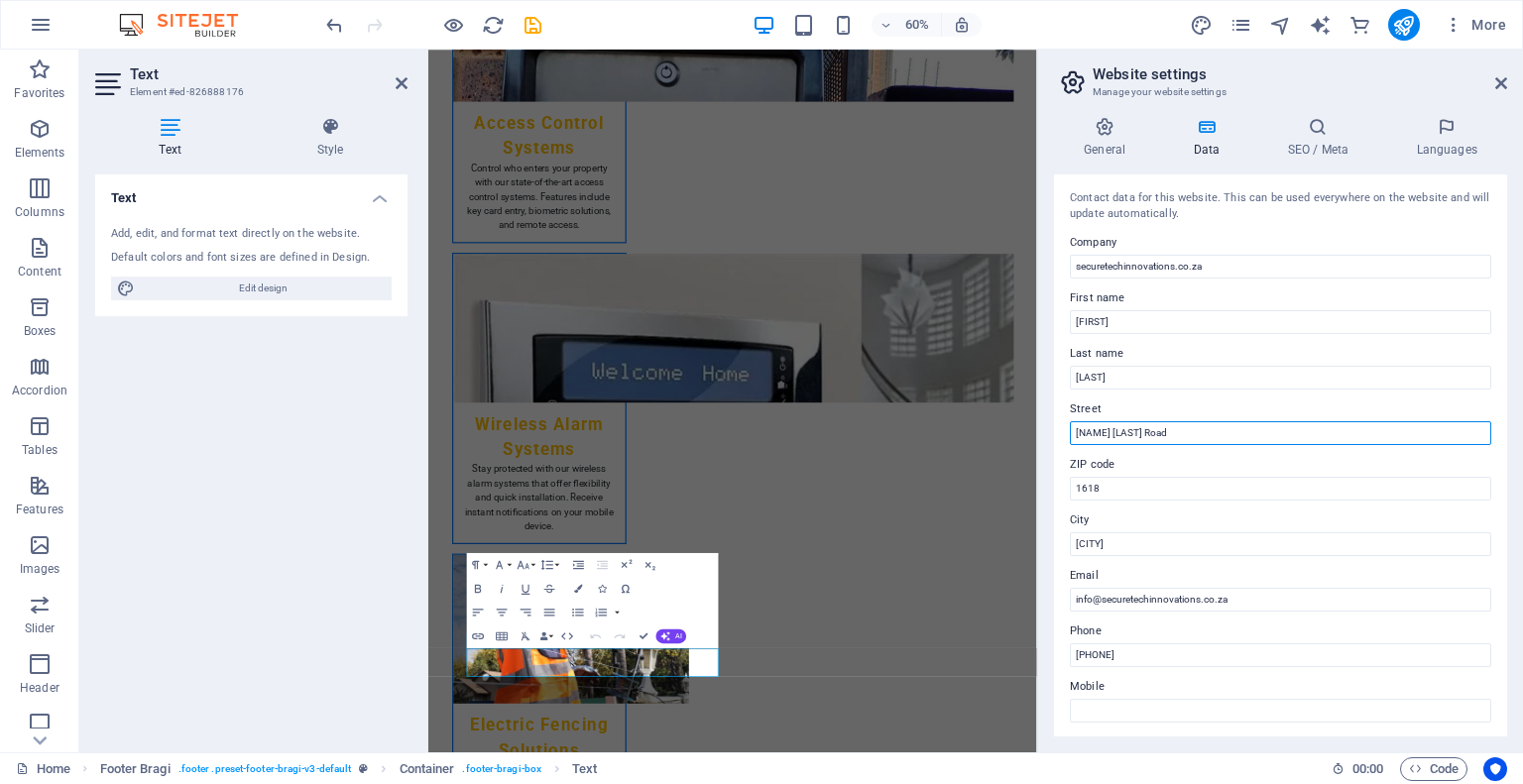 click on "[NAME] [LAST] Road" at bounding box center [1280, 433] 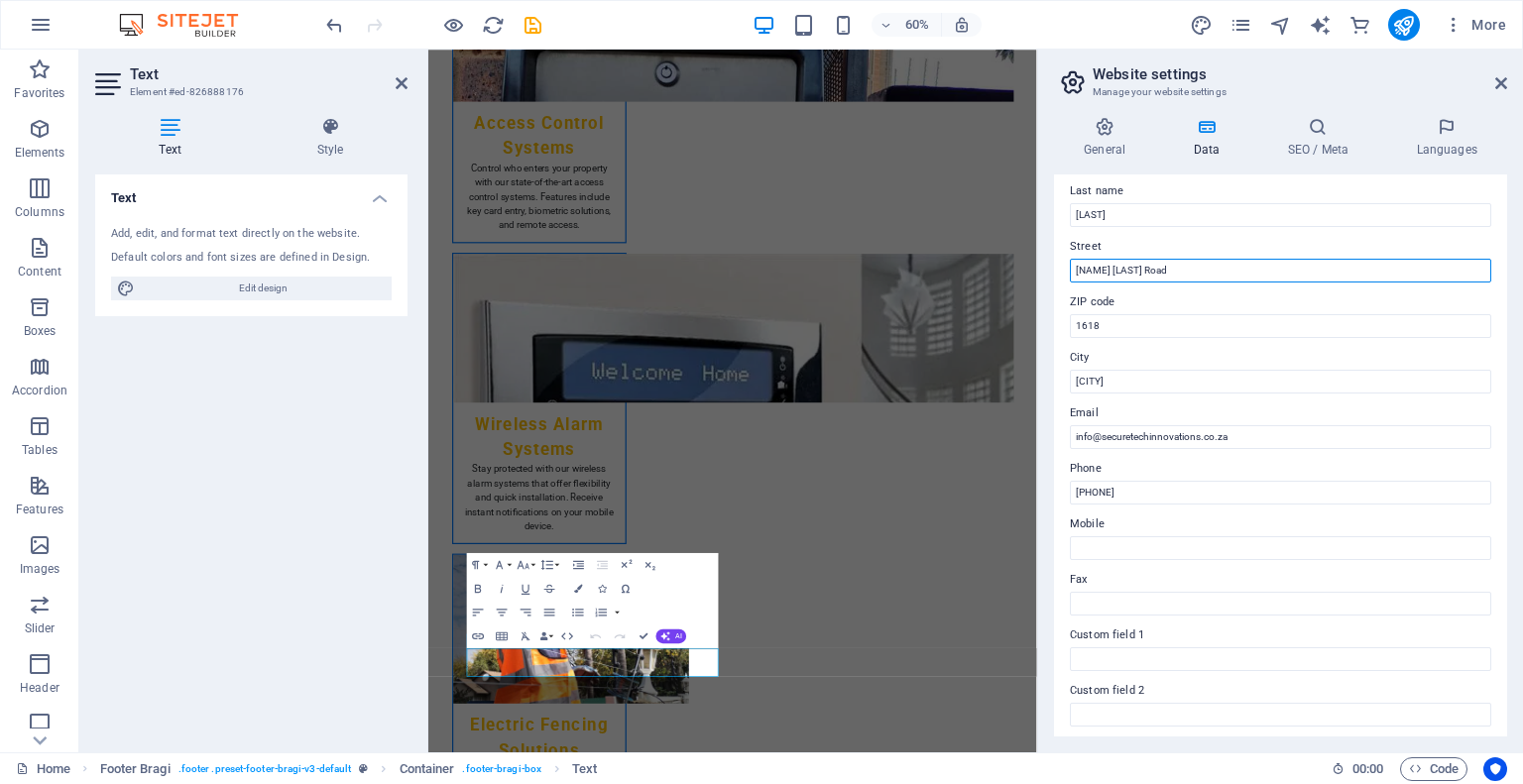 scroll, scrollTop: 198, scrollLeft: 0, axis: vertical 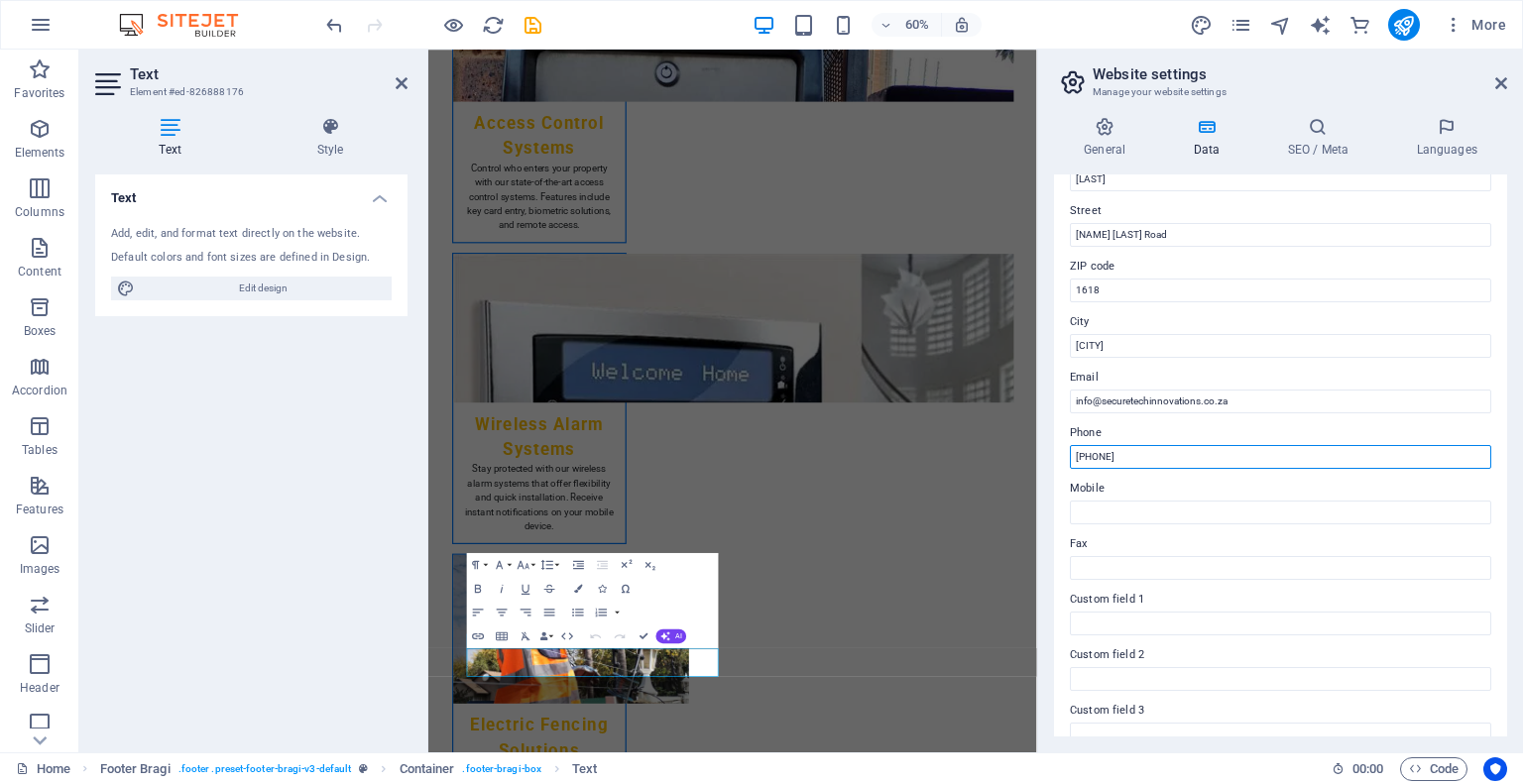 click on "[PHONE]" at bounding box center [1280, 457] 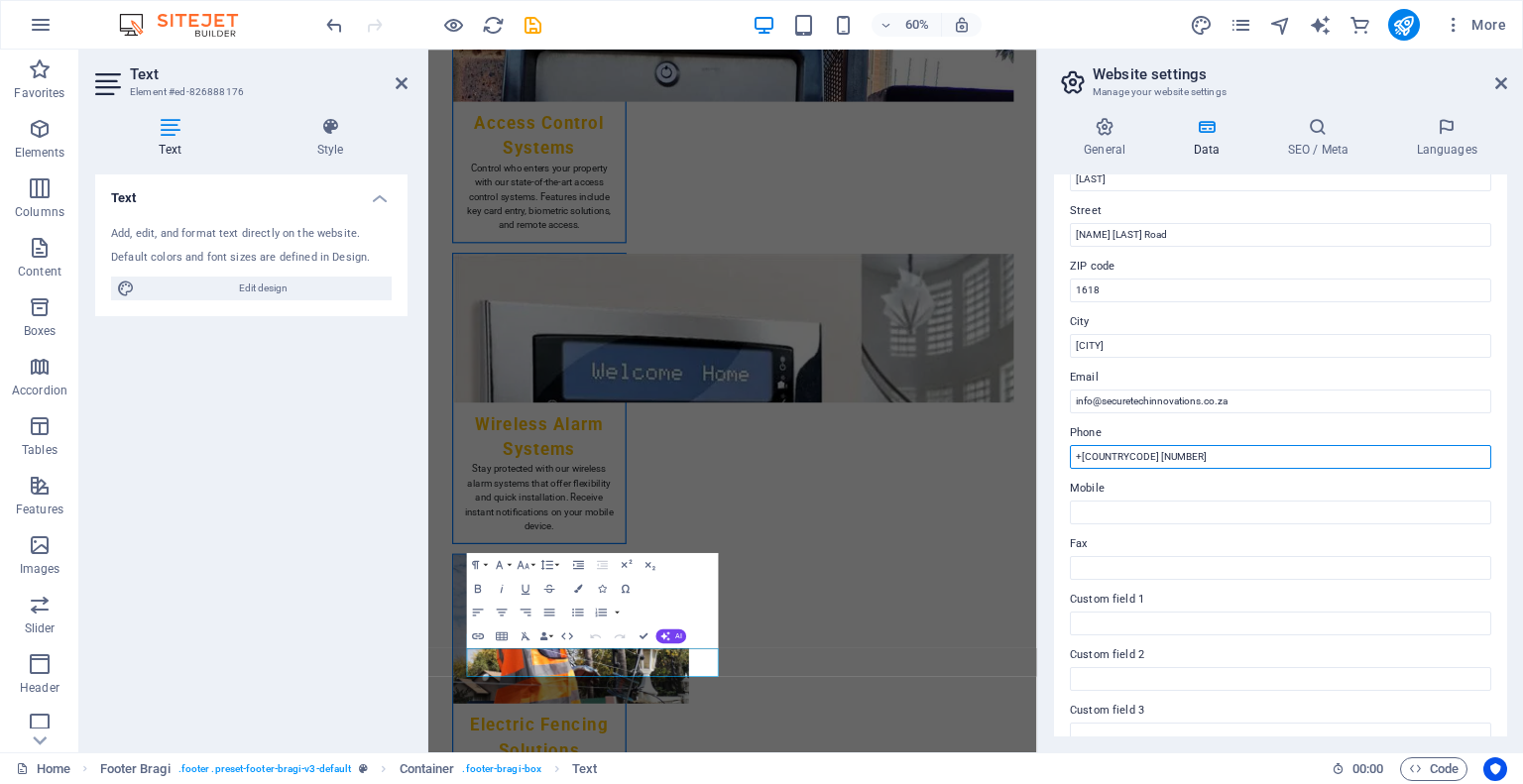 type on "+[COUNTRYCODE] [NUMBER]" 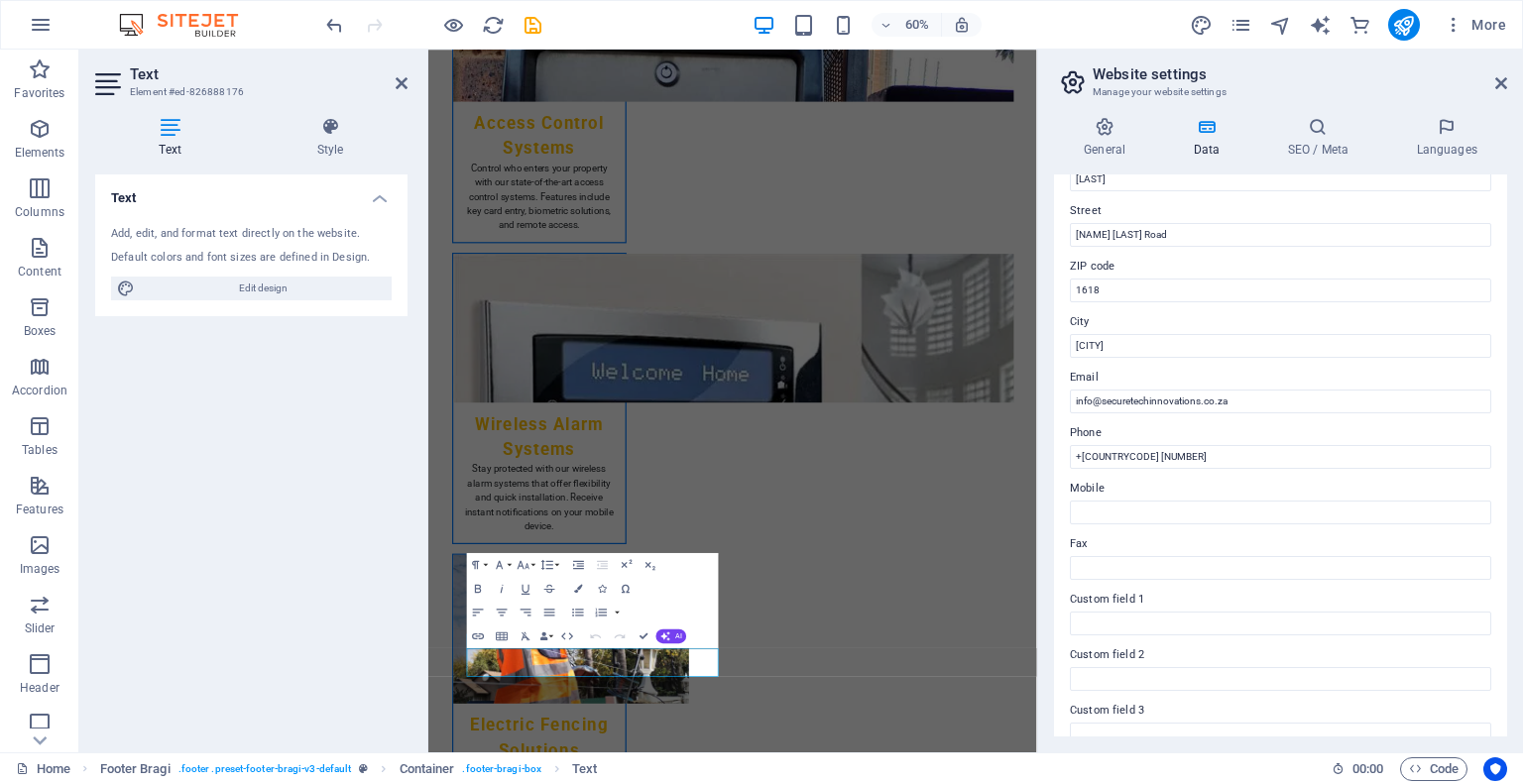 click on "Mobile" at bounding box center (1280, 489) 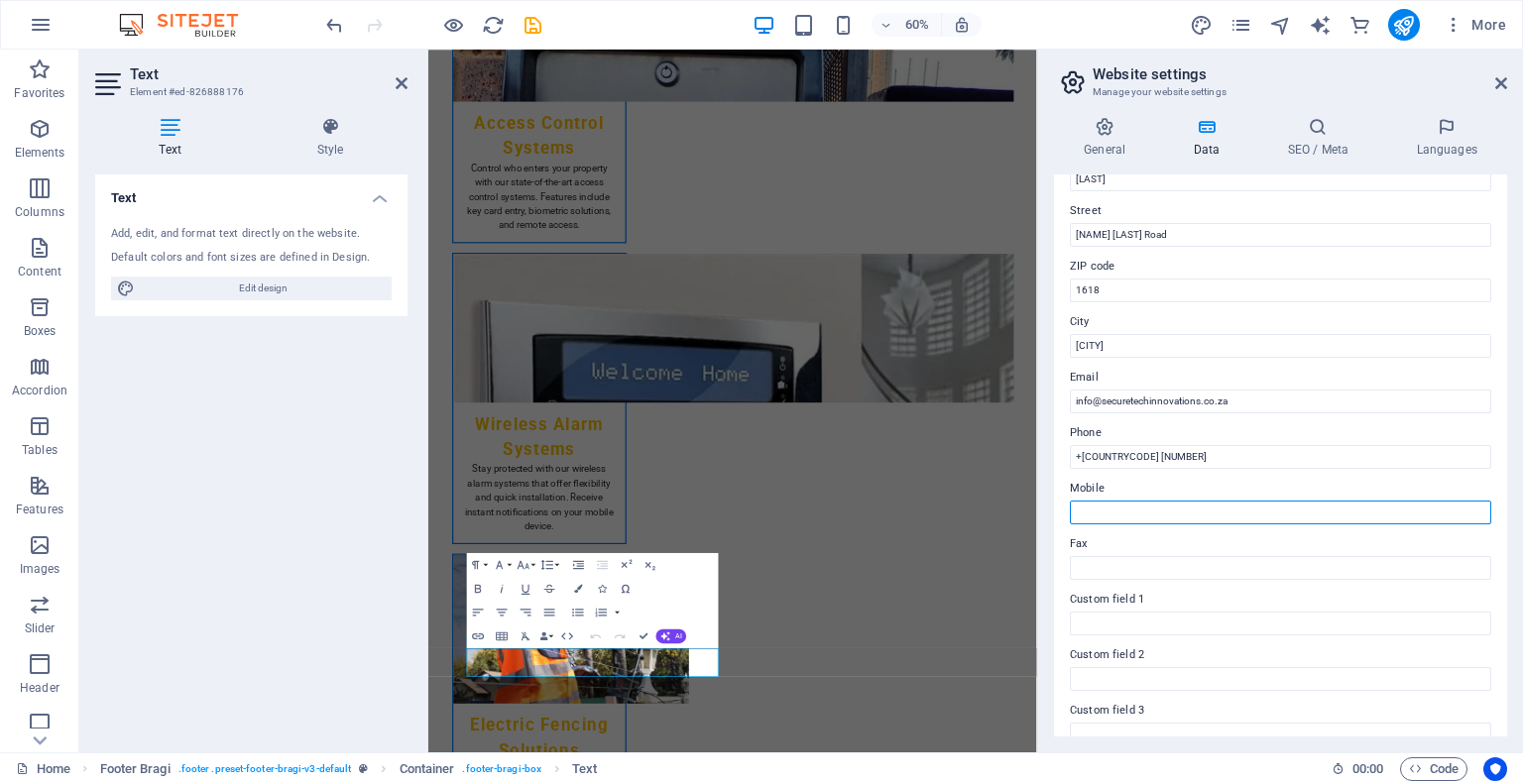 click on "Mobile" at bounding box center [1280, 512] 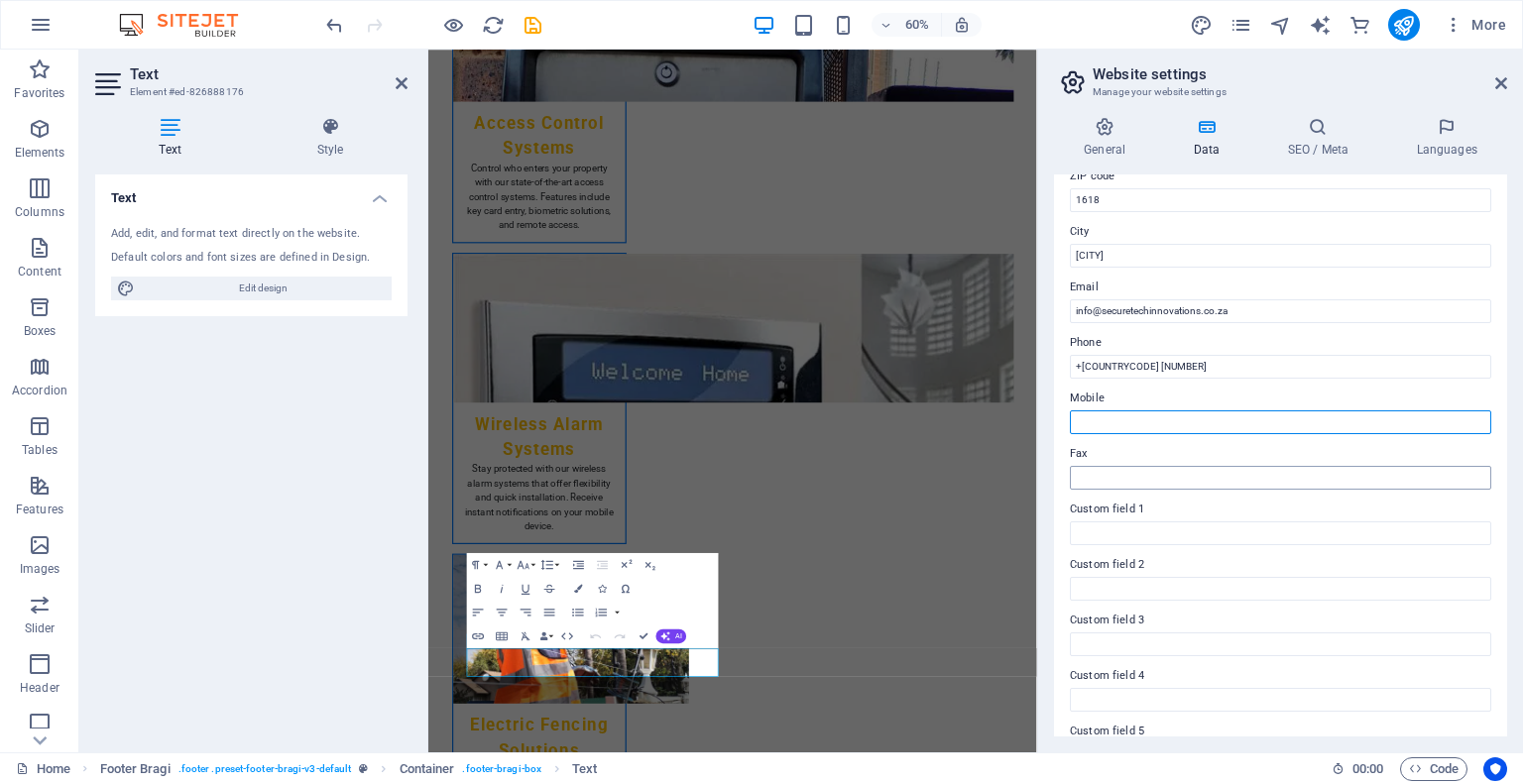 scroll, scrollTop: 389, scrollLeft: 0, axis: vertical 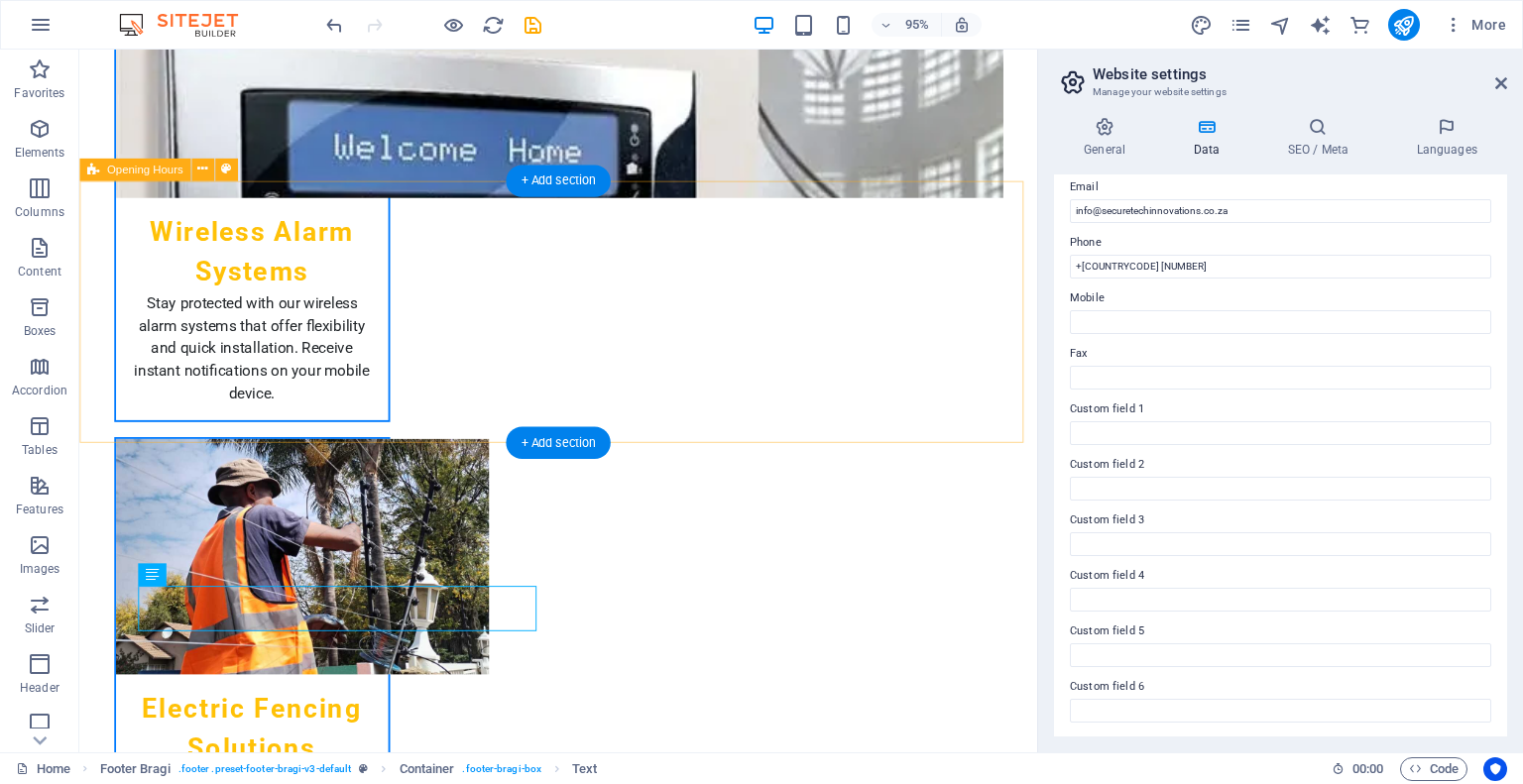 click on "[DAY] [TIME] - [TIME] [DAY] [TIME] - [TIME] [DAY] [TIME] - [TIME] [DAY] [TIME] - [TIME] [DAY] Closed [DAY] Closed" at bounding box center [583, 4590] 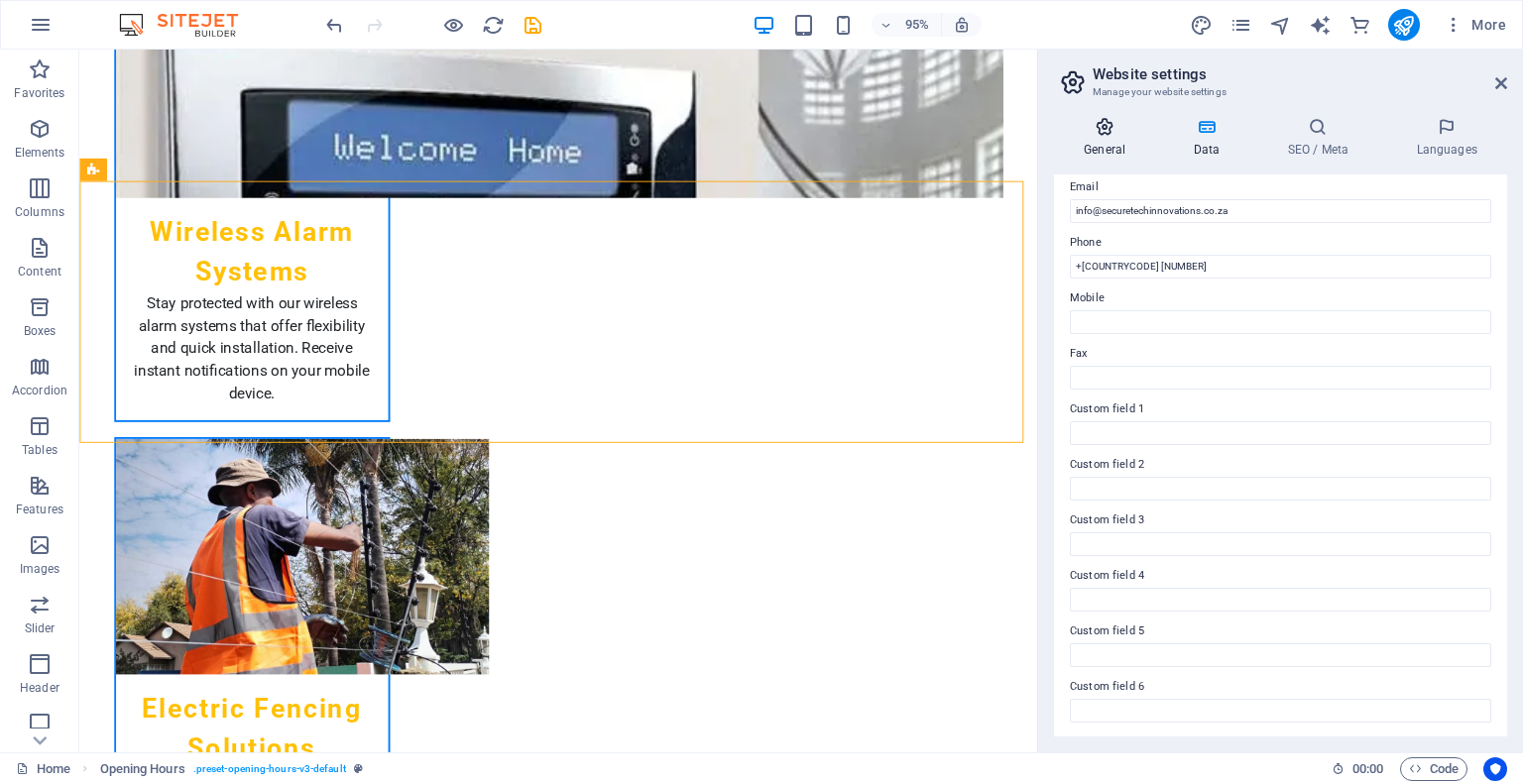 click at bounding box center (1105, 127) 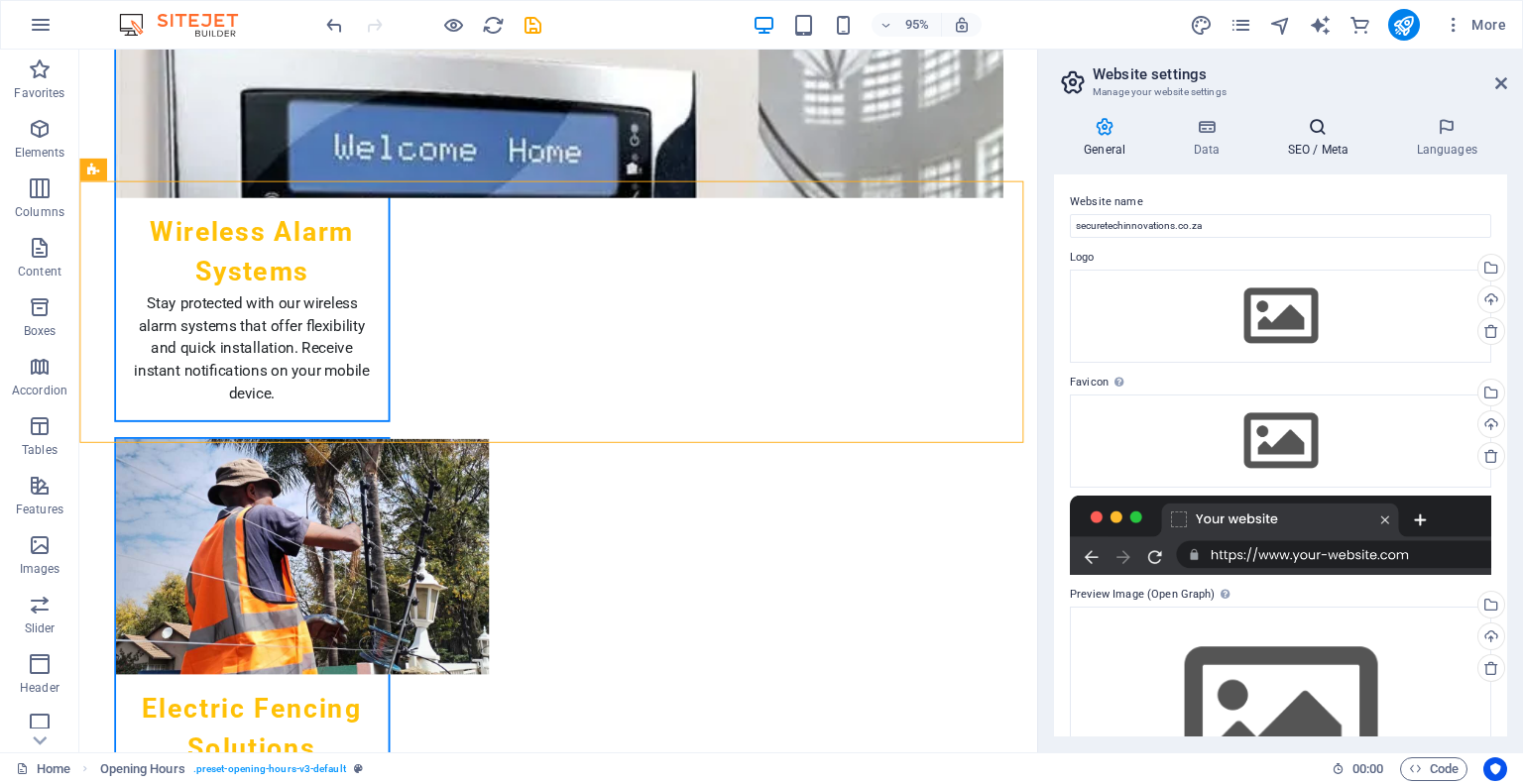 click on "SEO / Meta" at bounding box center [1322, 138] 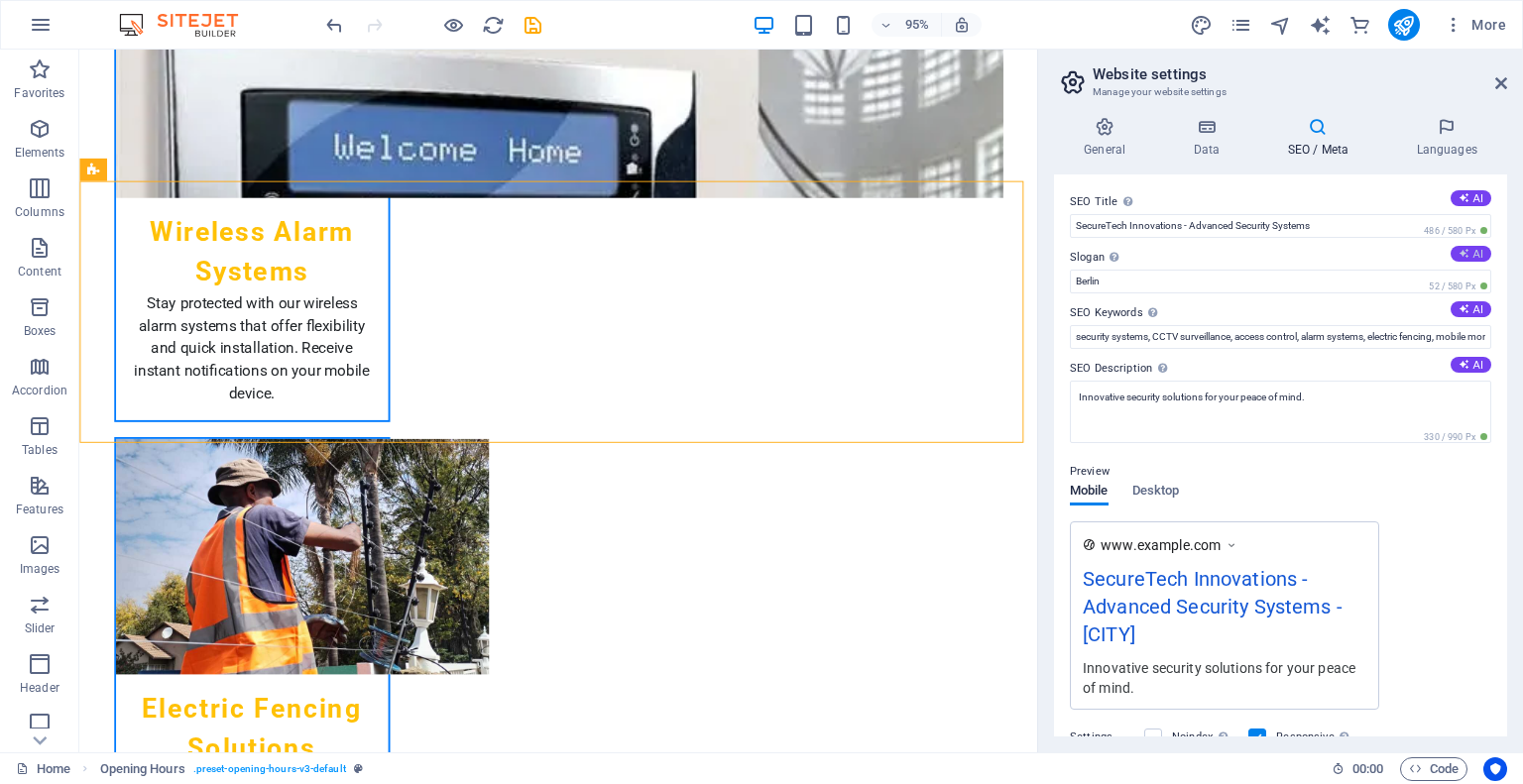 click on "AI" at bounding box center [1470, 254] 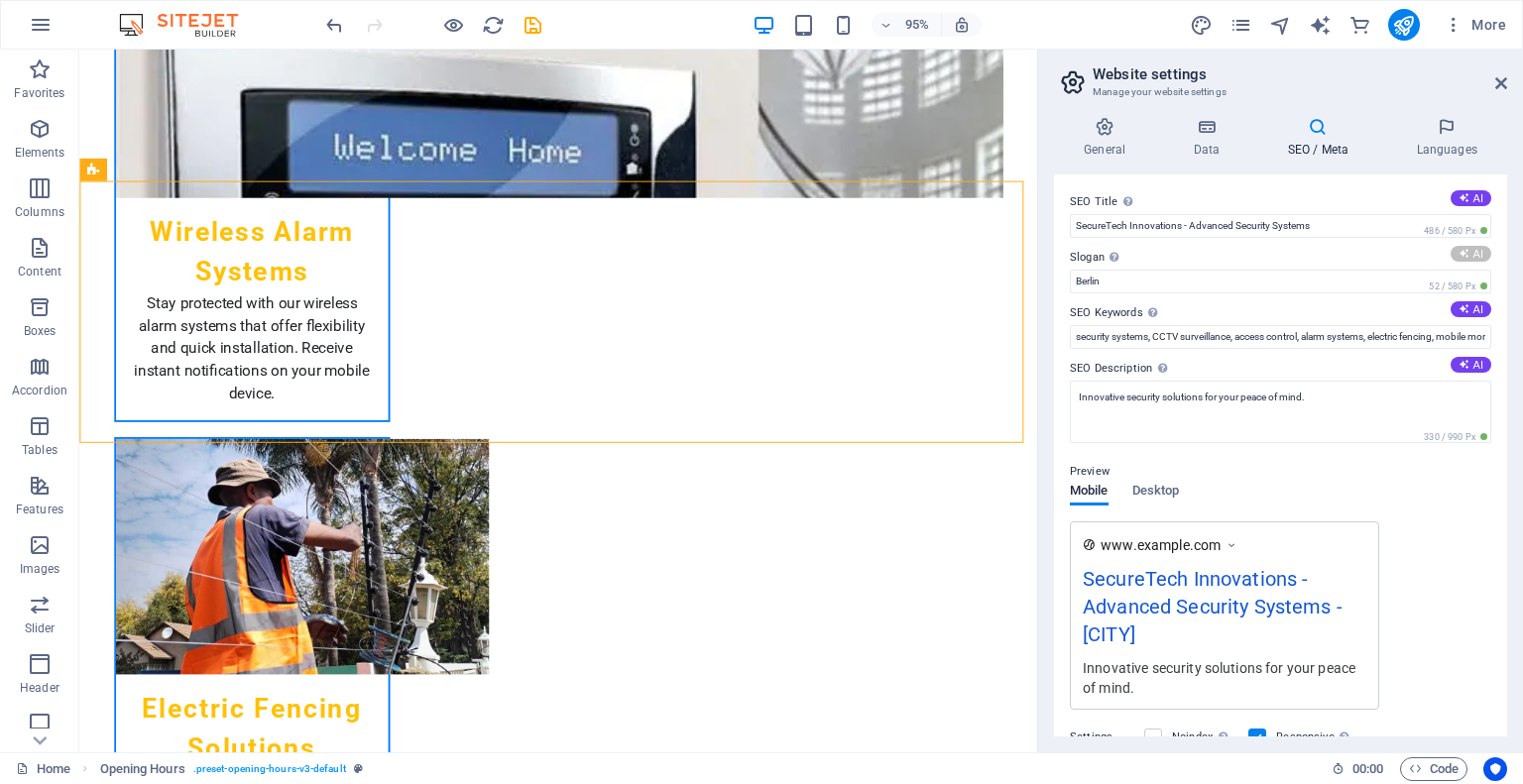 type on "Advanced Security Solutions, Trusted by You" 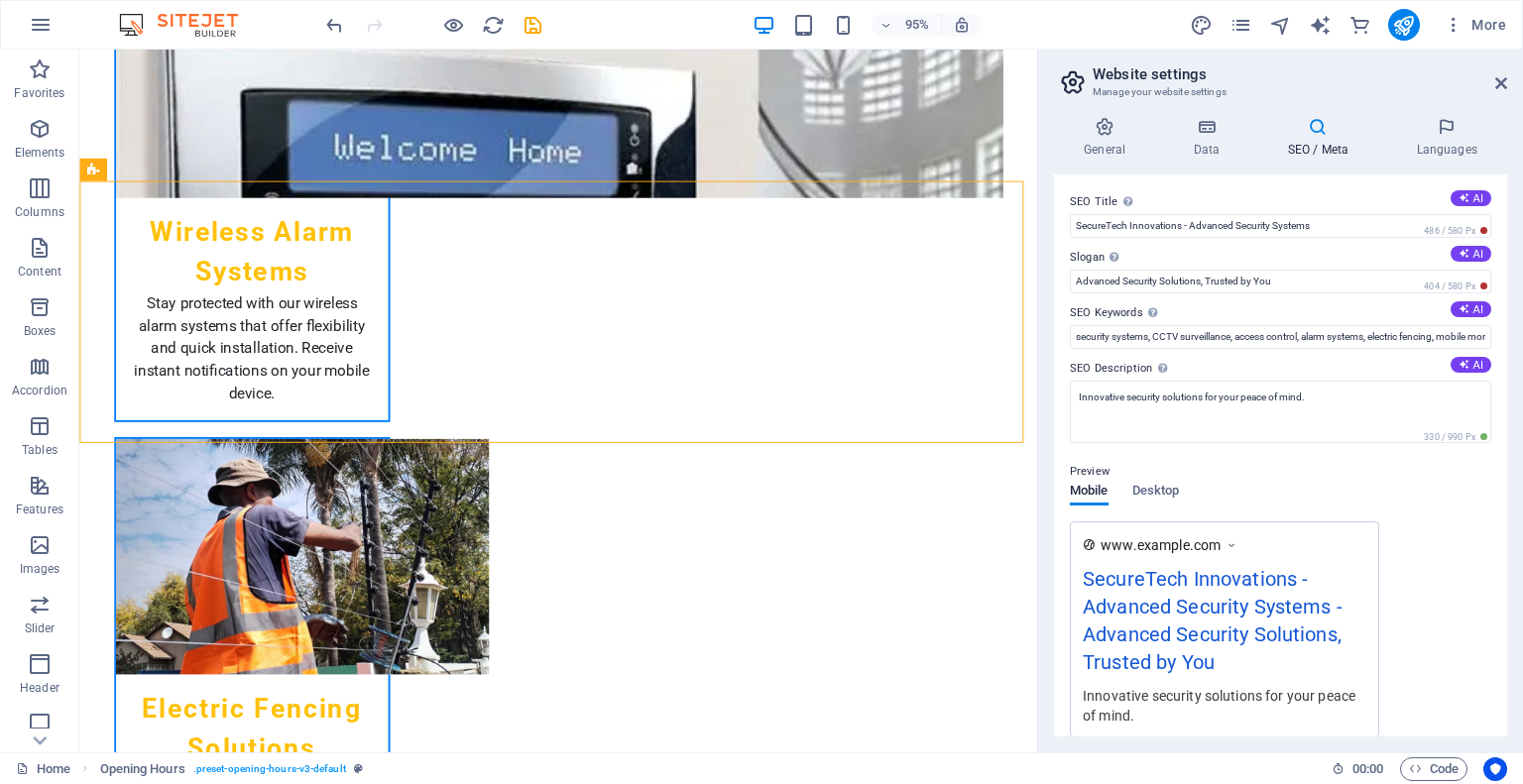 scroll, scrollTop: 99, scrollLeft: 0, axis: vertical 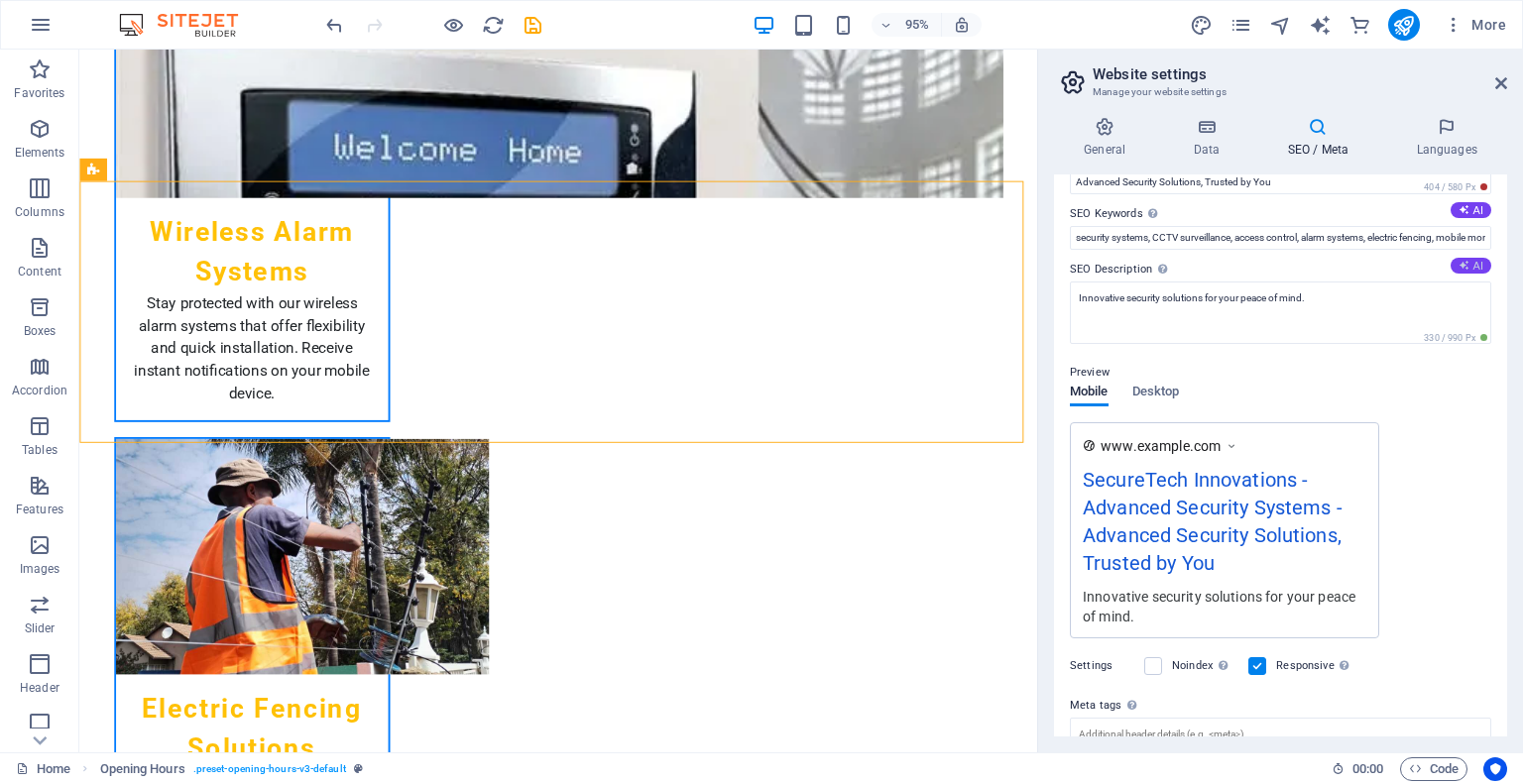 click on "AI" at bounding box center [1470, 266] 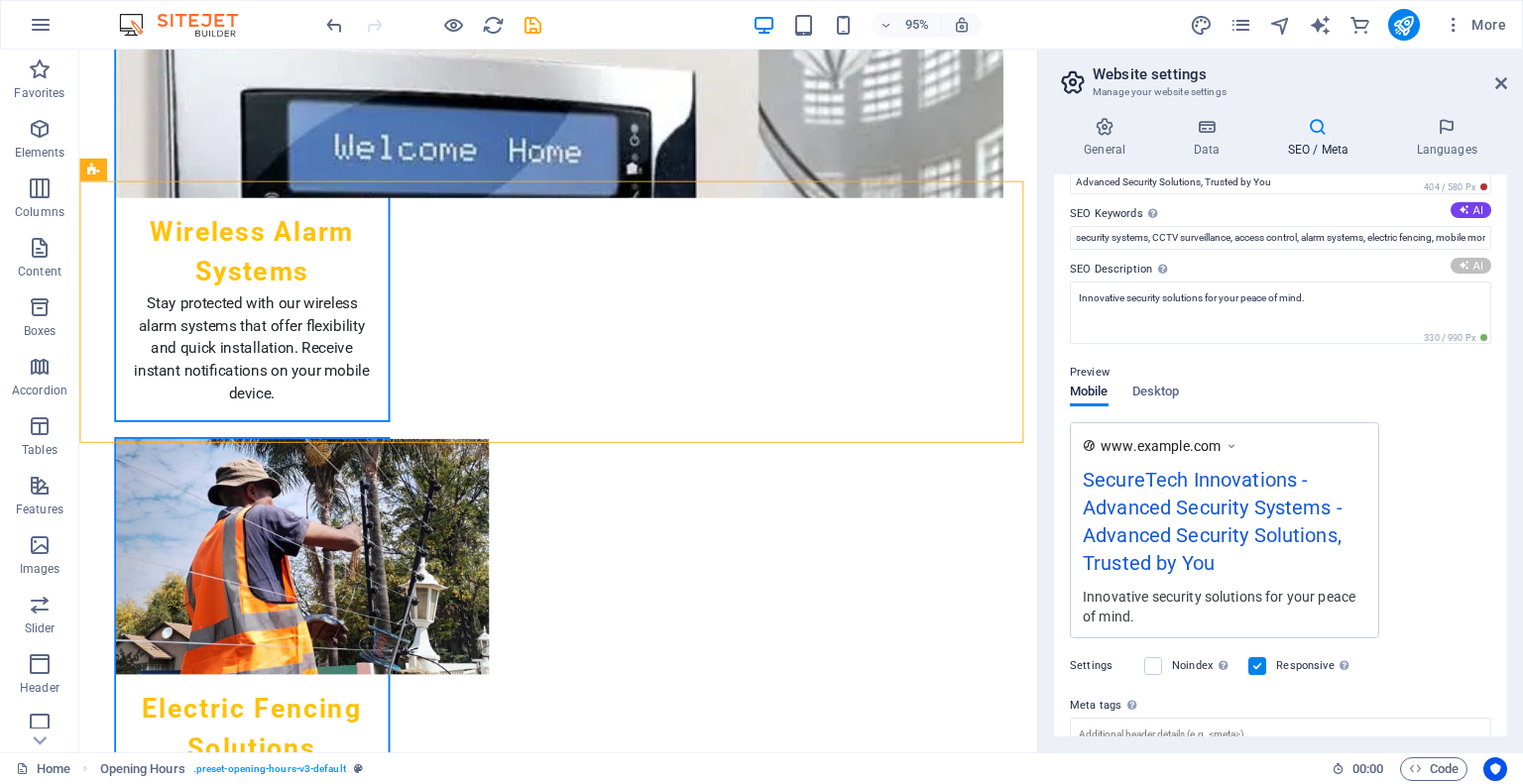 type on "Discover innovative security solutions at SecureTech Innovations. Reliable CCTV, access control, alarms & more for total safety." 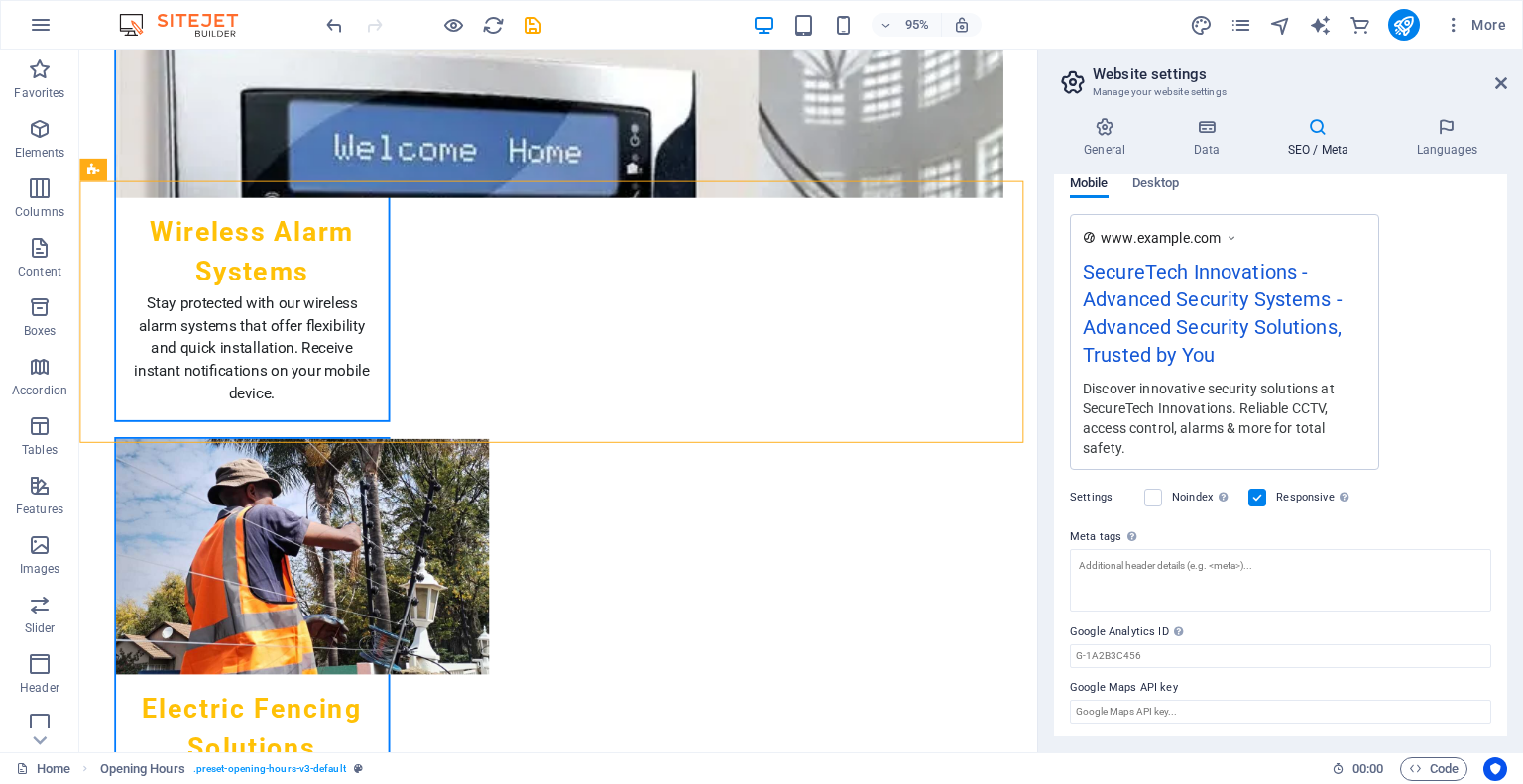scroll, scrollTop: 308, scrollLeft: 0, axis: vertical 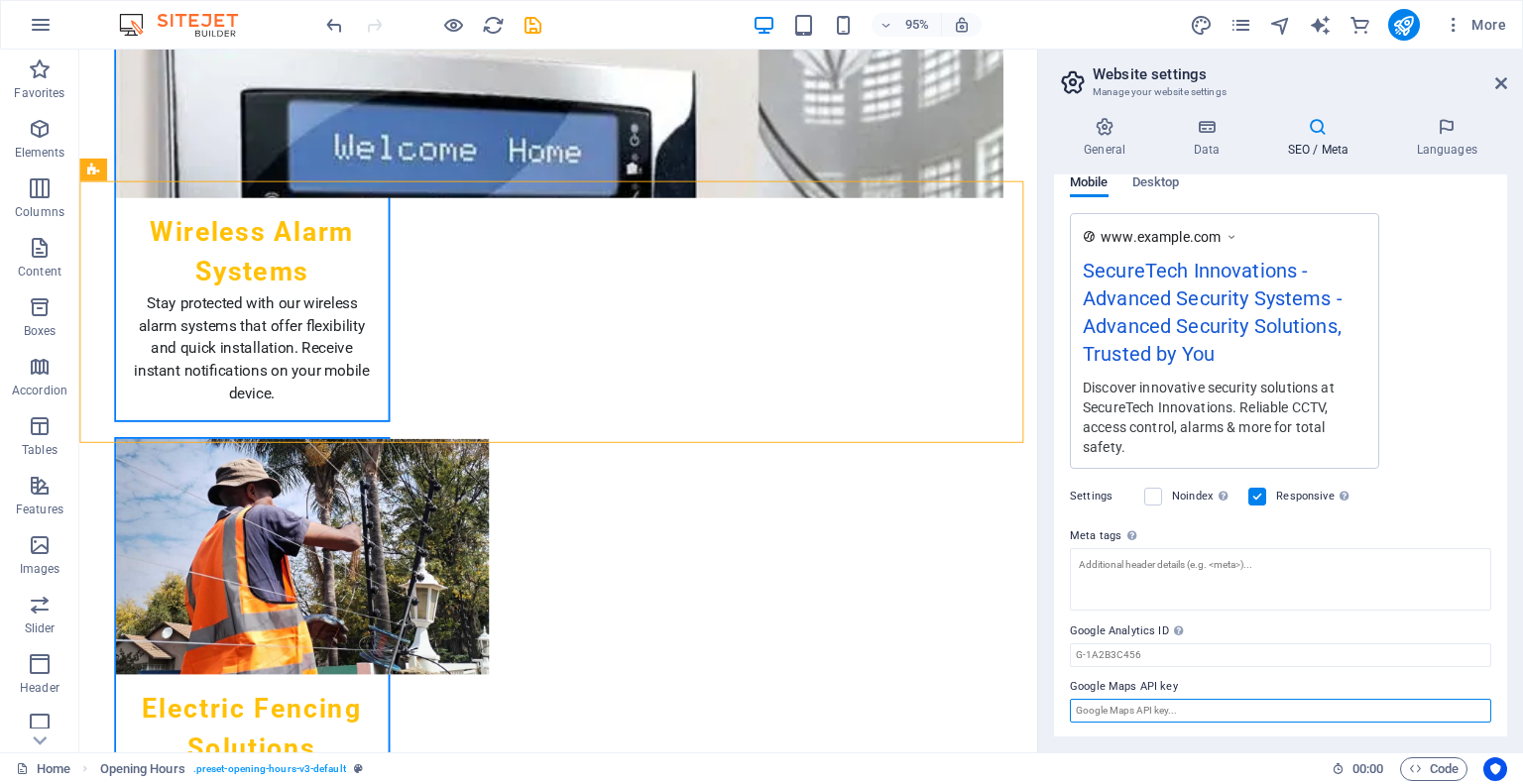 click on "Google Maps API key" at bounding box center [1280, 711] 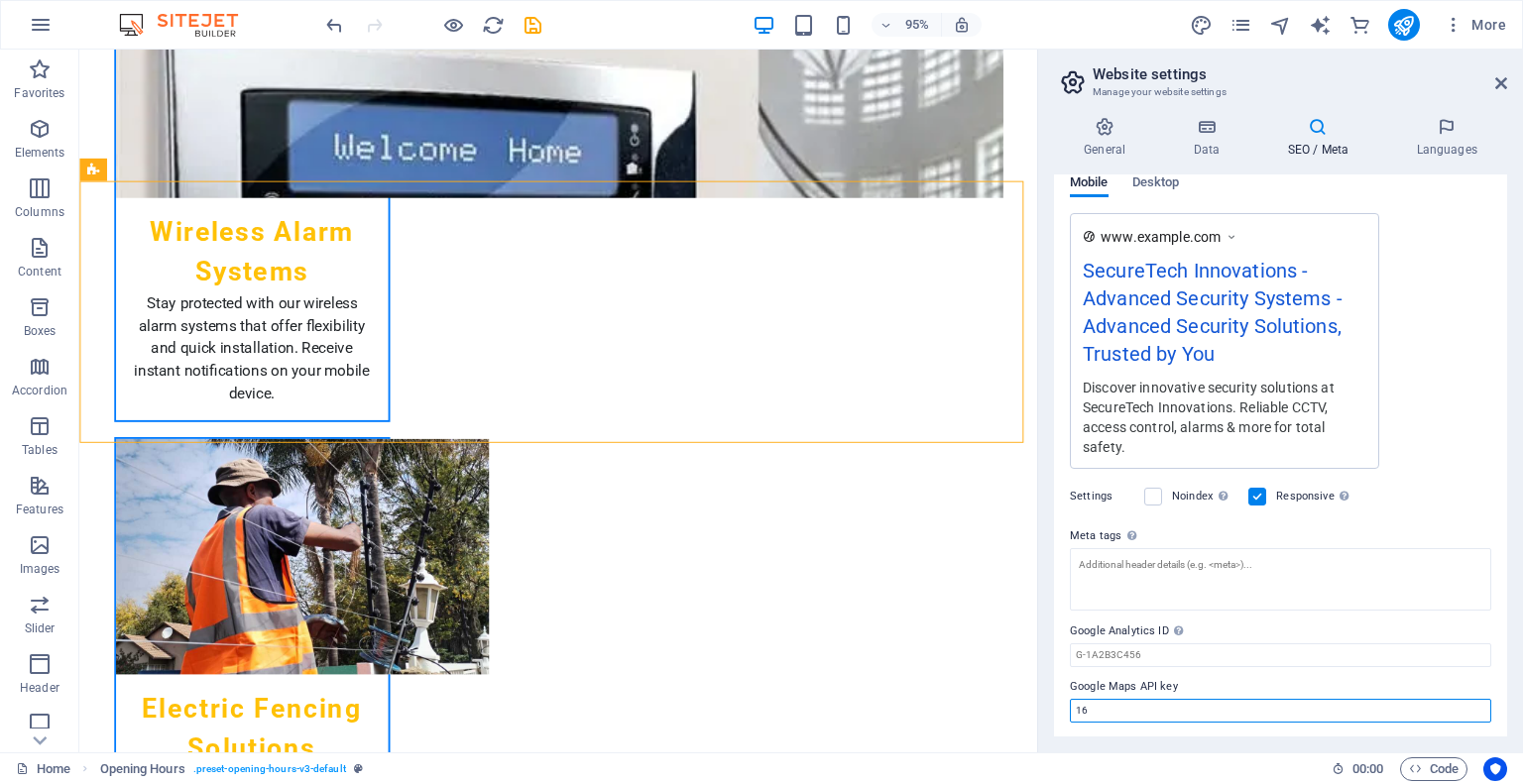 type on "1" 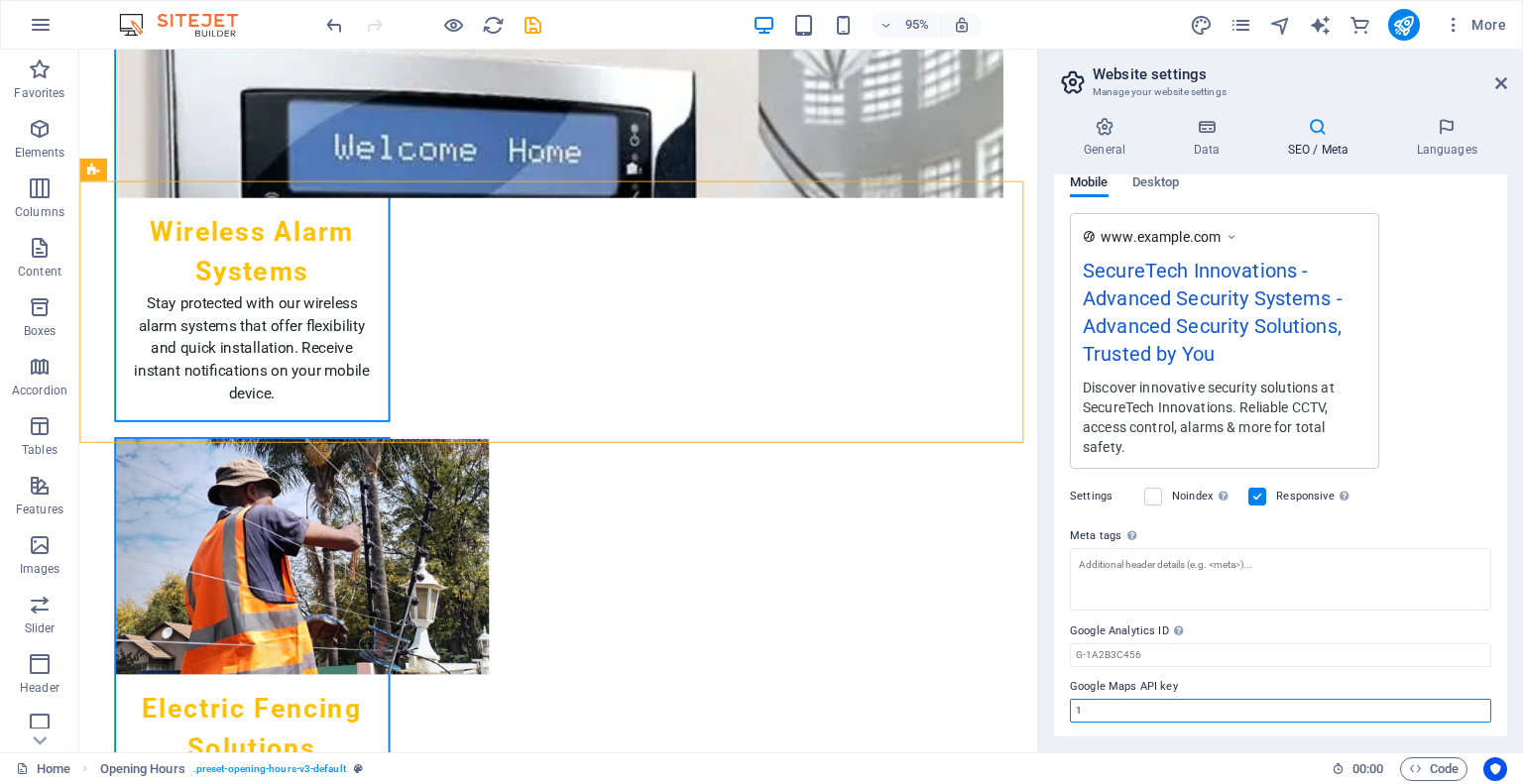 type 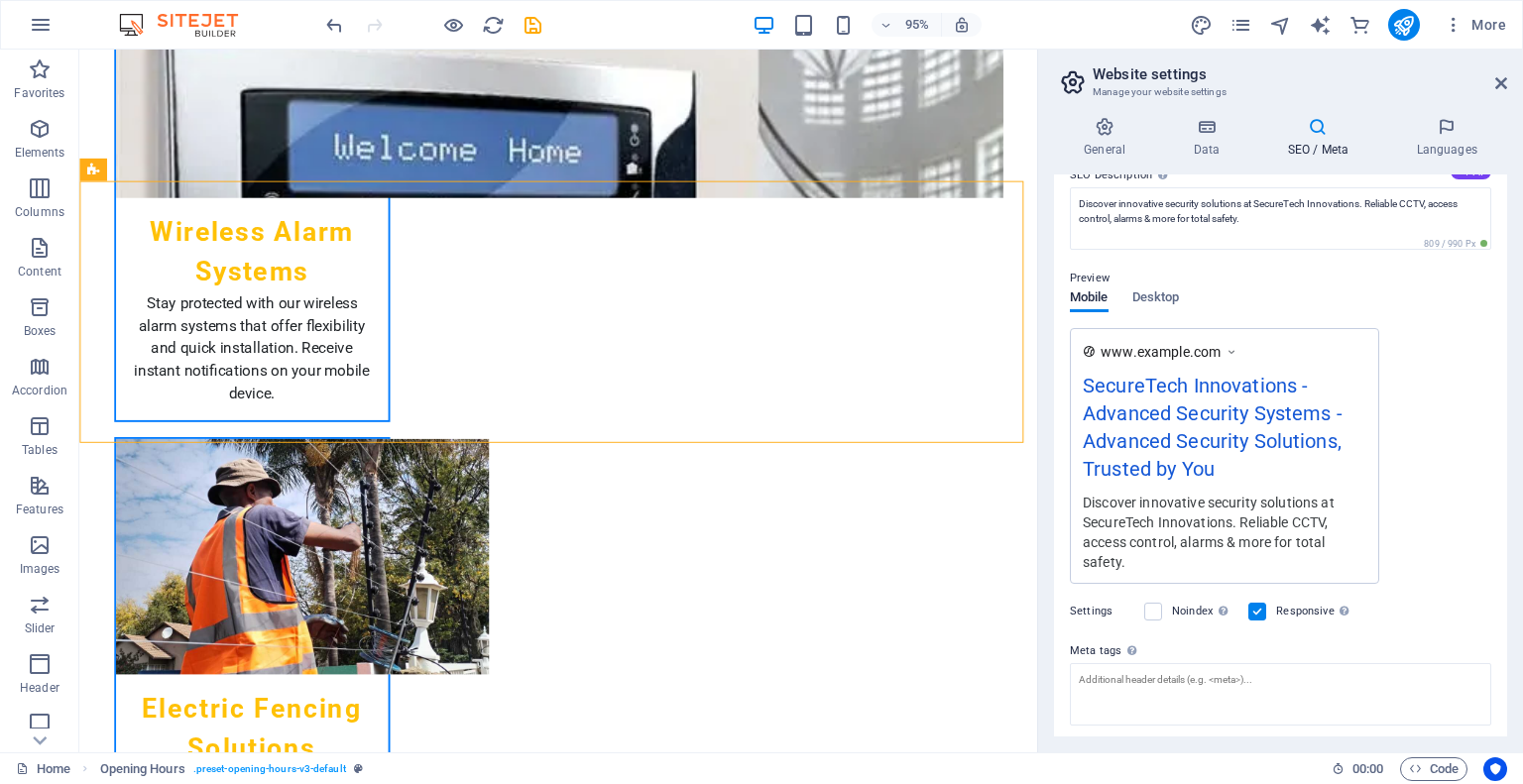 scroll, scrollTop: 198, scrollLeft: 0, axis: vertical 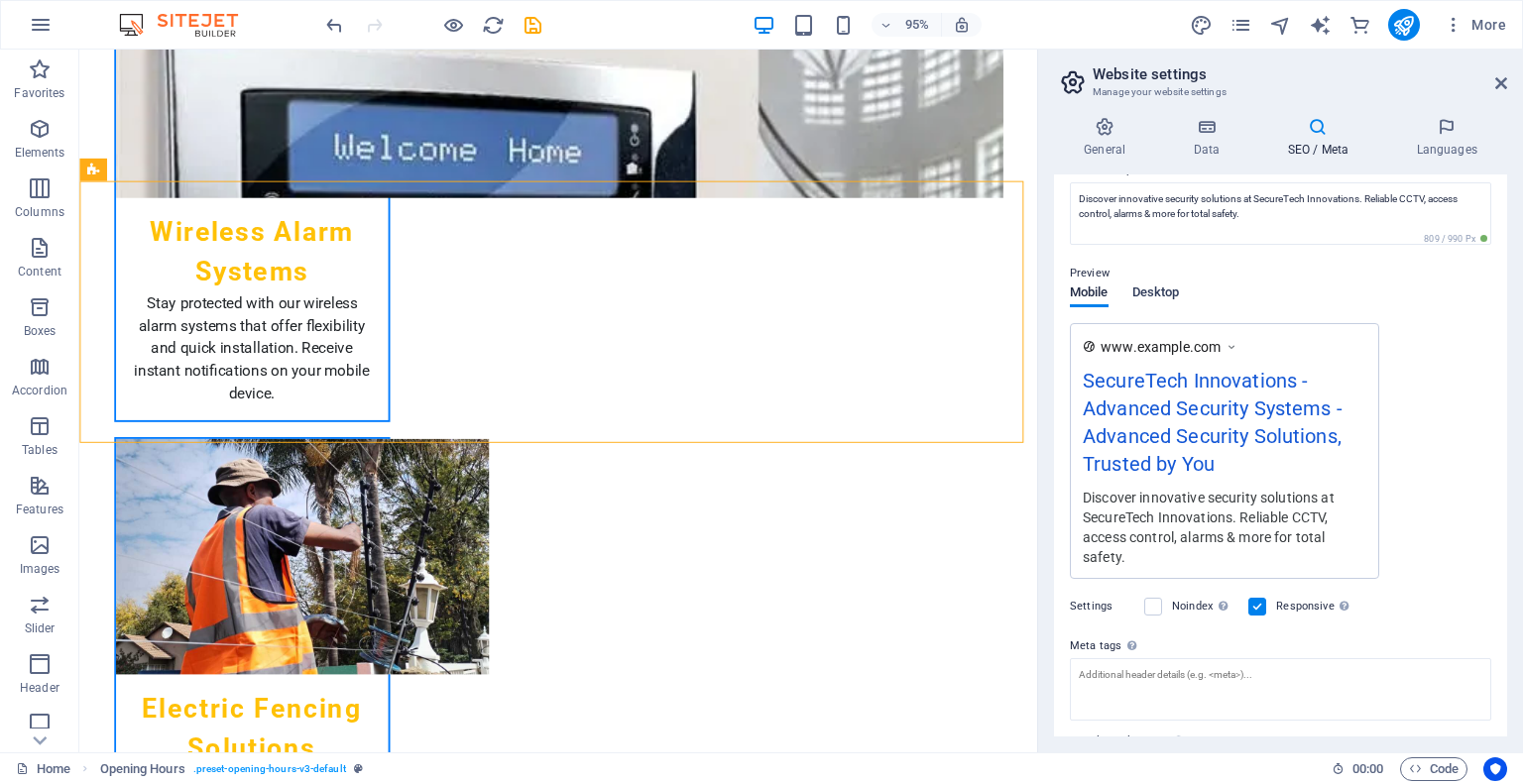 click on "Desktop" at bounding box center [1156, 294] 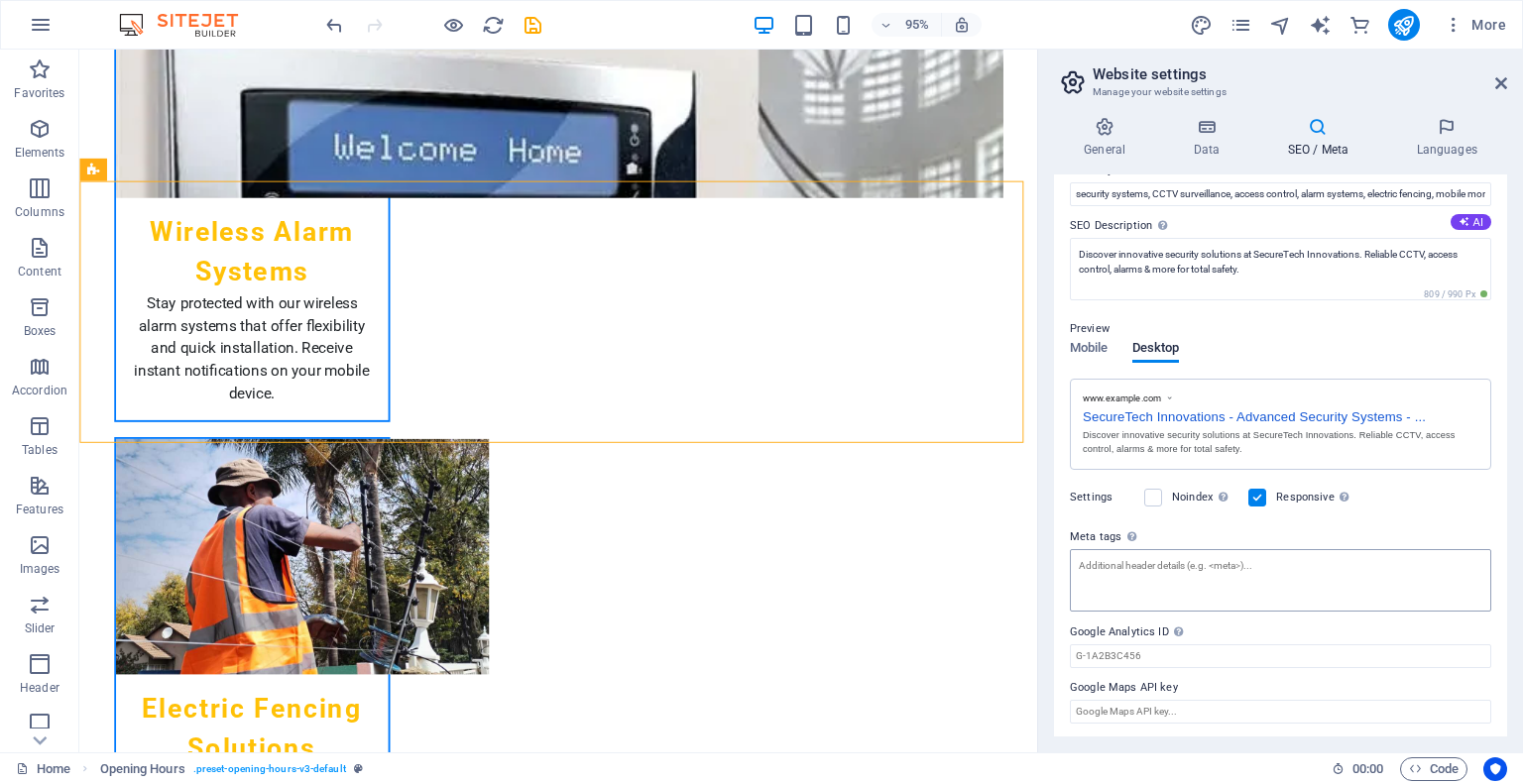 scroll, scrollTop: 0, scrollLeft: 0, axis: both 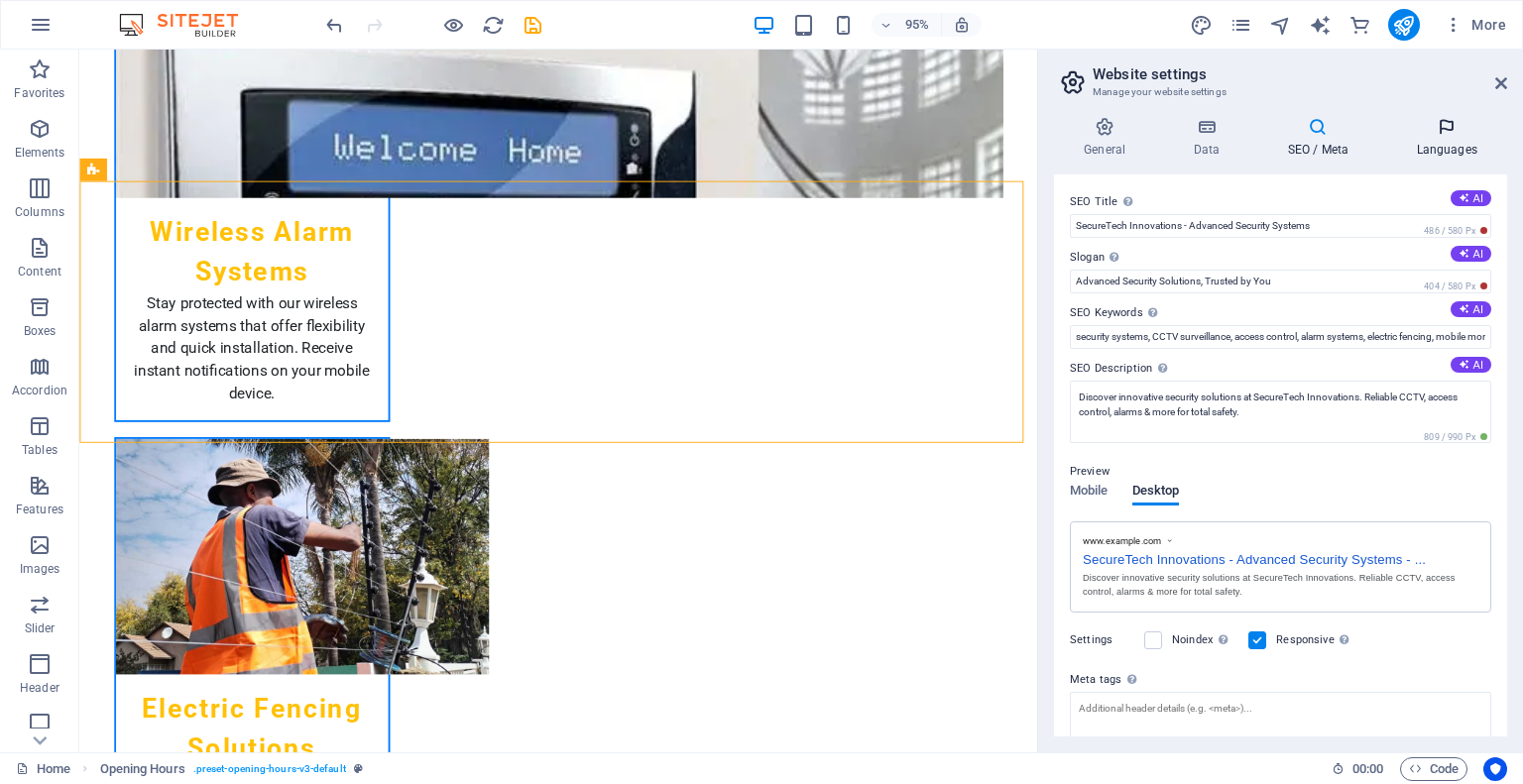click at bounding box center [1447, 127] 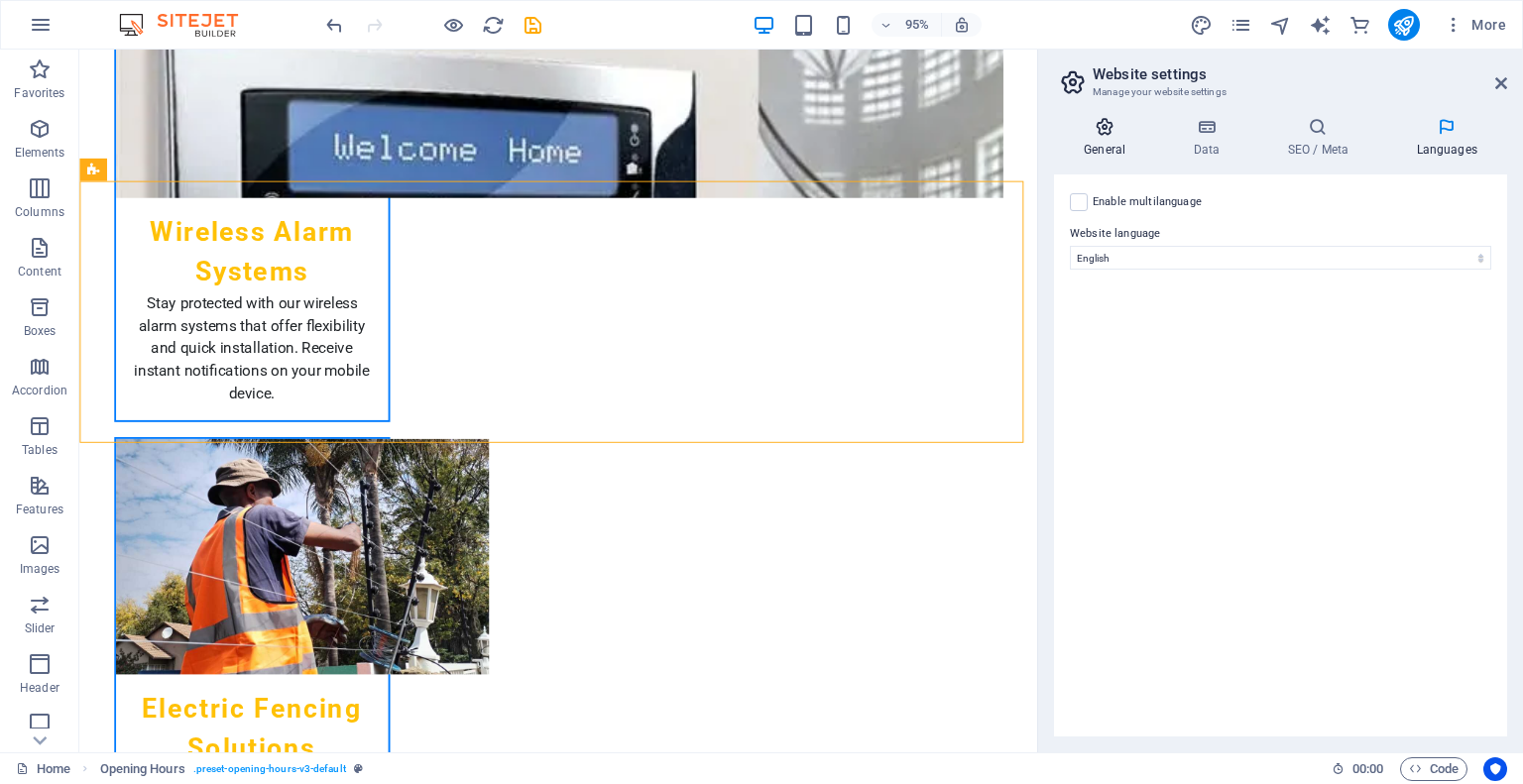 click at bounding box center (1105, 127) 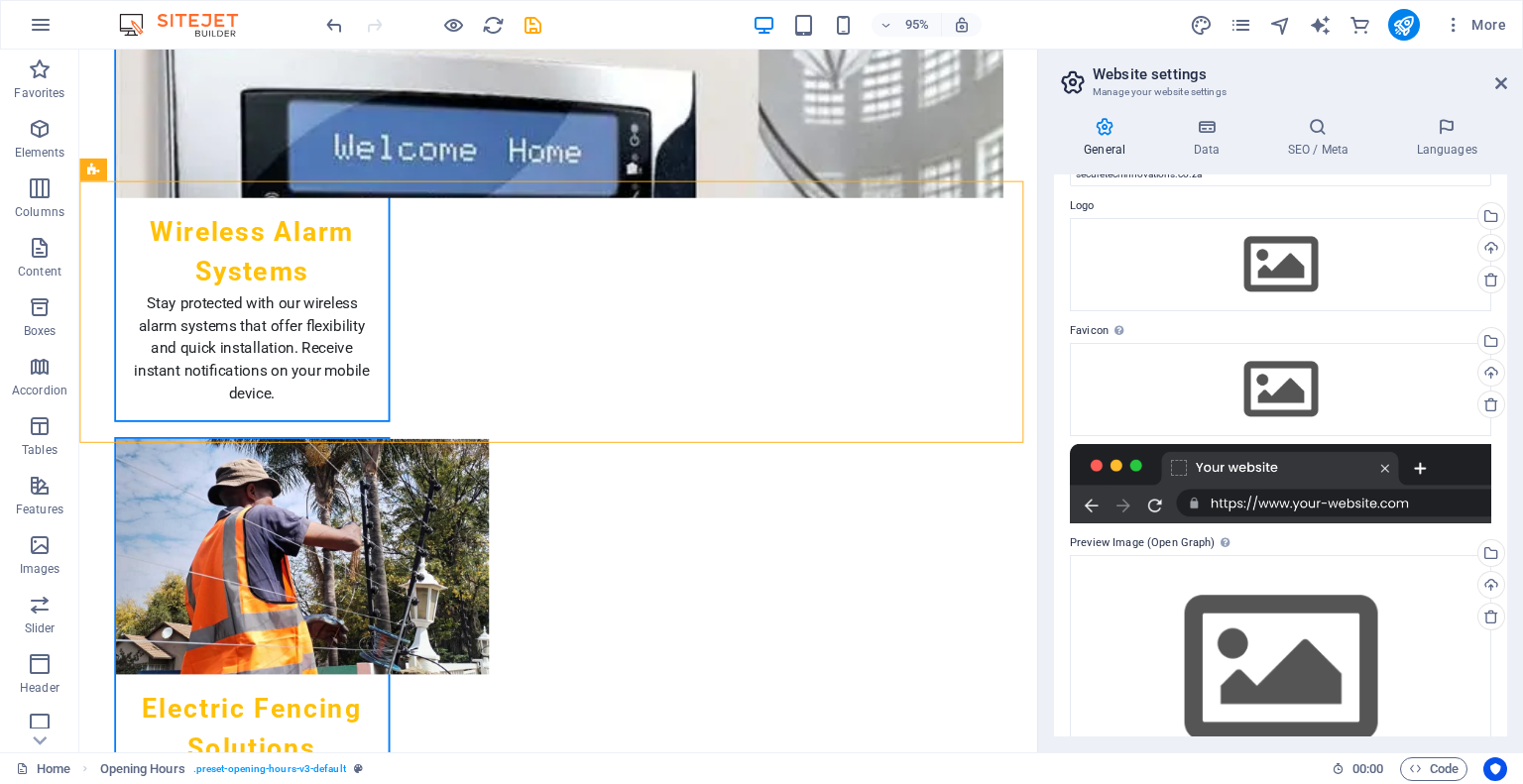 scroll, scrollTop: 0, scrollLeft: 0, axis: both 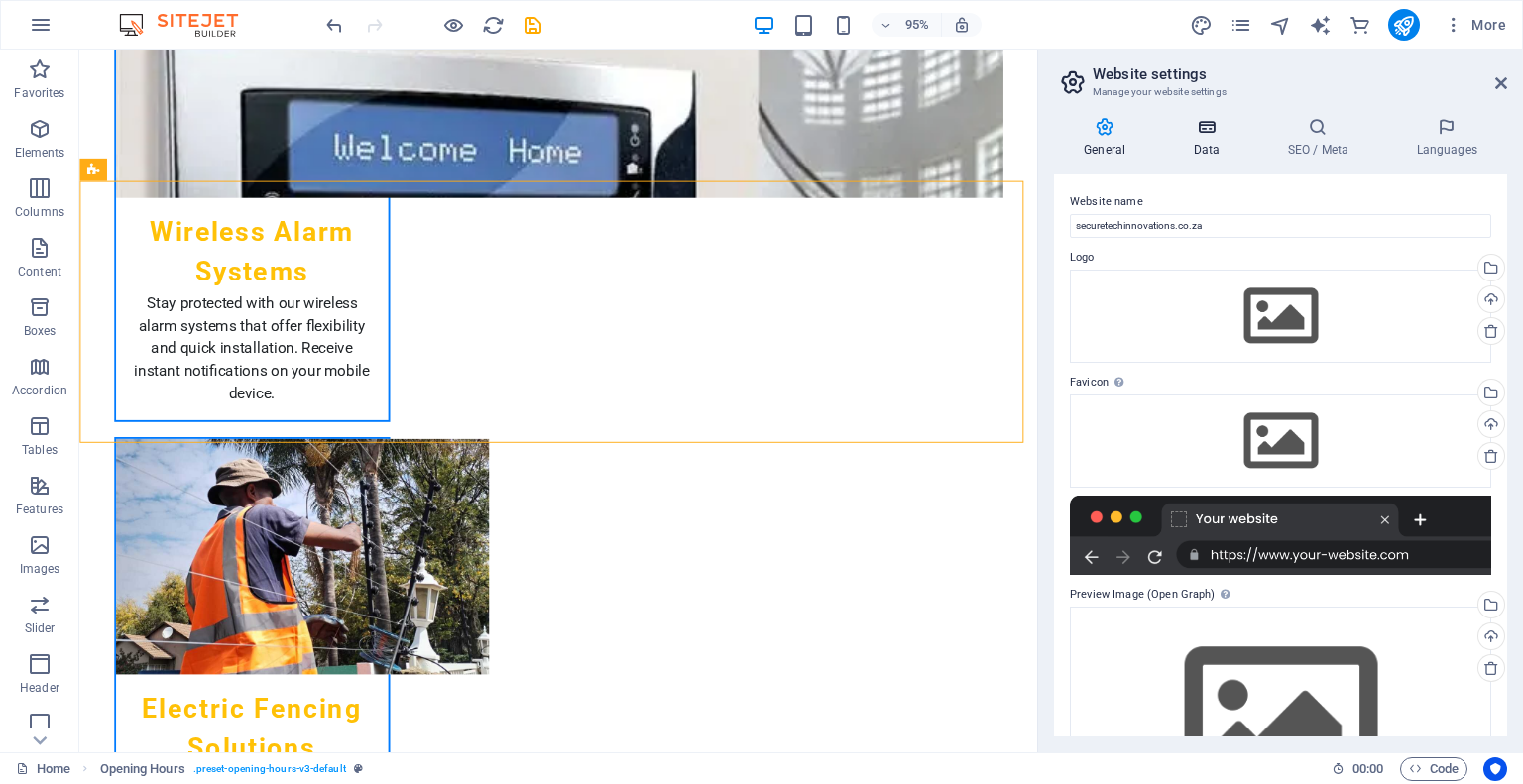 click at bounding box center [1206, 127] 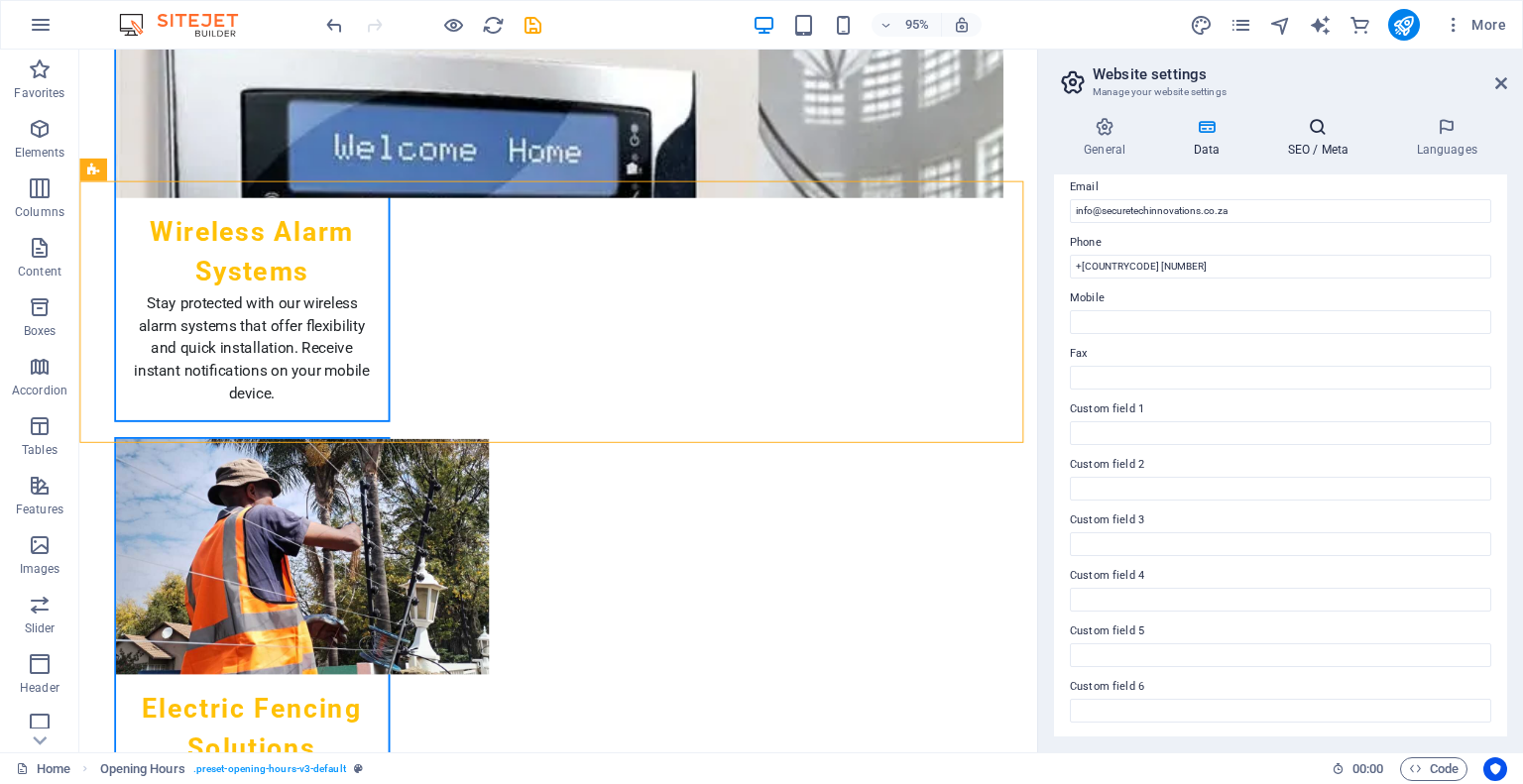 click on "SEO / Meta" at bounding box center (1322, 138) 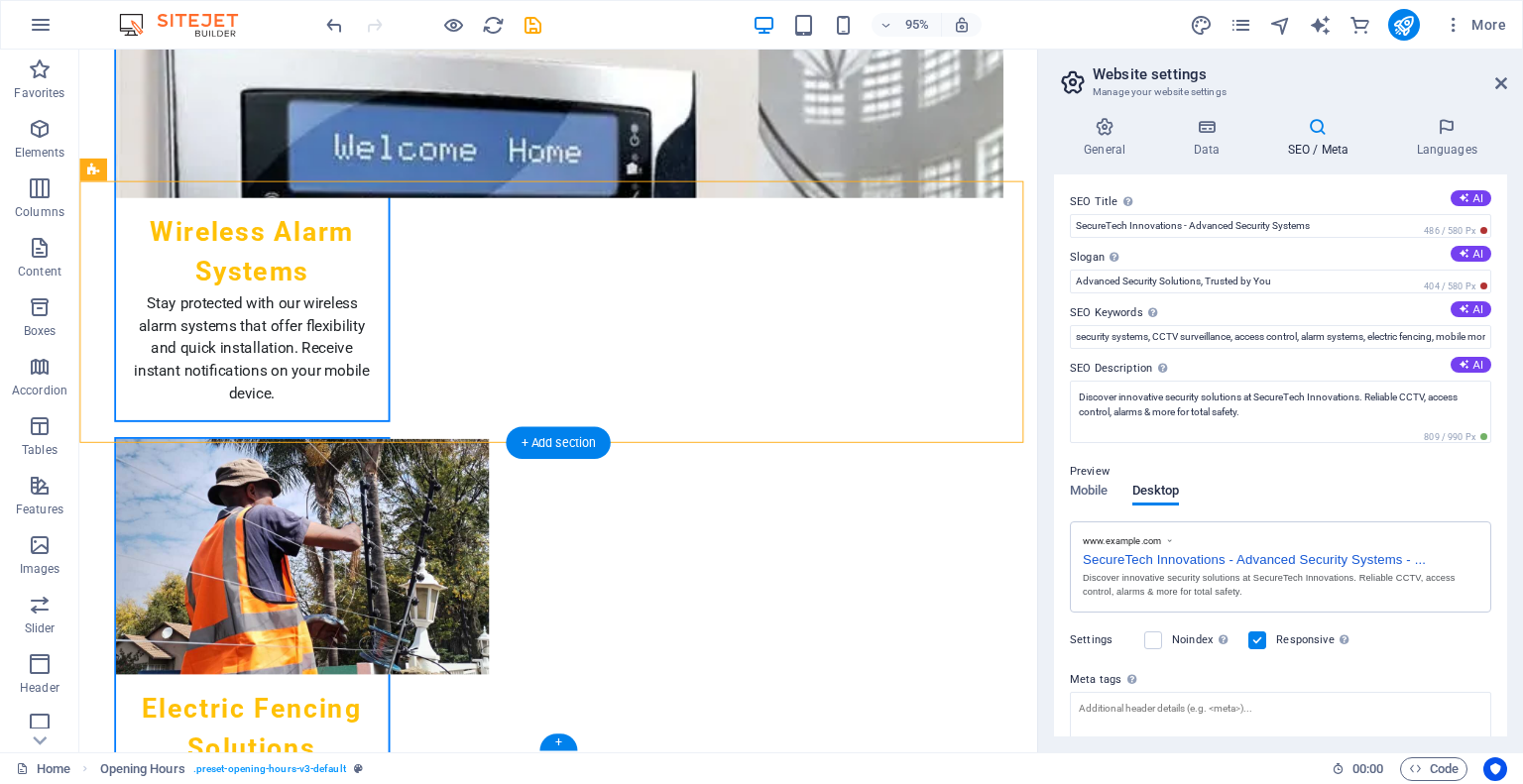 click at bounding box center (583, 5489) 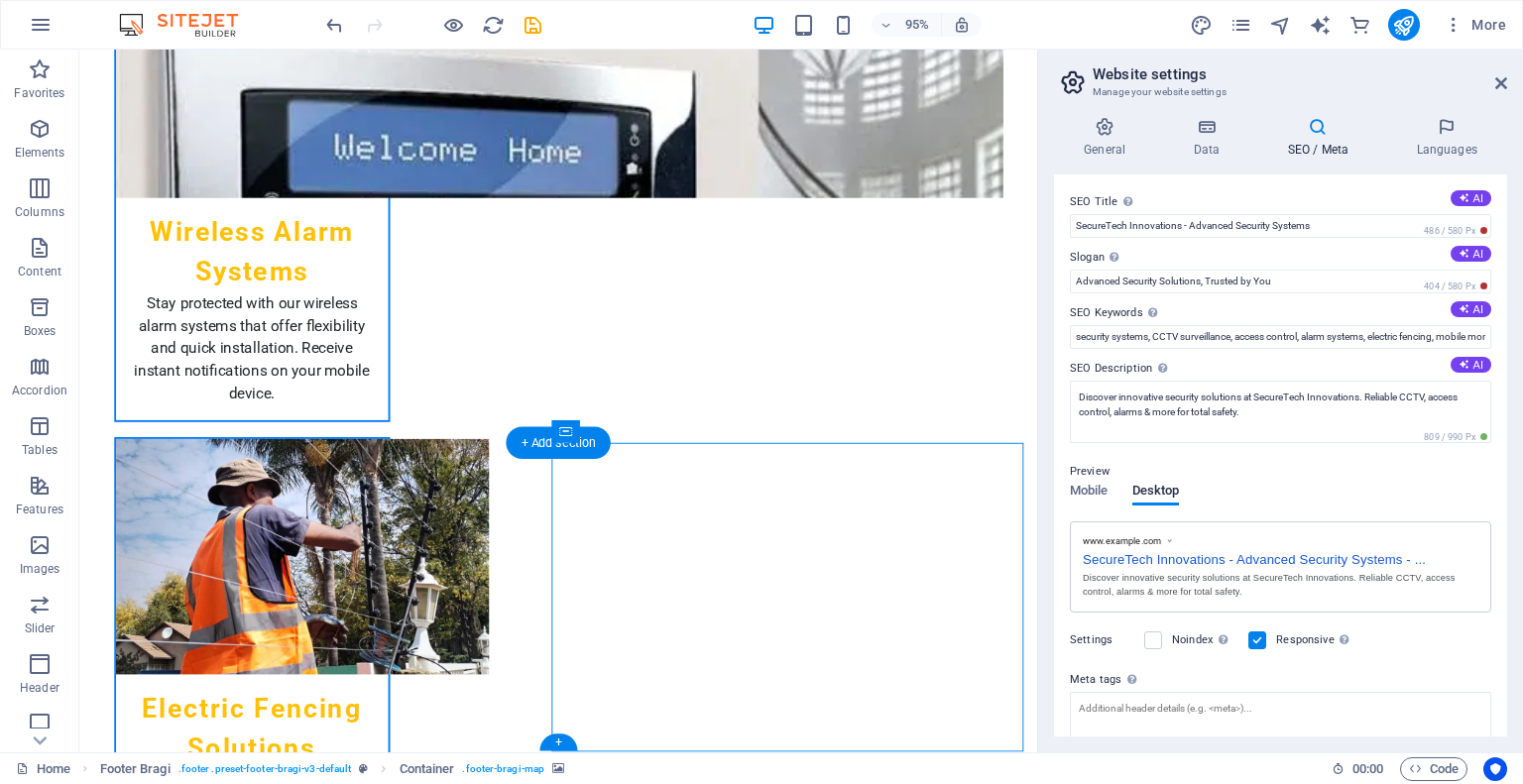 click at bounding box center [583, 5489] 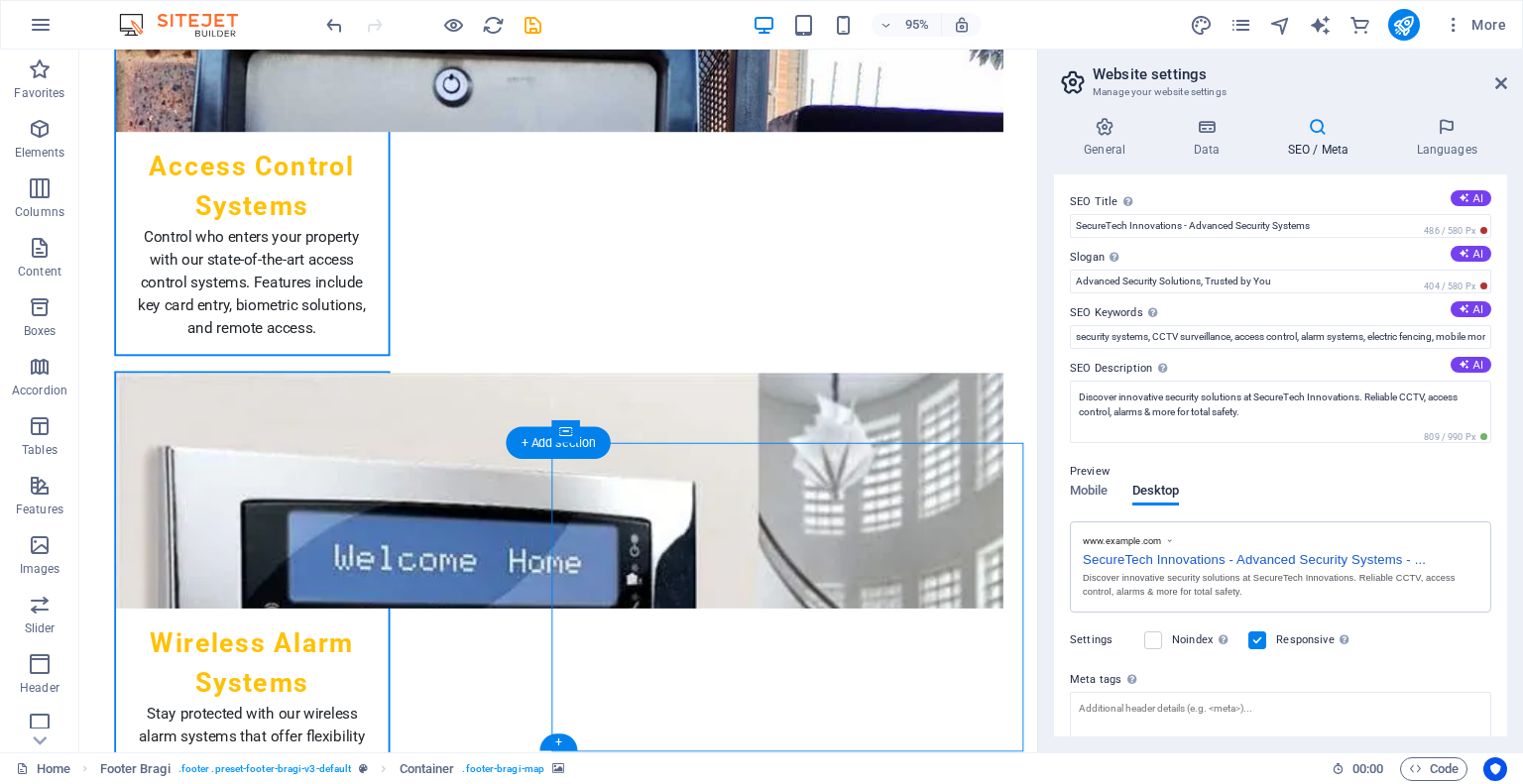 scroll, scrollTop: 3418, scrollLeft: 0, axis: vertical 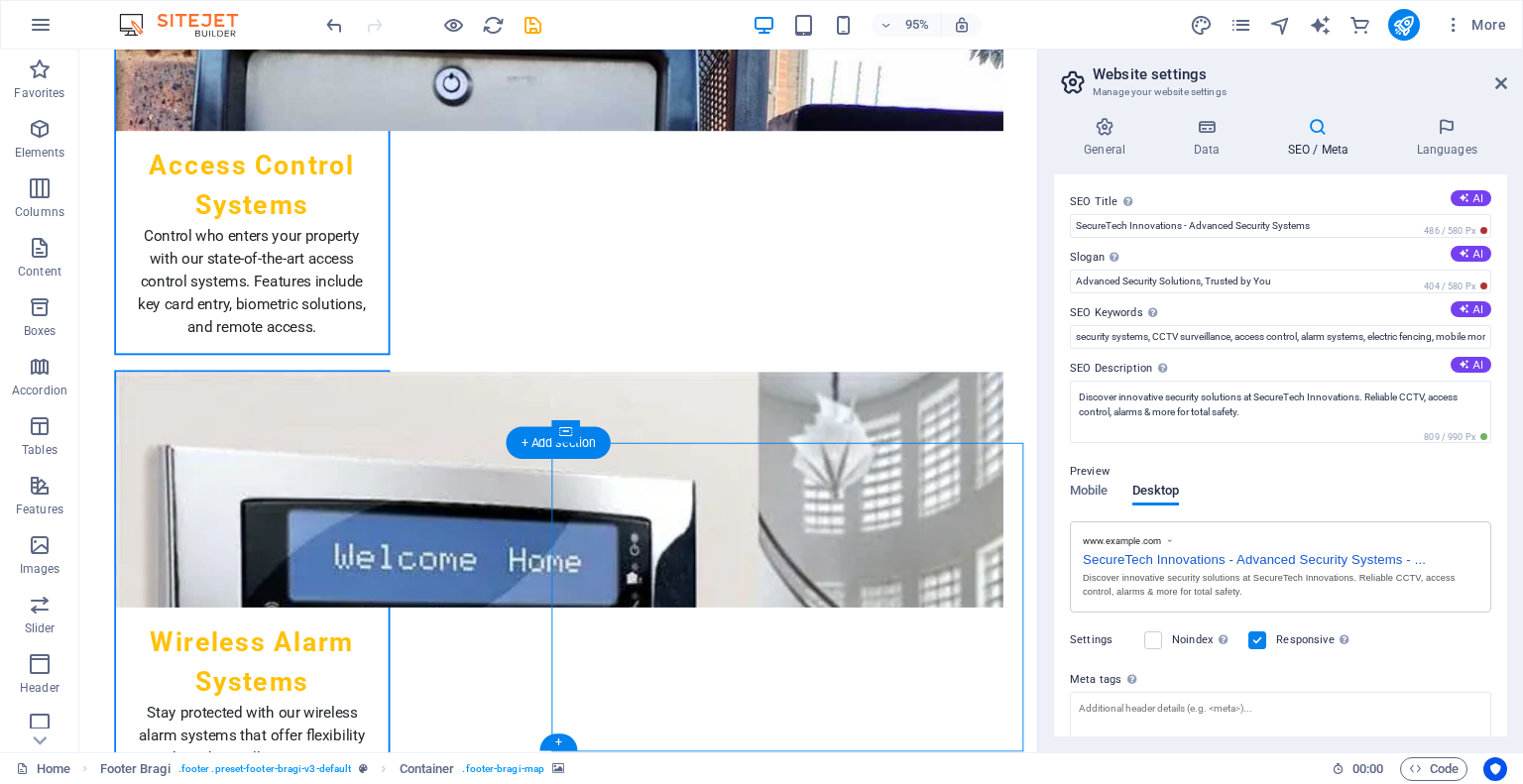 select on "px" 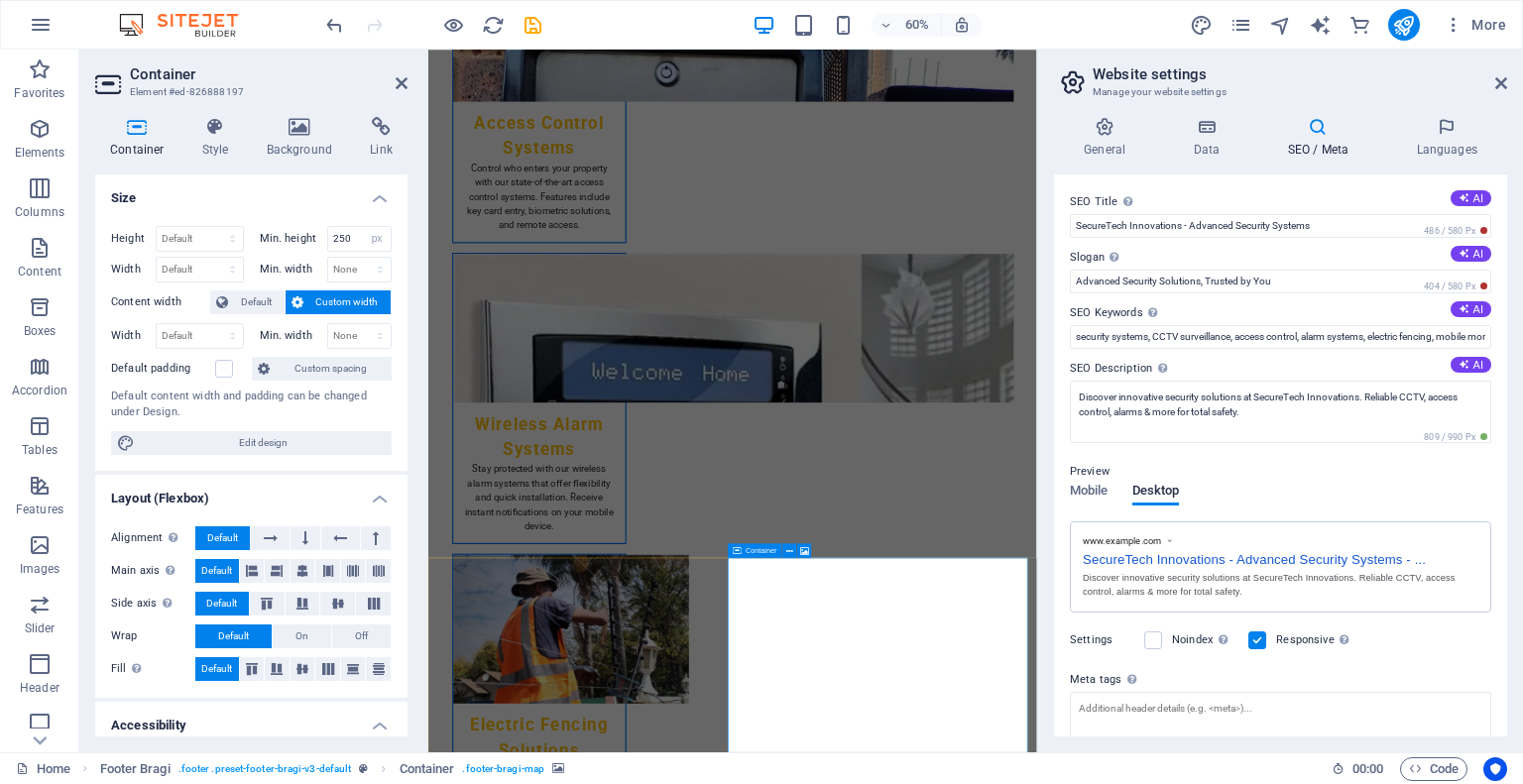 click on "Drop content here or  Add elements  Paste clipboard" at bounding box center [935, 6154] 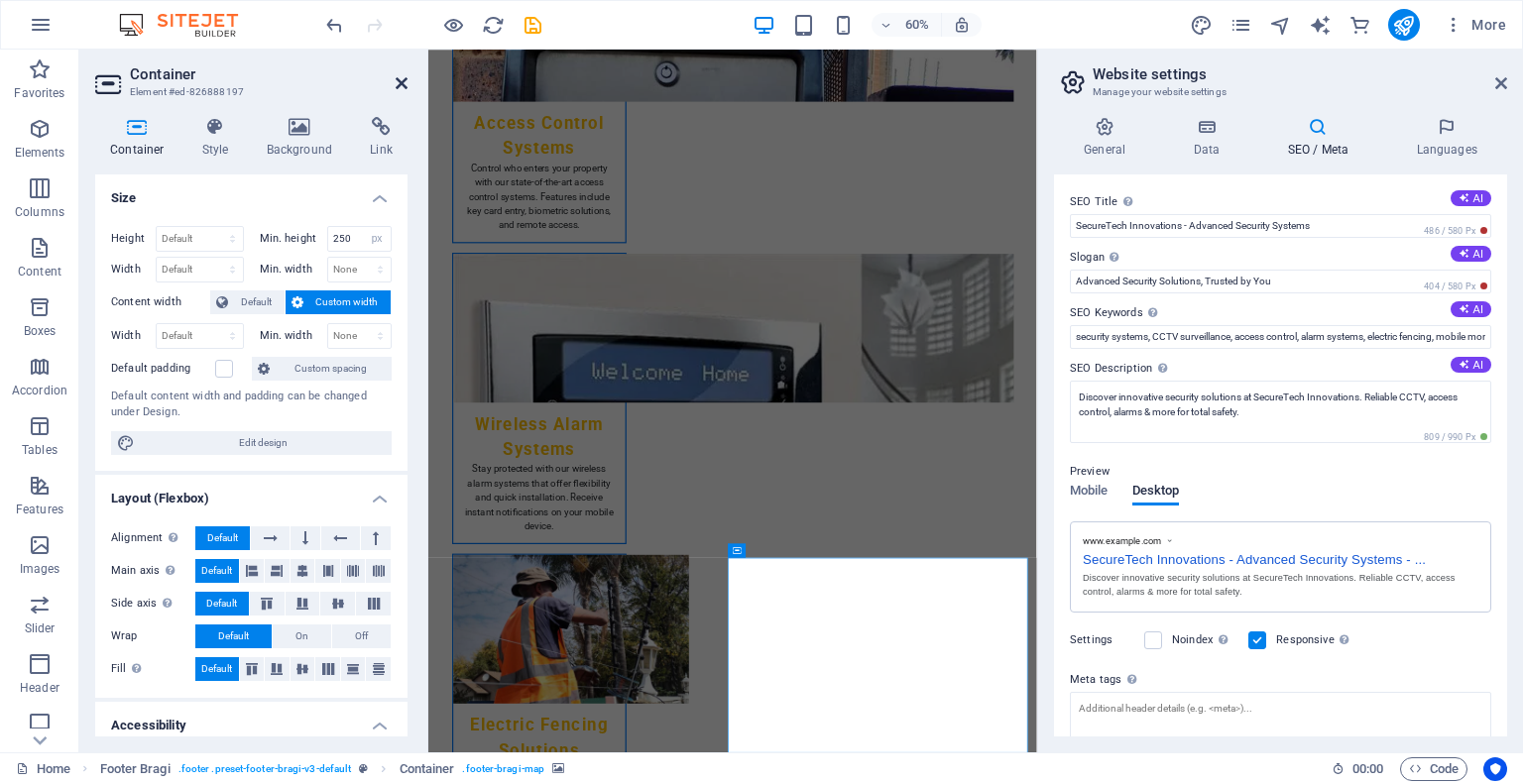 drag, startPoint x: 399, startPoint y: 74, endPoint x: 336, endPoint y: 27, distance: 78.60025 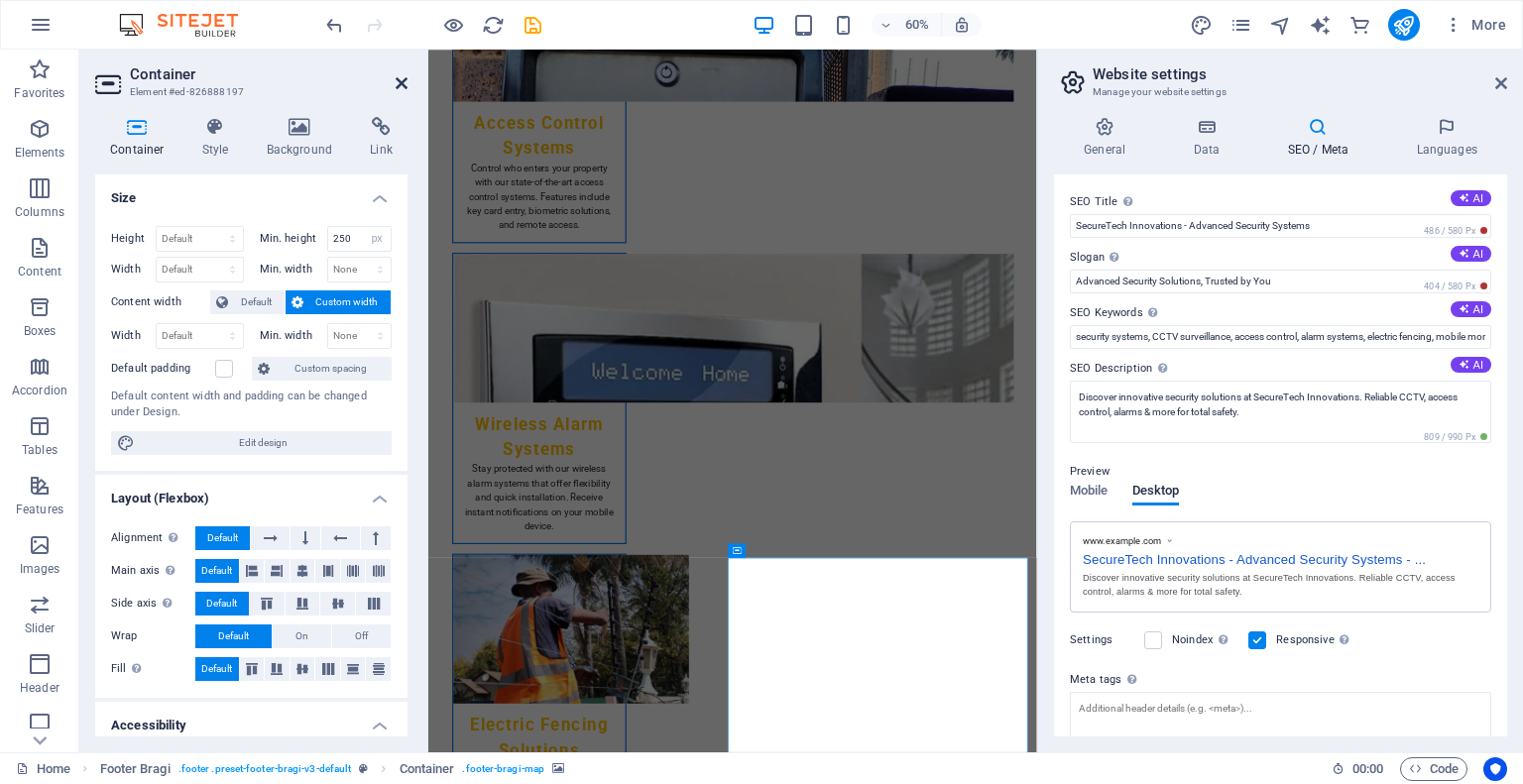 click at bounding box center (402, 83) 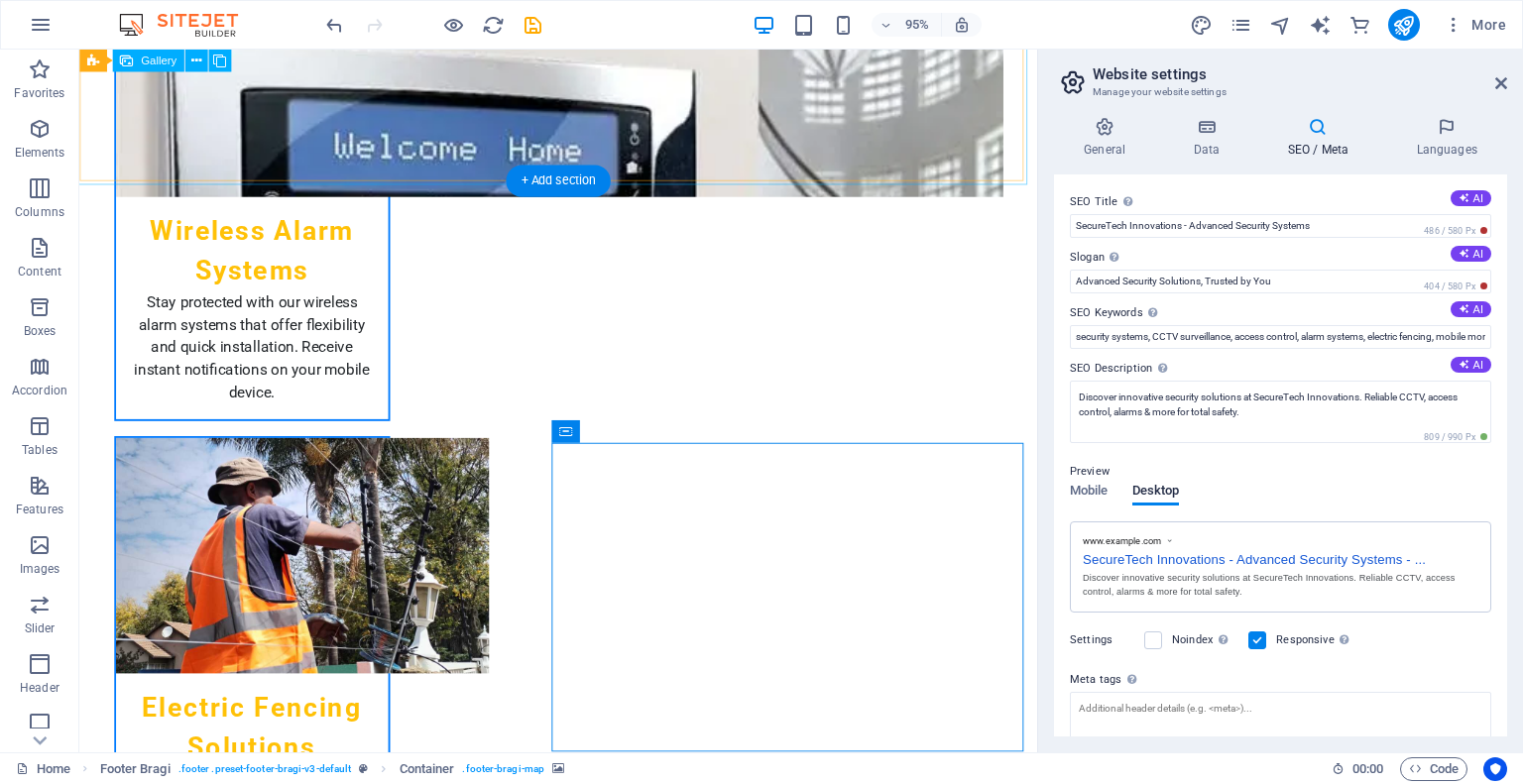 scroll, scrollTop: 3417, scrollLeft: 0, axis: vertical 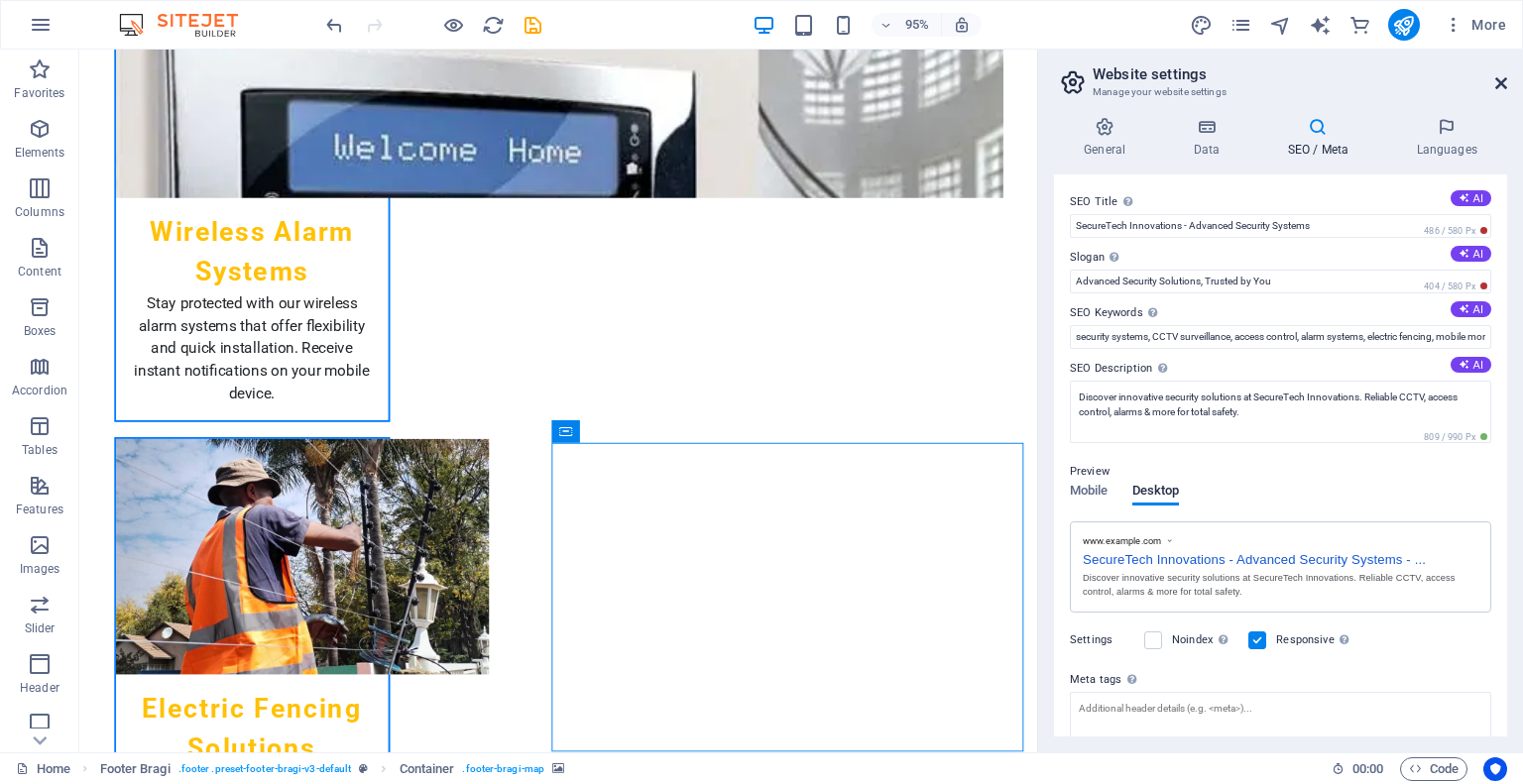 click at bounding box center [1501, 83] 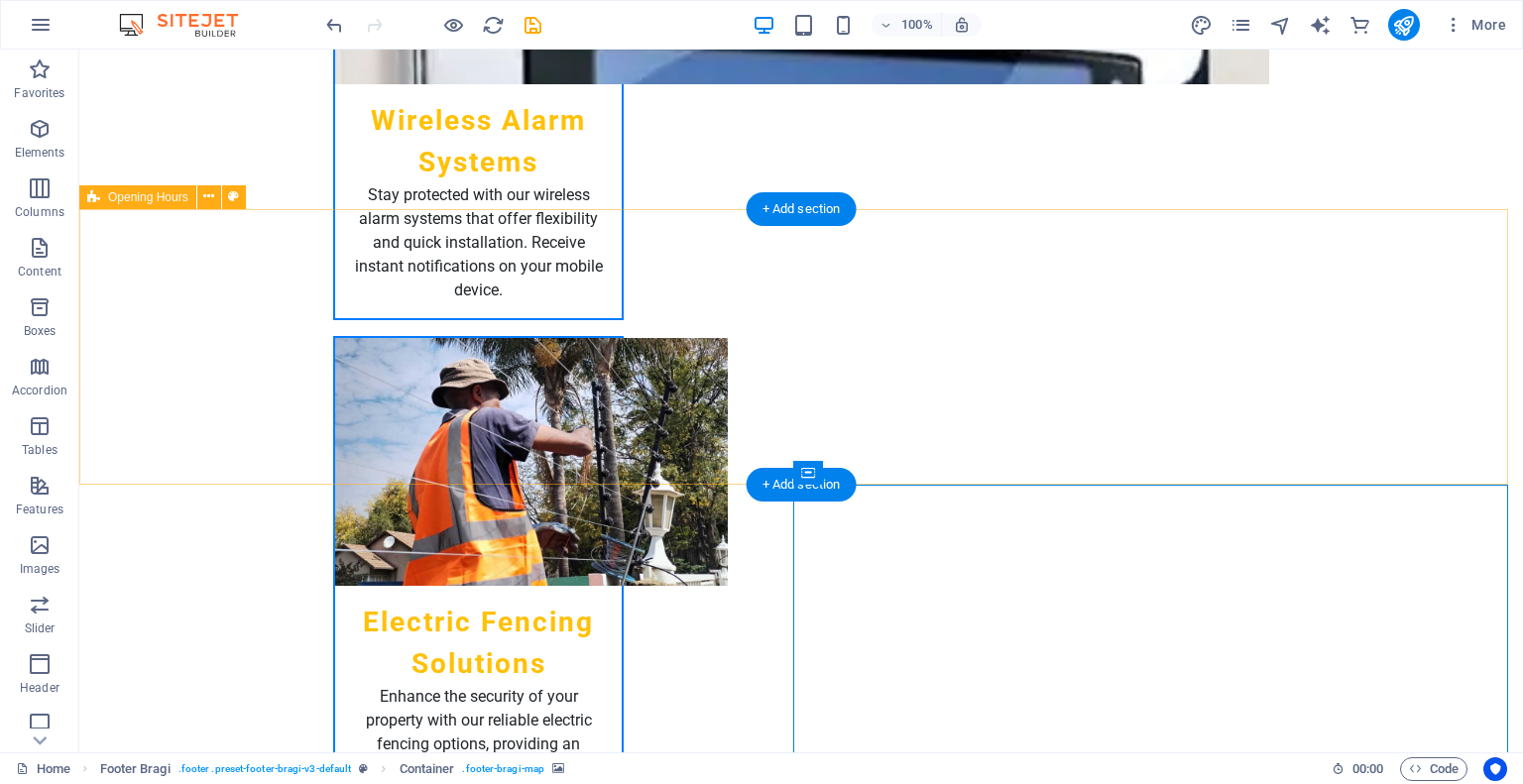 scroll, scrollTop: 3505, scrollLeft: 0, axis: vertical 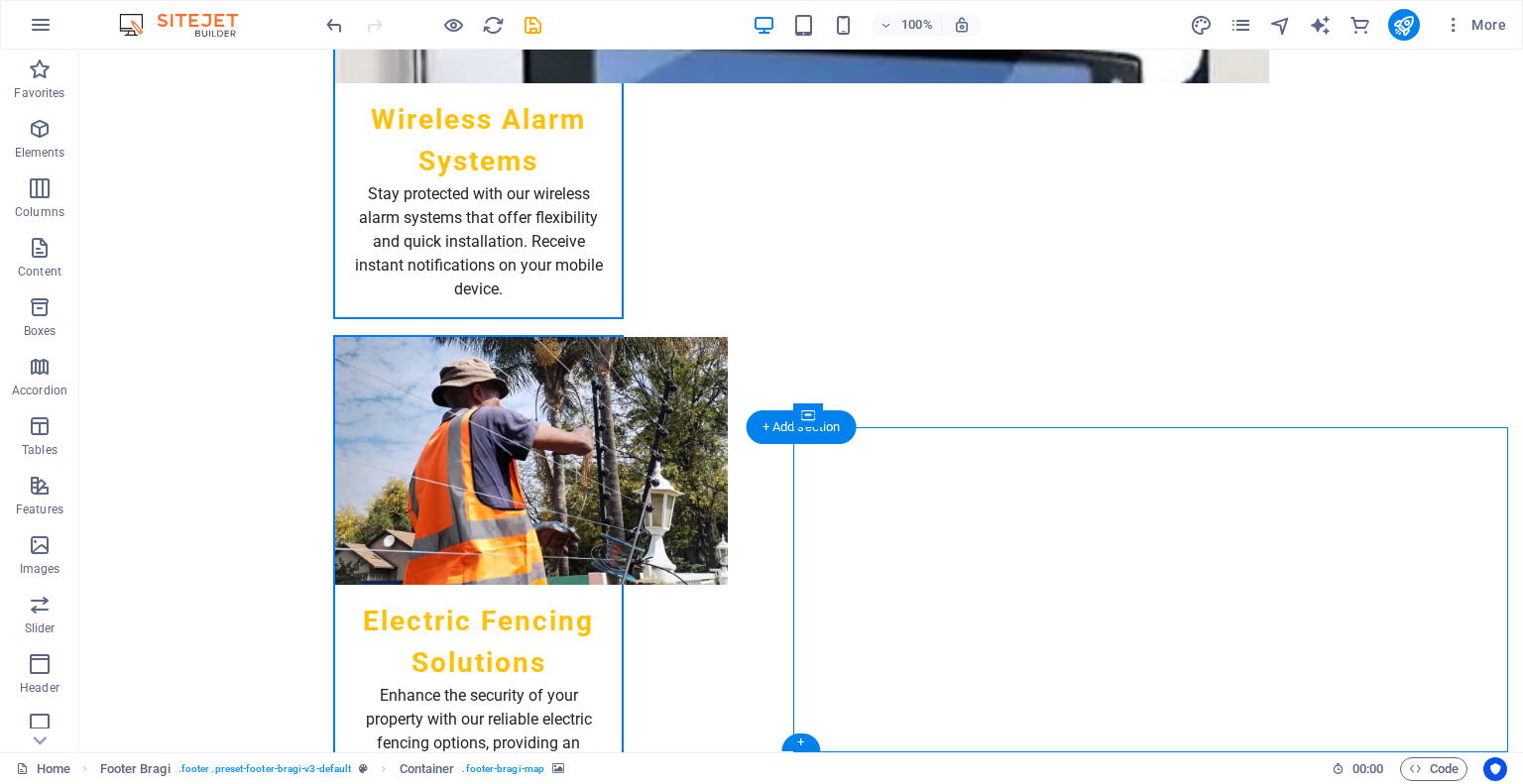 click at bounding box center [801, 5453] 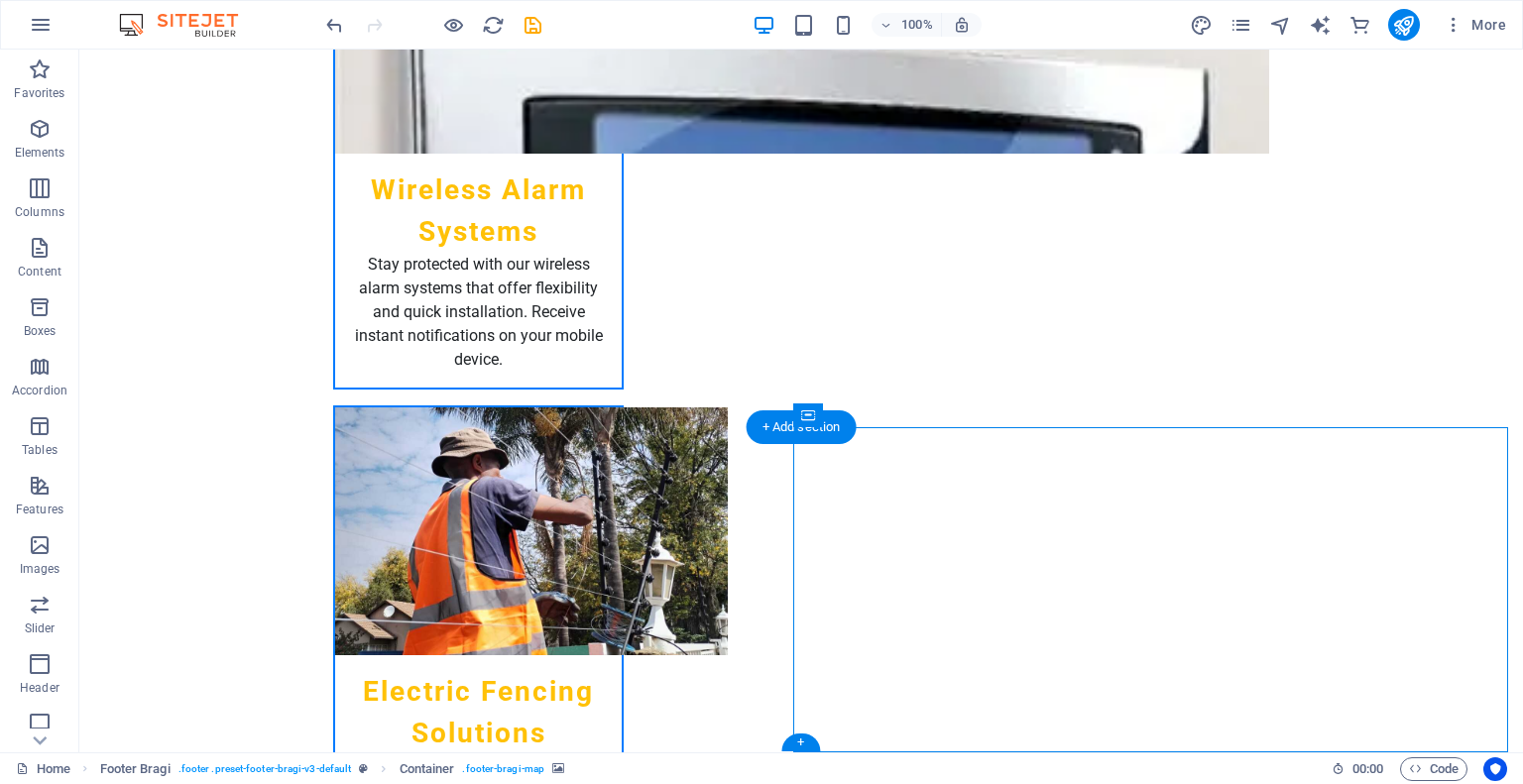 select on "px" 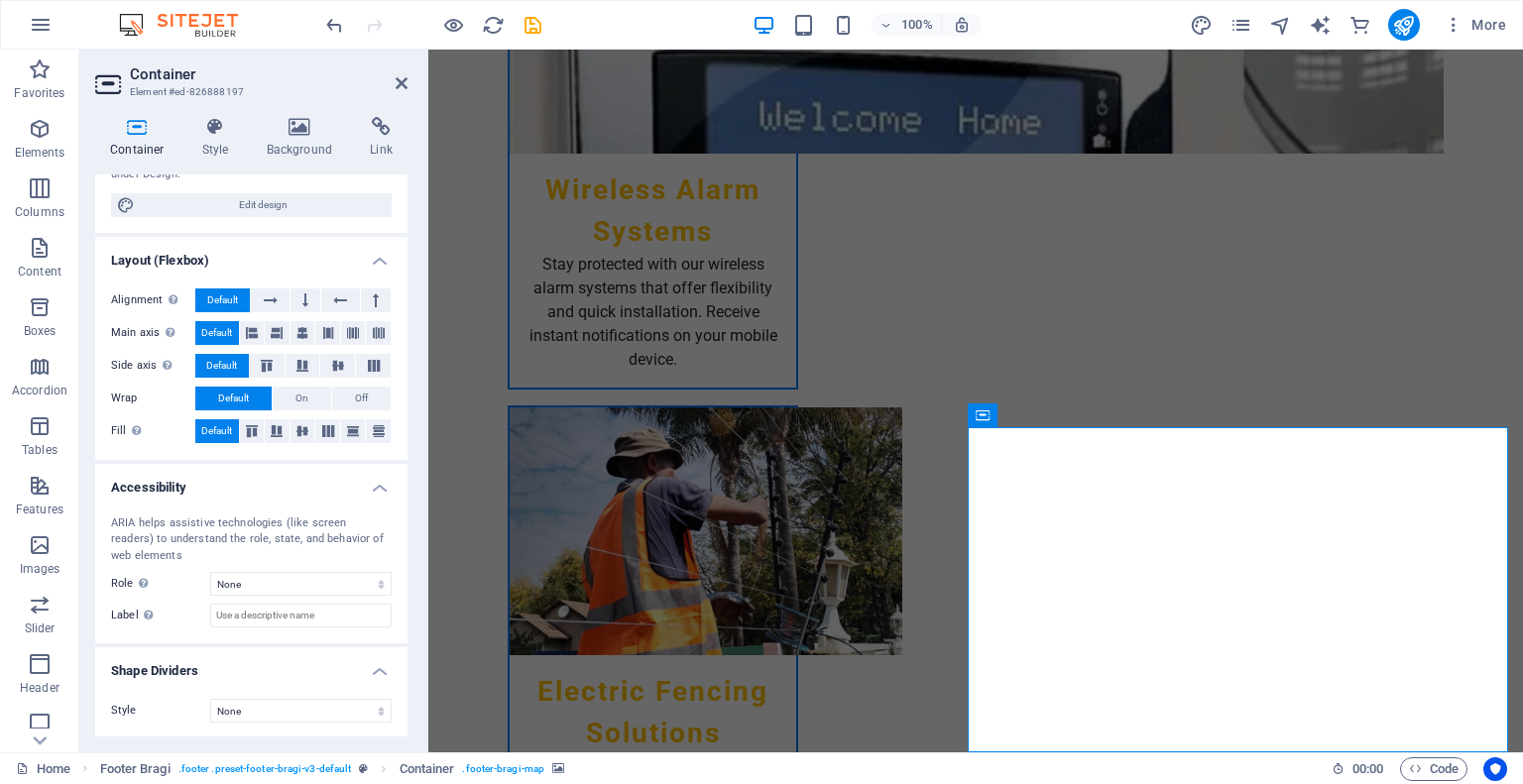 scroll, scrollTop: 0, scrollLeft: 0, axis: both 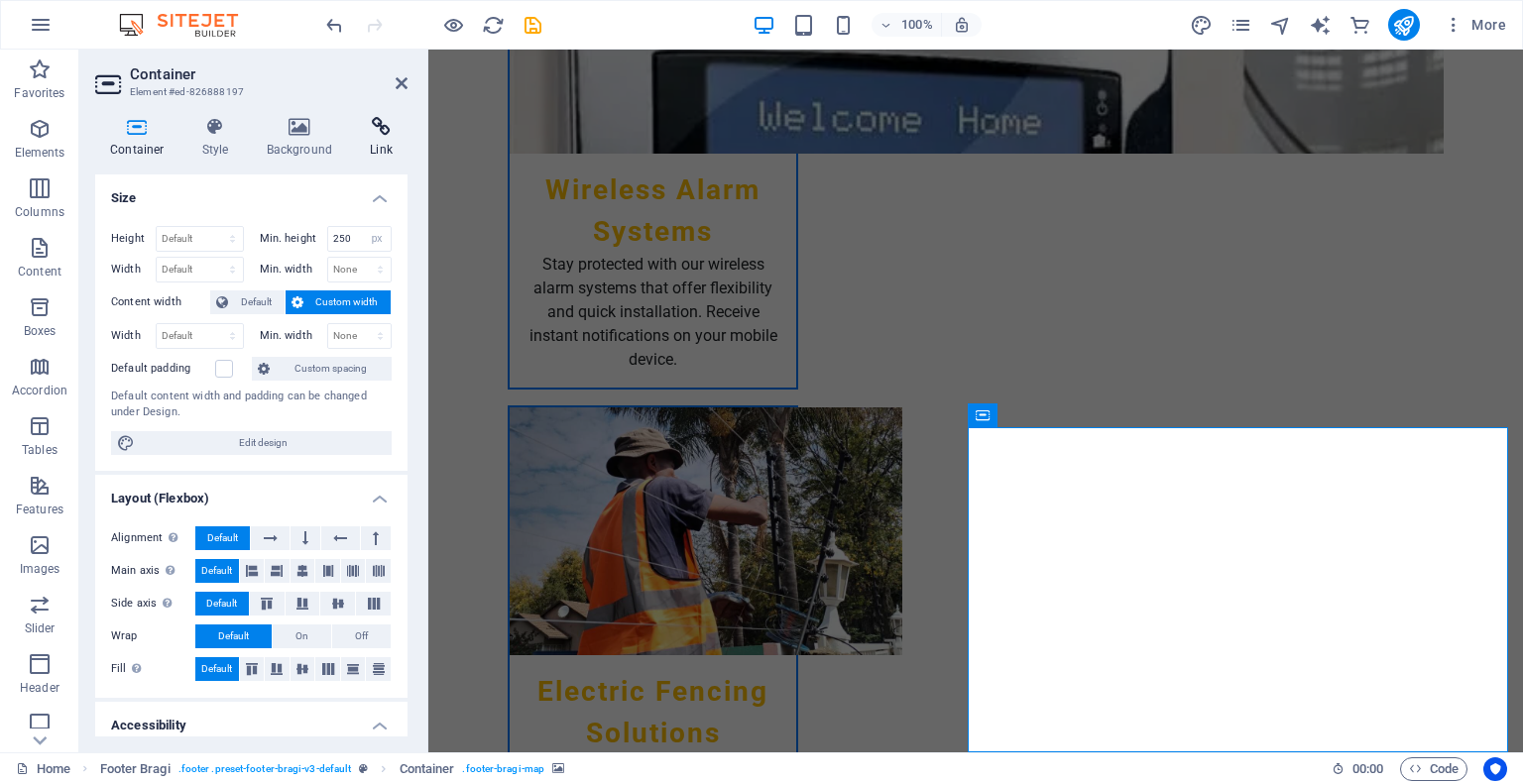 click at bounding box center (381, 127) 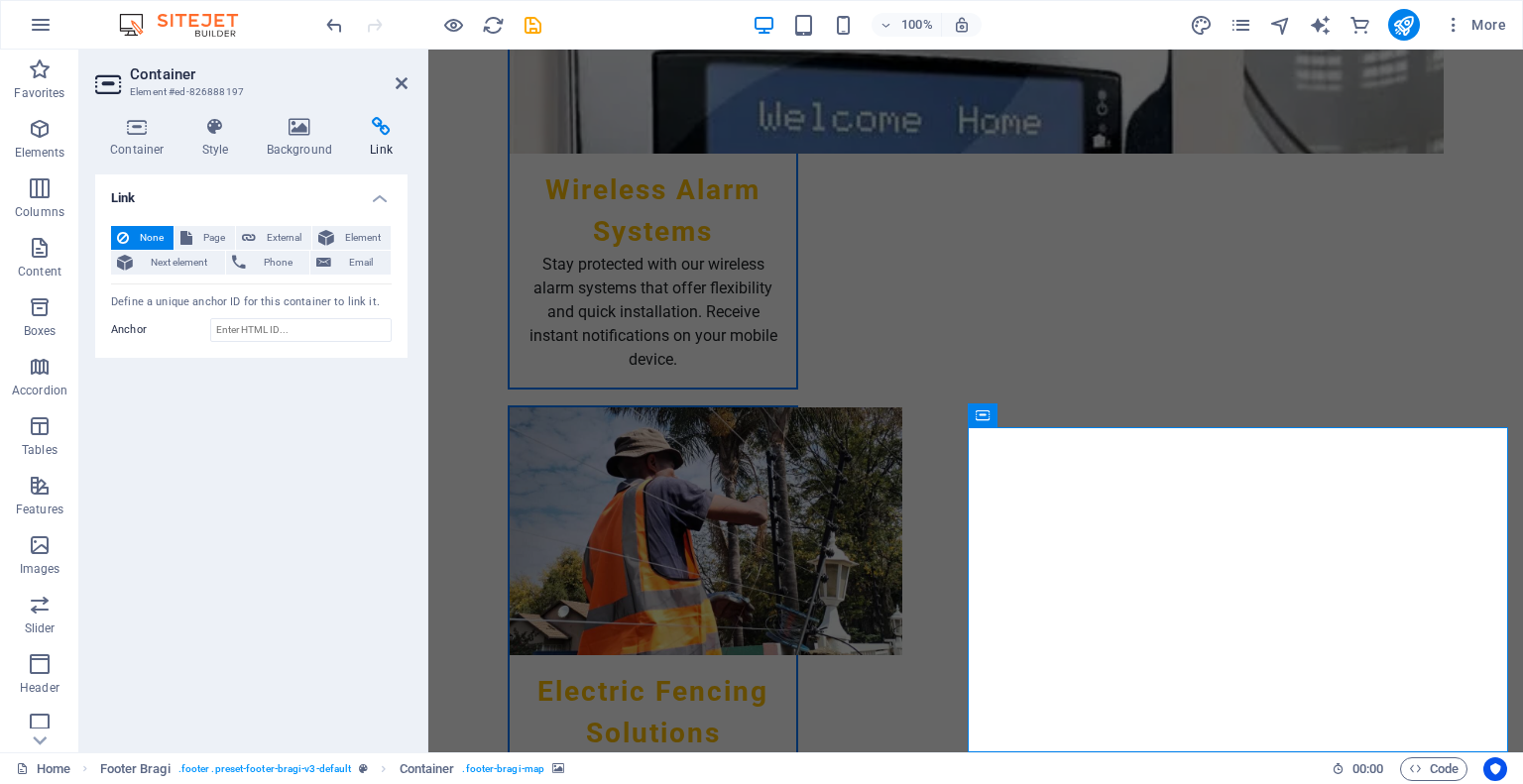 click at bounding box center (381, 127) 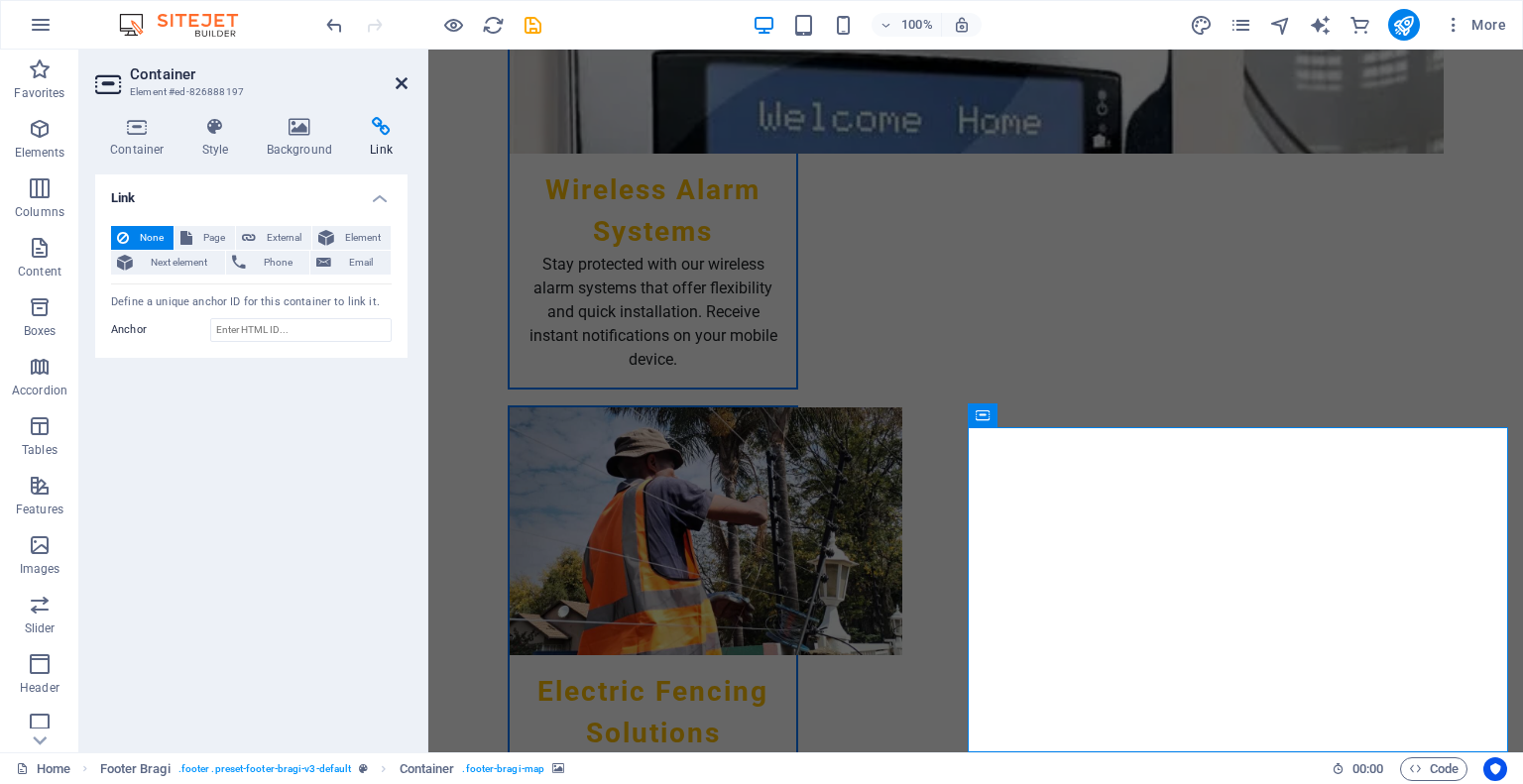 click at bounding box center [402, 83] 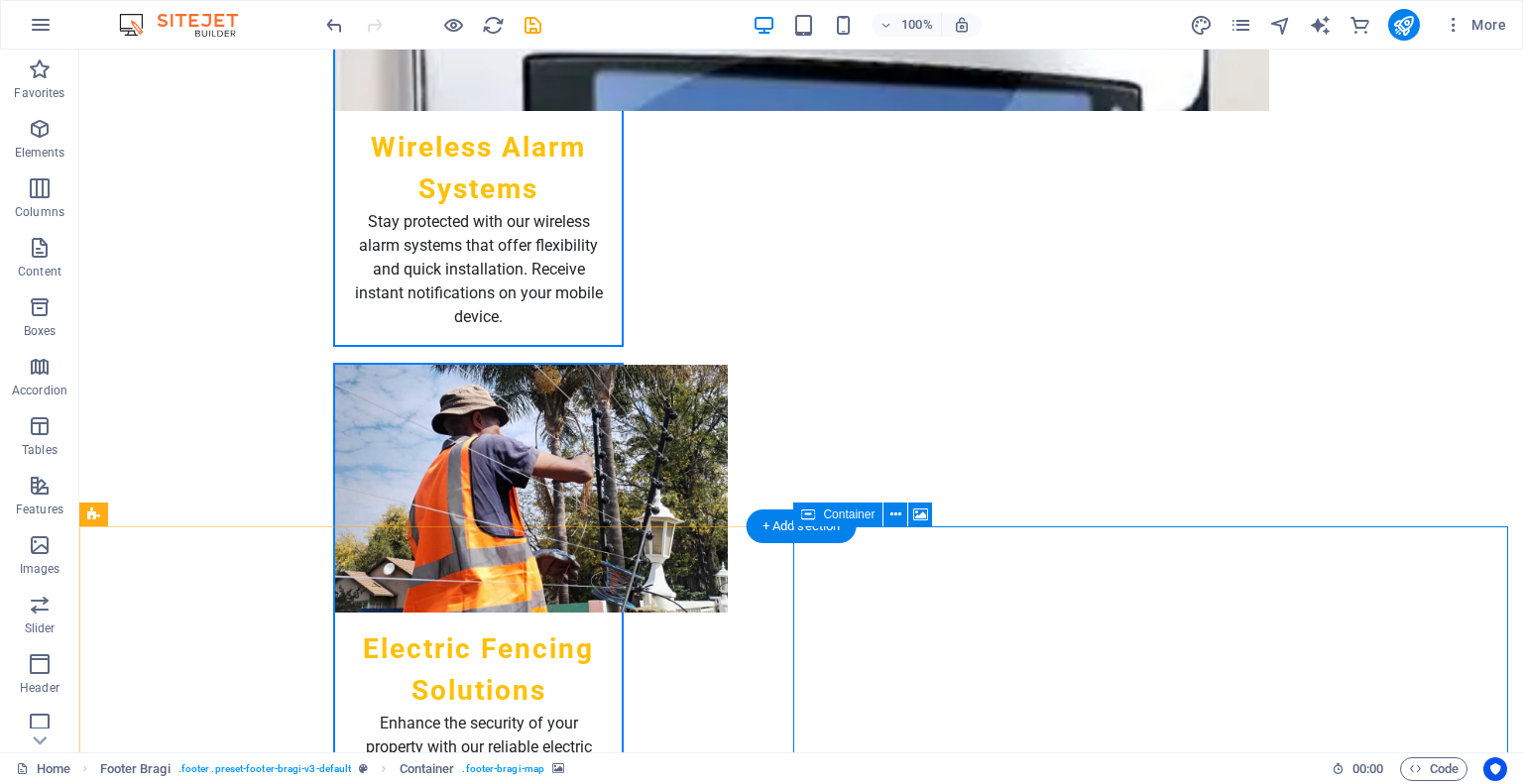 scroll, scrollTop: 3505, scrollLeft: 0, axis: vertical 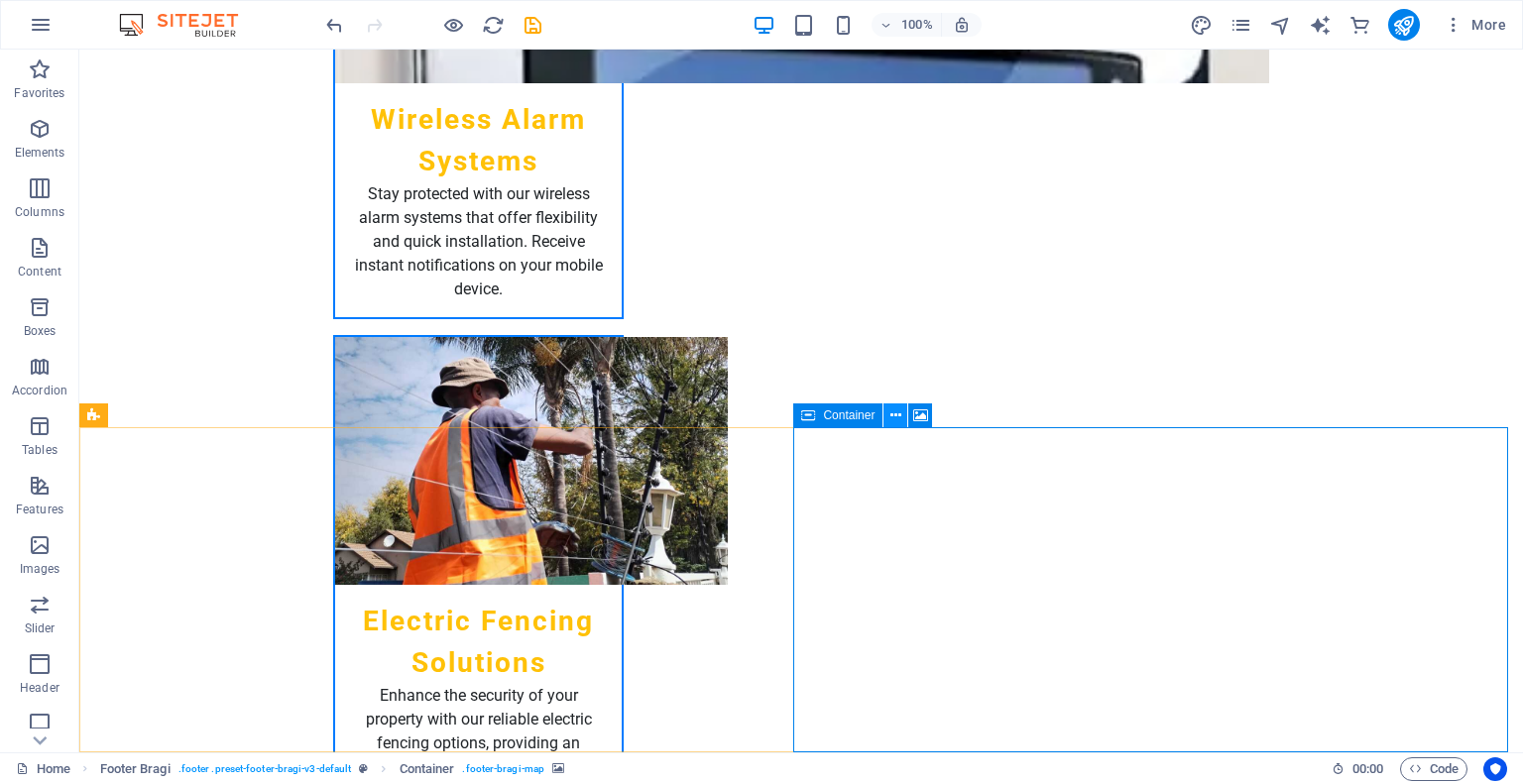 click at bounding box center [895, 415] 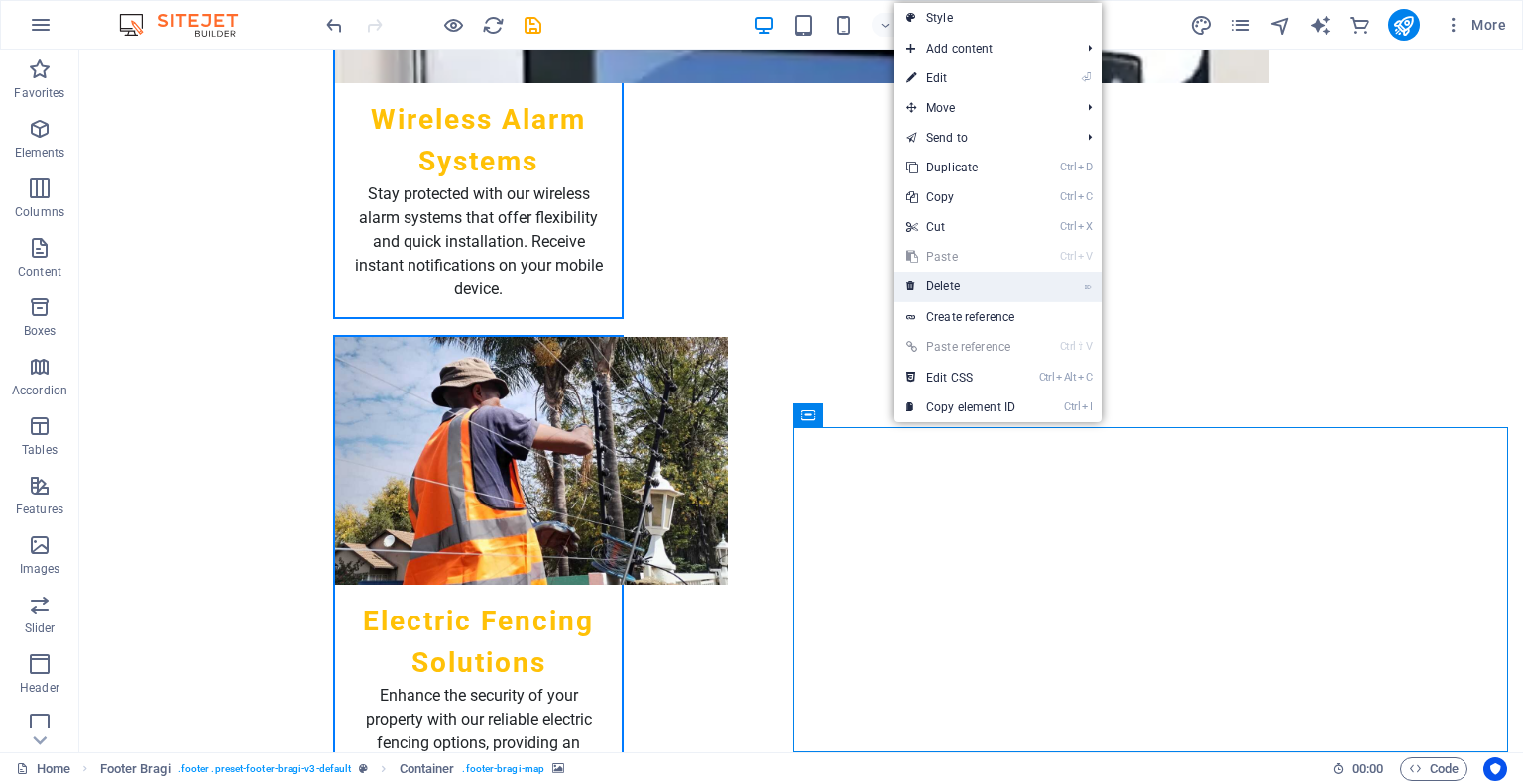 click on "⌦  Delete" at bounding box center (961, 286) 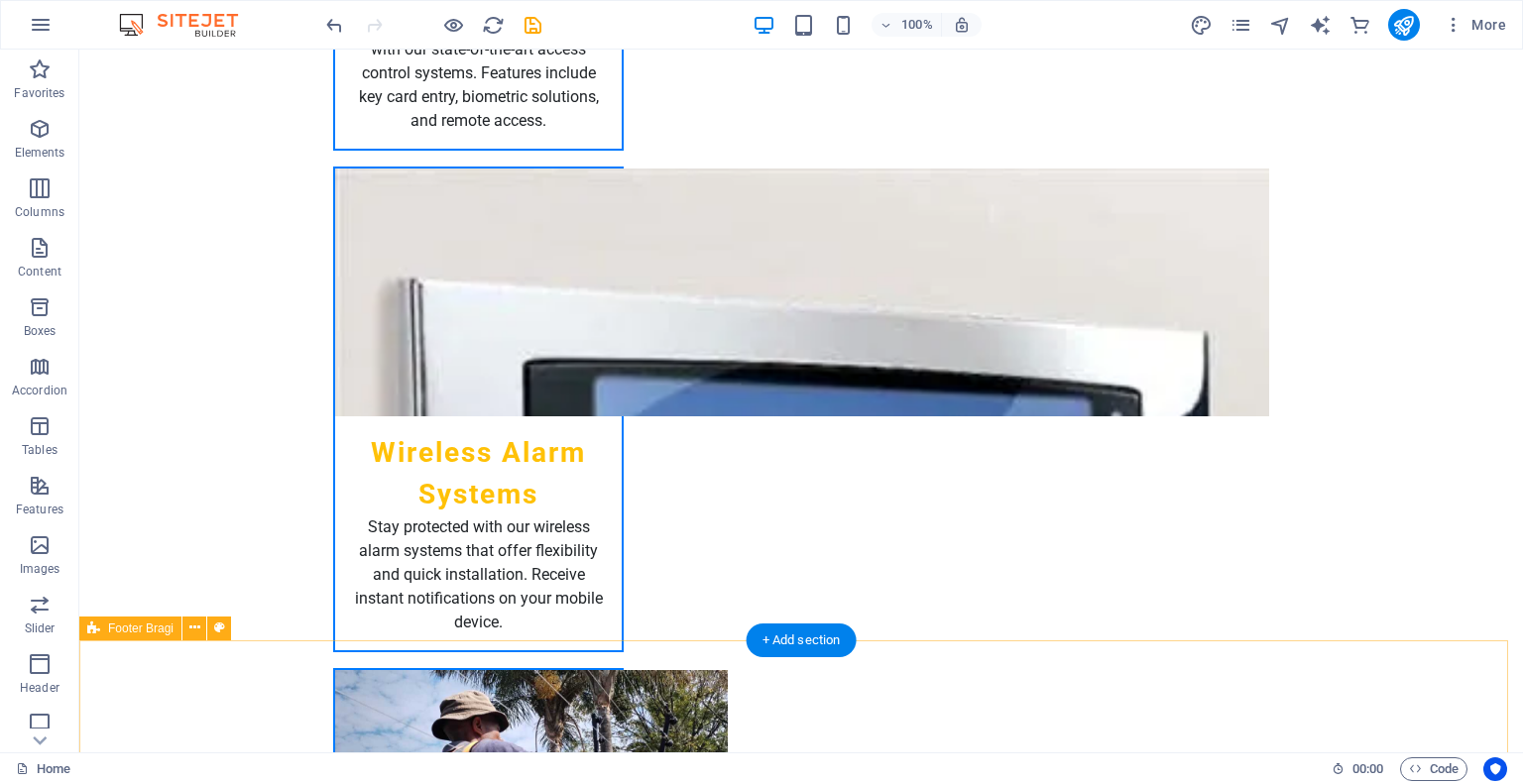 scroll, scrollTop: 3505, scrollLeft: 0, axis: vertical 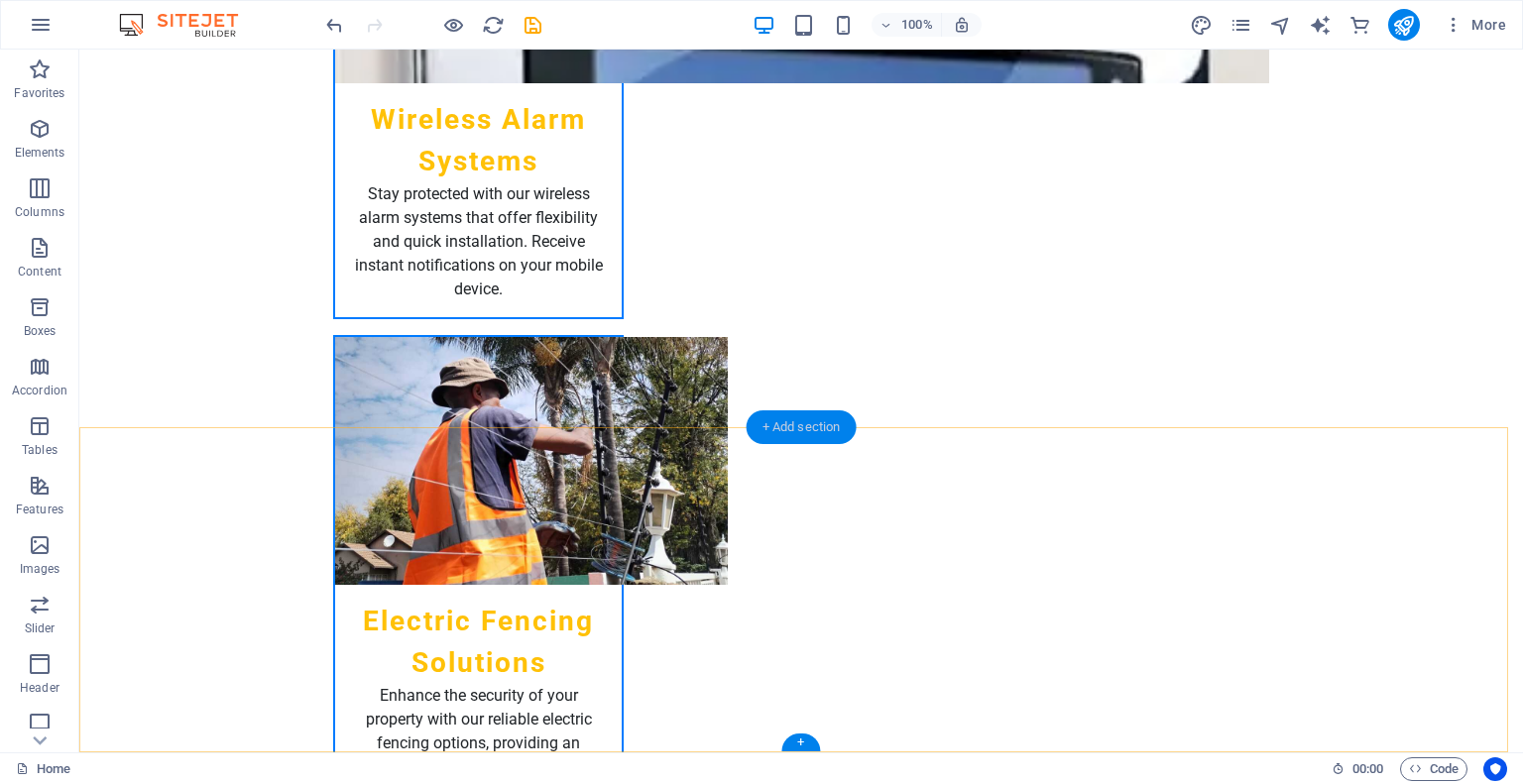 click on "+ Add section" at bounding box center [801, 427] 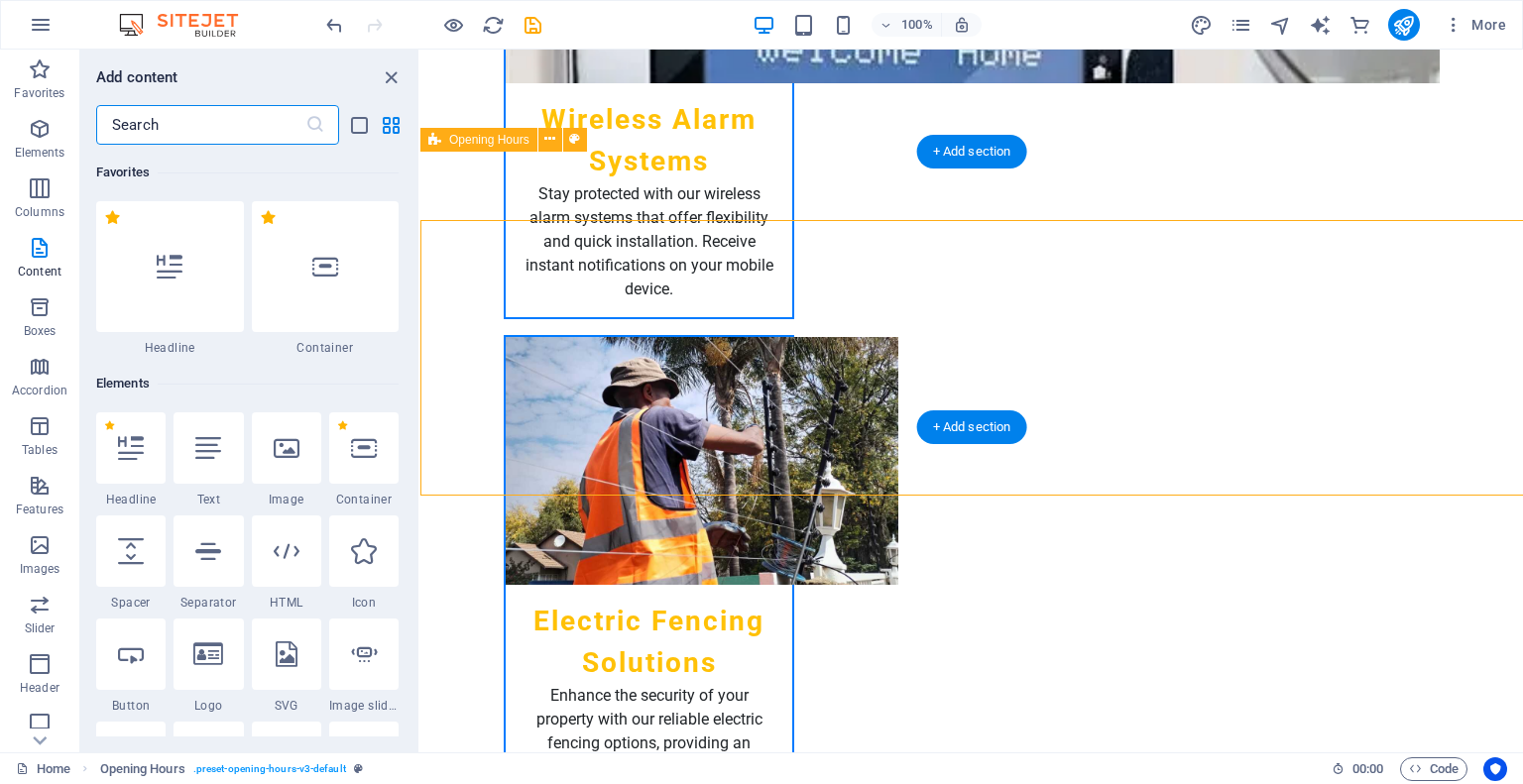 scroll, scrollTop: 3436, scrollLeft: 0, axis: vertical 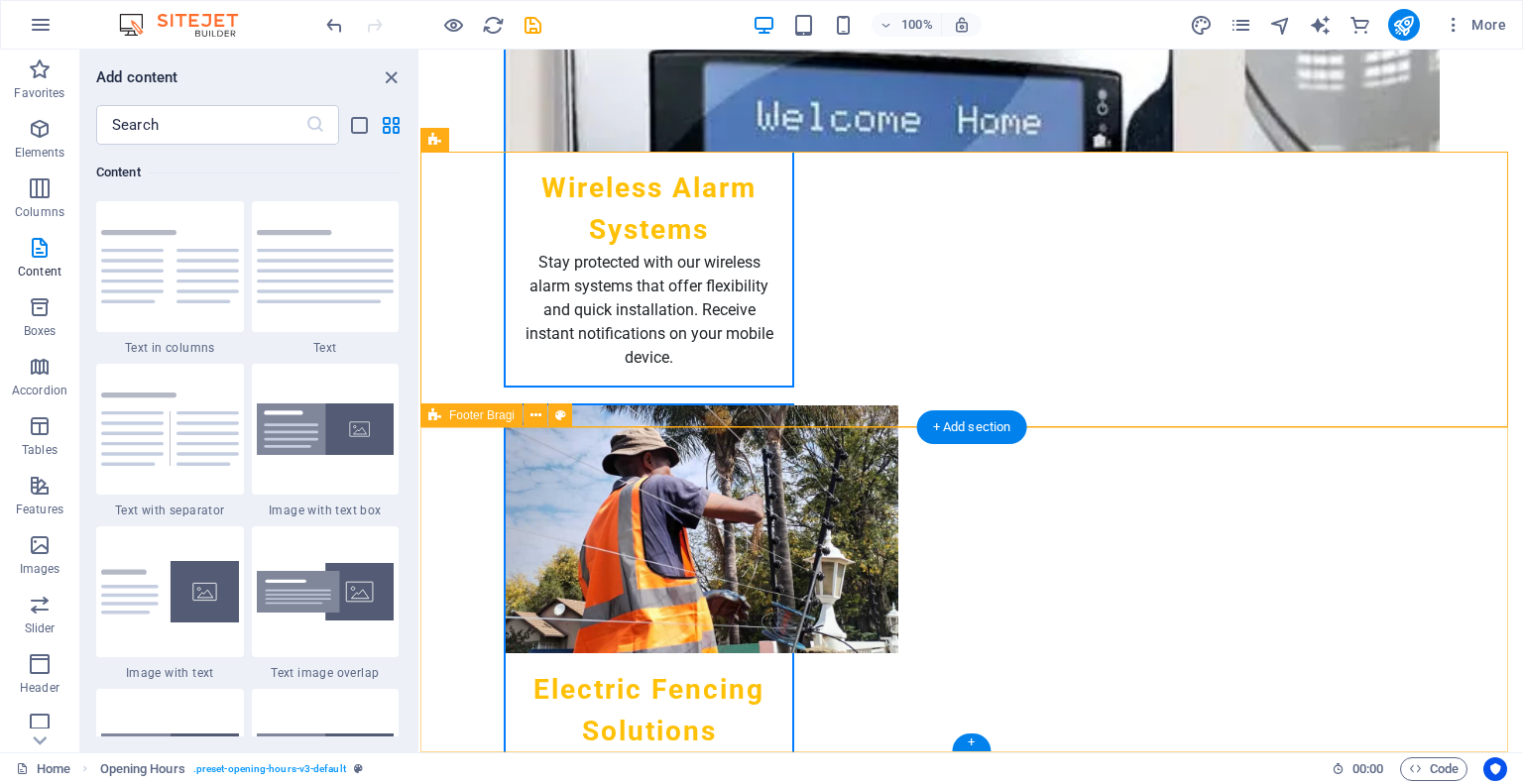 click on "Contact Us securetechinnovations.co.za [ADDRESS] [PHONE] info@securetechinnovations.co.za" at bounding box center (972, 5081) 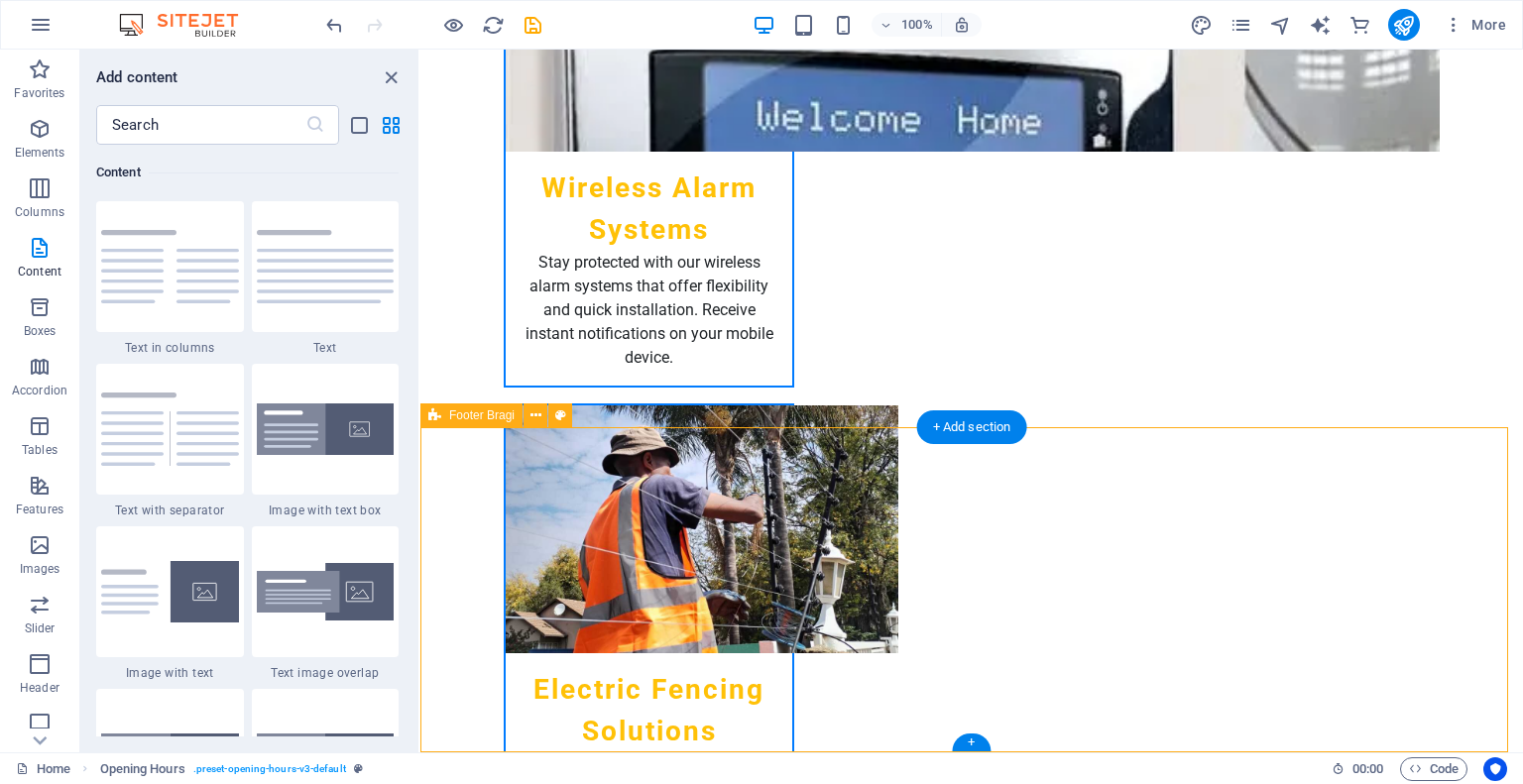click on "Contact Us securetechinnovations.co.za [ADDRESS] [PHONE] info@securetechinnovations.co.za" at bounding box center [972, 5081] 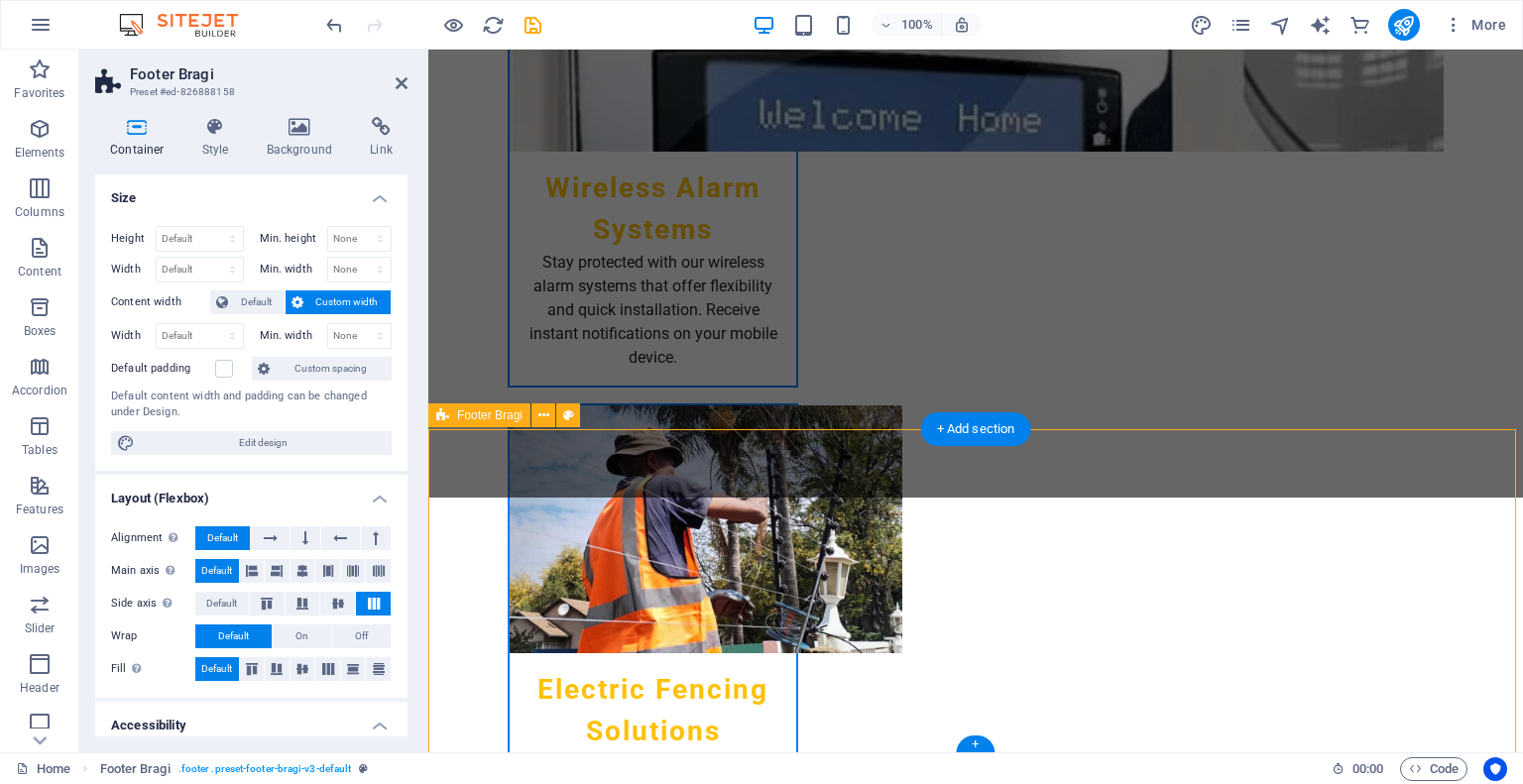 scroll, scrollTop: 3434, scrollLeft: 0, axis: vertical 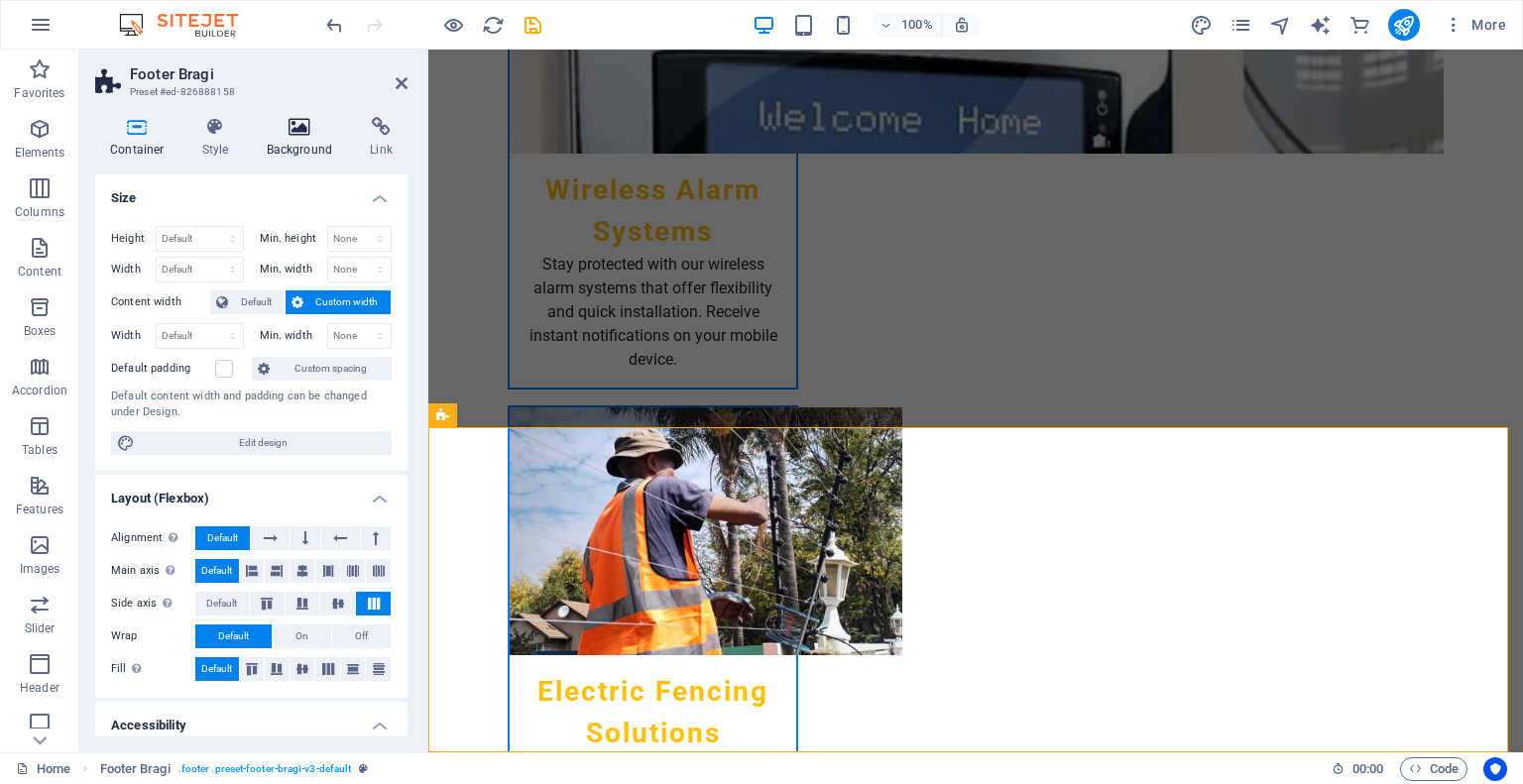 click at bounding box center (299, 127) 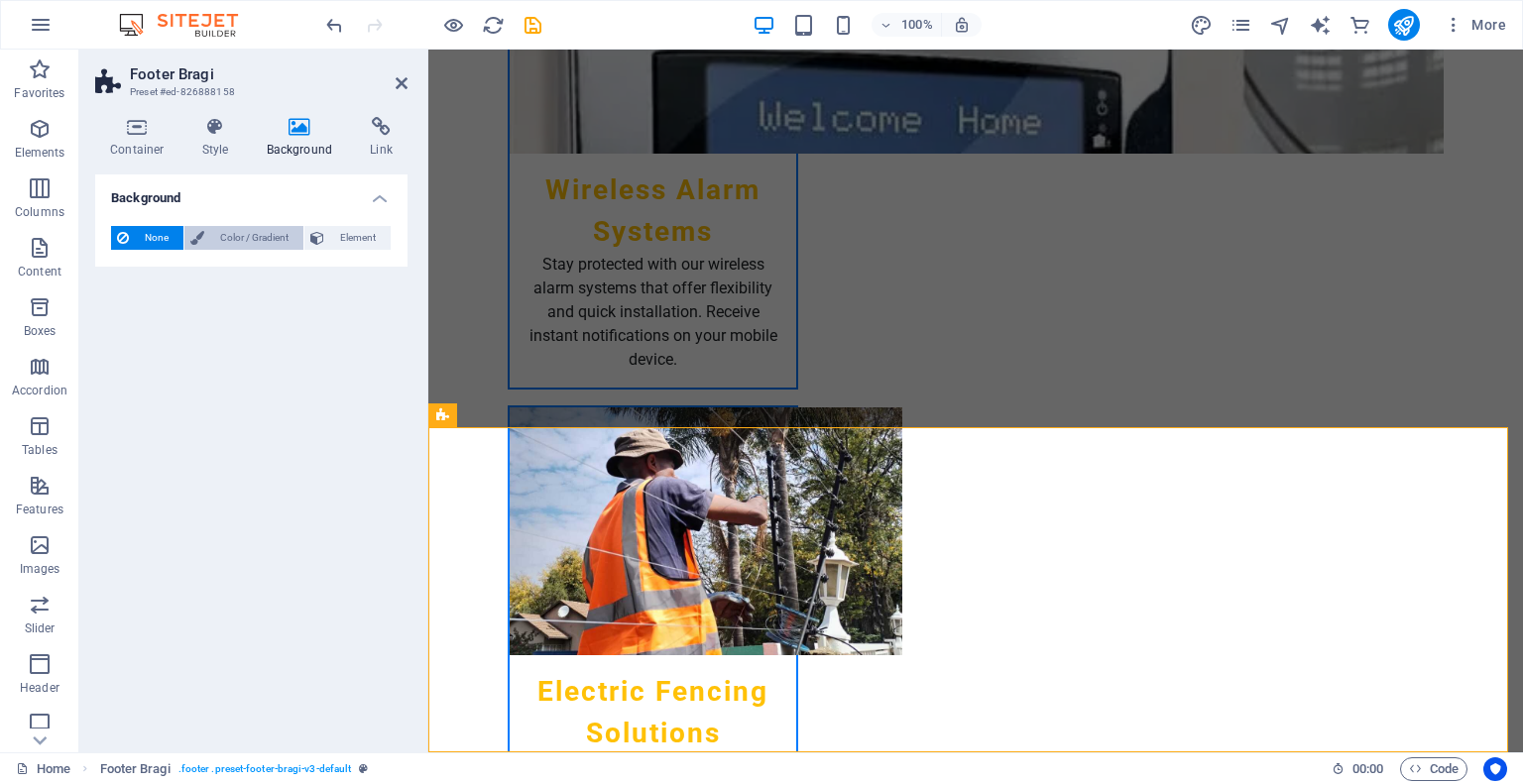 click on "Color / Gradient" at bounding box center (244, 238) 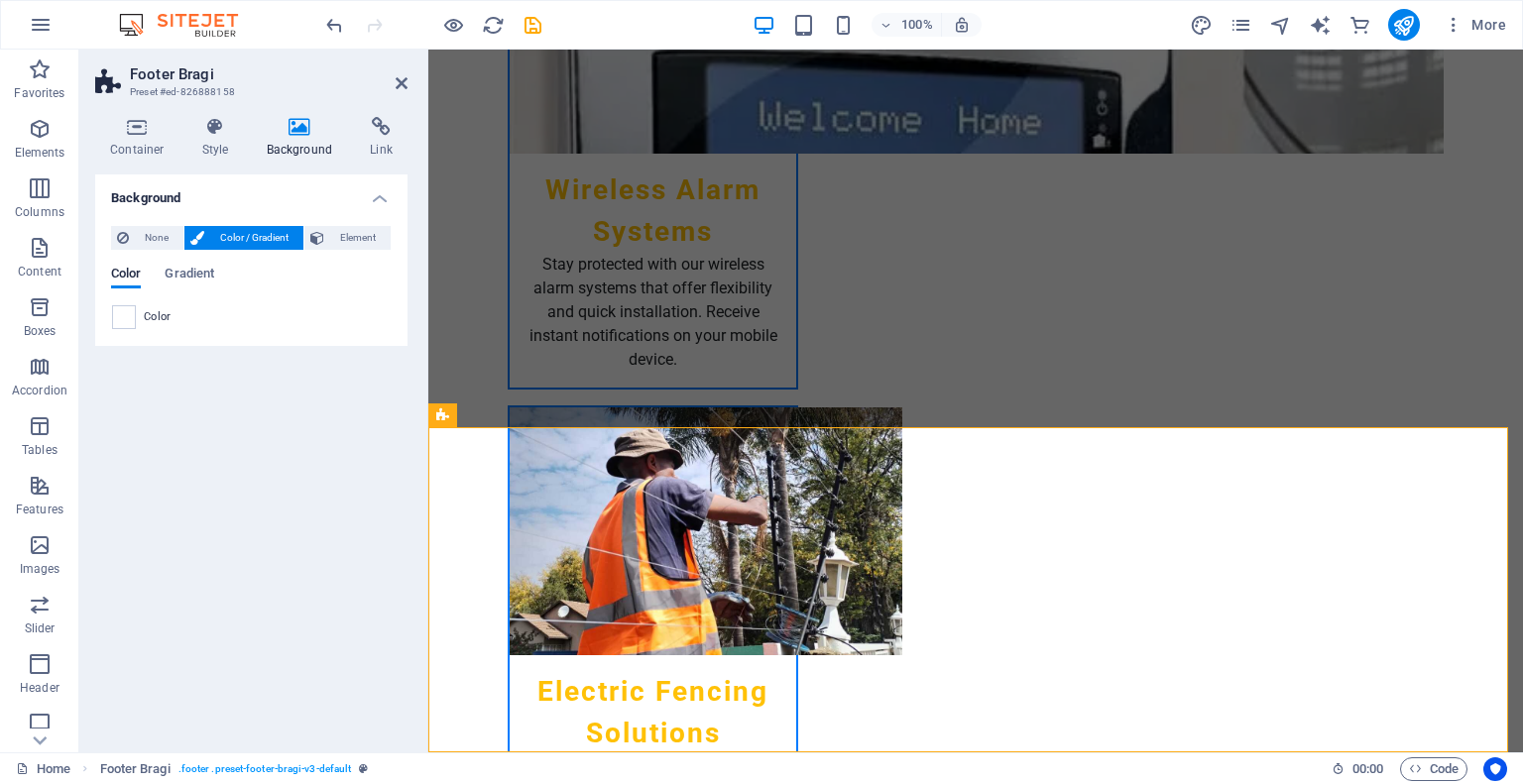 click on "Color Gradient Color" at bounding box center (251, 290) 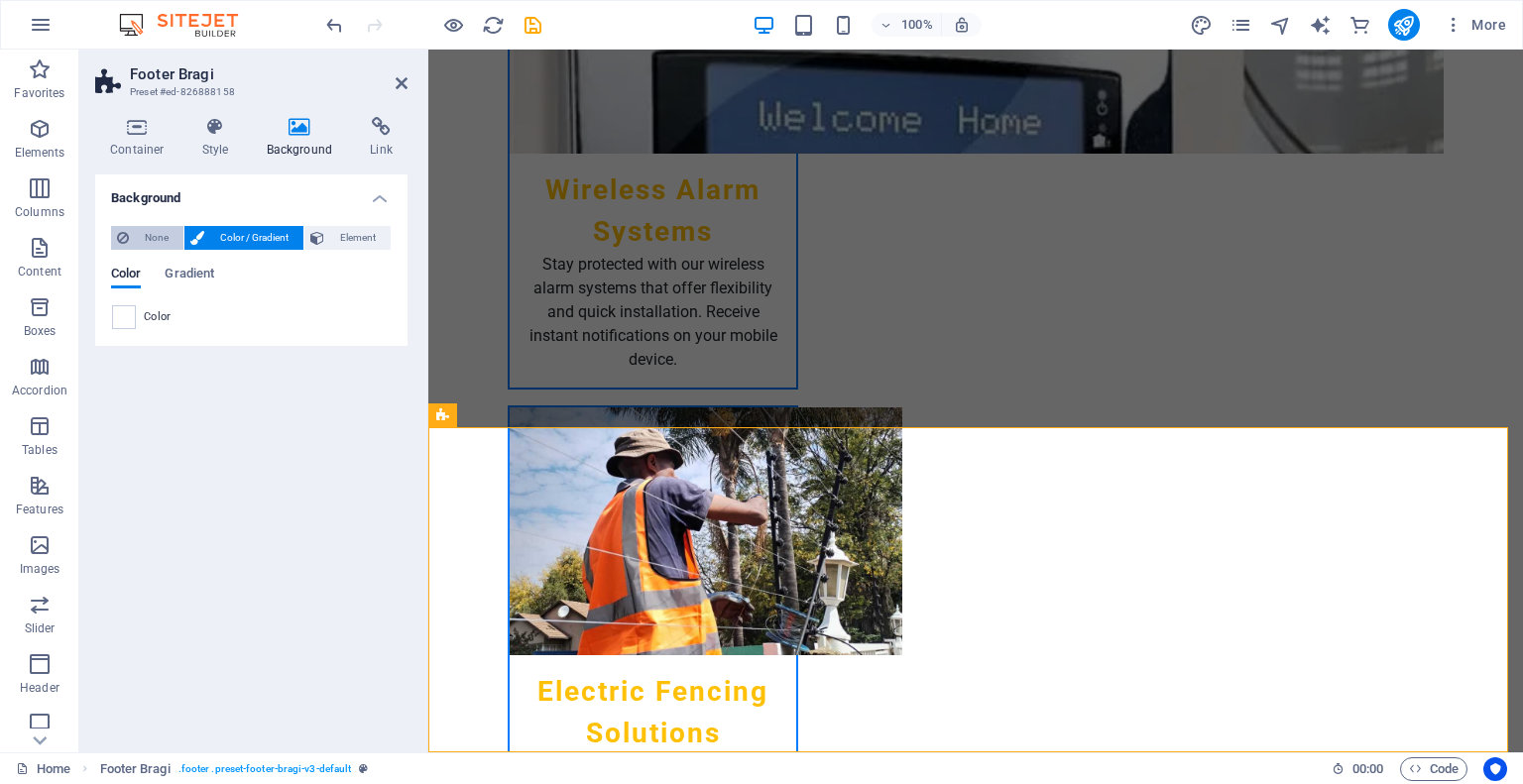 click on "None" at bounding box center (156, 238) 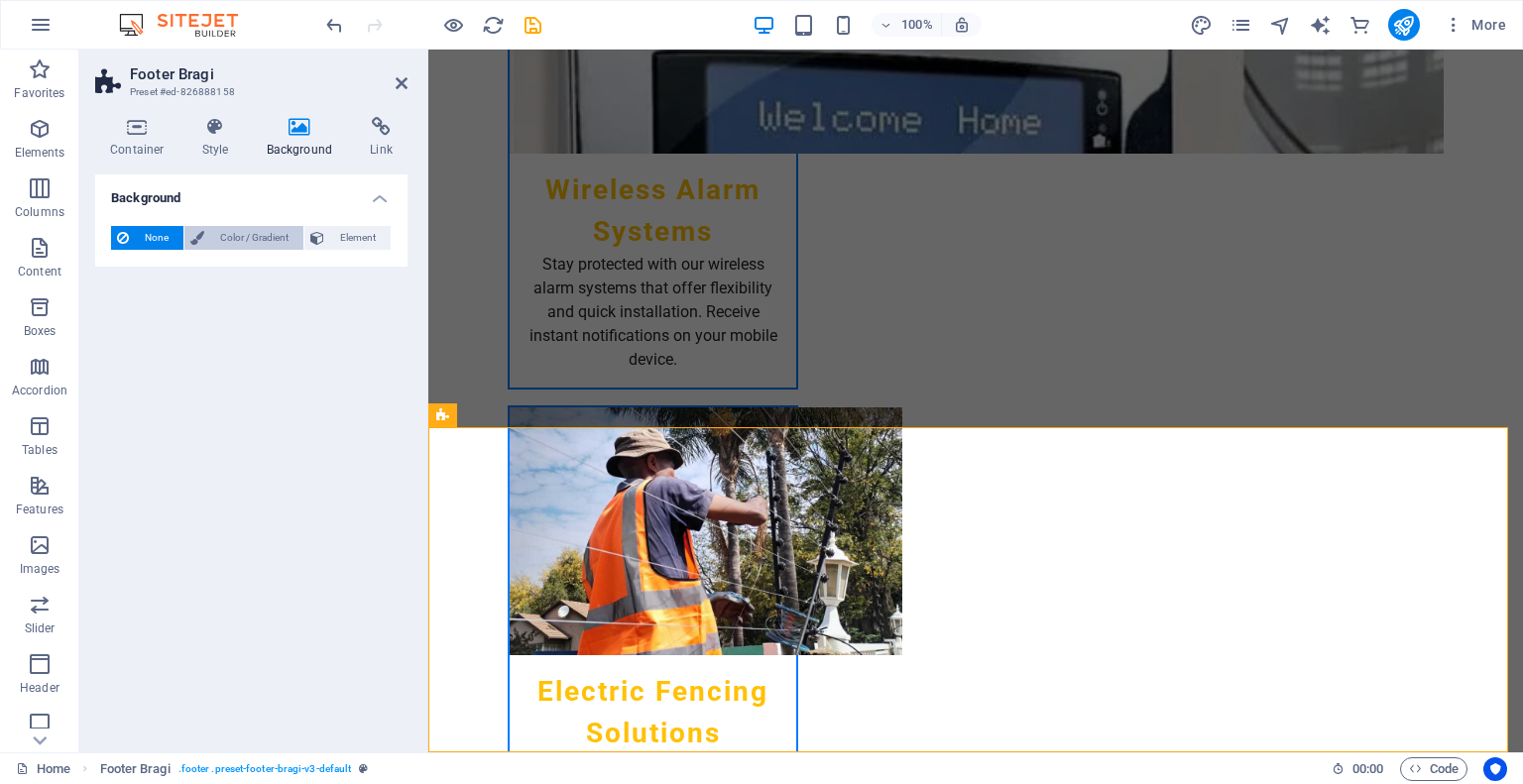 click on "Color / Gradient" at bounding box center [254, 238] 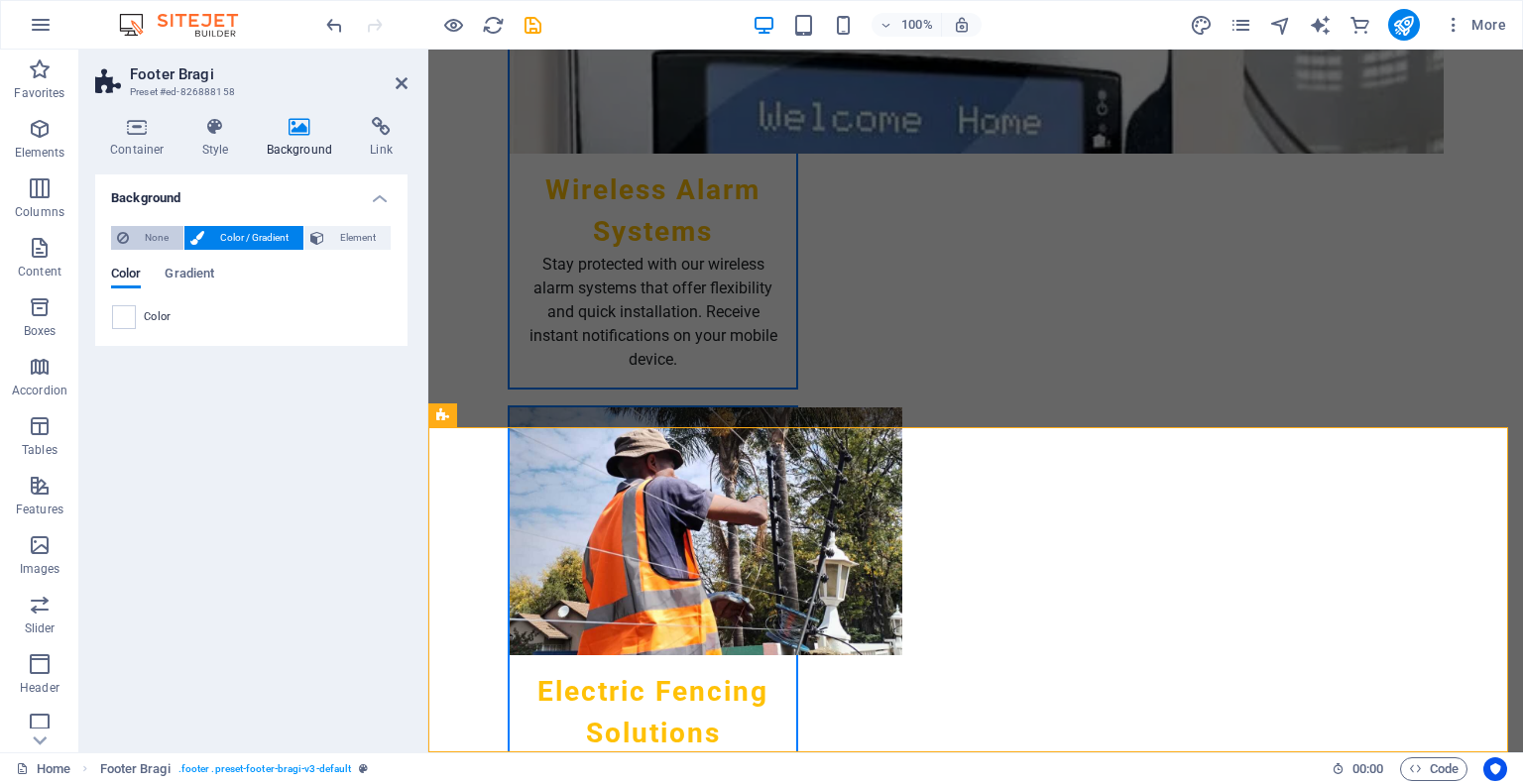 click on "None" at bounding box center [156, 238] 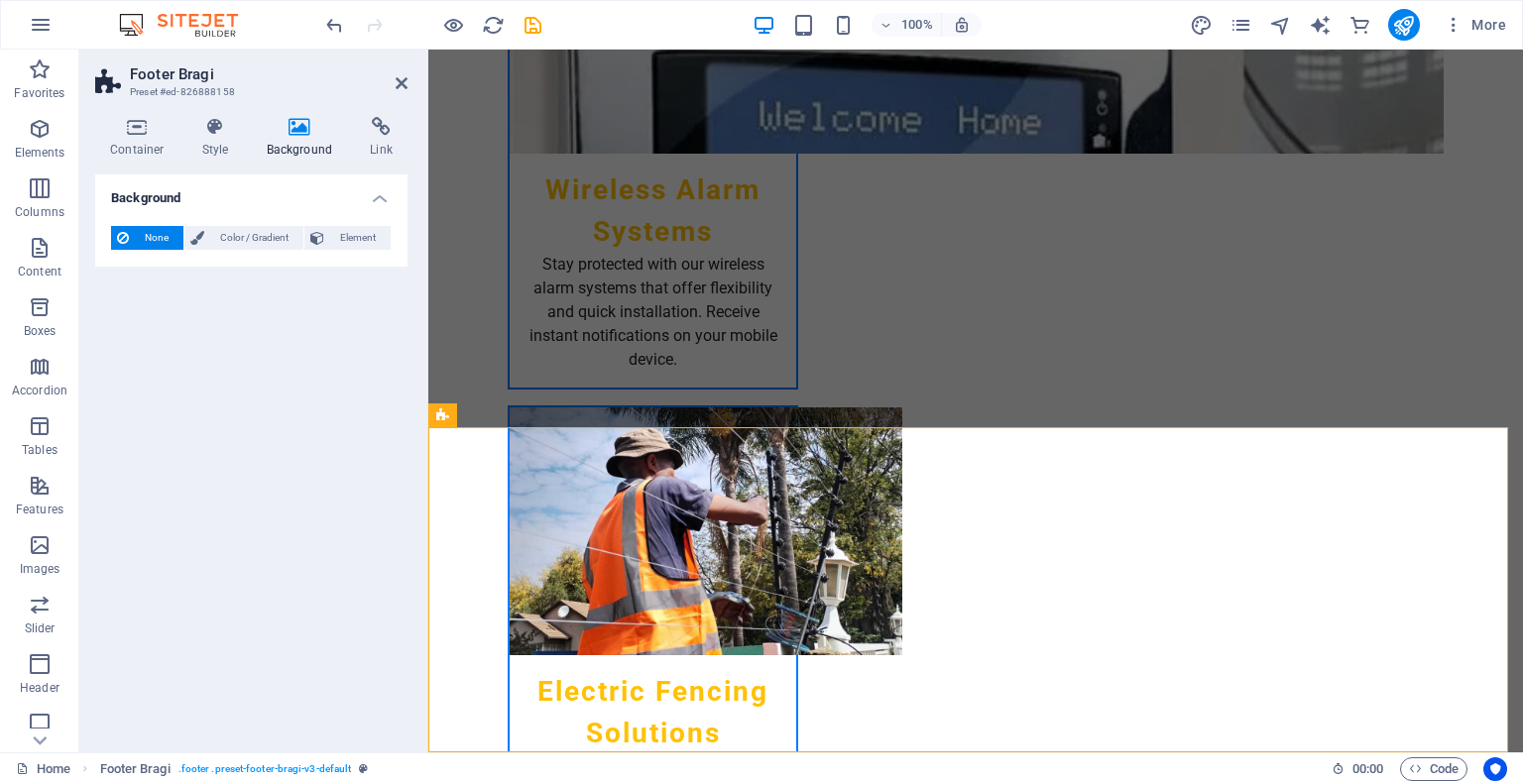 click on "Footer Bragi" at bounding box center [269, 74] 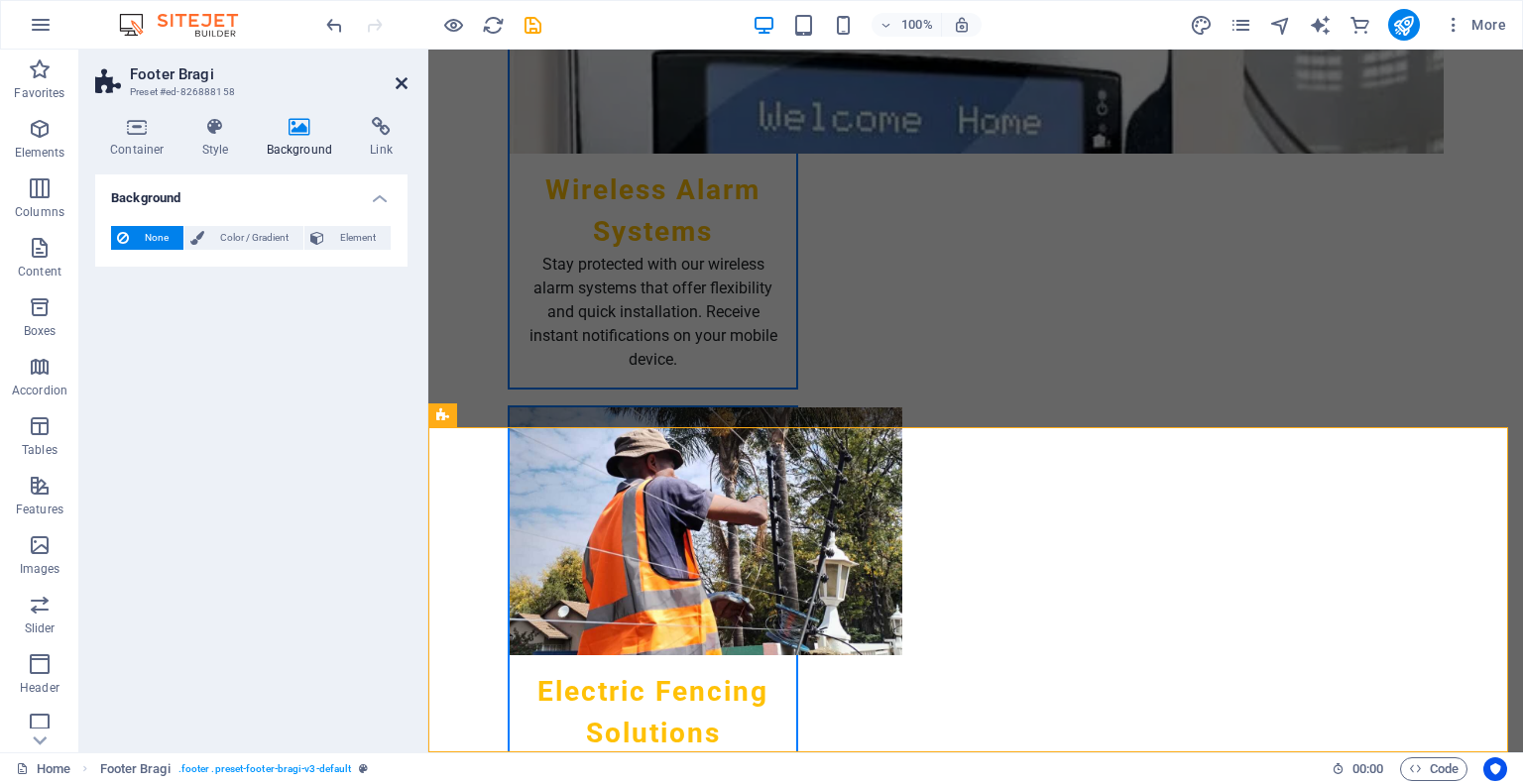 click at bounding box center (402, 83) 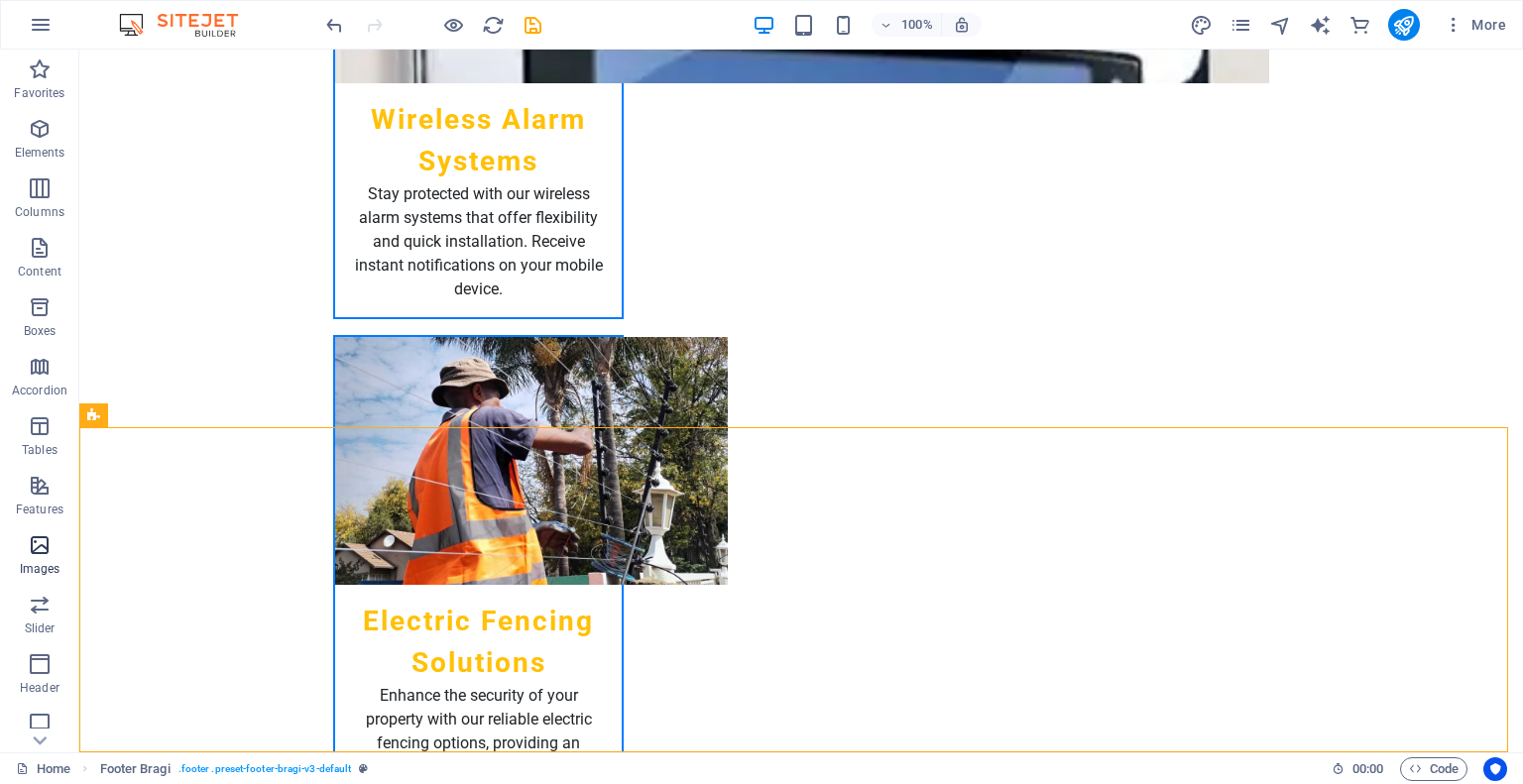 click on "Images" at bounding box center (40, 569) 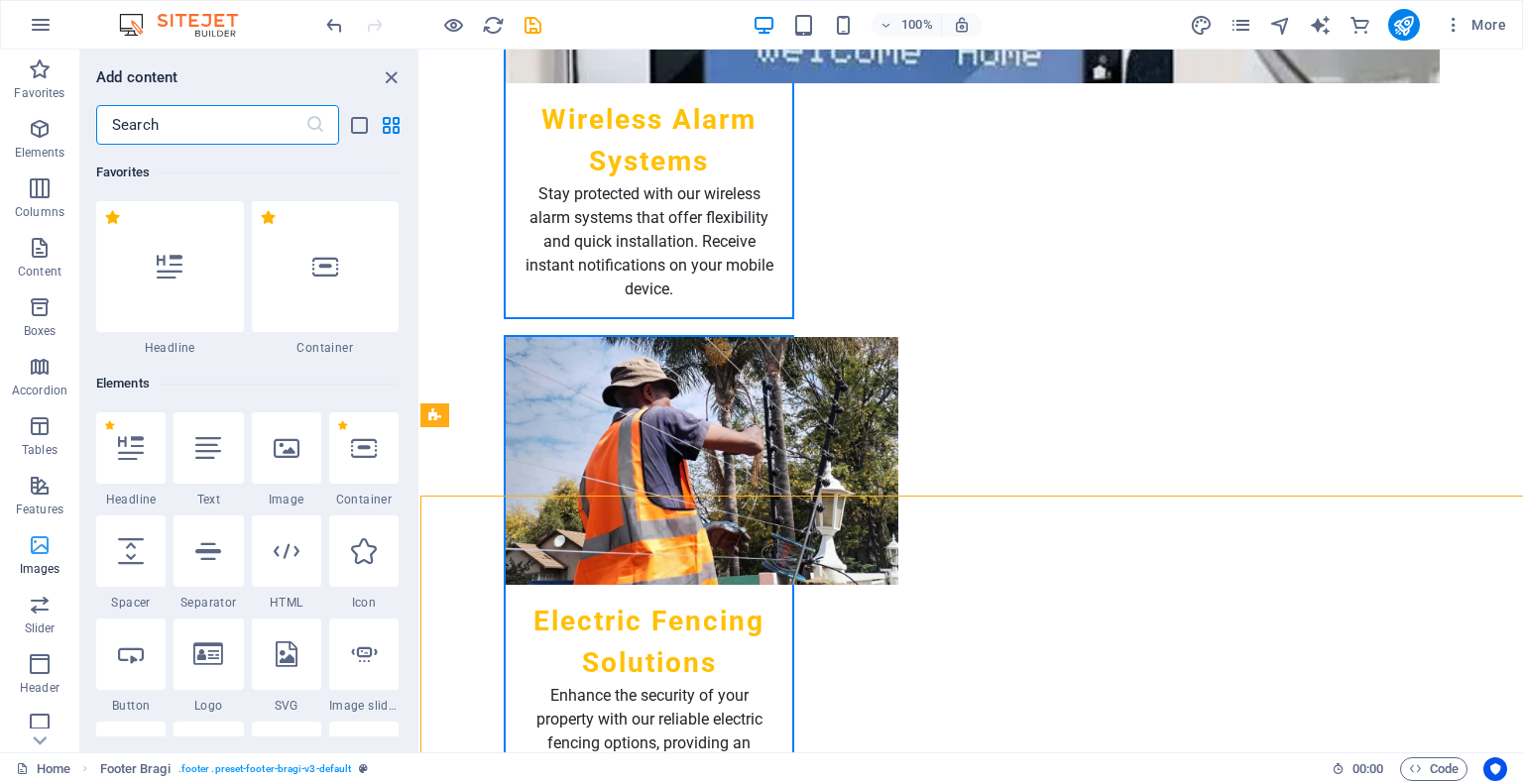 scroll, scrollTop: 3436, scrollLeft: 0, axis: vertical 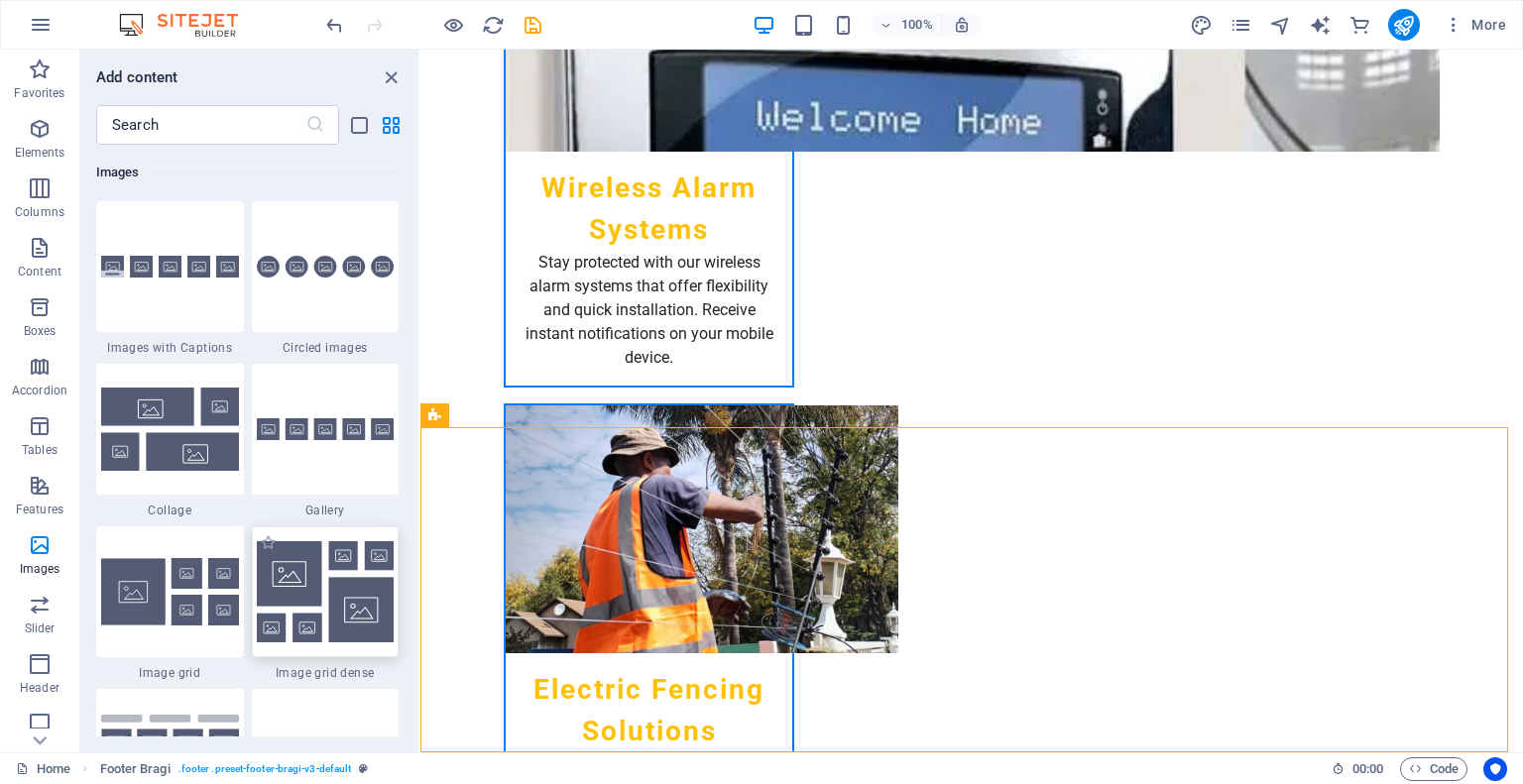 click at bounding box center [325, 592] 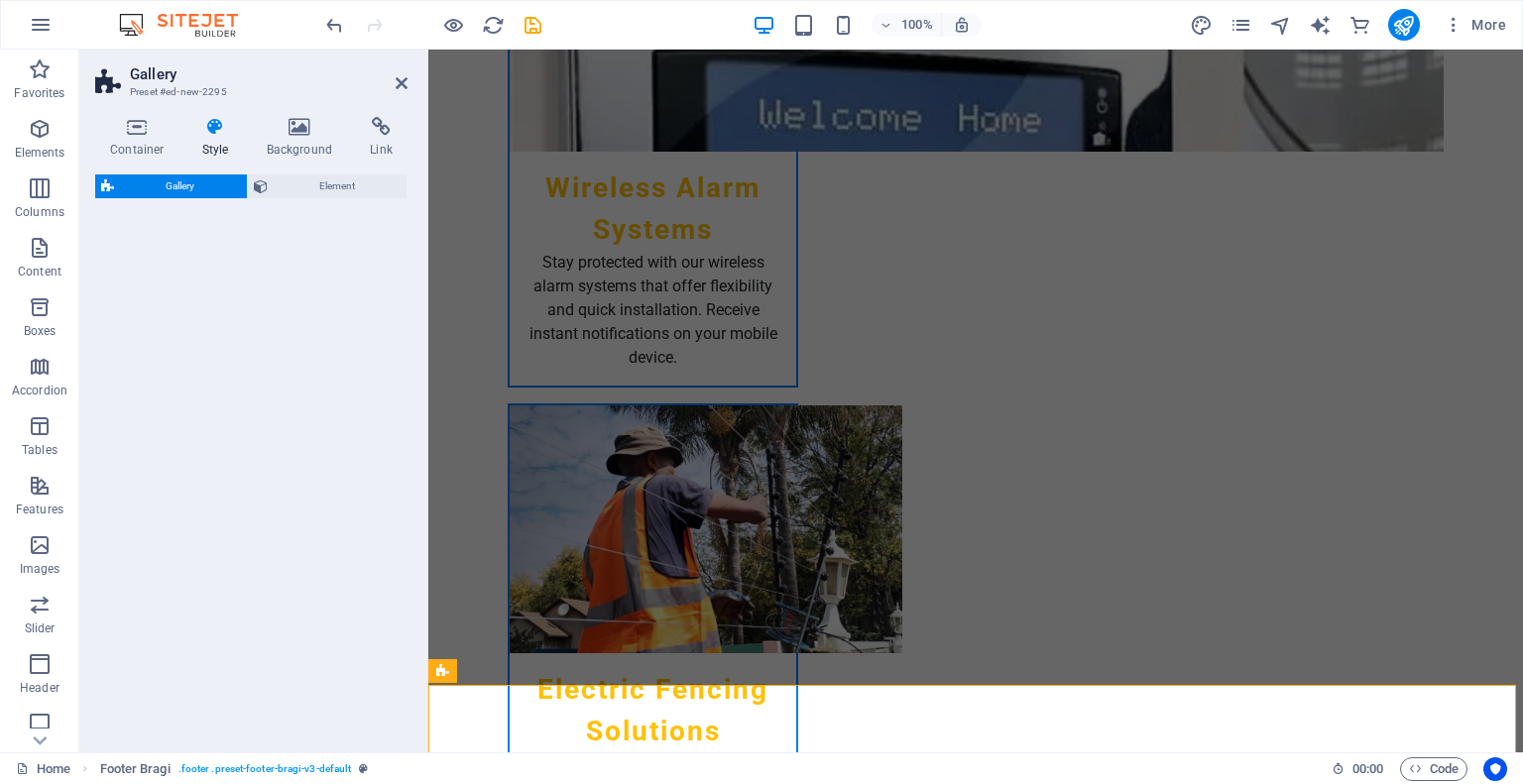 scroll, scrollTop: 3505, scrollLeft: 0, axis: vertical 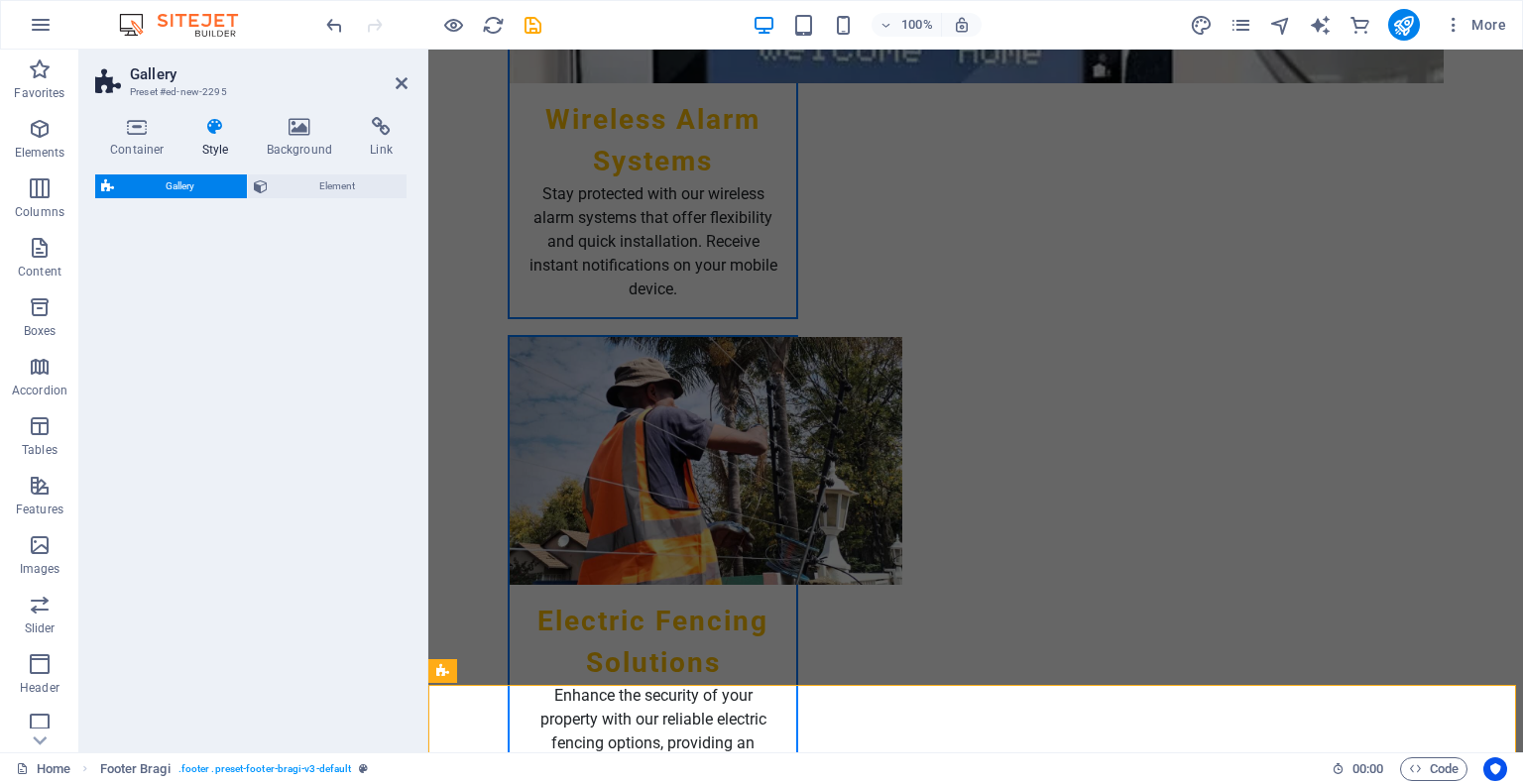 select on "rem" 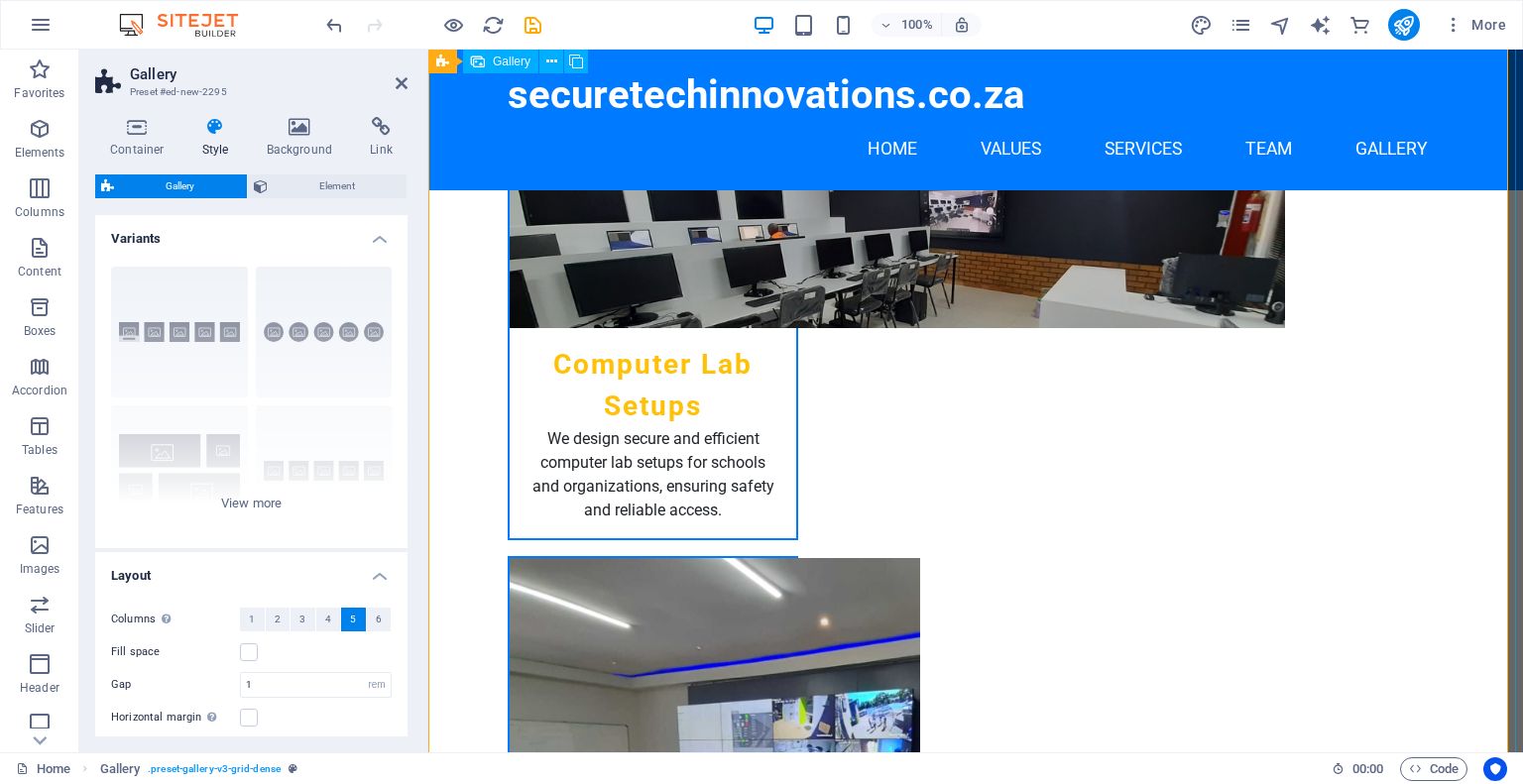 scroll, scrollTop: 3744, scrollLeft: 0, axis: vertical 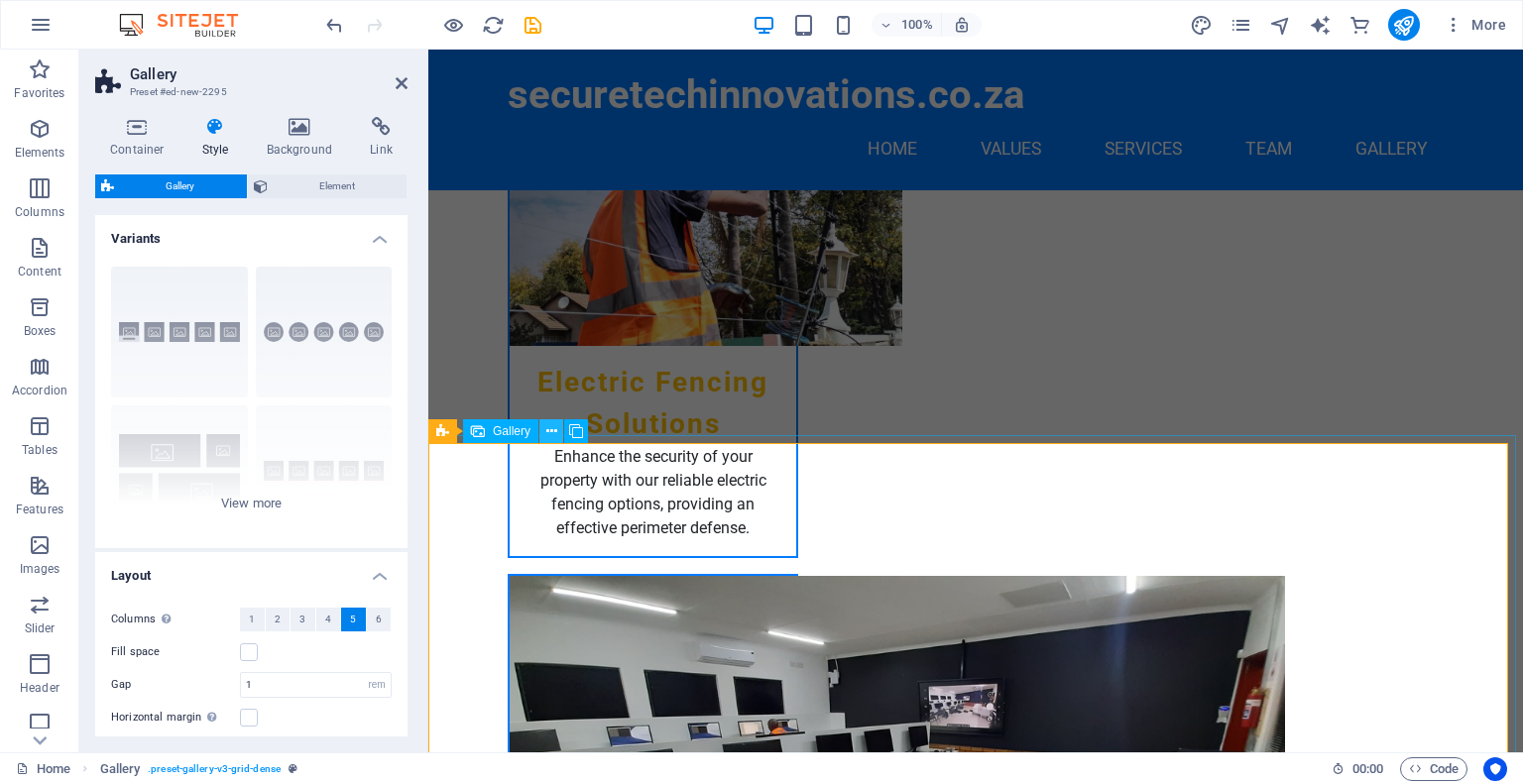 click at bounding box center (551, 431) 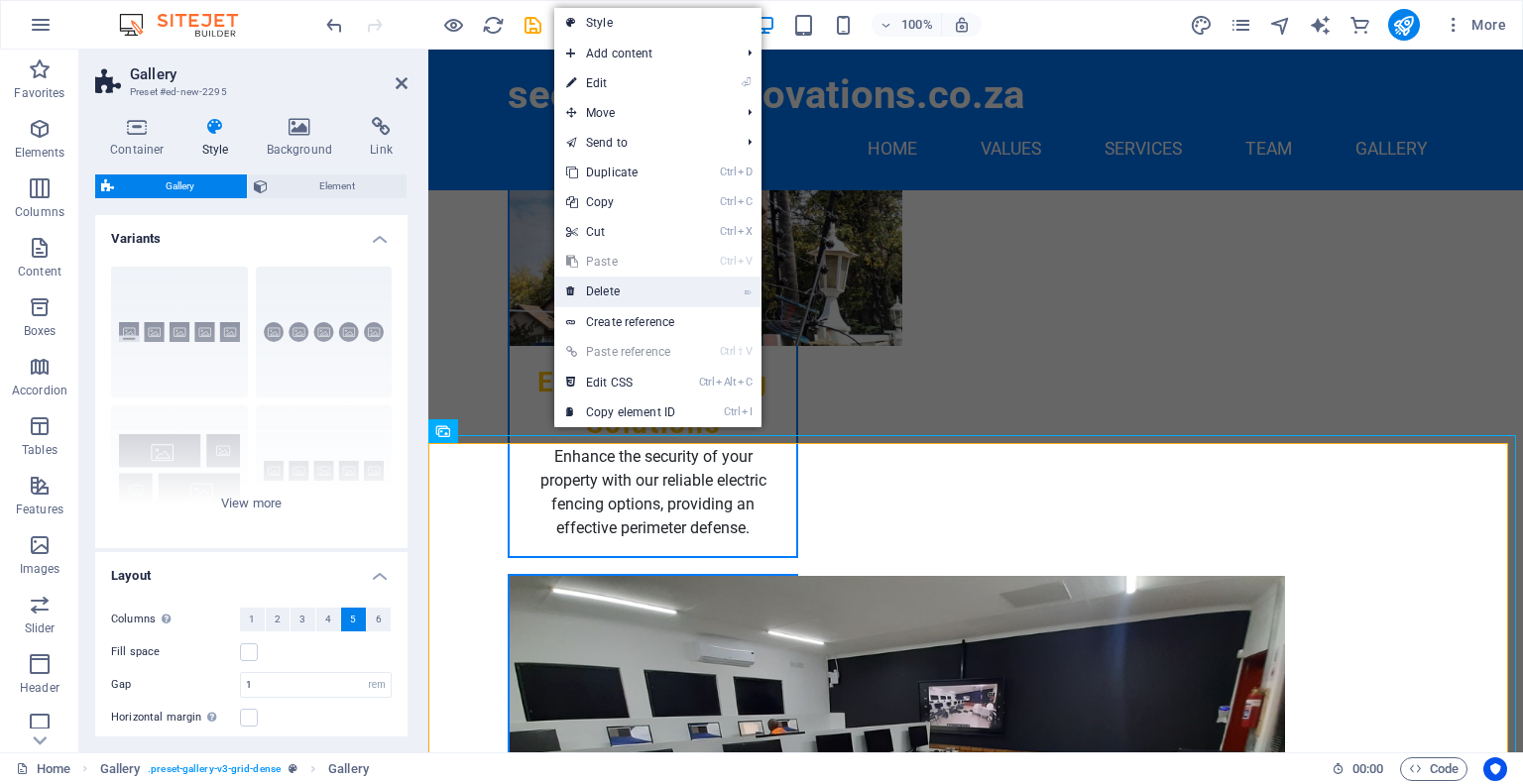 click on "⌦  Delete" at bounding box center [621, 291] 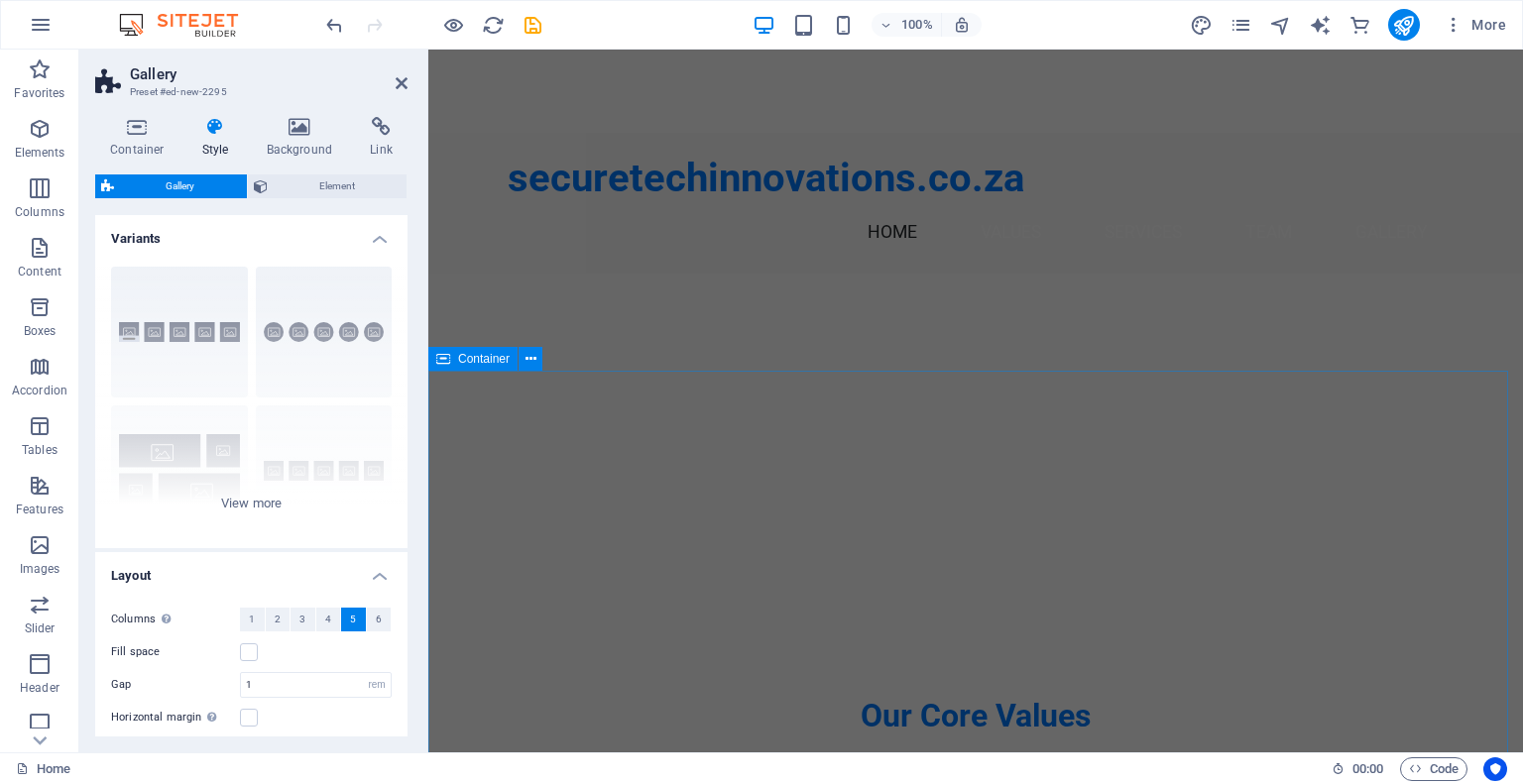 scroll, scrollTop: 684, scrollLeft: 0, axis: vertical 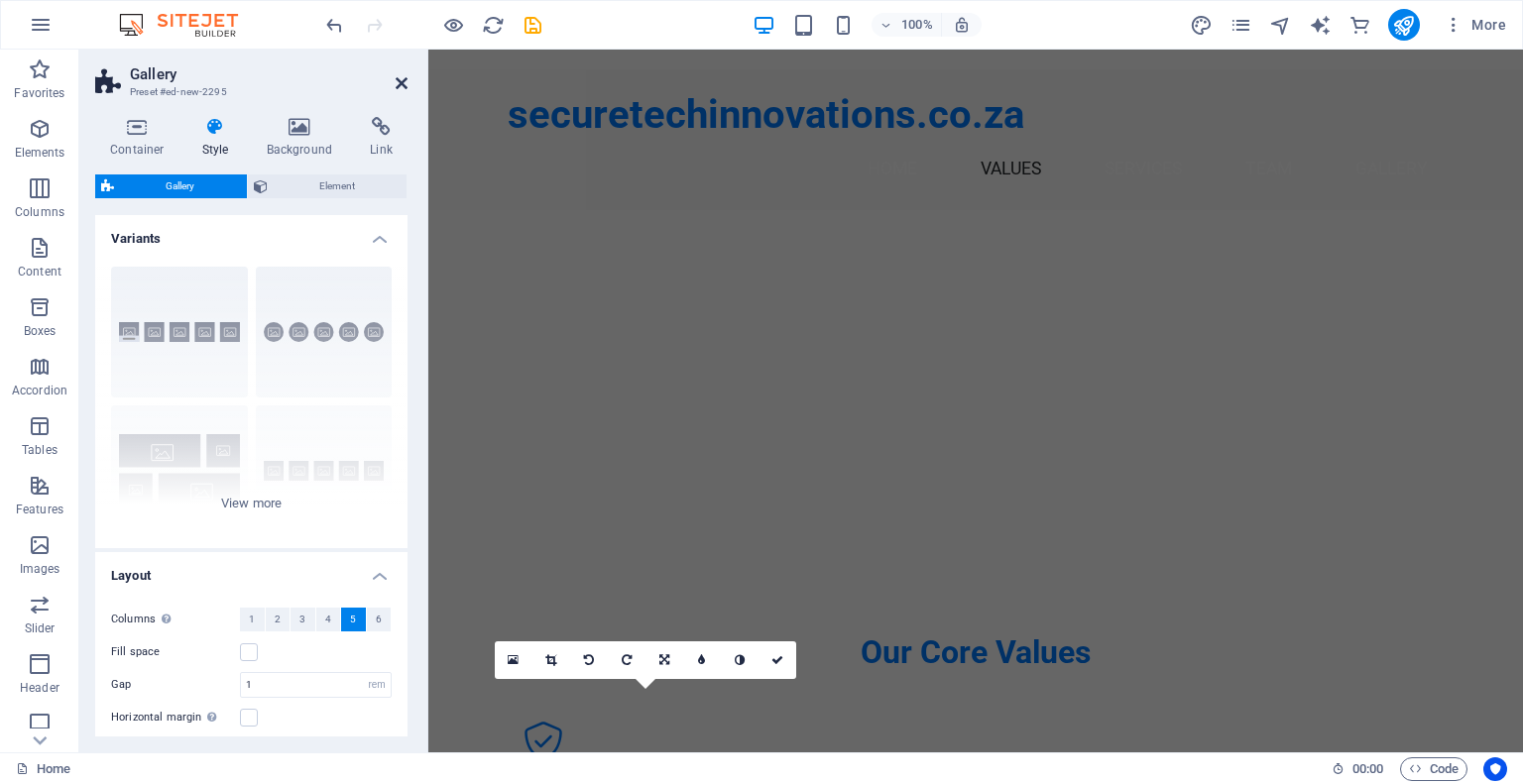 click at bounding box center (402, 83) 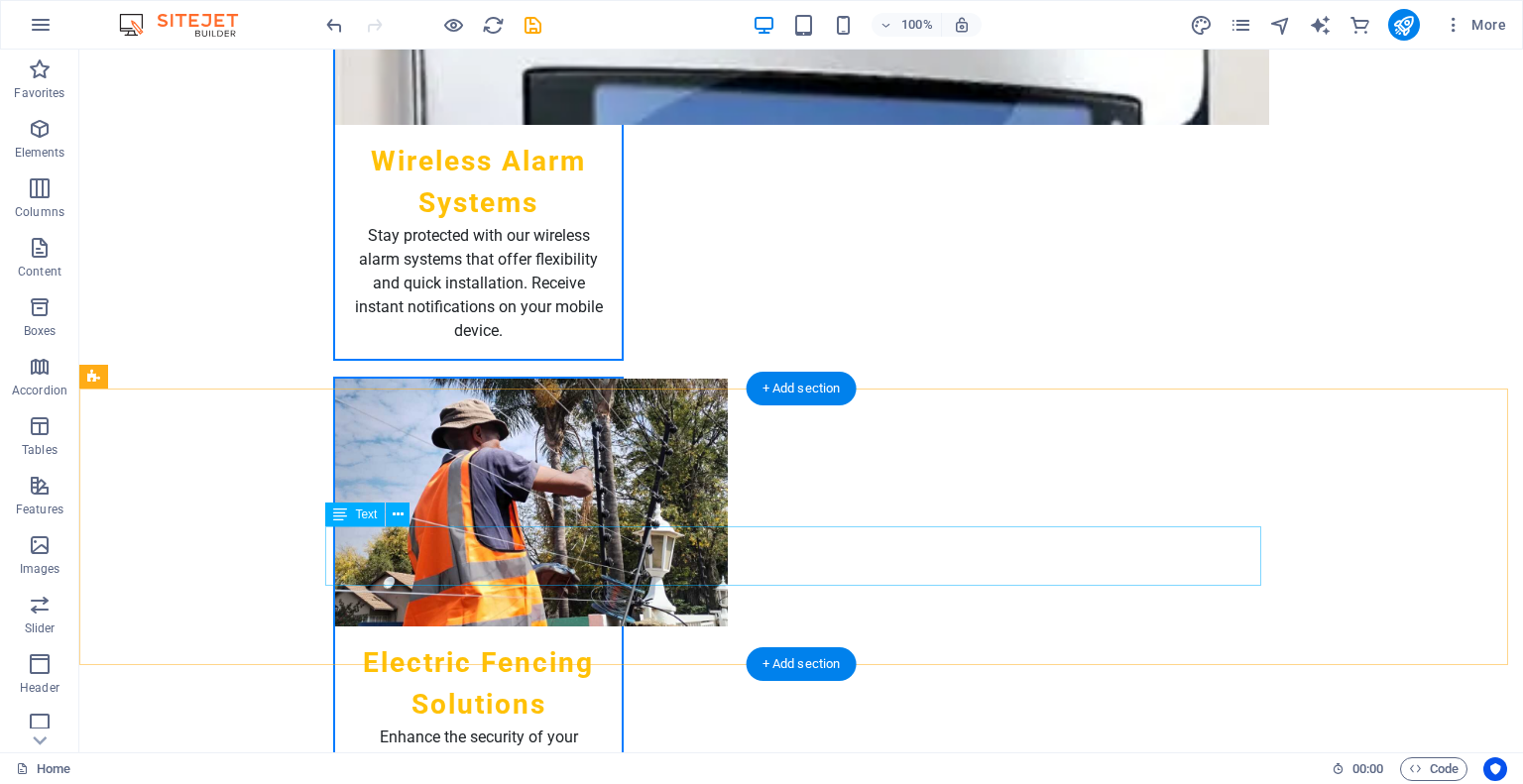 scroll, scrollTop: 3628, scrollLeft: 0, axis: vertical 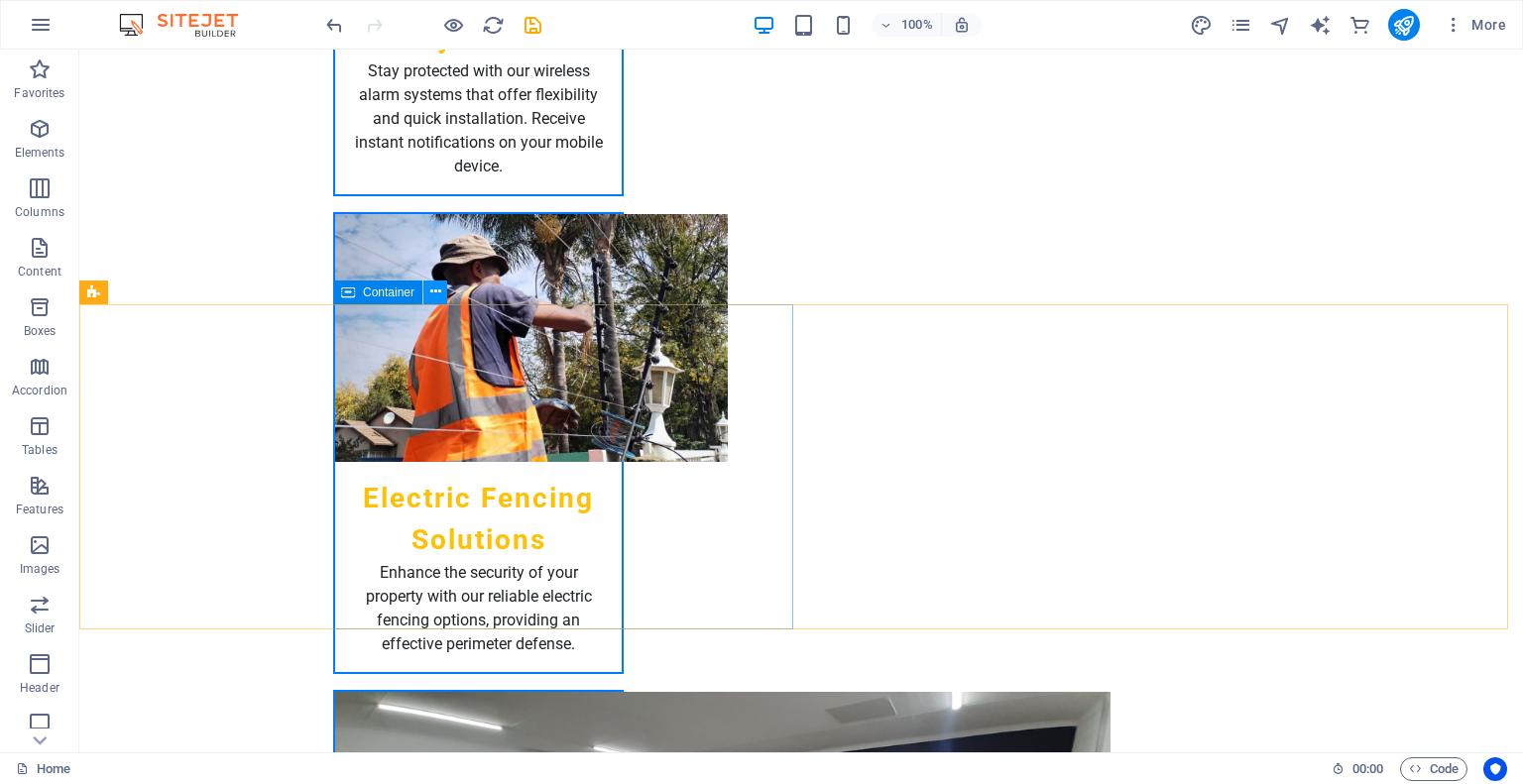 click at bounding box center [435, 291] 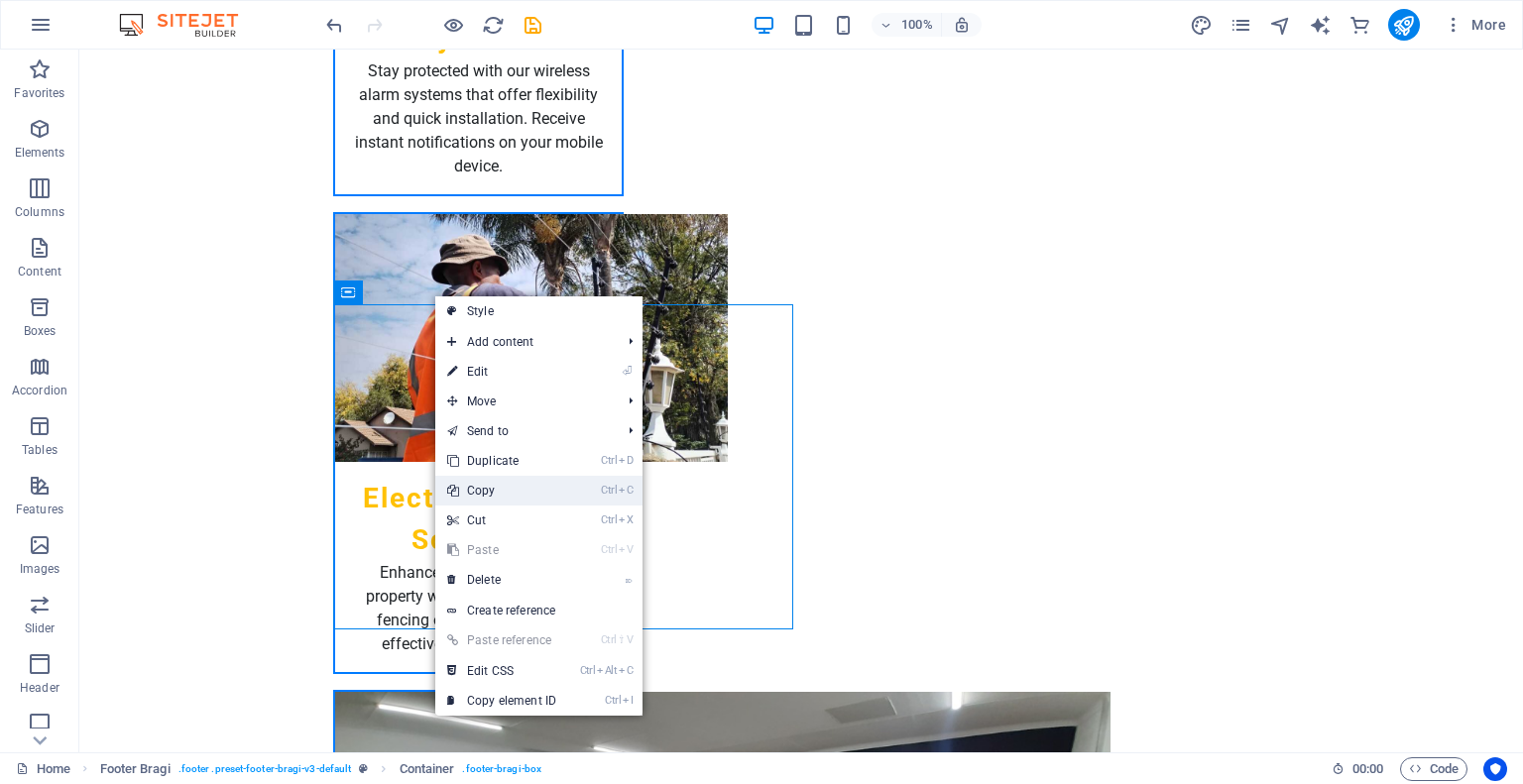 click on "Ctrl C  Copy" at bounding box center [502, 491] 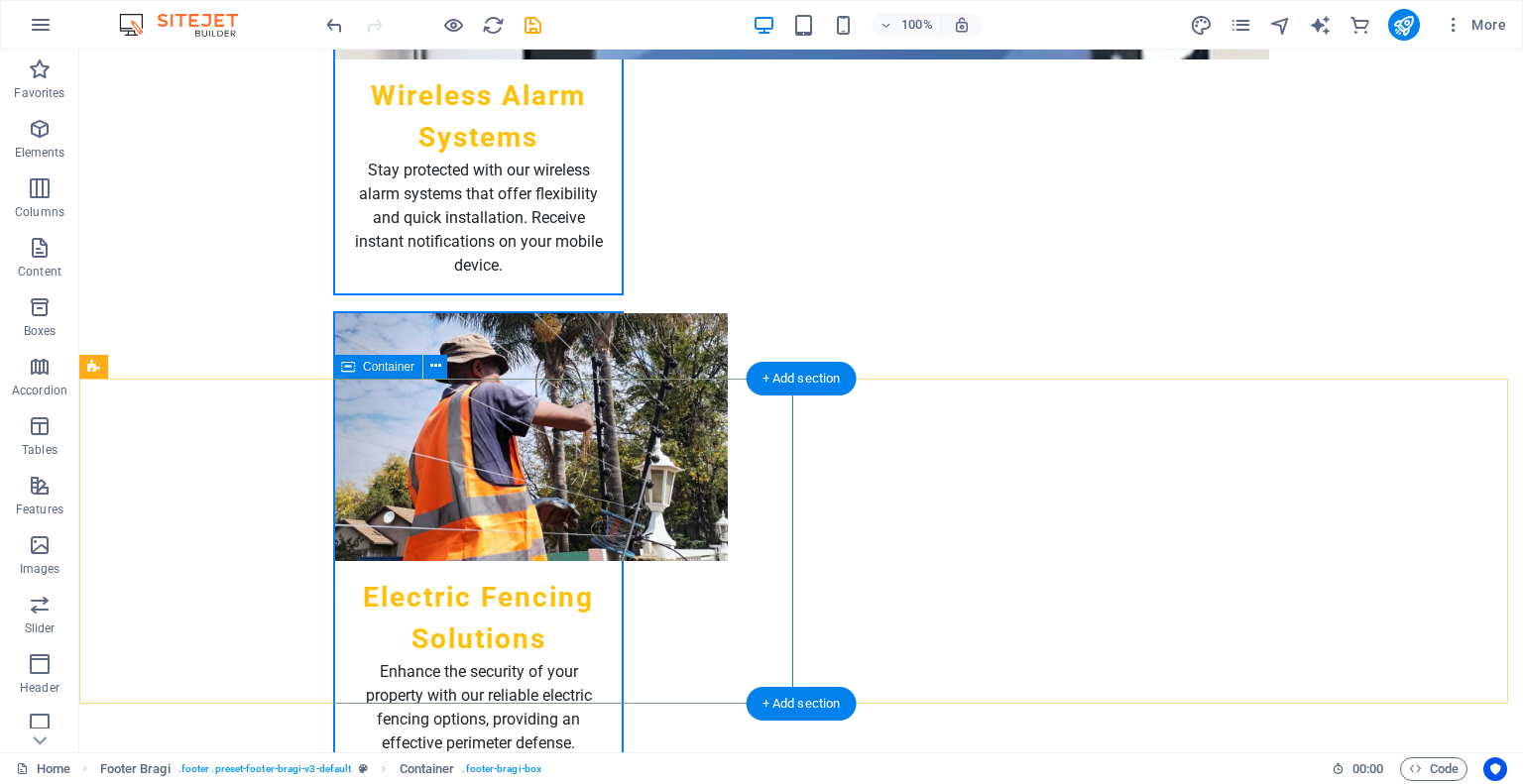 scroll, scrollTop: 3628, scrollLeft: 0, axis: vertical 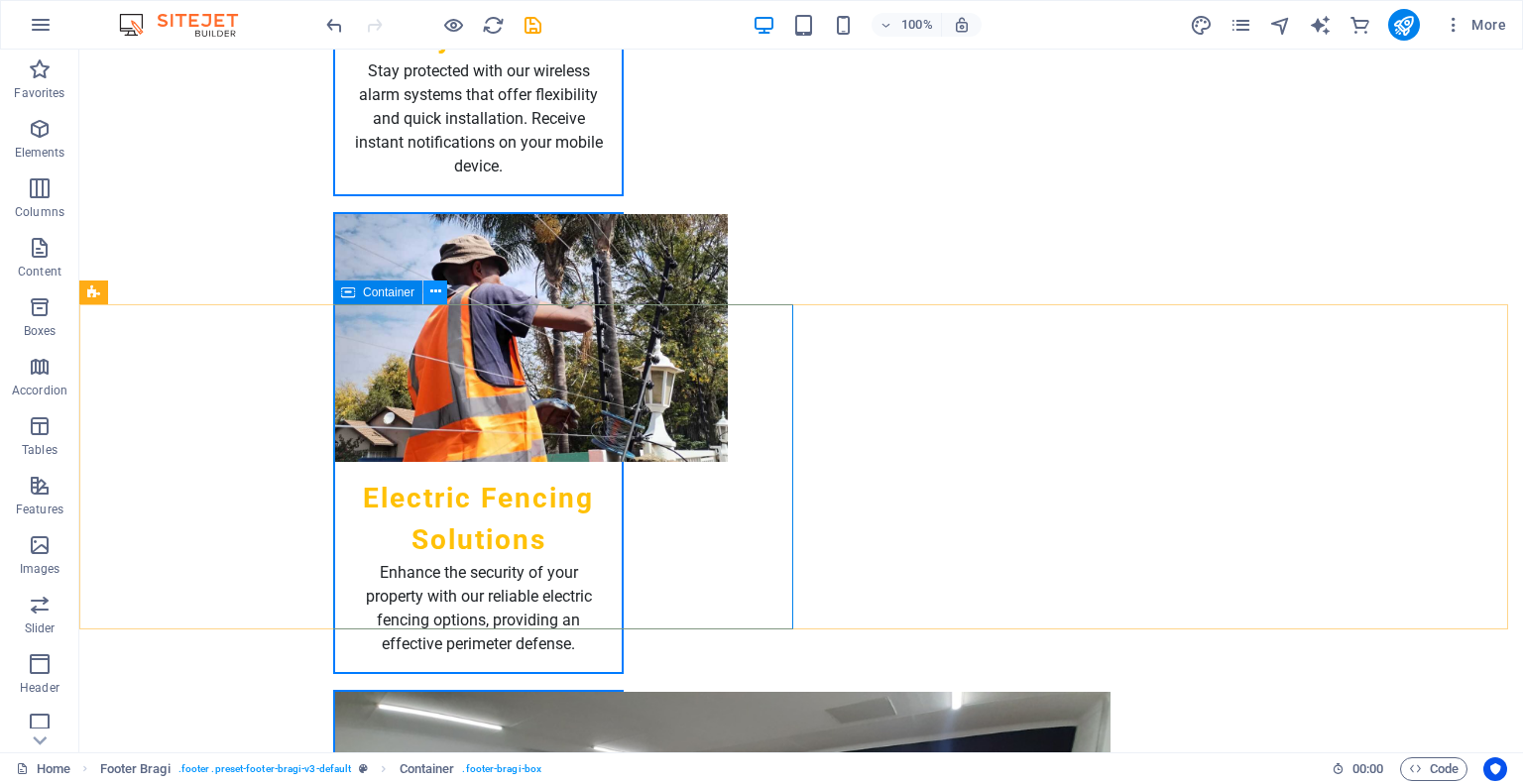 click at bounding box center (435, 291) 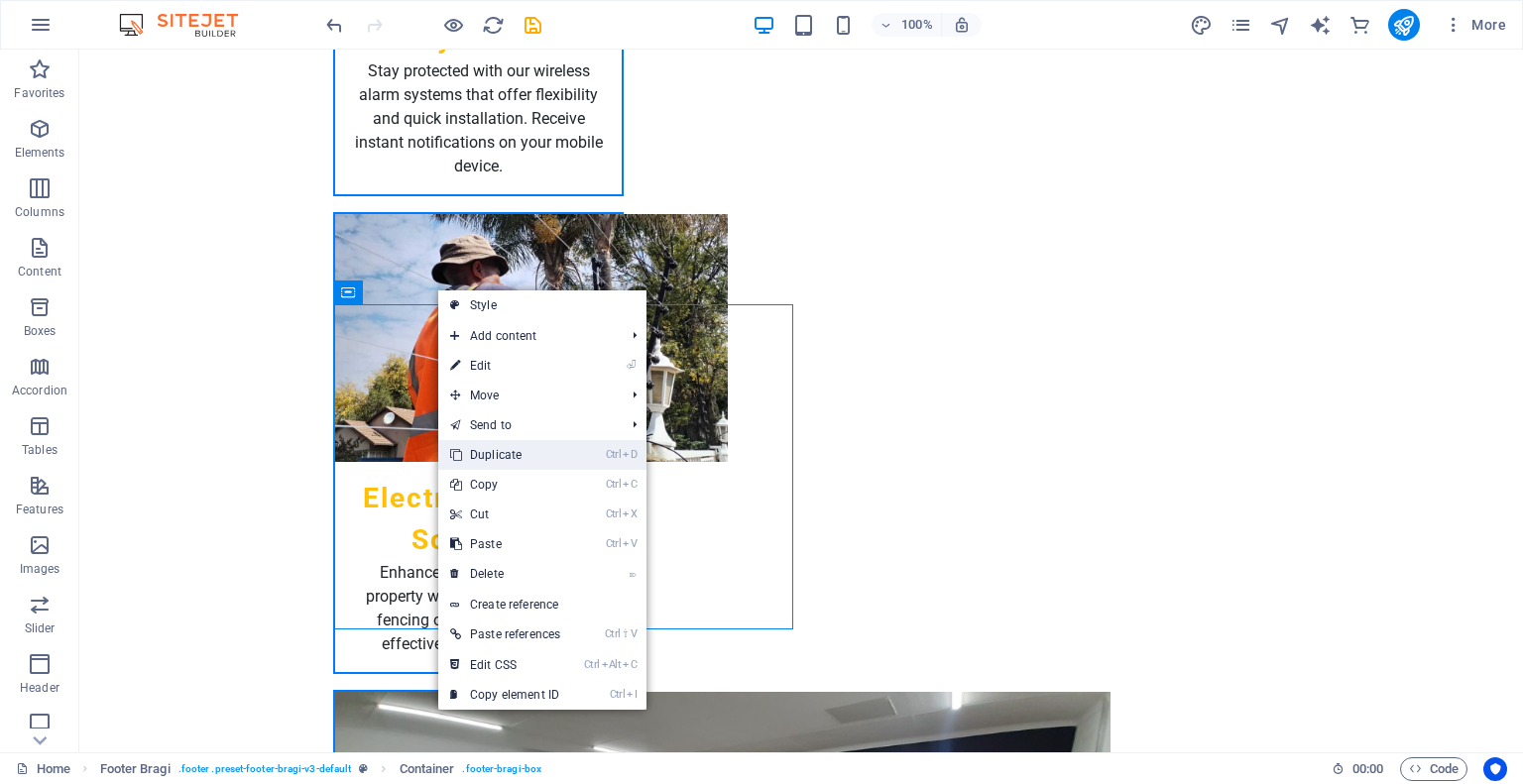 click on "Ctrl D  Duplicate" at bounding box center (505, 455) 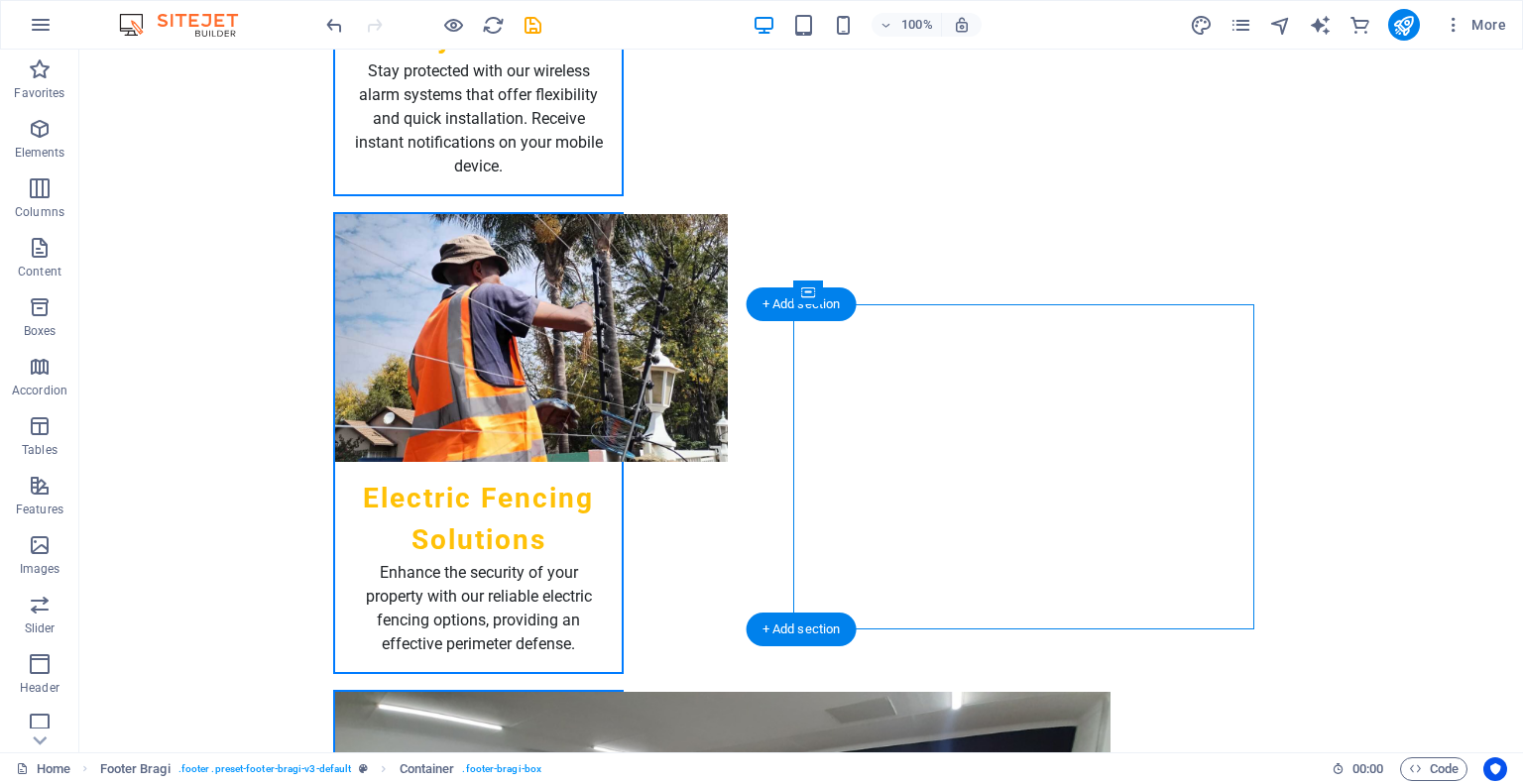 drag, startPoint x: 932, startPoint y: 579, endPoint x: 922, endPoint y: 408, distance: 171.29215 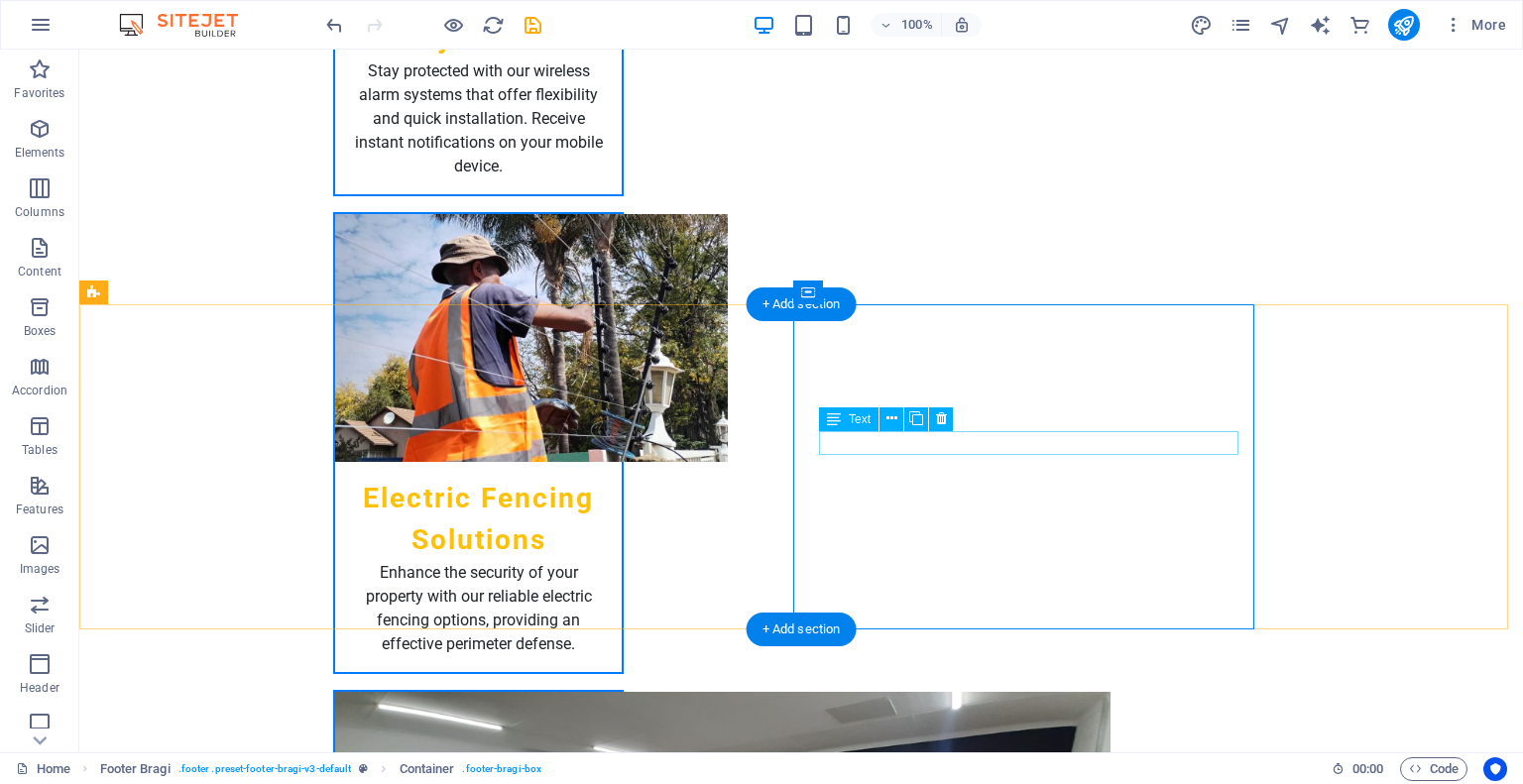 click on "securetechinnovations.co.za" at bounding box center [666, 5330] 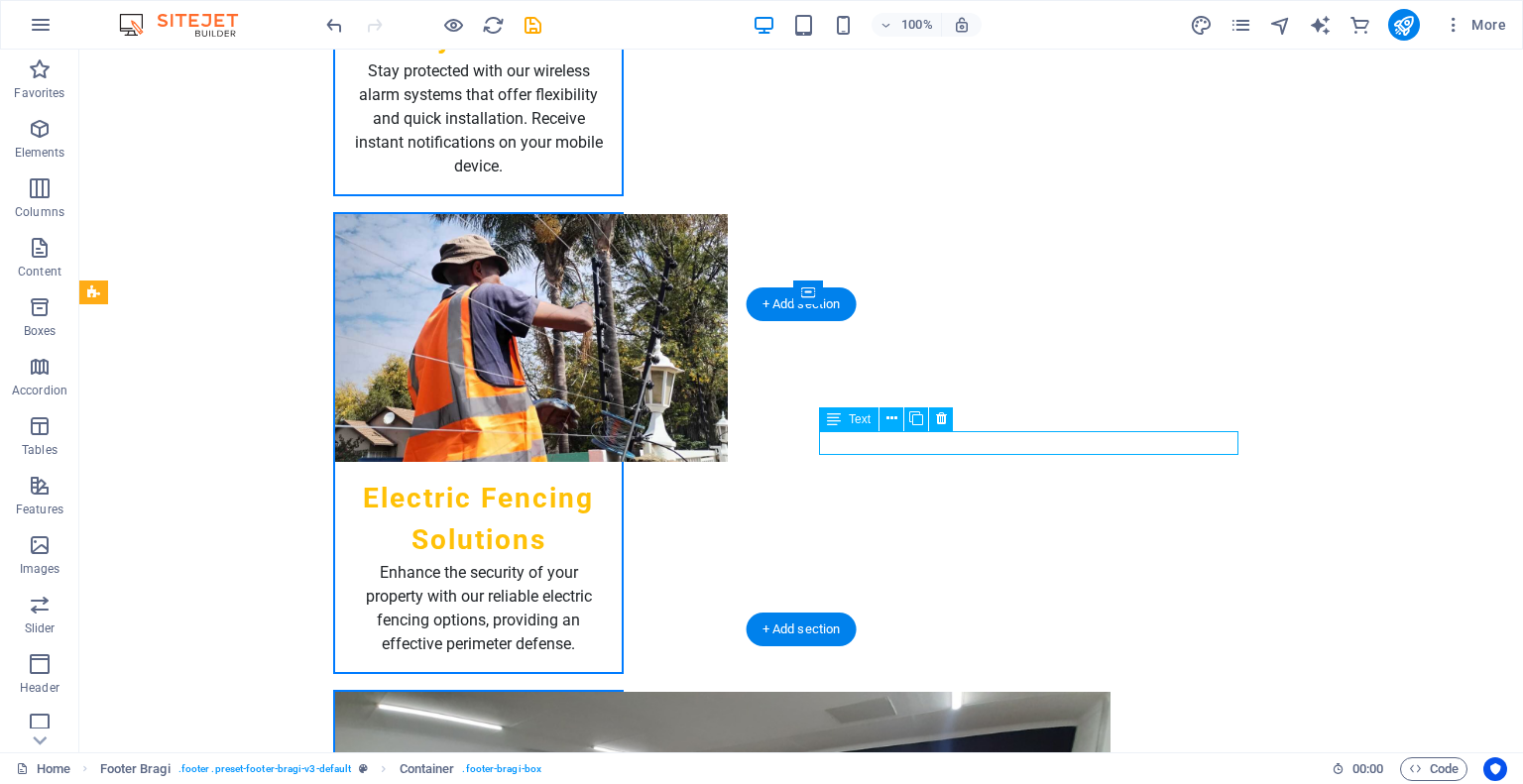 click on "securetechinnovations.co.za" at bounding box center [666, 5330] 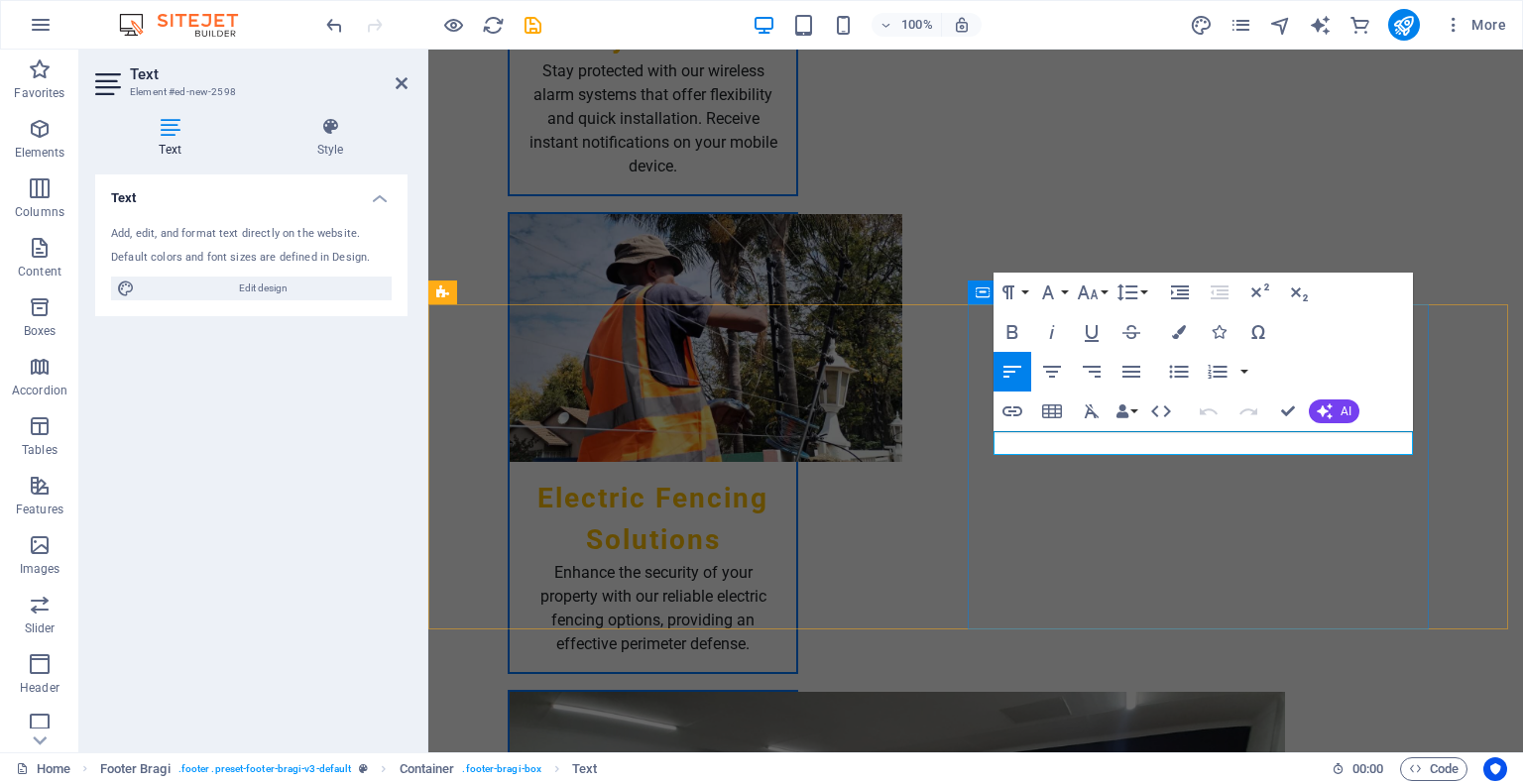 scroll, scrollTop: 3558, scrollLeft: 0, axis: vertical 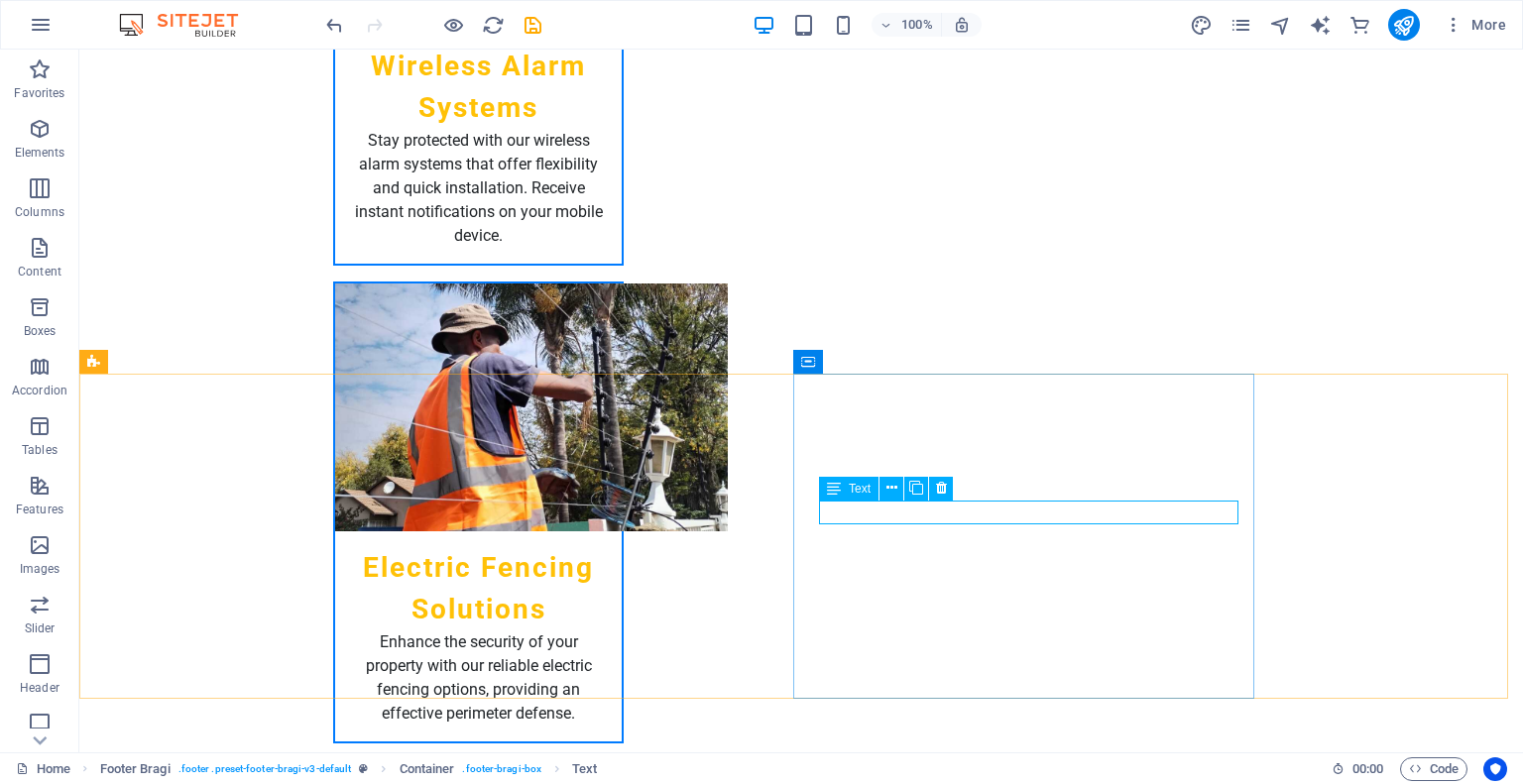 click on "Text" at bounding box center (849, 489) 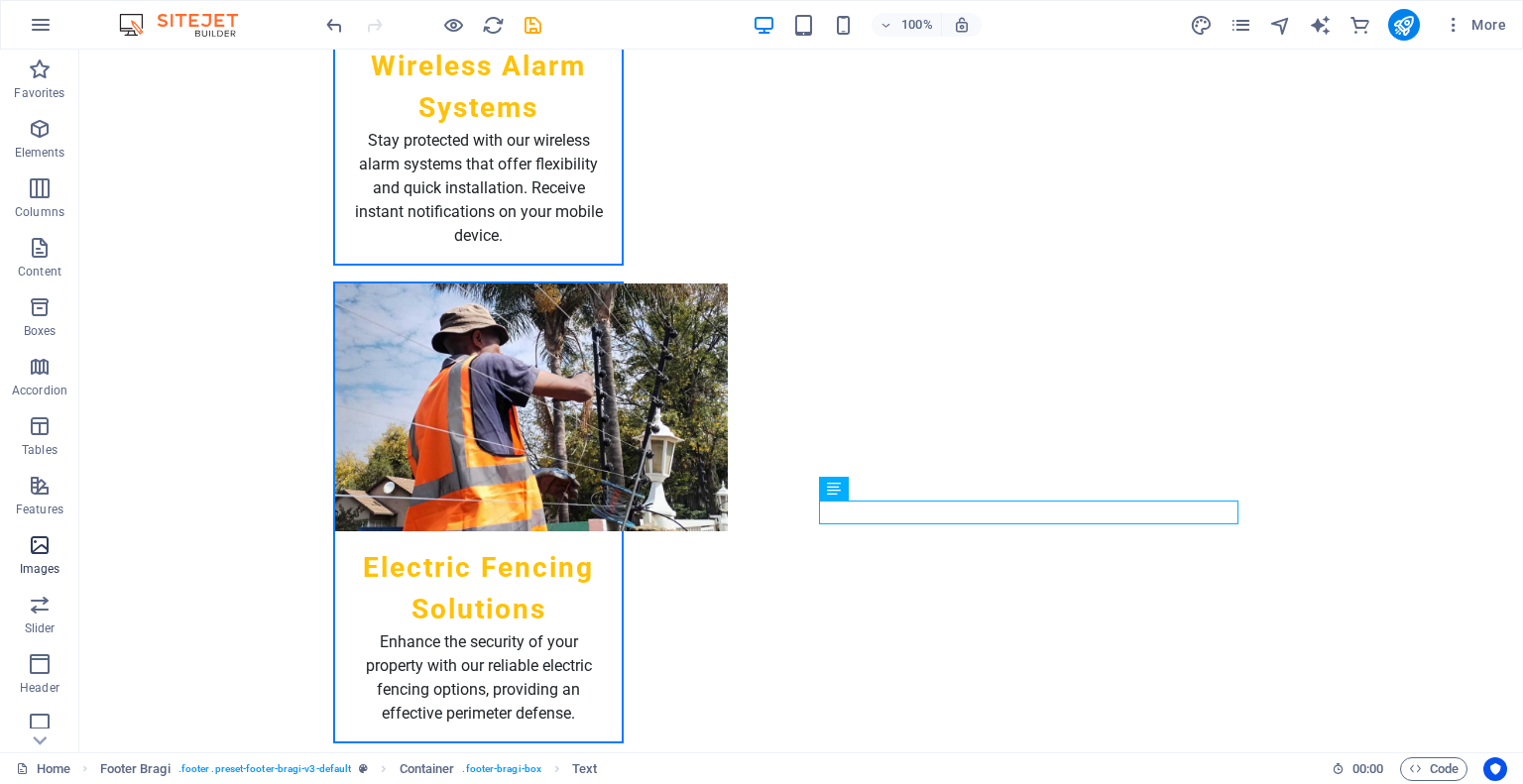 click at bounding box center (40, 545) 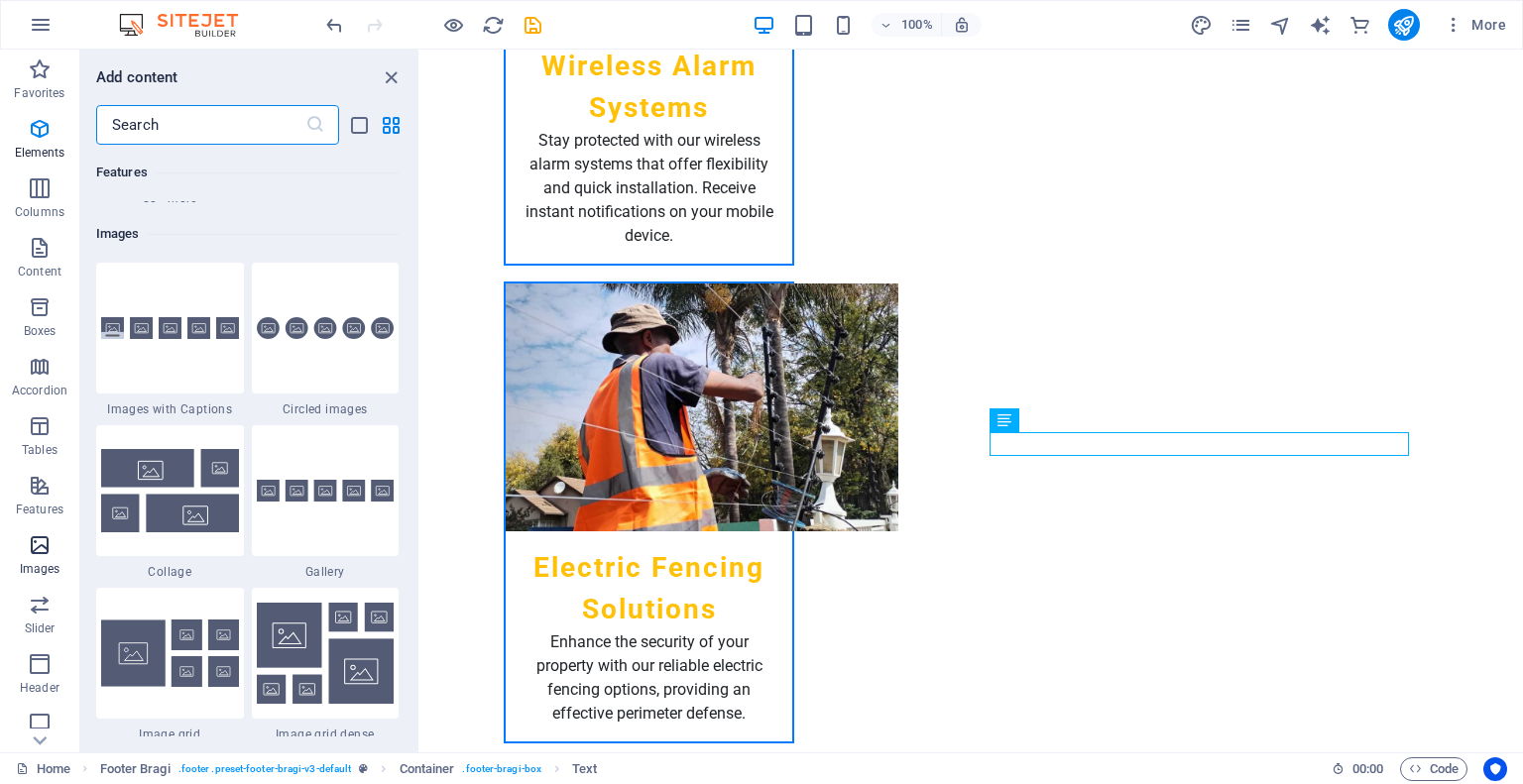 scroll, scrollTop: 10050, scrollLeft: 0, axis: vertical 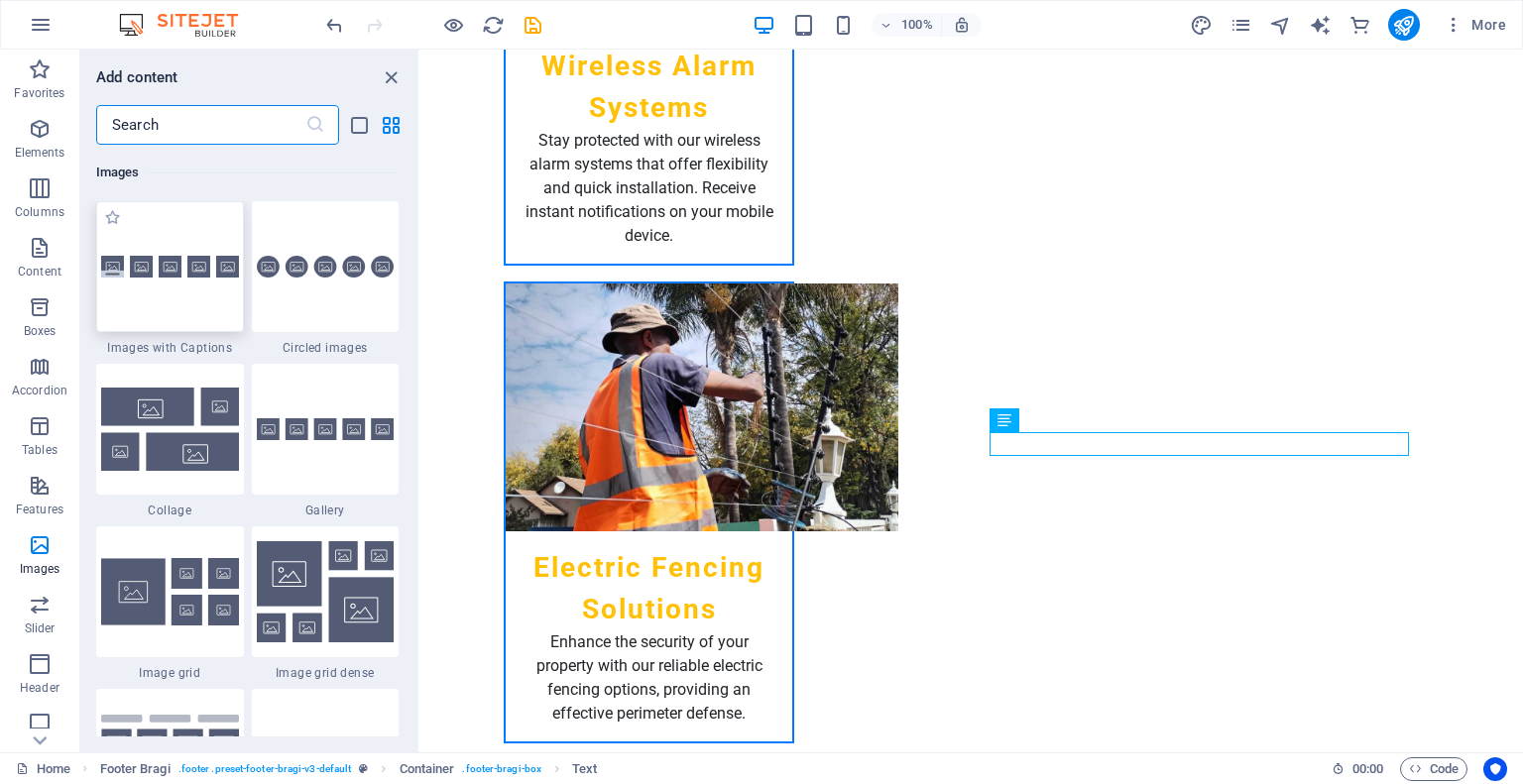 click at bounding box center [170, 267] 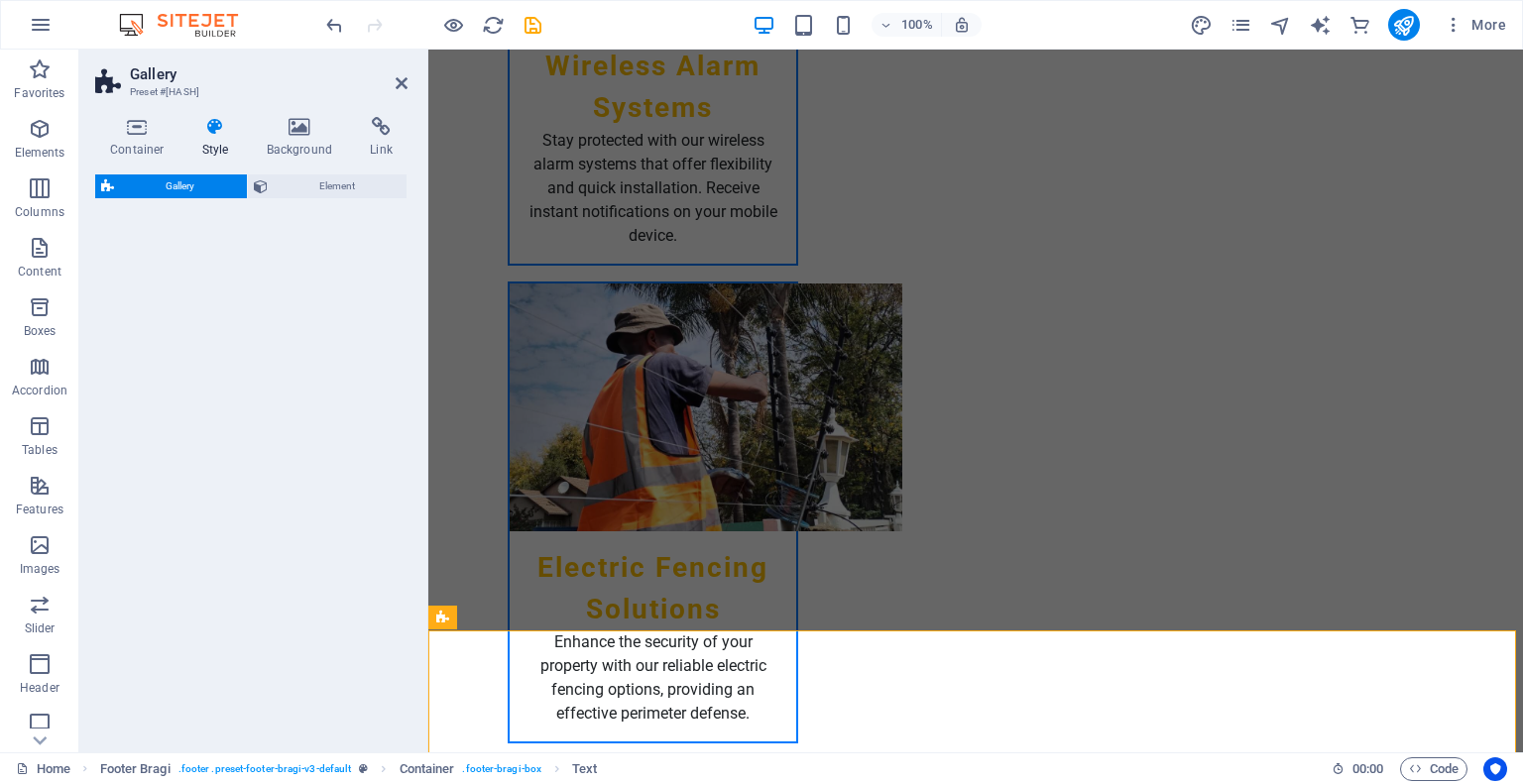 select on "rem" 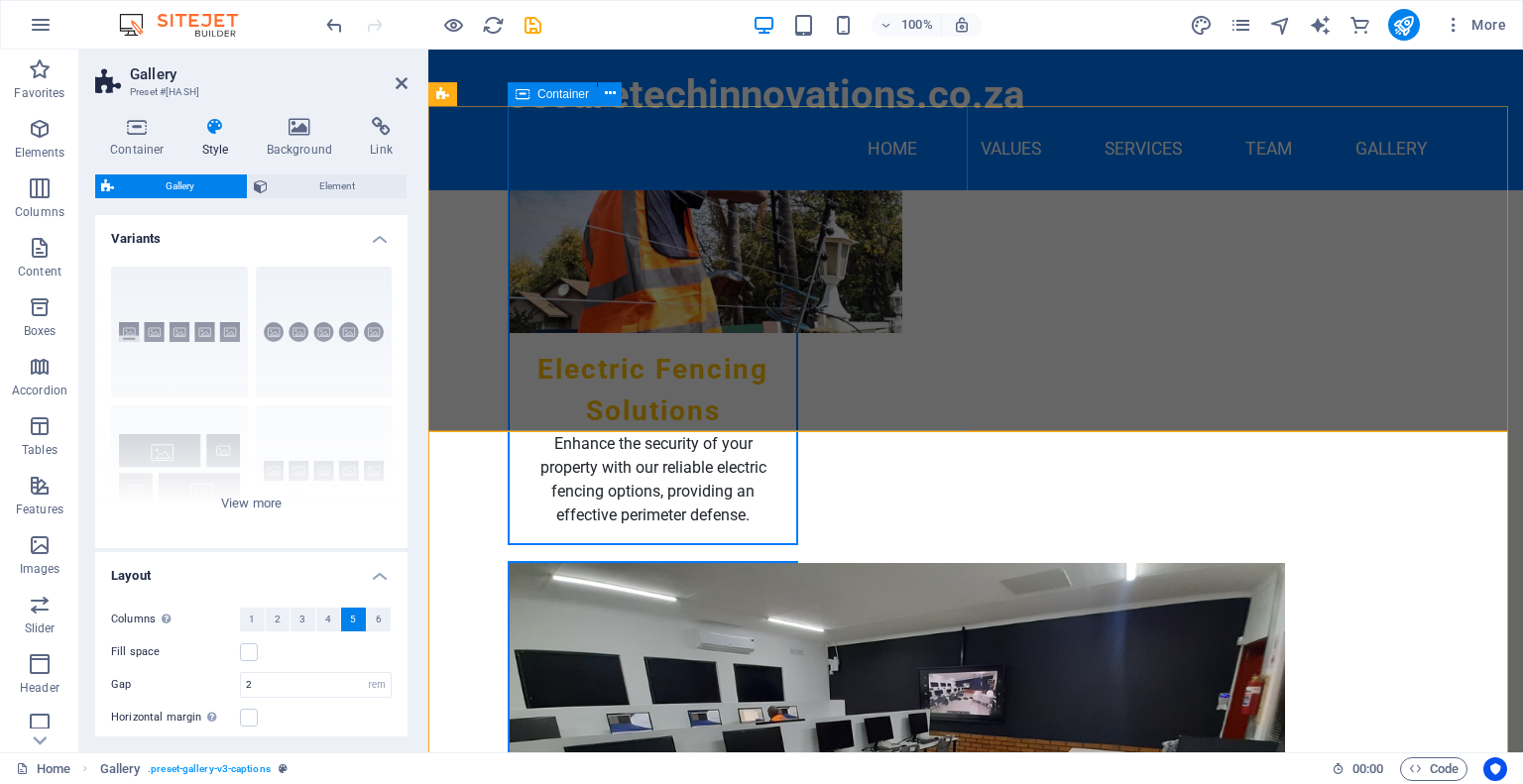 scroll, scrollTop: 3749, scrollLeft: 0, axis: vertical 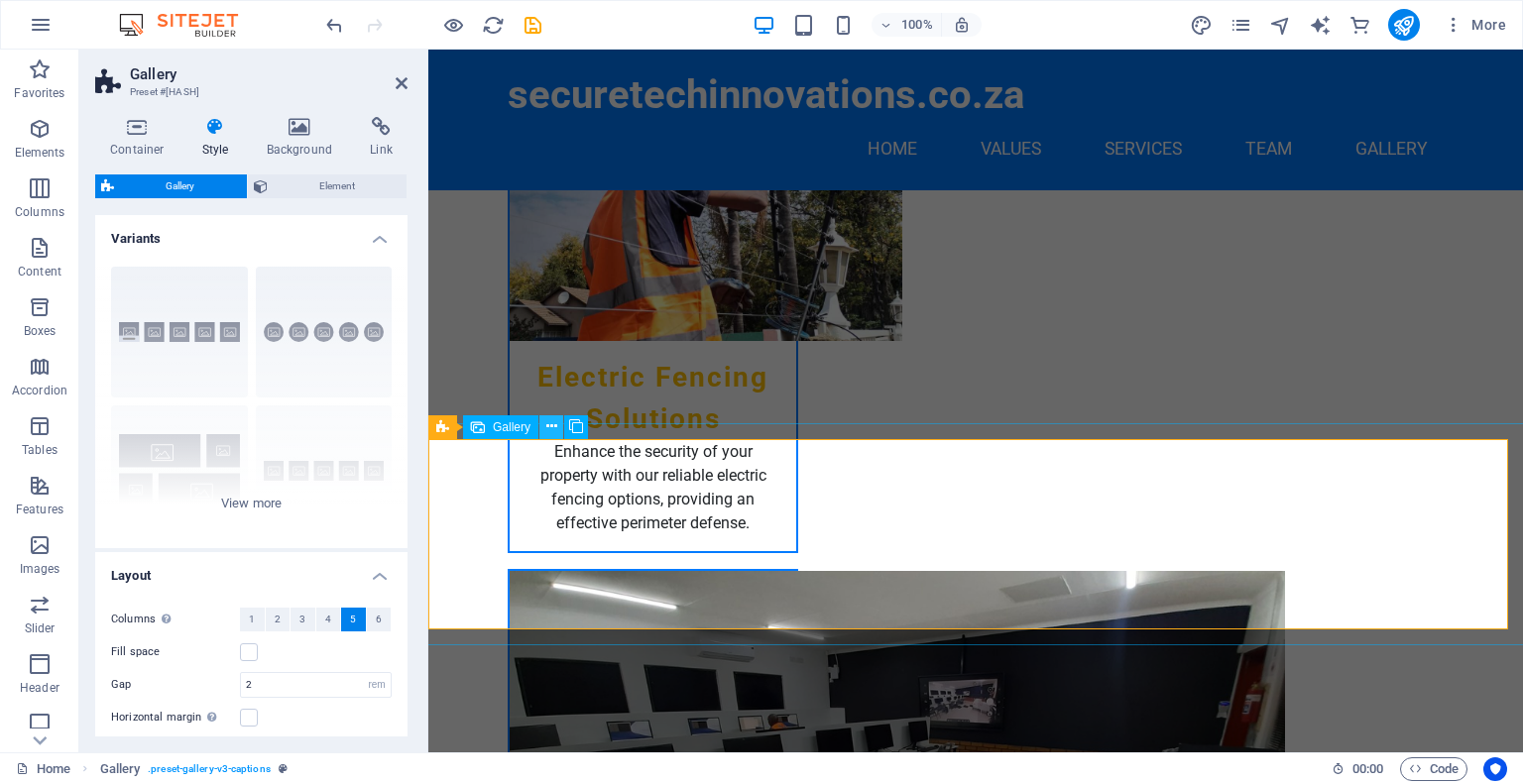 click at bounding box center [551, 426] 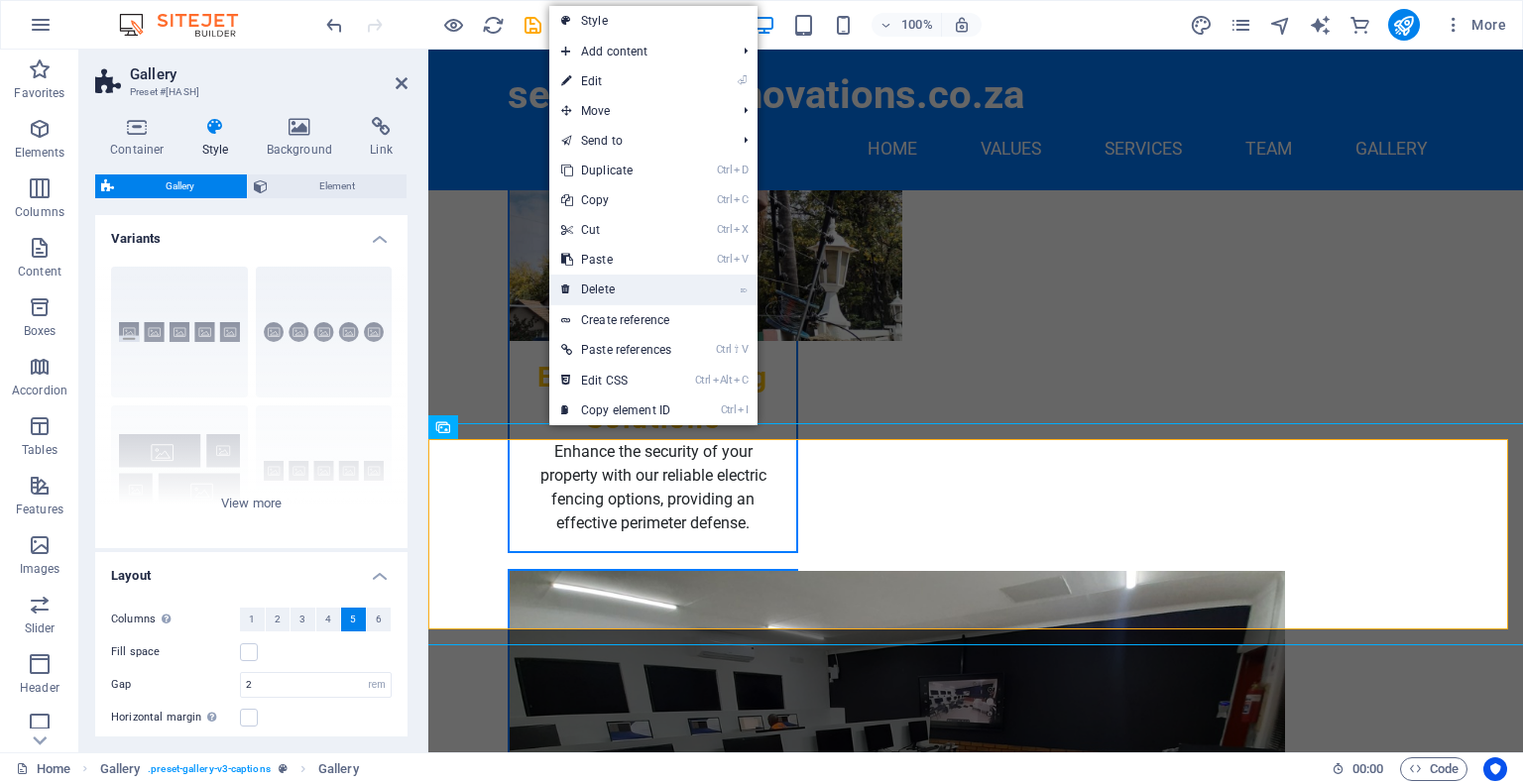 click on "⌦  Delete" at bounding box center (616, 289) 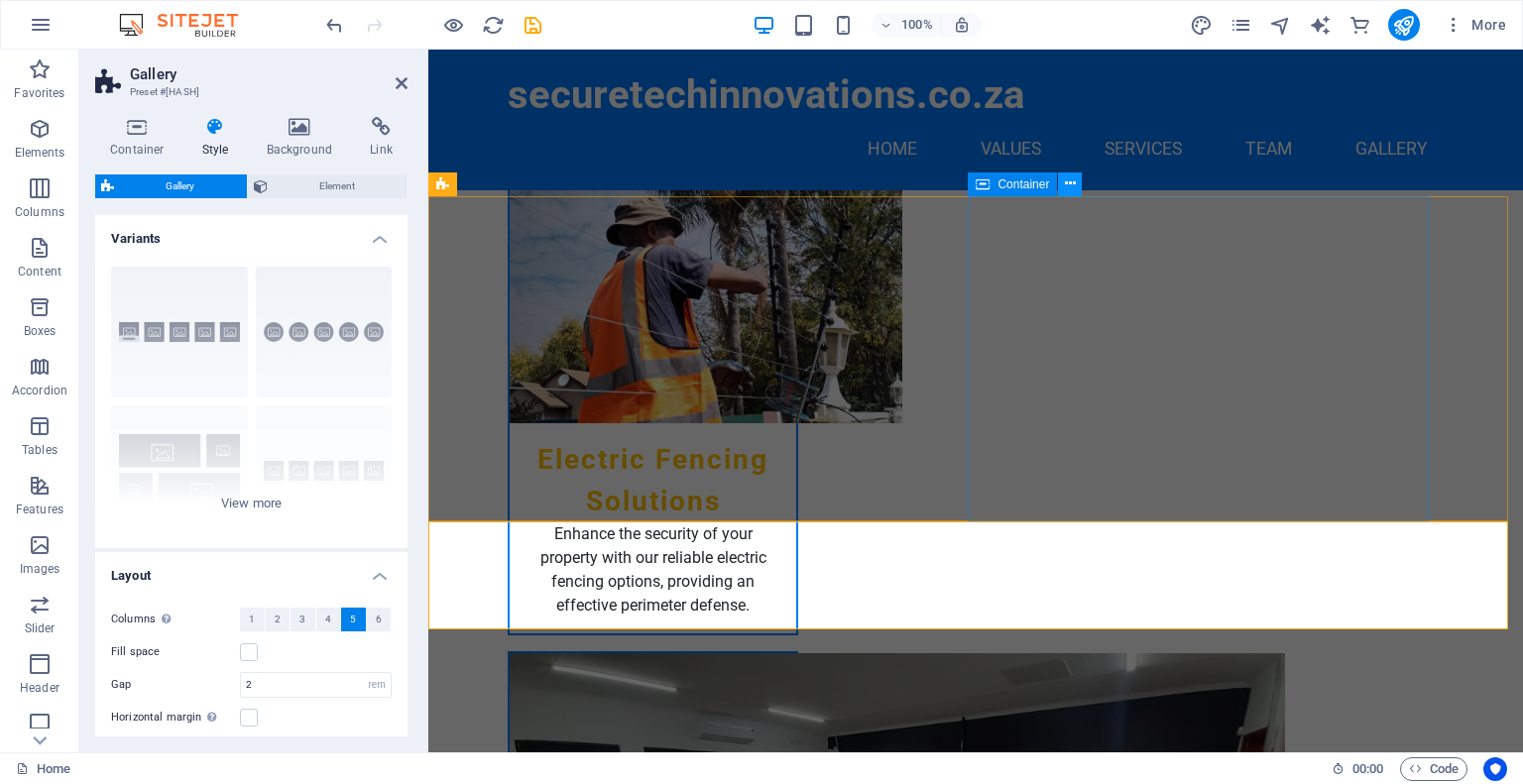 click at bounding box center [1070, 183] 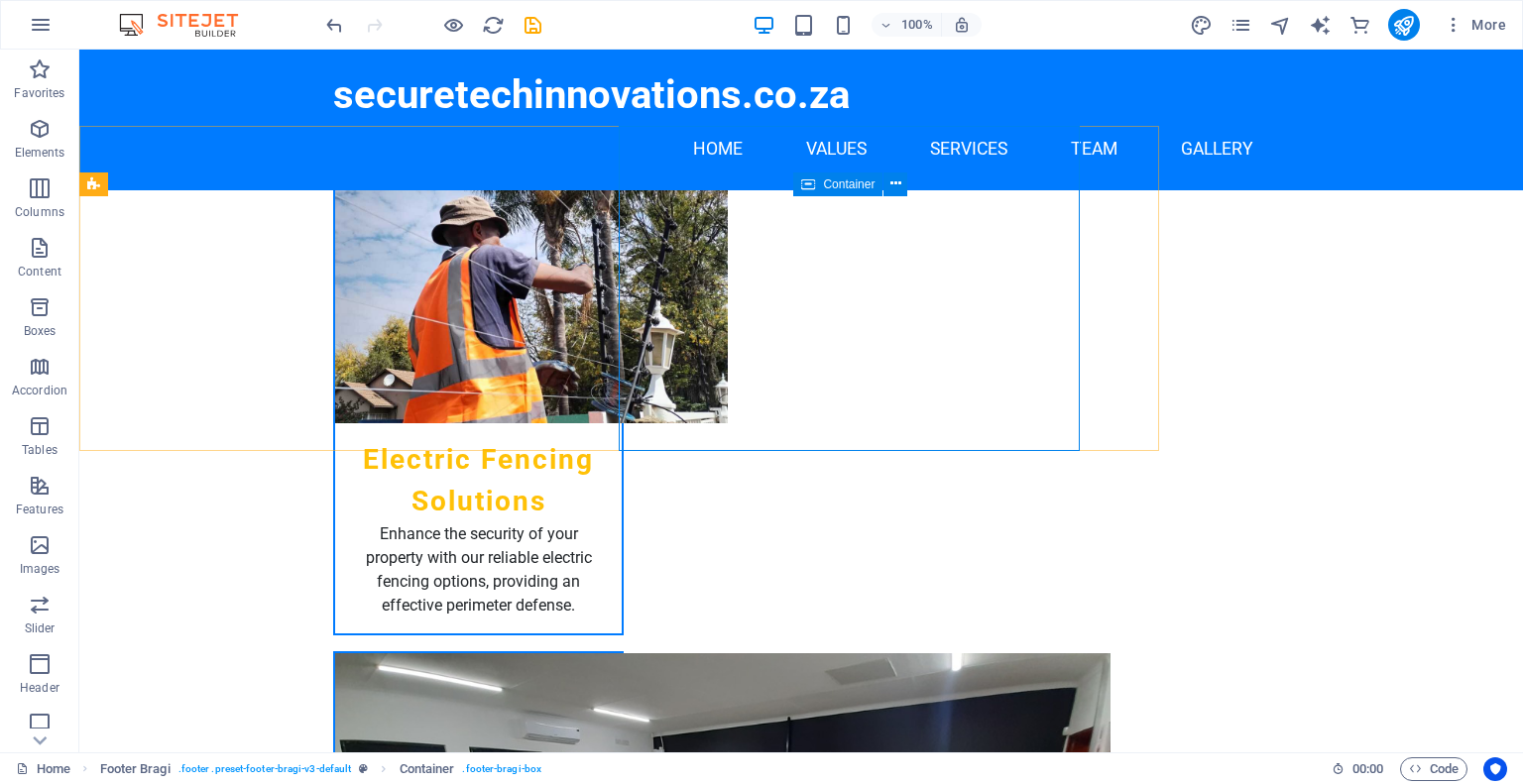 scroll, scrollTop: 3736, scrollLeft: 0, axis: vertical 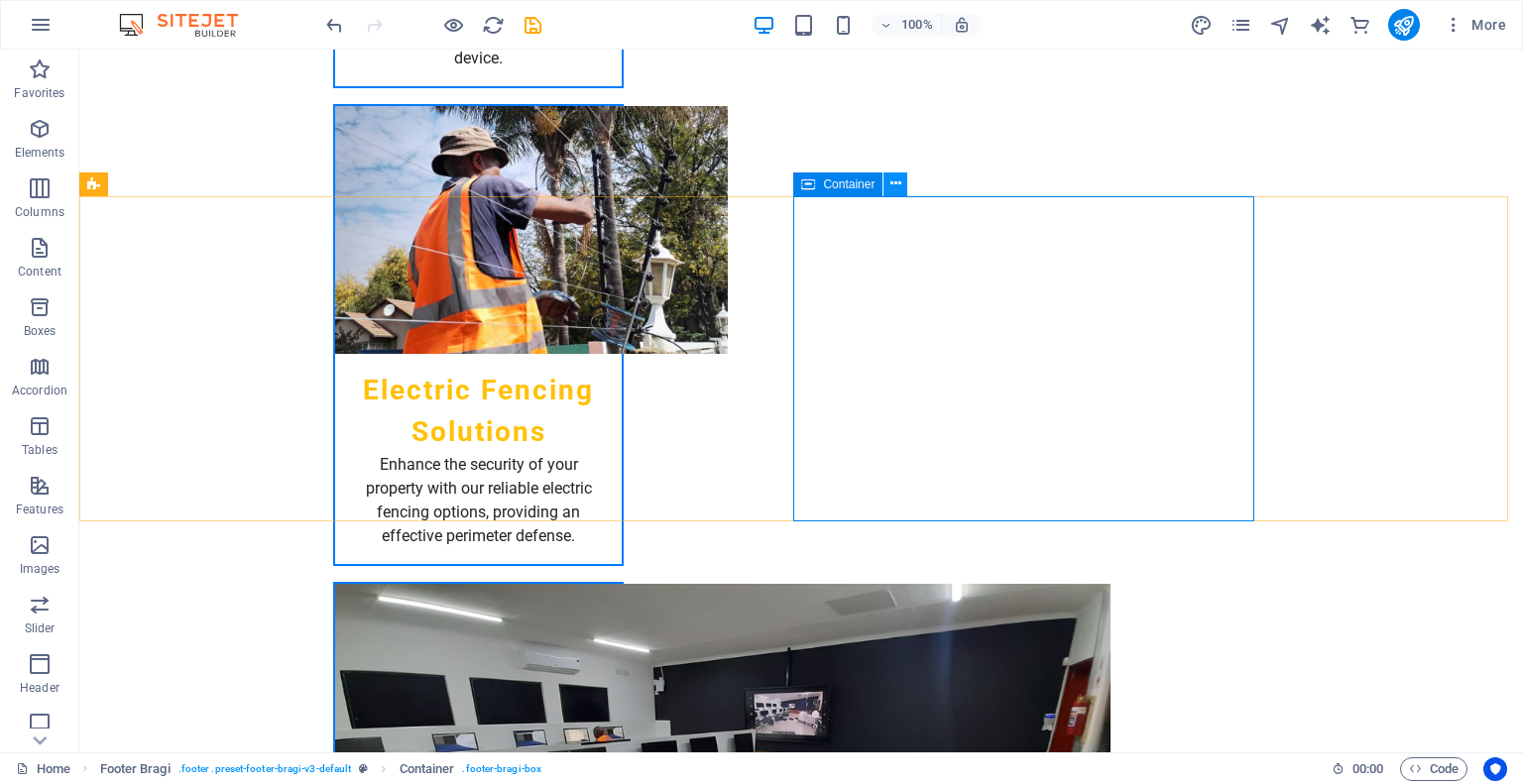 click at bounding box center [895, 183] 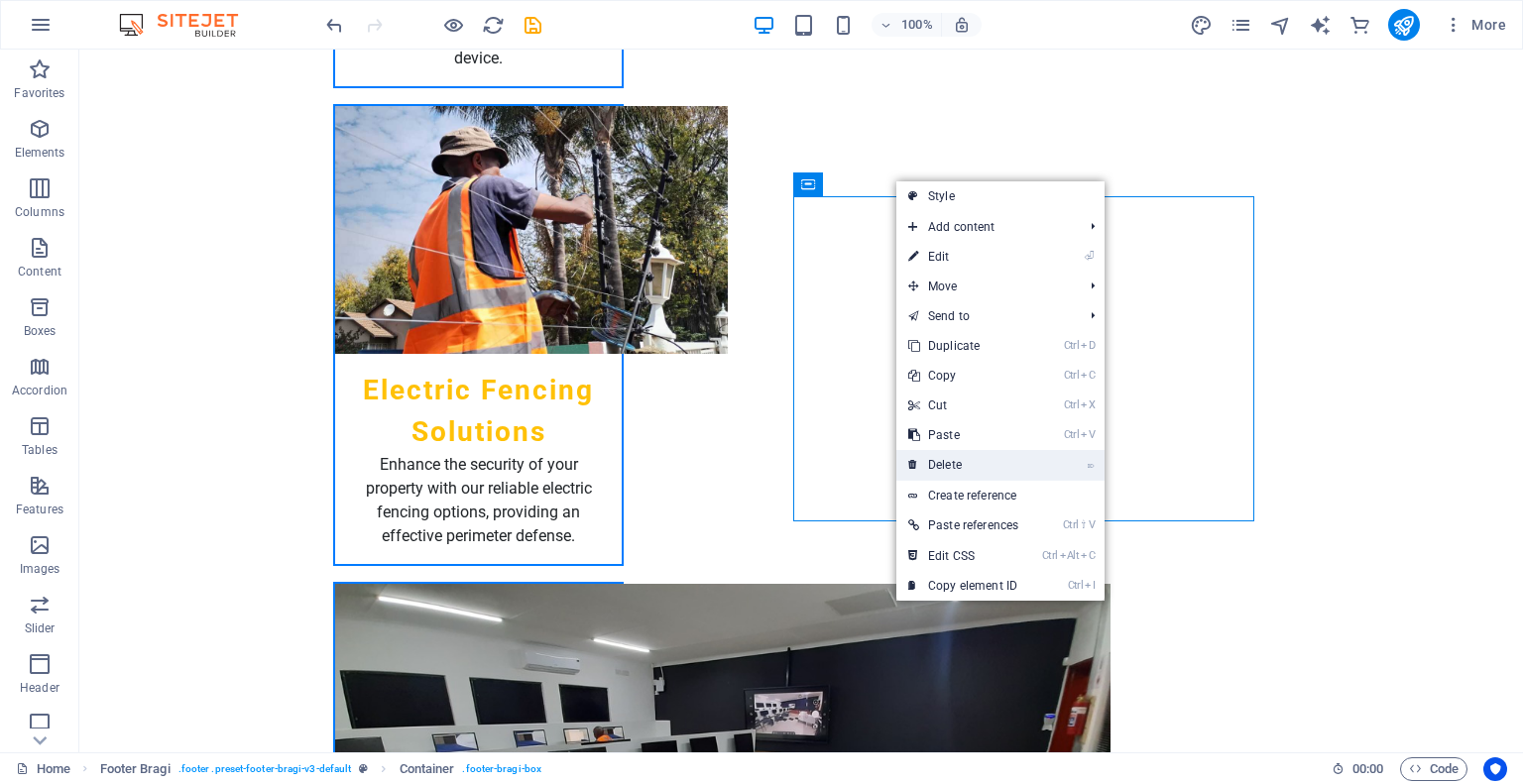 click on "⌦  Delete" at bounding box center (963, 465) 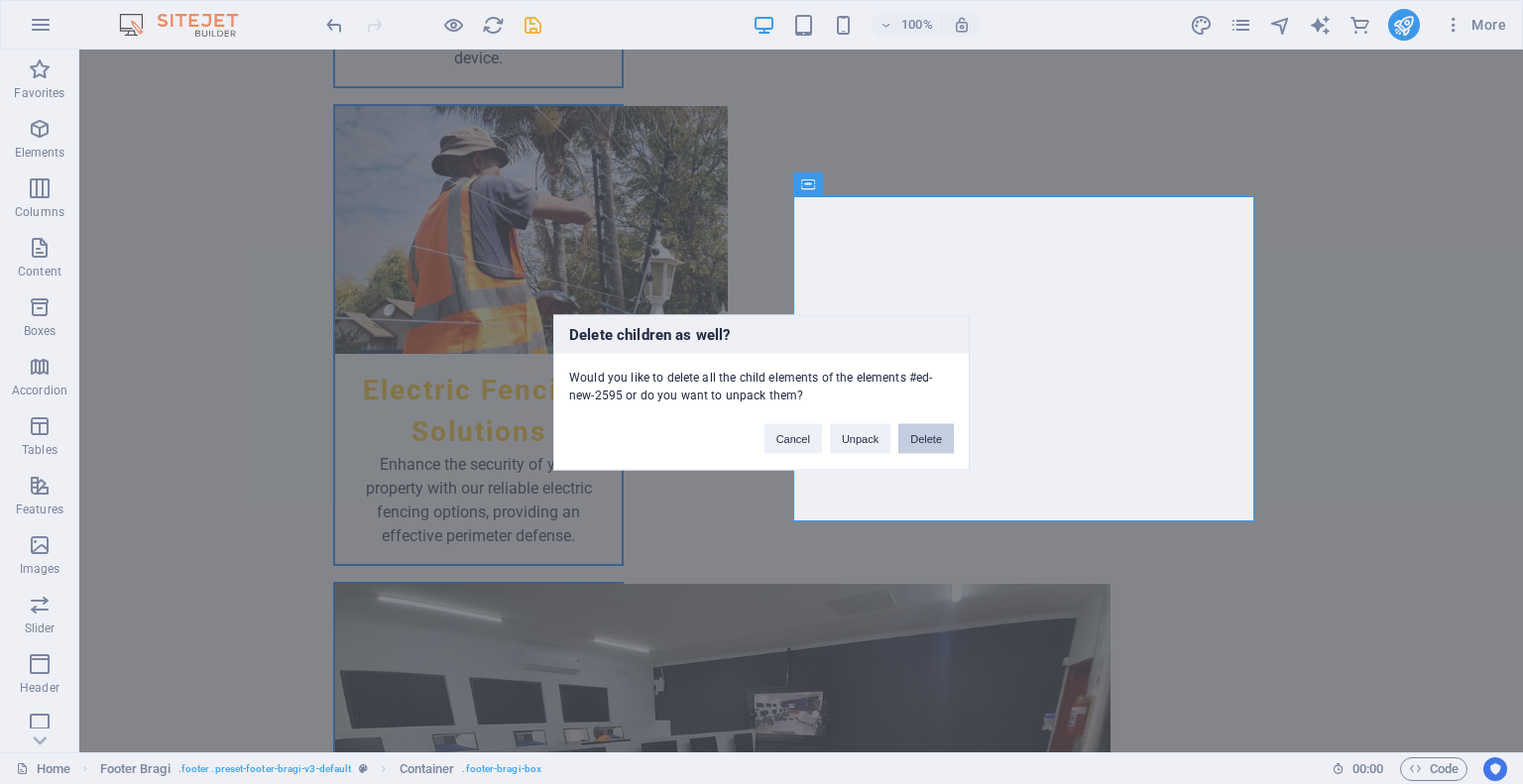 click on "Delete" at bounding box center [926, 438] 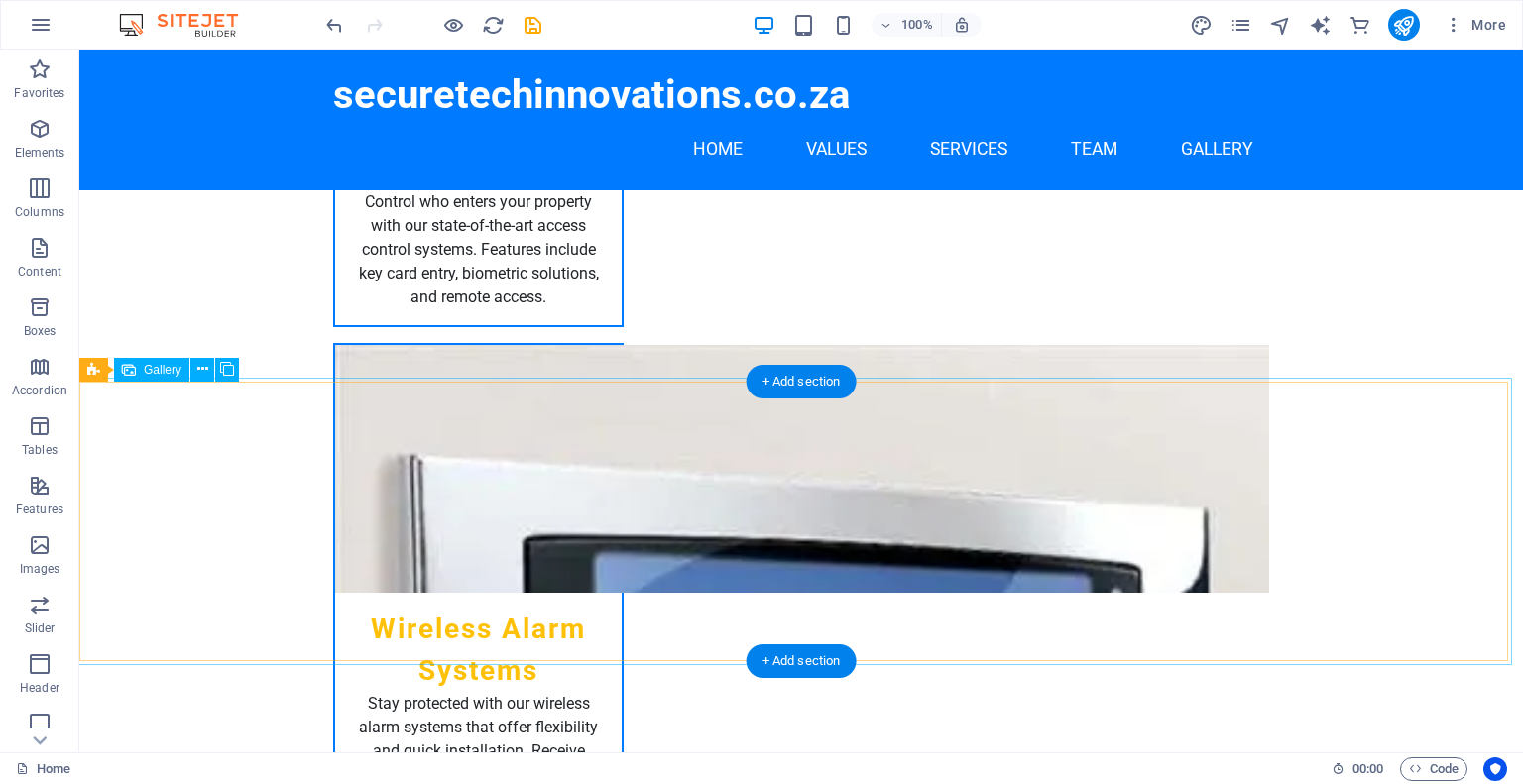 scroll, scrollTop: 2943, scrollLeft: 0, axis: vertical 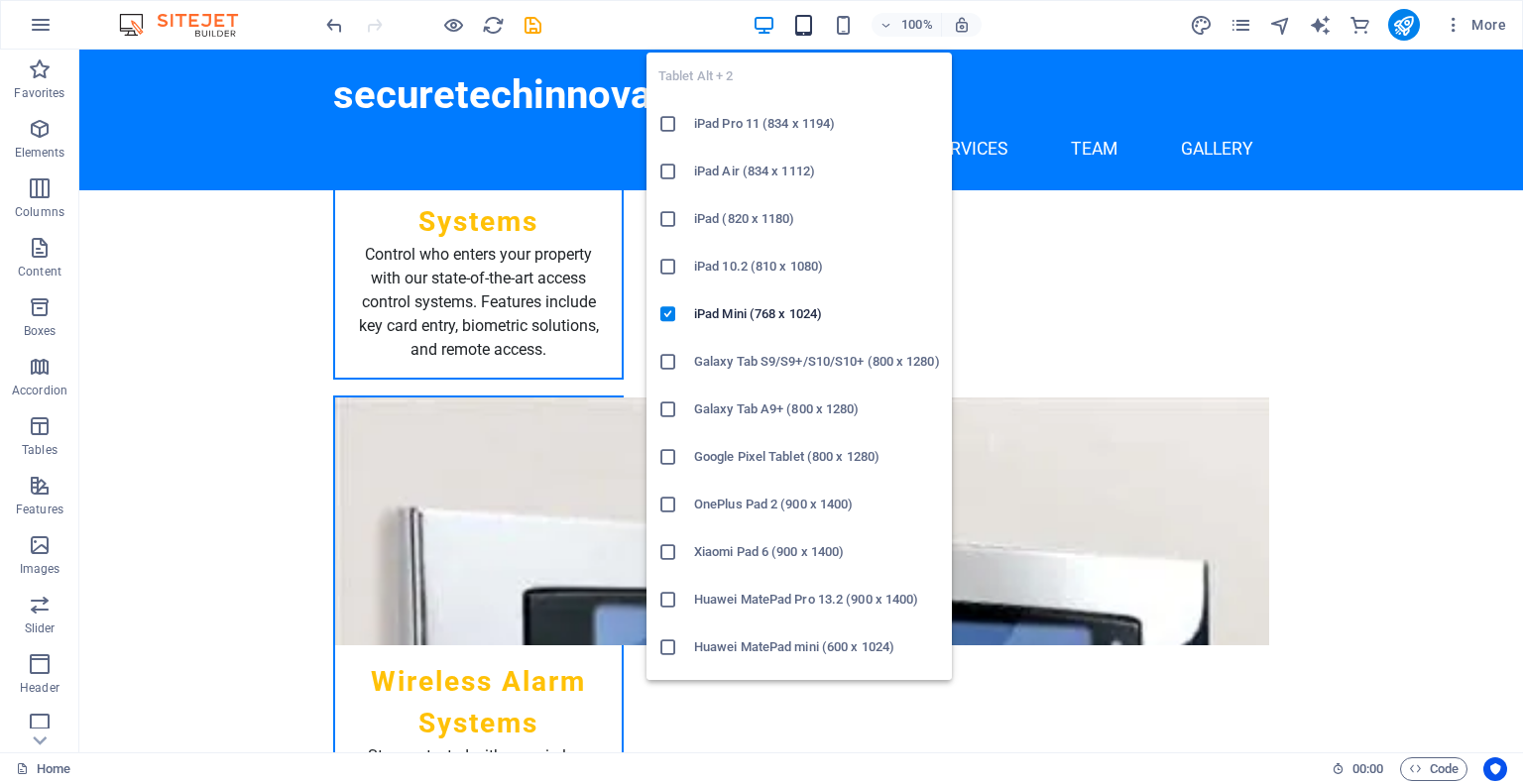 click at bounding box center (803, 25) 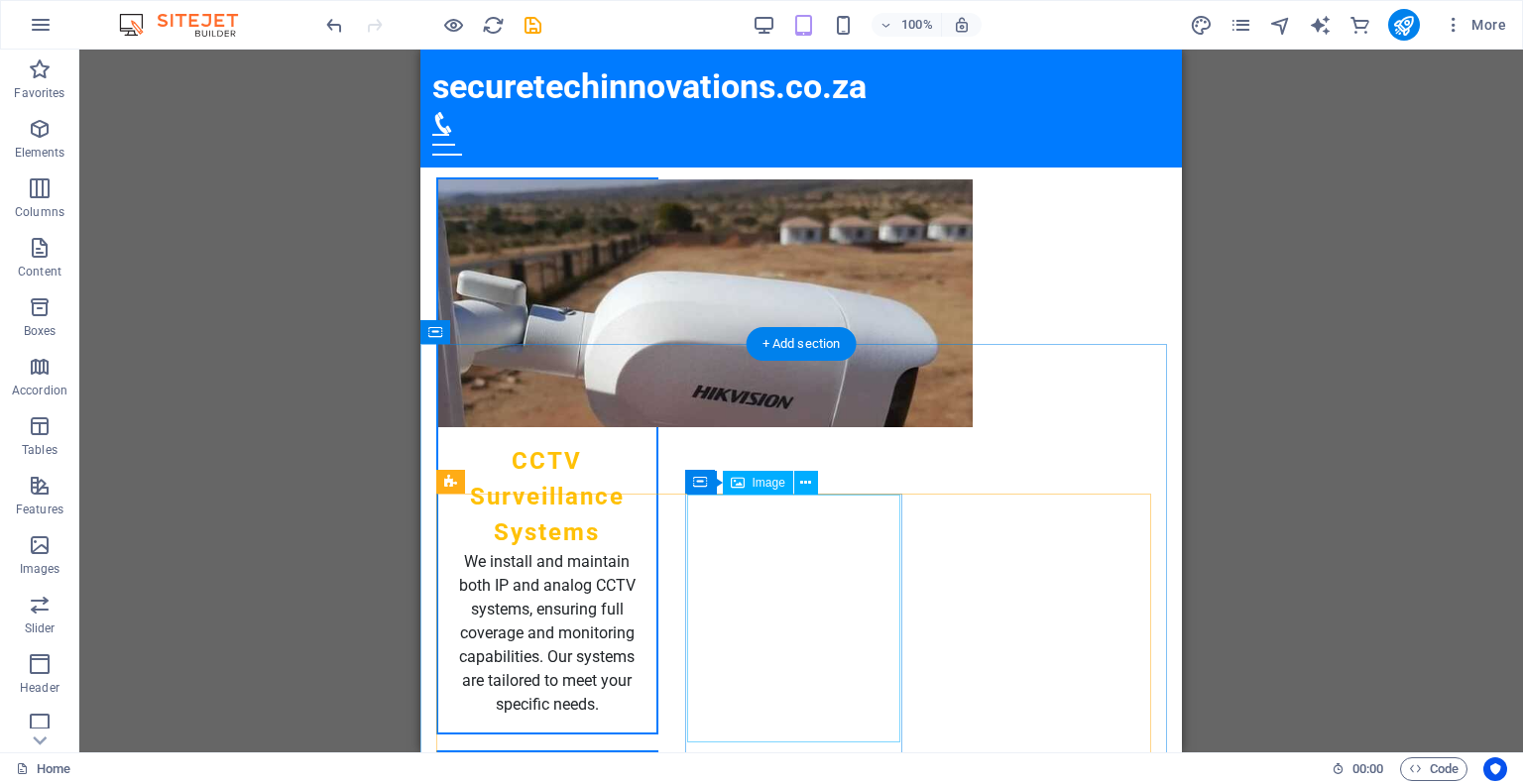 scroll, scrollTop: 2005, scrollLeft: 0, axis: vertical 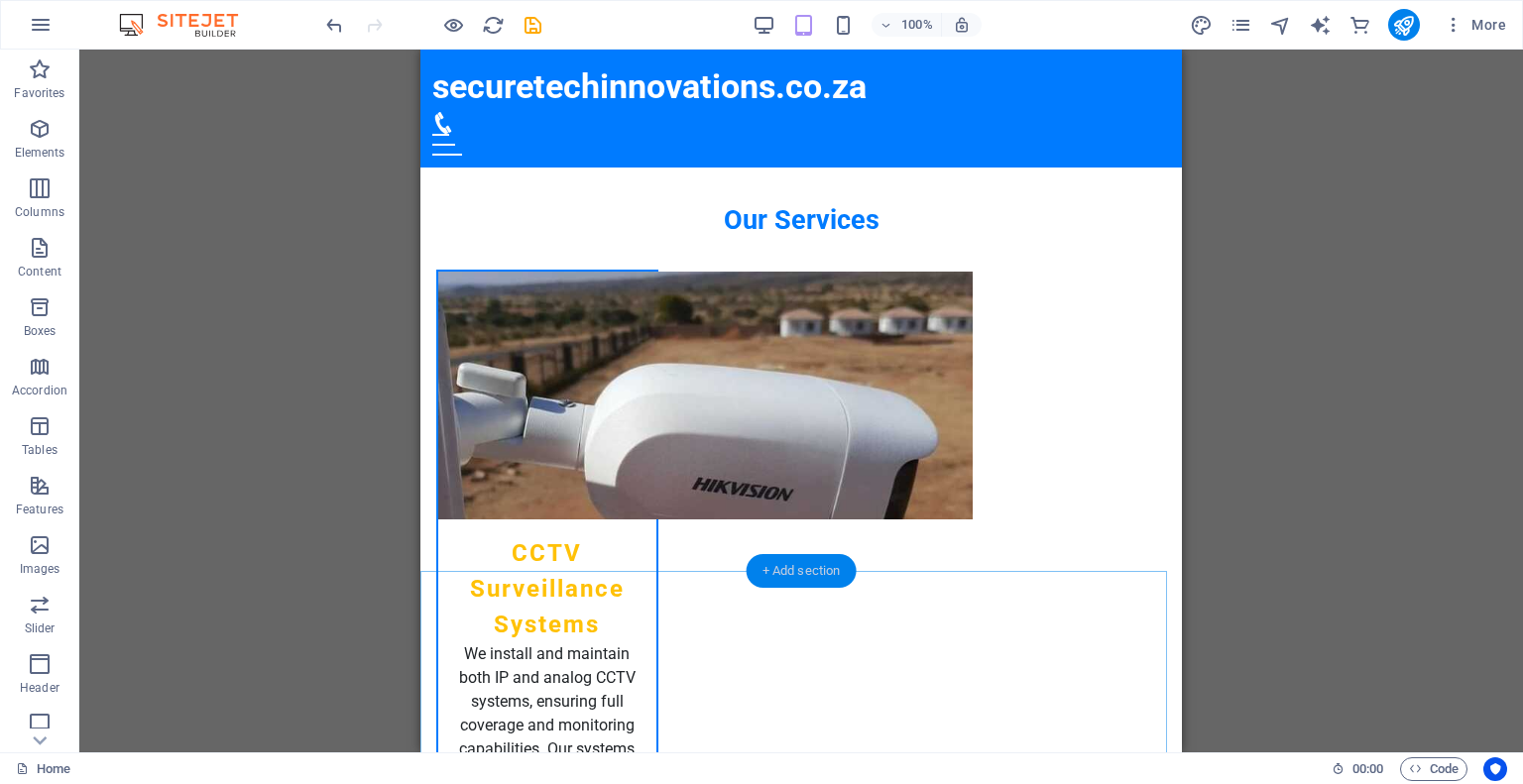 click on "+ Add section" at bounding box center [801, 571] 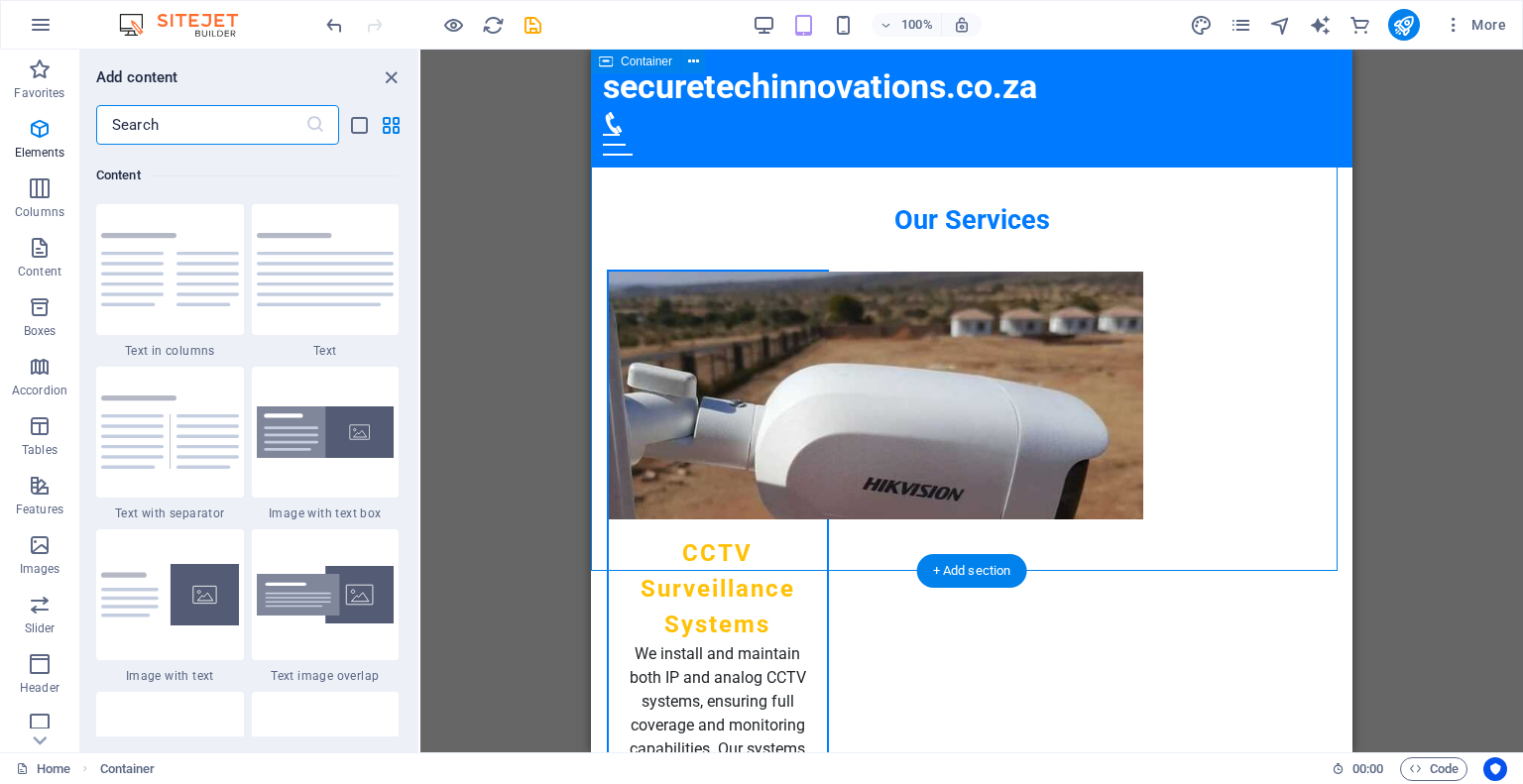 scroll, scrollTop: 3468, scrollLeft: 0, axis: vertical 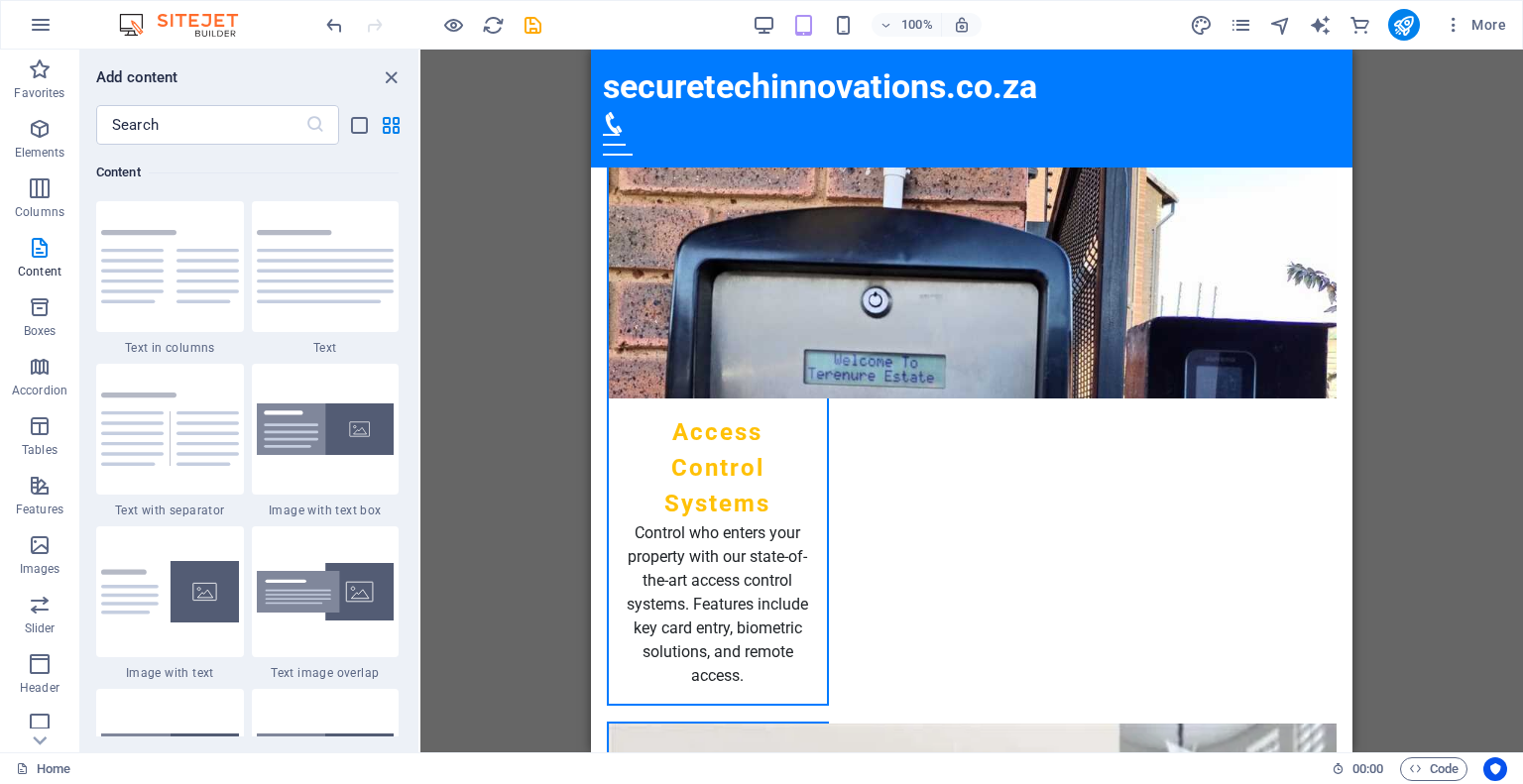 click on "100%" at bounding box center (867, 25) 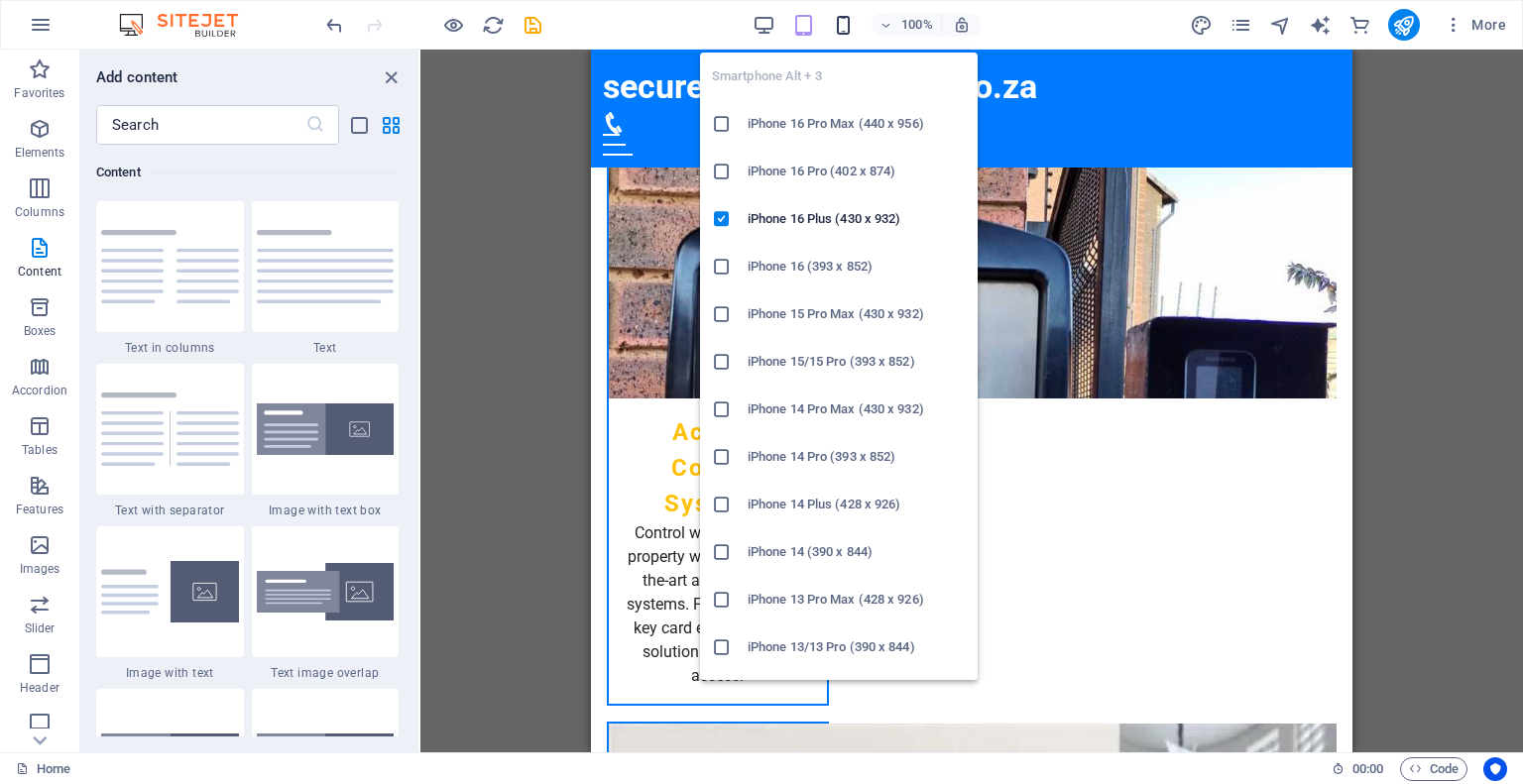 click at bounding box center [843, 25] 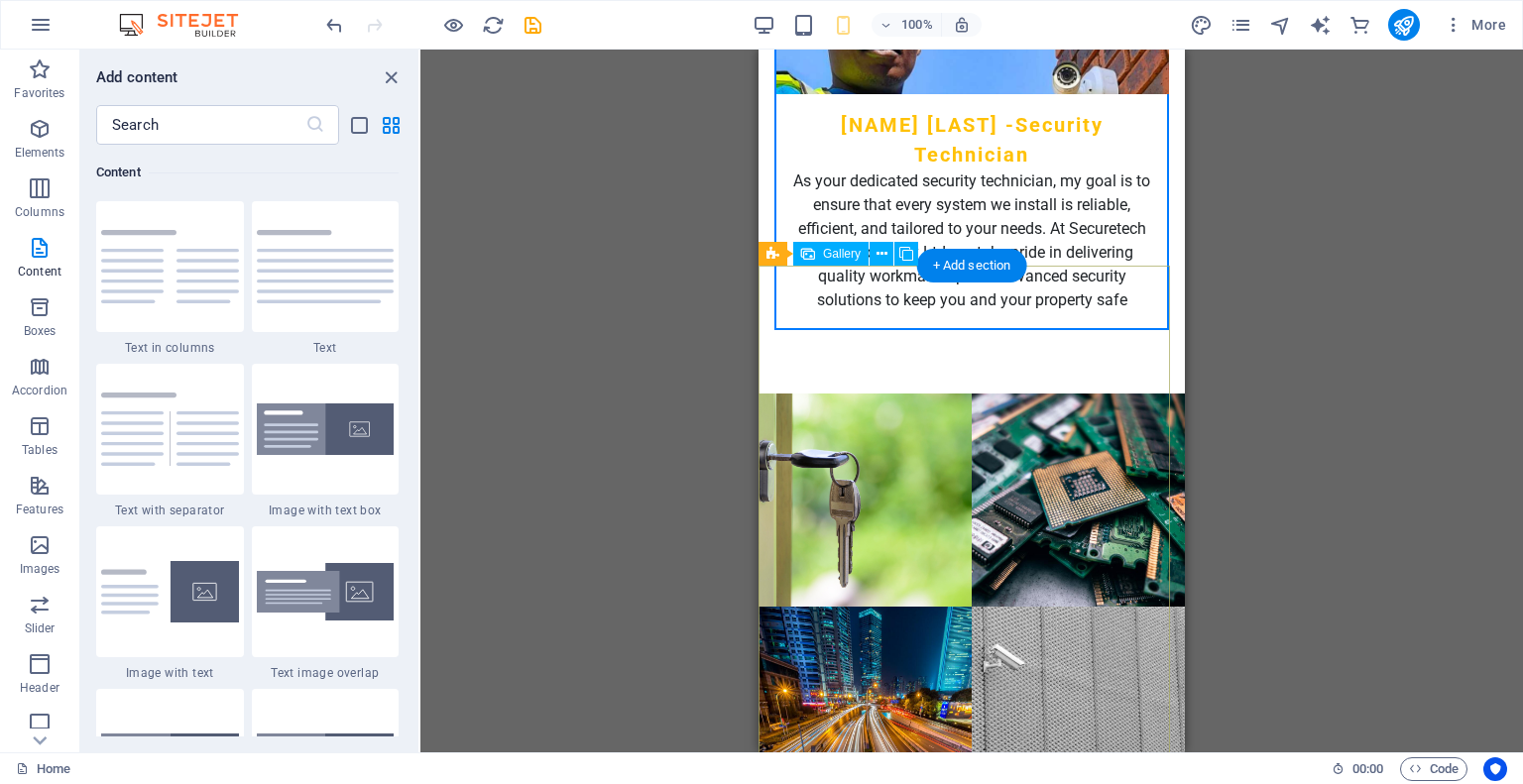 scroll, scrollTop: 5871, scrollLeft: 0, axis: vertical 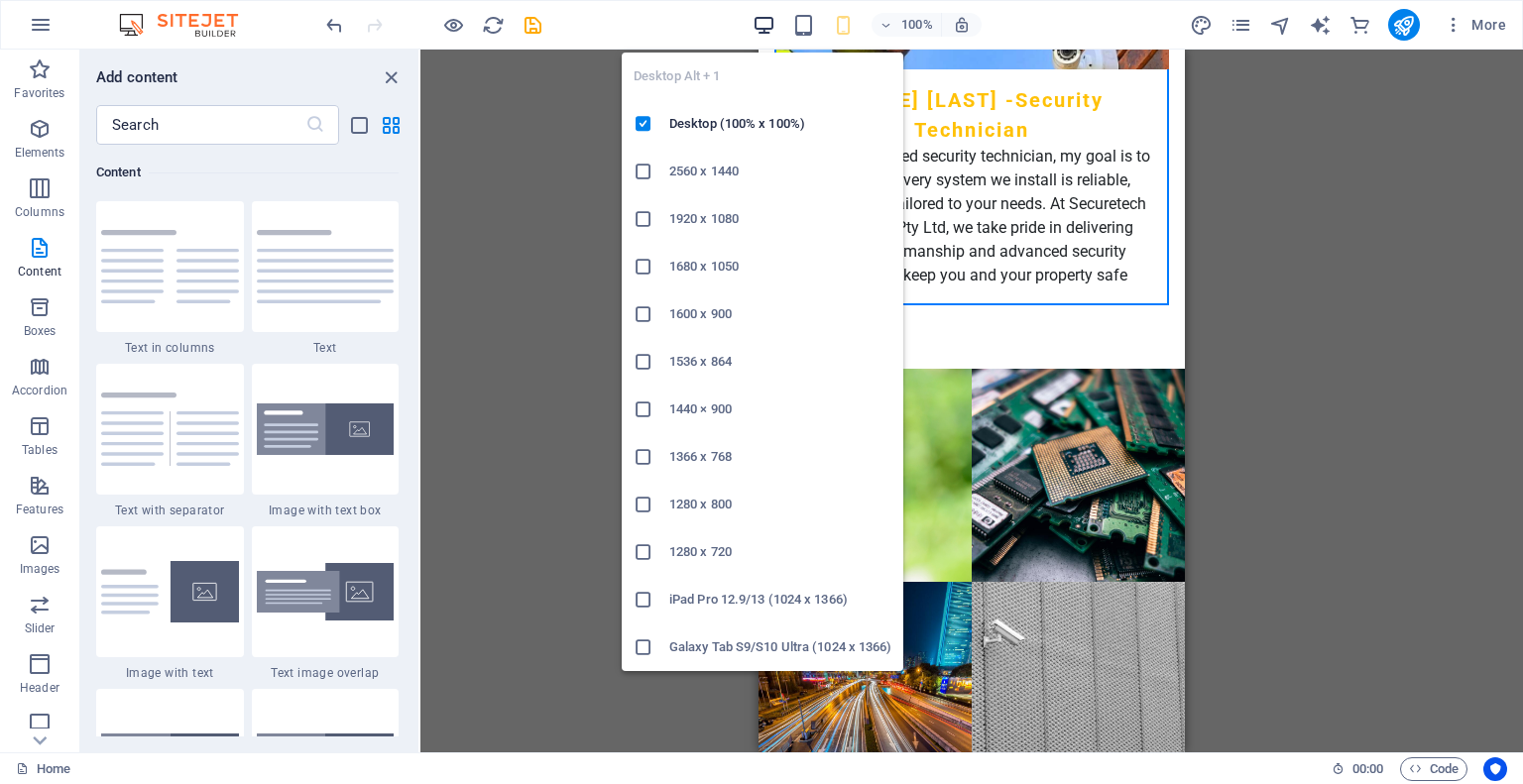 click at bounding box center [763, 25] 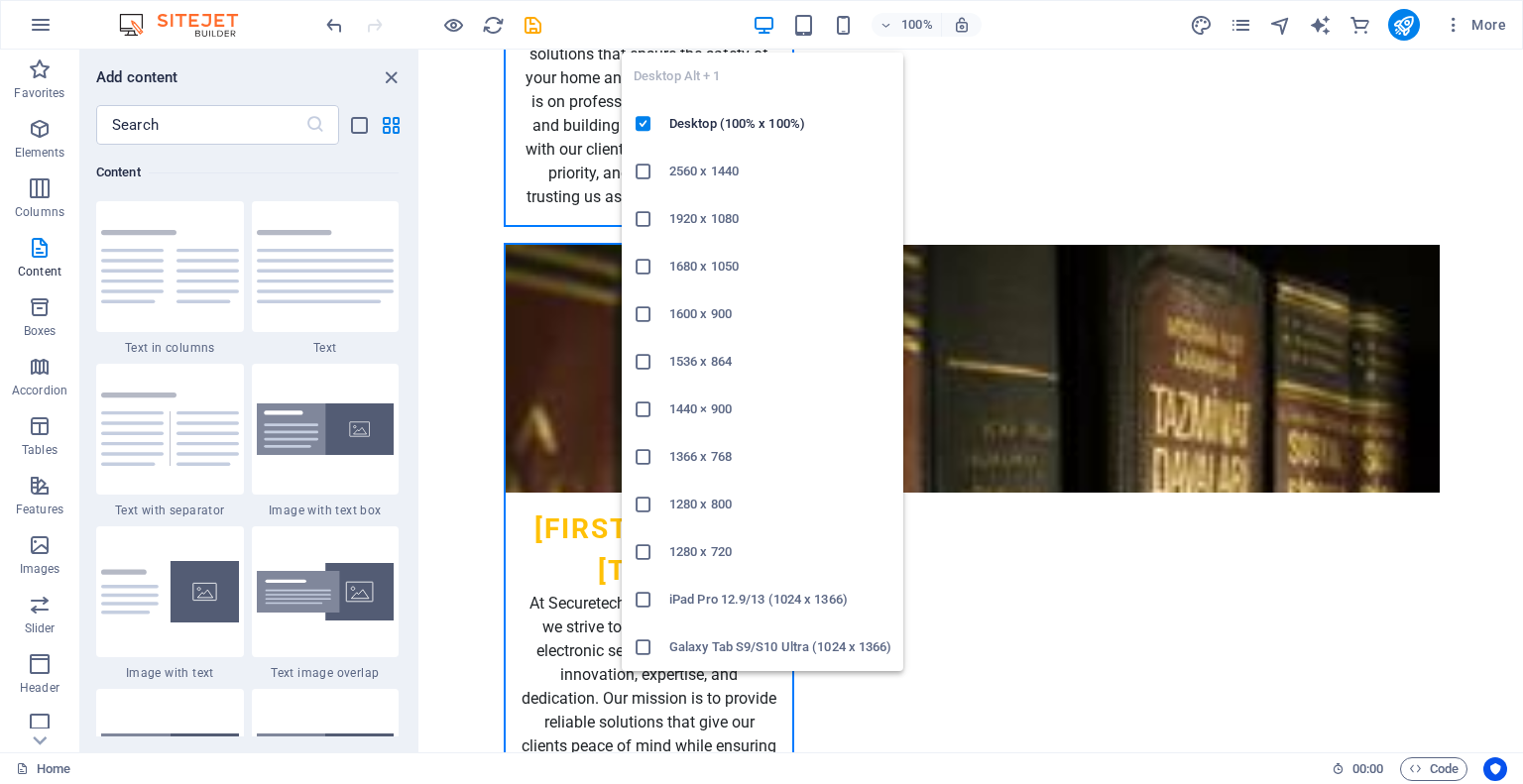 scroll, scrollTop: 3667, scrollLeft: 0, axis: vertical 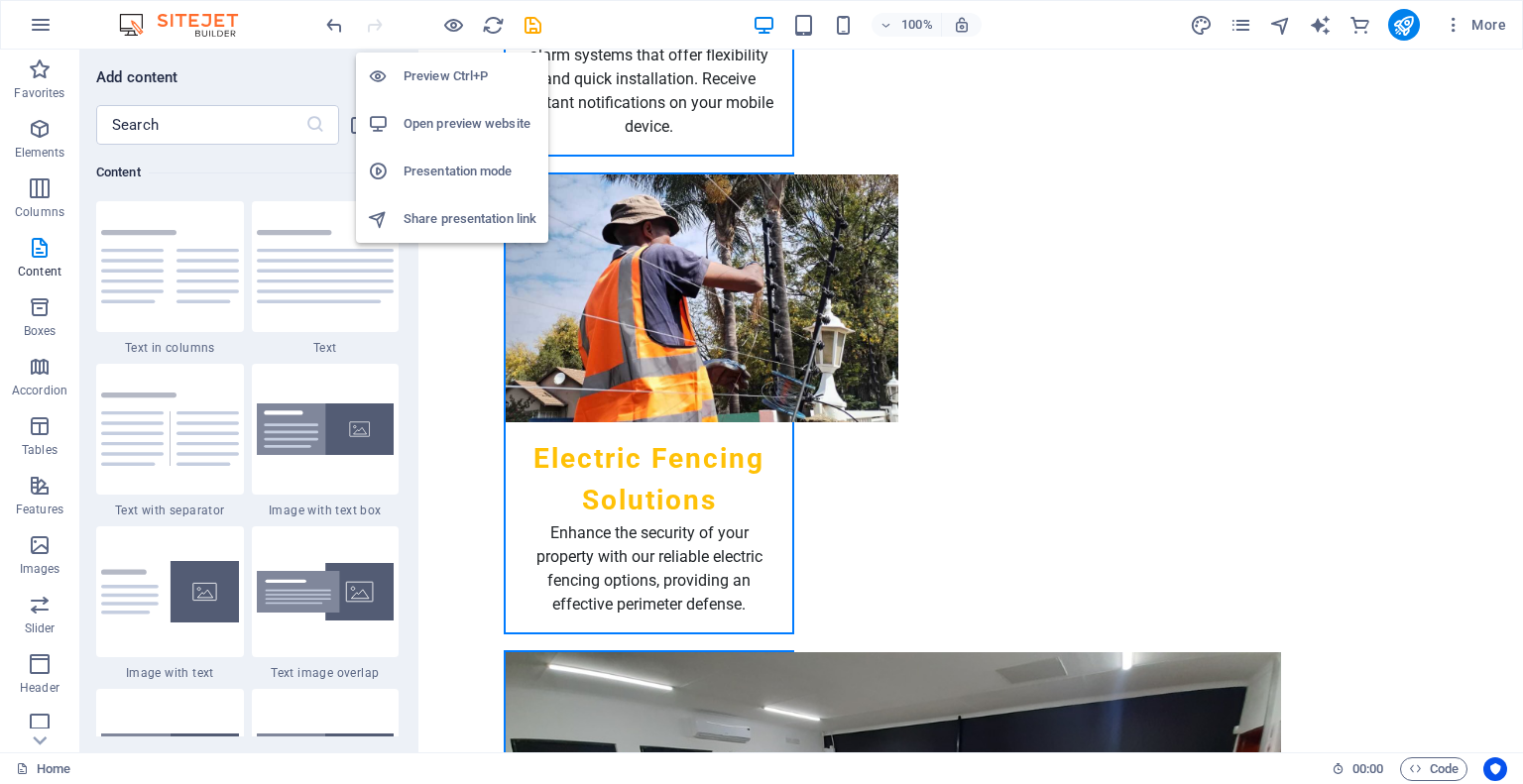 click on "Open preview website" at bounding box center [470, 124] 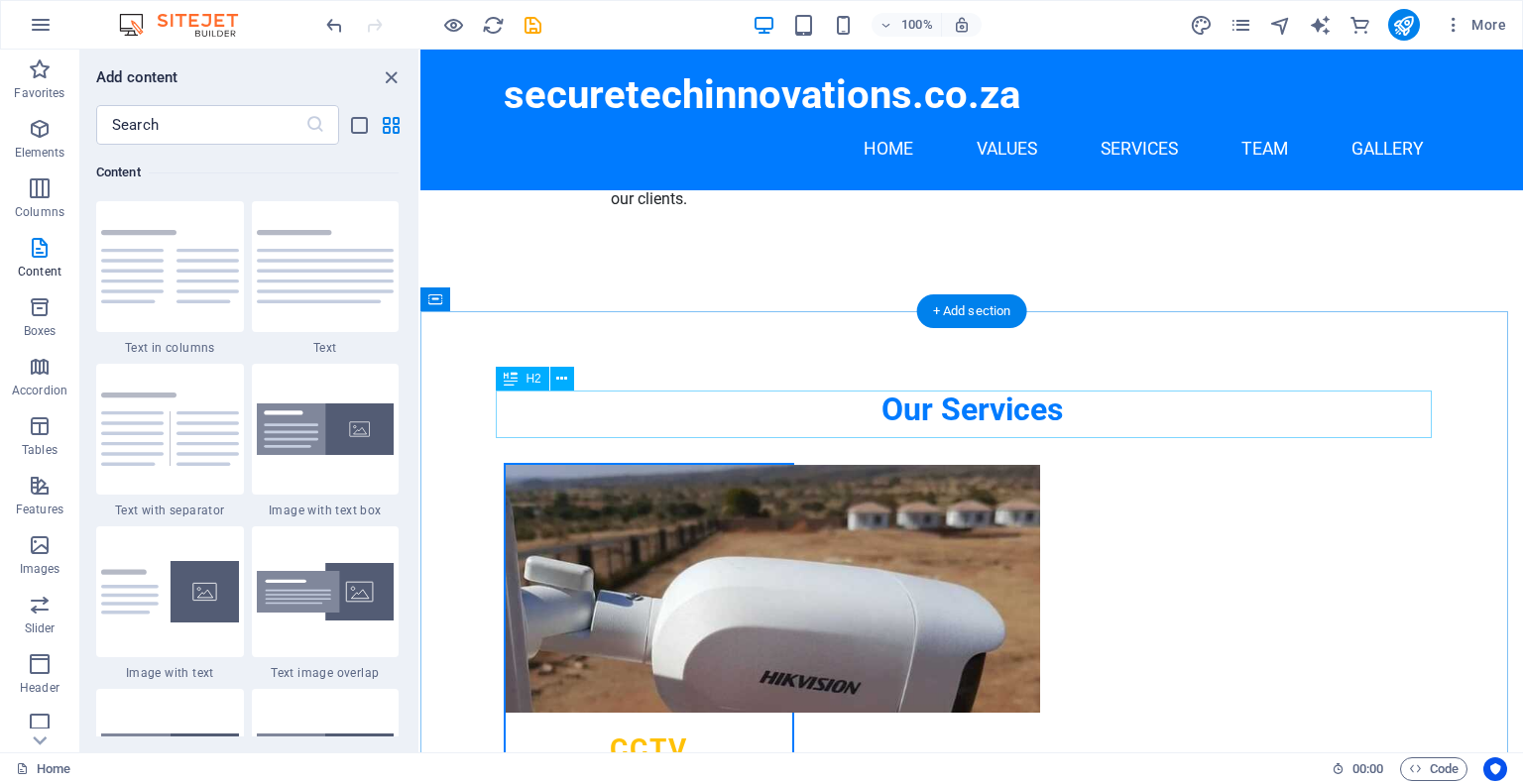 scroll, scrollTop: 1586, scrollLeft: 0, axis: vertical 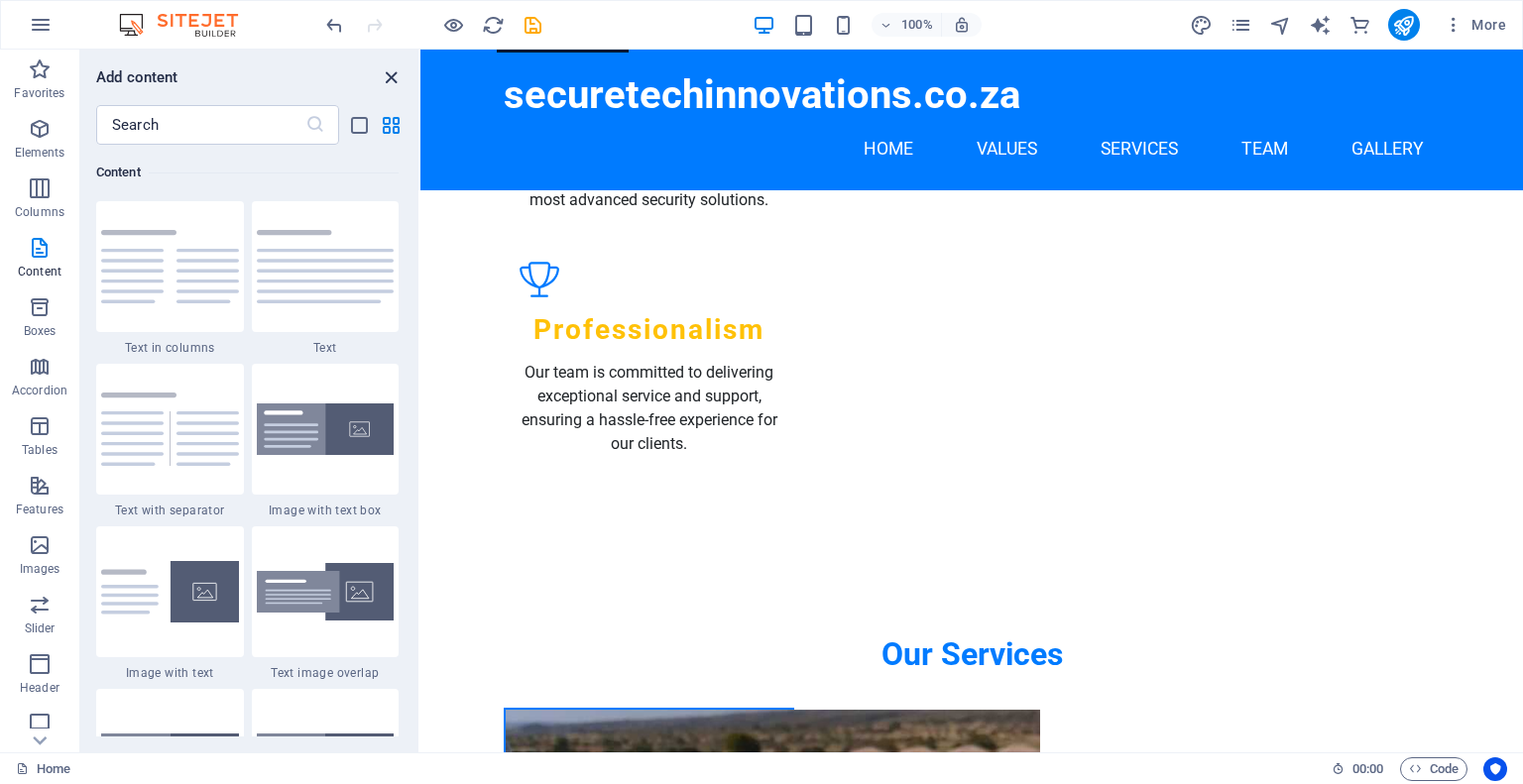 click at bounding box center (391, 77) 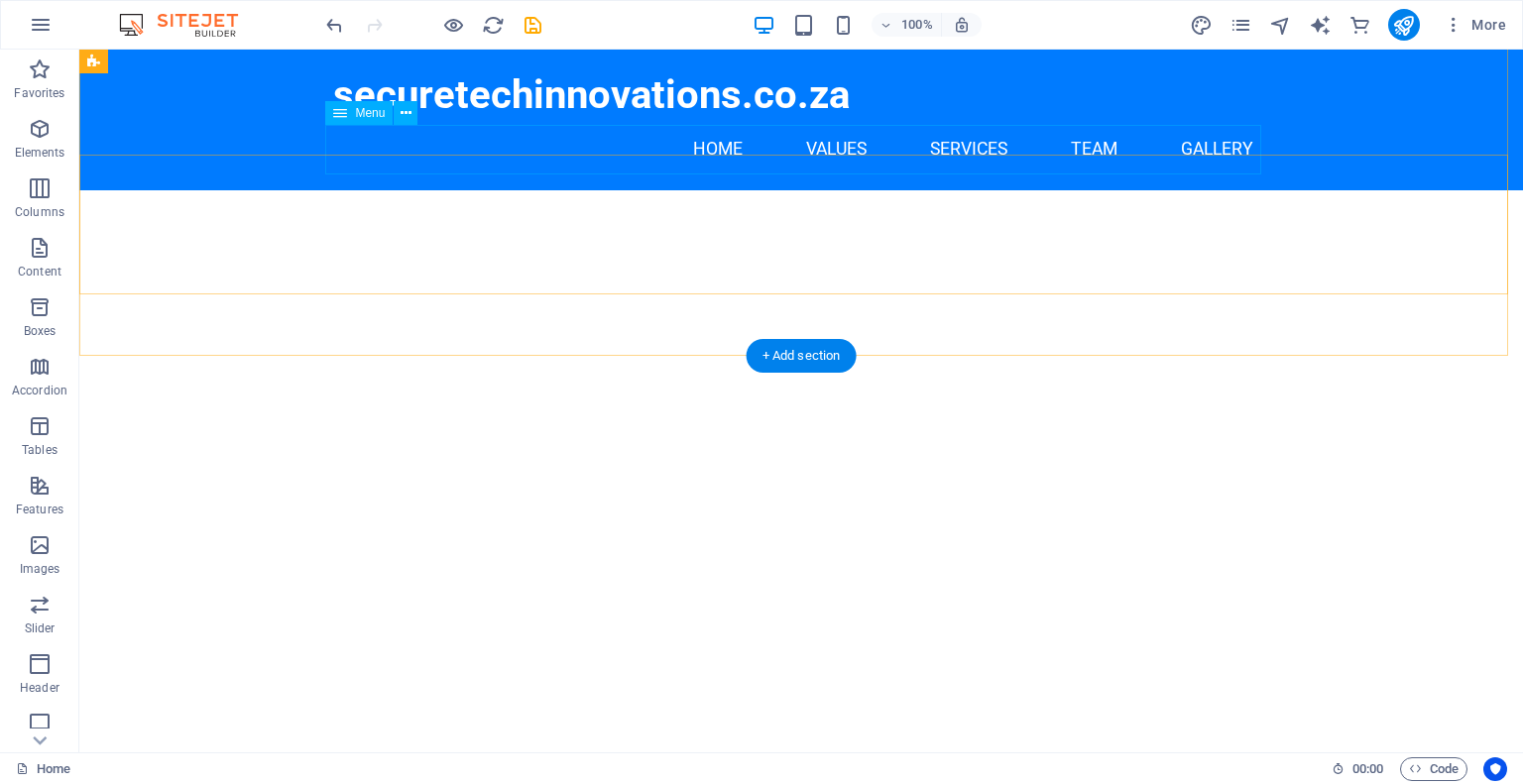 scroll, scrollTop: 0, scrollLeft: 0, axis: both 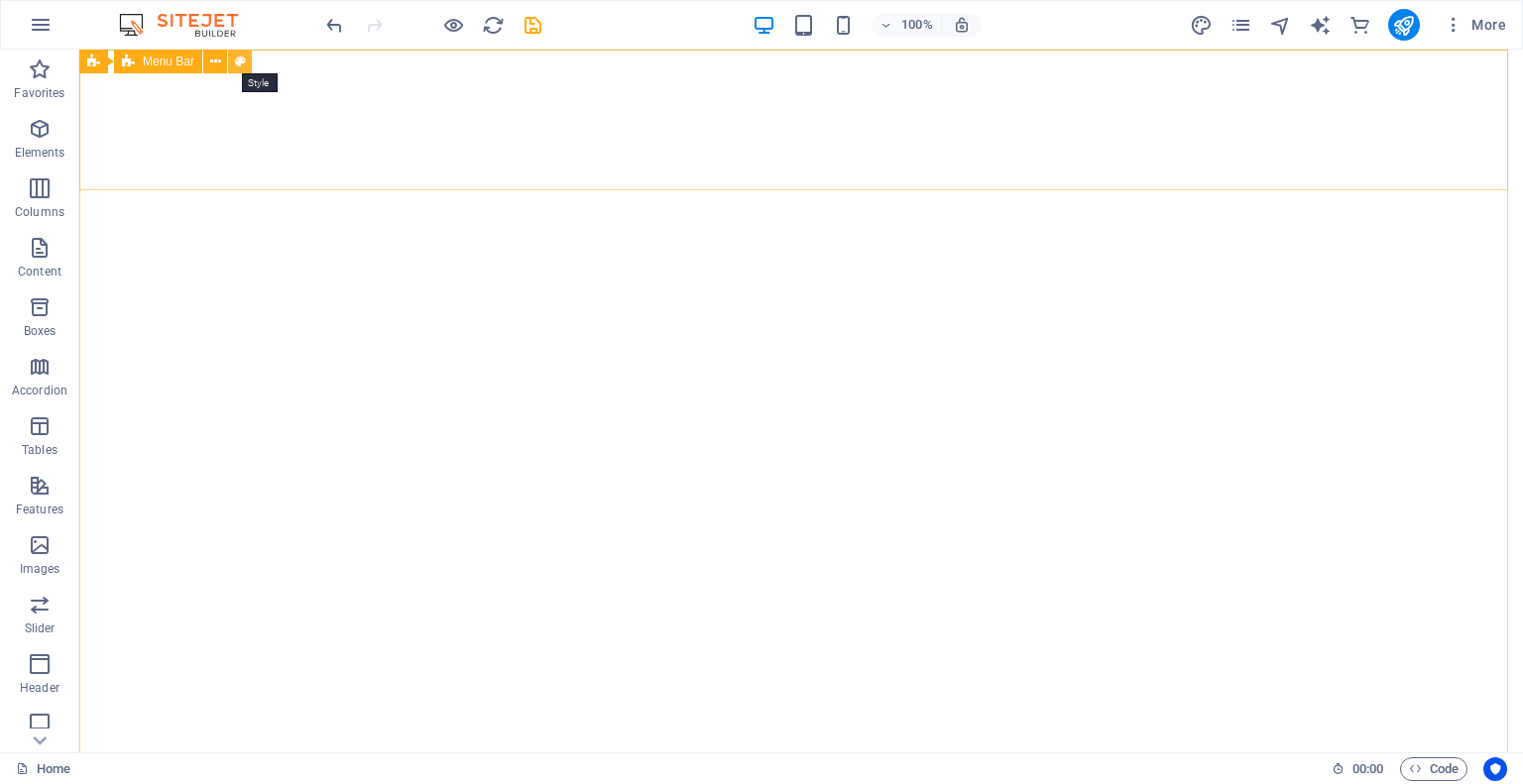 click at bounding box center [240, 61] 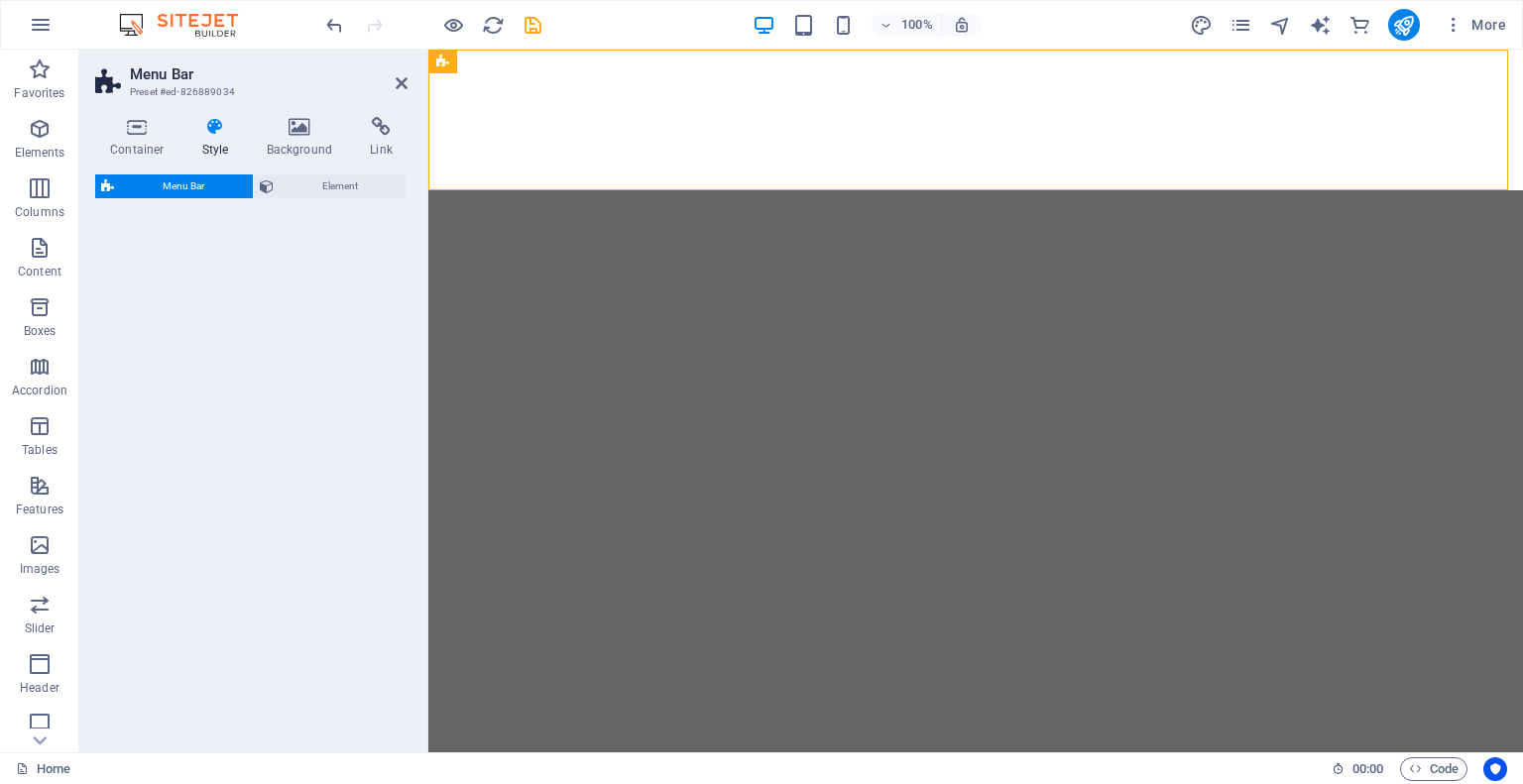 select on "rem" 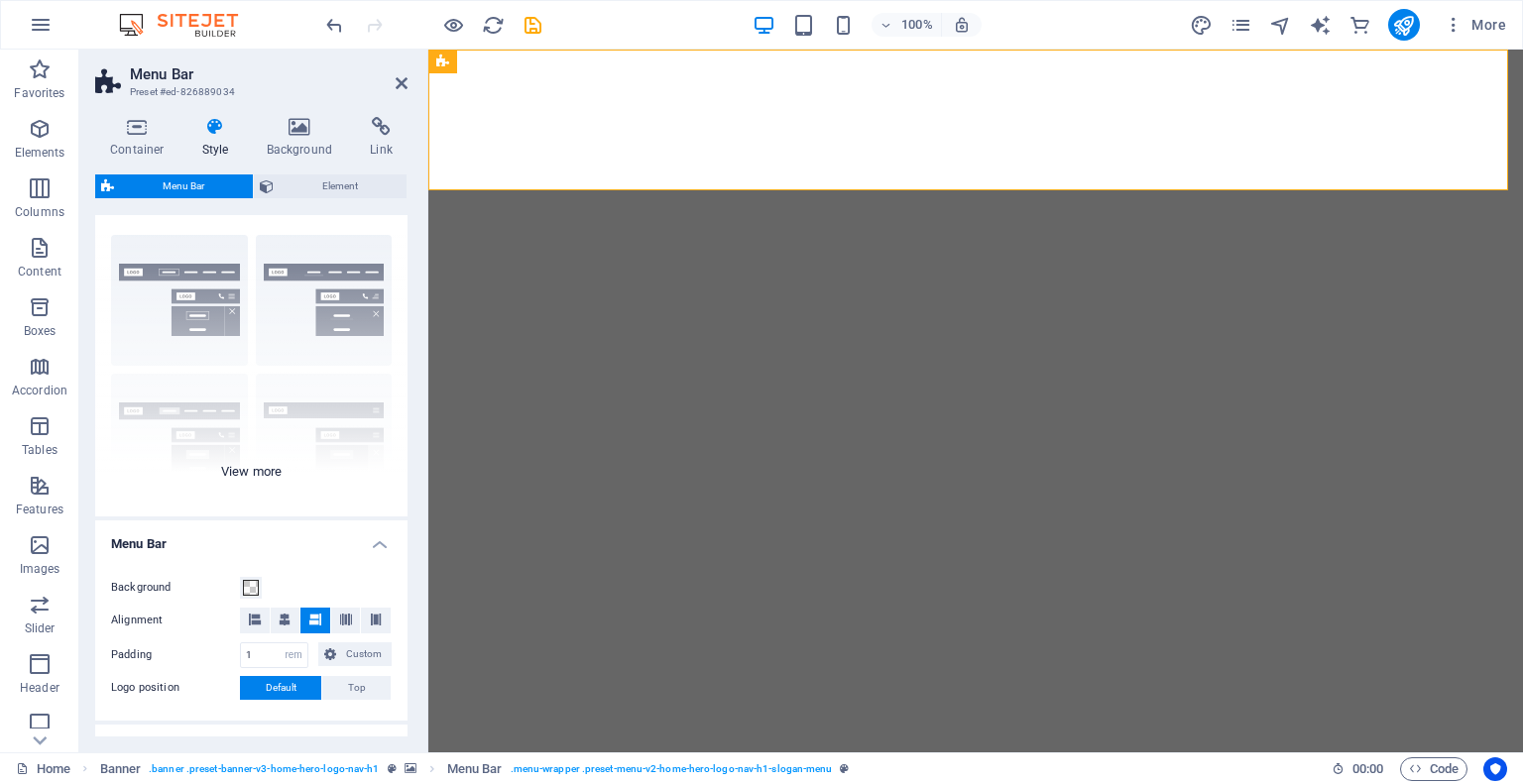 scroll, scrollTop: 0, scrollLeft: 0, axis: both 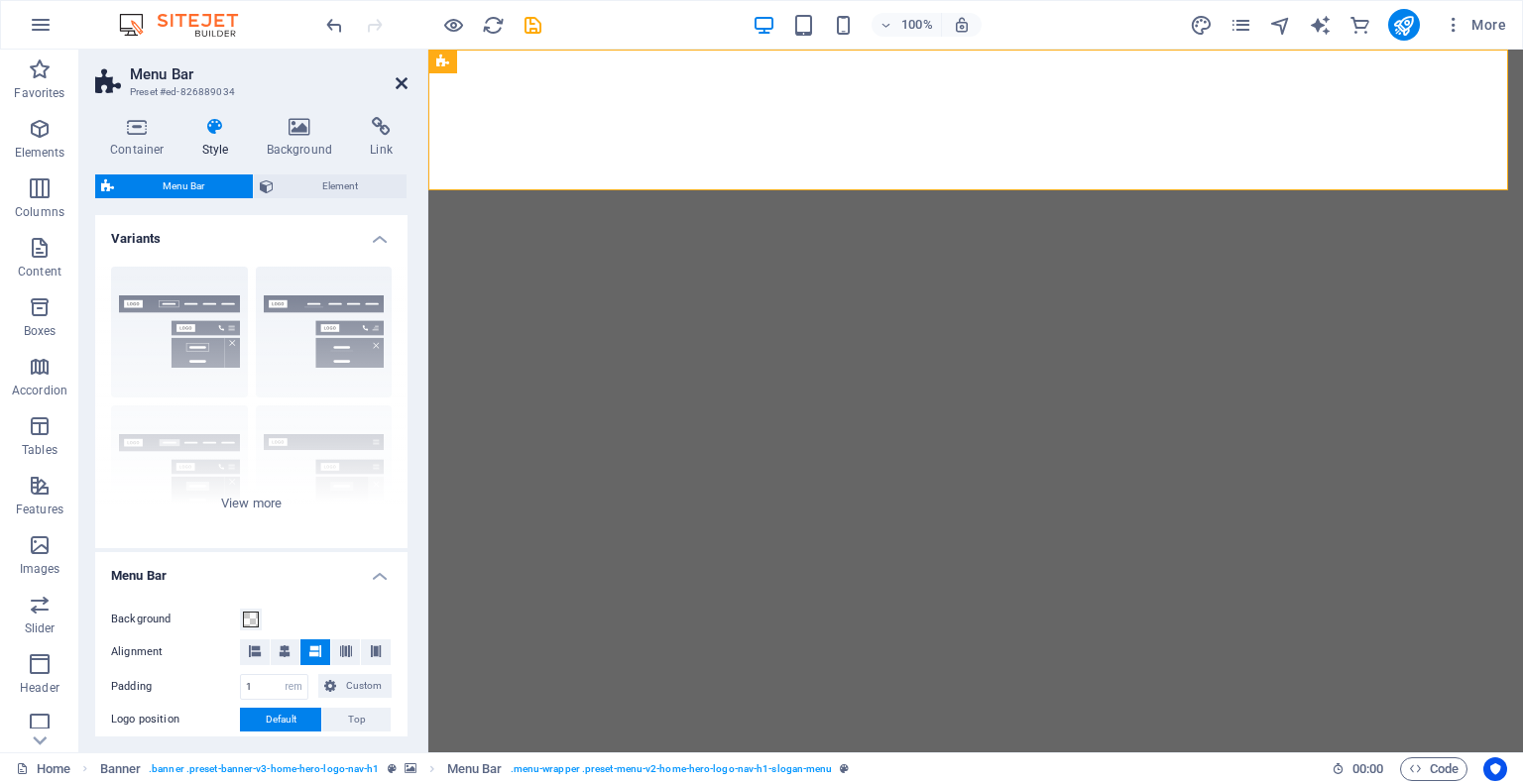 click at bounding box center [402, 83] 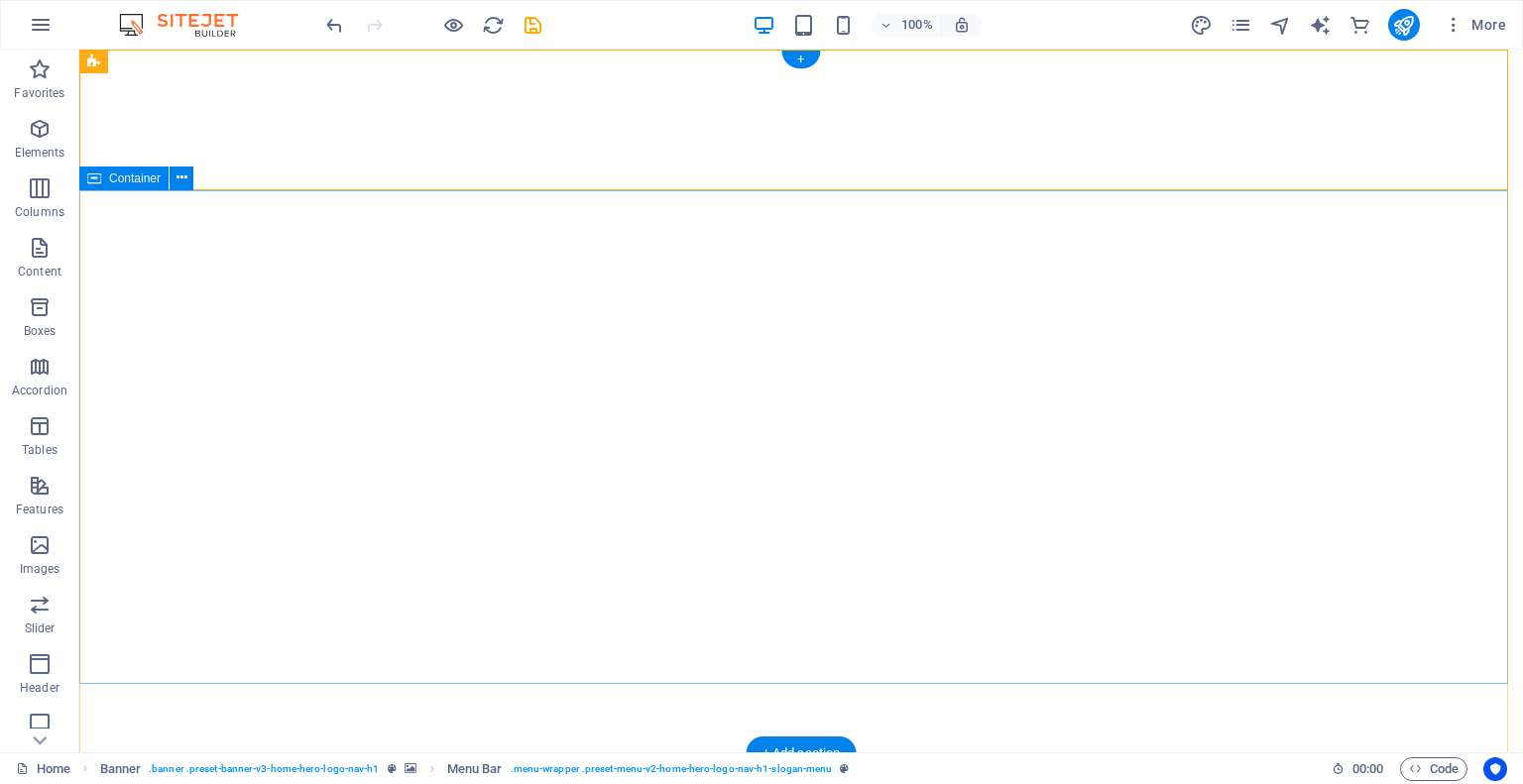 click on "Welcome to SecureTech Innovations - Your Trusted Security Partner" at bounding box center [801, 1029] 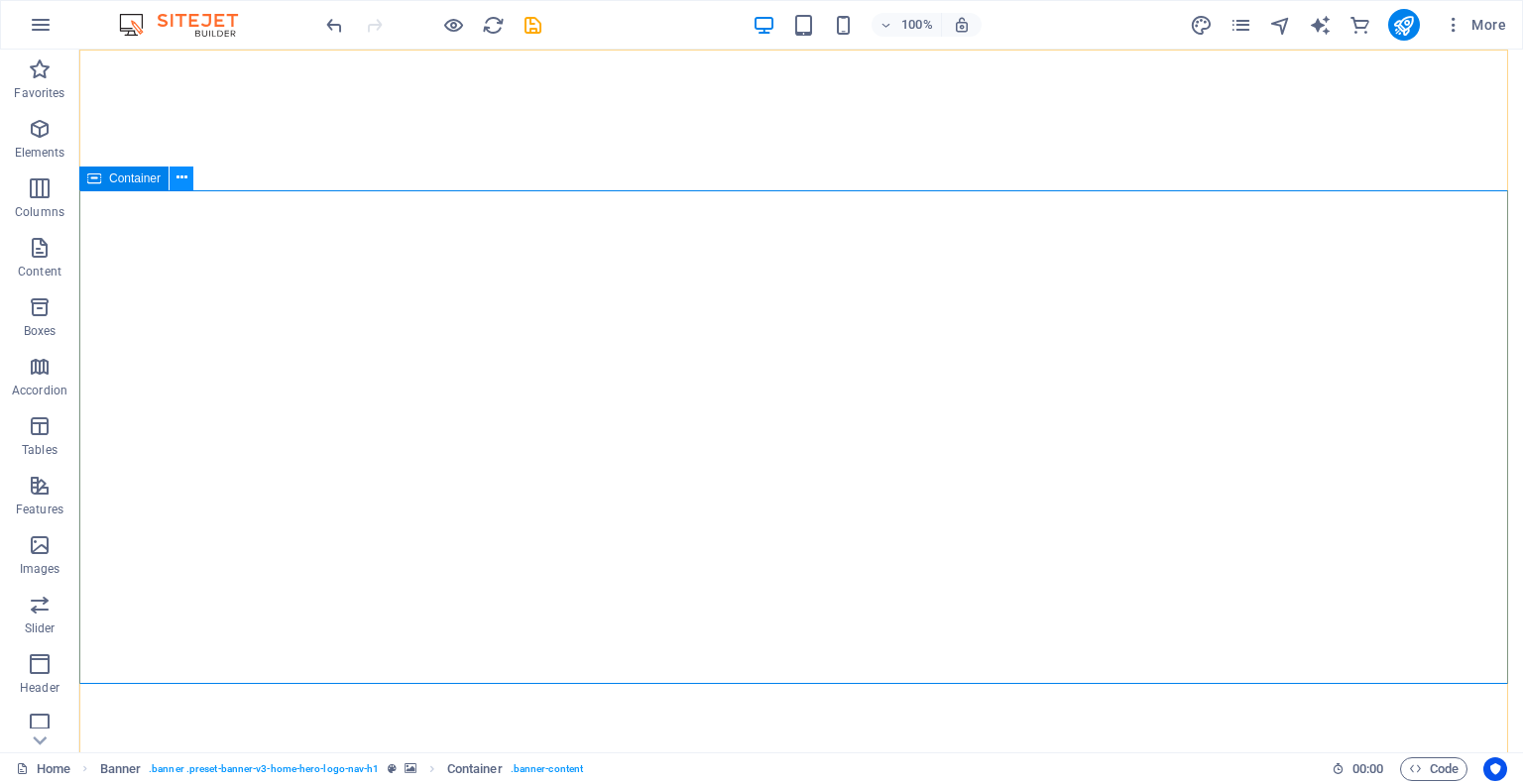 click at bounding box center (181, 178) 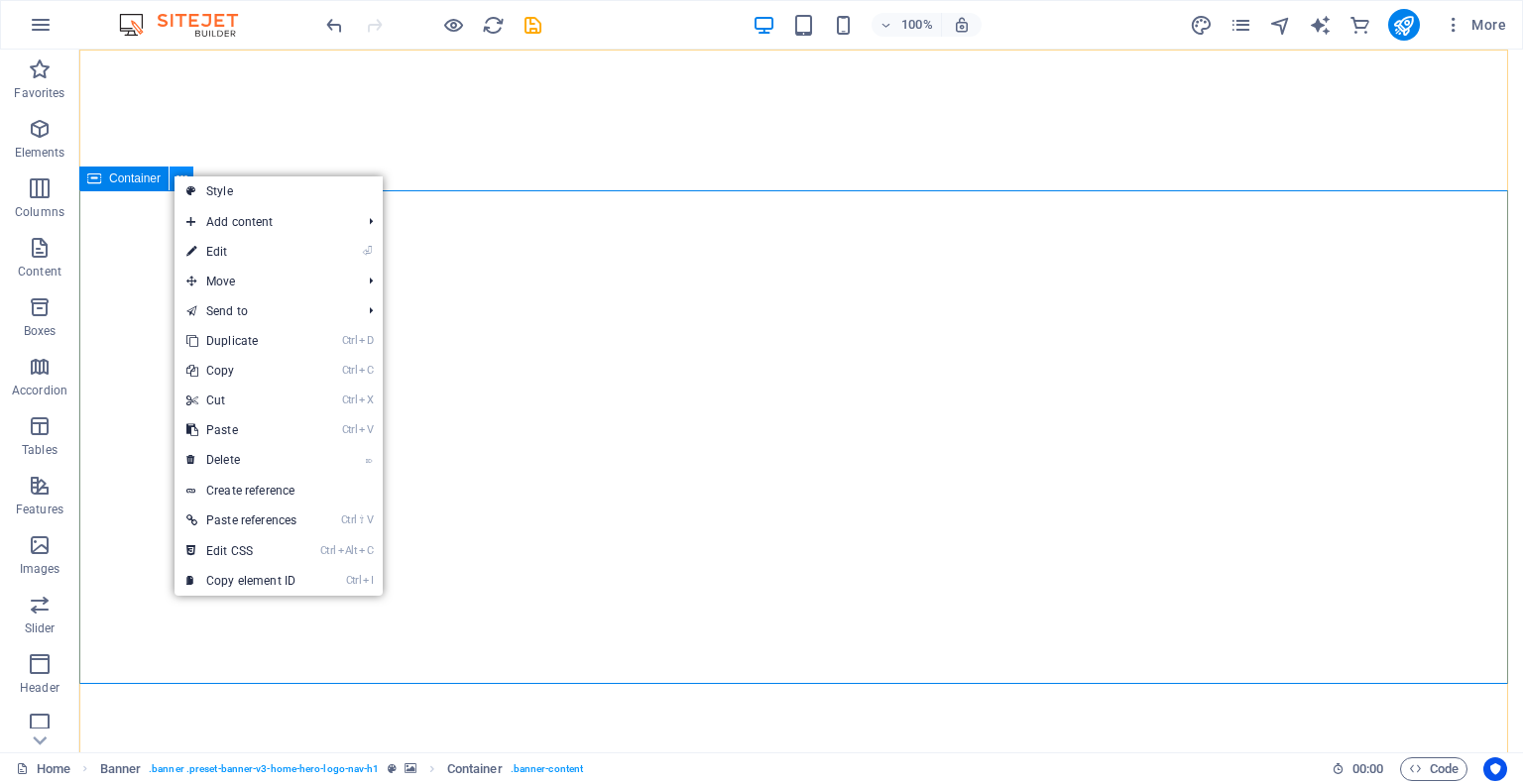 click at bounding box center (181, 178) 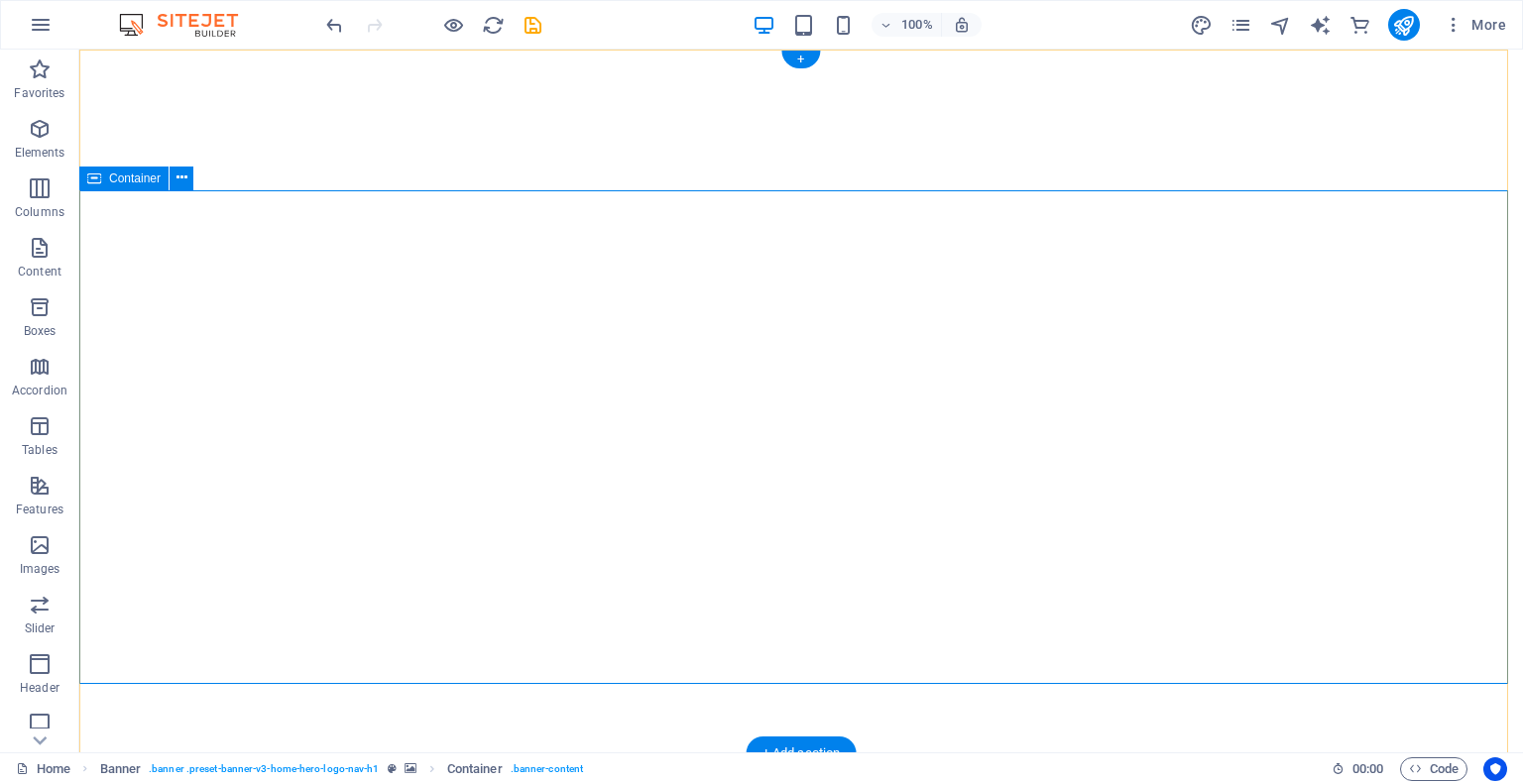 click on "Welcome to SecureTech Innovations - Your Trusted Security Partner" at bounding box center (801, 1029) 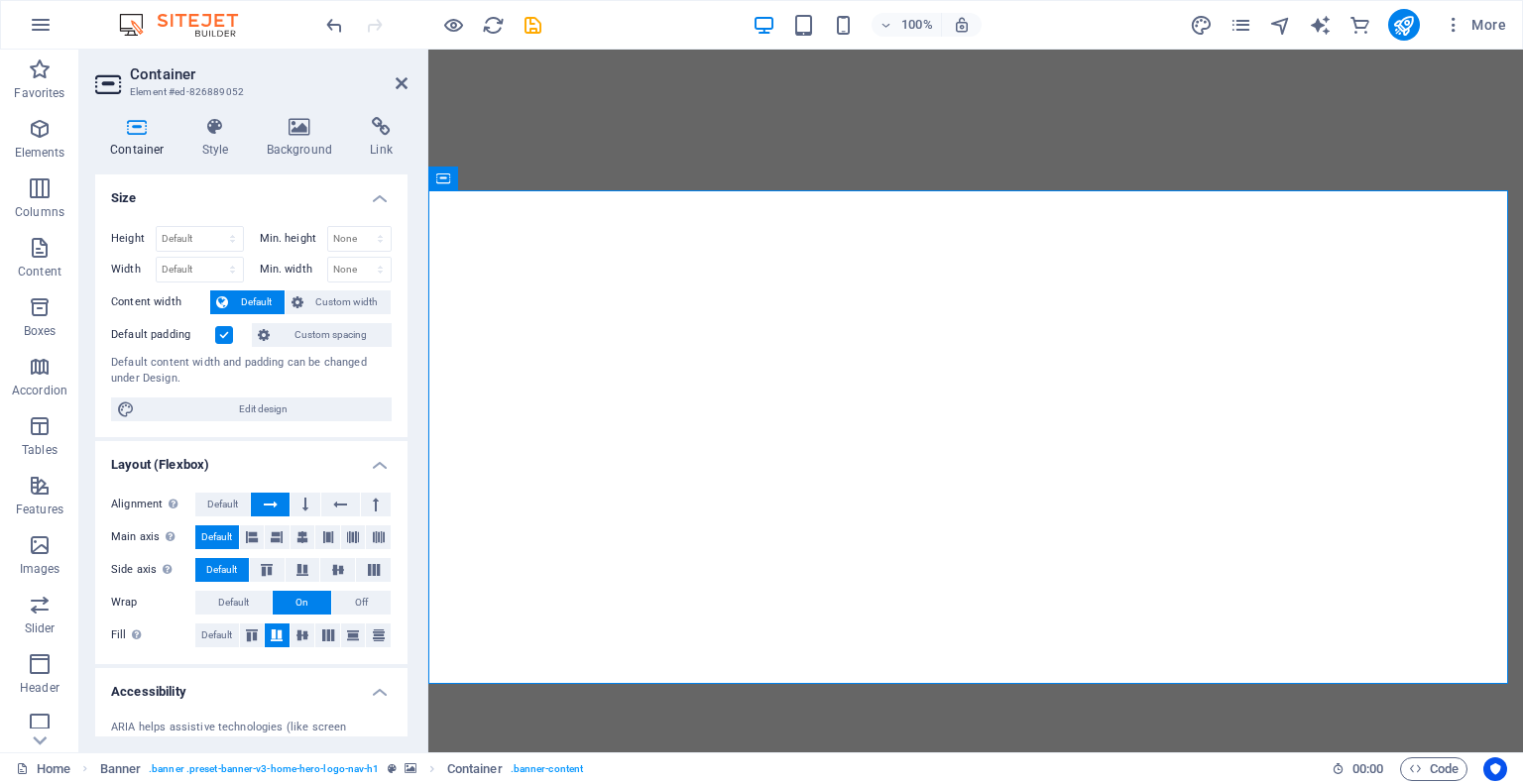 drag, startPoint x: 403, startPoint y: 332, endPoint x: 412, endPoint y: 368, distance: 37.107951 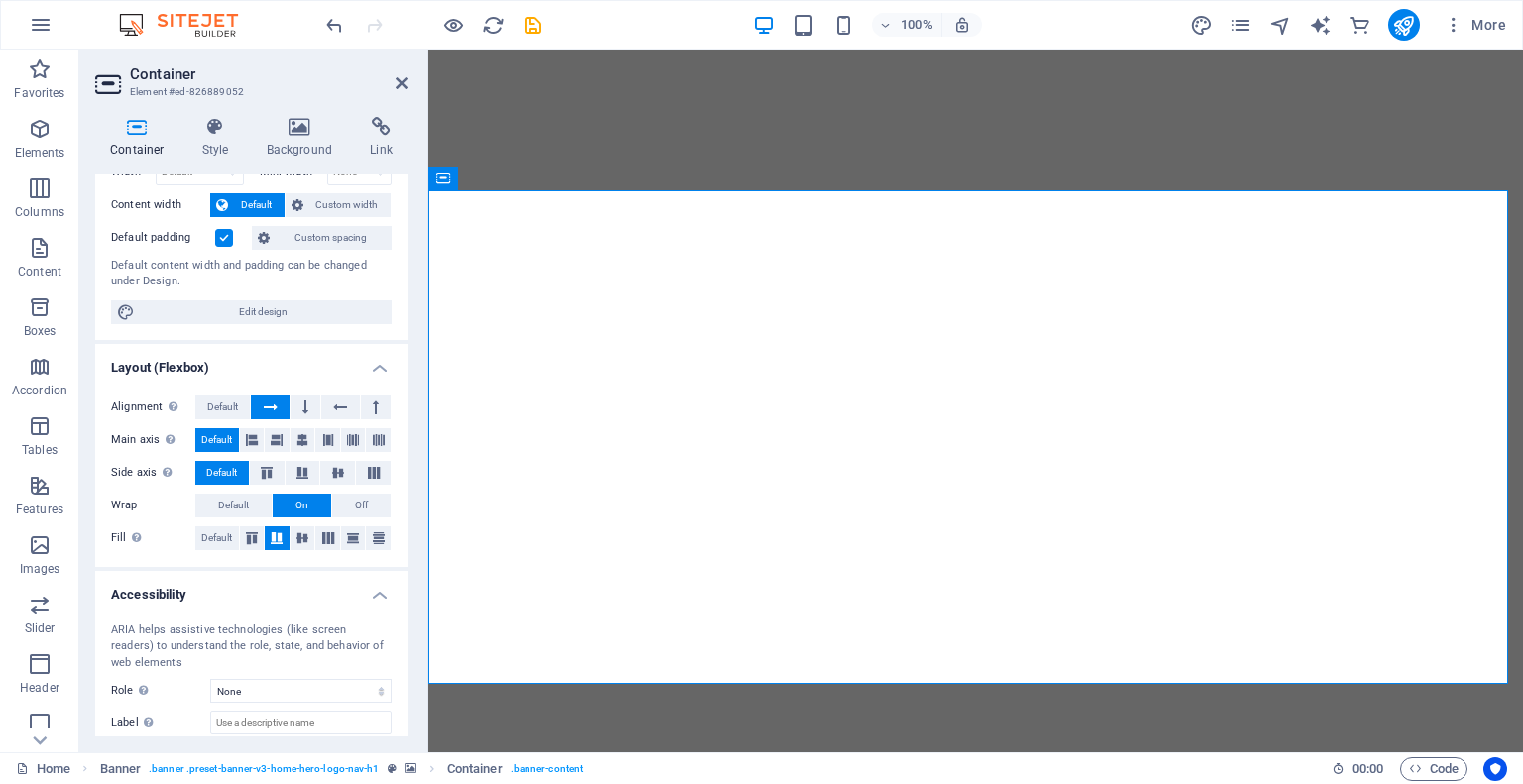 scroll, scrollTop: 204, scrollLeft: 0, axis: vertical 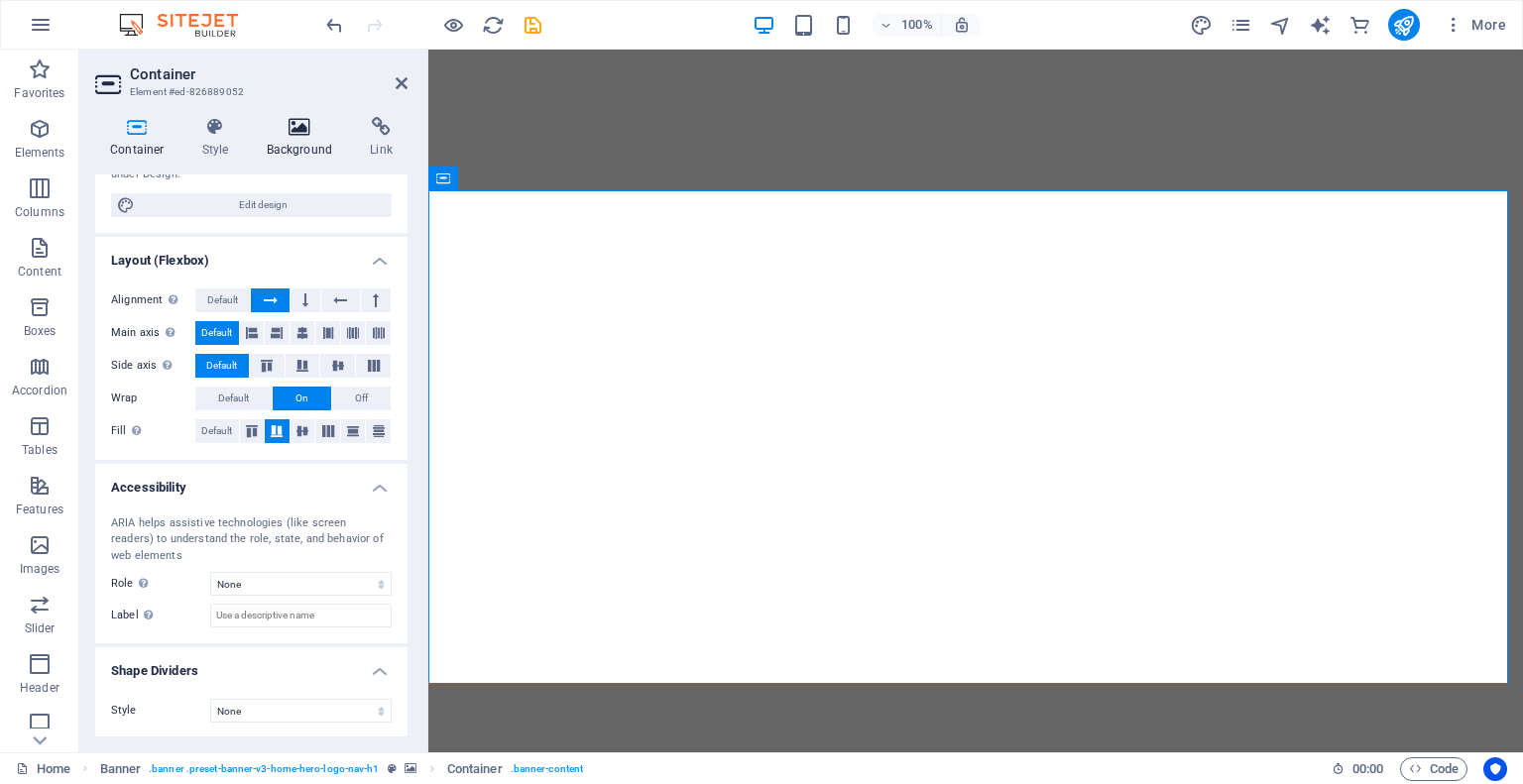 click on "Background" at bounding box center [303, 138] 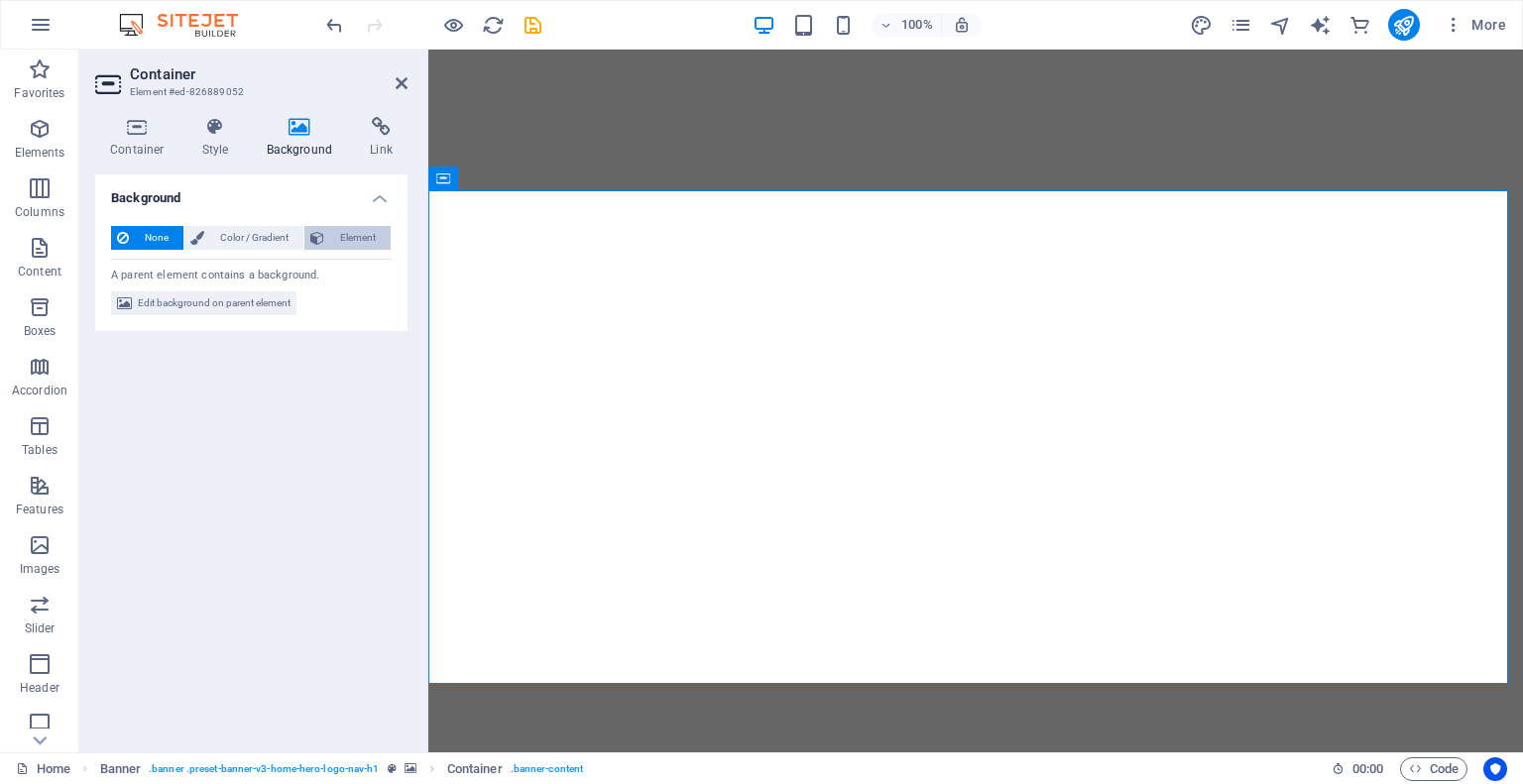 click on "Element" at bounding box center [357, 238] 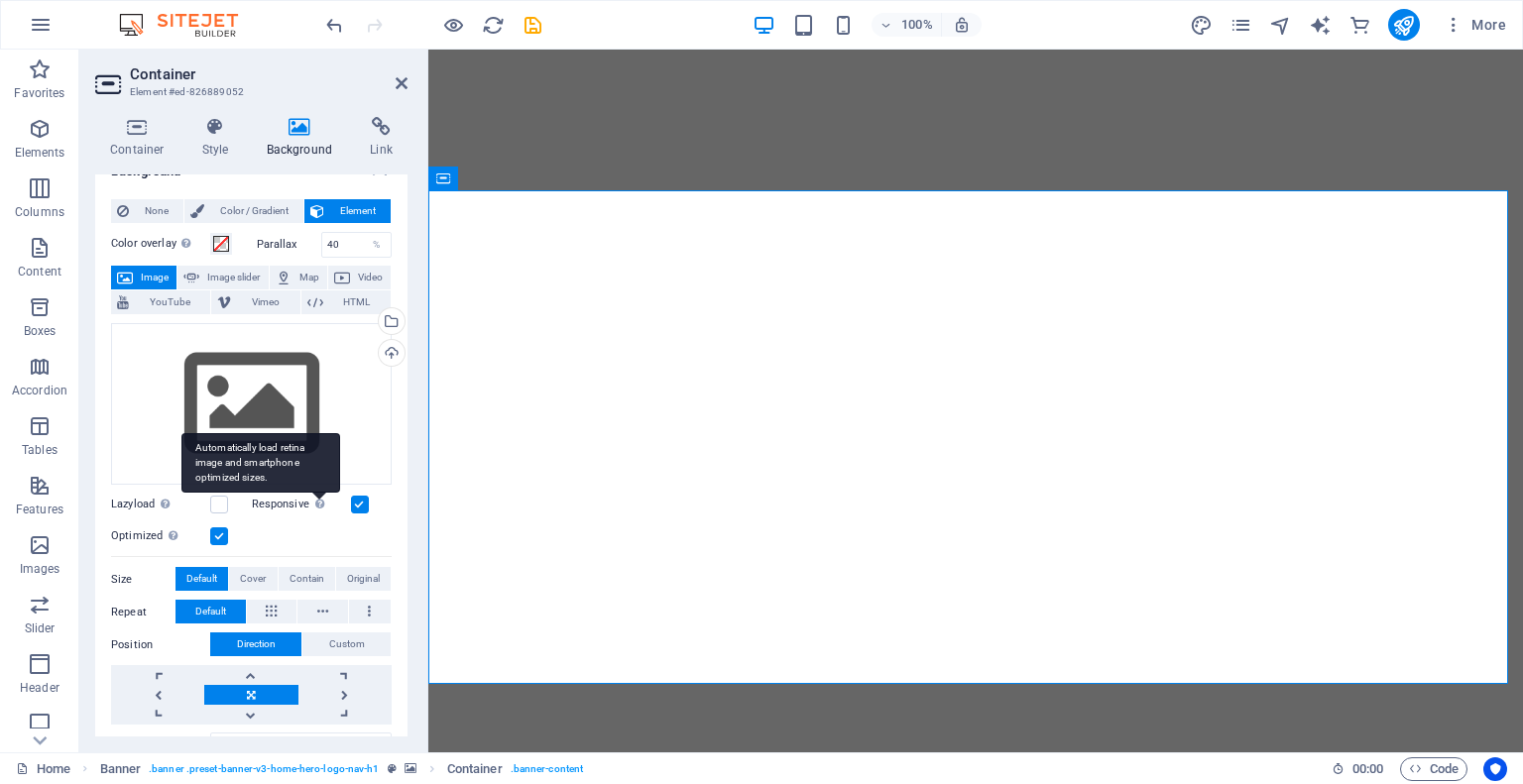 scroll, scrollTop: 0, scrollLeft: 0, axis: both 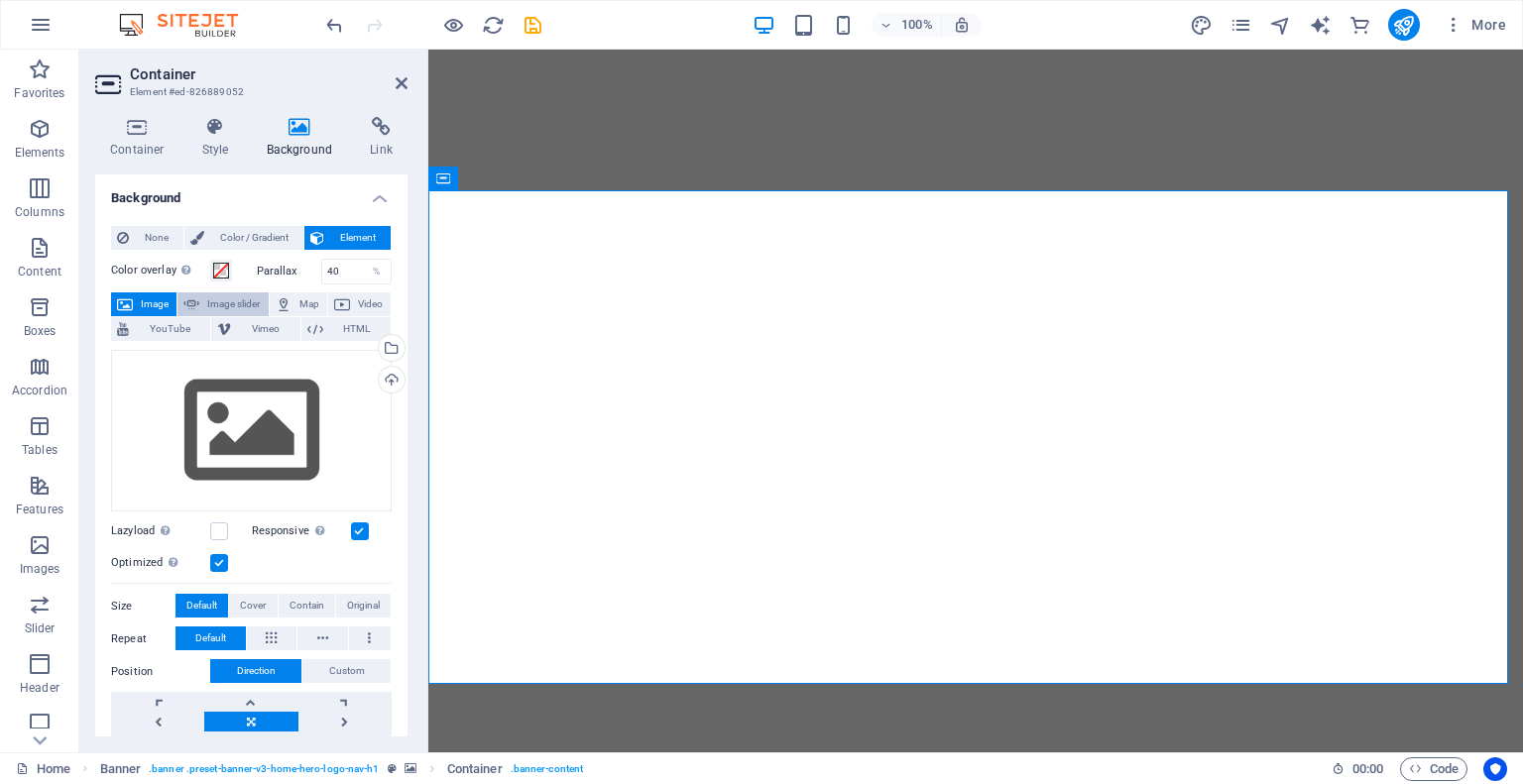 click on "Image slider" at bounding box center (233, 304) 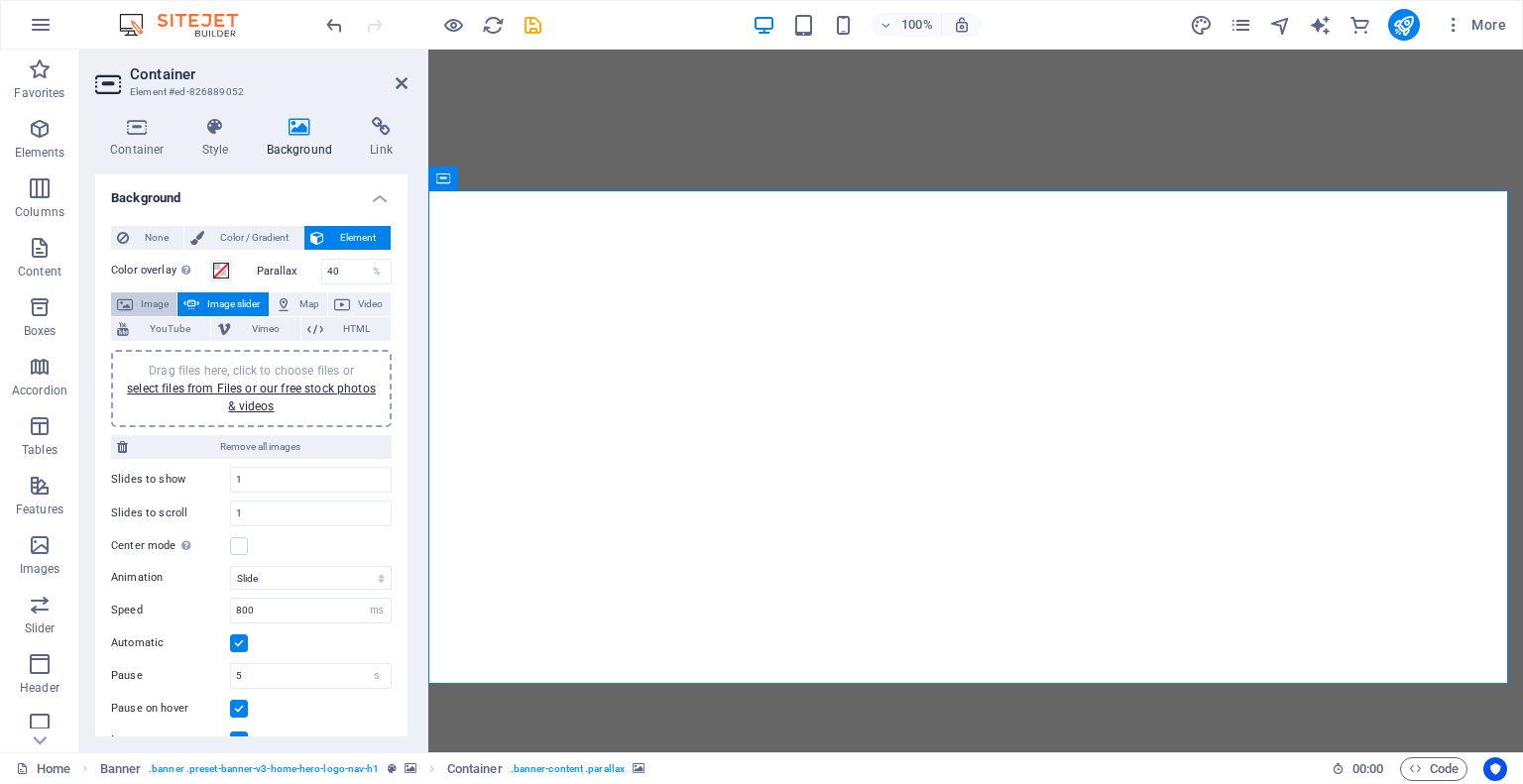 click on "Image" at bounding box center [155, 304] 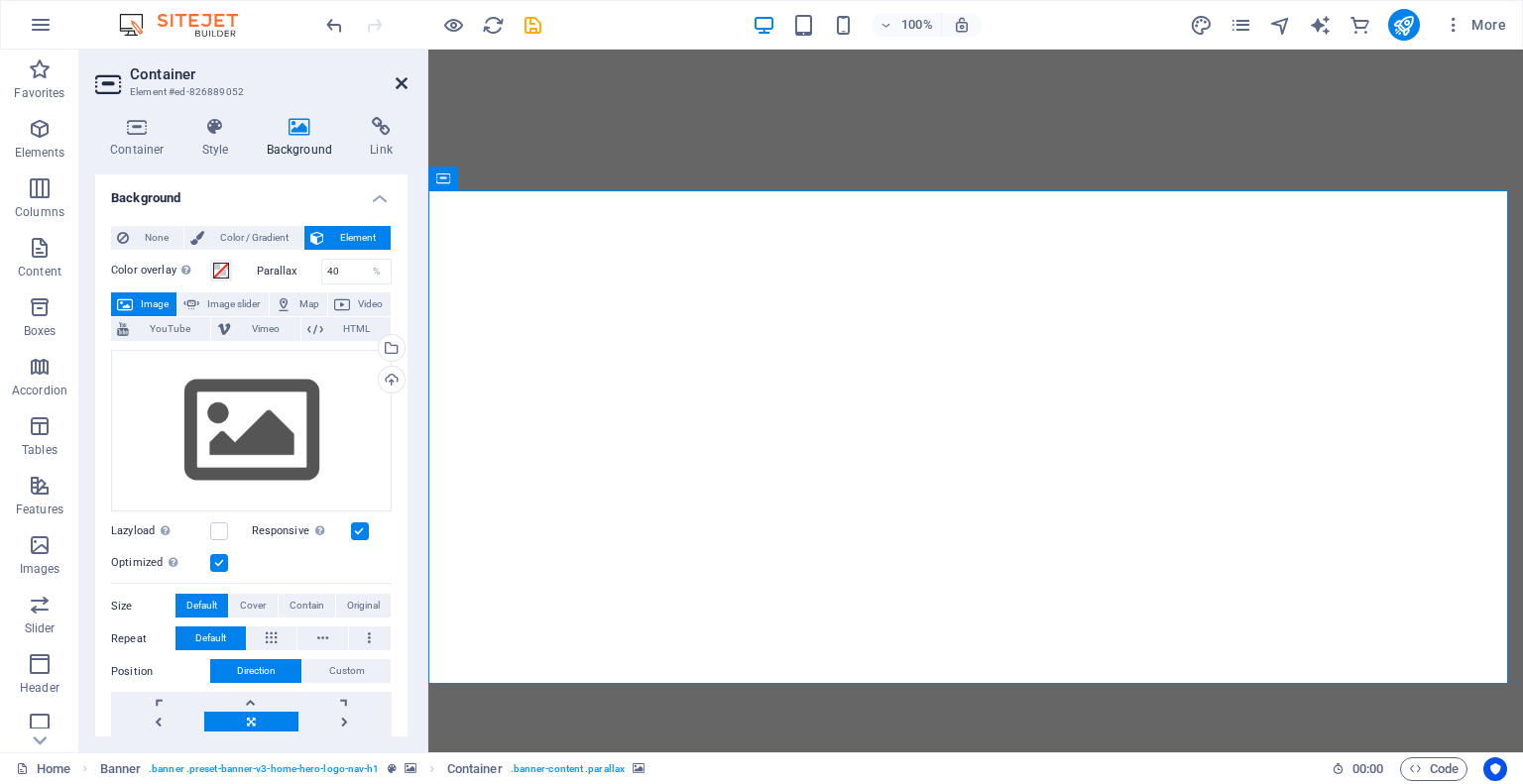 click at bounding box center (402, 83) 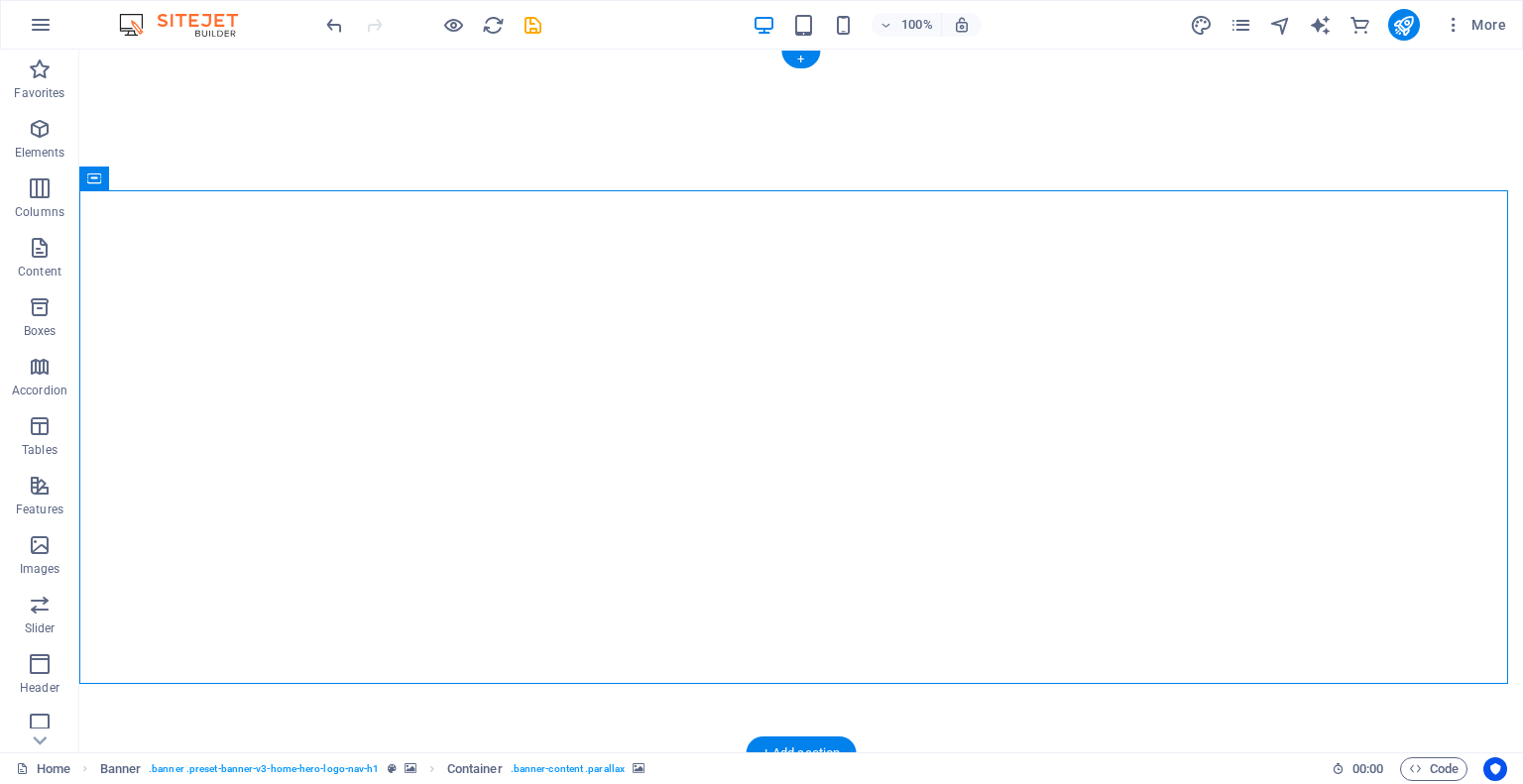 click at bounding box center [801, 1126] 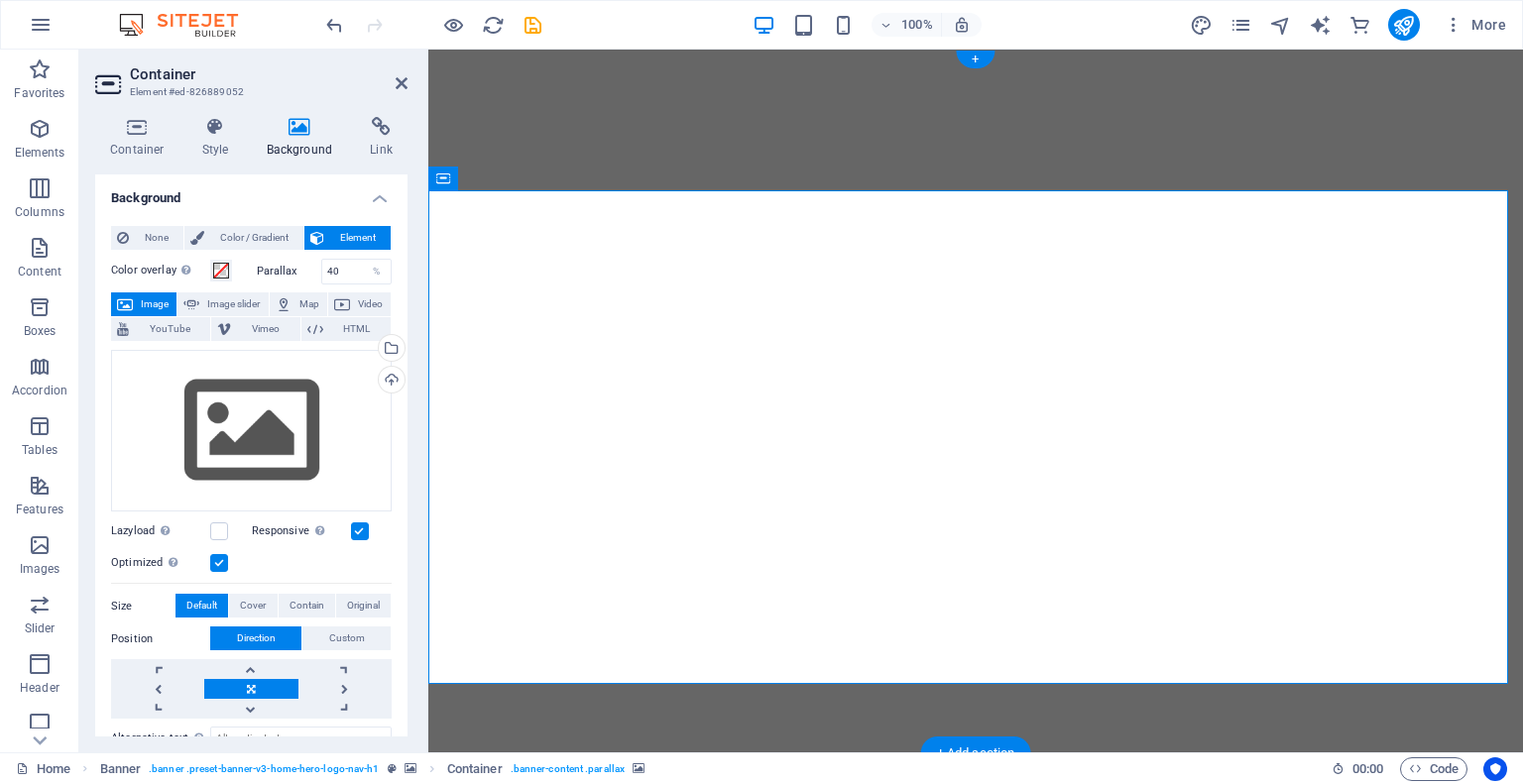 click at bounding box center [976, 1126] 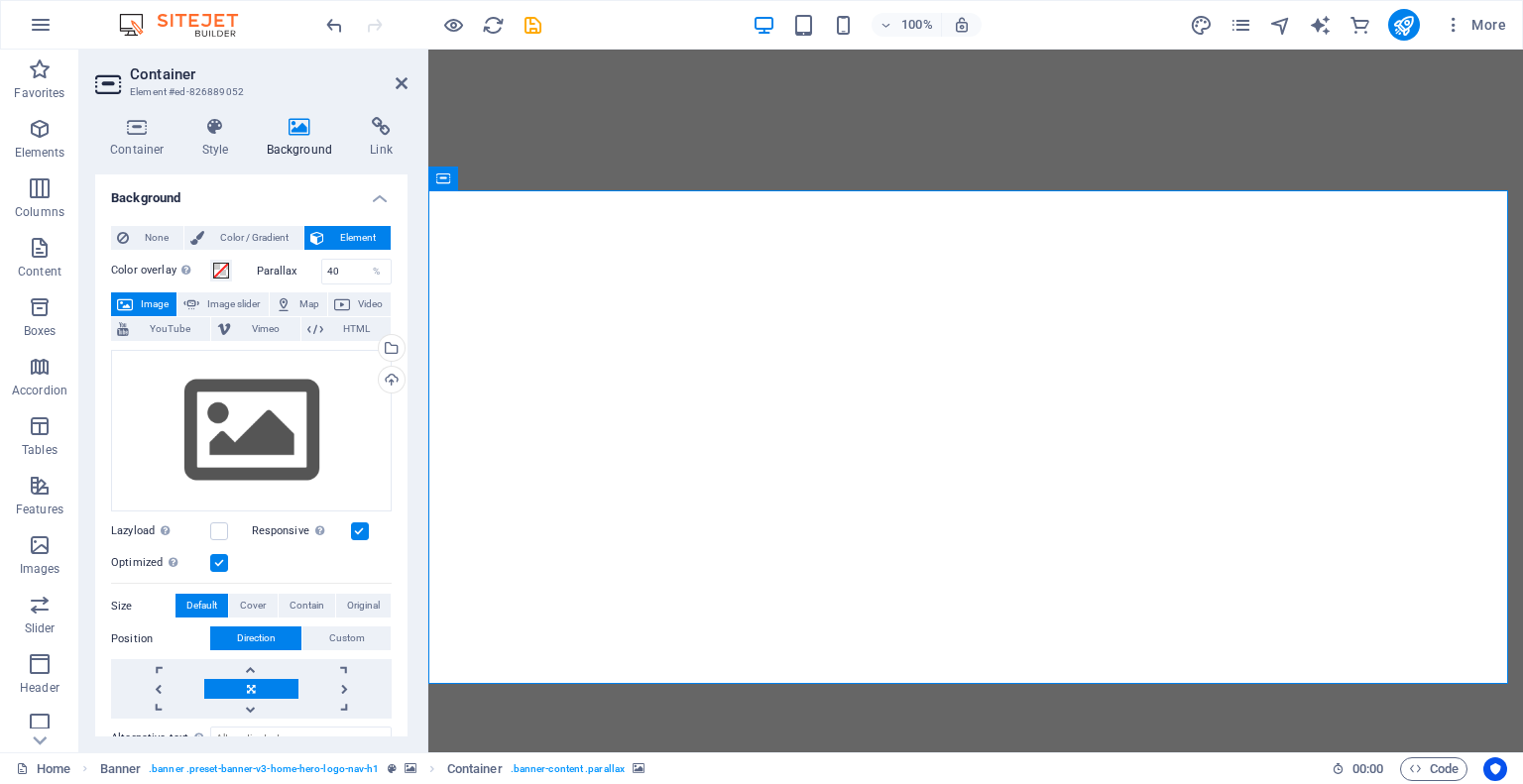 click on "Container Element #ed-826889052
Container Style Background Link Size Height Default px rem % vh vw Min. height None px rem % vh vw Width Default px rem % em vh vw Min. width None px rem % vh vw Content width Default Custom width Width Default px rem % em vh vw Min. width None px rem % vh vw Default padding Custom spacing Default content width and padding can be changed under Design. Edit design Layout (Flexbox) Alignment Determines the flex direction. Default Main axis Determine how elements should behave along the main axis inside this container (justify content). Default Side axis Control the vertical direction of the element inside of the container (align items). Default Wrap Default On Off Fill Controls the distances and direction of elements on the y-axis across several lines (align content). Default Accessibility ARIA helps assistive technologies (like screen readers) to understand the role, state, and behavior of web elements Role The ARIA role defines the purpose of an element.  None" at bounding box center [254, 400] 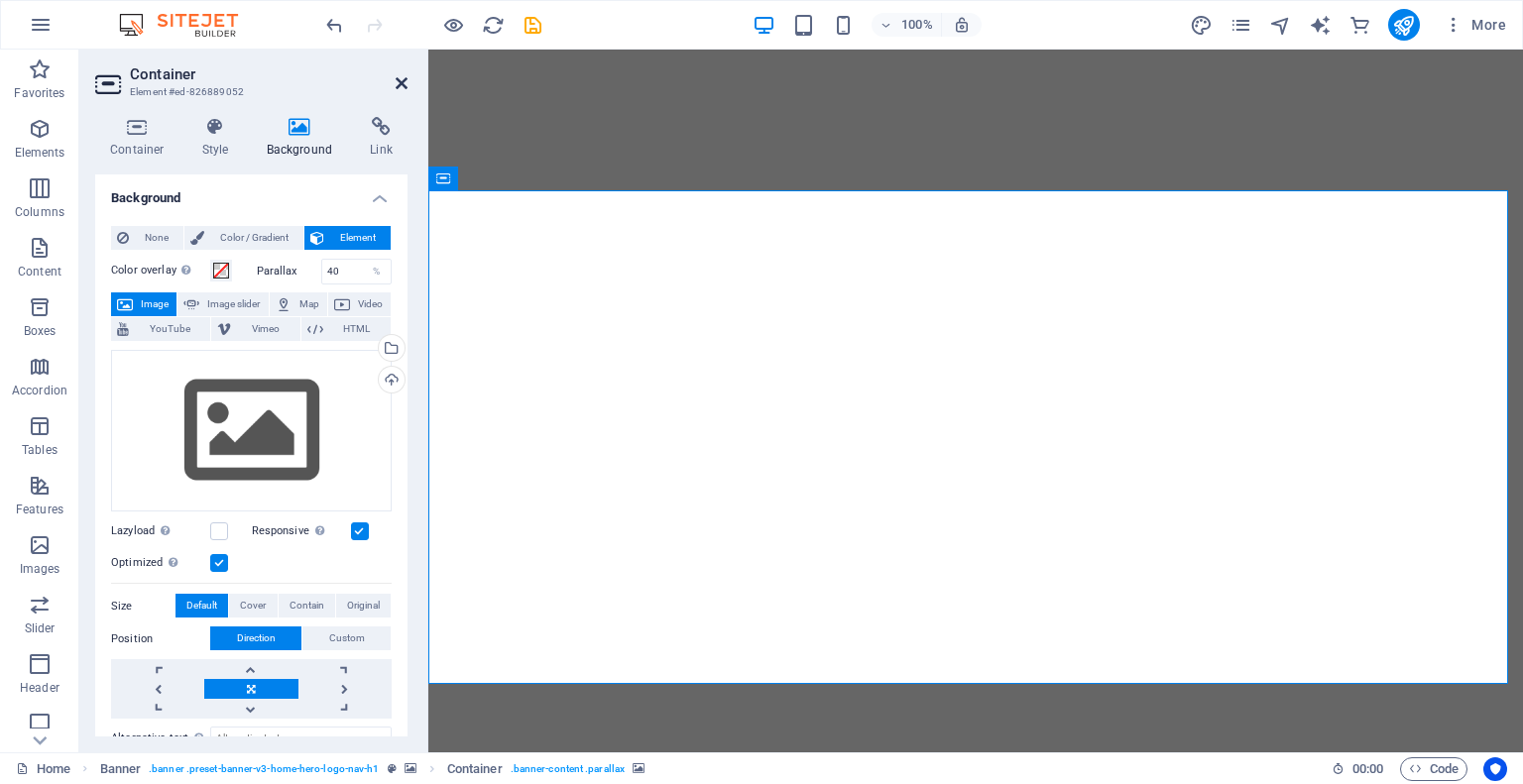 click at bounding box center [402, 83] 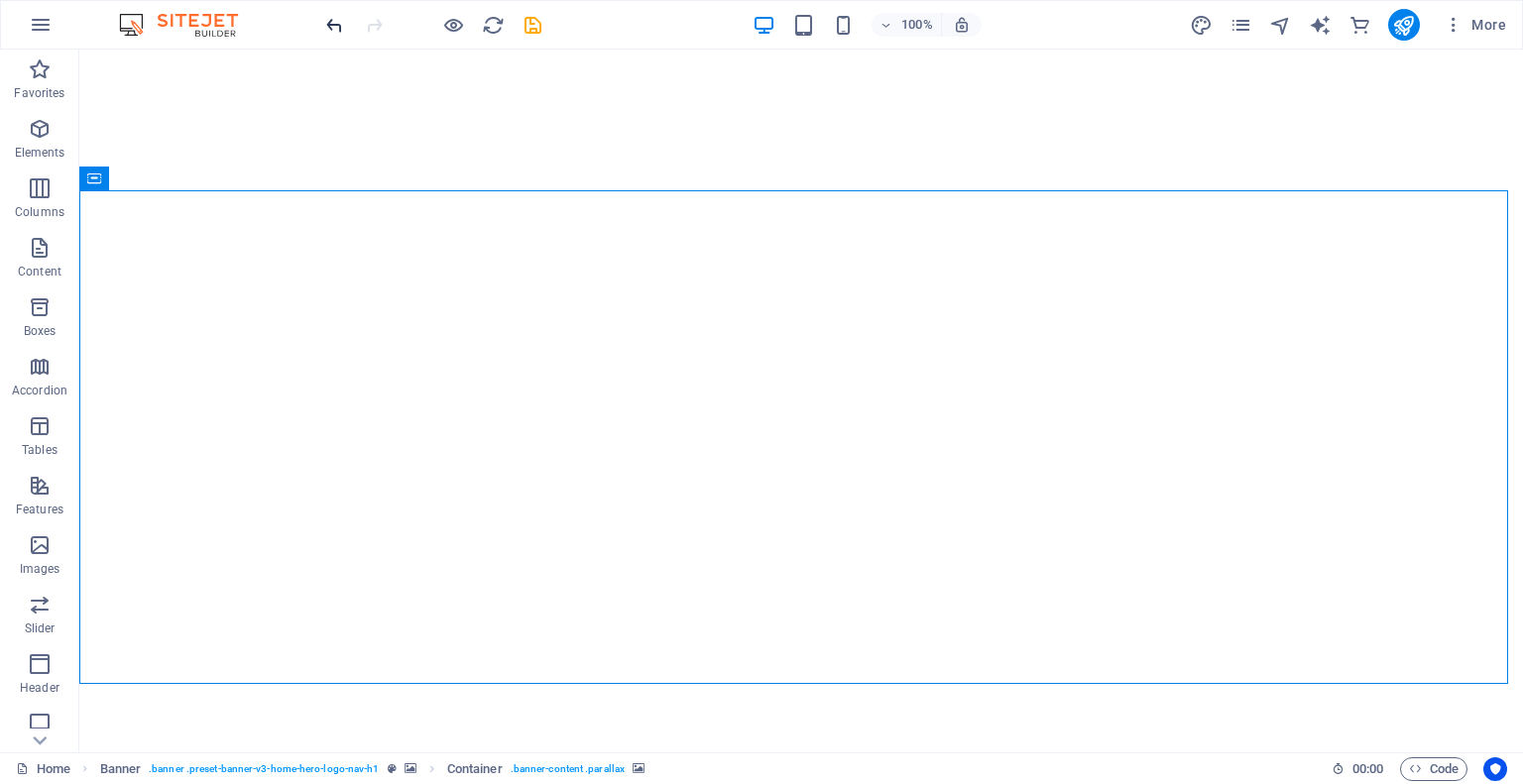click at bounding box center (334, 25) 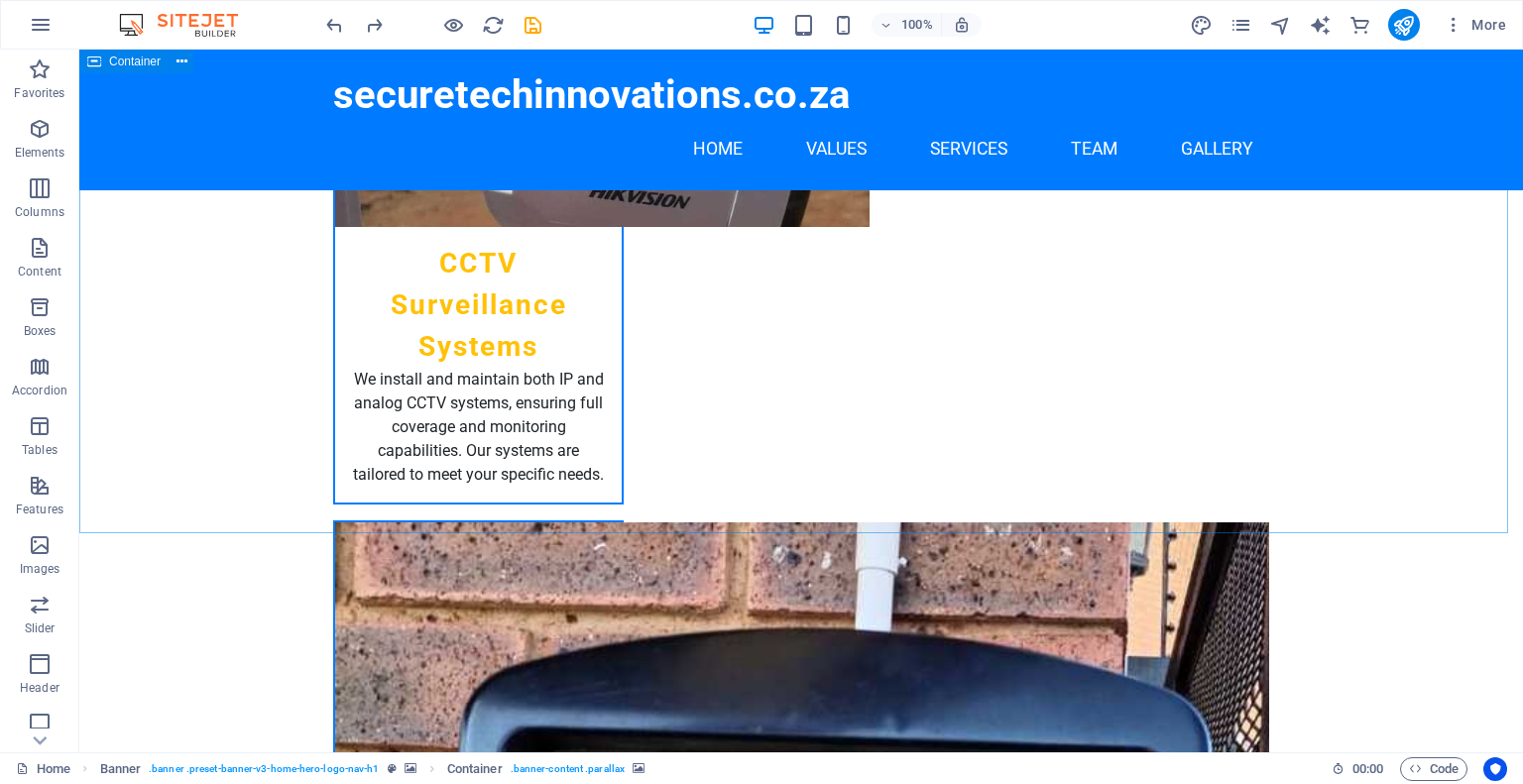 scroll, scrollTop: 2844, scrollLeft: 0, axis: vertical 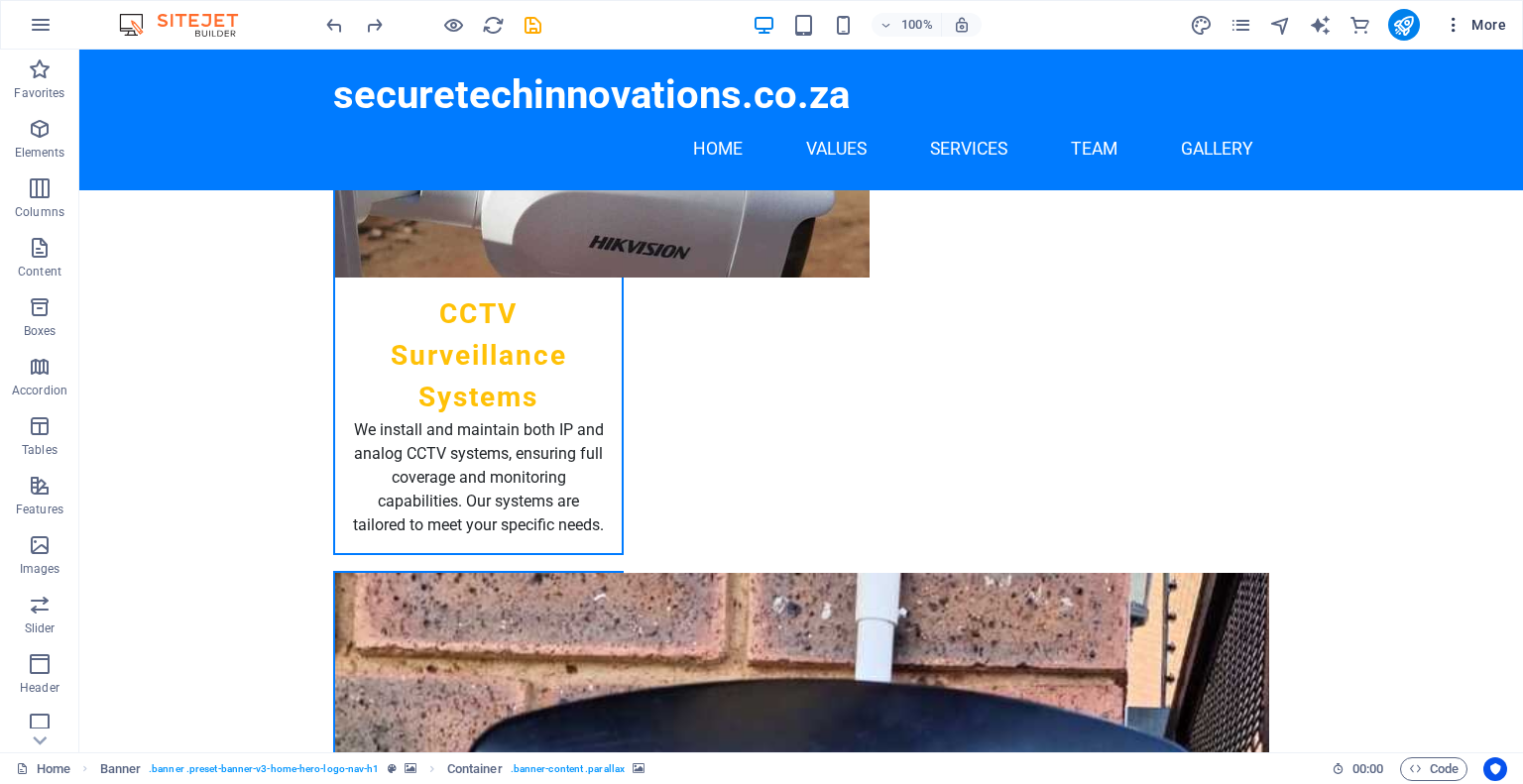 click on "More" at bounding box center [1474, 25] 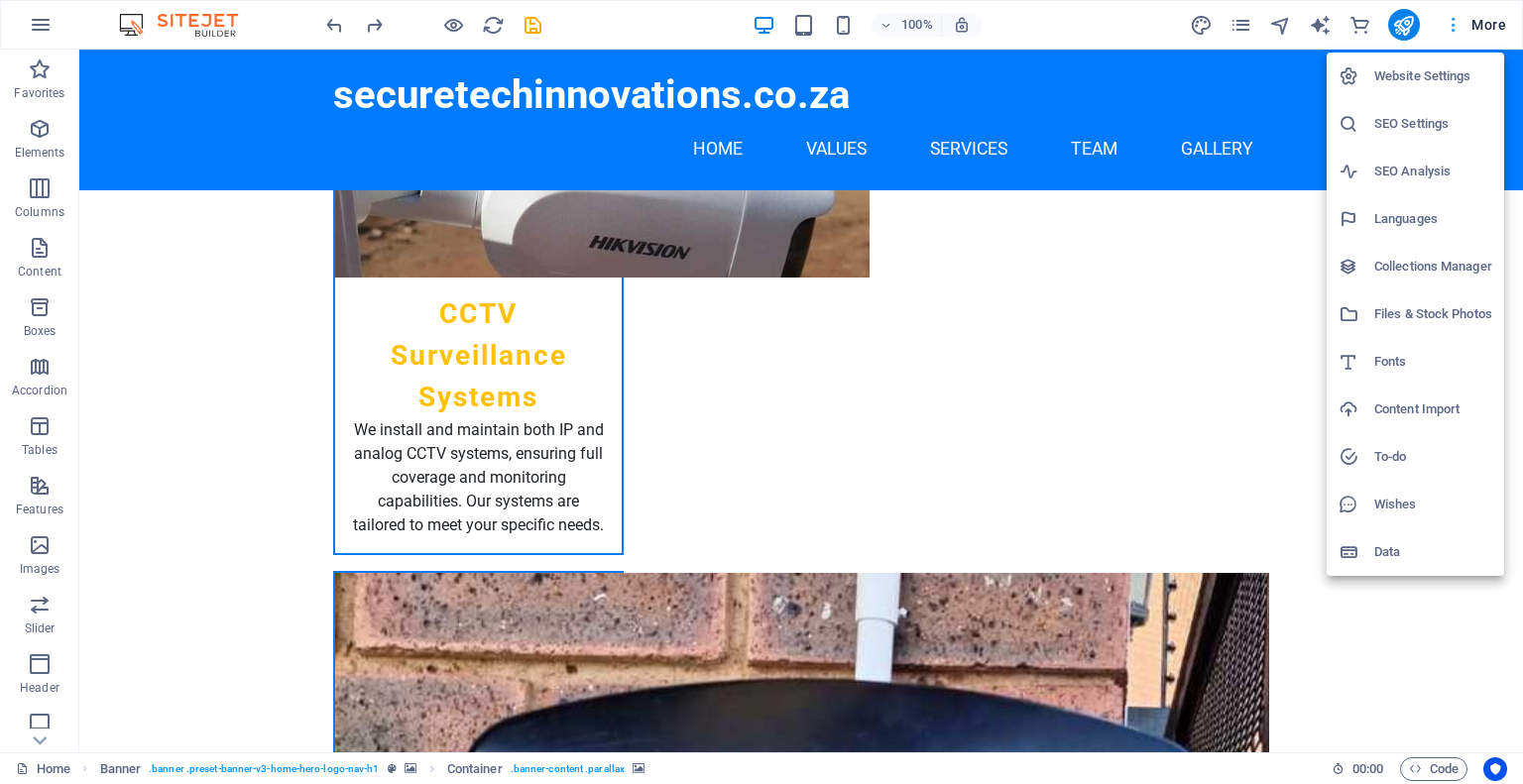 click at bounding box center (762, 392) 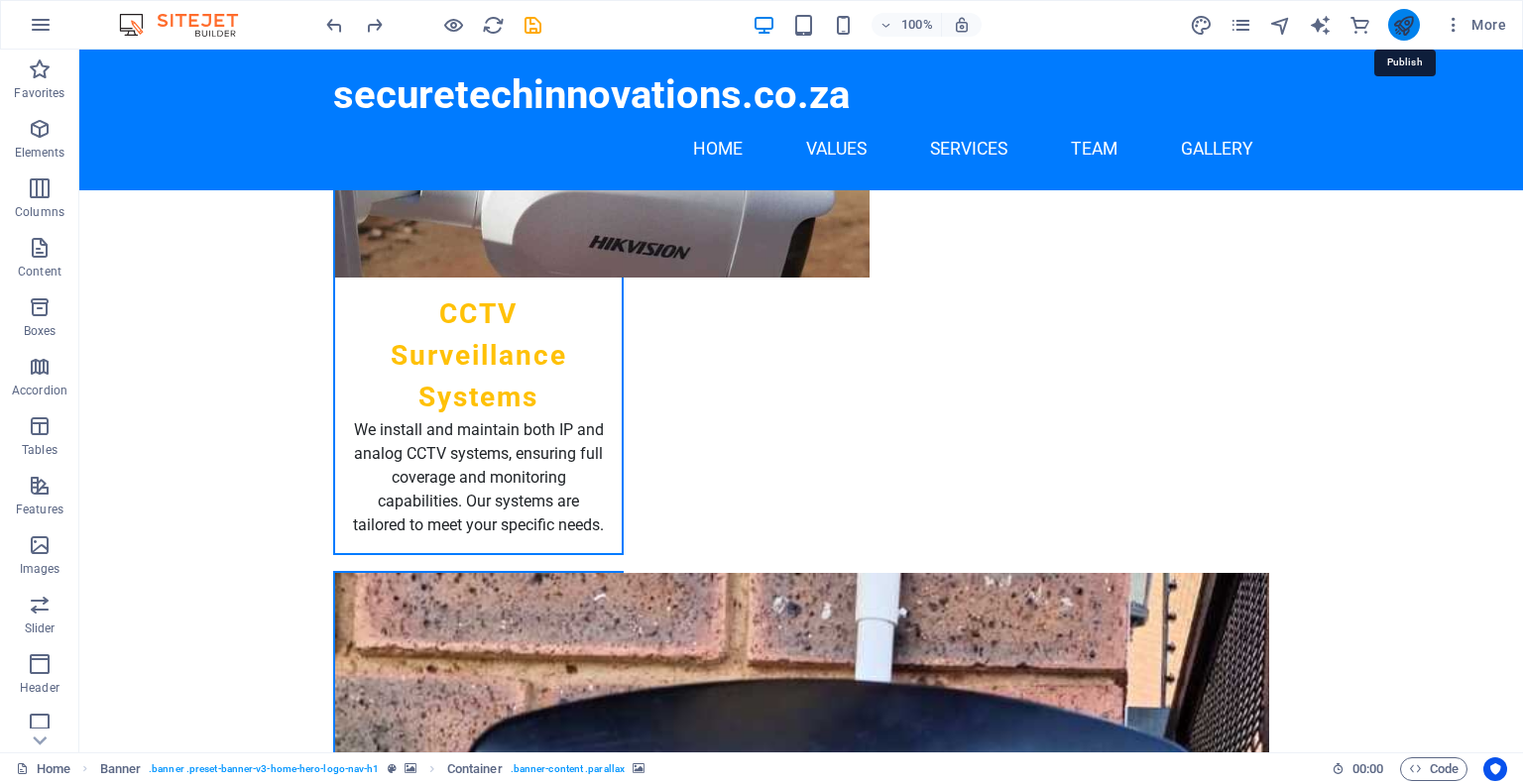 click at bounding box center [1403, 25] 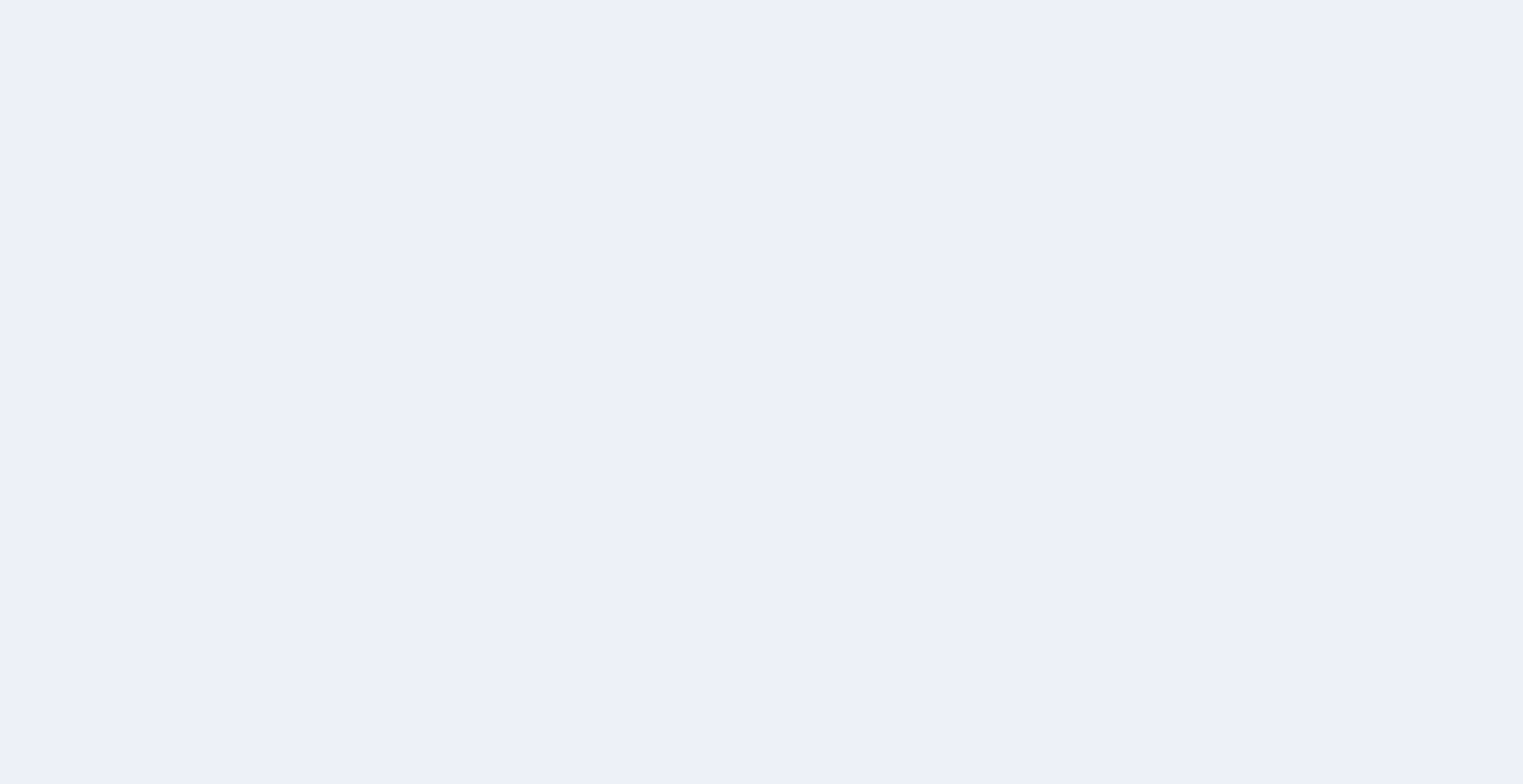 scroll, scrollTop: 0, scrollLeft: 0, axis: both 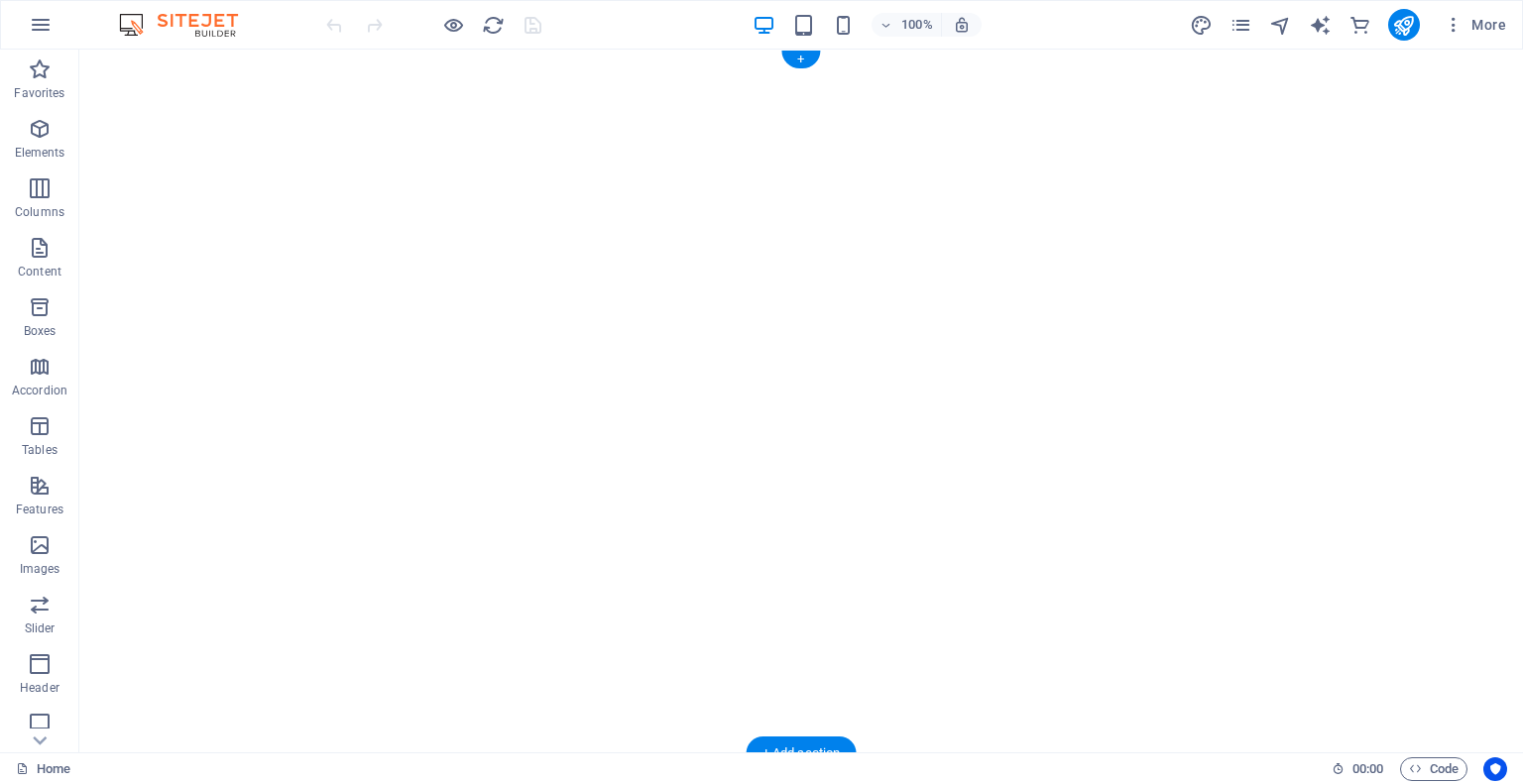 click at bounding box center (801, 1225) 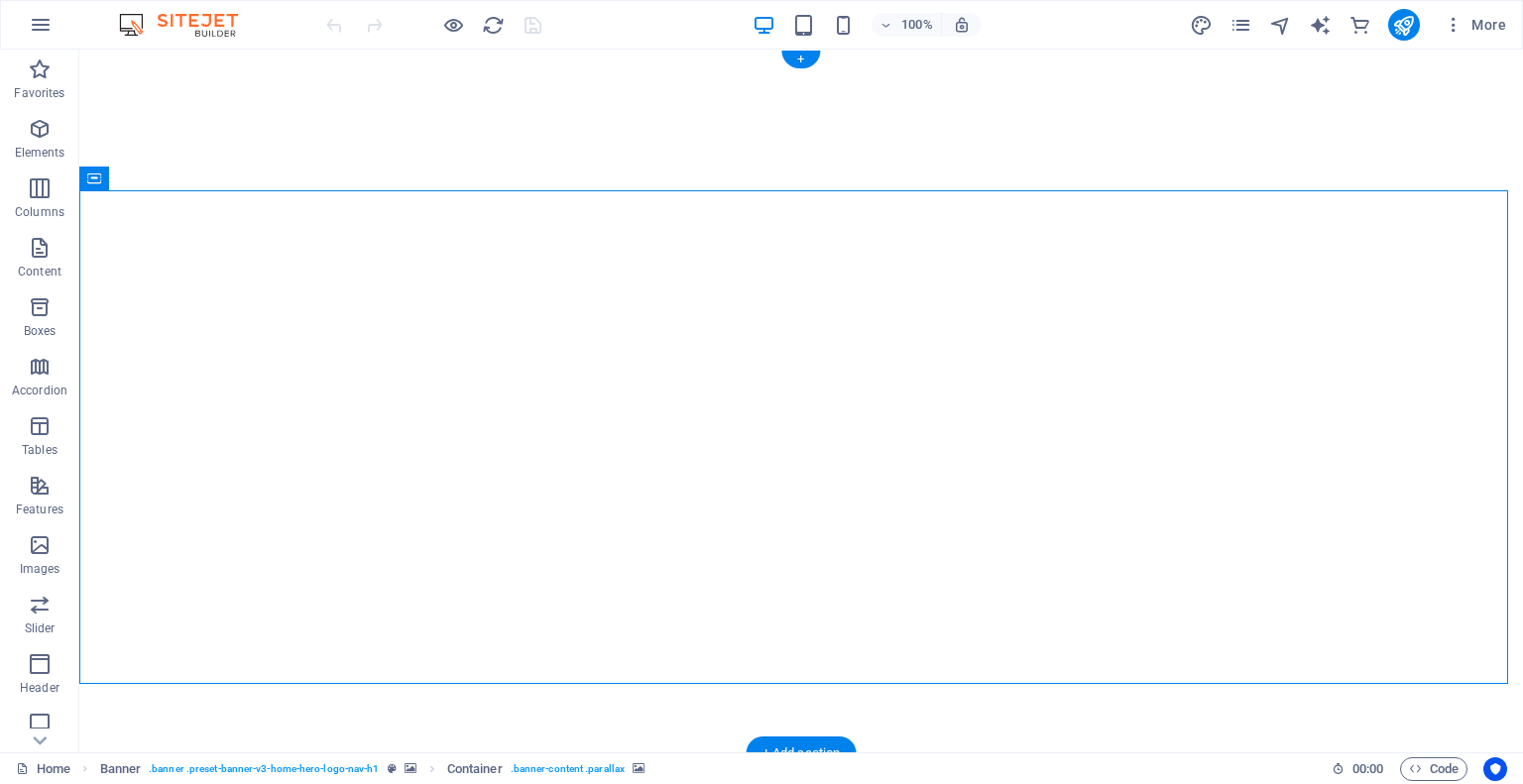 click at bounding box center (801, 1225) 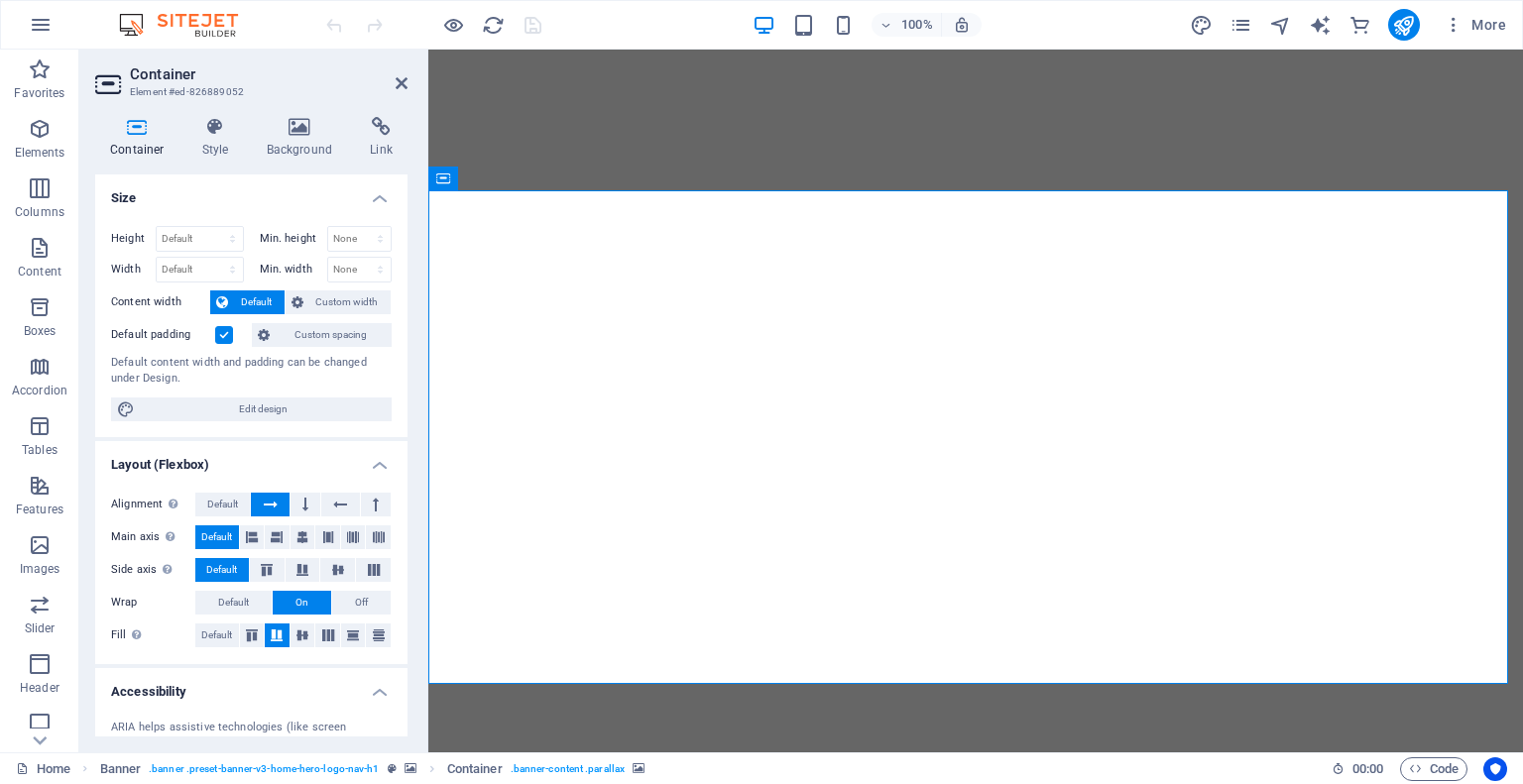 click at bounding box center (-112, 50) 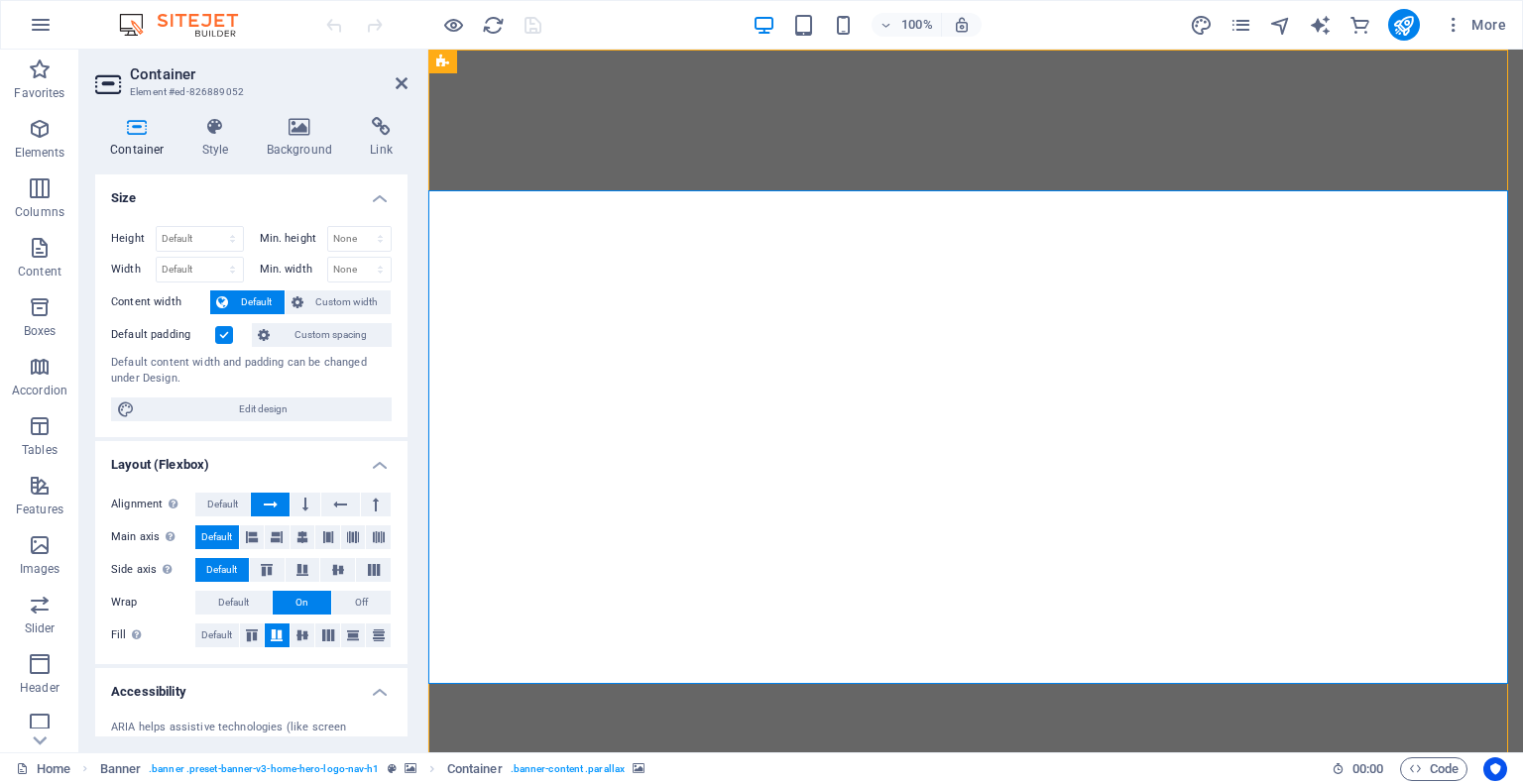 click at bounding box center (-112, 50) 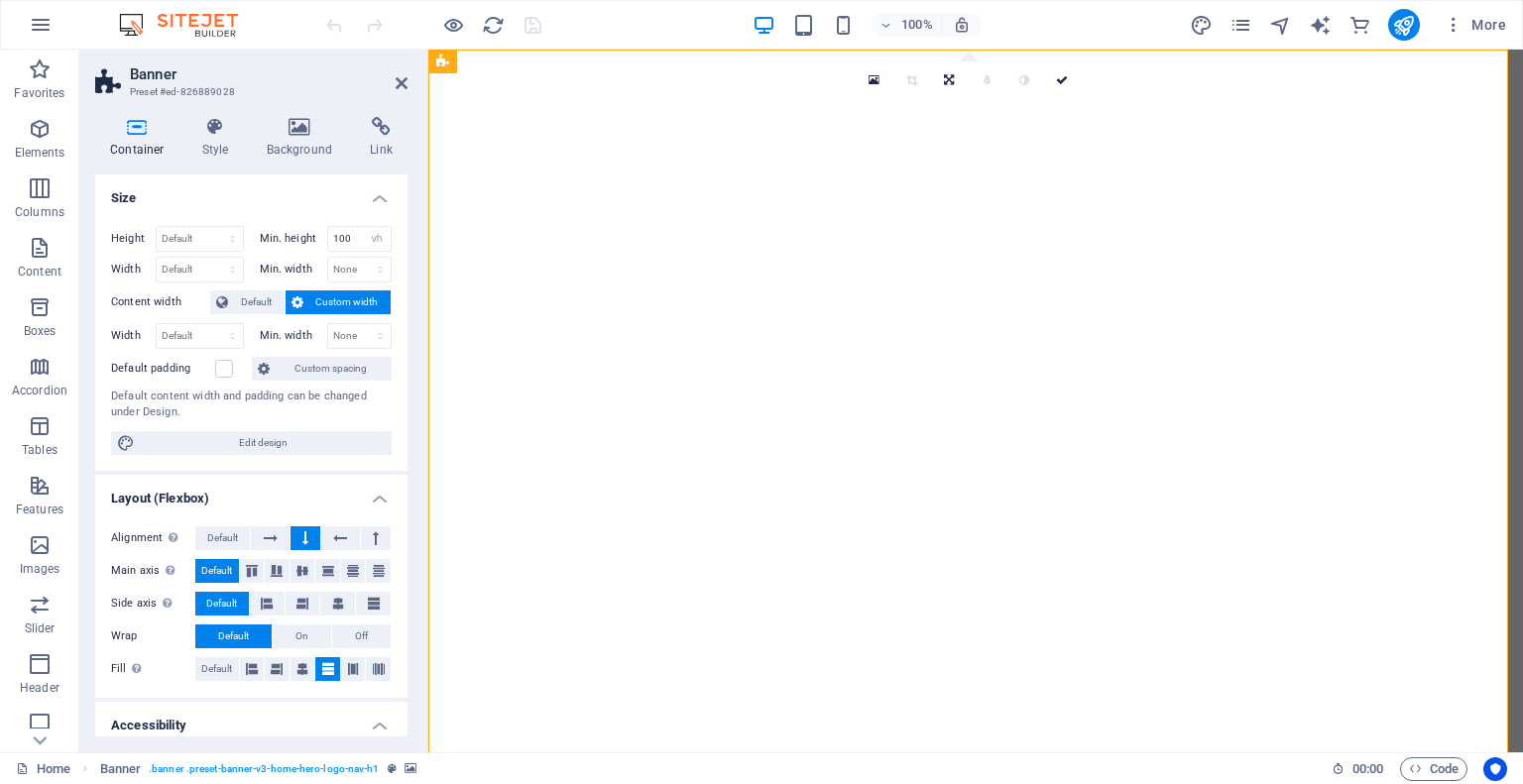 click at bounding box center (-112, 50) 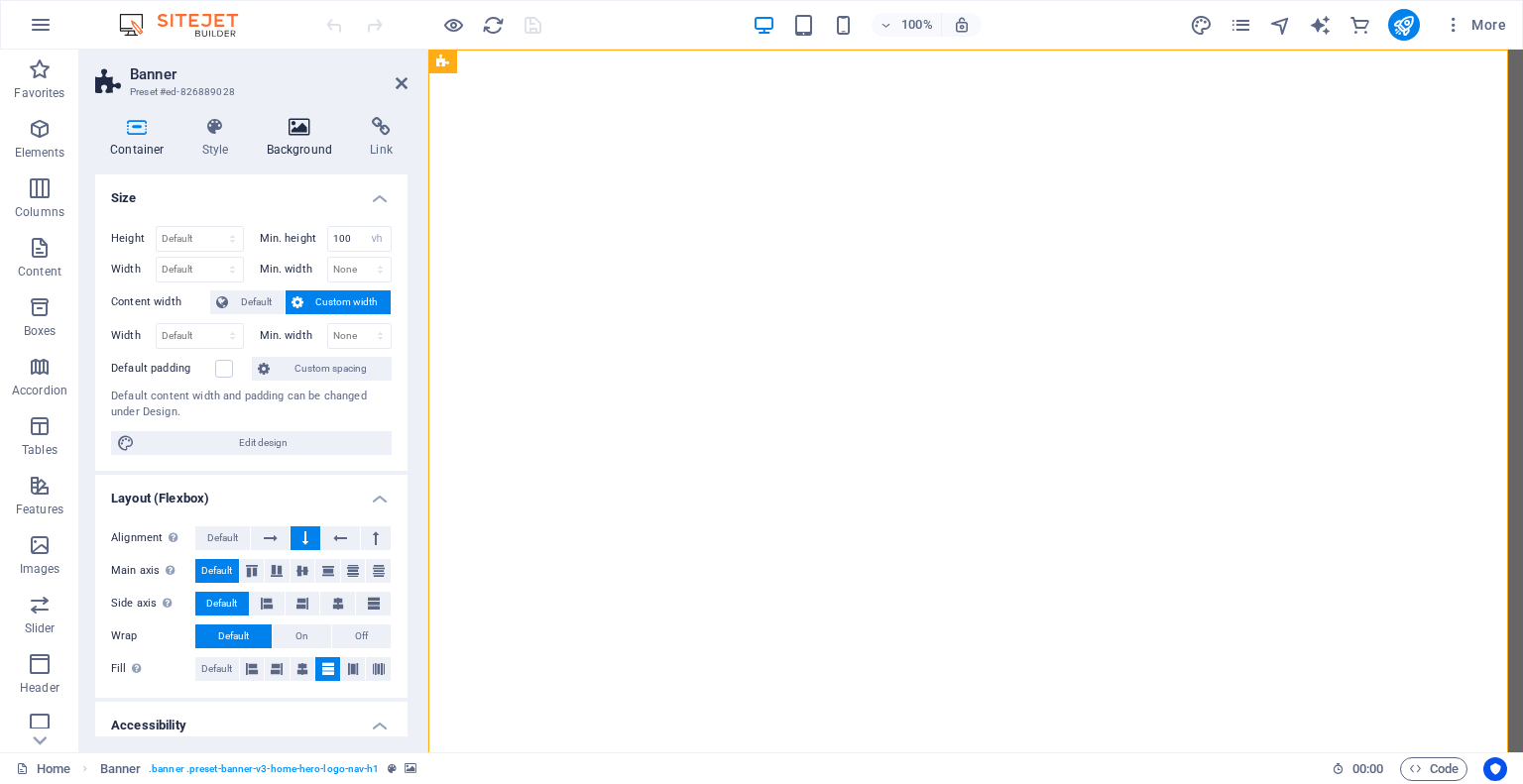 click at bounding box center (299, 127) 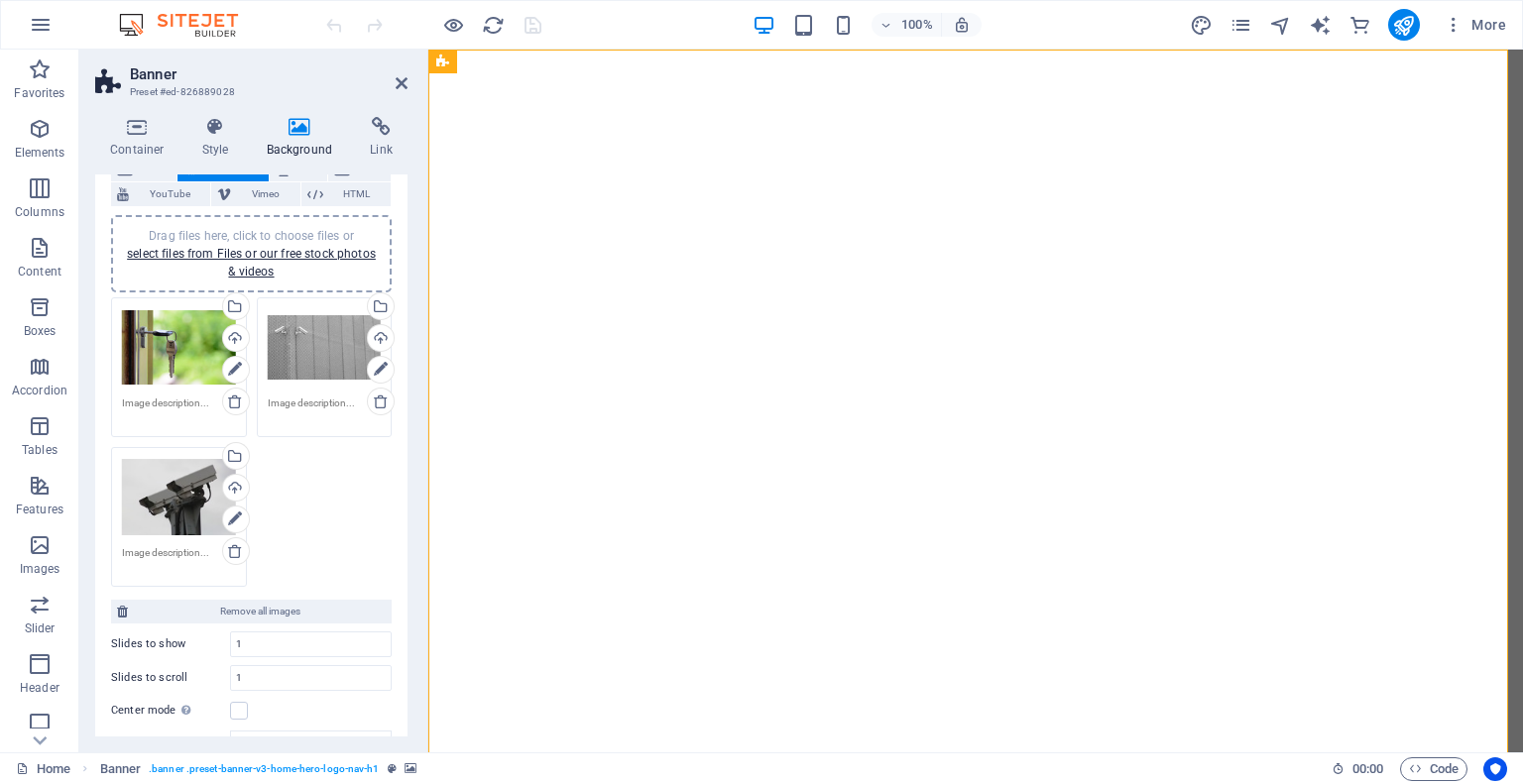 scroll, scrollTop: 99, scrollLeft: 0, axis: vertical 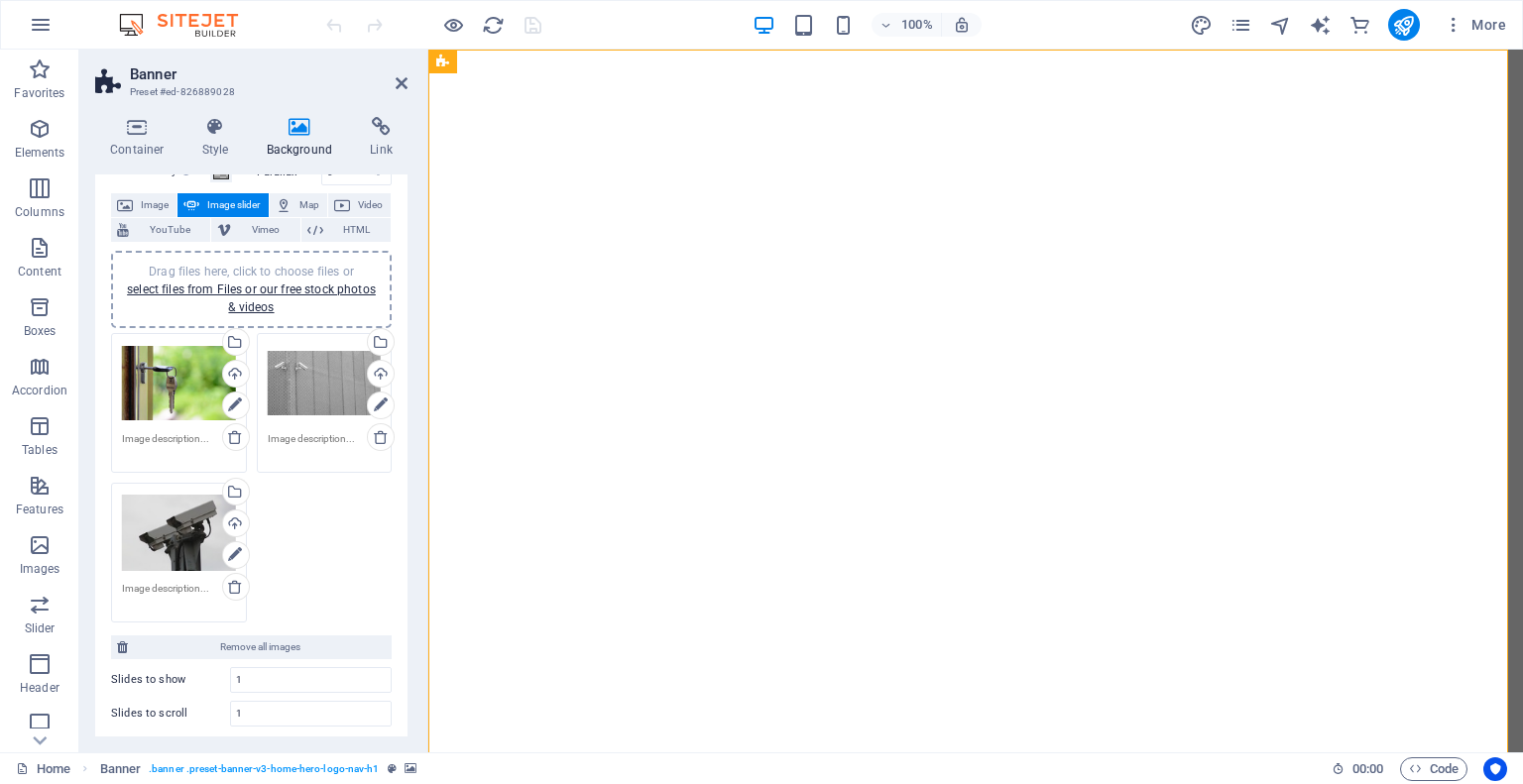 click on "Drag files here, click to choose files or select files from Files or our free stock photos & videos" at bounding box center [178, 533] 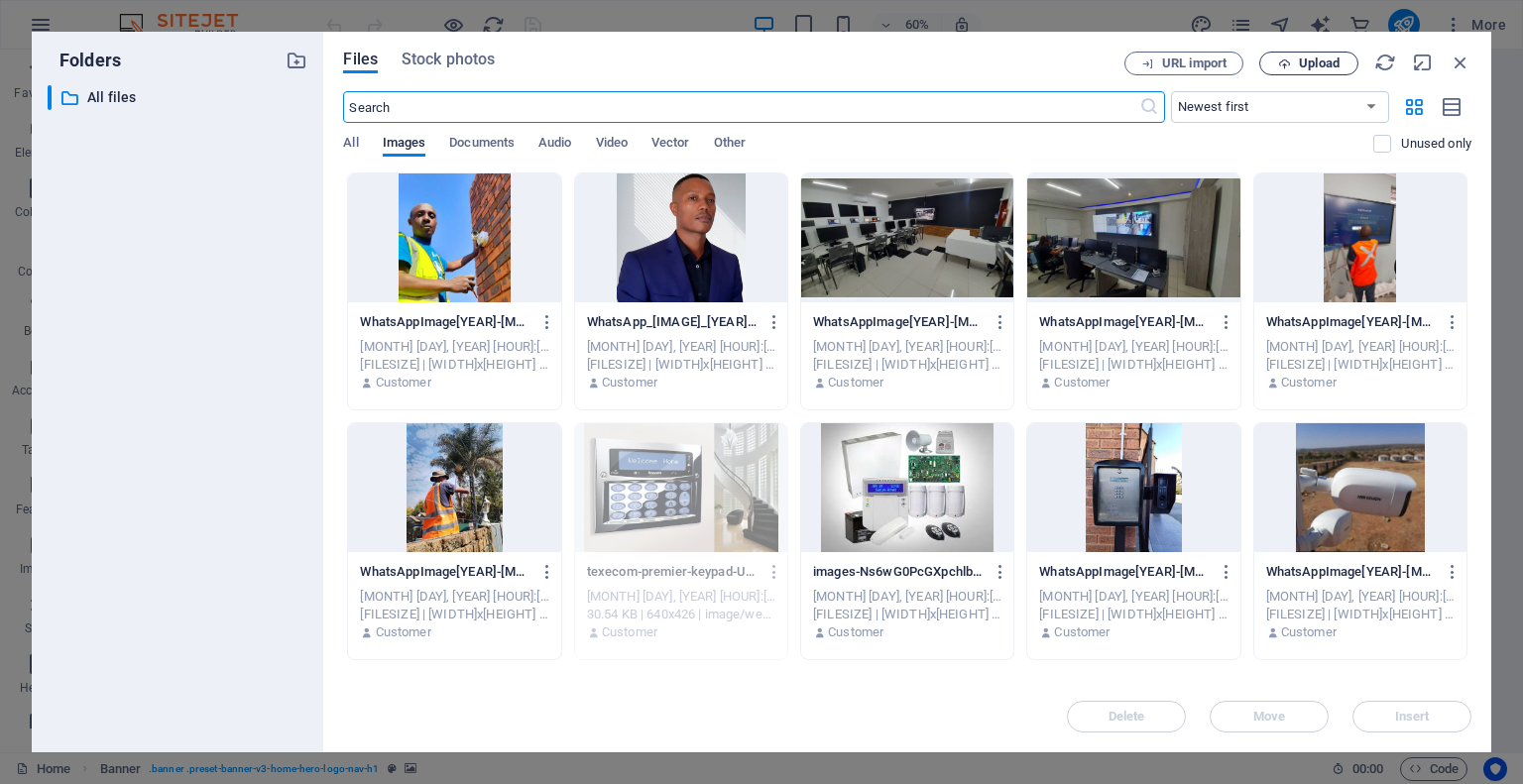 click on "Upload" at bounding box center (1319, 63) 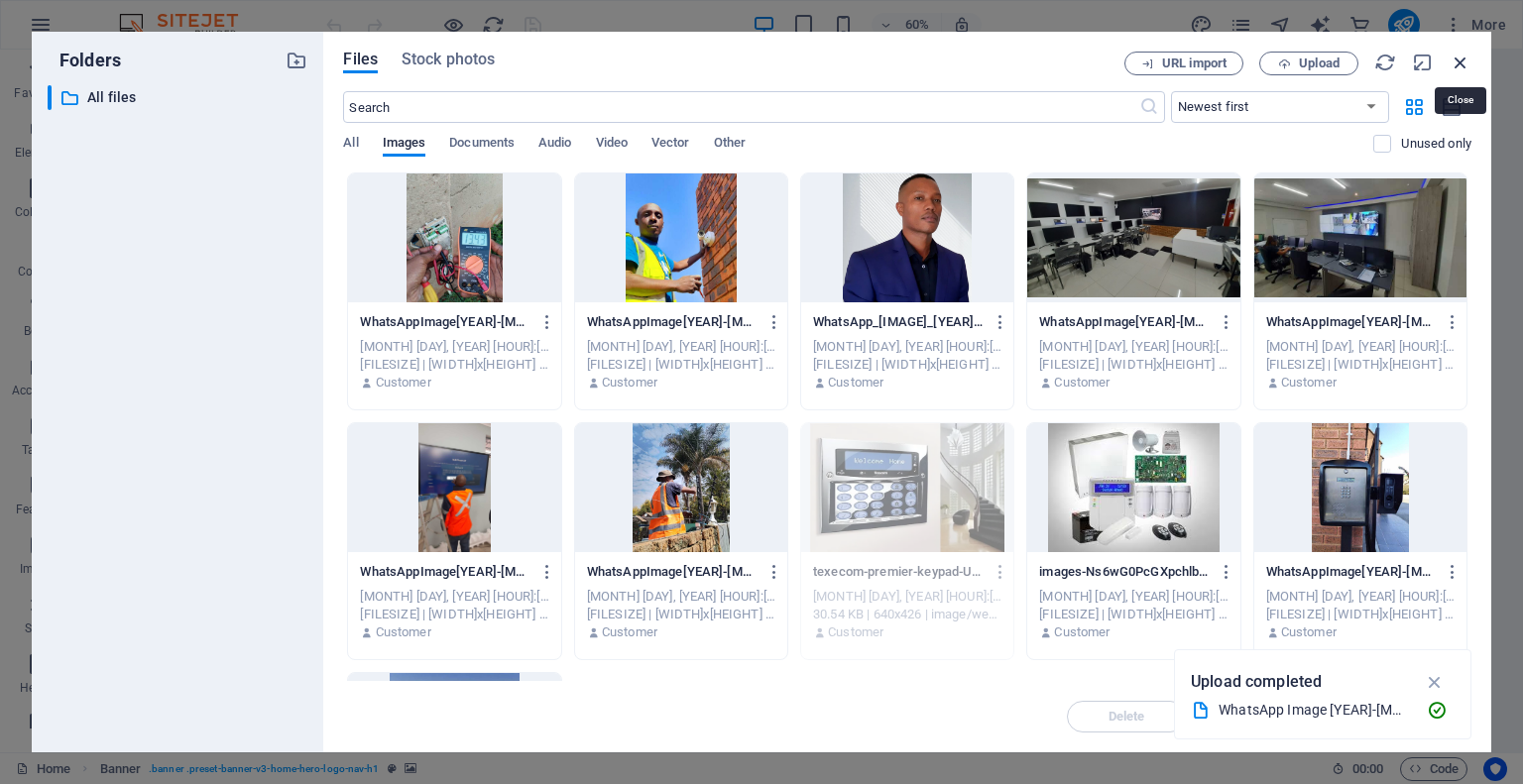click at bounding box center [1461, 62] 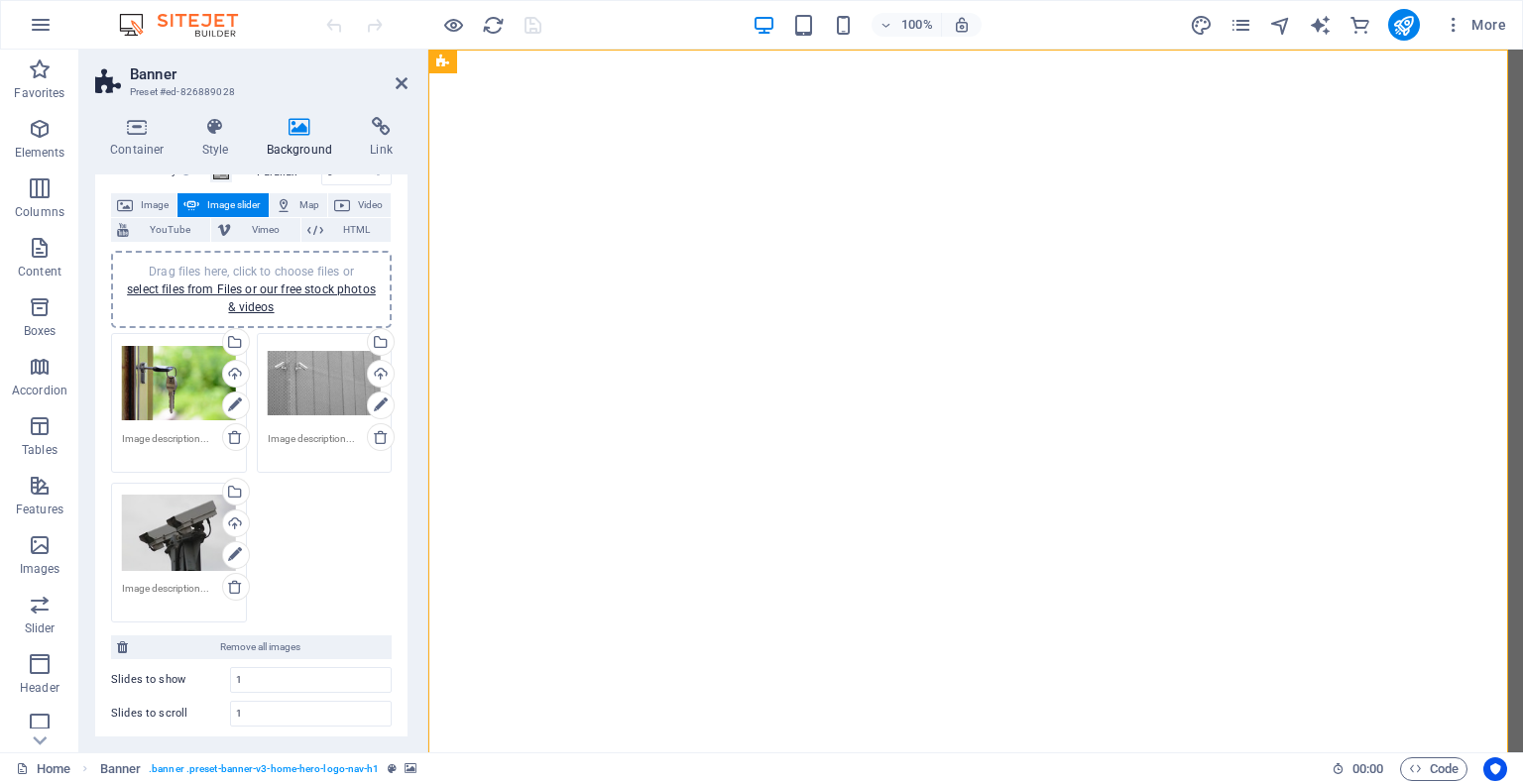 click on "Drag files here, click to choose files or select files from Files or our free stock photos & videos" at bounding box center (178, 533) 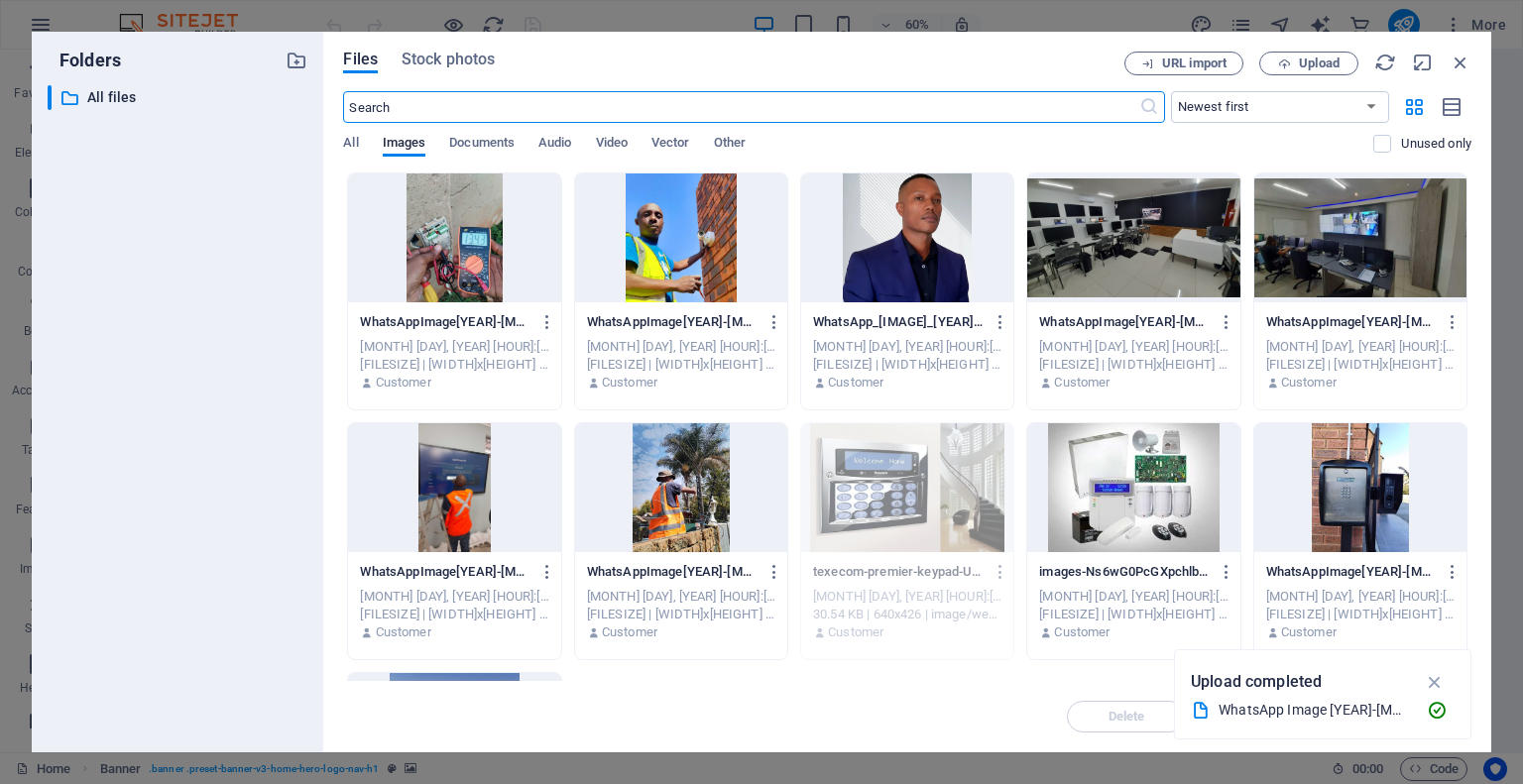 click at bounding box center (454, 238) 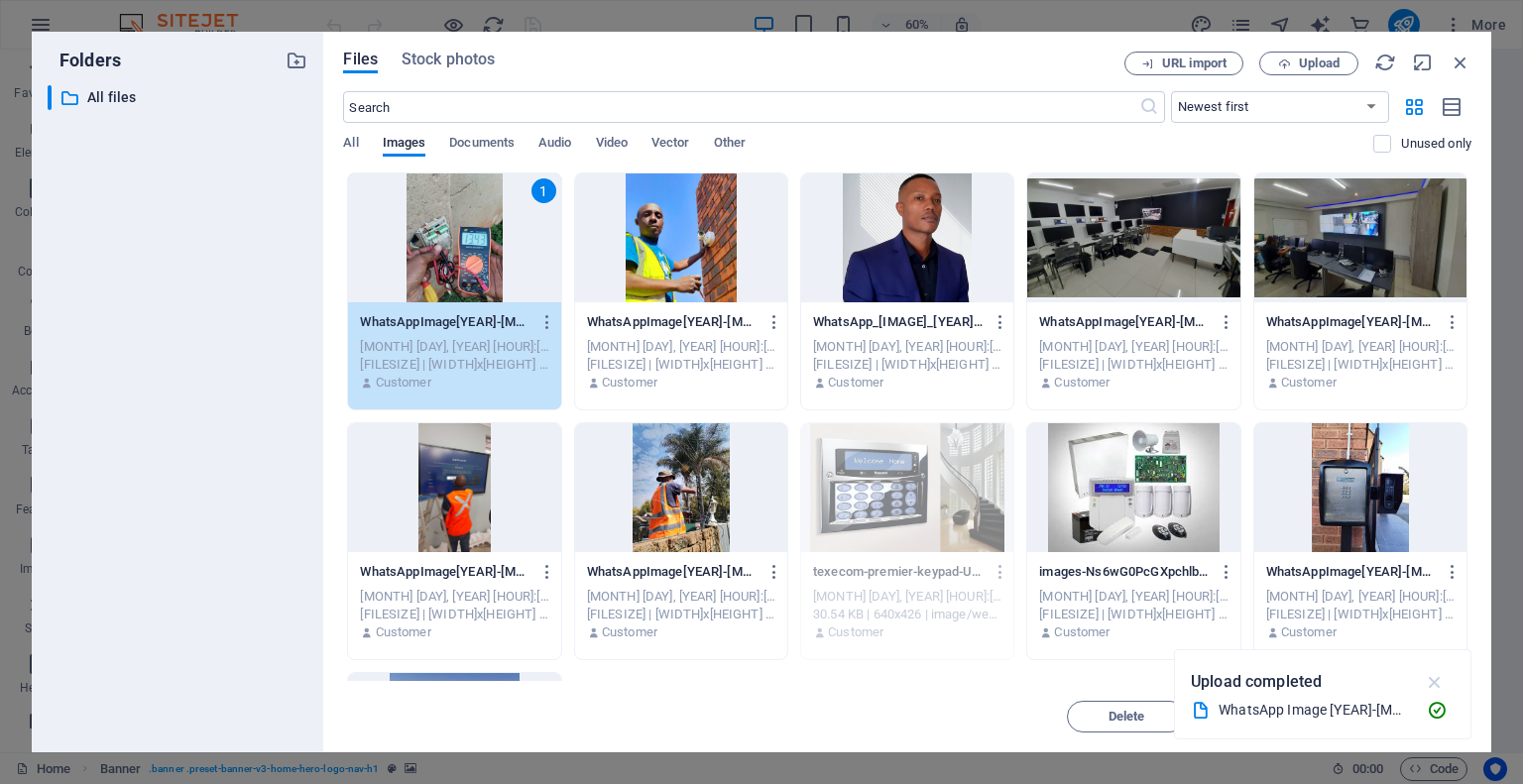 click at bounding box center [1435, 682] 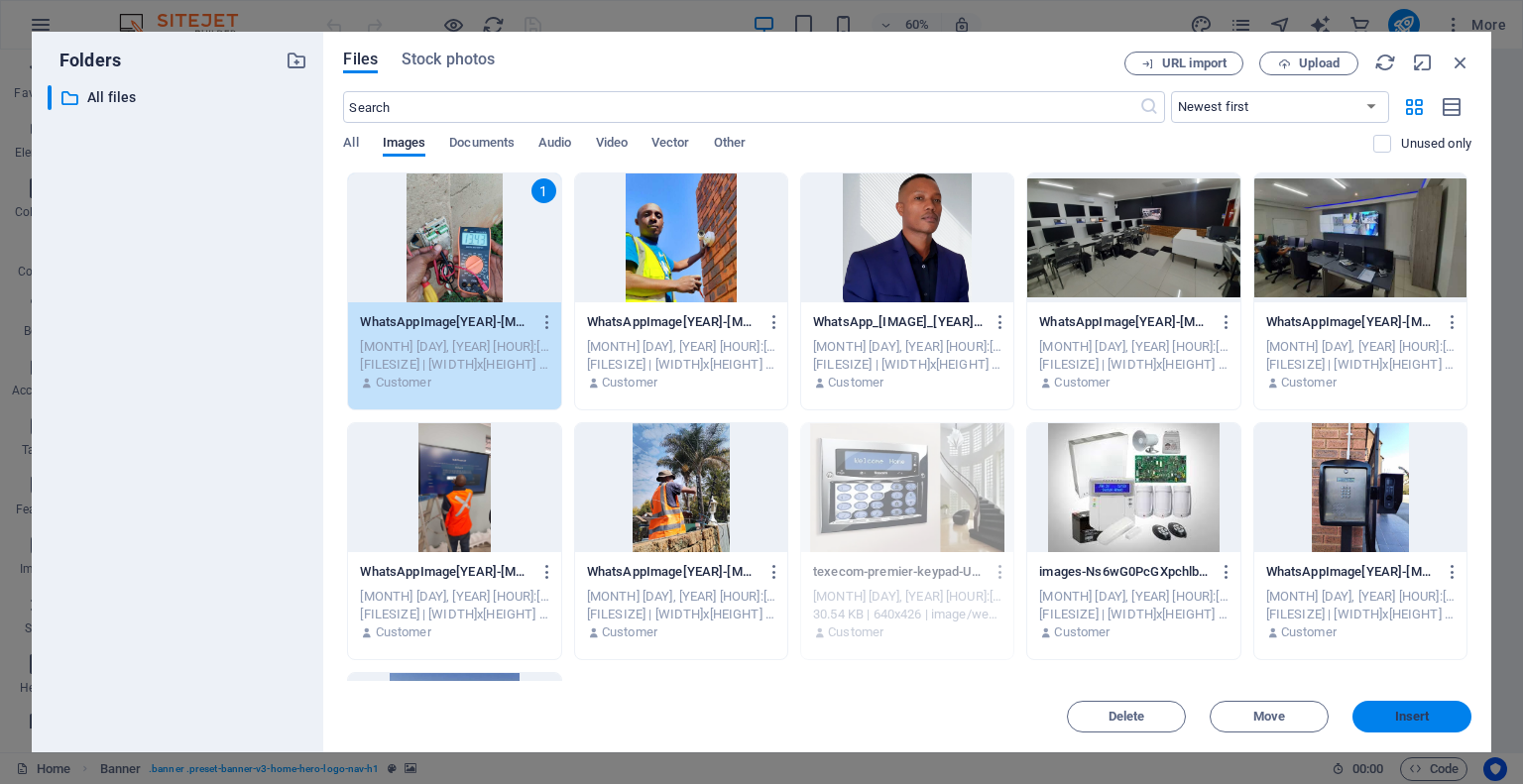 click on "Insert" at bounding box center (1412, 717) 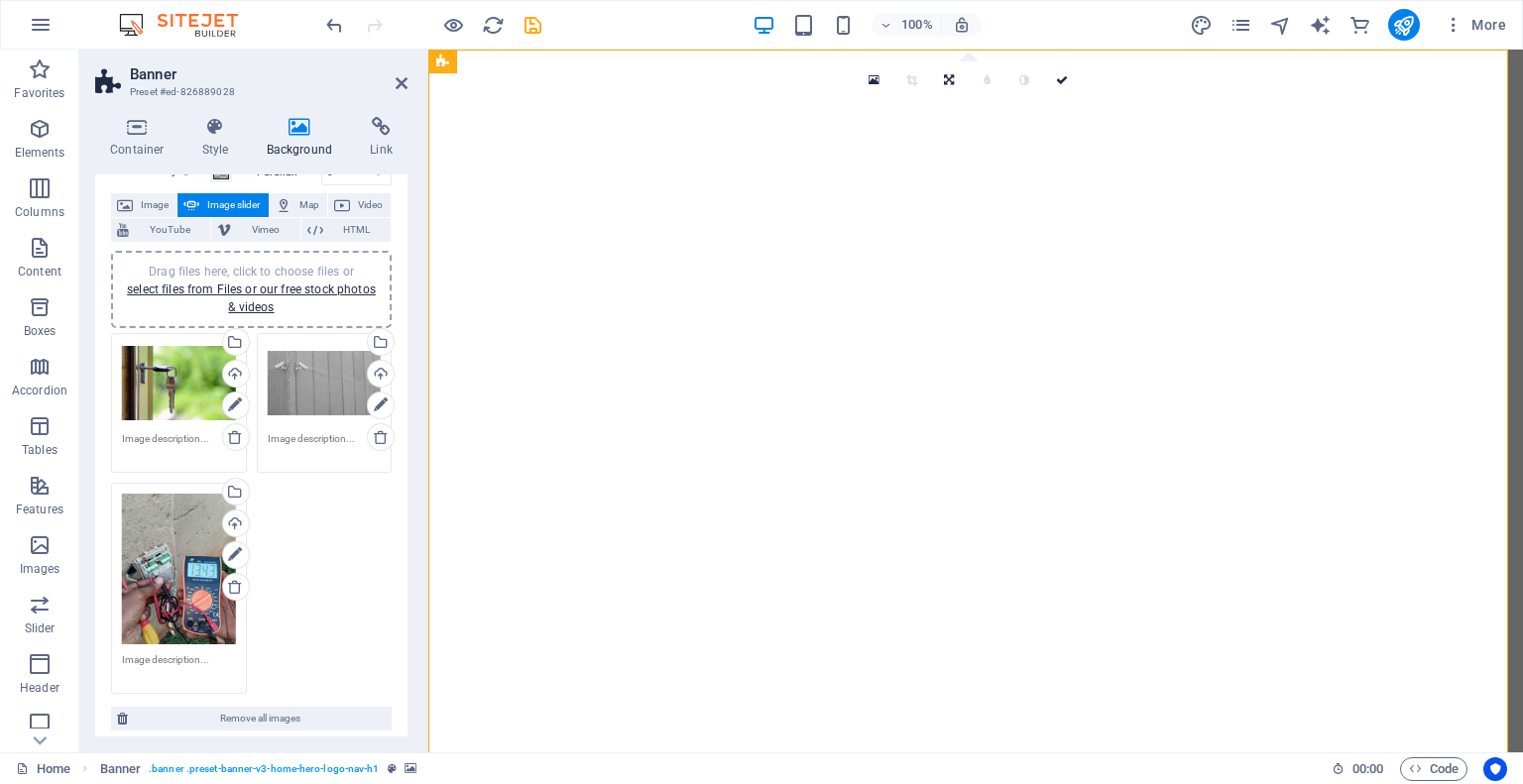 click on "Drag files here, click to choose files or select files from Files or our free stock photos & videos" at bounding box center (178, 569) 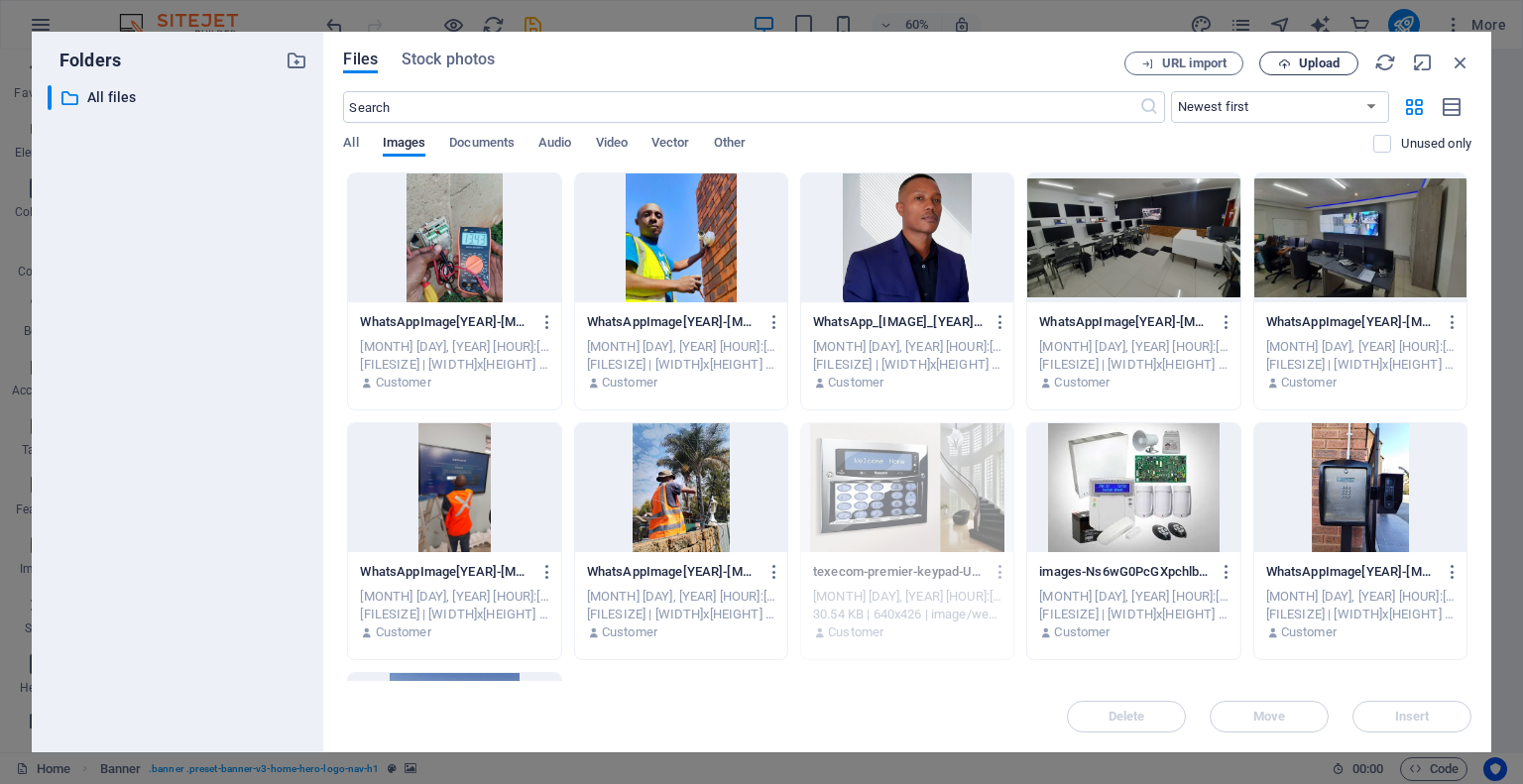 click on "Upload" at bounding box center (1319, 63) 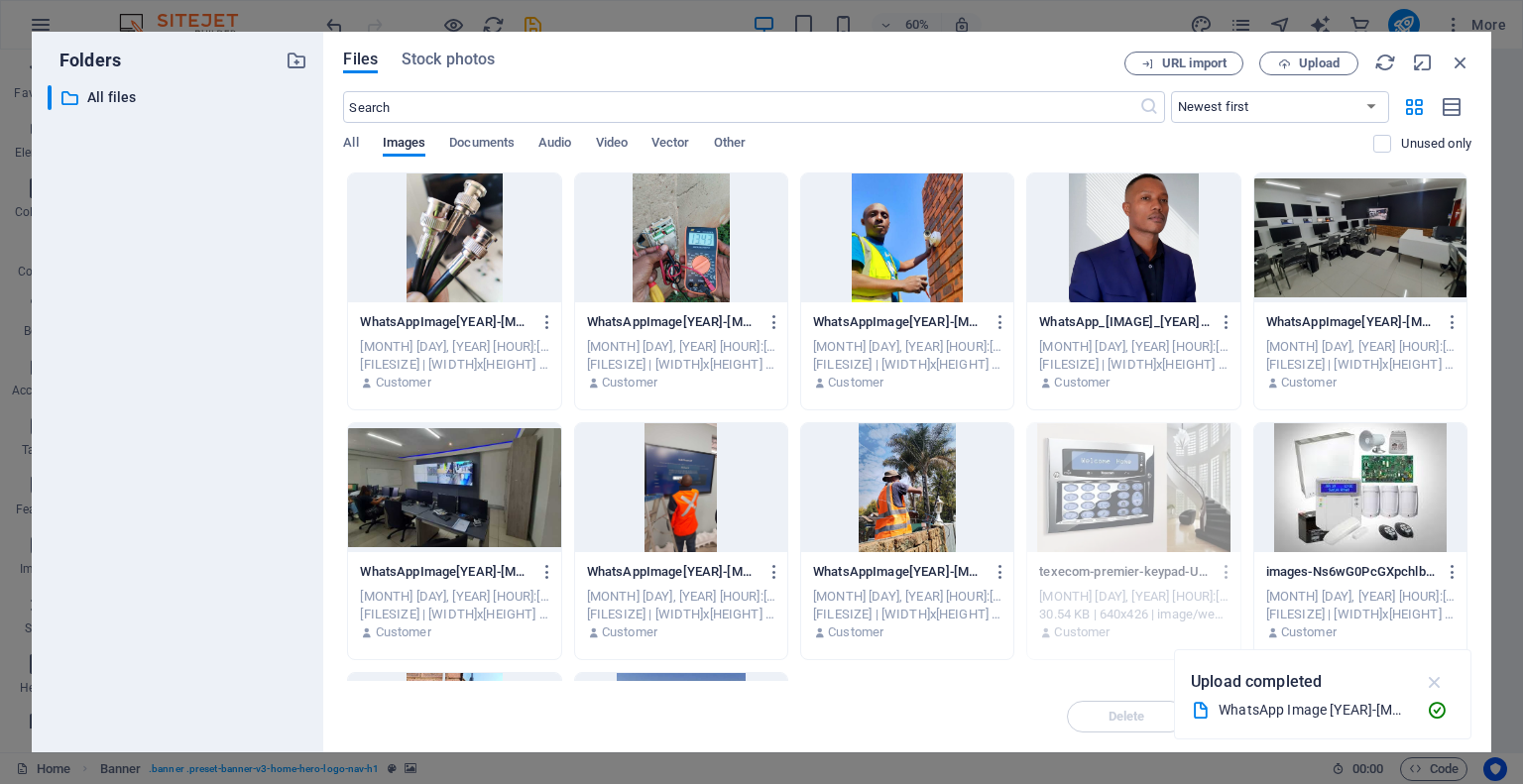 click at bounding box center [1435, 682] 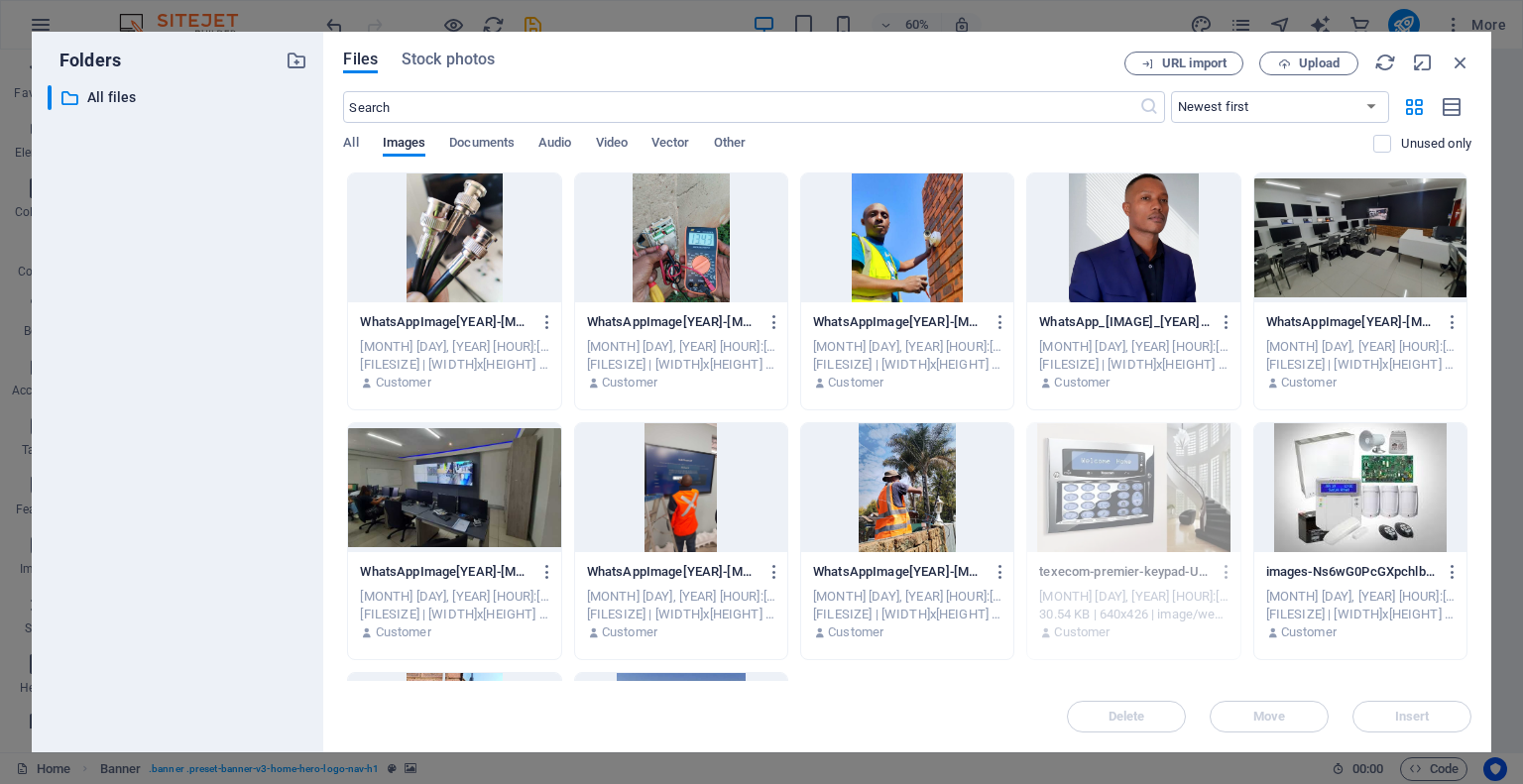 click at bounding box center (454, 238) 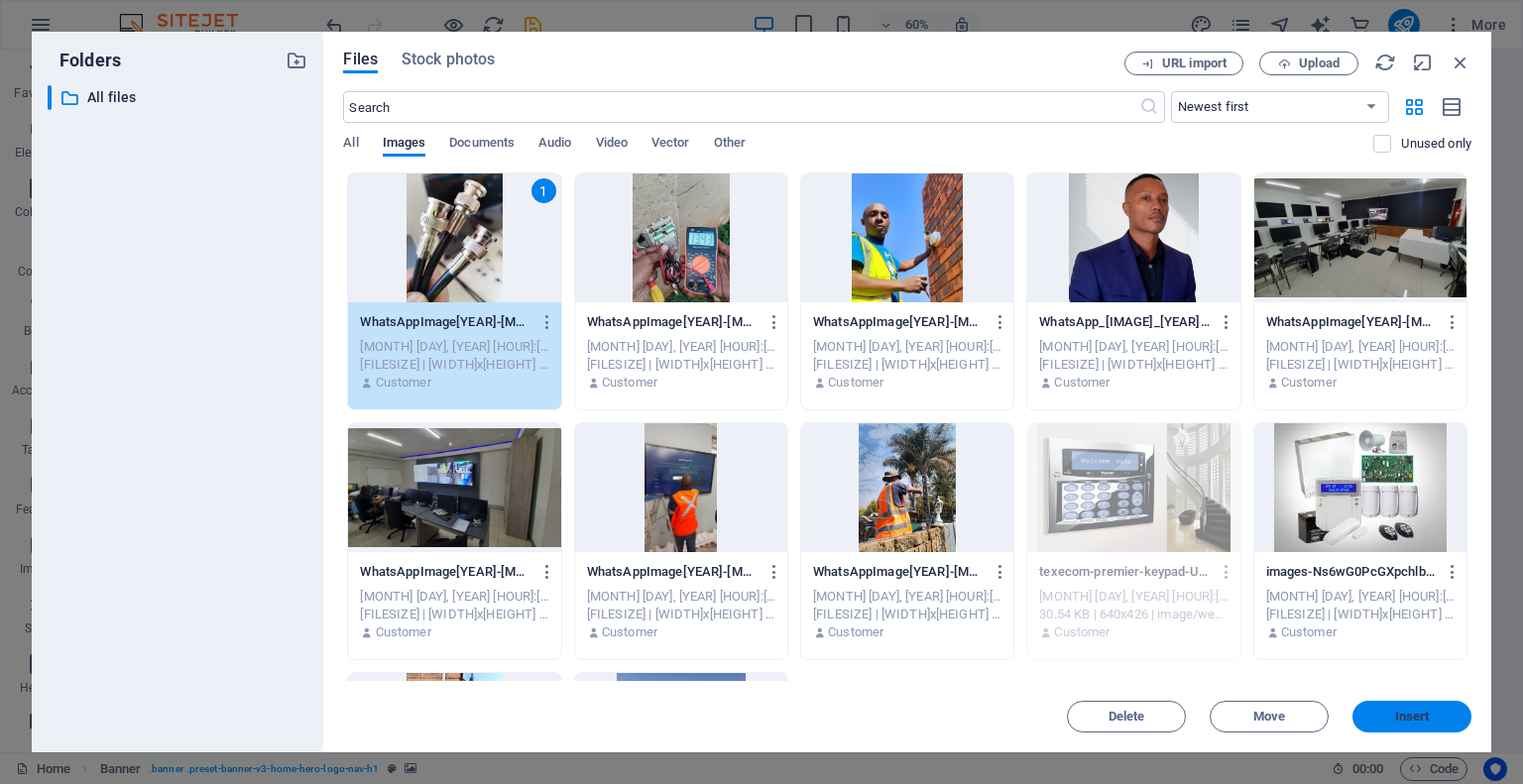 click on "Insert" at bounding box center [1412, 717] 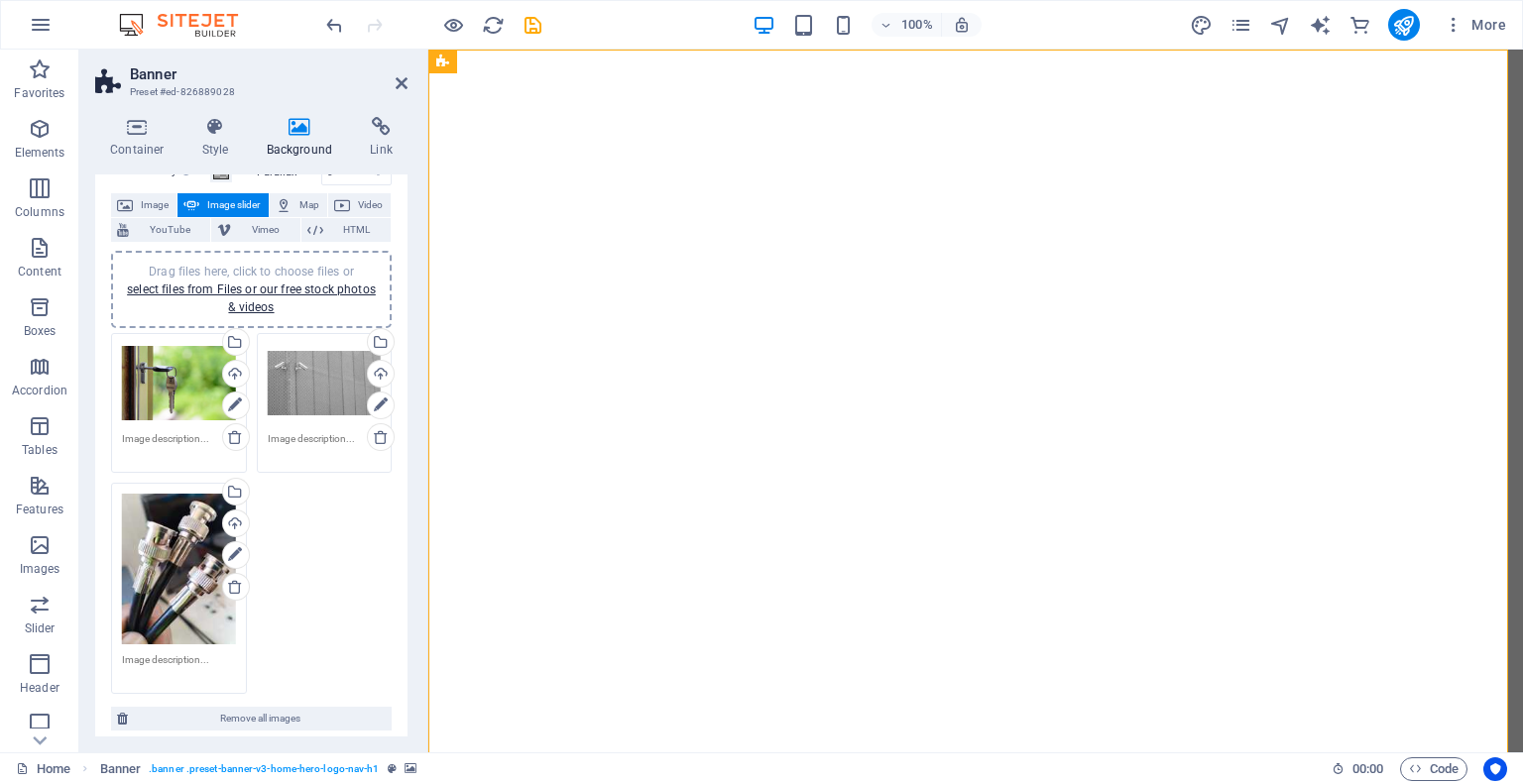 click on "Drag files here, click to choose files or select files from Files or our free stock photos & videos" at bounding box center [324, 384] 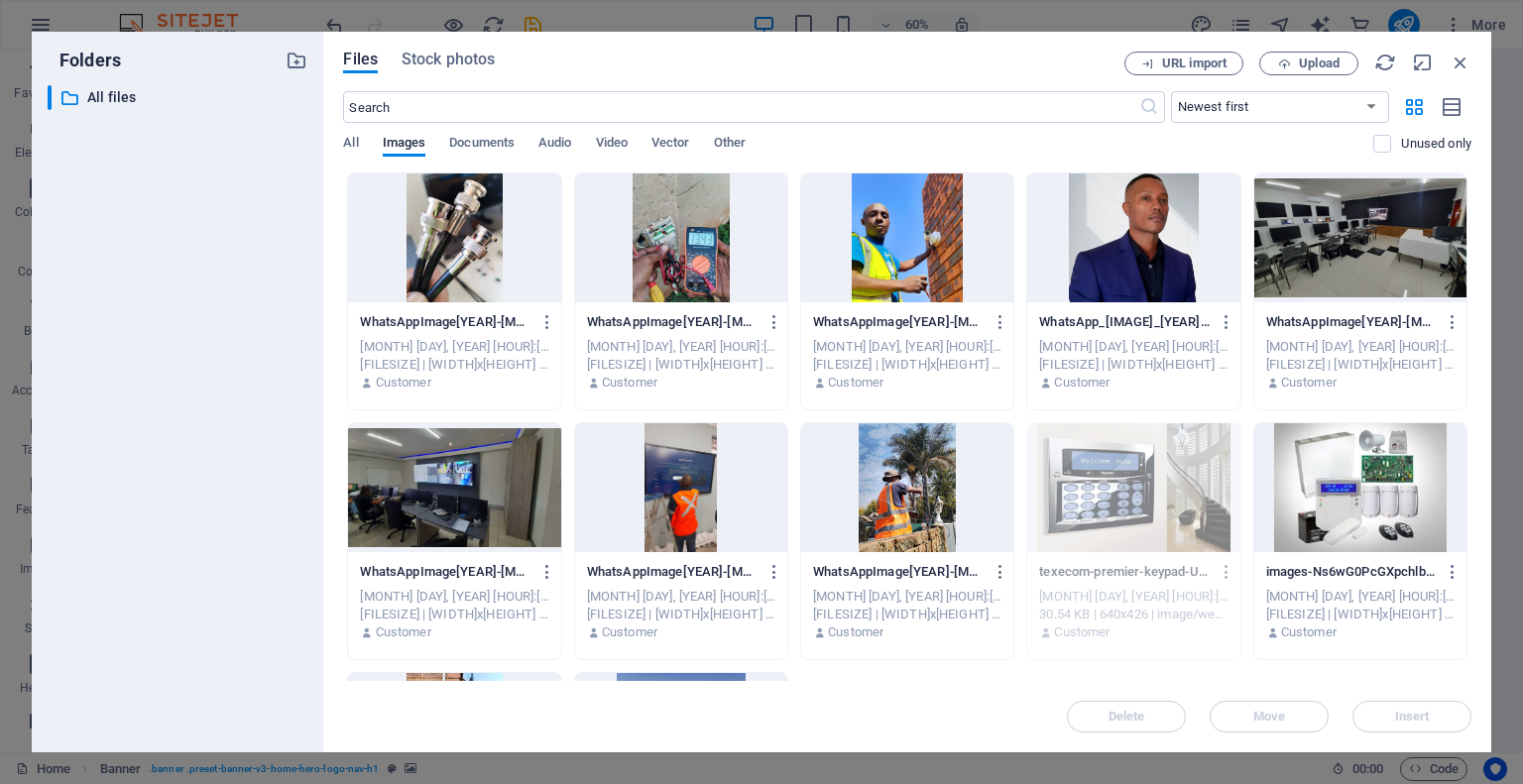 click on "Folders ​ All files All files" at bounding box center (177, 392) 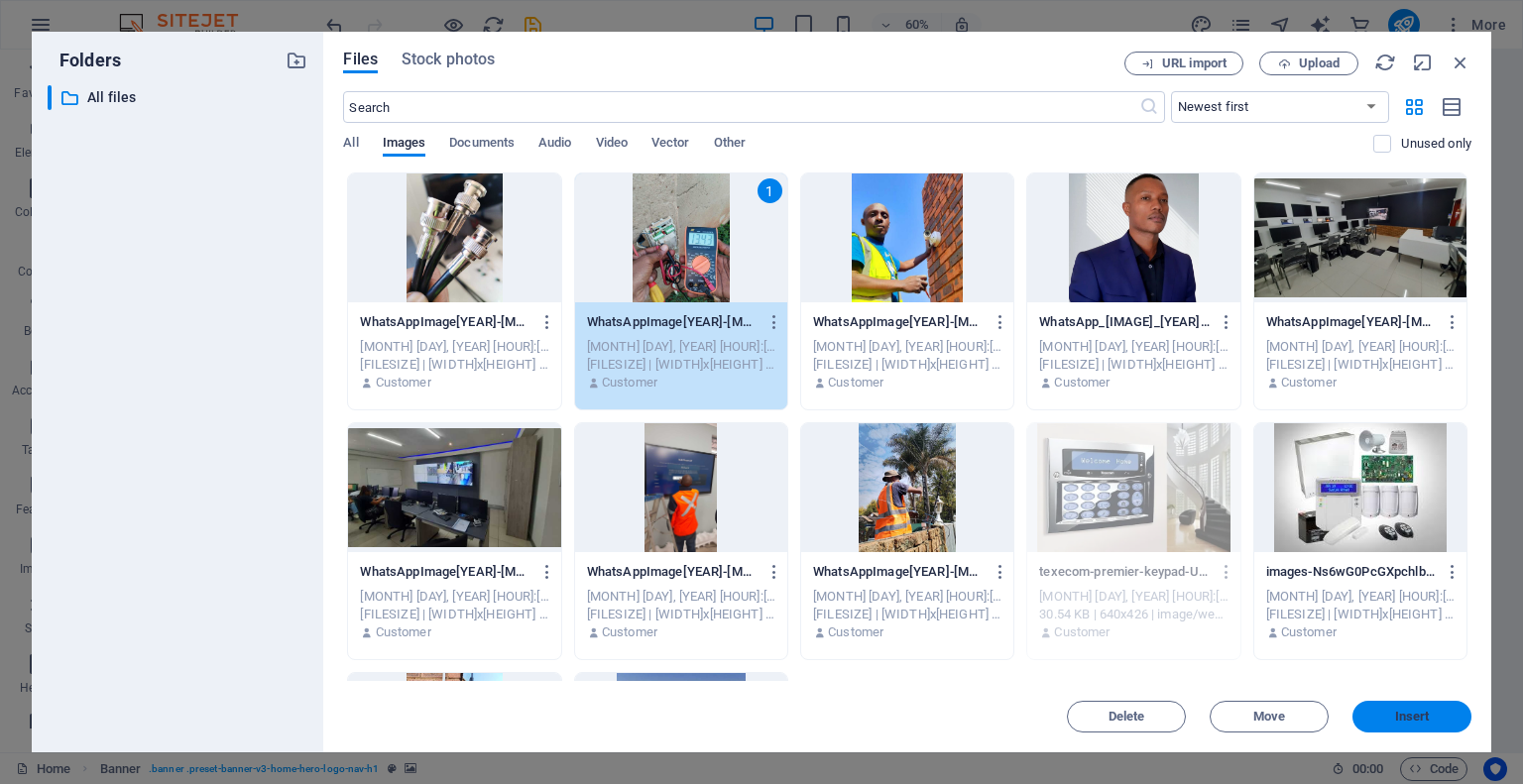 click on "Insert" at bounding box center (1412, 717) 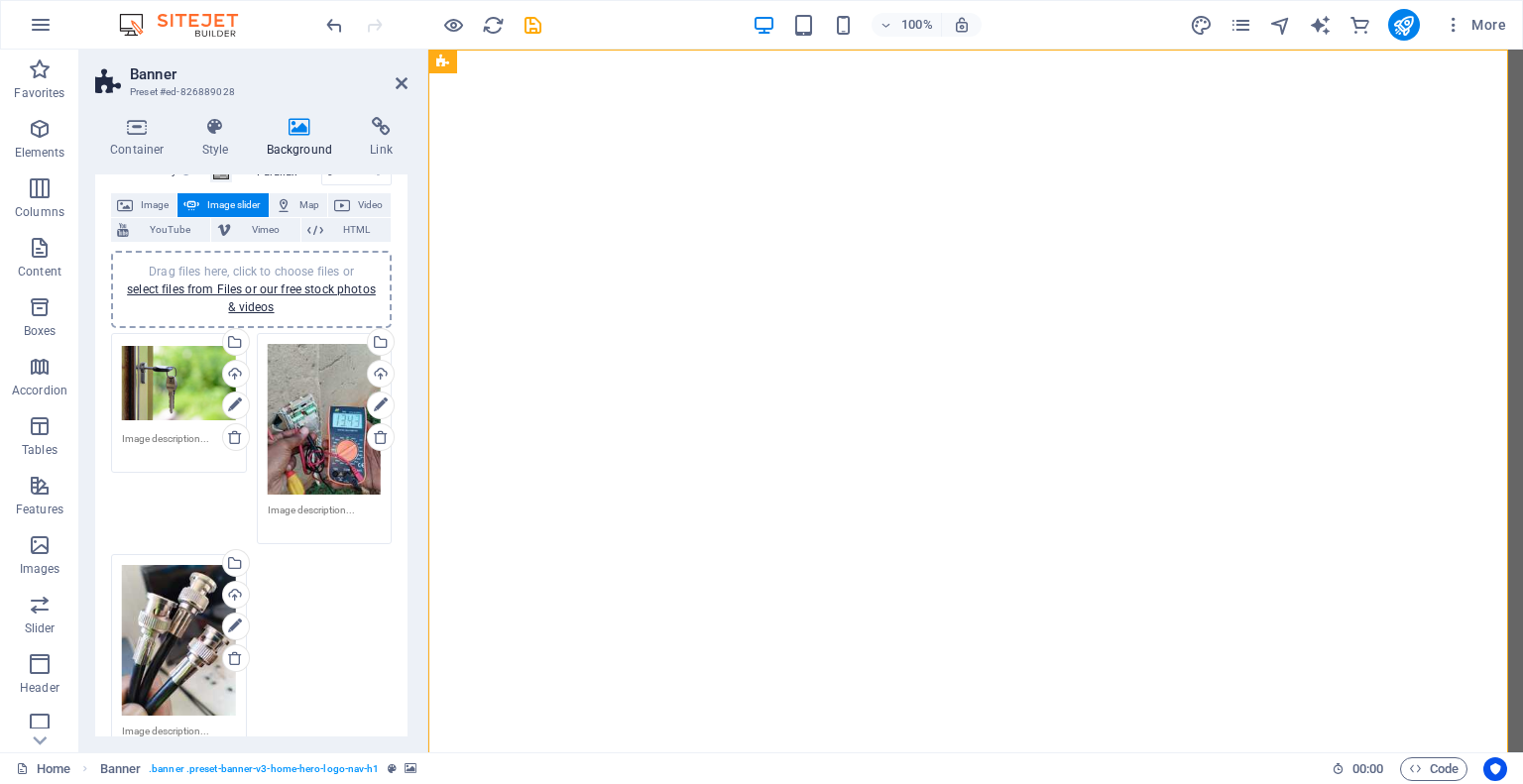 click on "Drag files here, click to choose files or select files from Files or our free stock photos & videos" at bounding box center [178, 384] 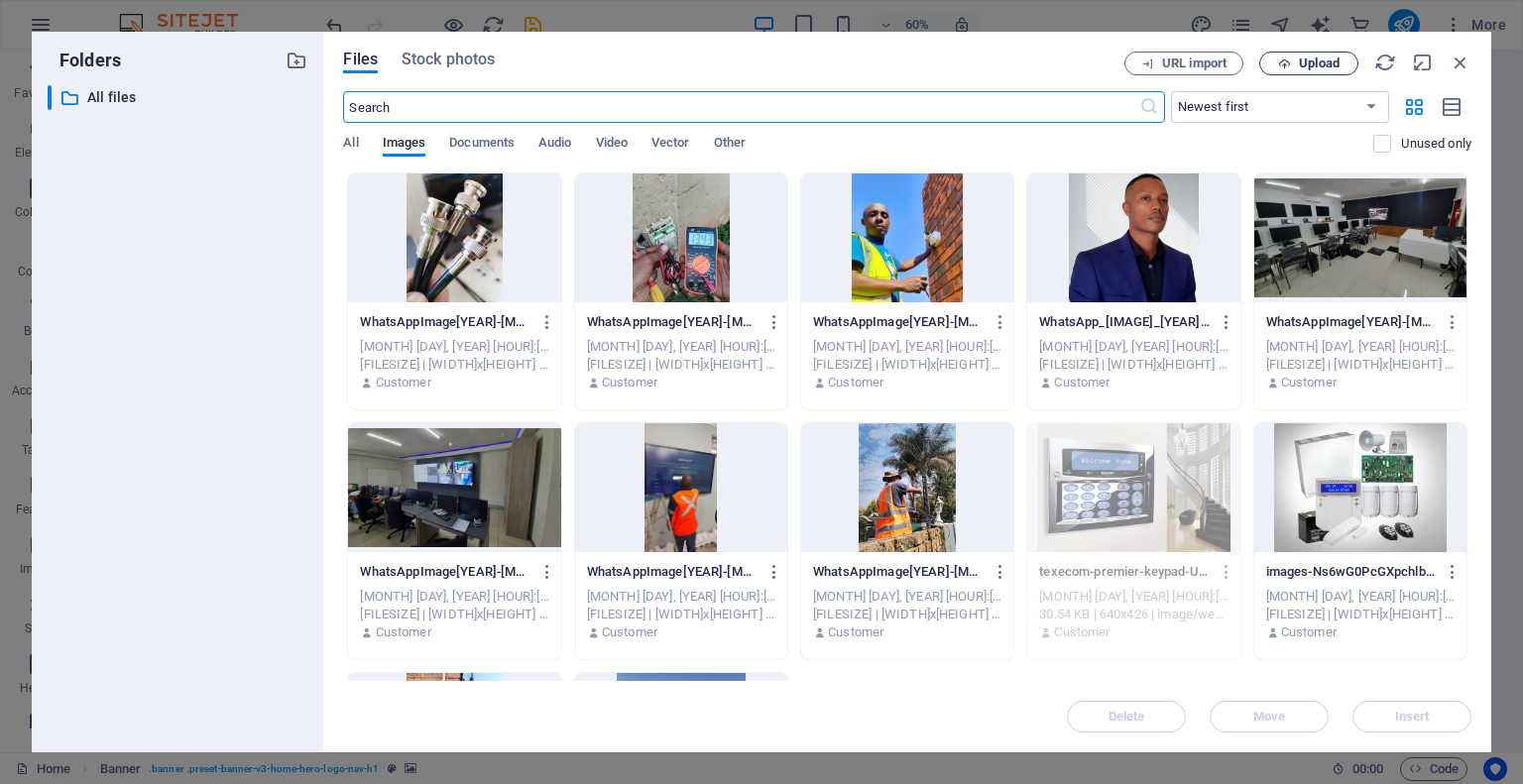 click on "Upload" at bounding box center (1319, 63) 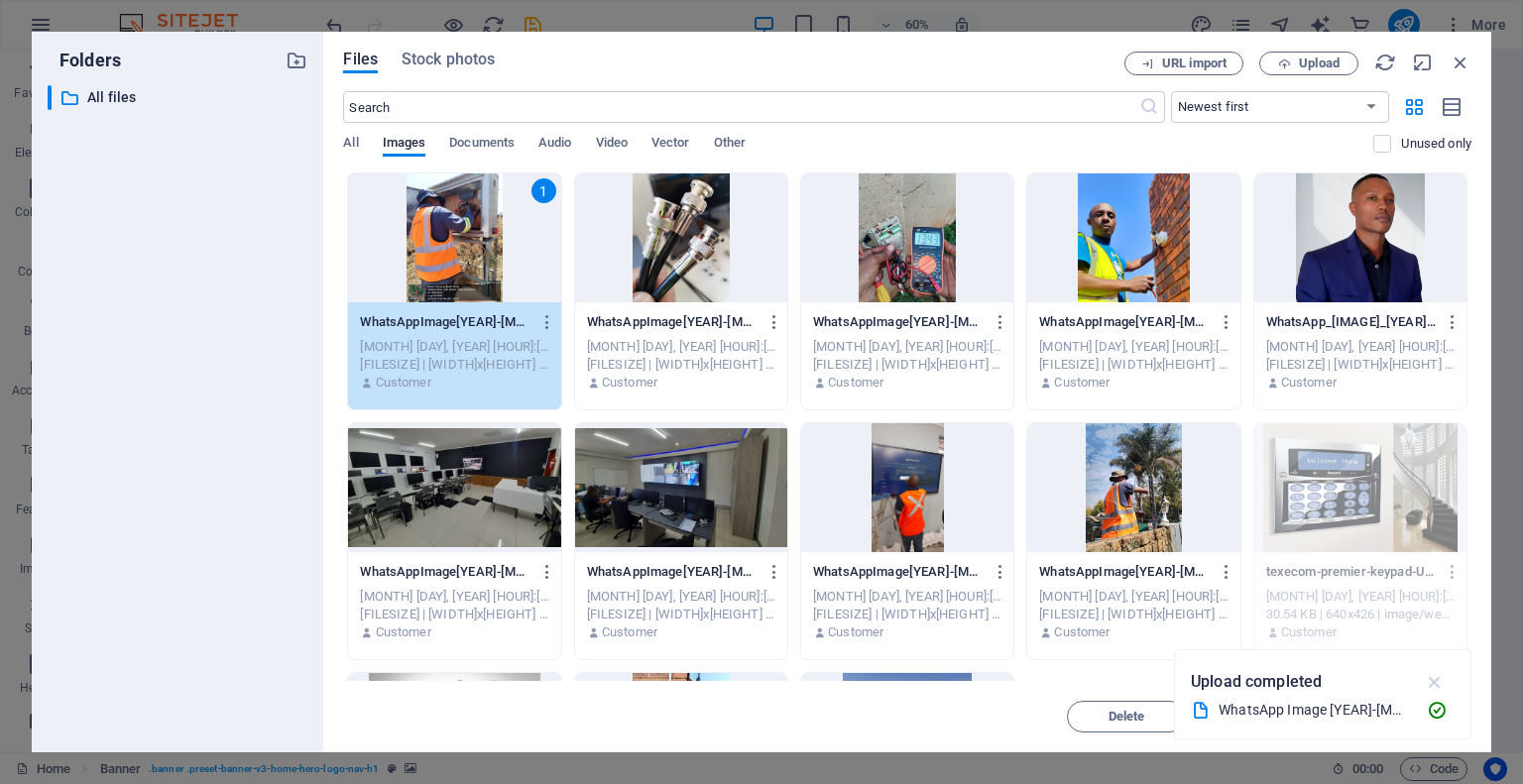 click at bounding box center [1435, 682] 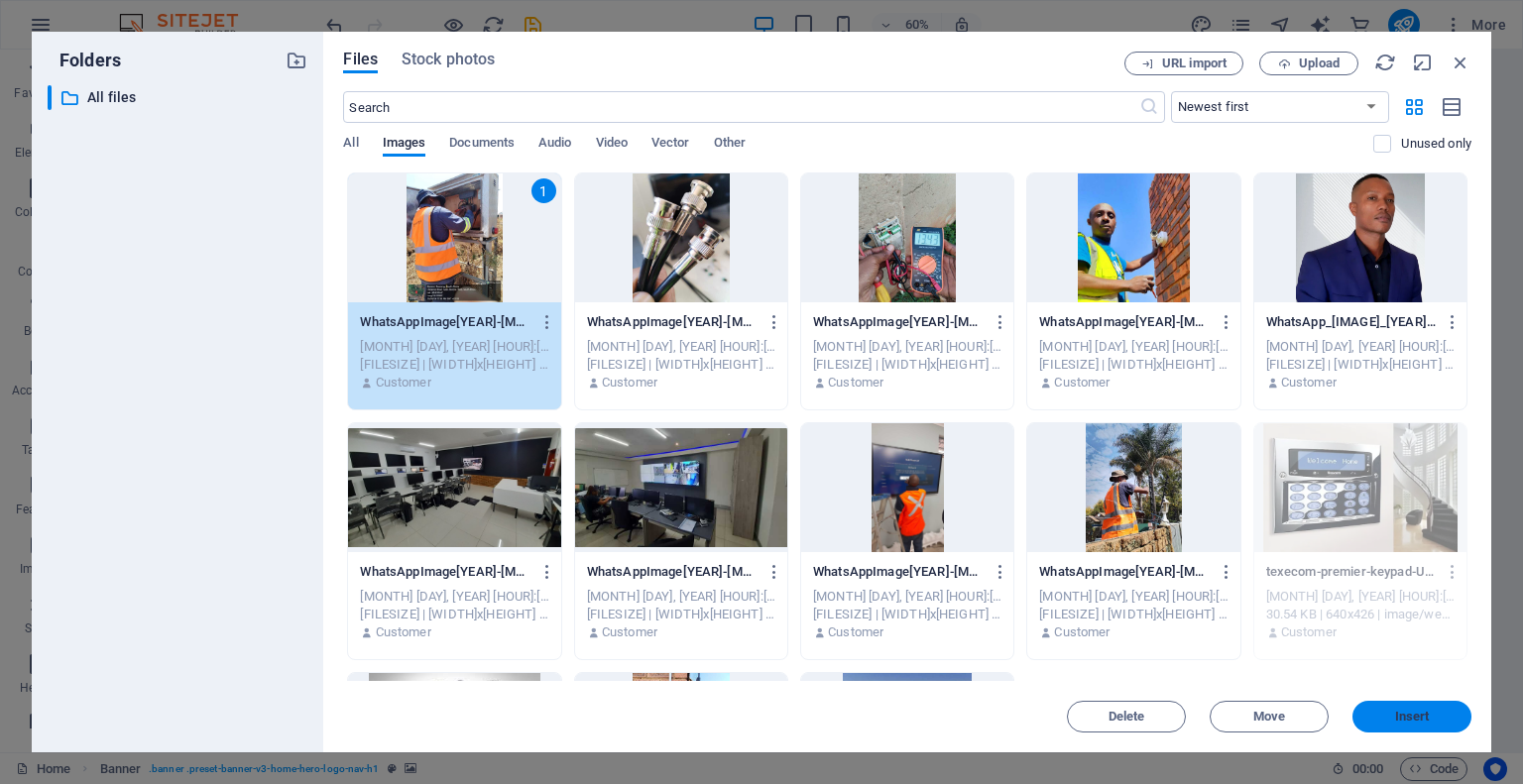 click on "Insert" at bounding box center (1412, 717) 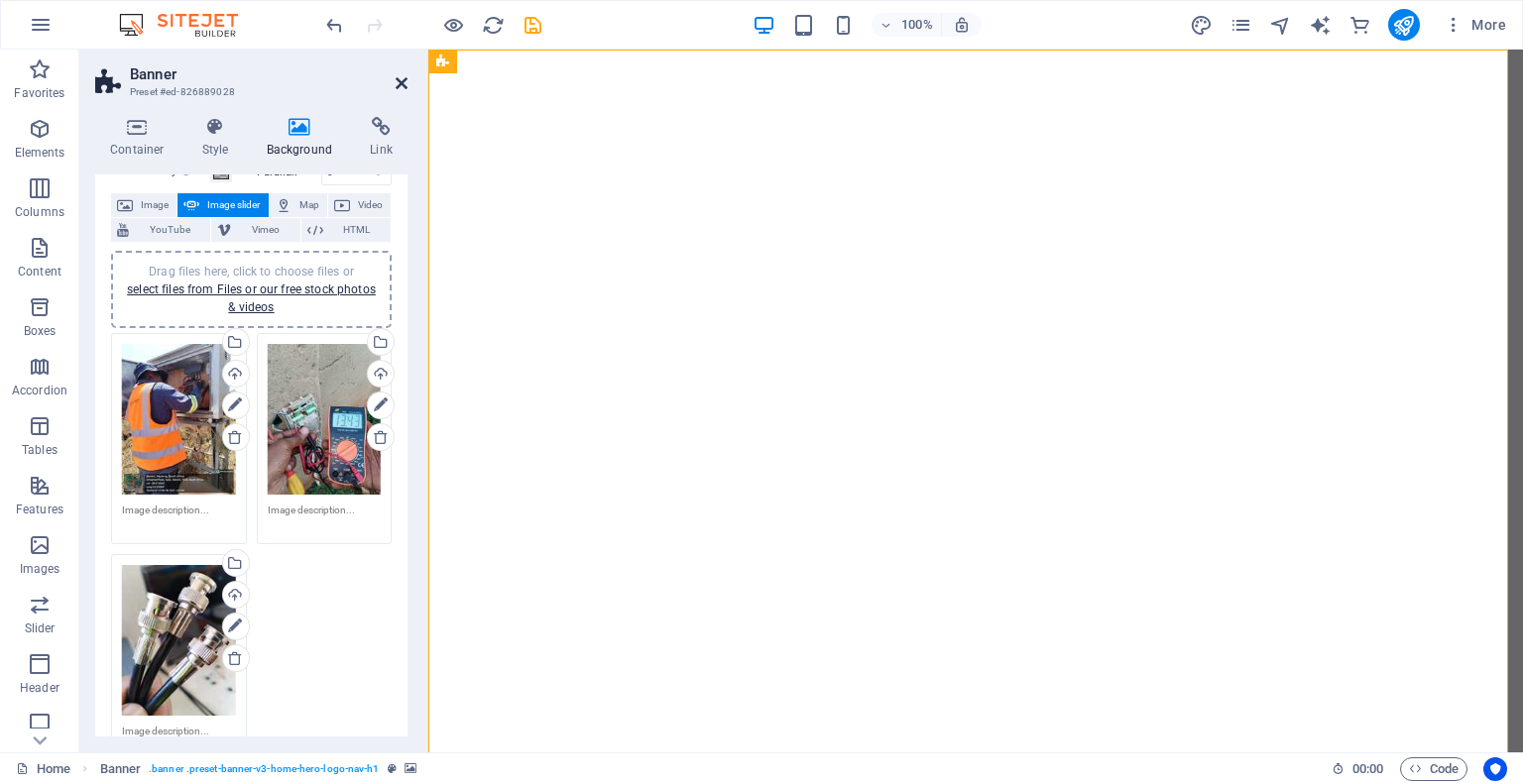 click at bounding box center [402, 83] 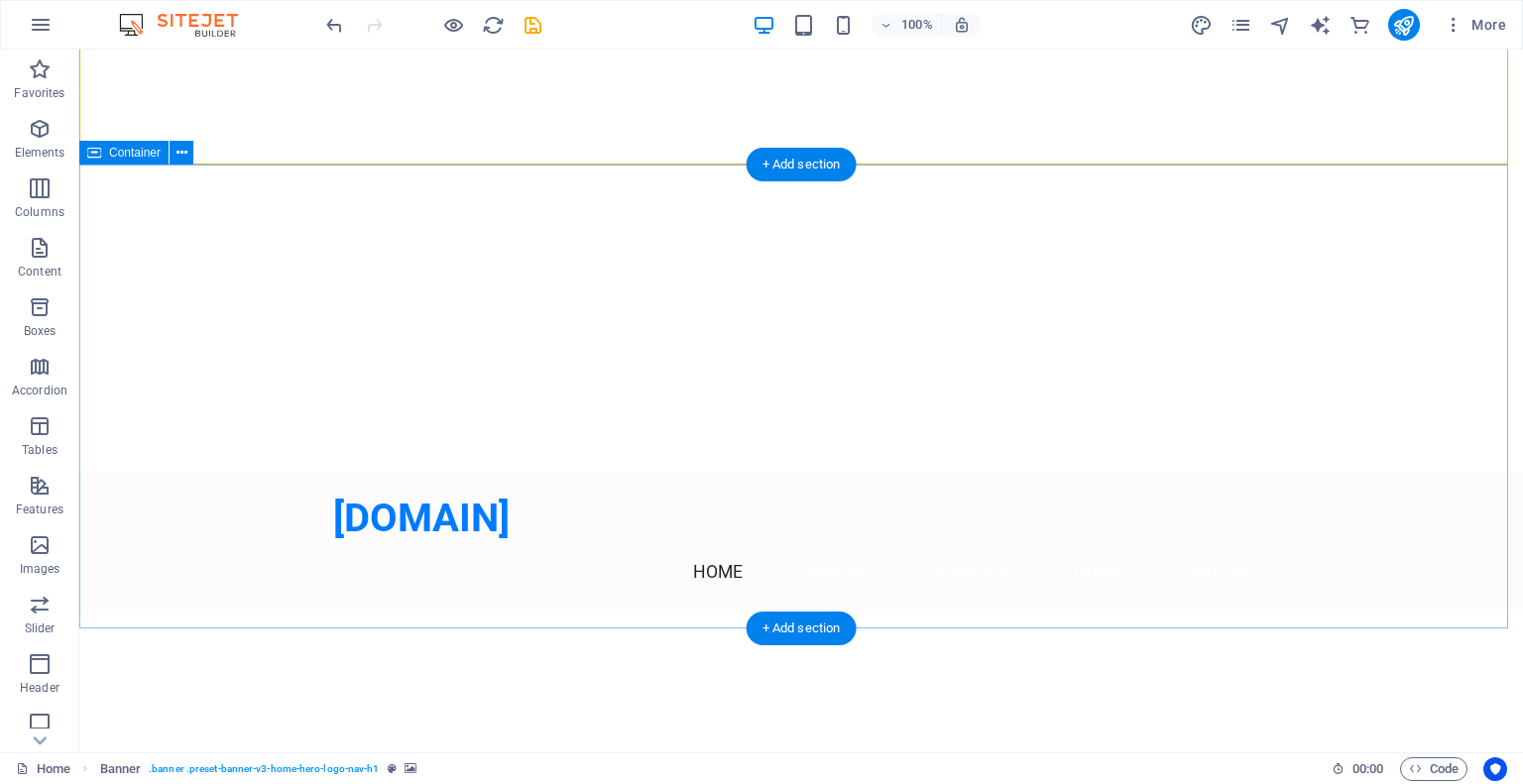 scroll, scrollTop: 99, scrollLeft: 0, axis: vertical 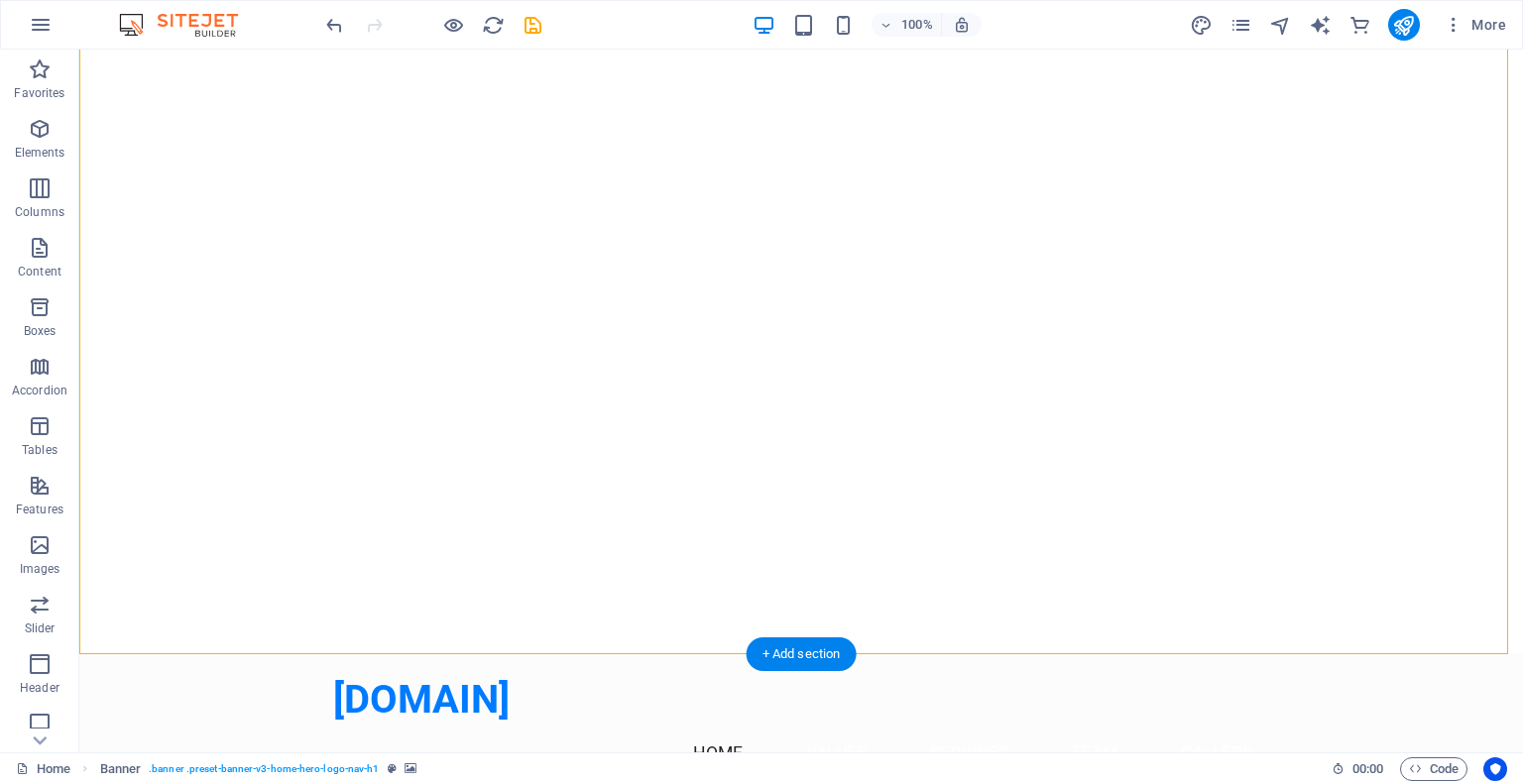 click at bounding box center (-3493, -50) 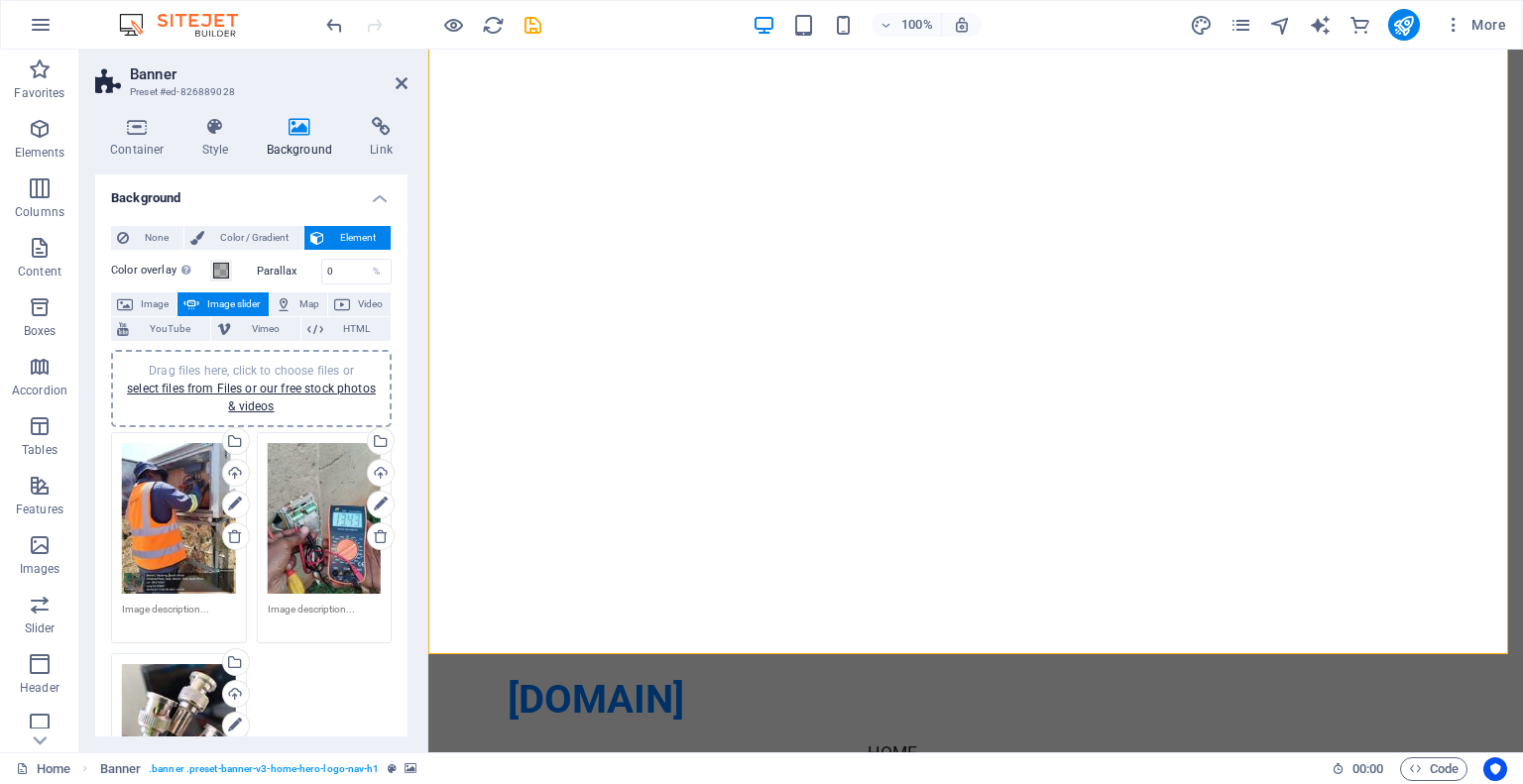 click on "Drag files here, click to choose files or select files from Files or our free stock photos & videos" at bounding box center [178, 518] 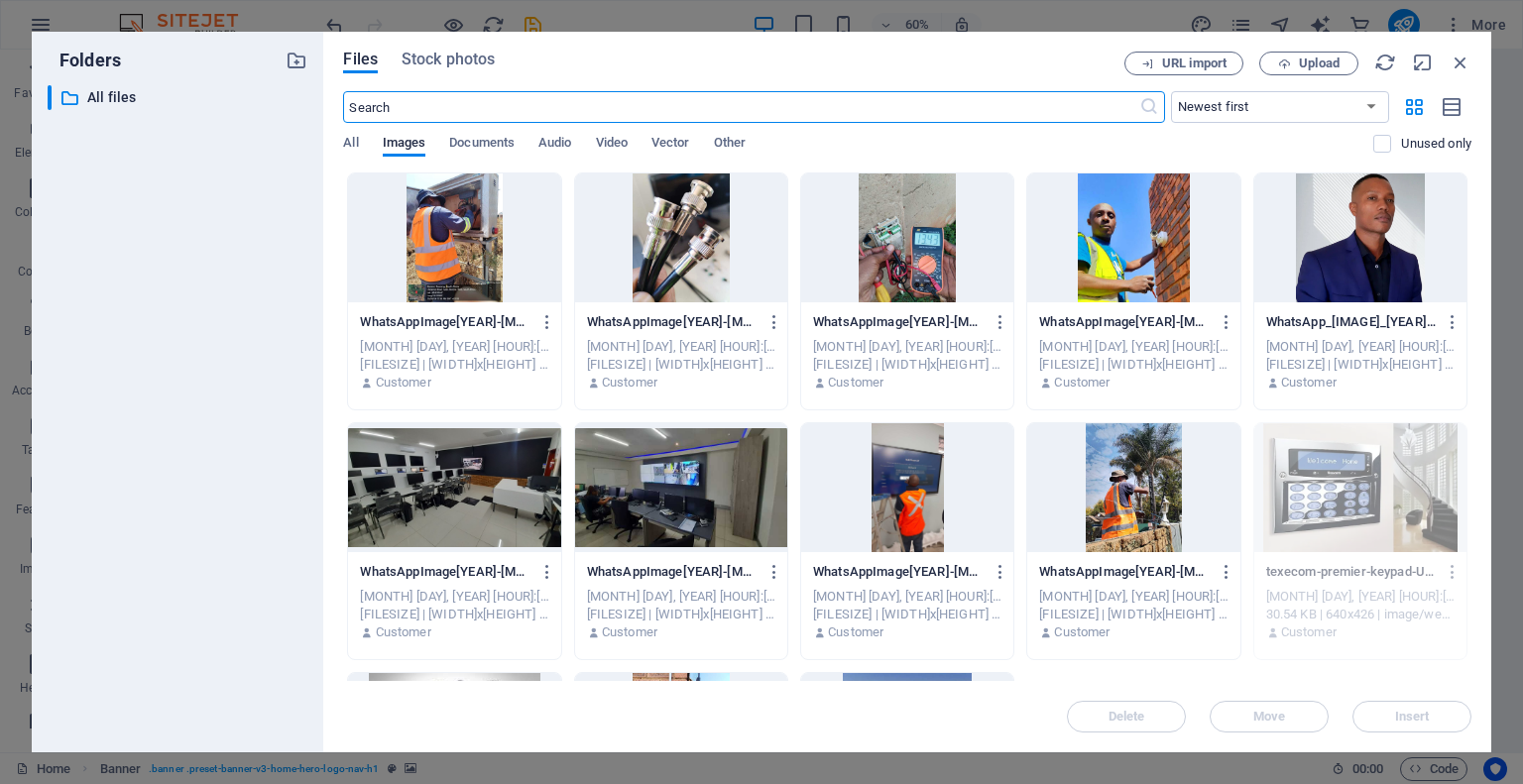 click at bounding box center [1133, 488] 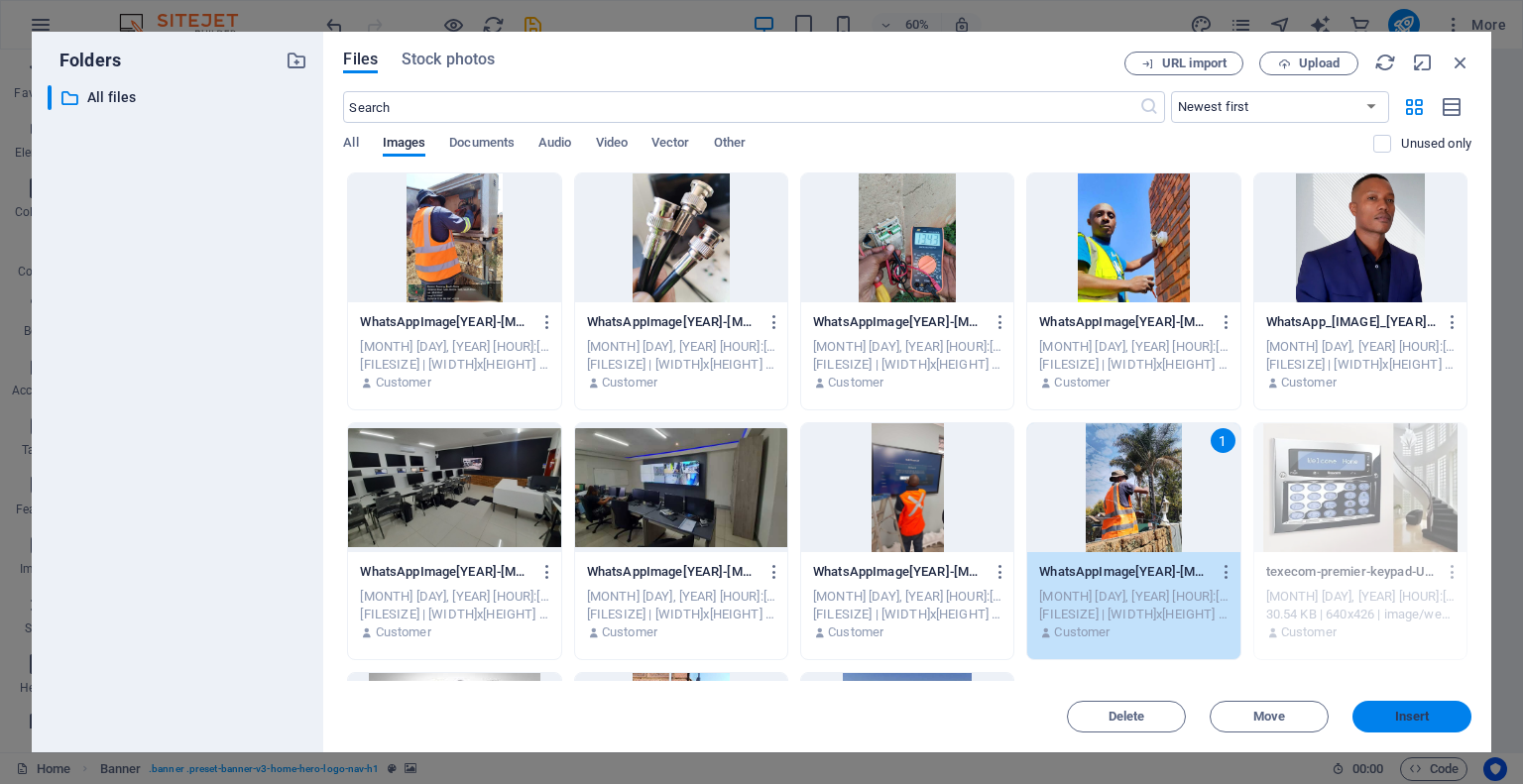 click on "Insert" at bounding box center [1412, 717] 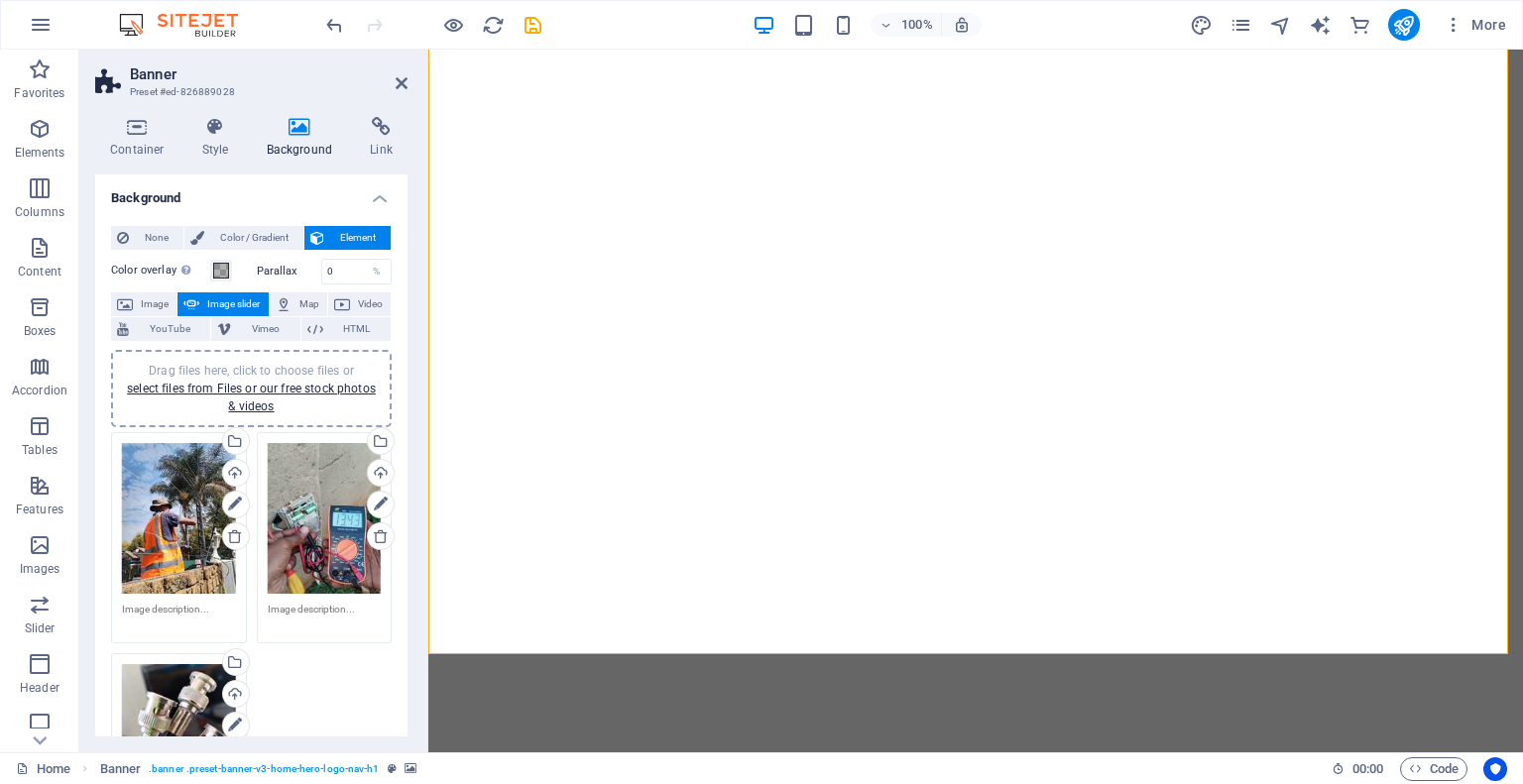 click on "Drag files here, click to choose files or select files from Files or our free stock photos & videos" at bounding box center (324, 518) 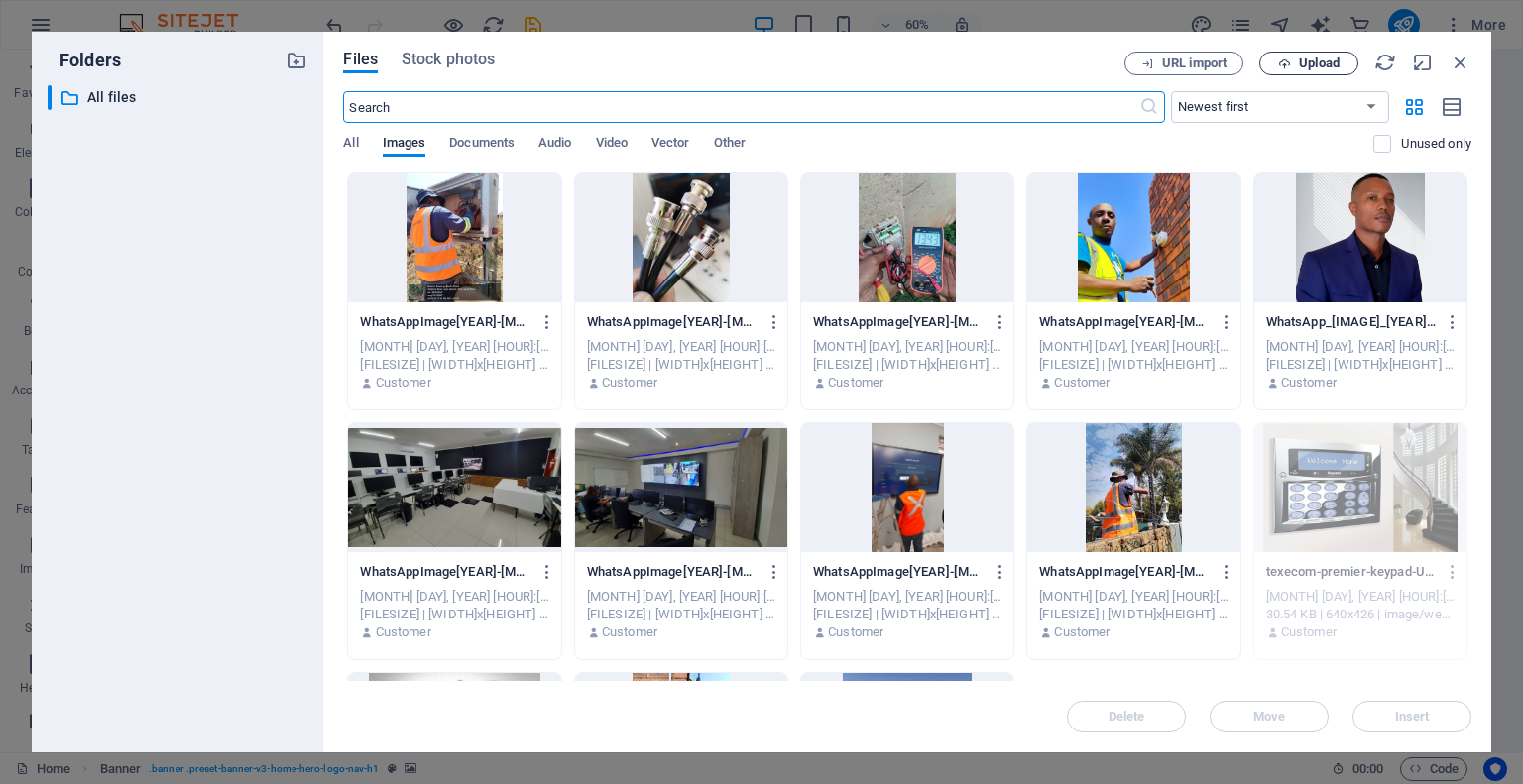 click on "Upload" at bounding box center [1319, 63] 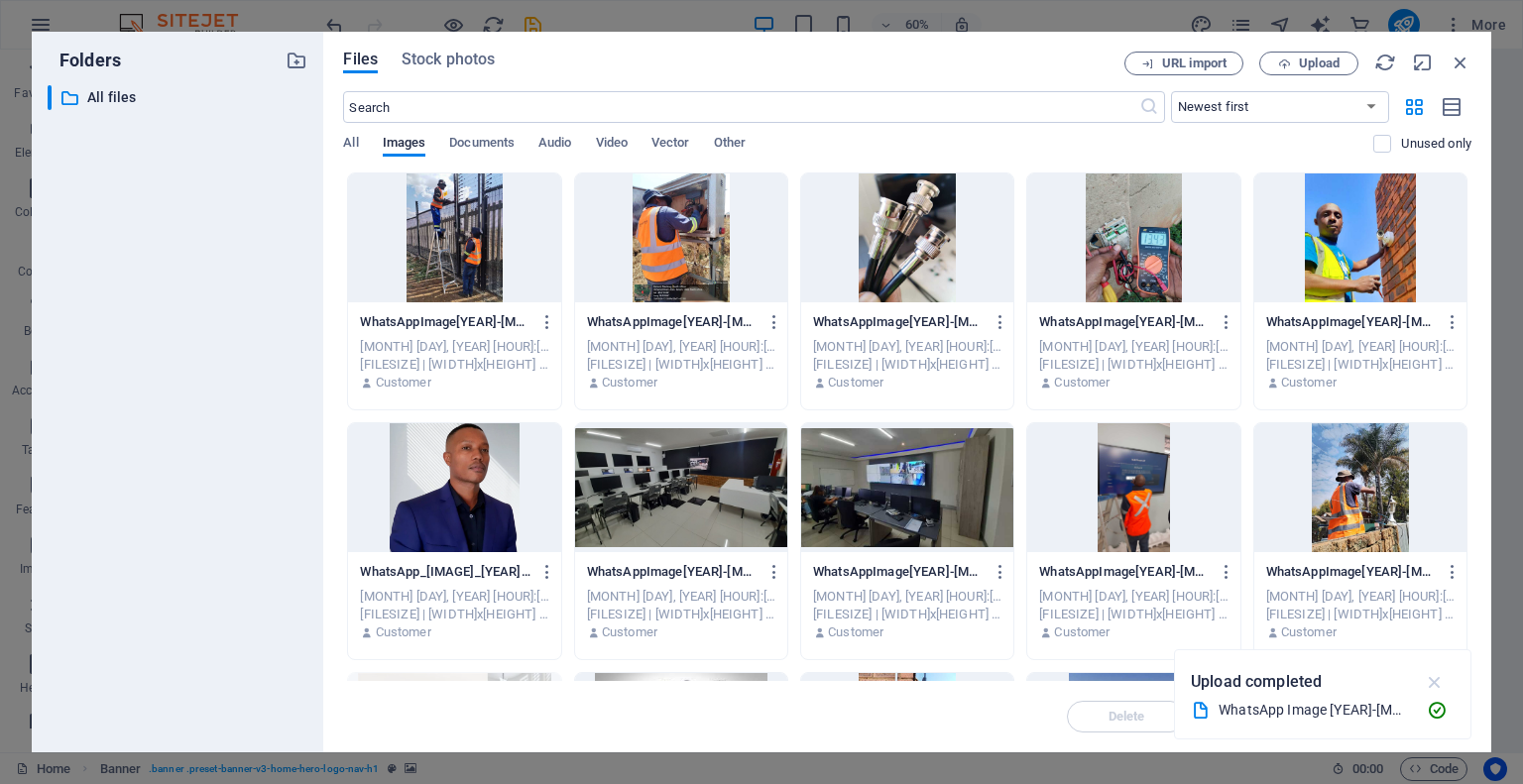 click at bounding box center [1435, 682] 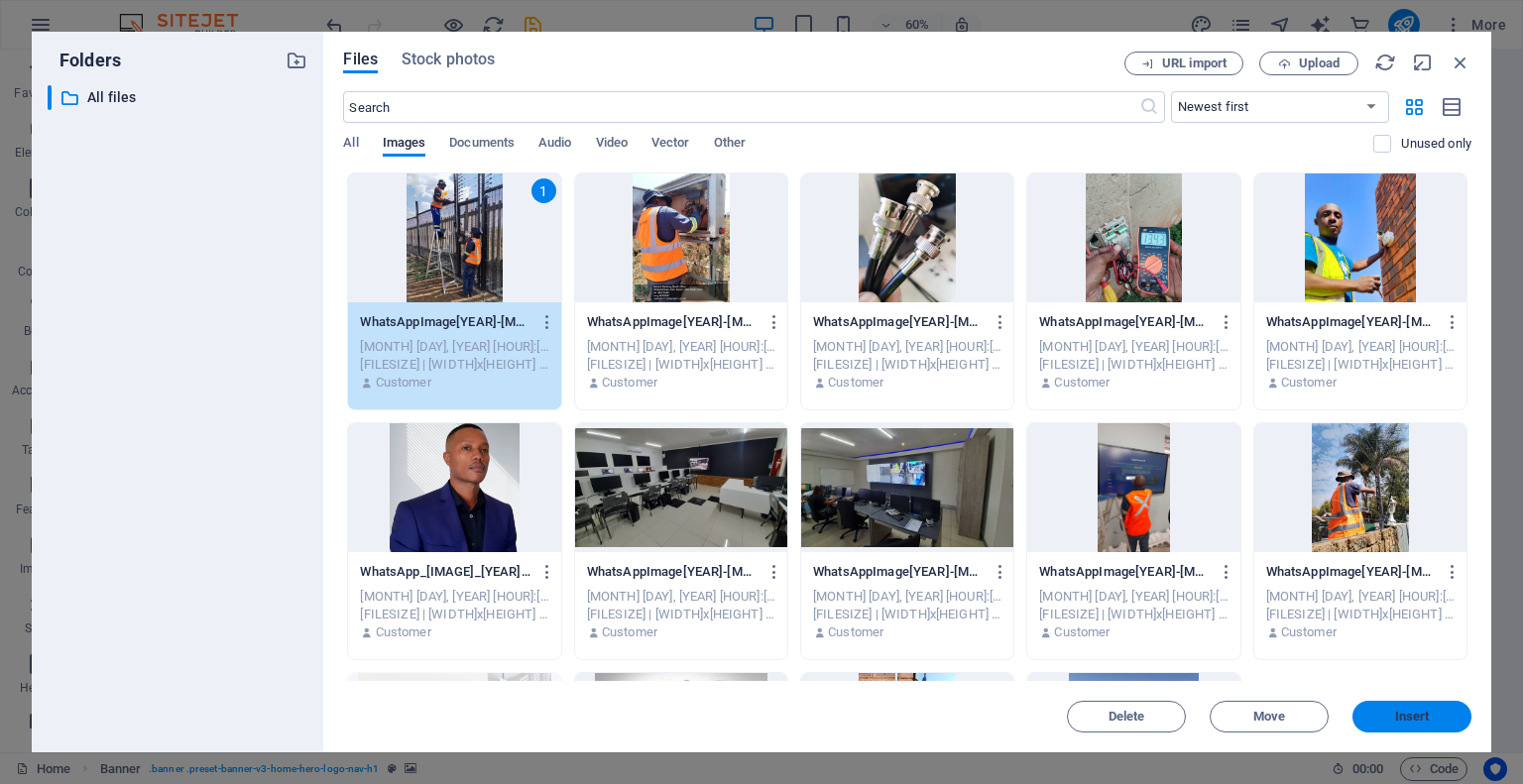 click on "Insert" at bounding box center [1412, 717] 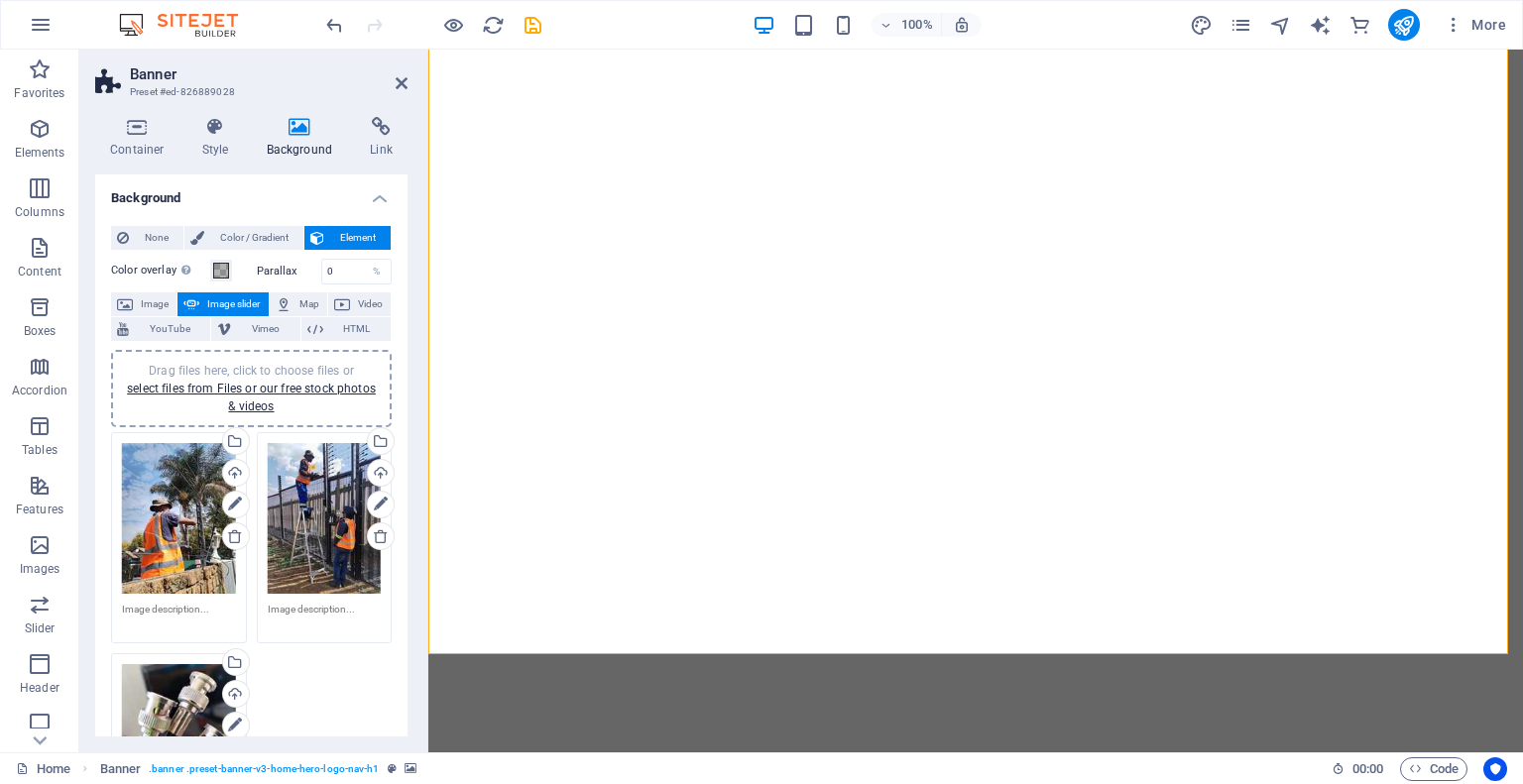 click on "Drag files here, click to choose files or select files from Files or our free stock photos & videos" at bounding box center (178, 739) 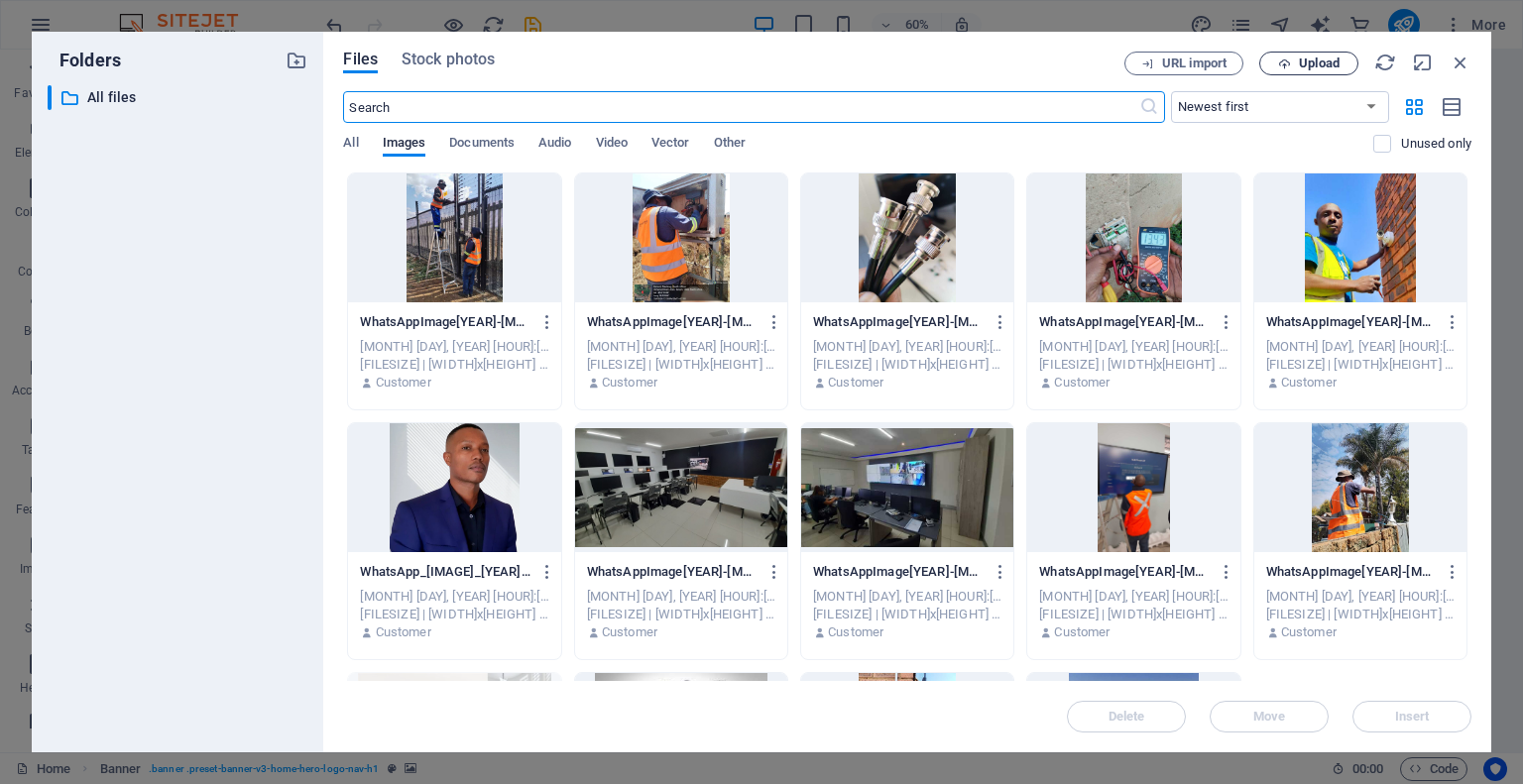 click on "Upload" at bounding box center (1309, 63) 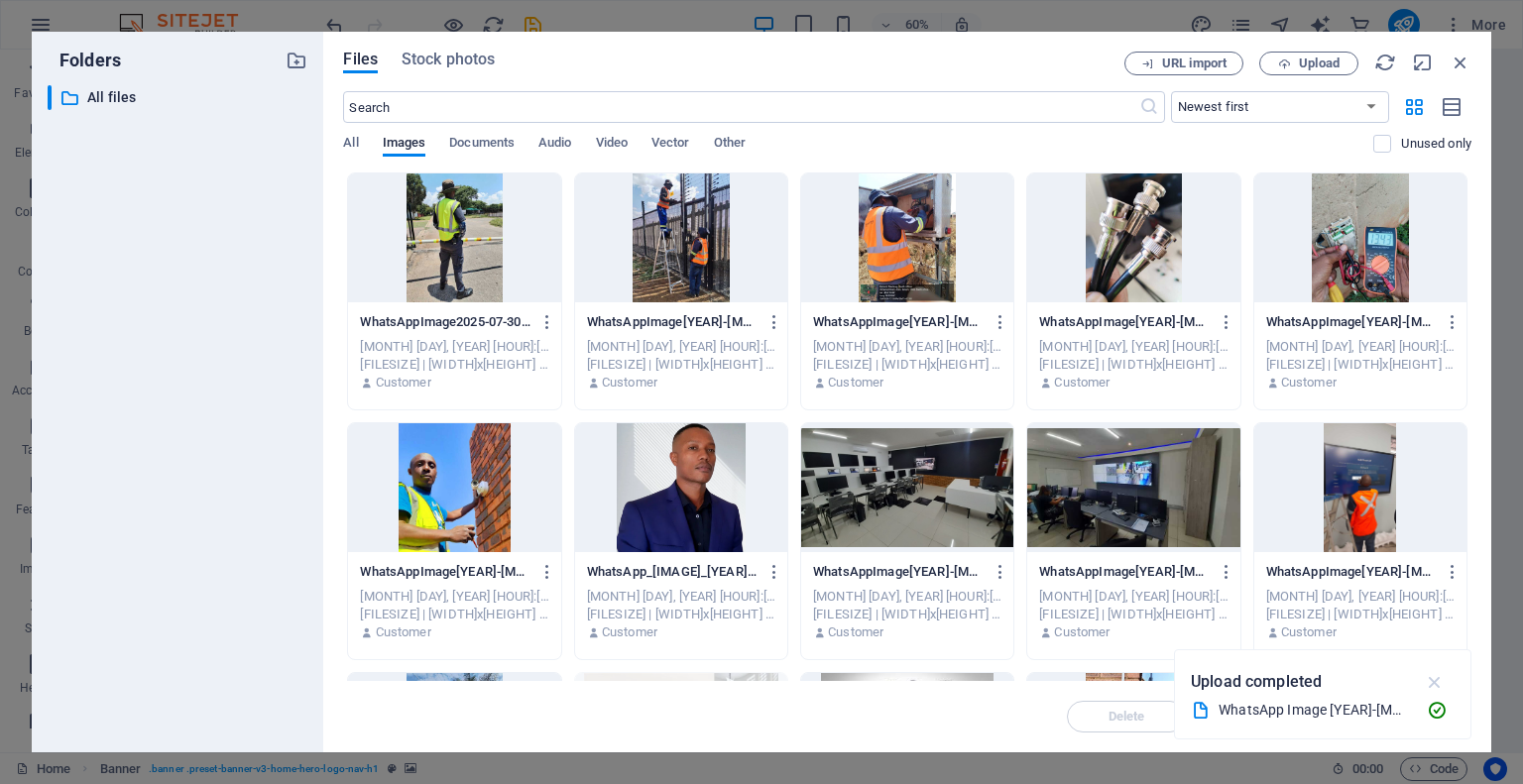 click at bounding box center [1435, 682] 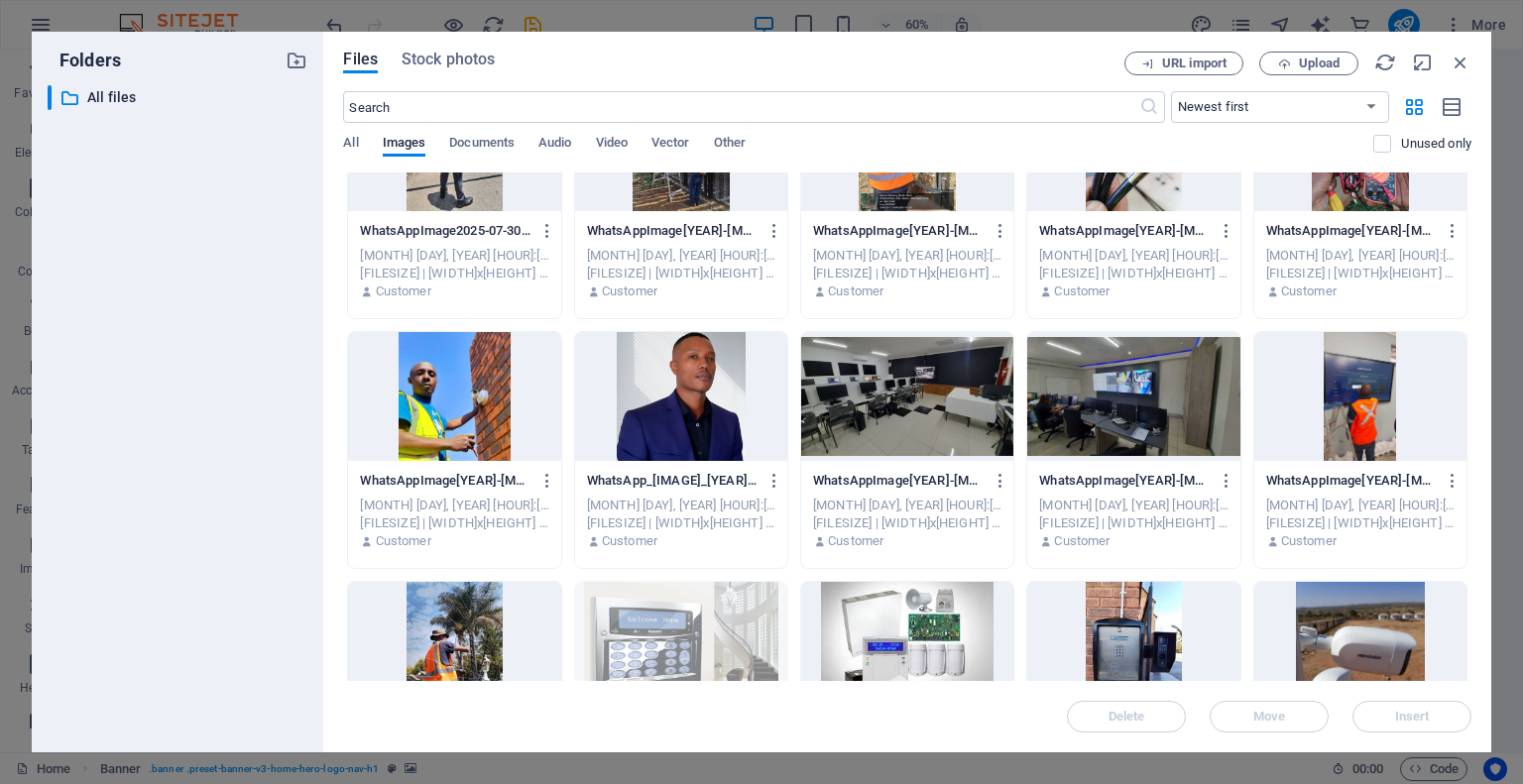 scroll, scrollTop: 0, scrollLeft: 0, axis: both 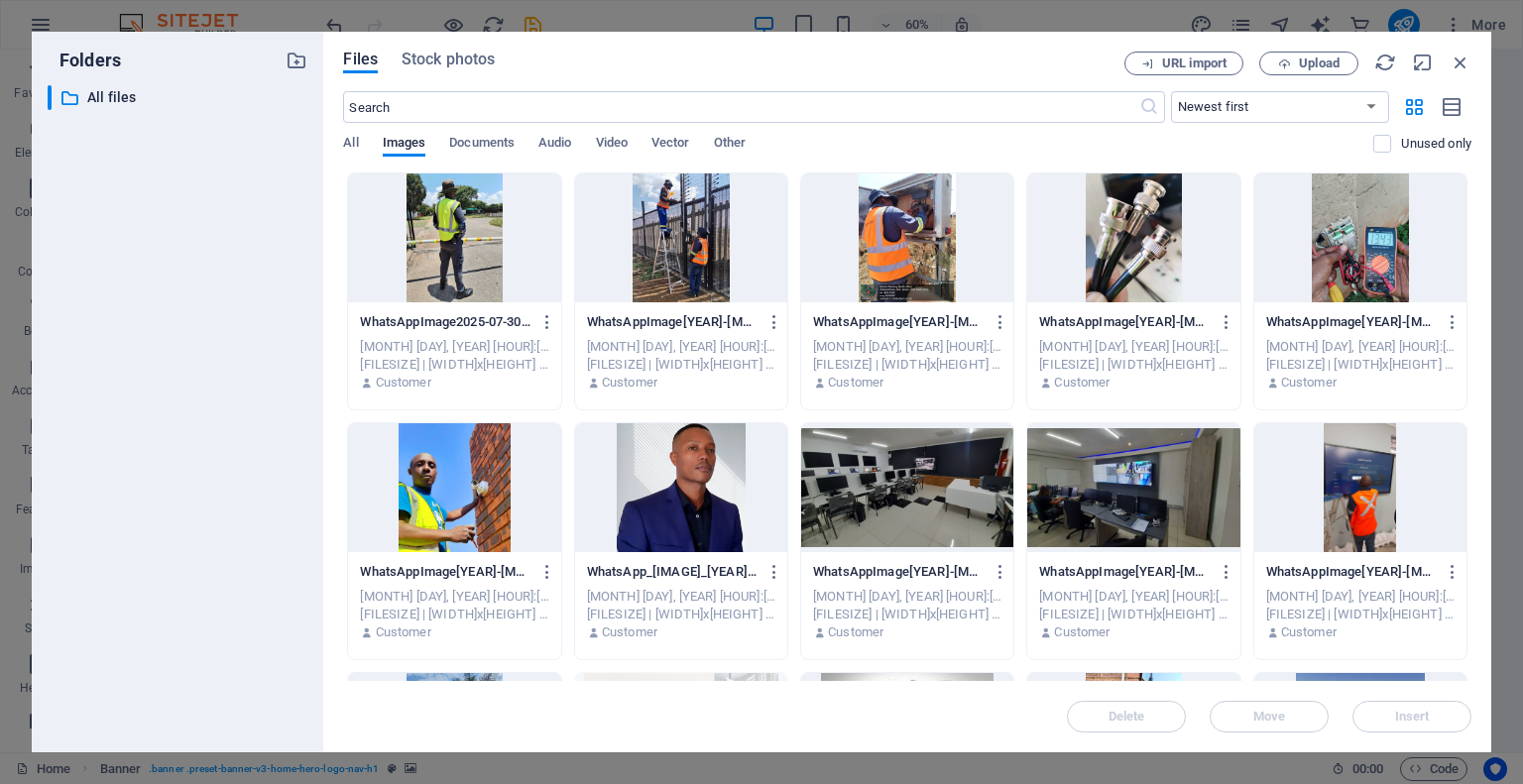 click at bounding box center (454, 238) 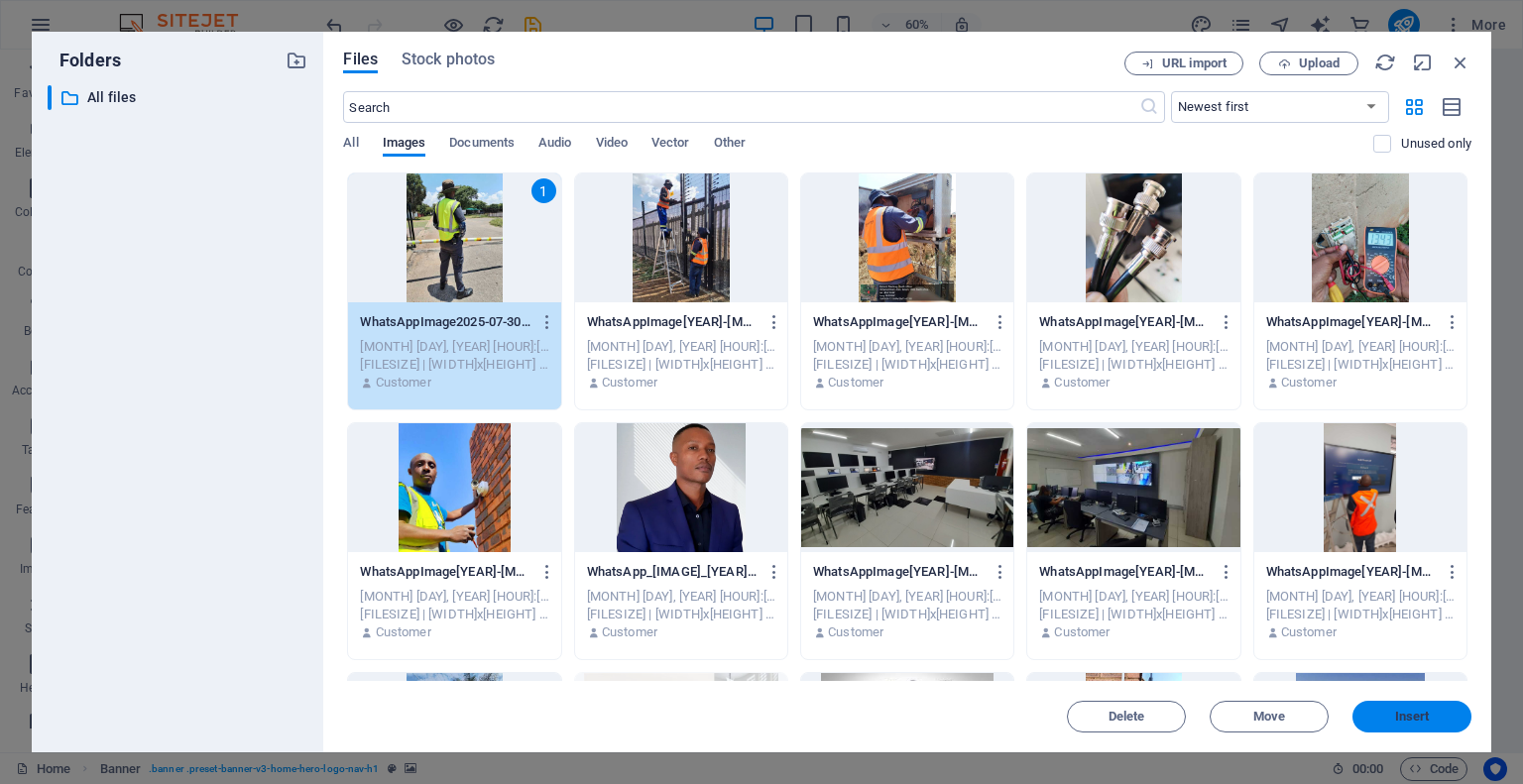 click on "Insert" at bounding box center [1412, 717] 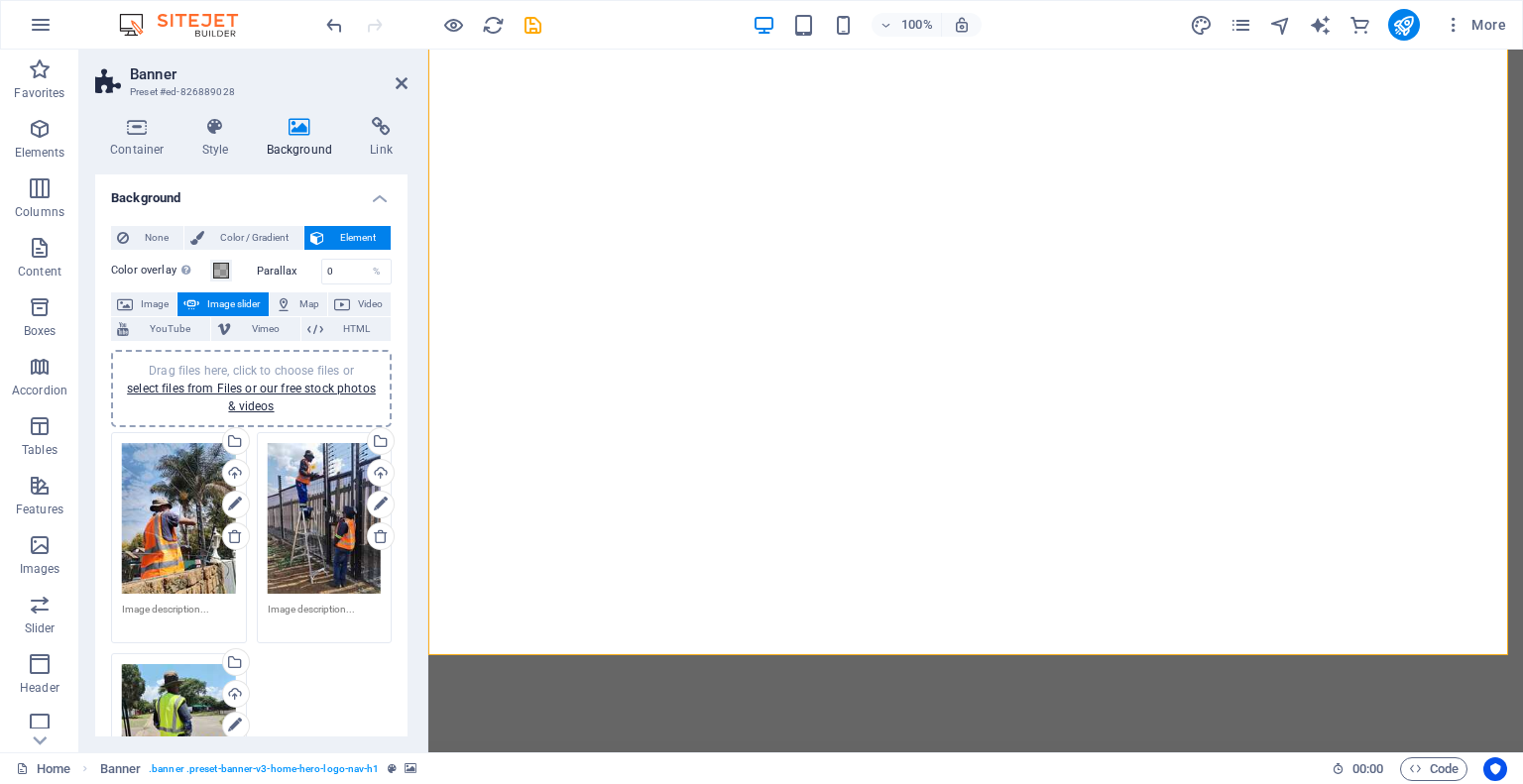 scroll, scrollTop: 0, scrollLeft: 0, axis: both 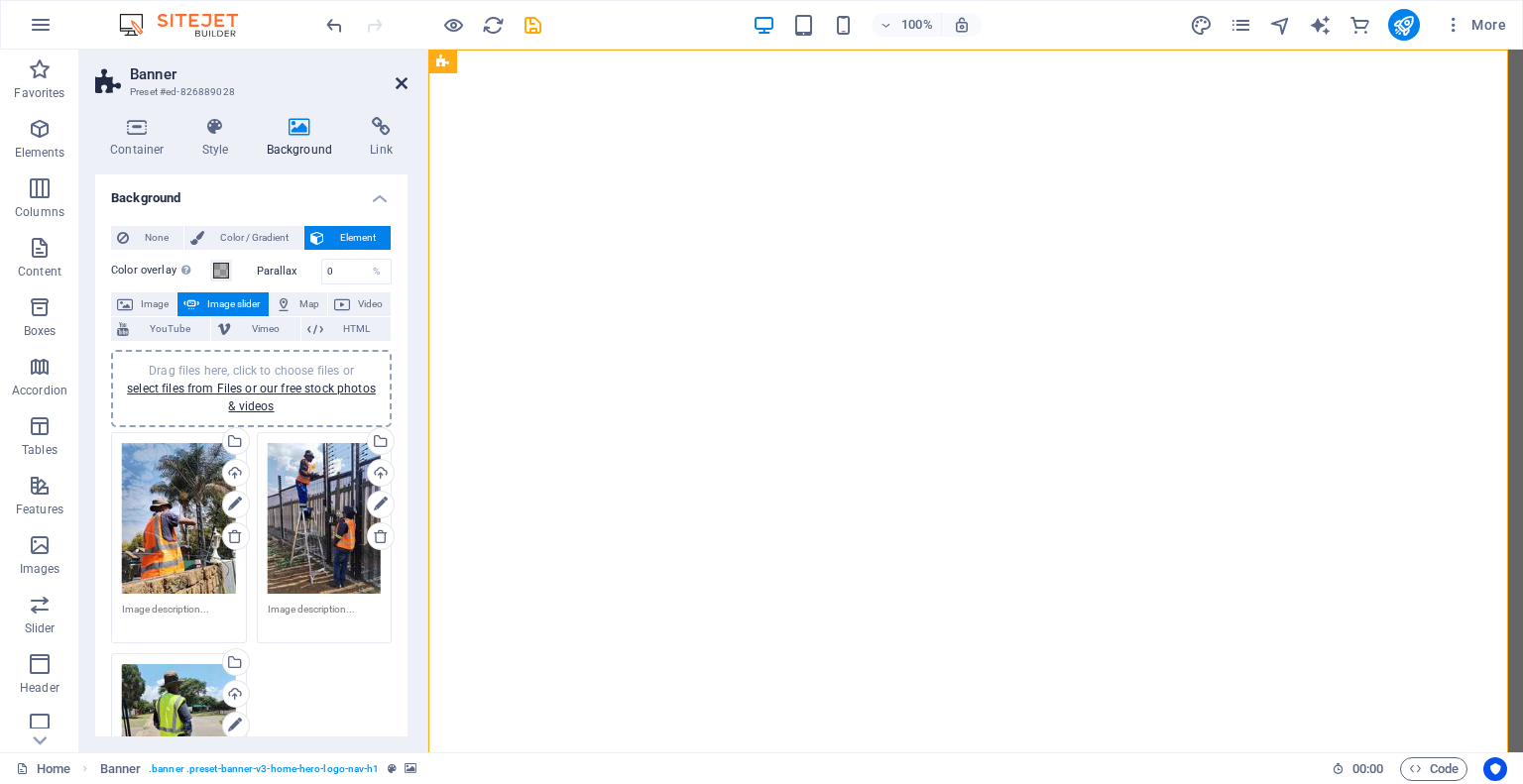 click at bounding box center [402, 83] 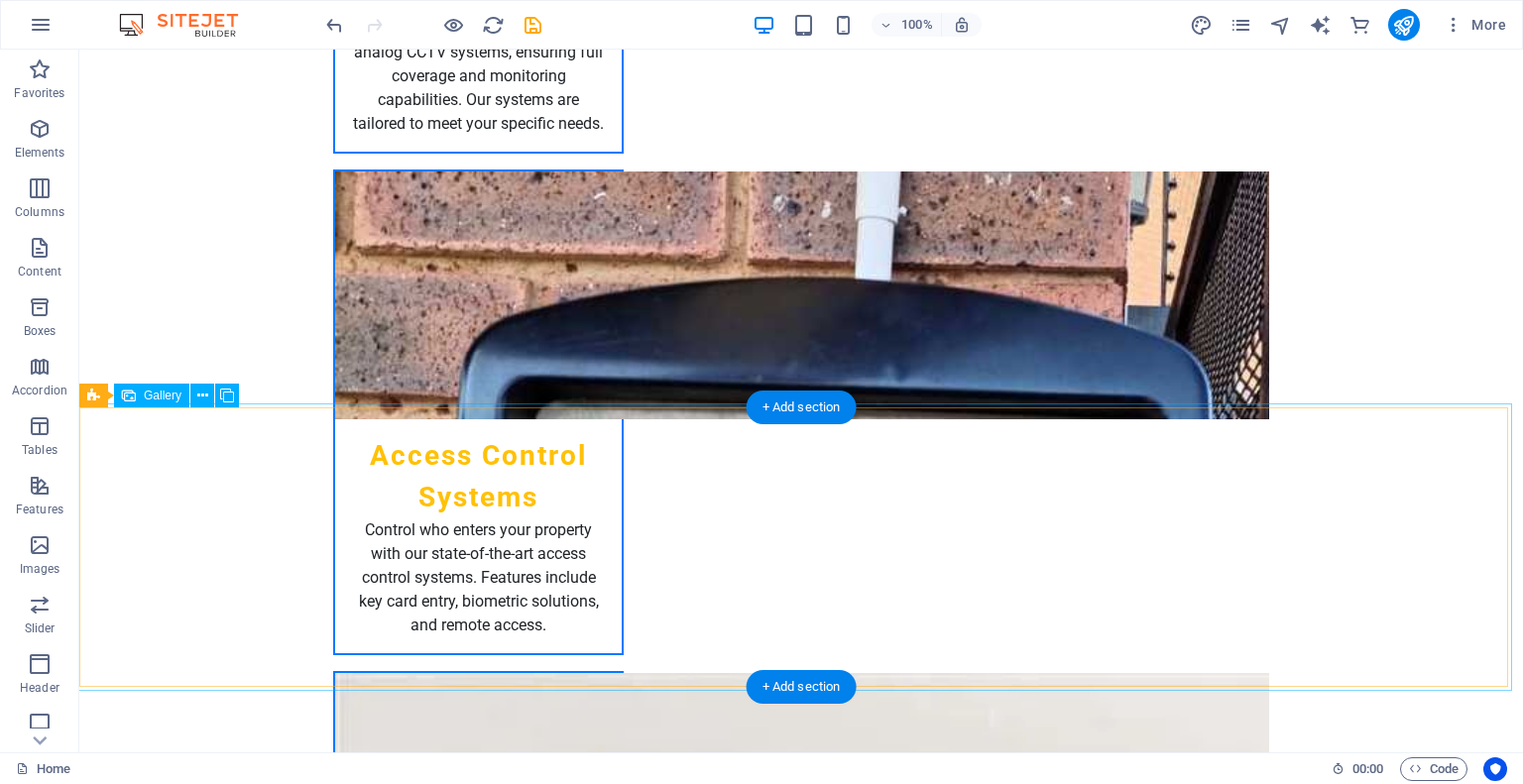scroll, scrollTop: 3271, scrollLeft: 0, axis: vertical 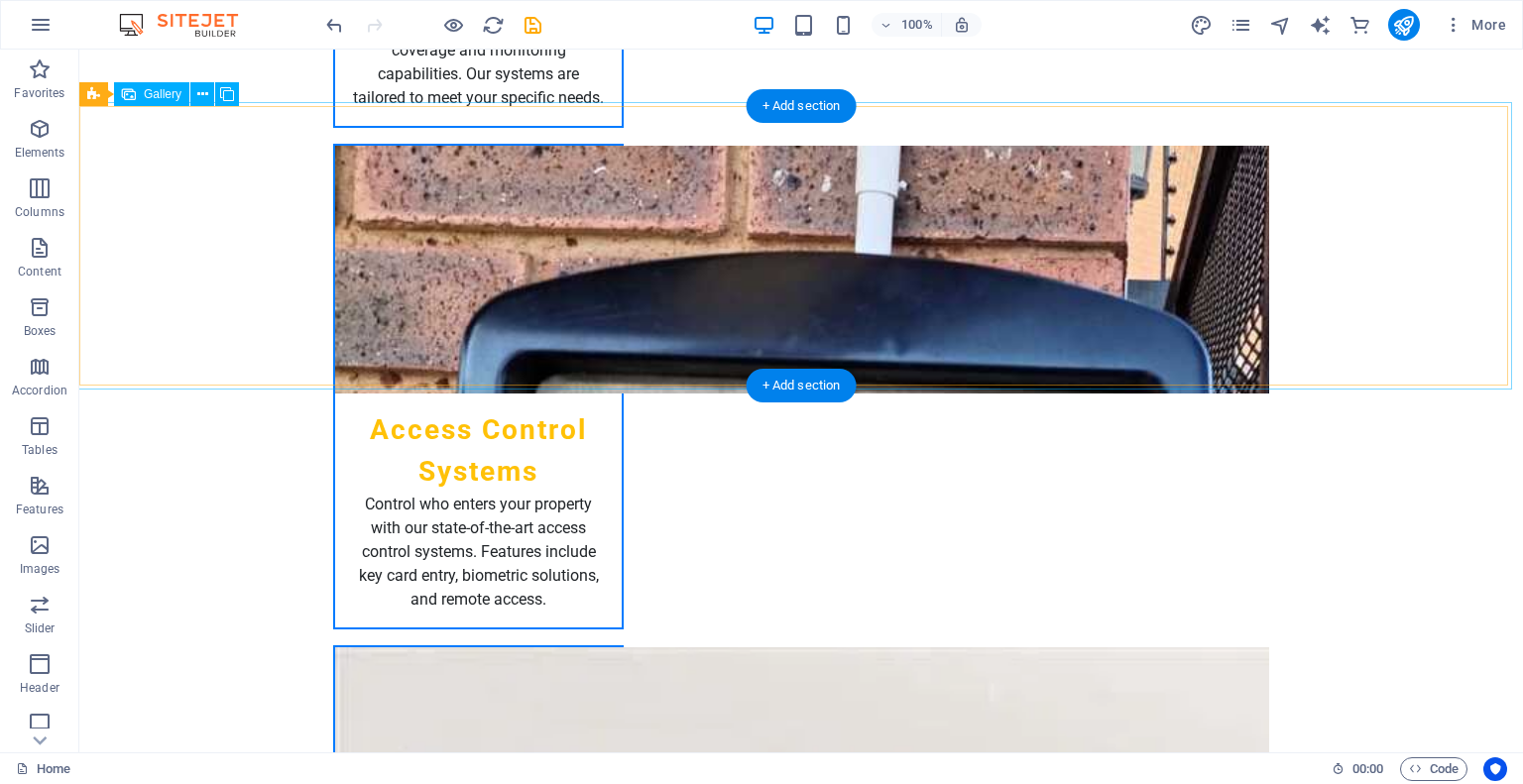 click at bounding box center [220, 4990] 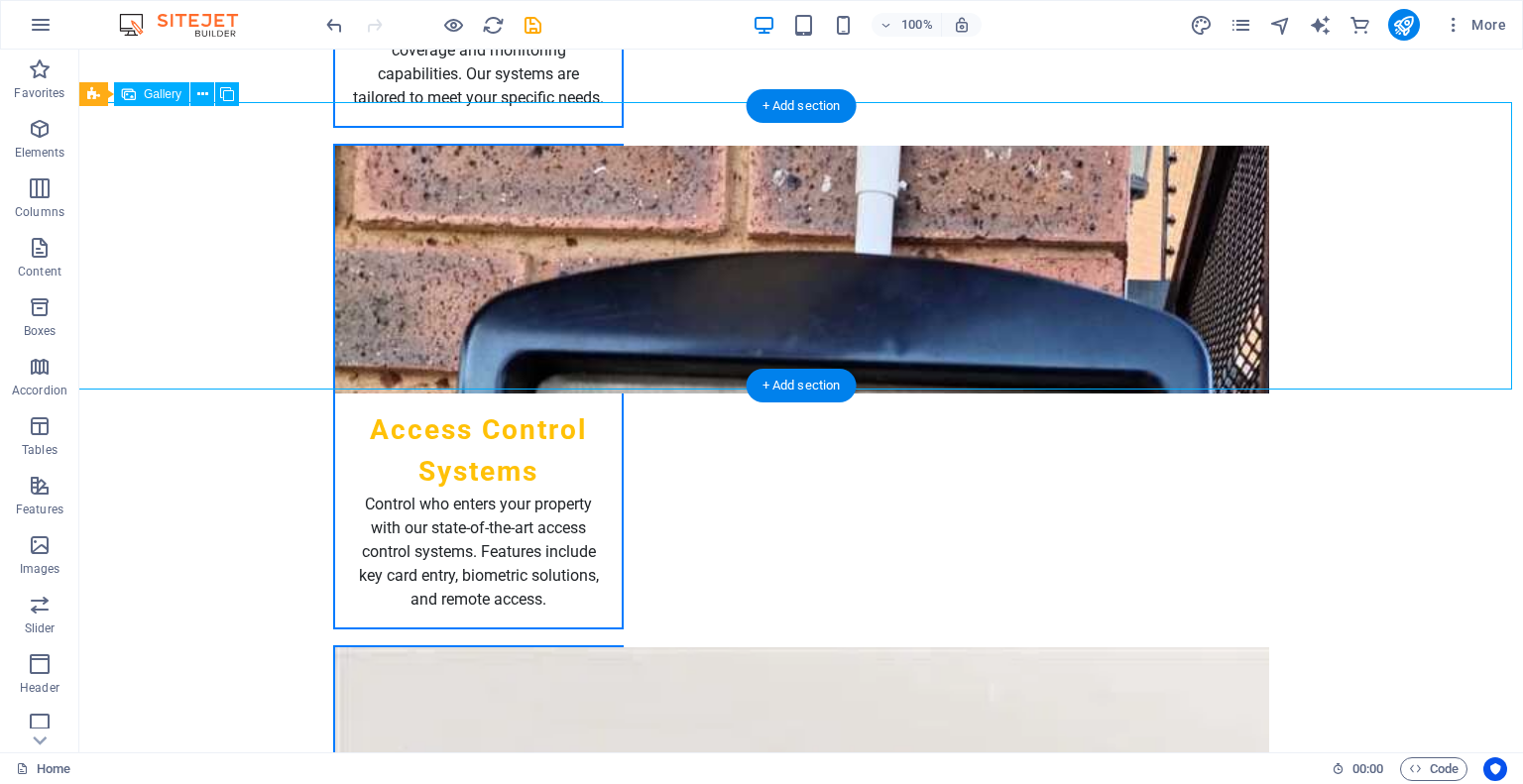 click at bounding box center (220, 4990) 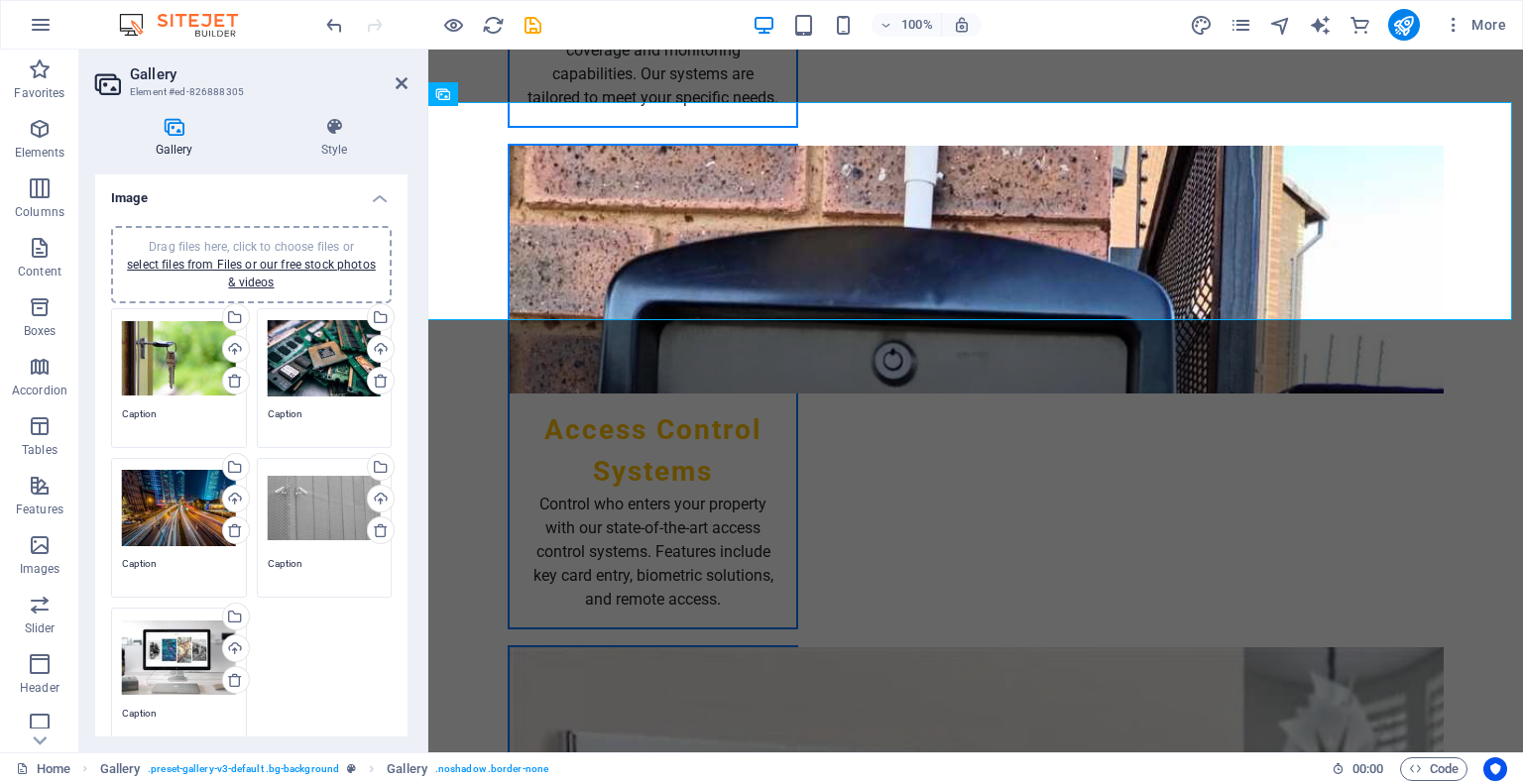 click on "Drag files here, click to choose files or select files from Files or our free stock photos & videos" at bounding box center [178, 359] 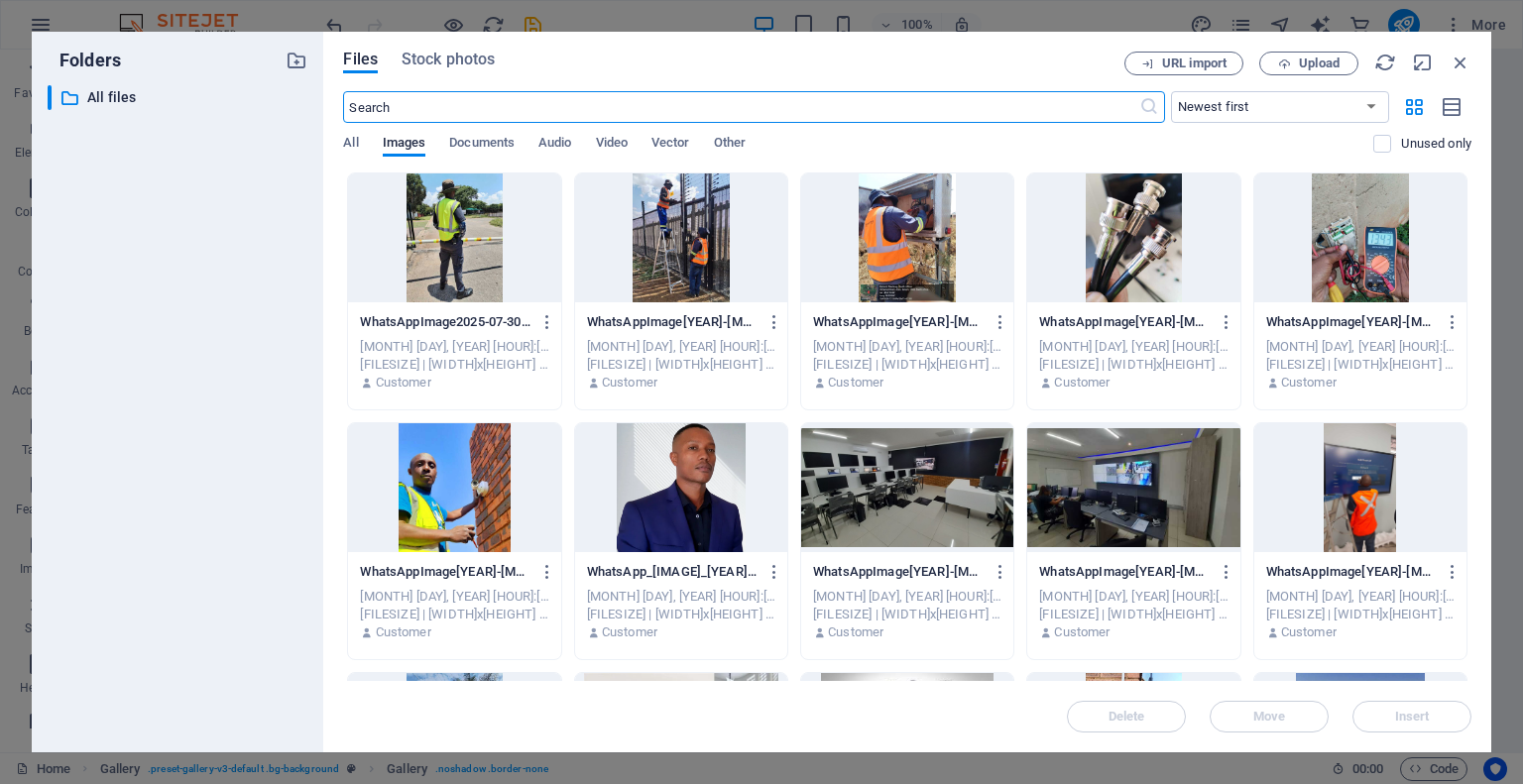 scroll, scrollTop: 3650, scrollLeft: 0, axis: vertical 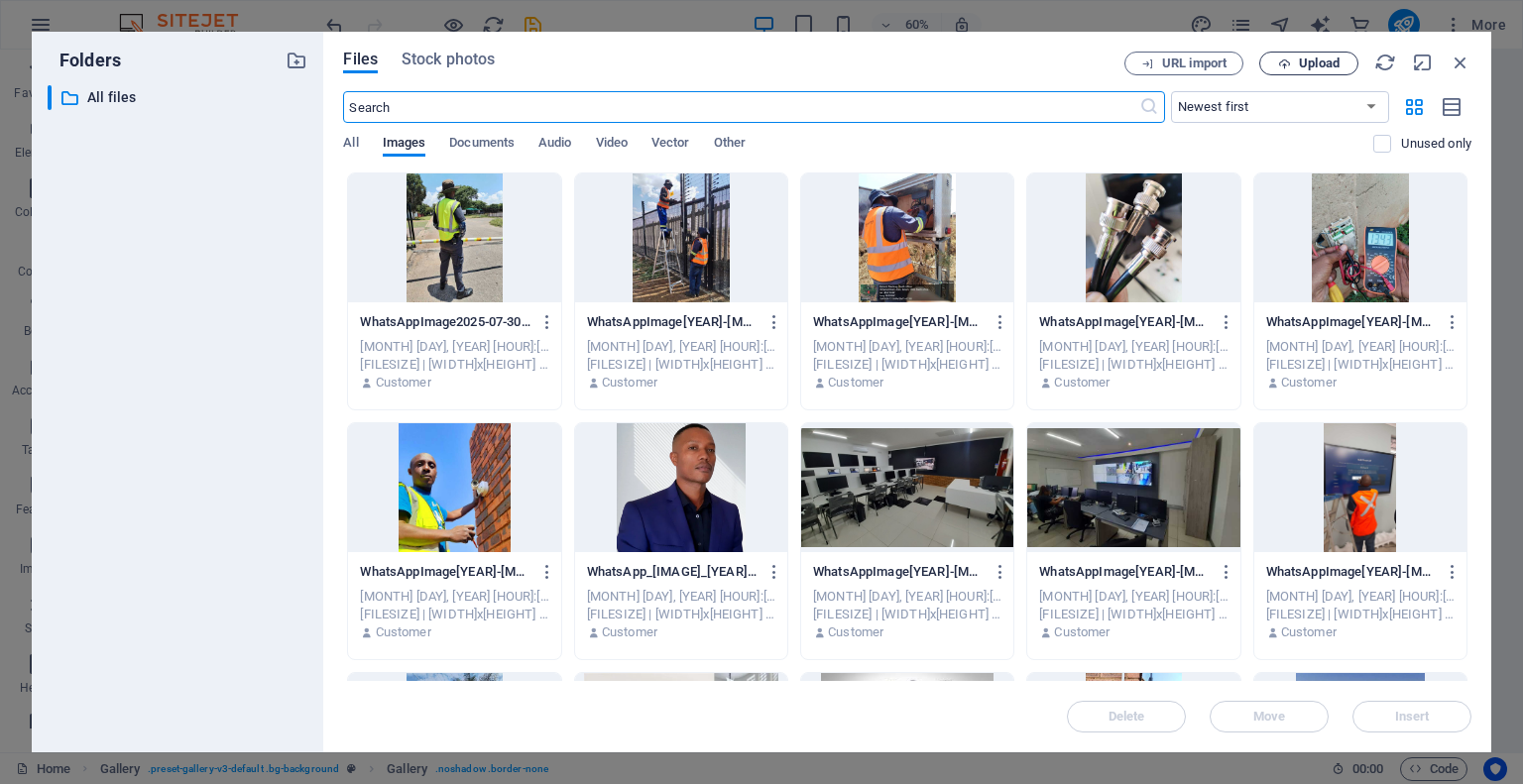 click on "Upload" at bounding box center (1319, 63) 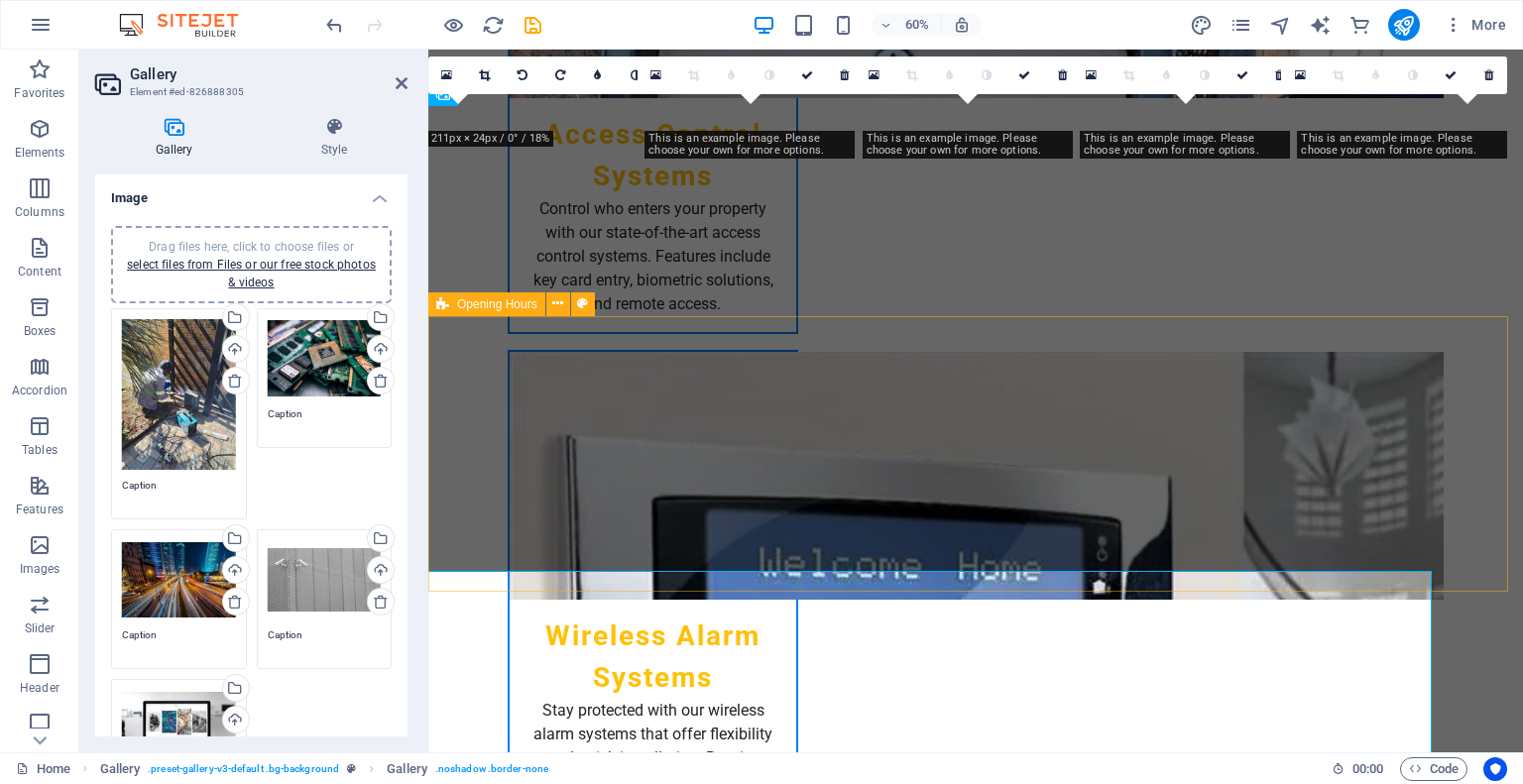 scroll, scrollTop: 3271, scrollLeft: 0, axis: vertical 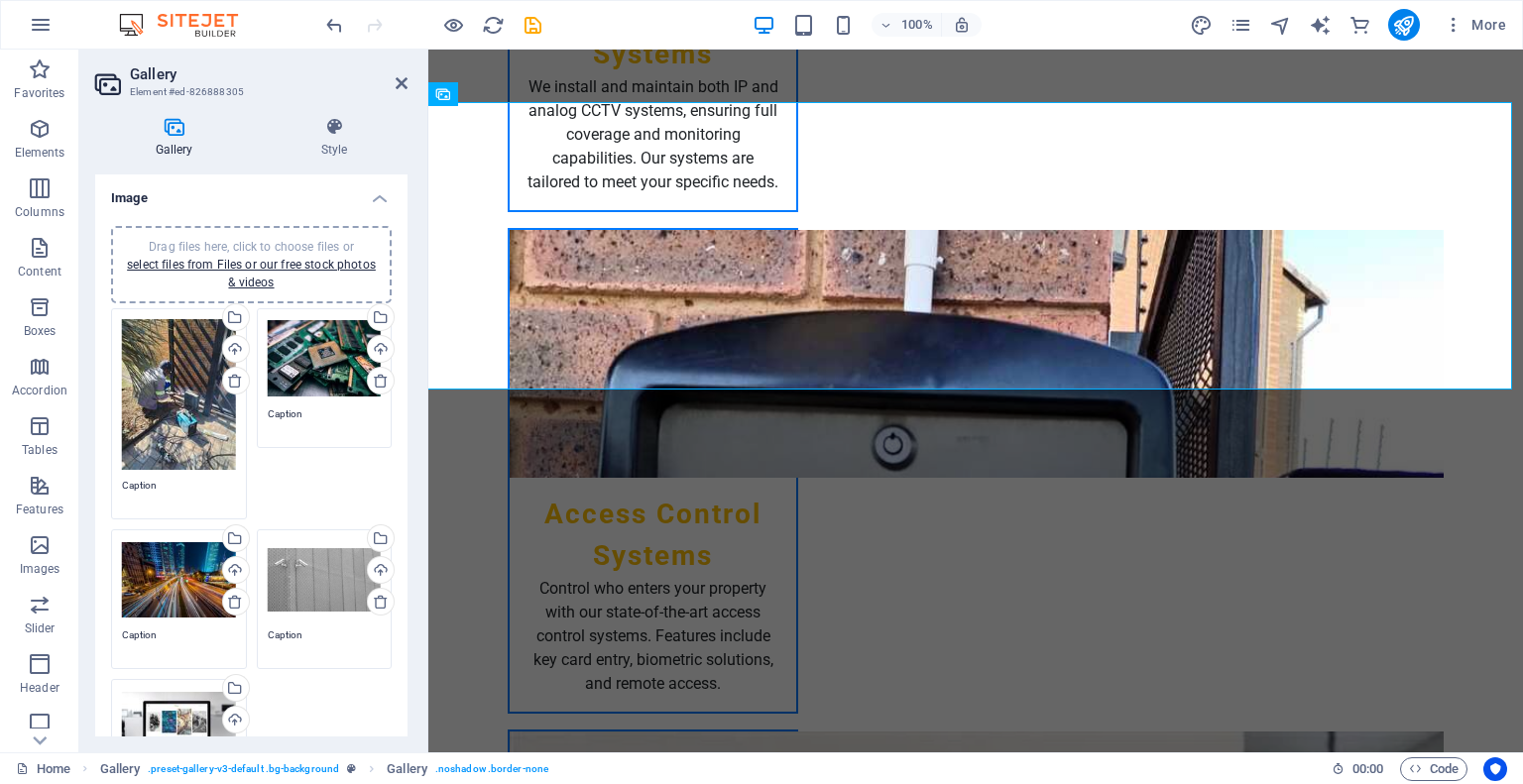 click on "Drag files here, click to choose files or select files from Files or our free stock photos & videos" at bounding box center [324, 359] 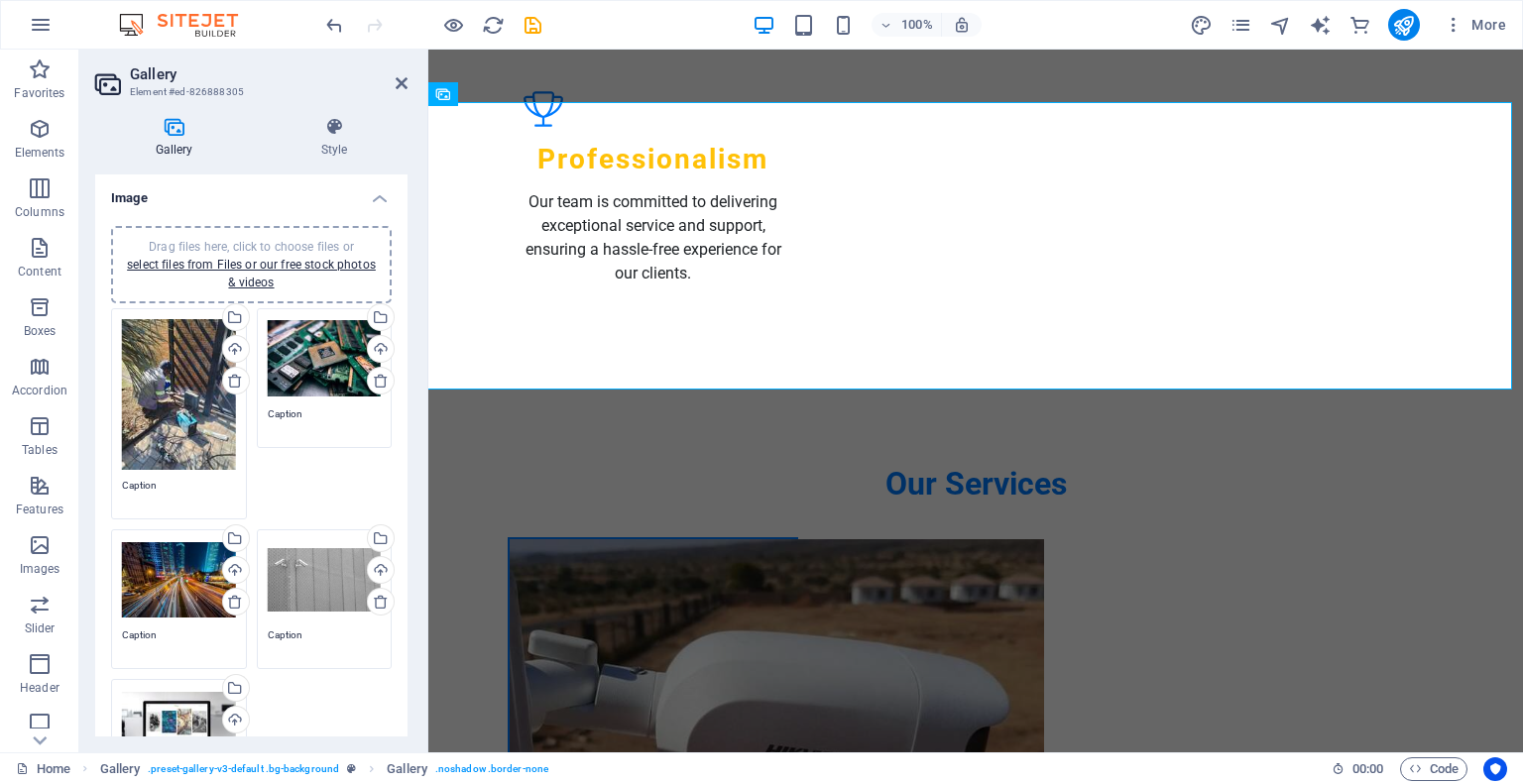 scroll, scrollTop: 3715, scrollLeft: 0, axis: vertical 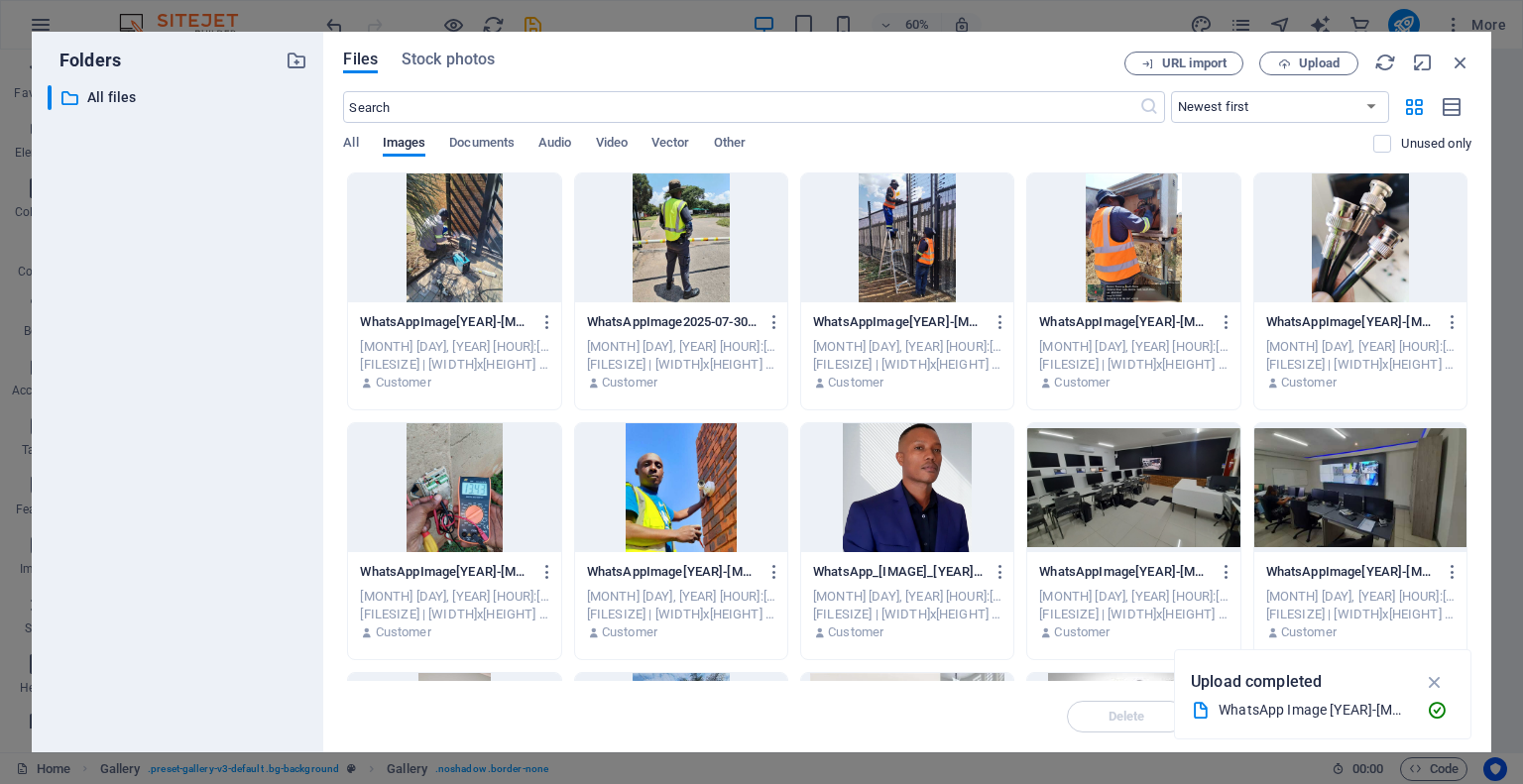 click at bounding box center [1133, 238] 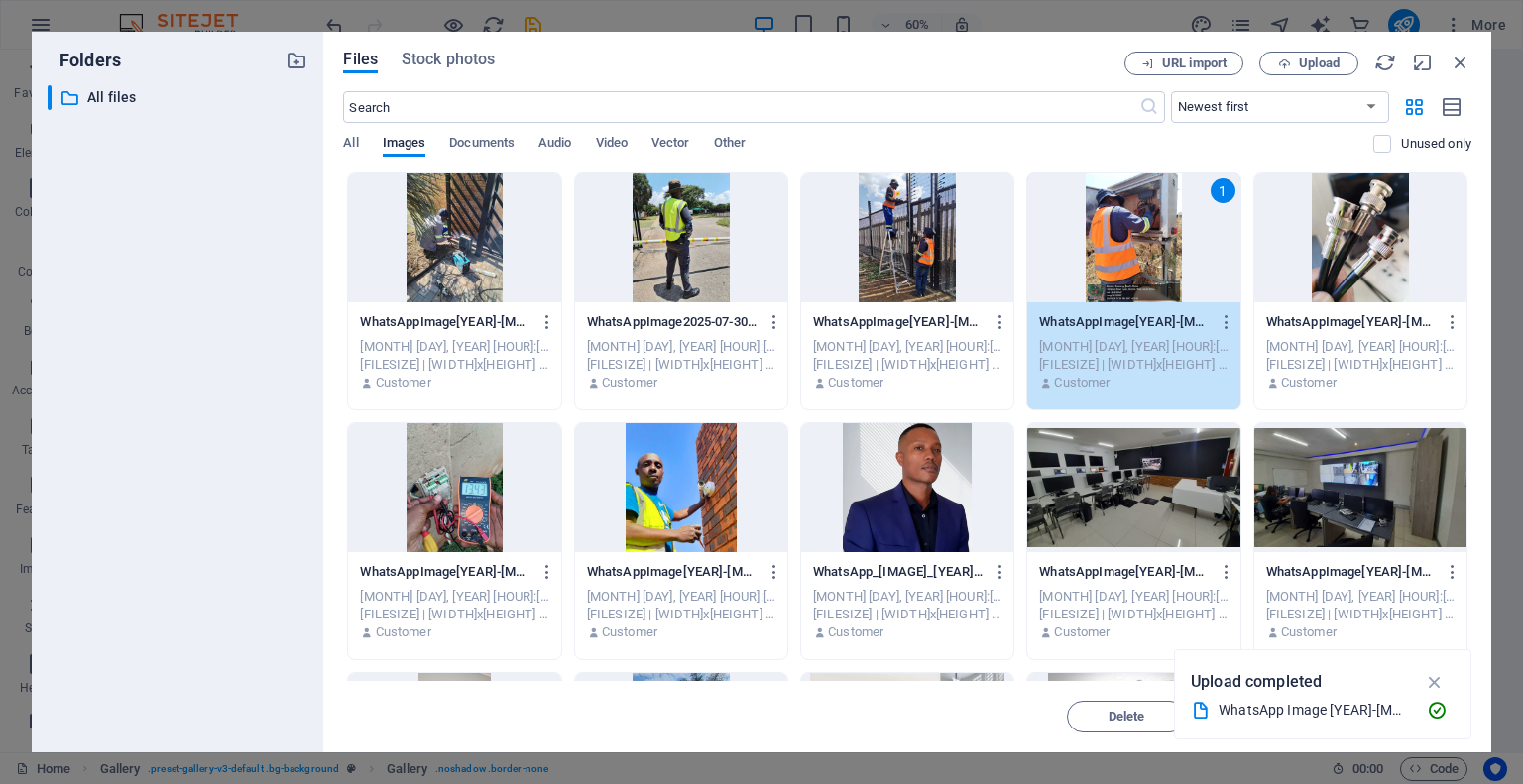 click on "1" at bounding box center (1133, 238) 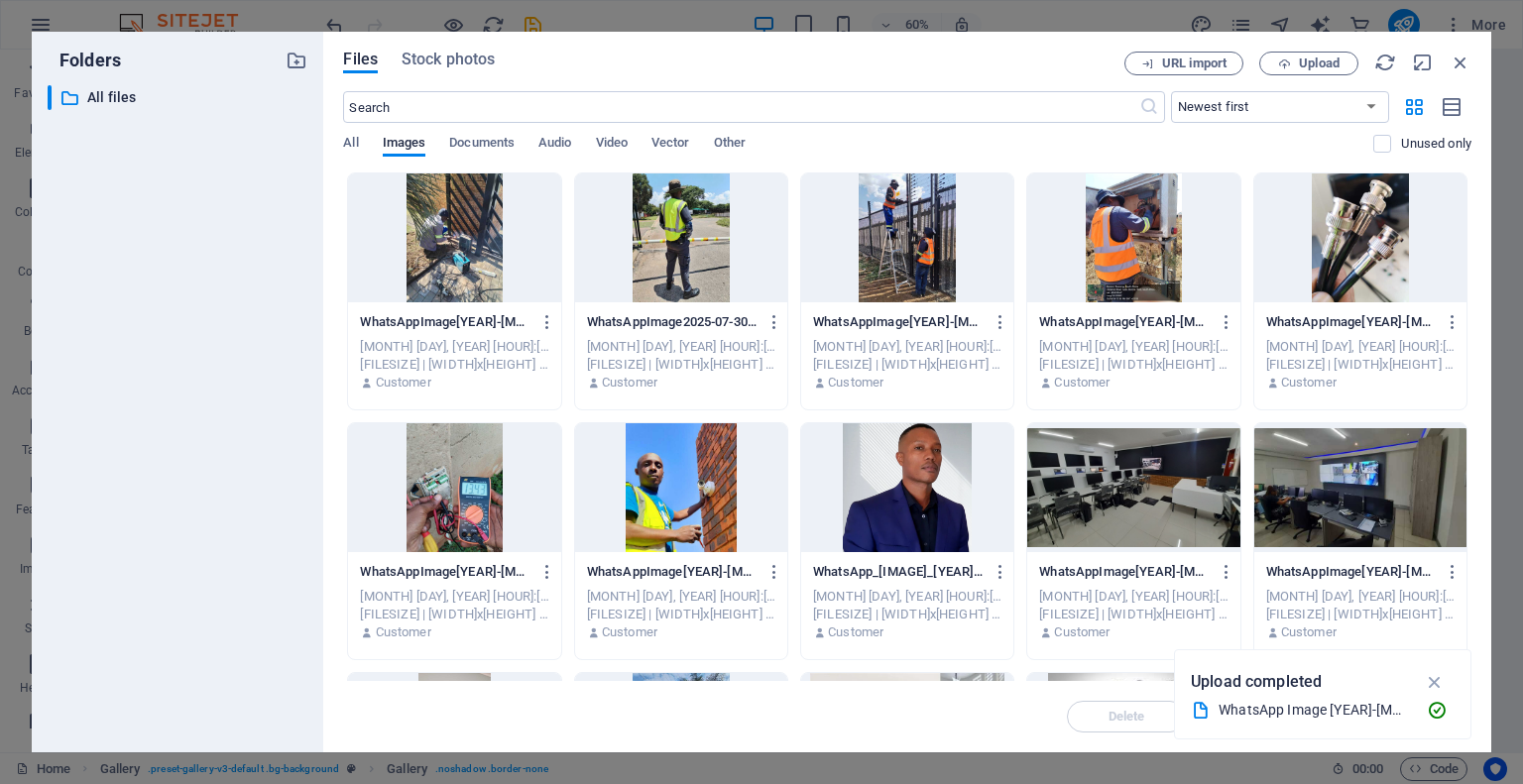 click at bounding box center [1133, 238] 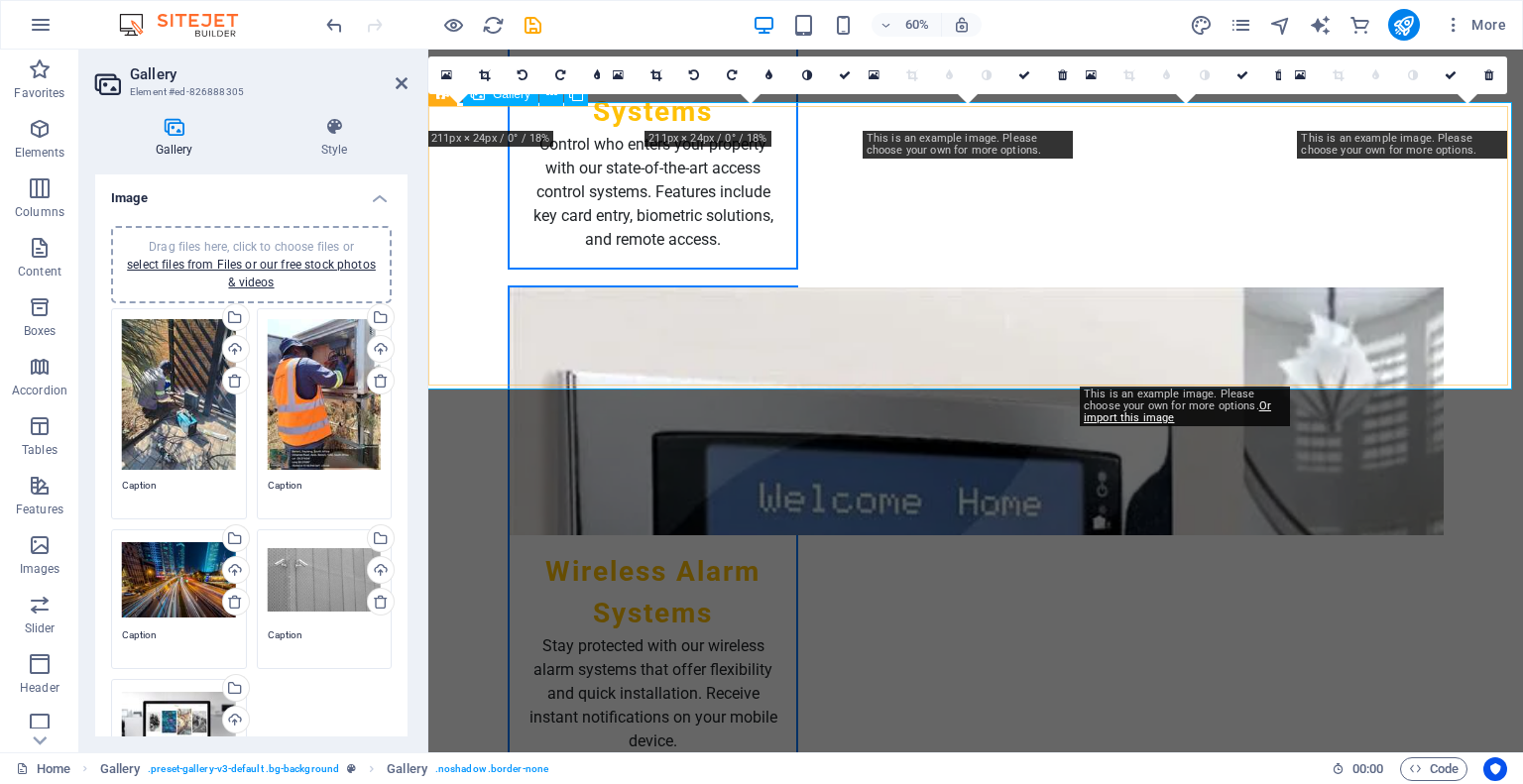 scroll, scrollTop: 3271, scrollLeft: 0, axis: vertical 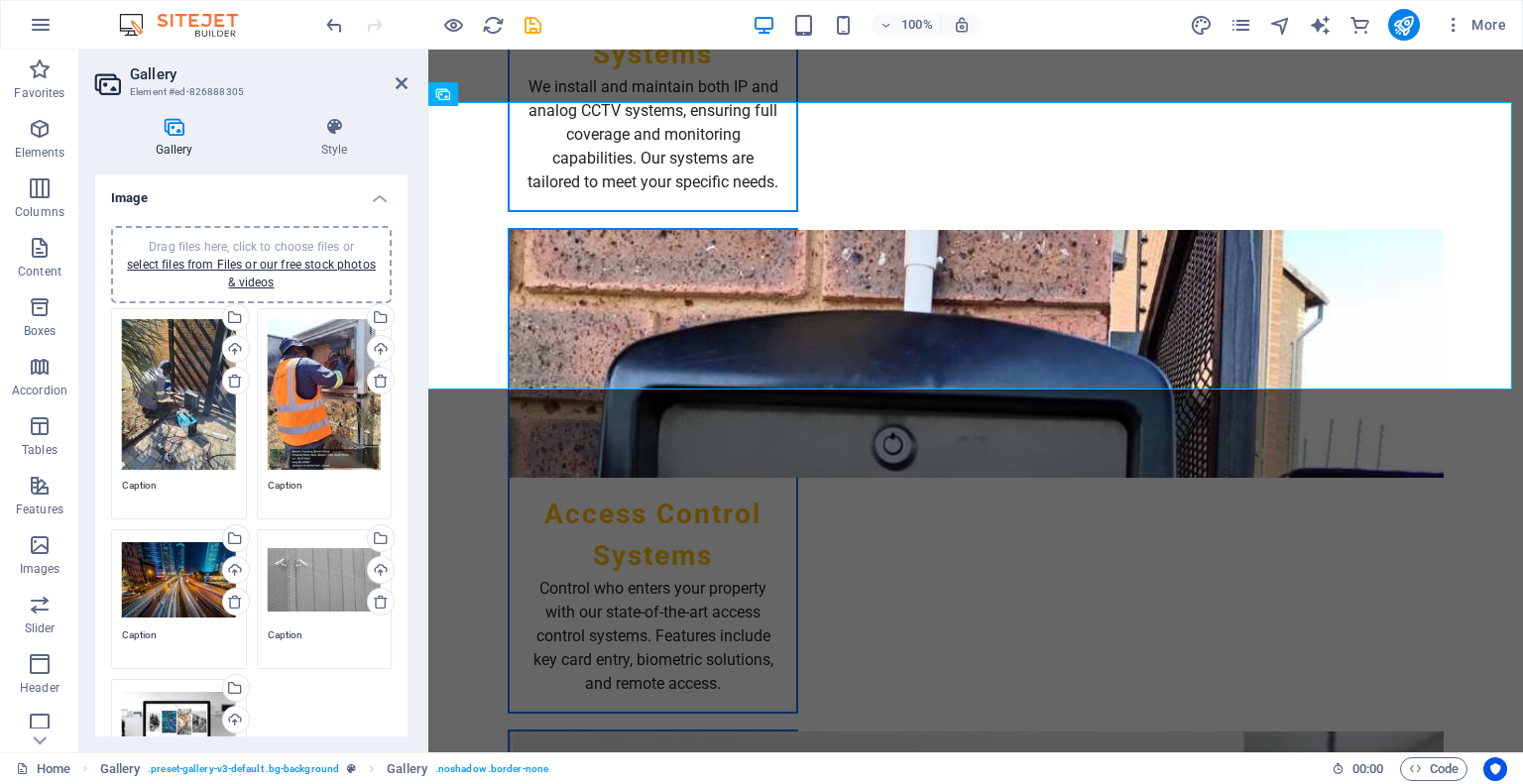 click on "Drag files here, click to choose files or select files from Files or our free stock photos & videos" at bounding box center [178, 580] 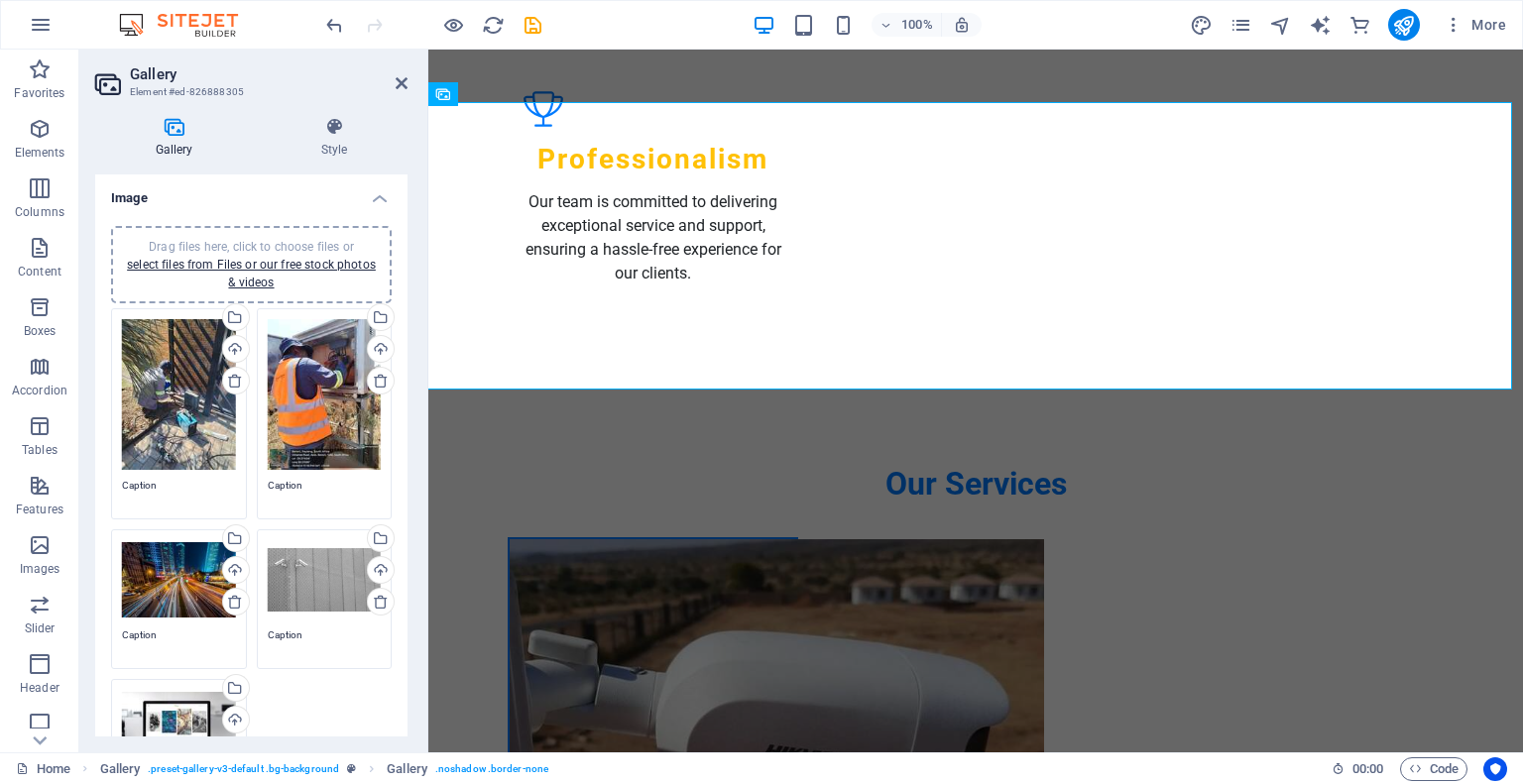 scroll, scrollTop: 3715, scrollLeft: 0, axis: vertical 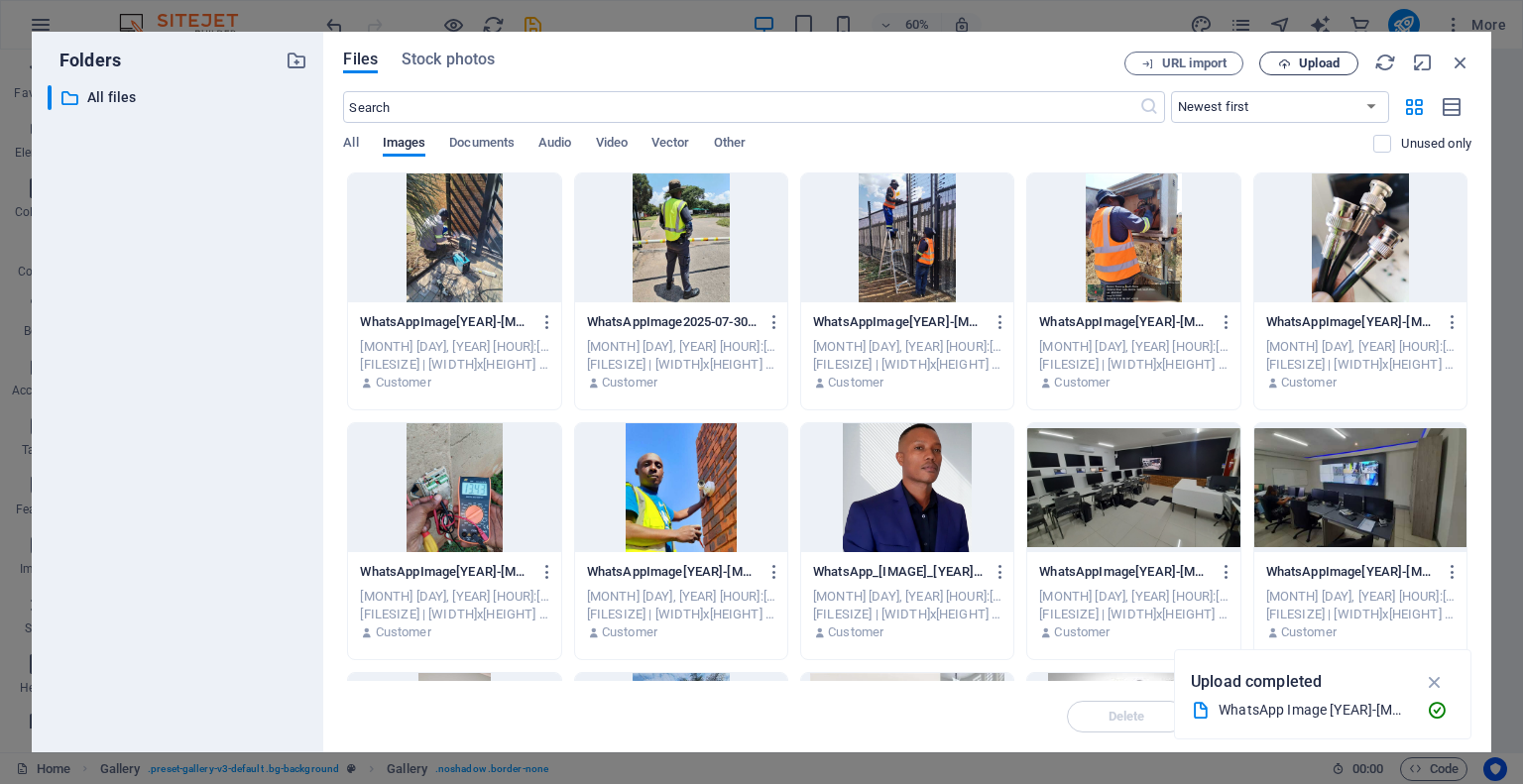click on "Upload" at bounding box center (1309, 63) 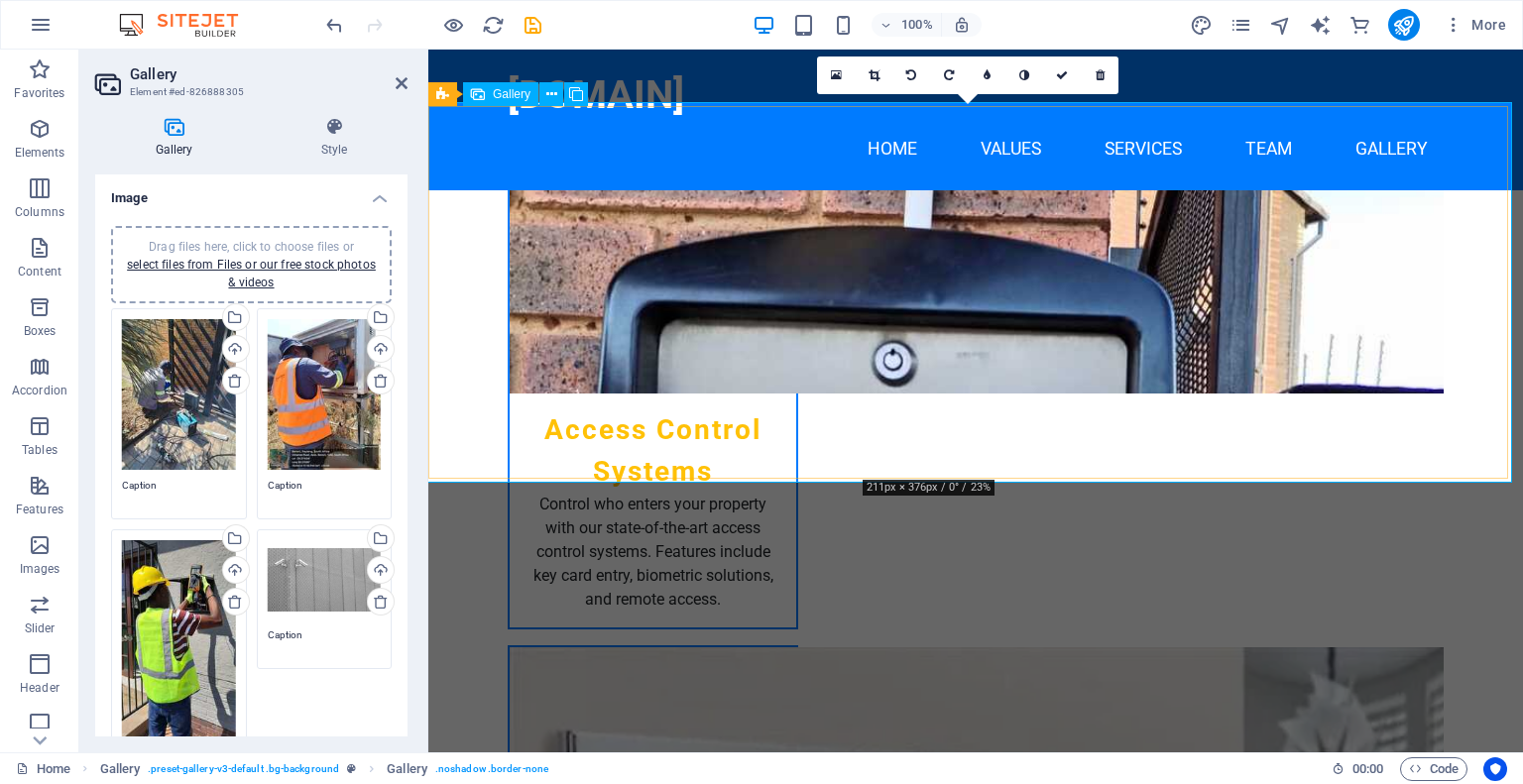 scroll, scrollTop: 3073, scrollLeft: 0, axis: vertical 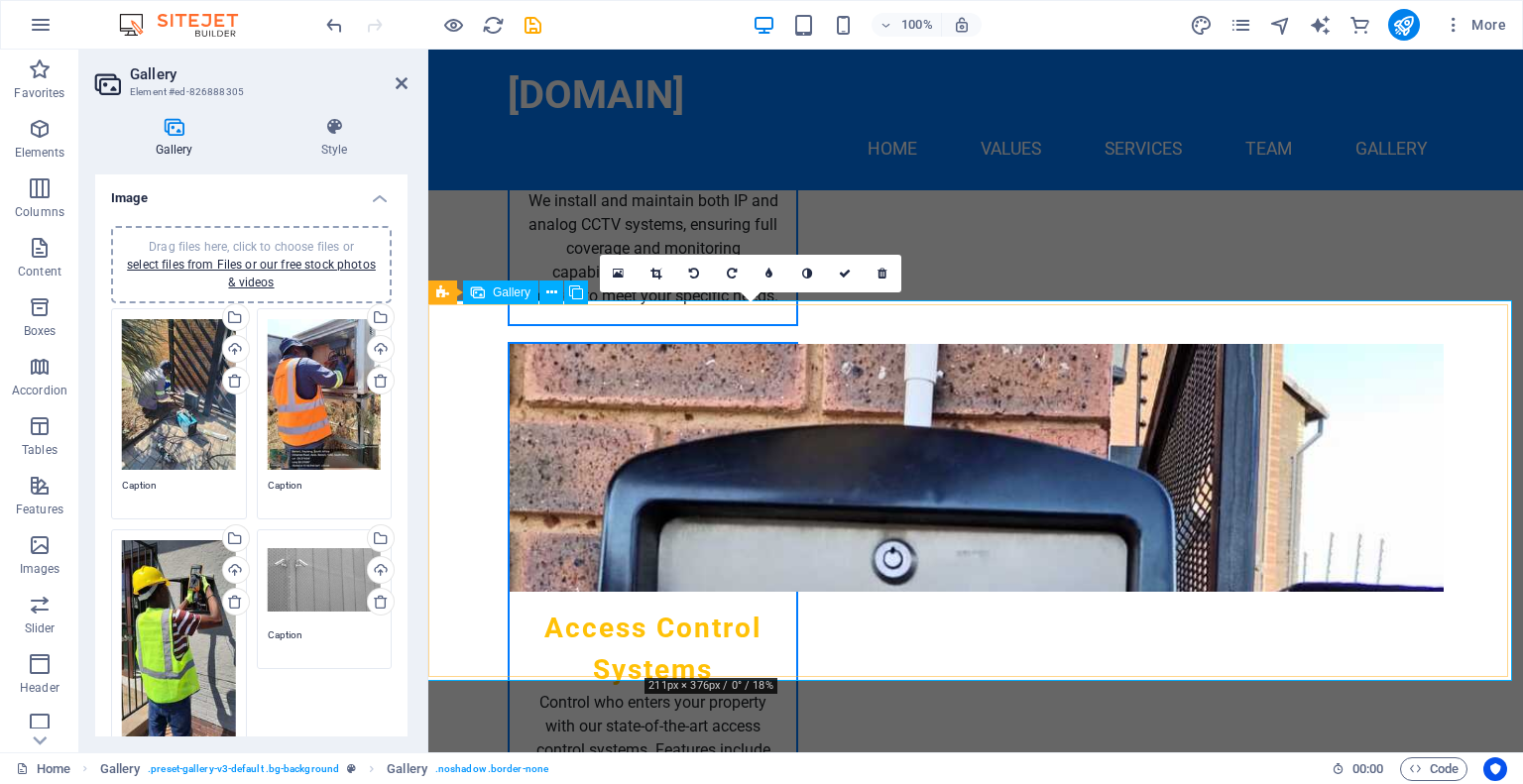 click at bounding box center [755, 5236] 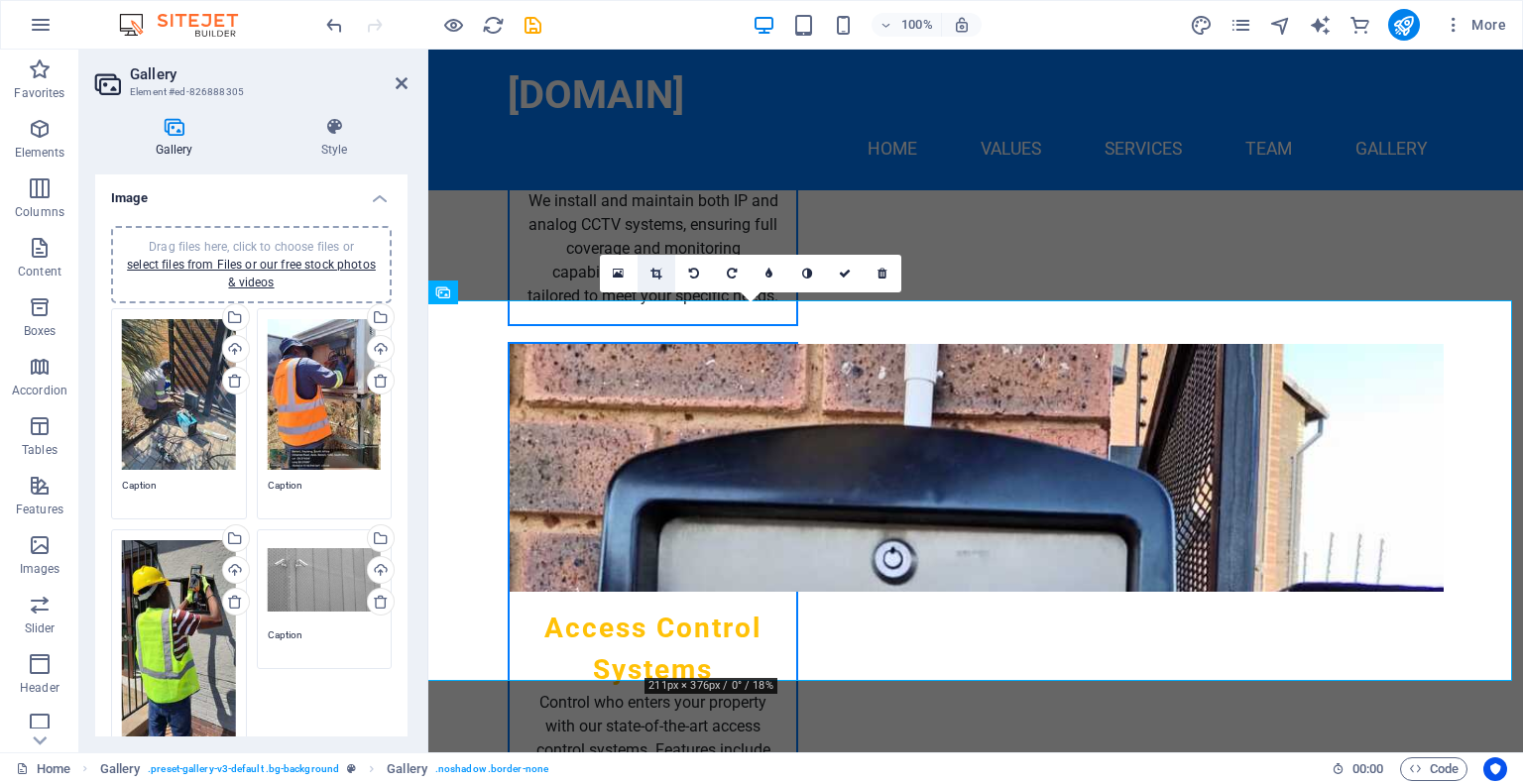 click at bounding box center (656, 274) 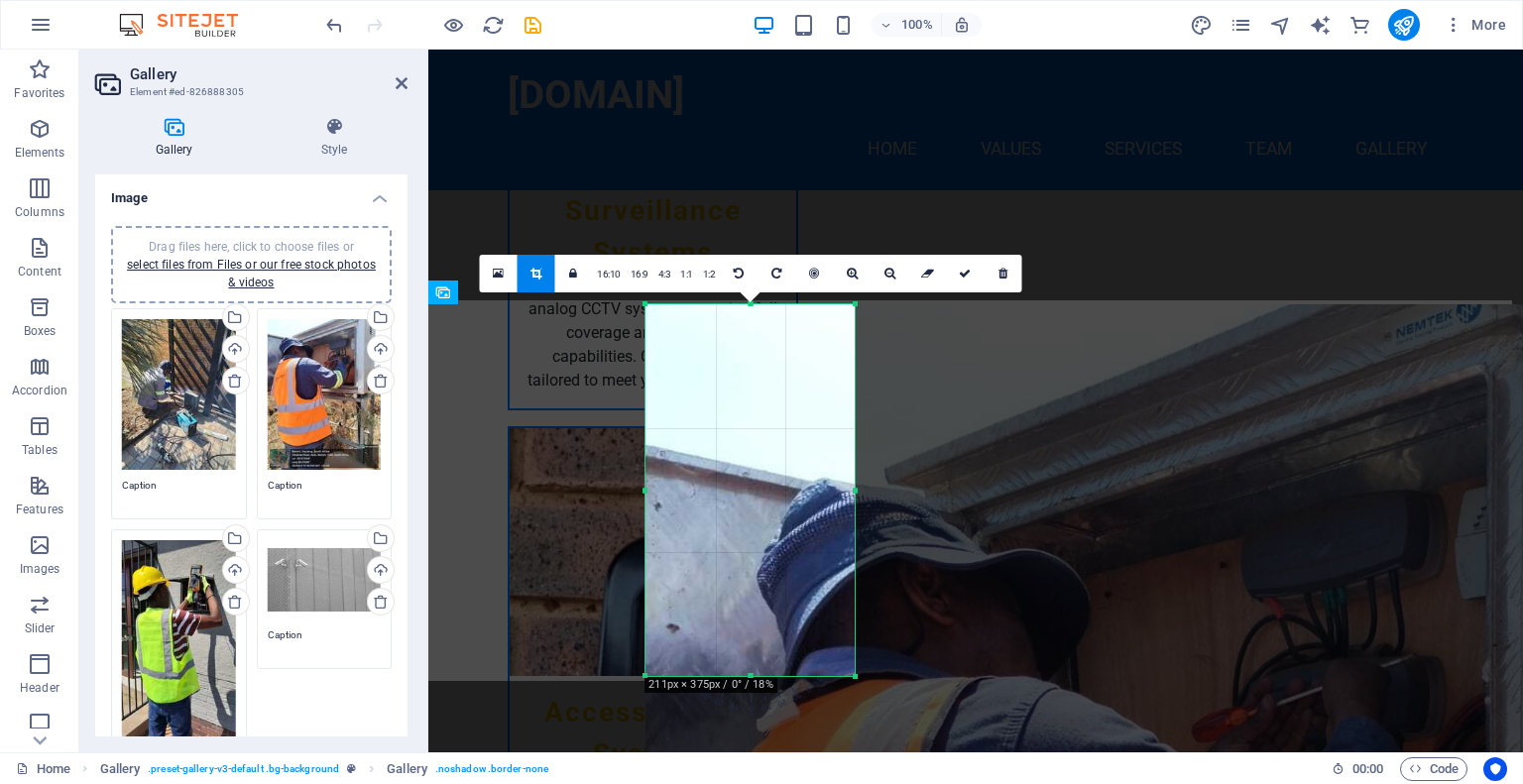 drag, startPoint x: 853, startPoint y: 672, endPoint x: 825, endPoint y: 583, distance: 93.300589 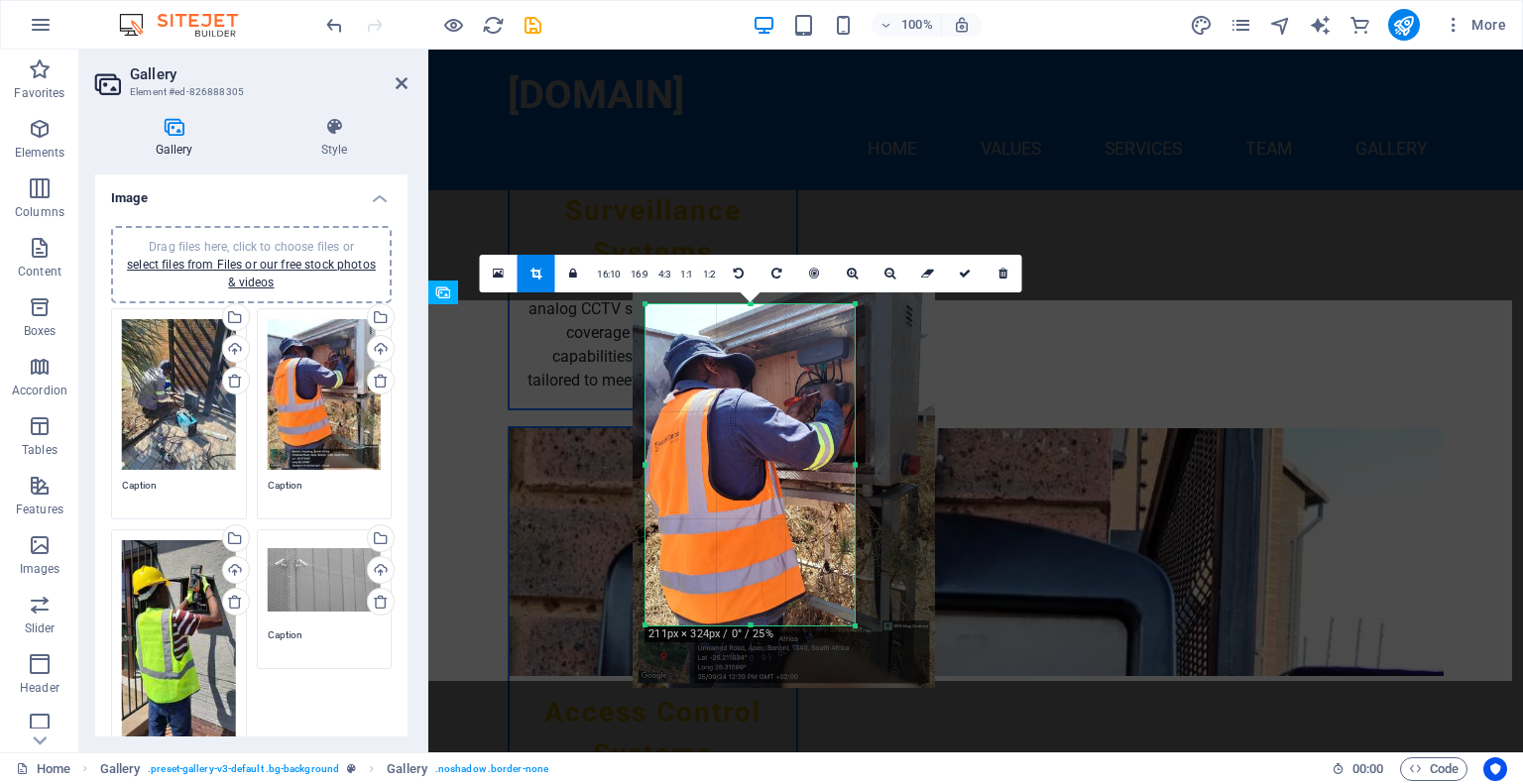 drag, startPoint x: 752, startPoint y: 673, endPoint x: 762, endPoint y: 622, distance: 51.971146 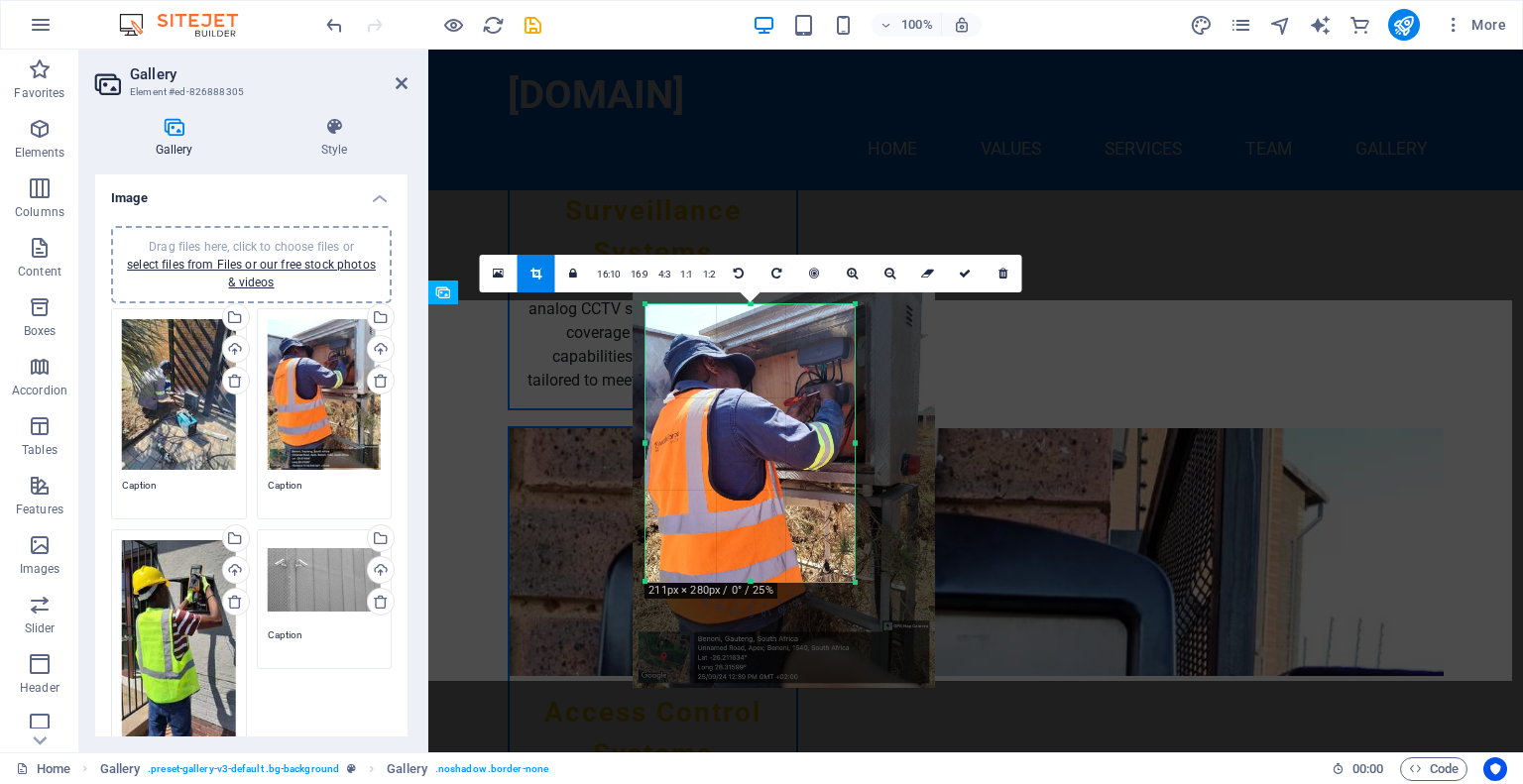 drag, startPoint x: 752, startPoint y: 625, endPoint x: 762, endPoint y: 582, distance: 44.14748 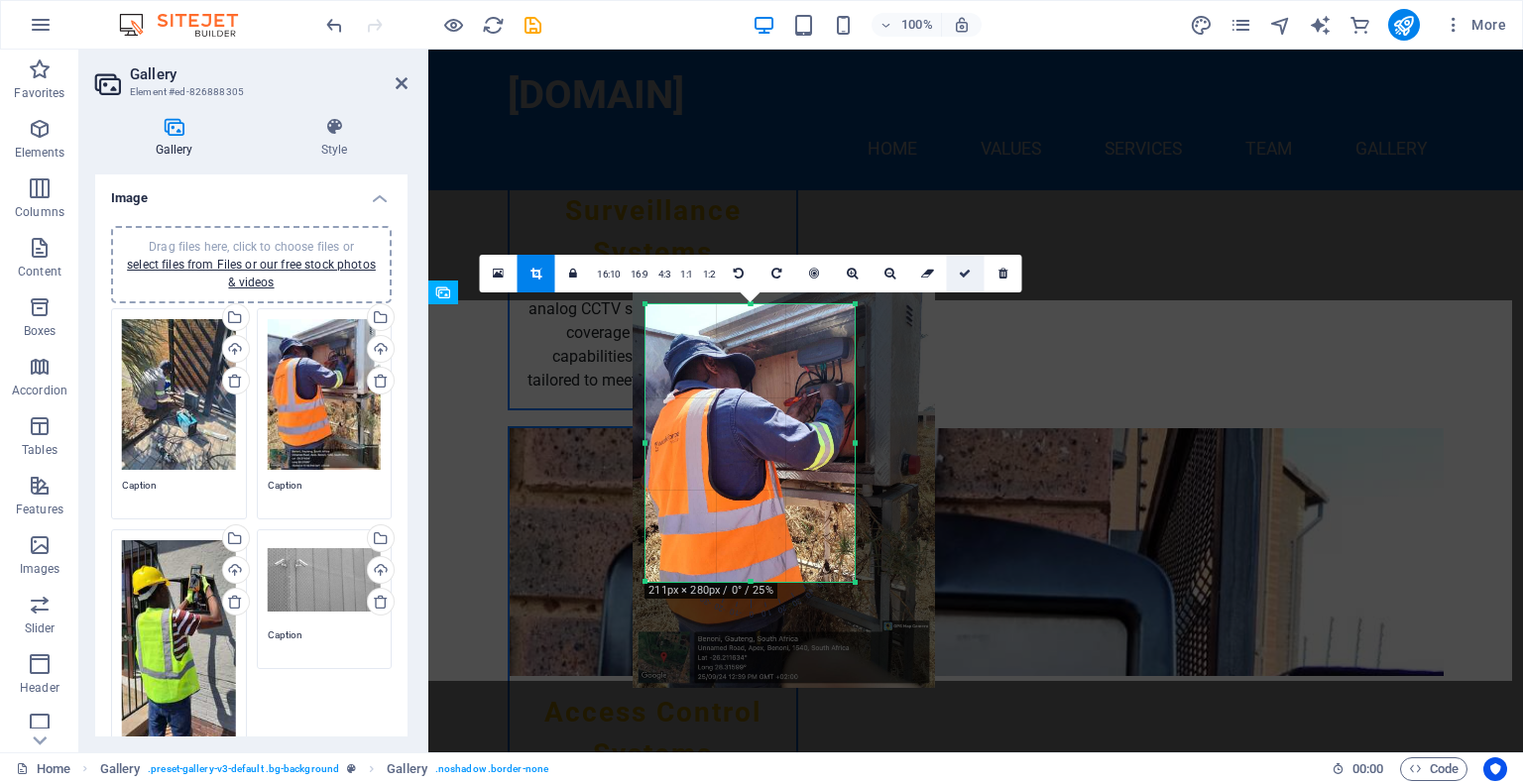 click at bounding box center (965, 274) 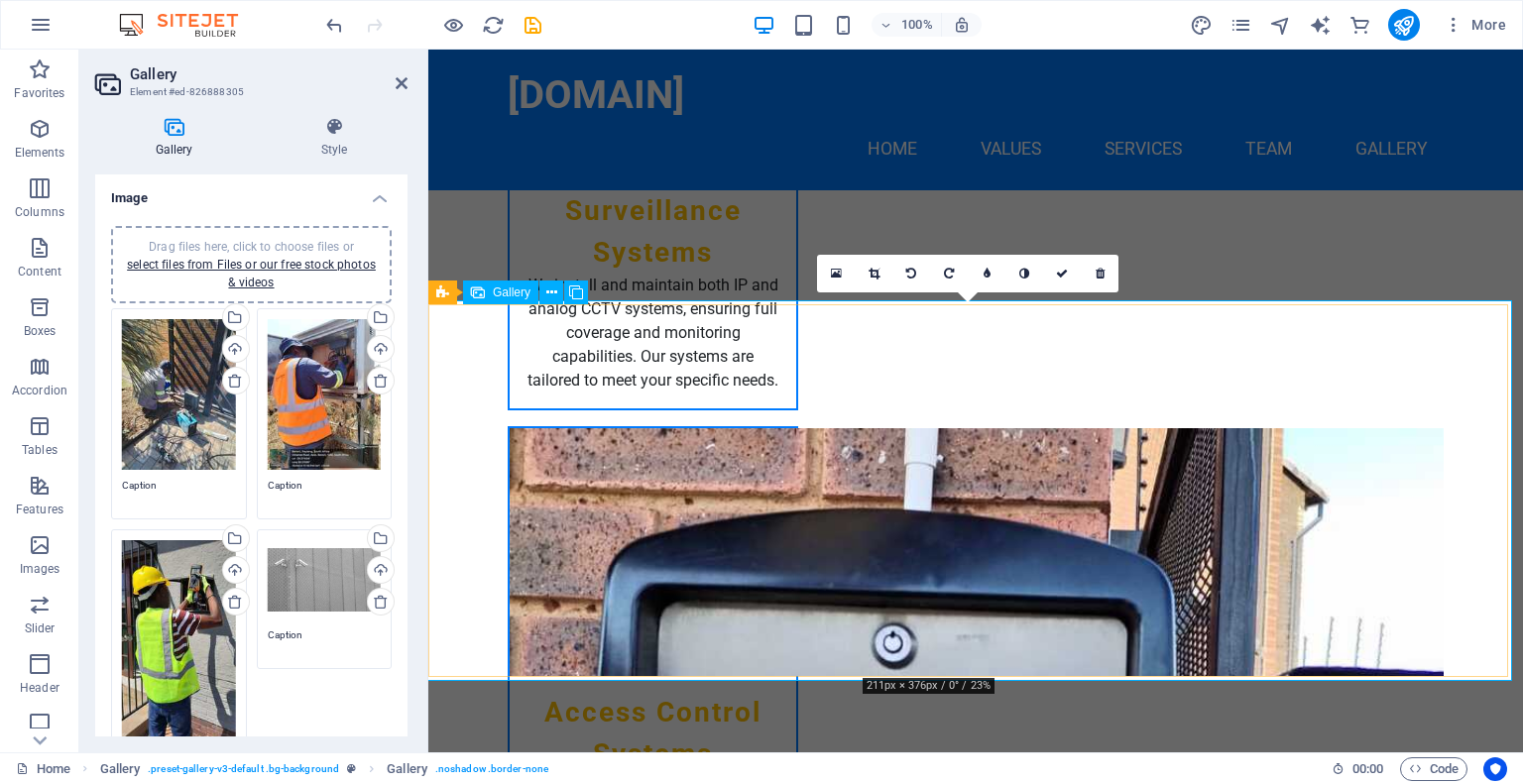 click at bounding box center (976, 5320) 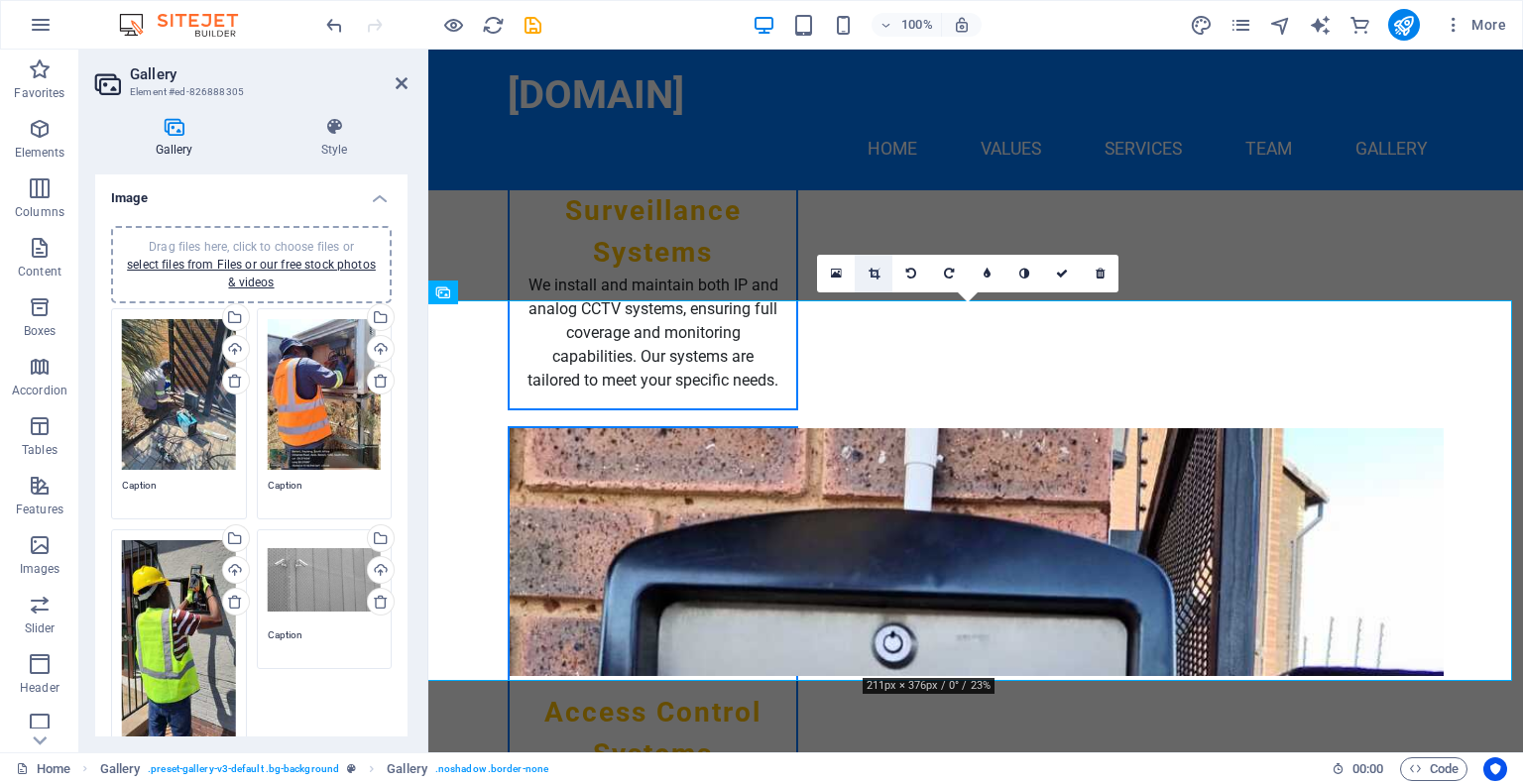 click at bounding box center (874, 274) 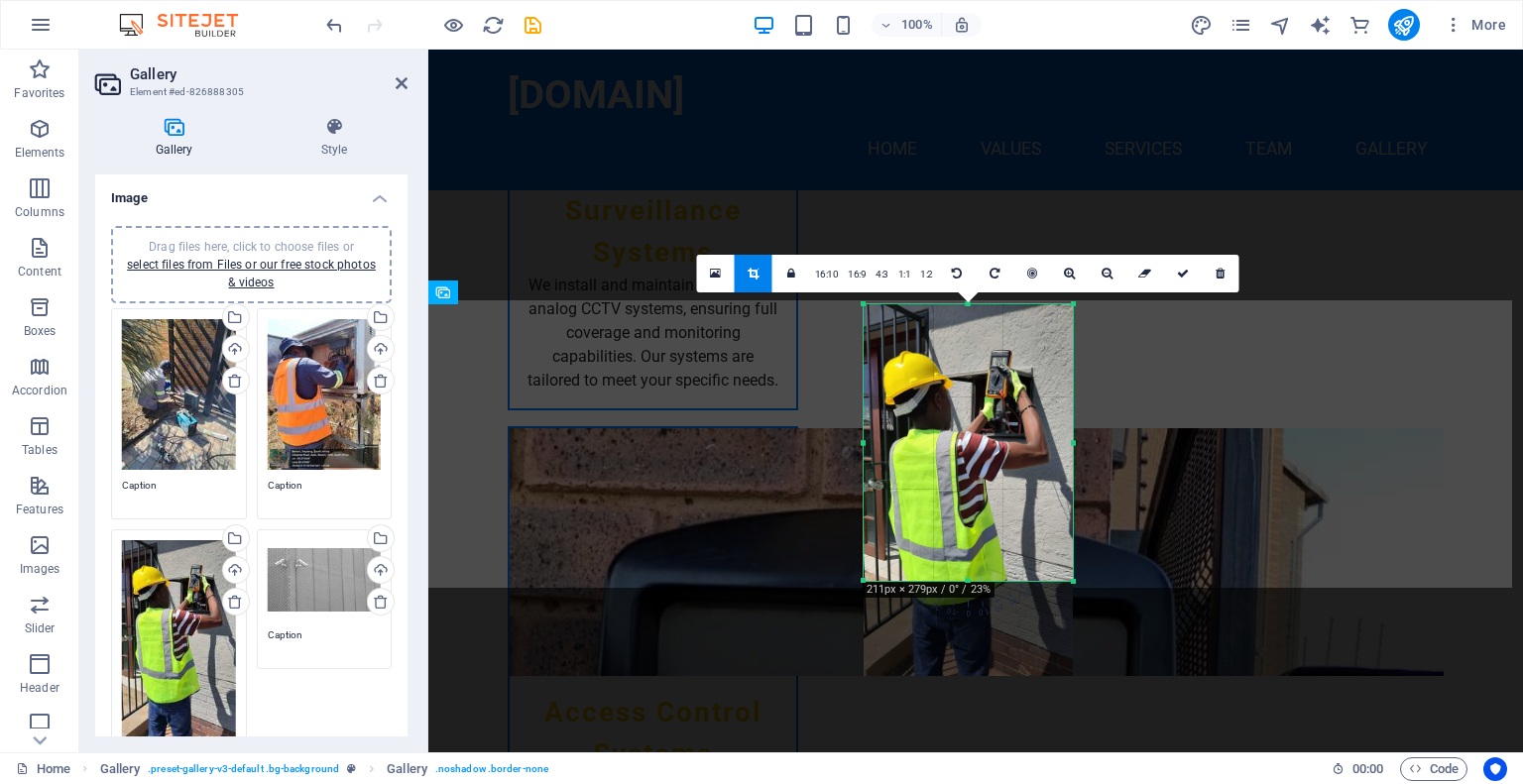 drag, startPoint x: 964, startPoint y: 675, endPoint x: 976, endPoint y: 579, distance: 96.74709 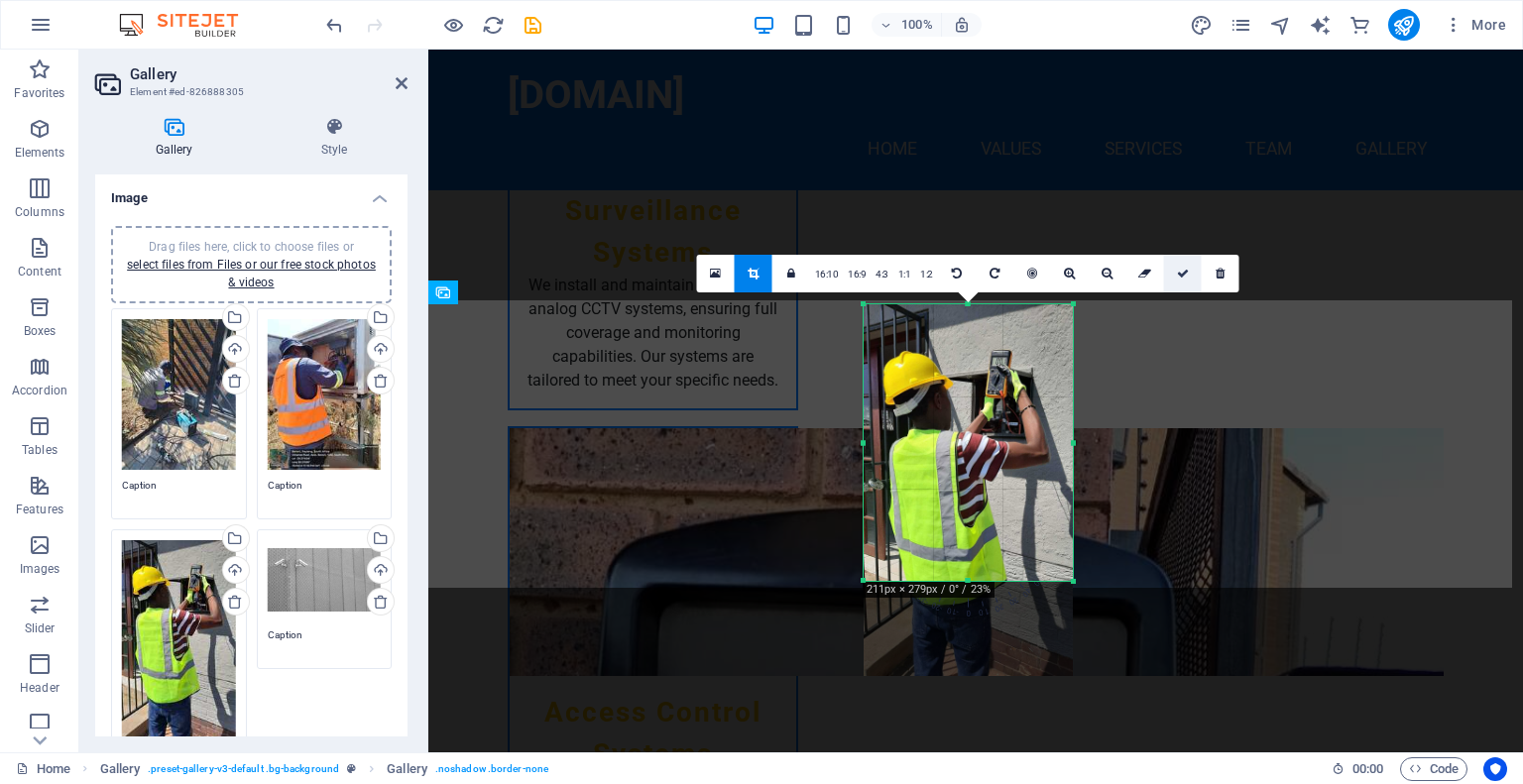 click at bounding box center [1183, 274] 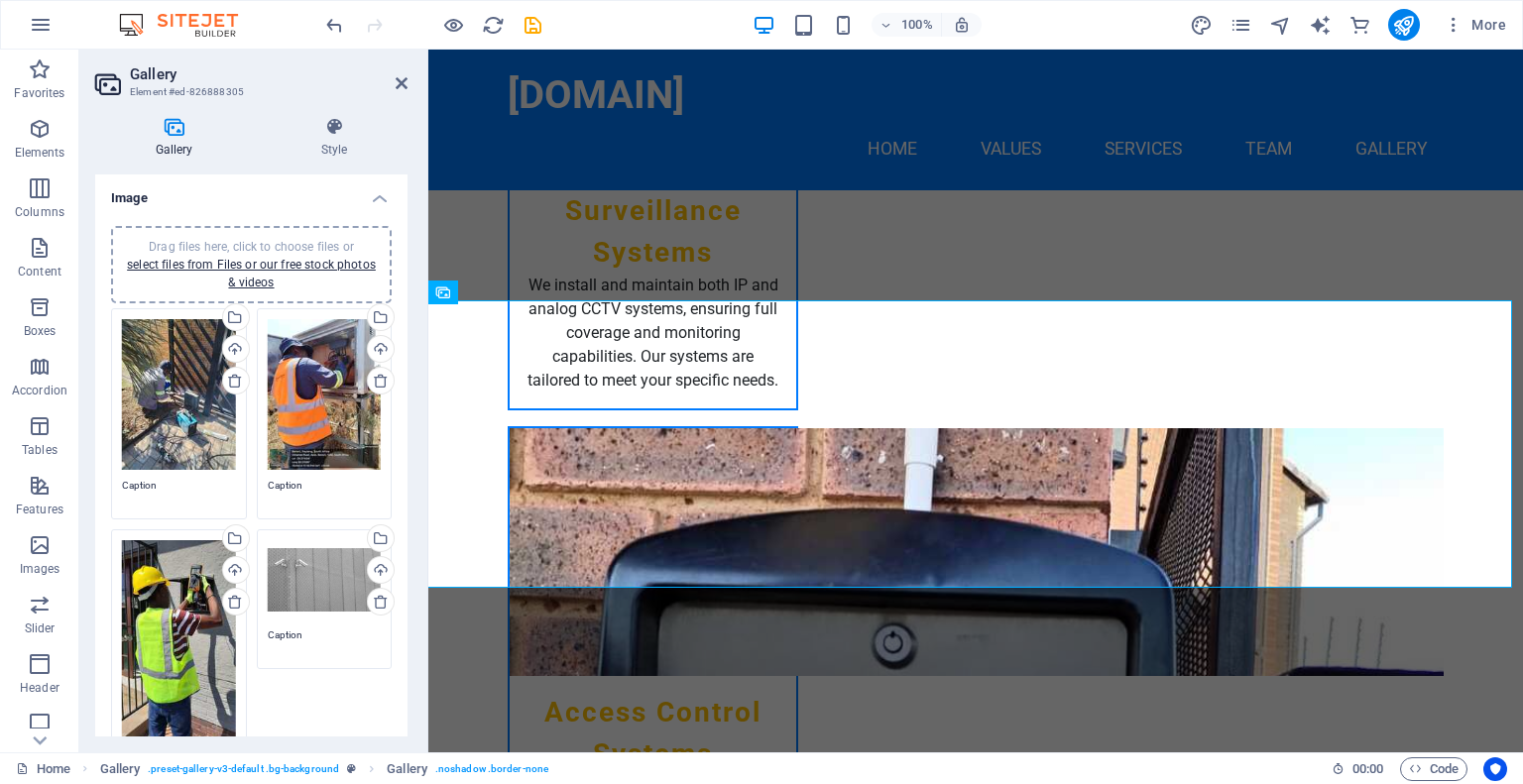 click on "Drag files here, click to choose files or select files from Files or our free stock photos & videos" at bounding box center [324, 580] 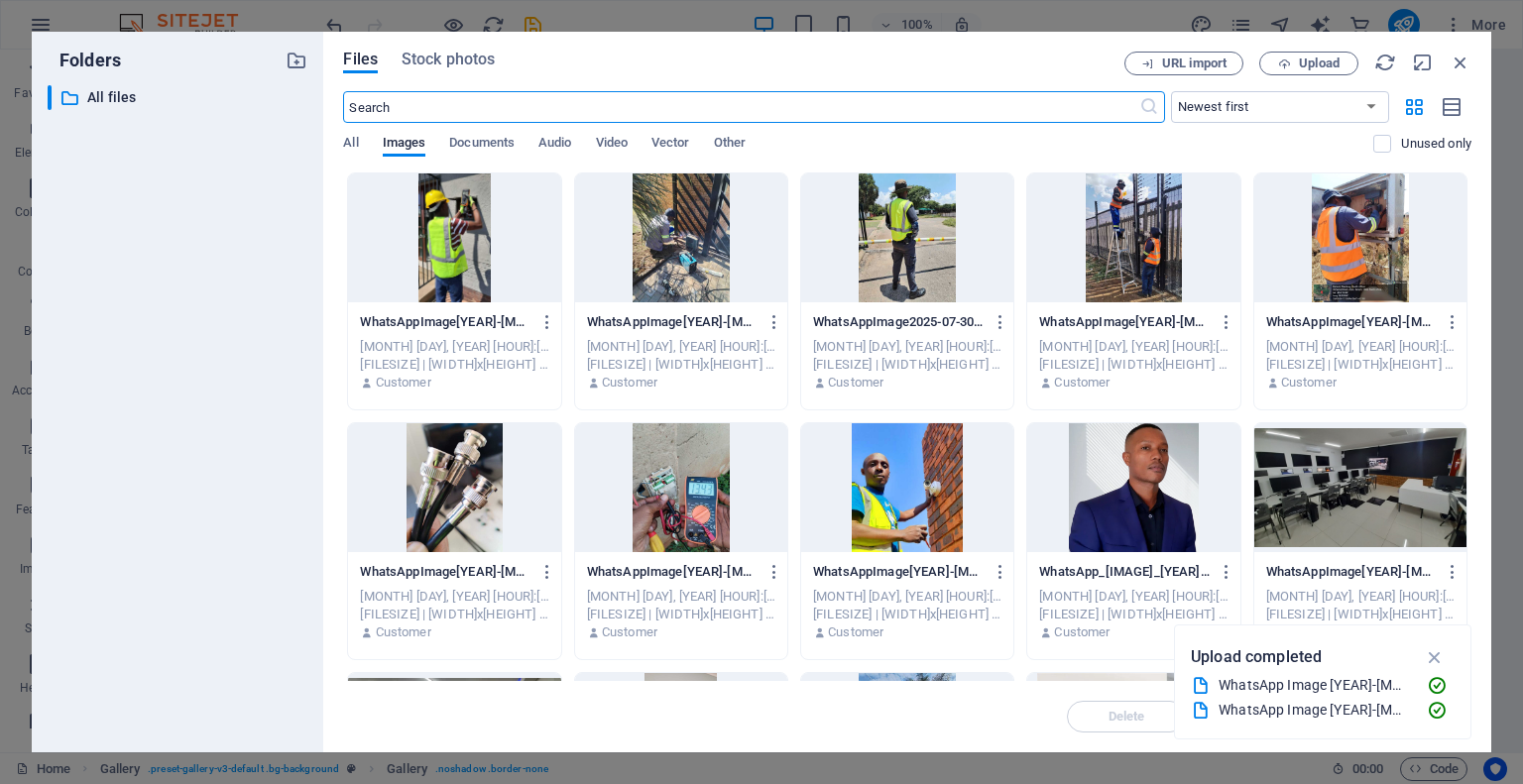 scroll, scrollTop: 3540, scrollLeft: 0, axis: vertical 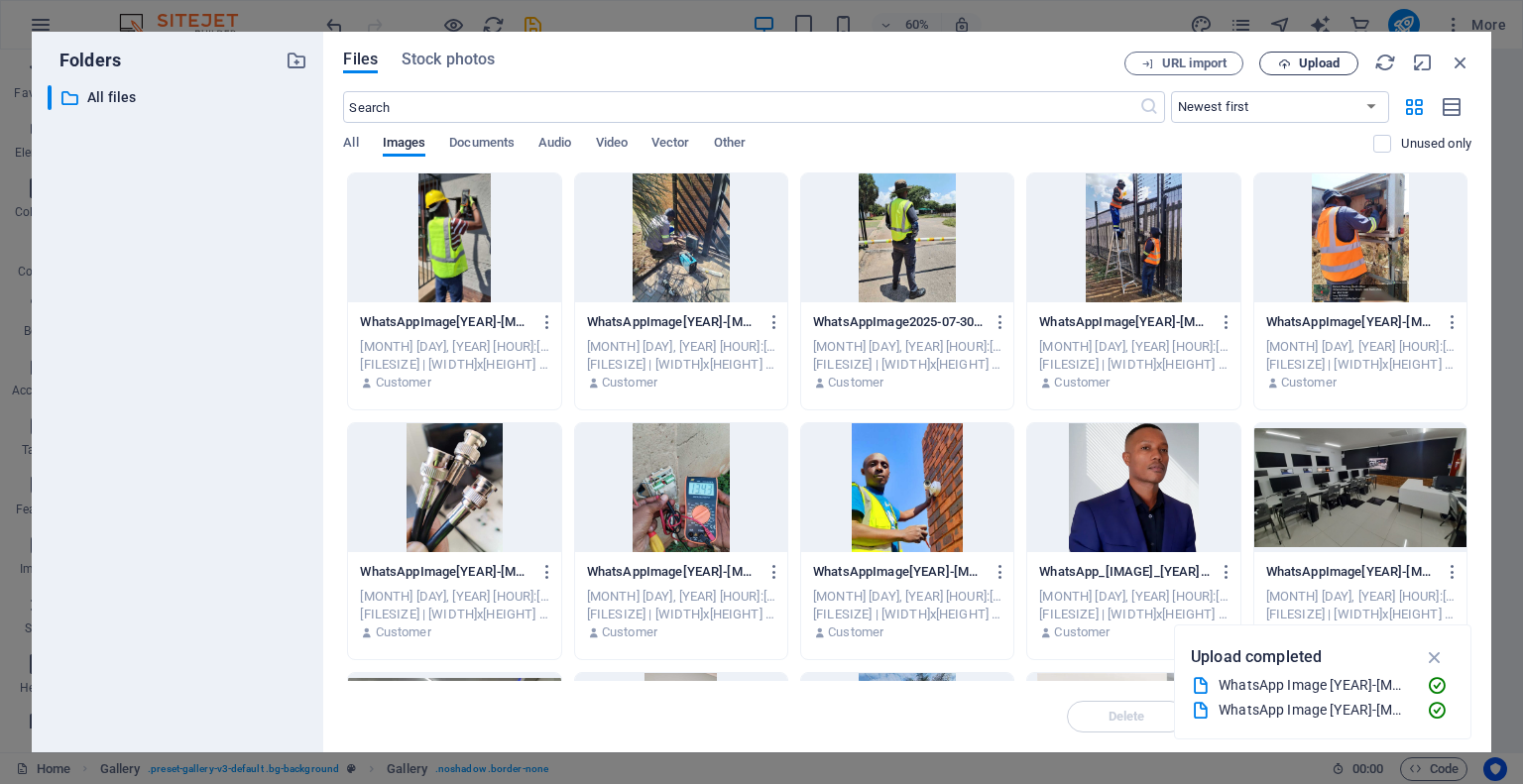 click on "Upload" at bounding box center (1319, 63) 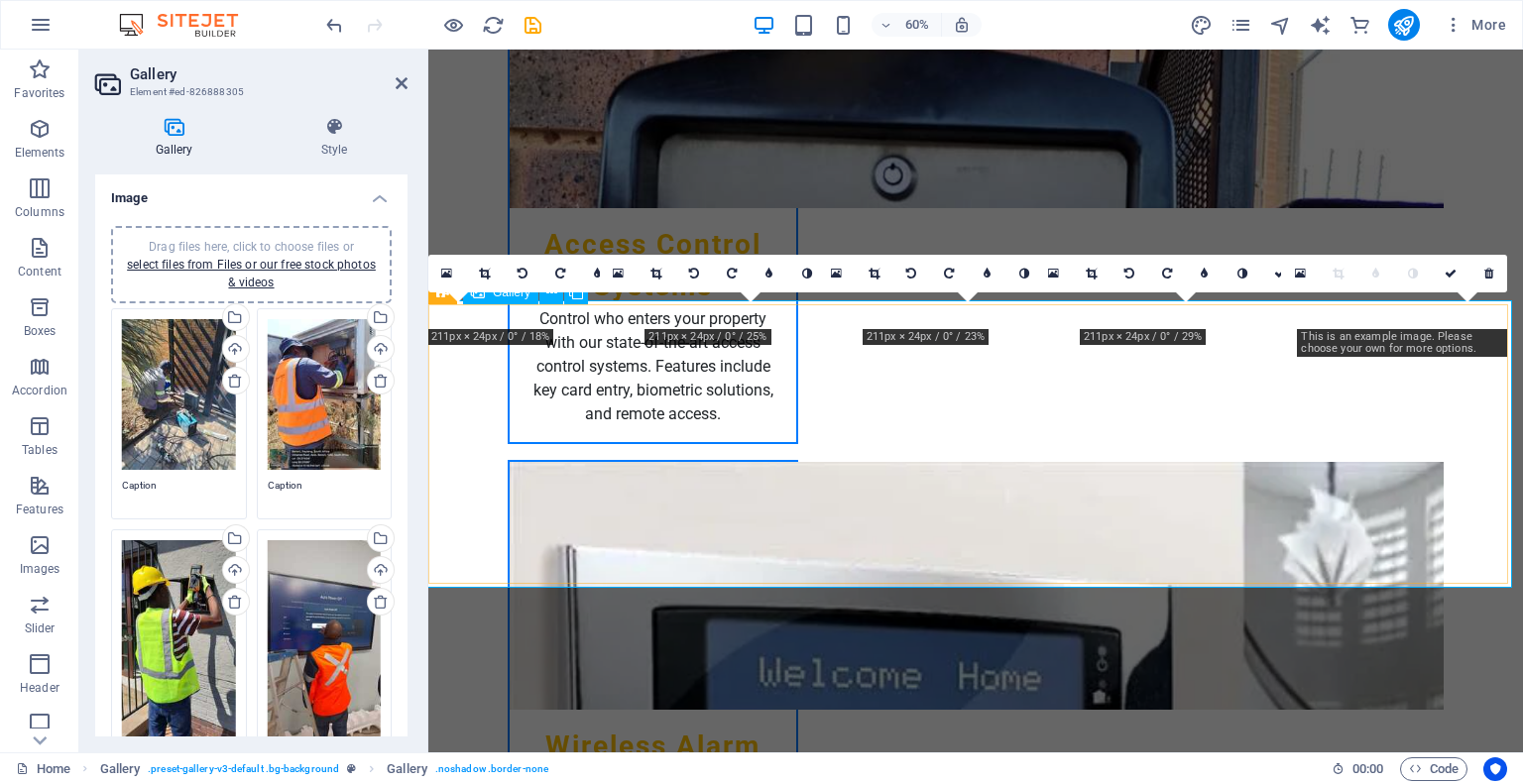 scroll, scrollTop: 3073, scrollLeft: 0, axis: vertical 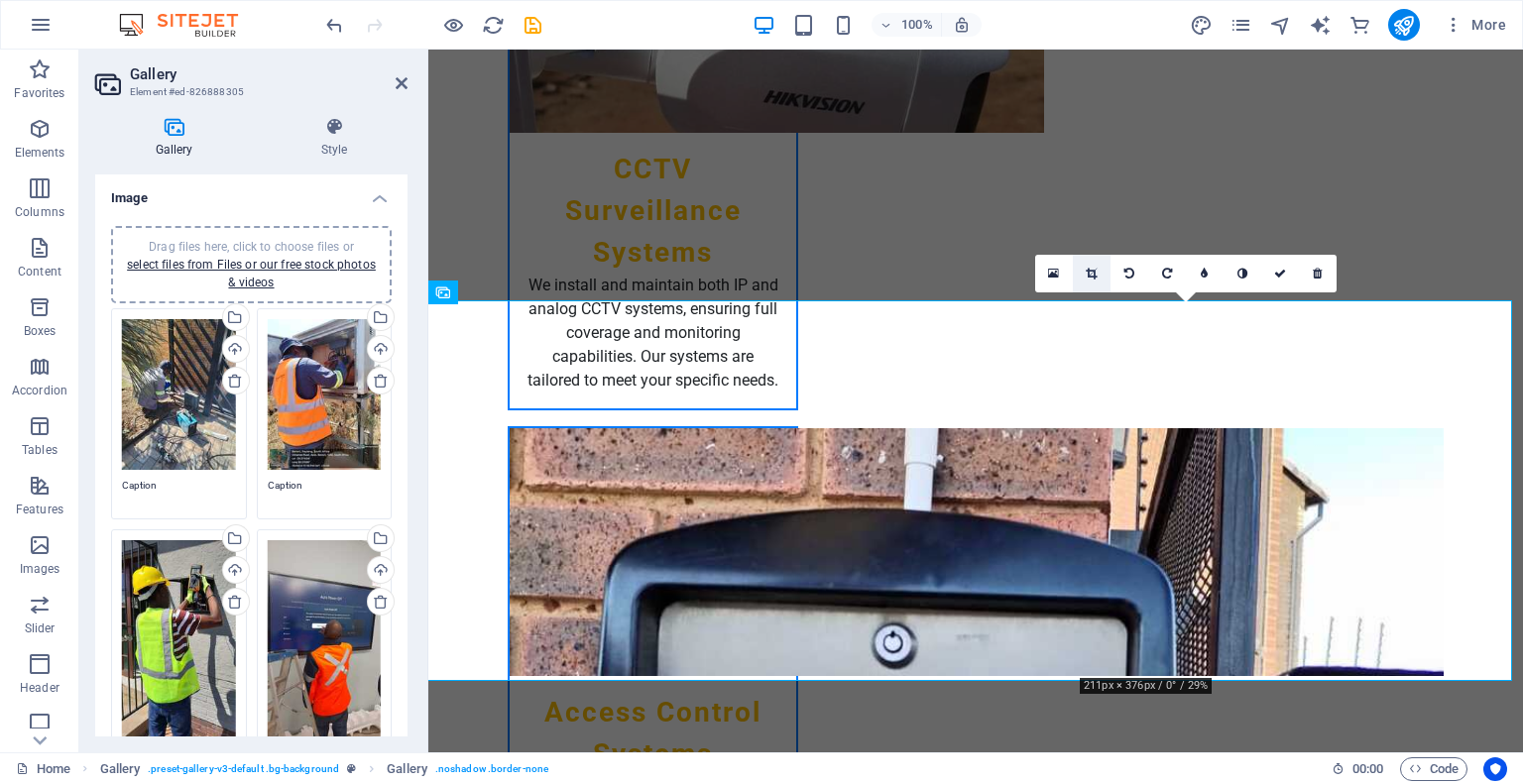 click at bounding box center [1091, 274] 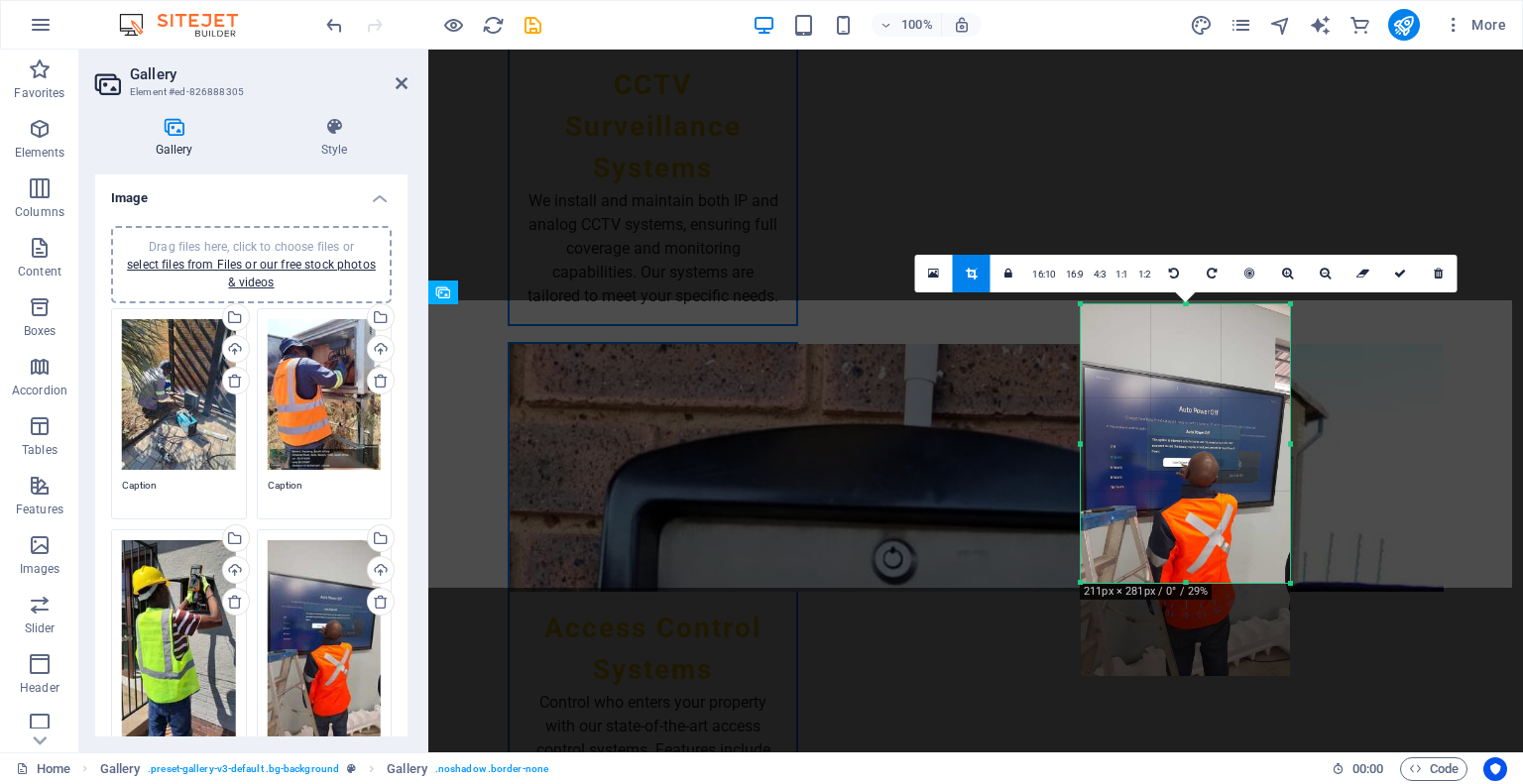 drag, startPoint x: 1186, startPoint y: 677, endPoint x: 1204, endPoint y: 583, distance: 95.70789 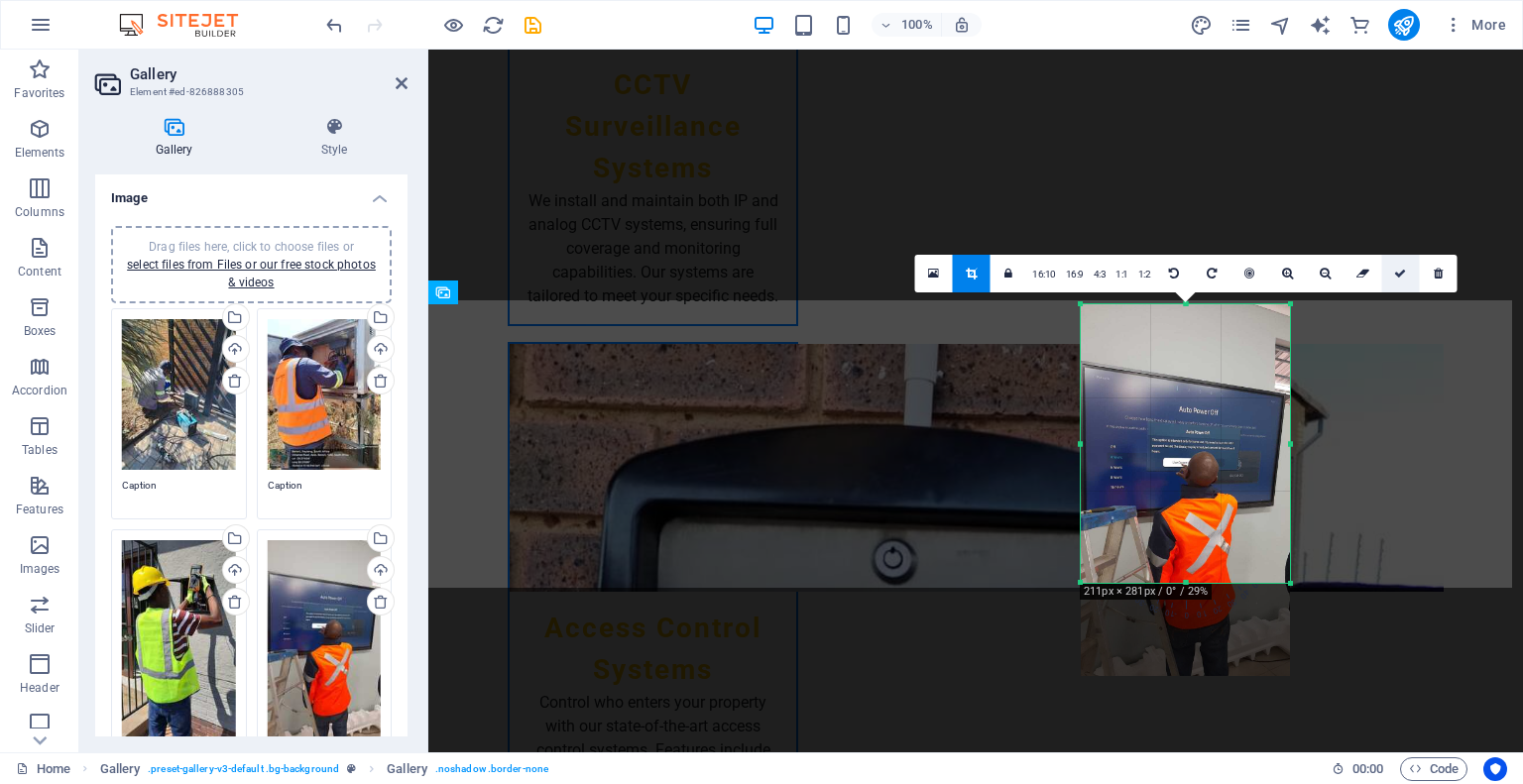 click at bounding box center [1400, 274] 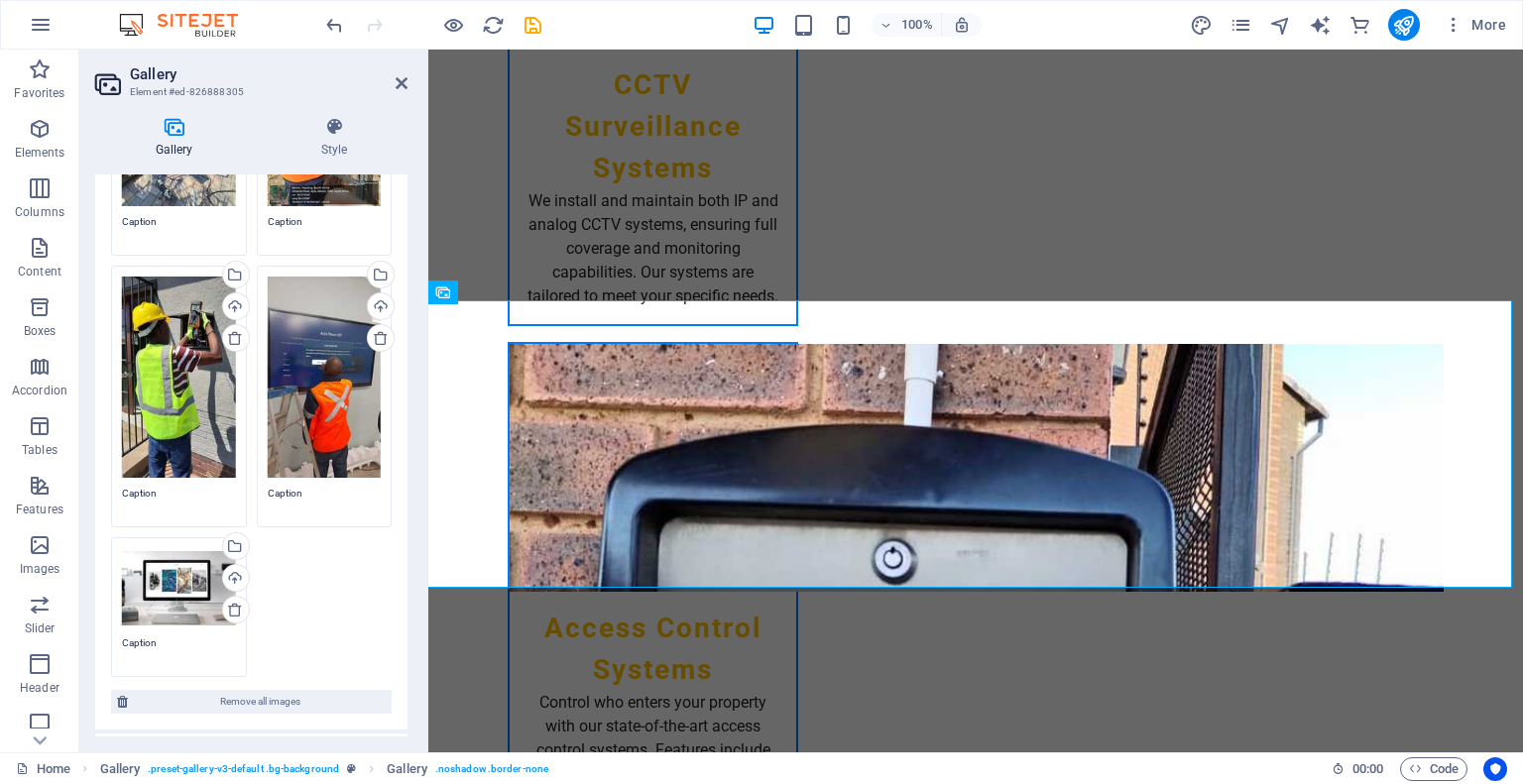 scroll, scrollTop: 297, scrollLeft: 0, axis: vertical 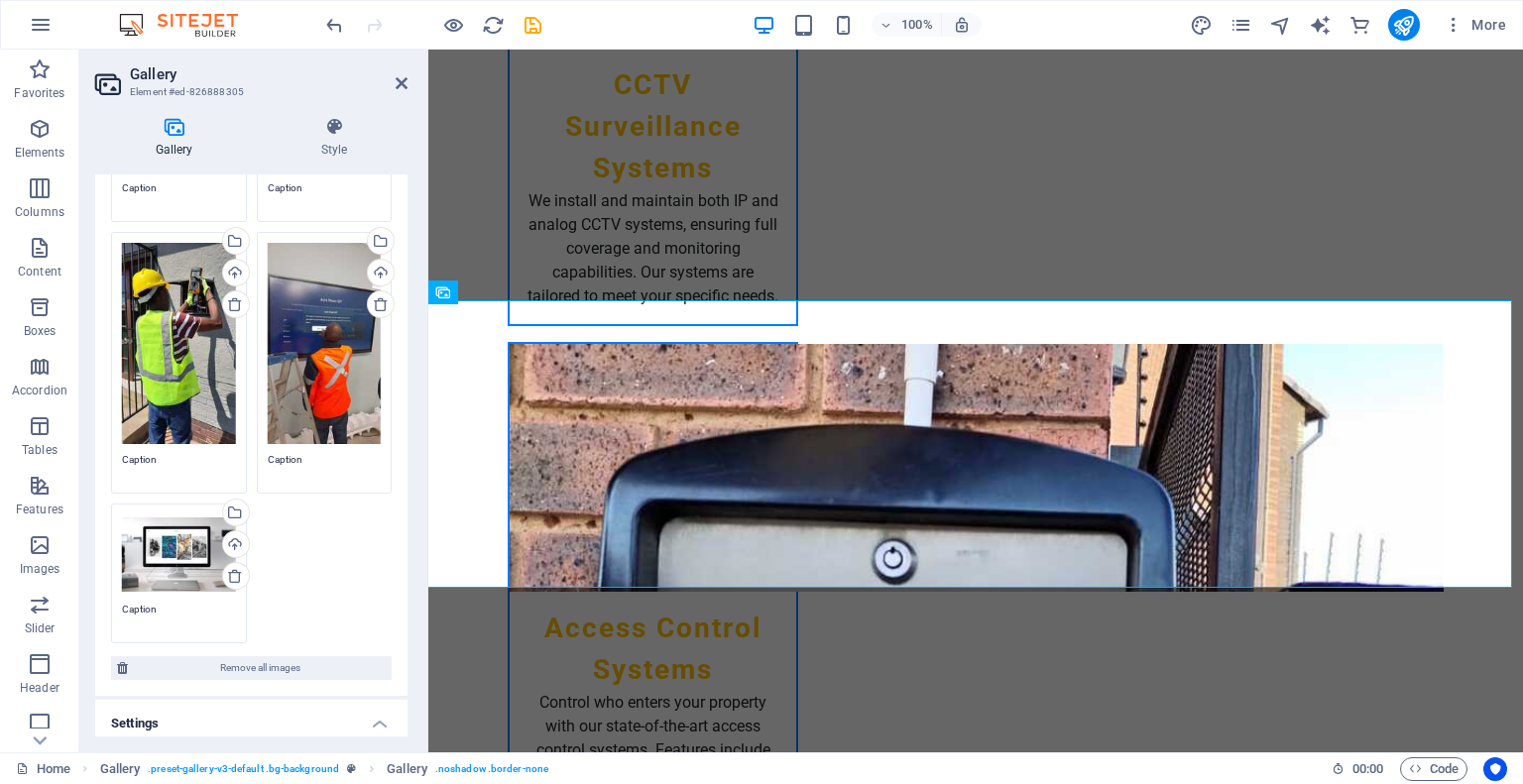 click on "Drag files here, click to choose files or select files from Files or our free stock photos & videos" at bounding box center (178, 554) 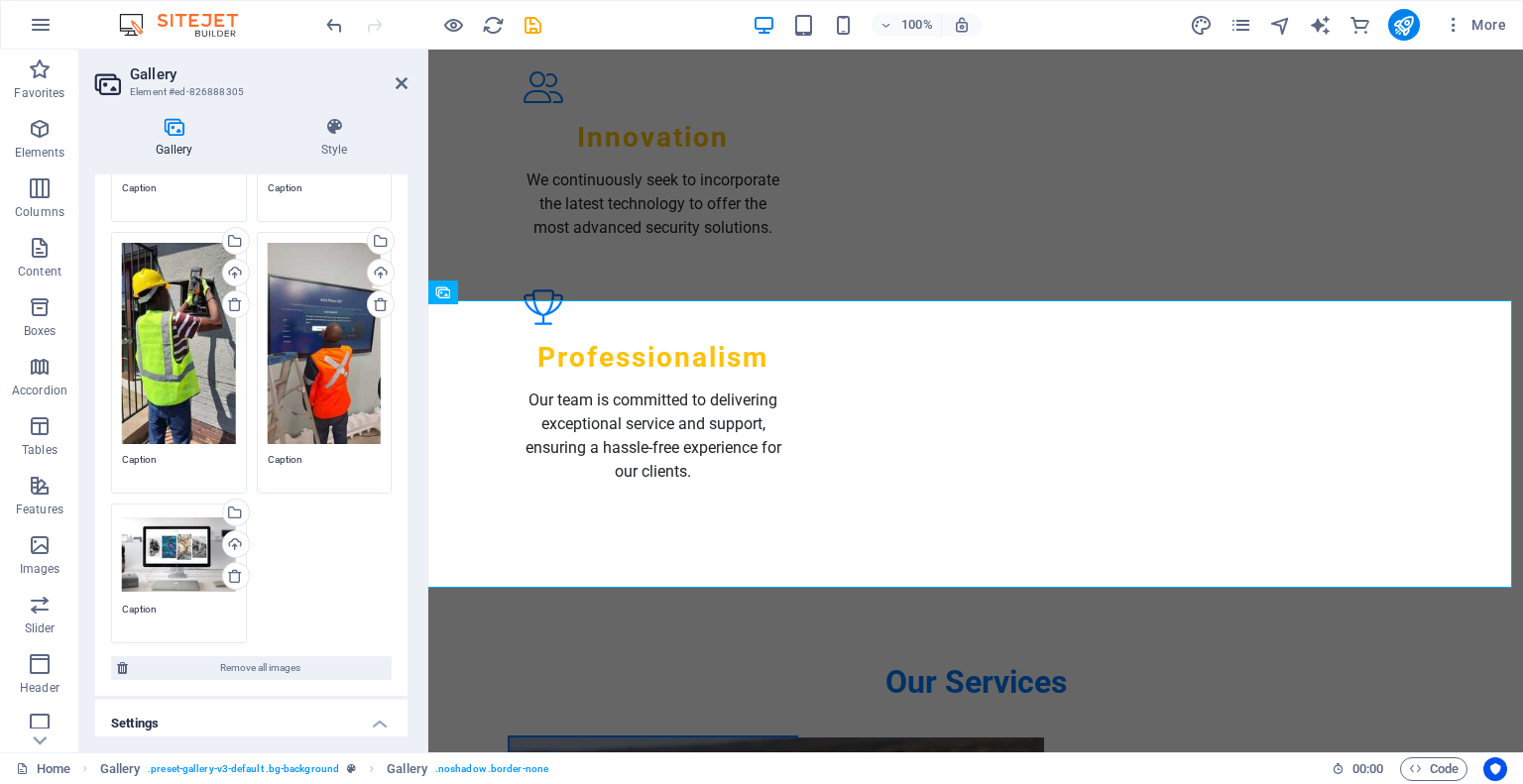scroll, scrollTop: 3540, scrollLeft: 0, axis: vertical 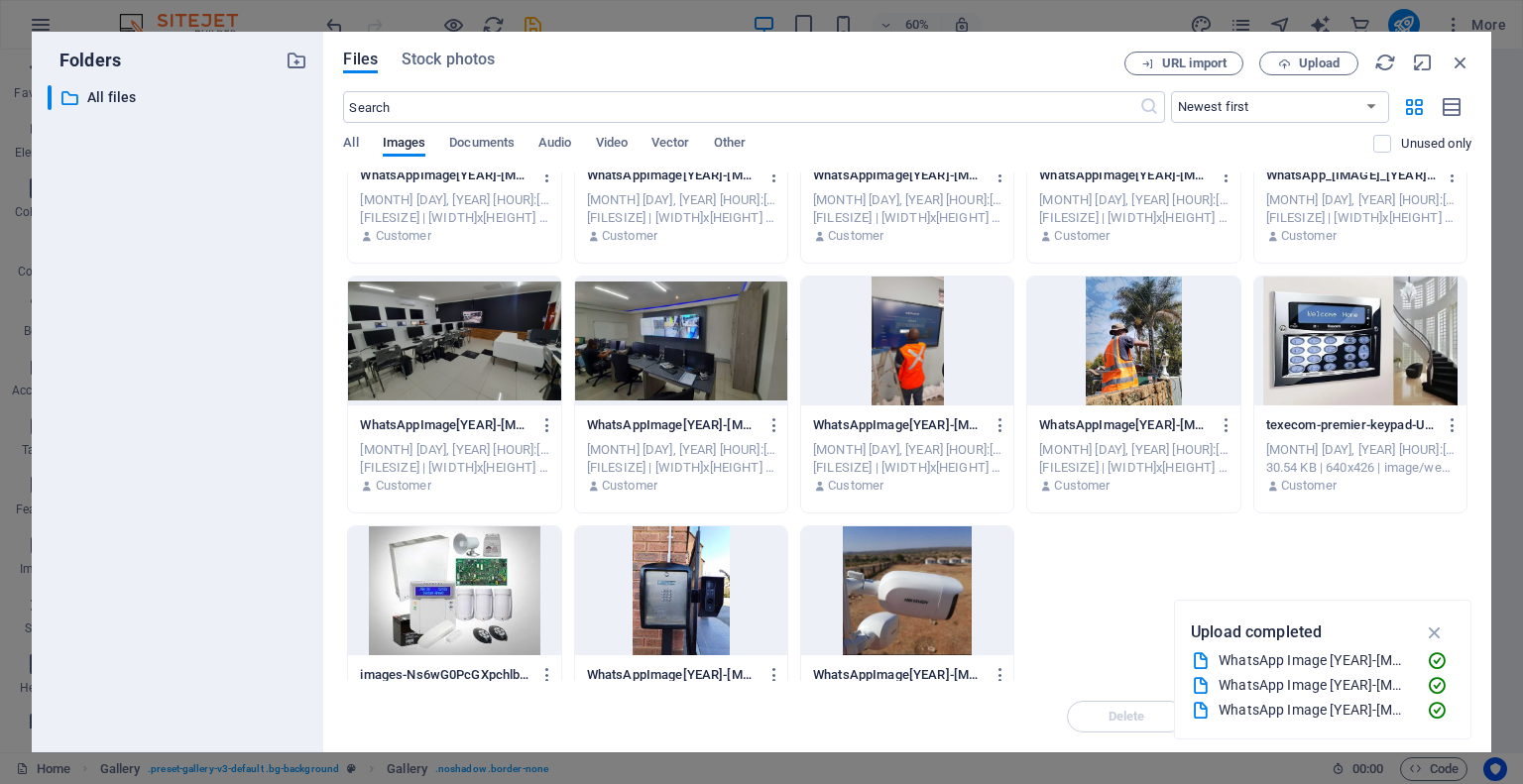 click at bounding box center (1133, 341) 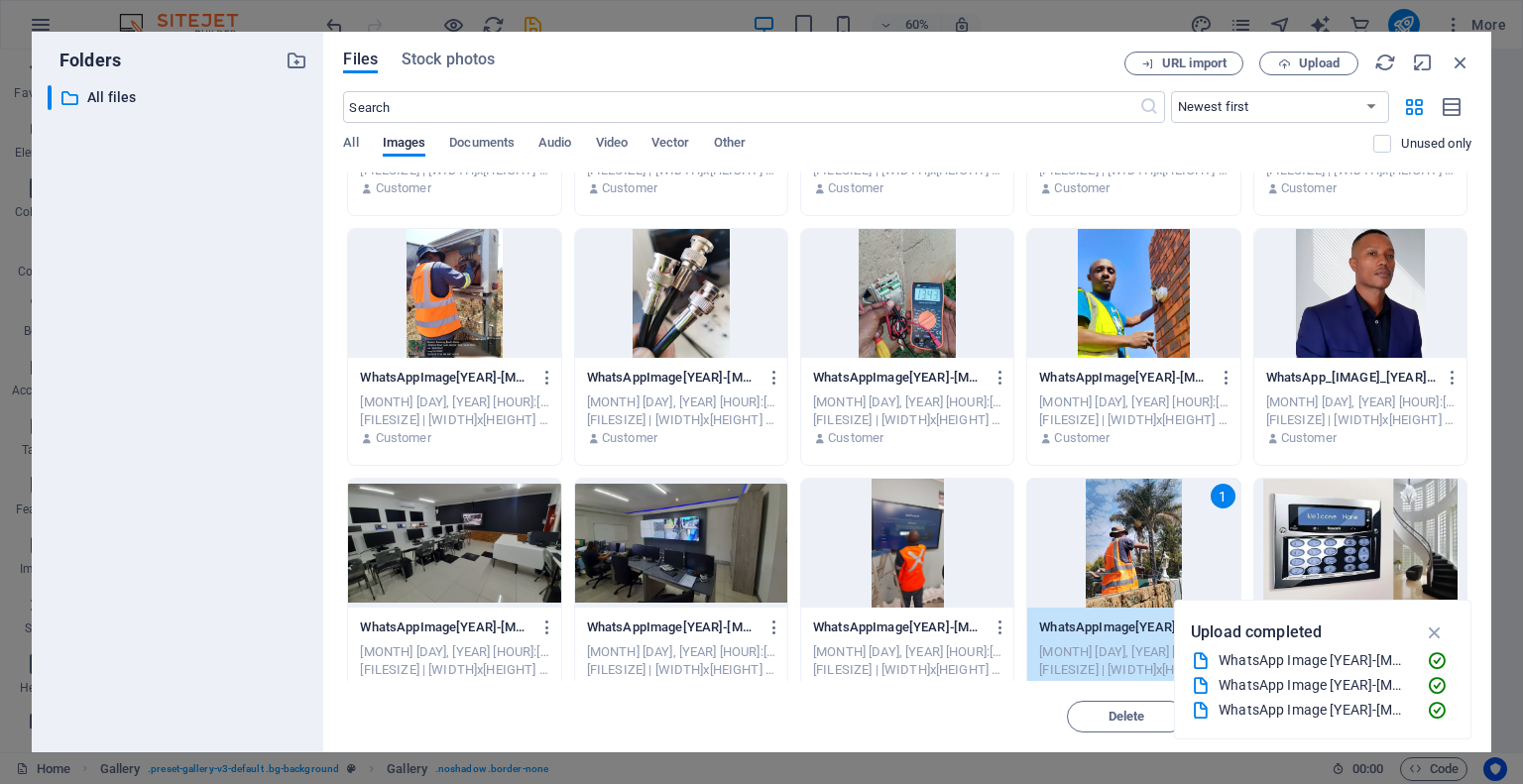 scroll, scrollTop: 0, scrollLeft: 0, axis: both 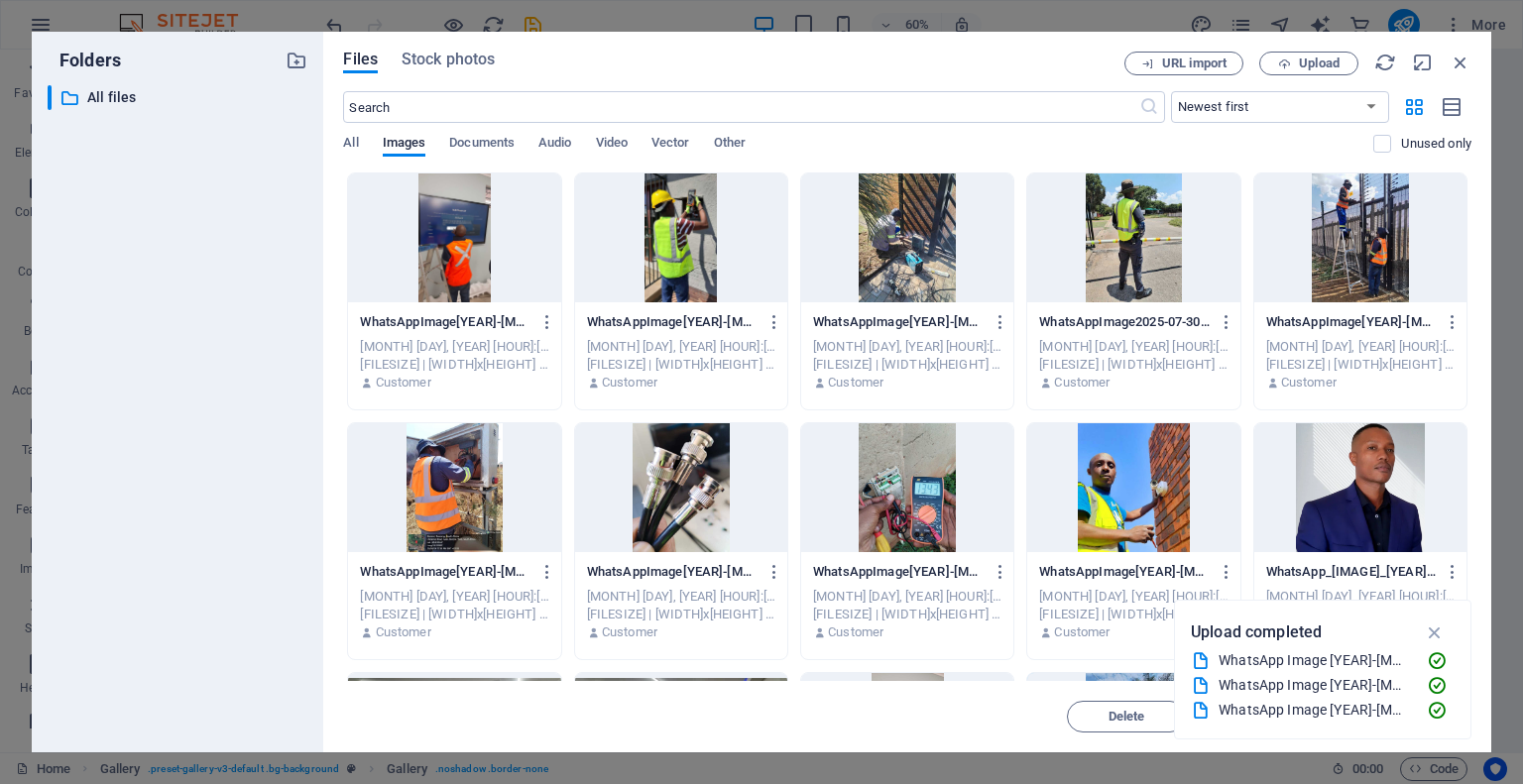 click at bounding box center [1360, 238] 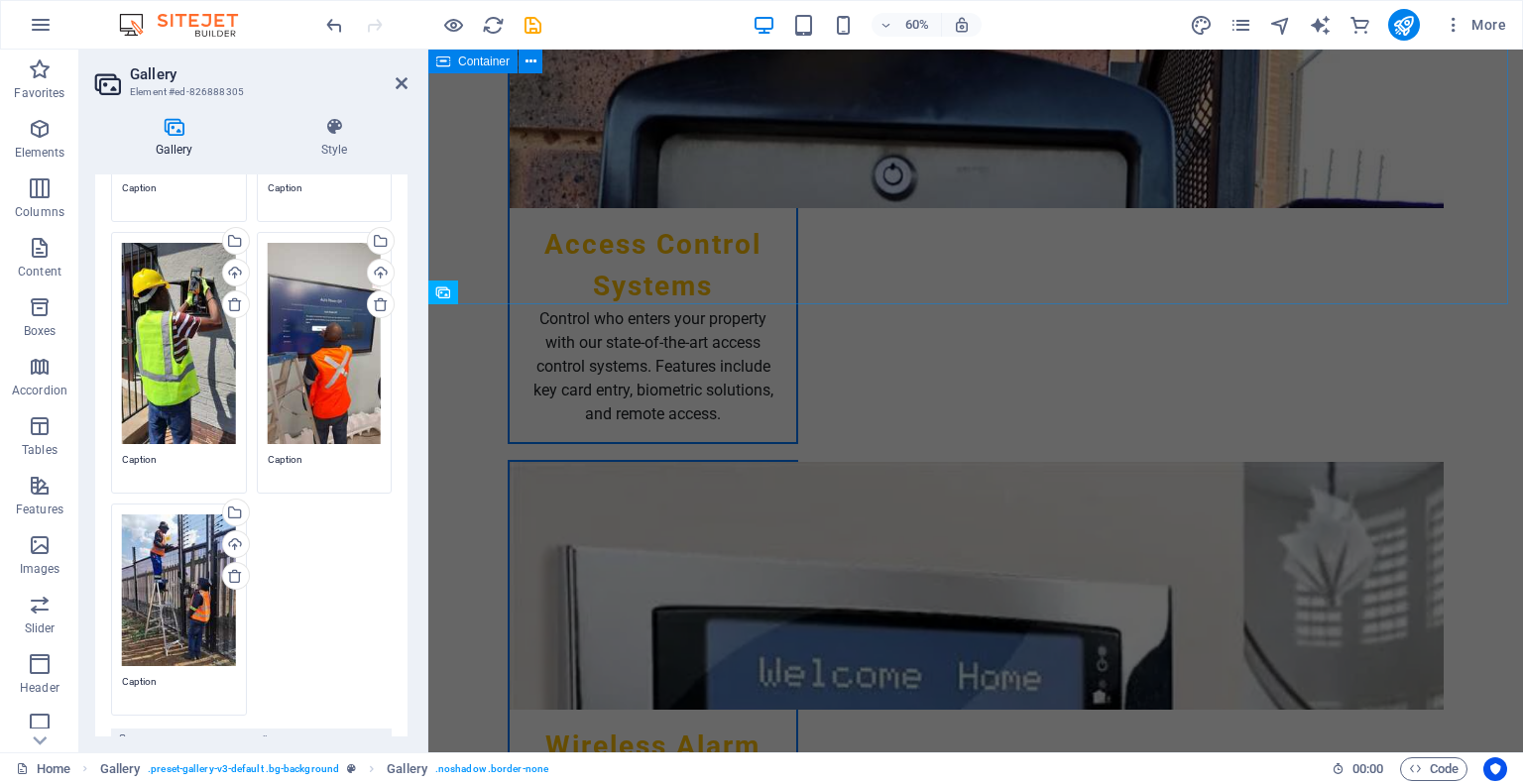 scroll, scrollTop: 3073, scrollLeft: 0, axis: vertical 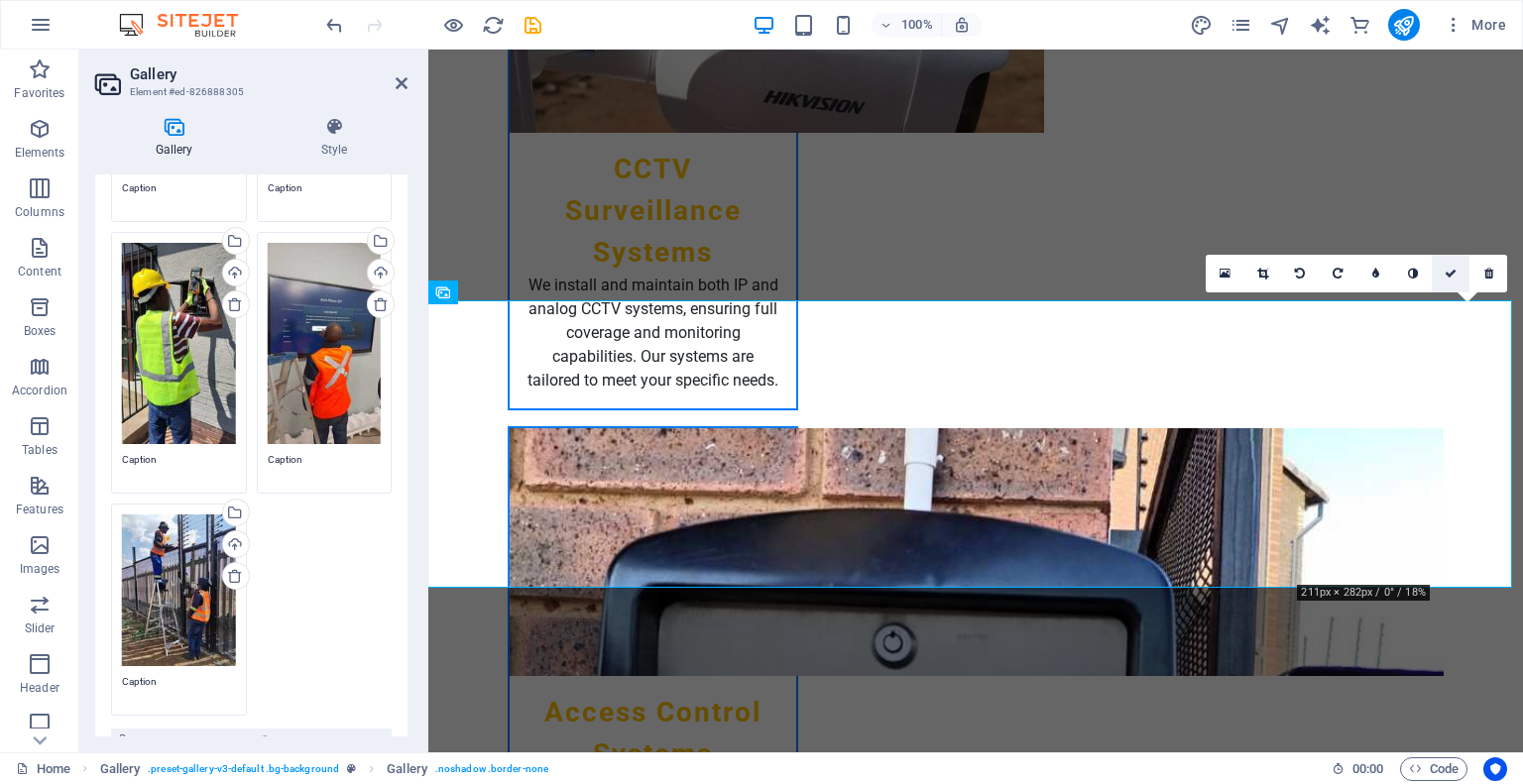 click at bounding box center (1451, 274) 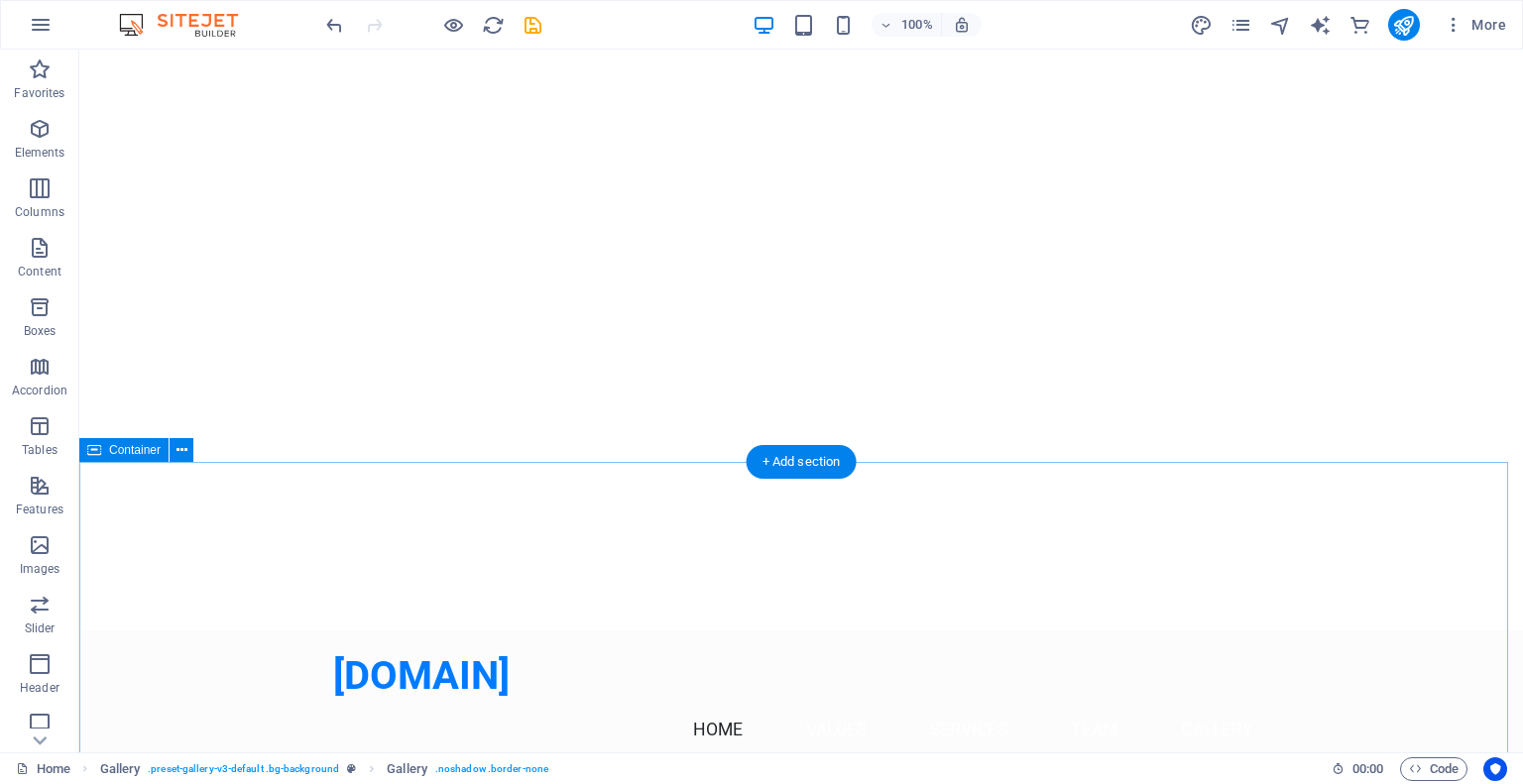 scroll, scrollTop: 0, scrollLeft: 0, axis: both 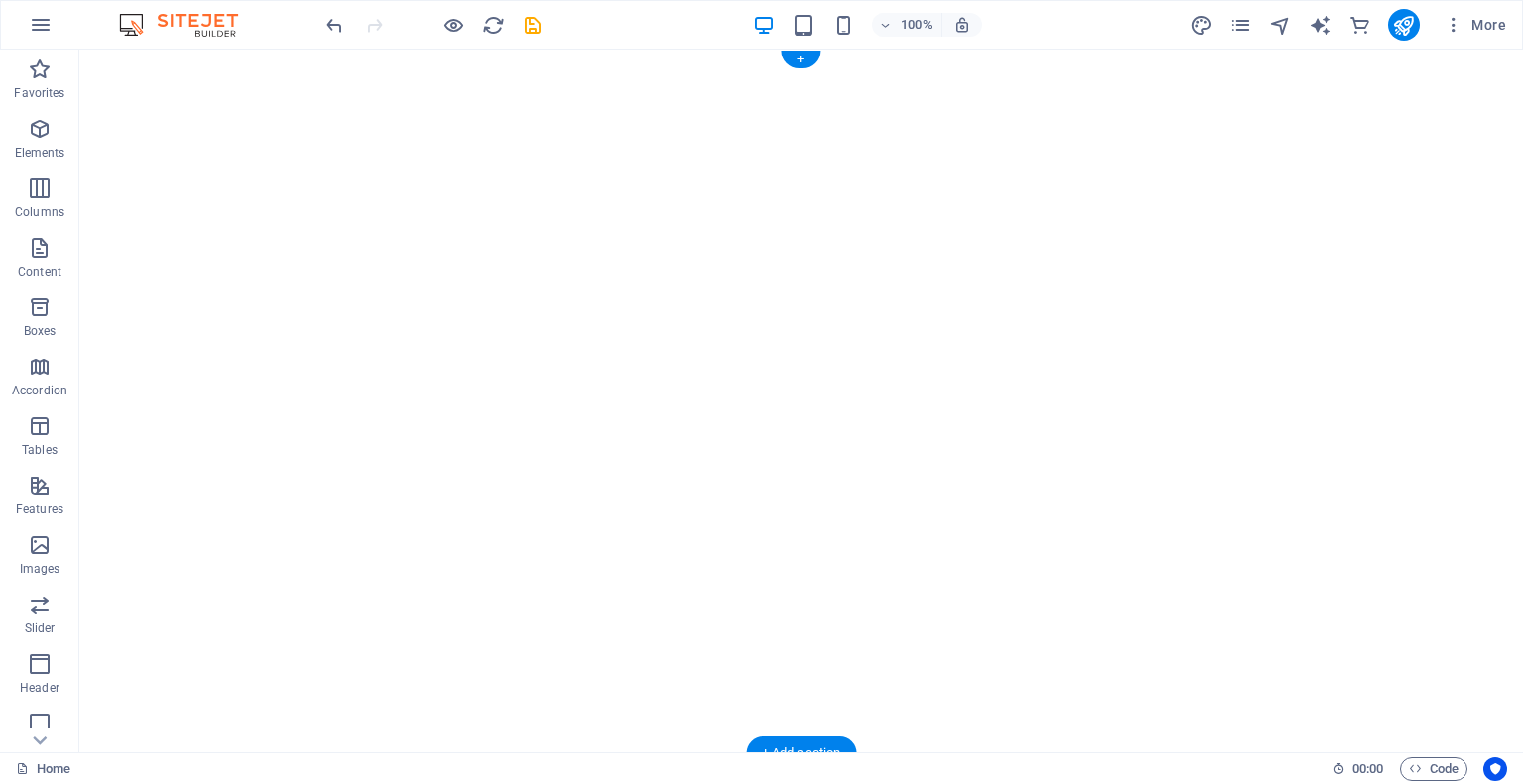 click at bounding box center [-3493, 50] 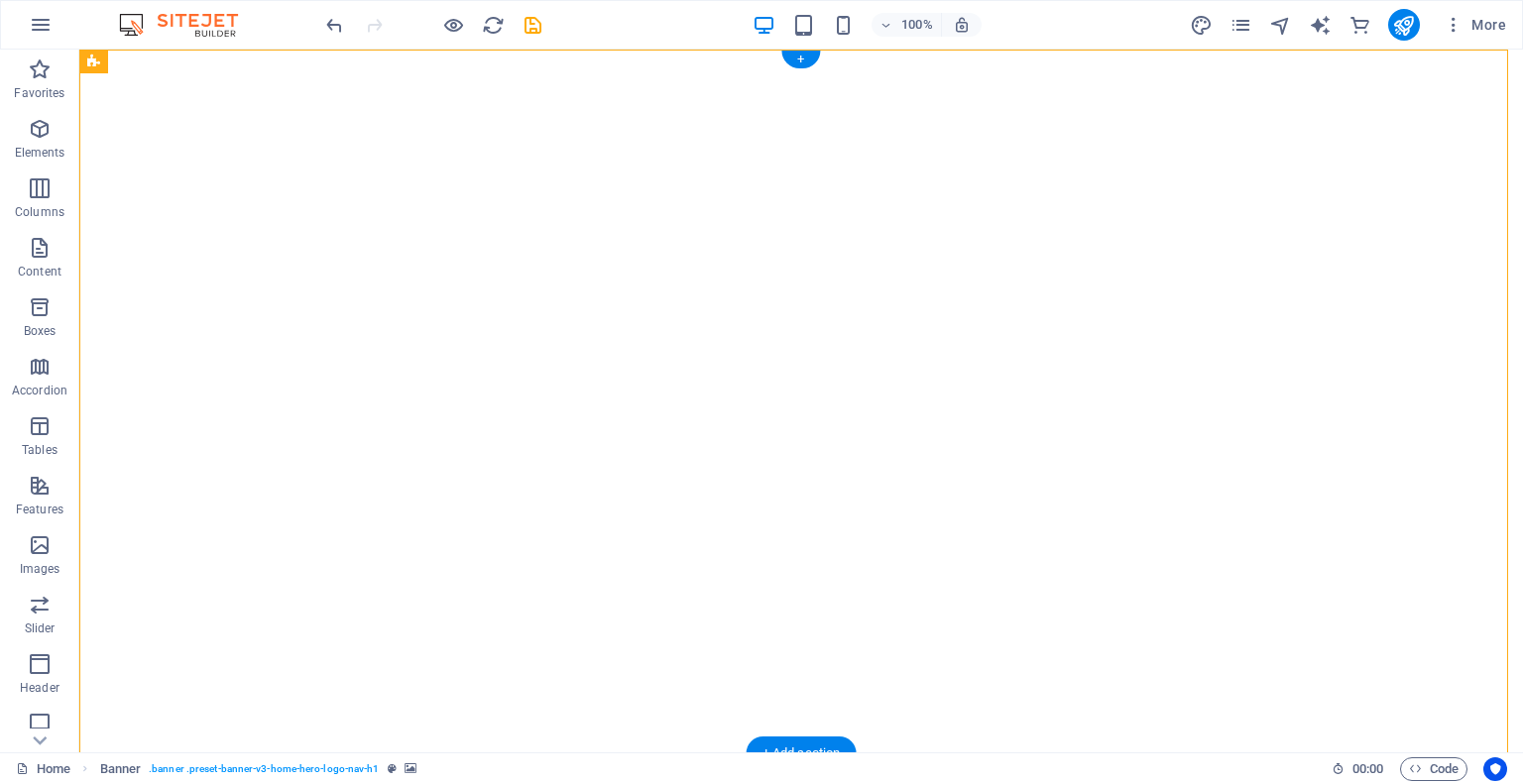 click at bounding box center [-3493, 50] 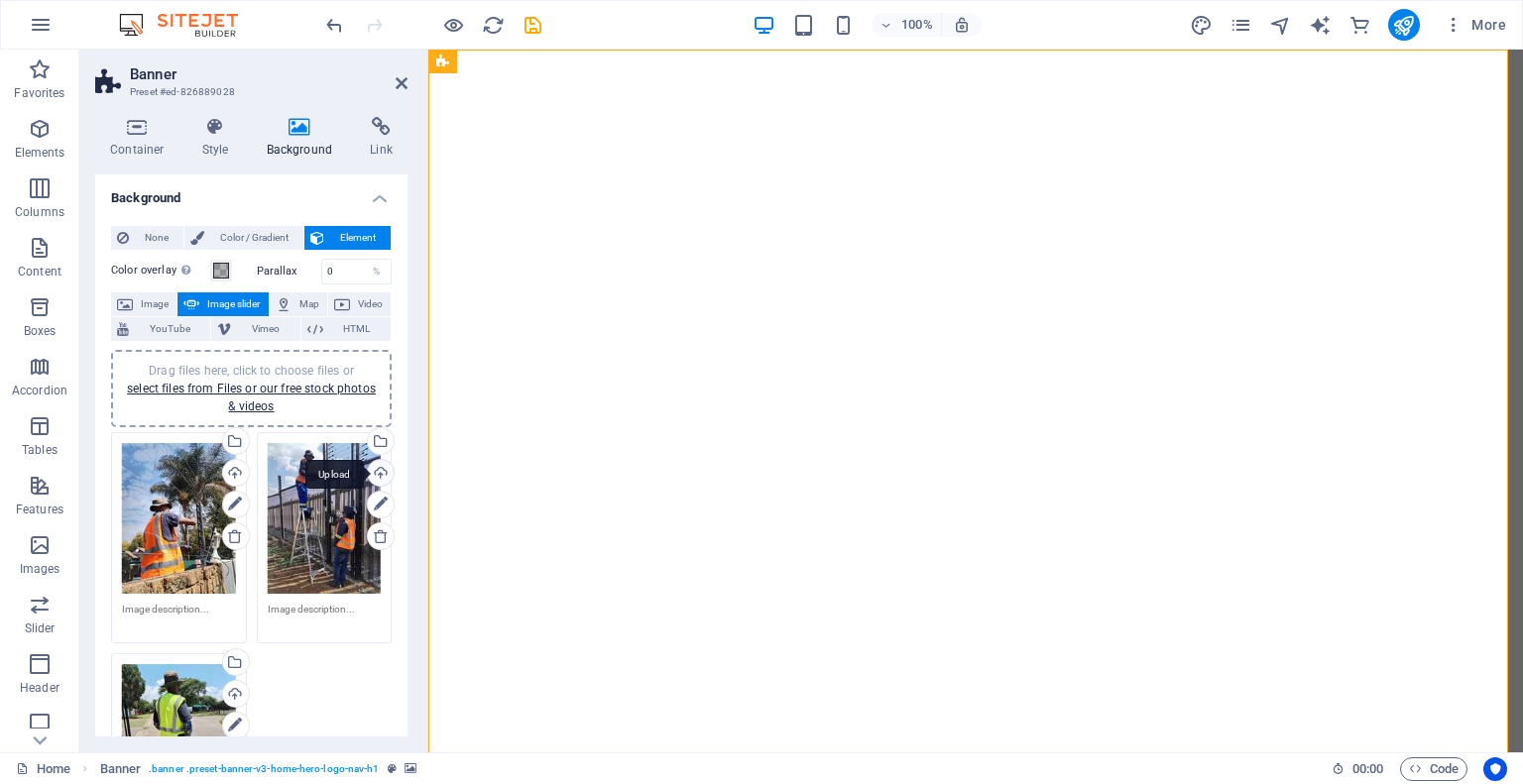 click on "Upload" at bounding box center (379, 475) 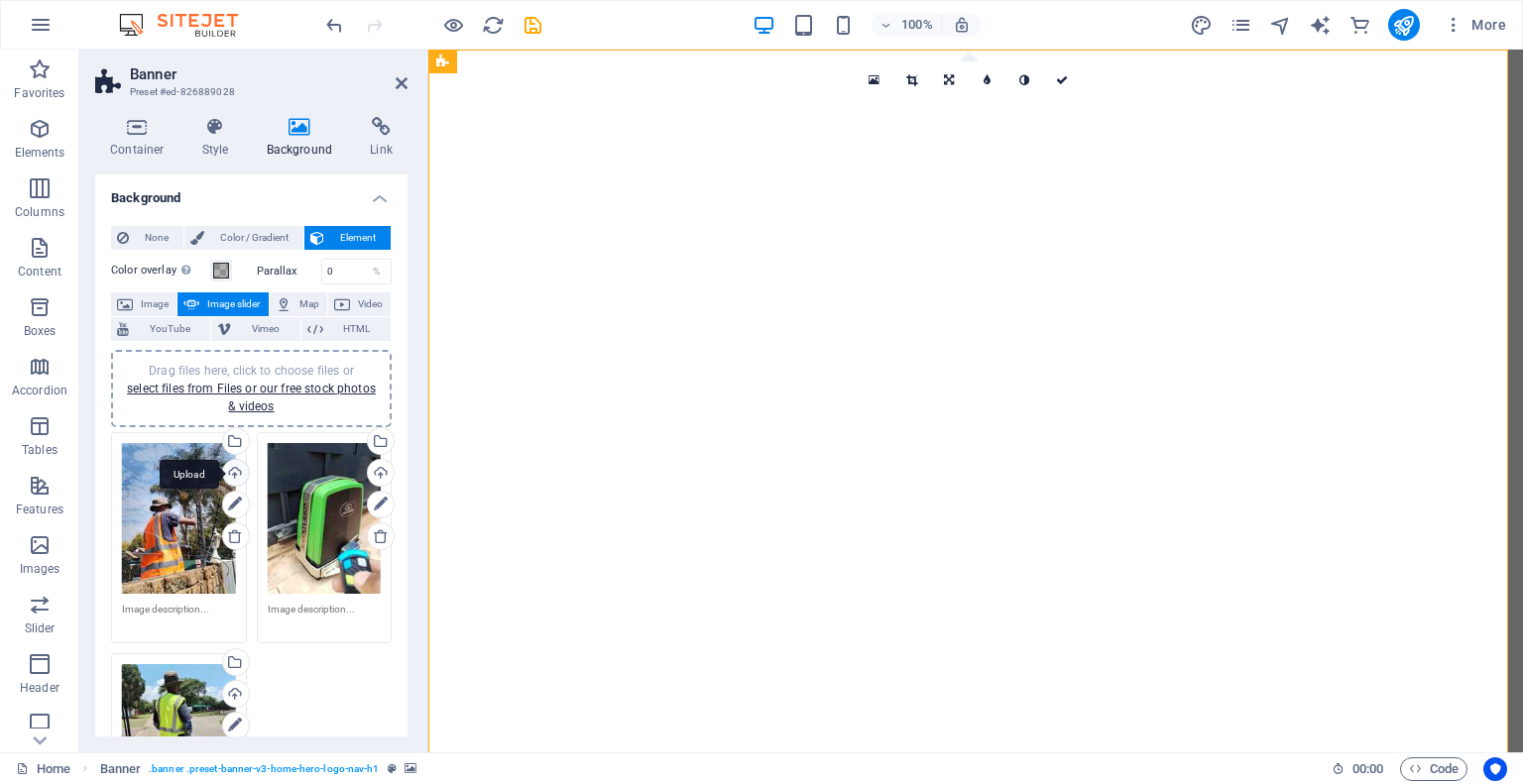 click on "Upload" at bounding box center (234, 475) 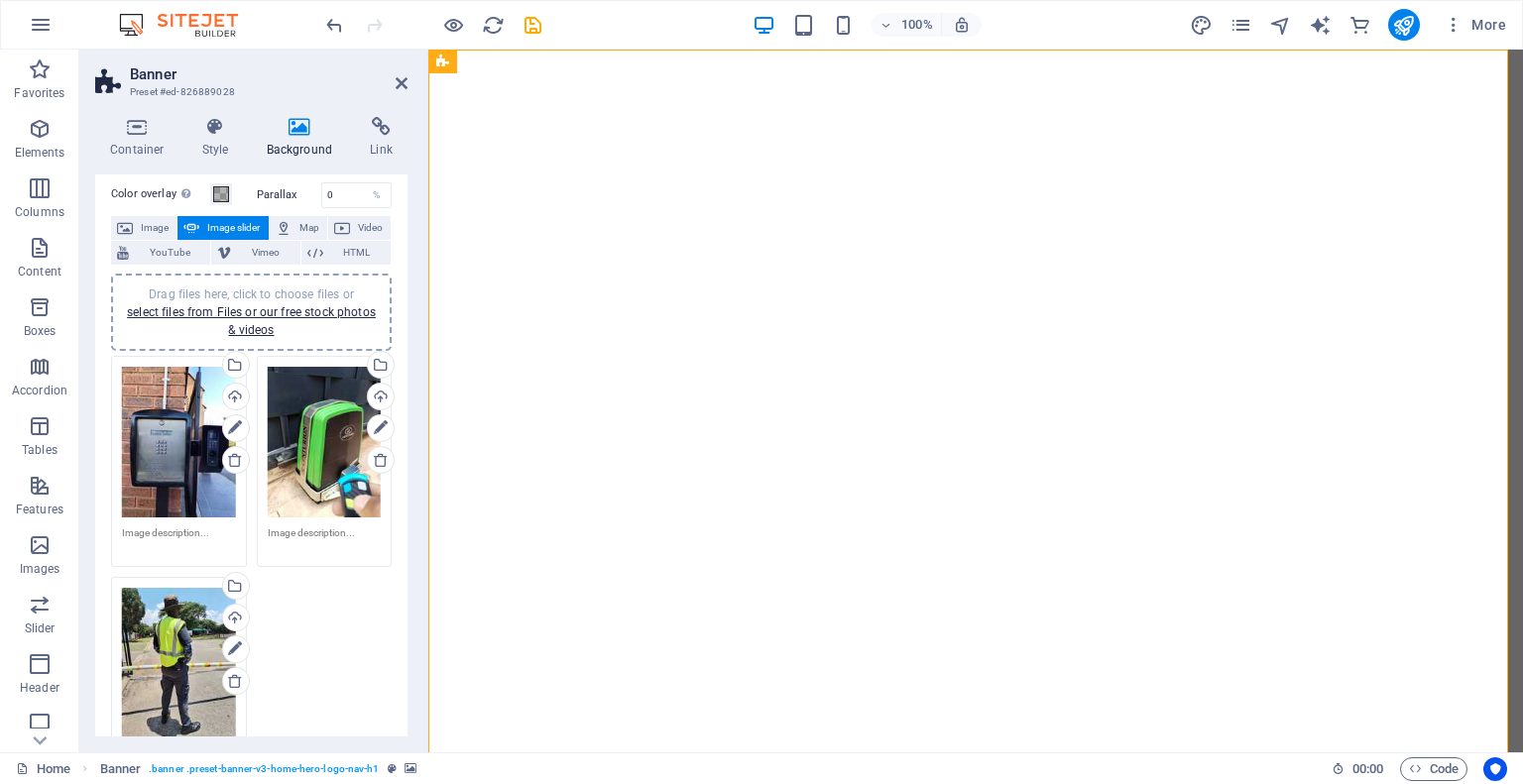 scroll, scrollTop: 198, scrollLeft: 0, axis: vertical 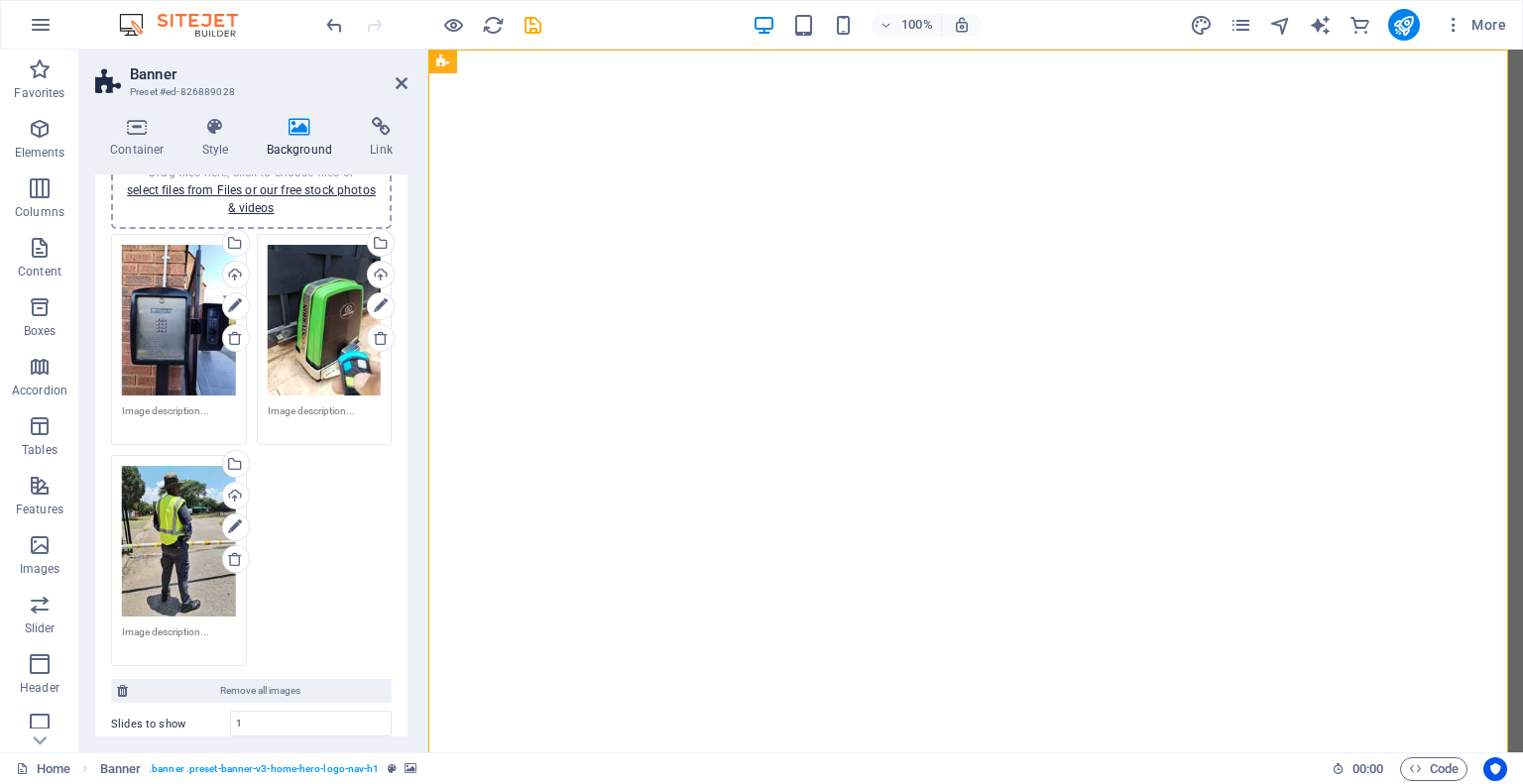 click on "Drag files here, click to choose files or select files from Files or our free stock photos & videos" at bounding box center (178, 541) 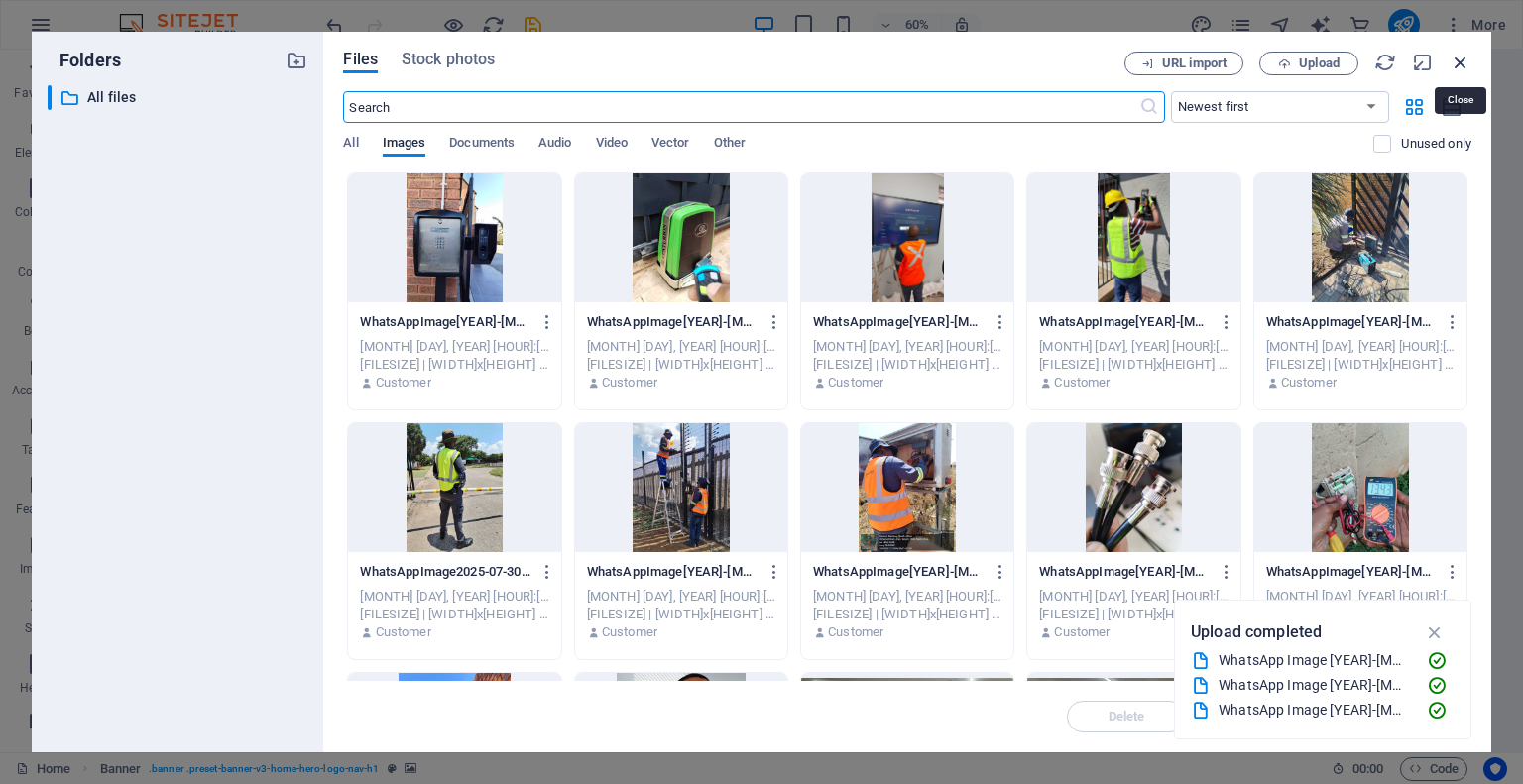 click at bounding box center (1461, 62) 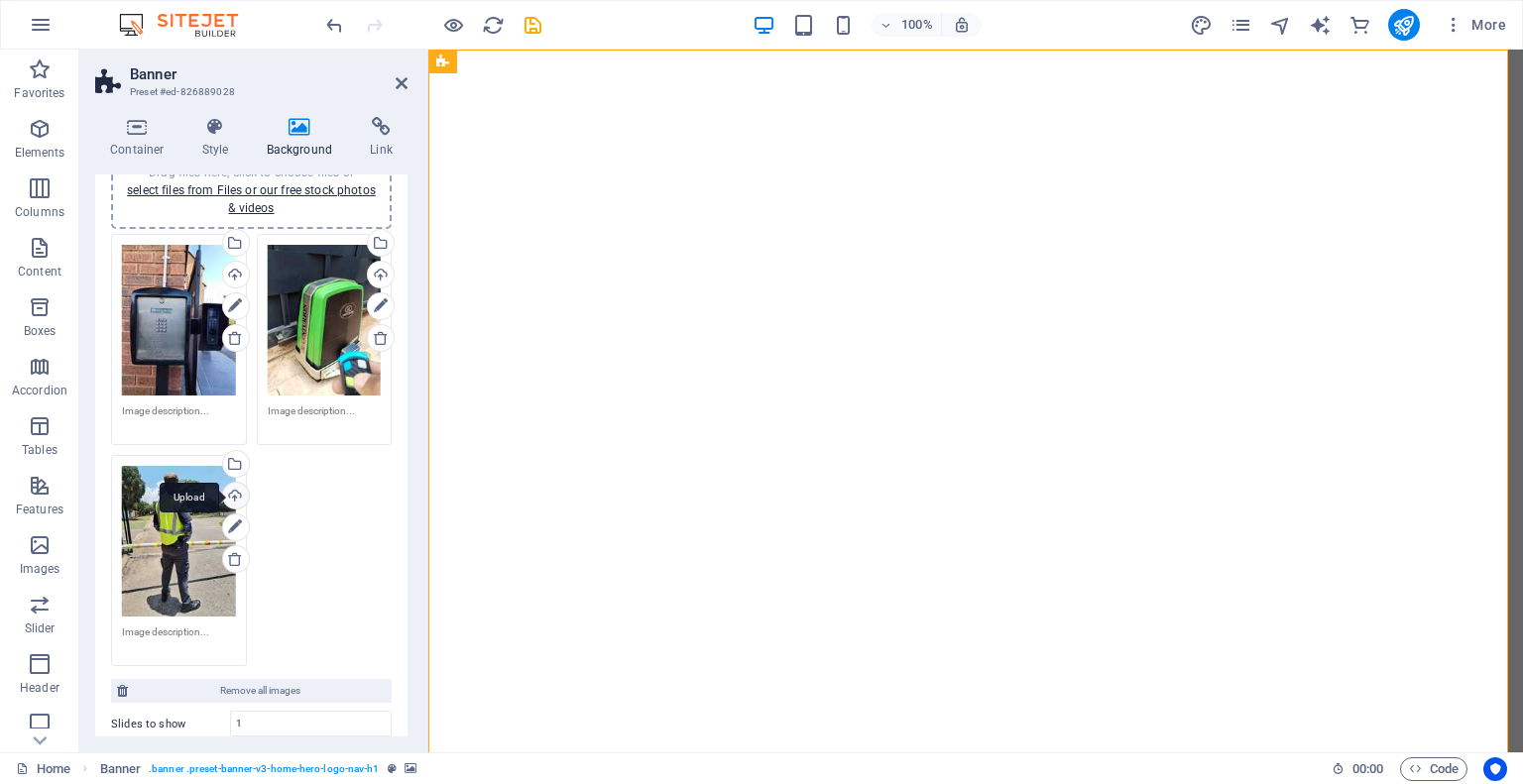 click on "Upload" at bounding box center (234, 498) 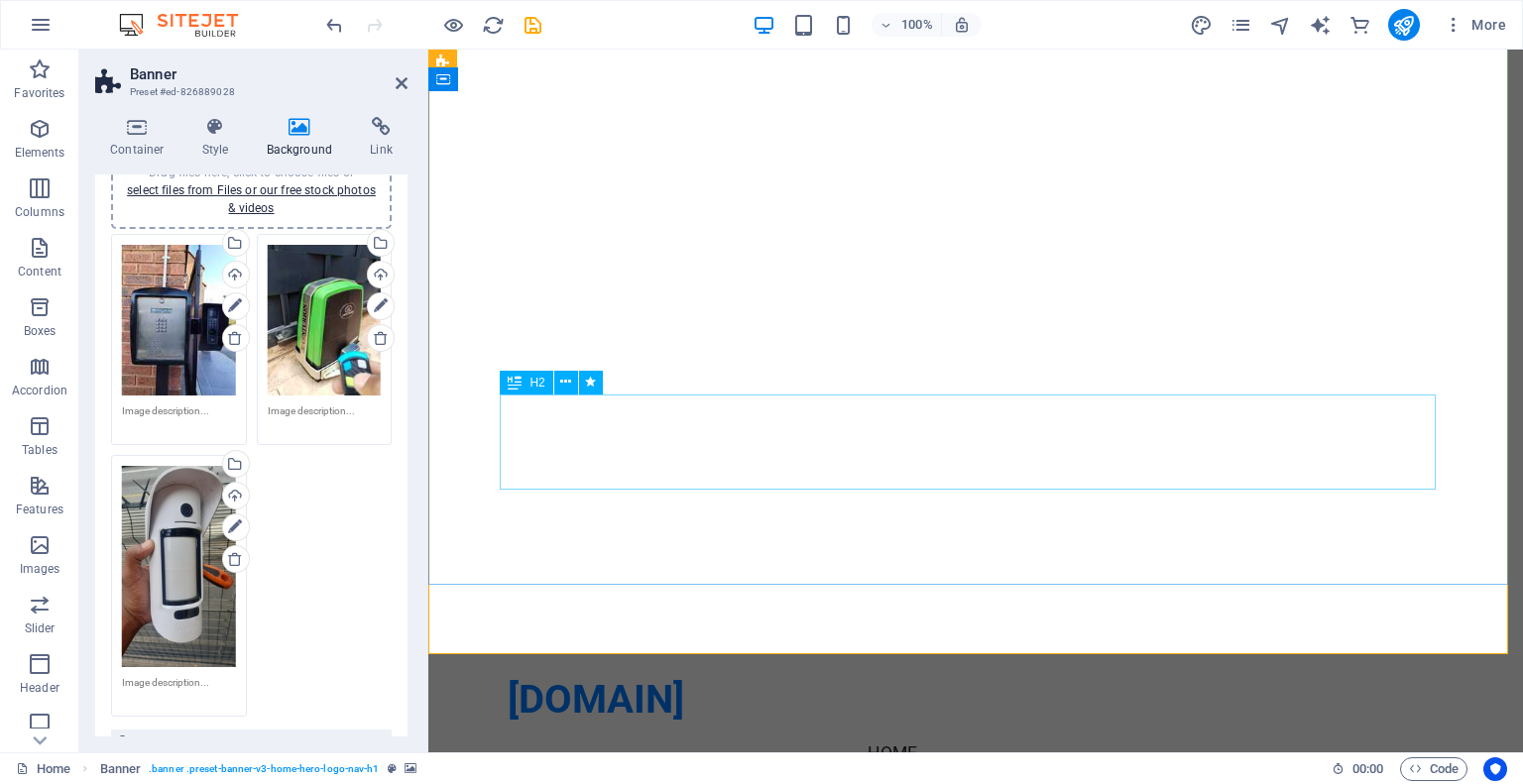scroll, scrollTop: 0, scrollLeft: 0, axis: both 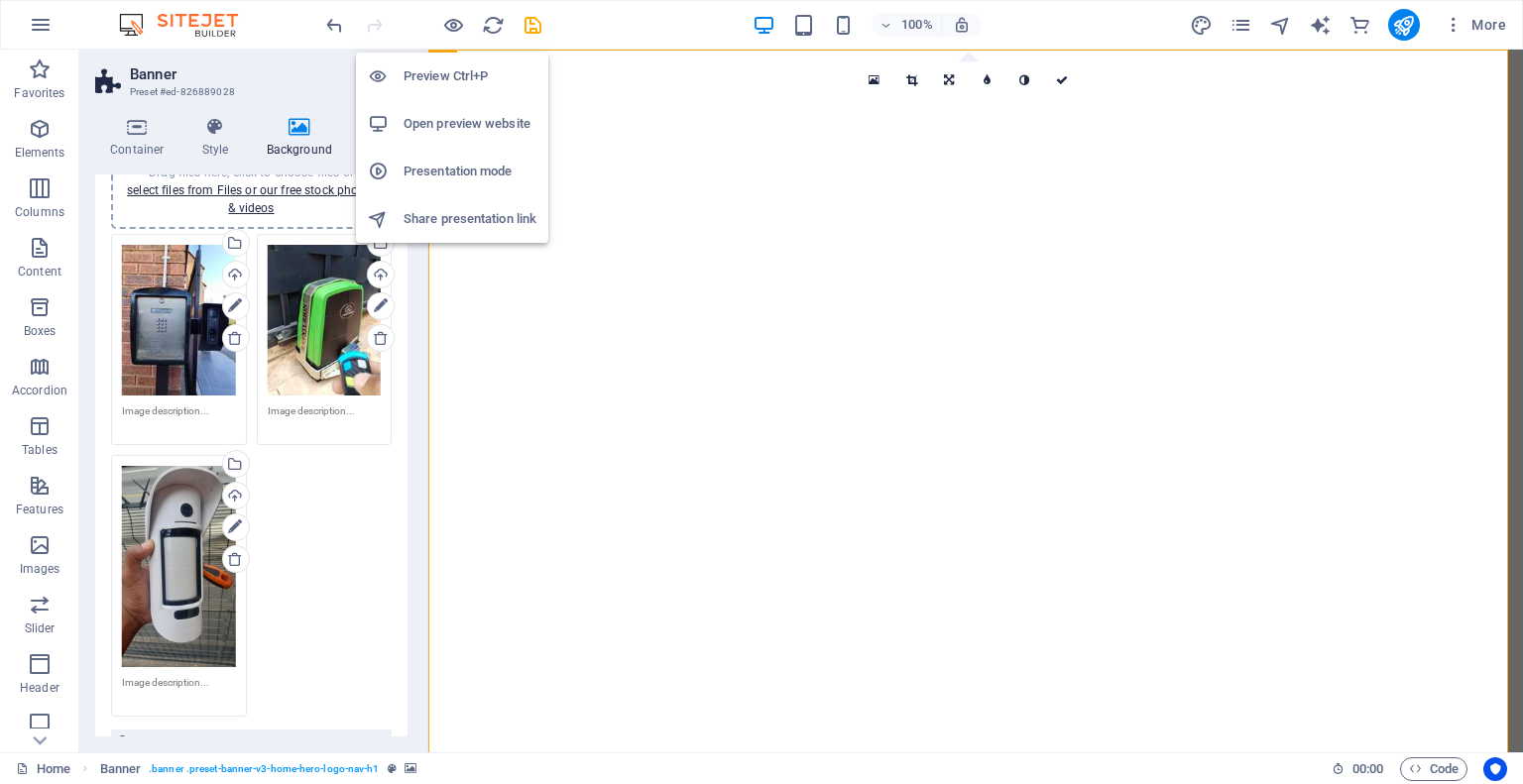 click on "Preview Ctrl+P" at bounding box center (470, 76) 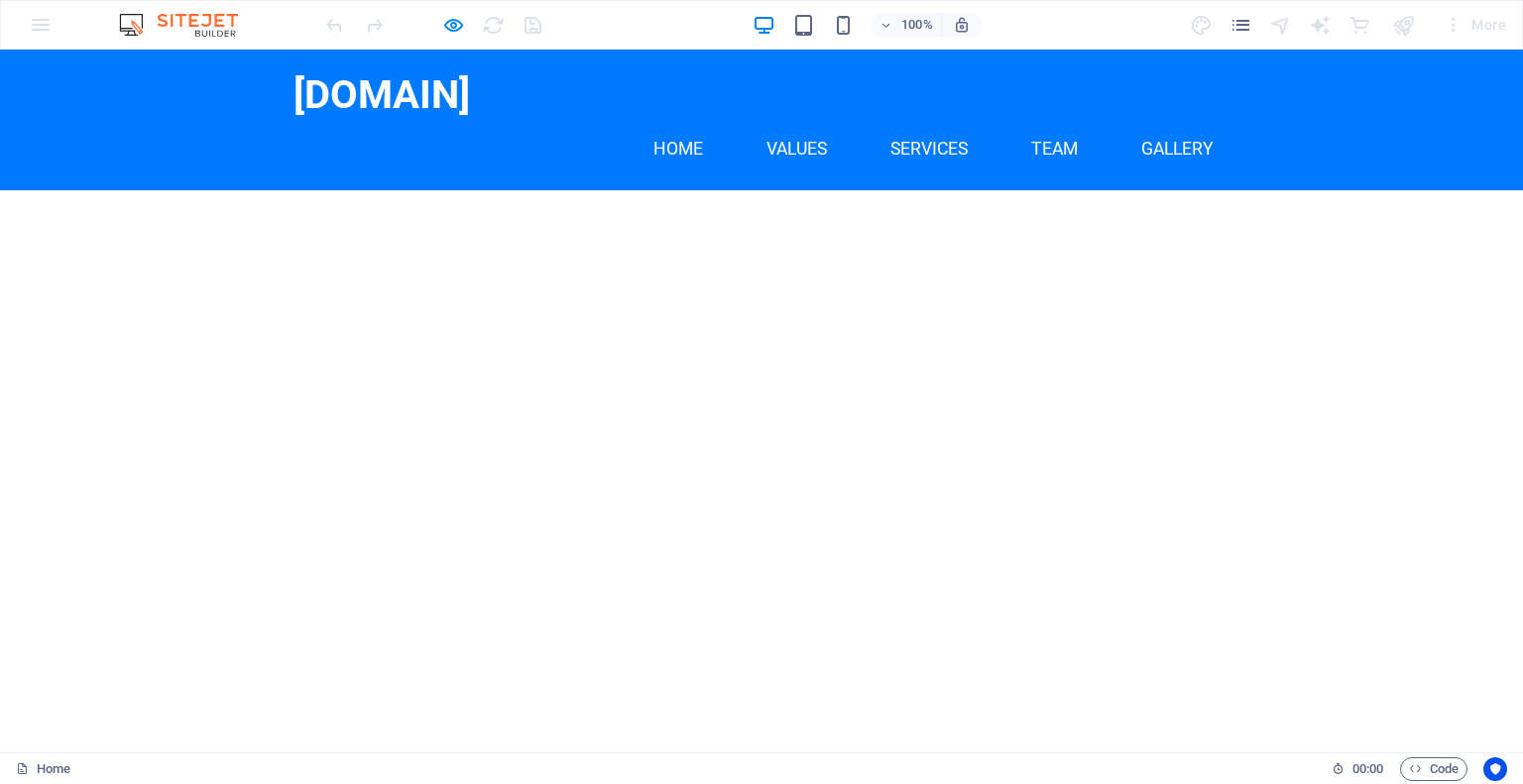 scroll, scrollTop: 0, scrollLeft: 0, axis: both 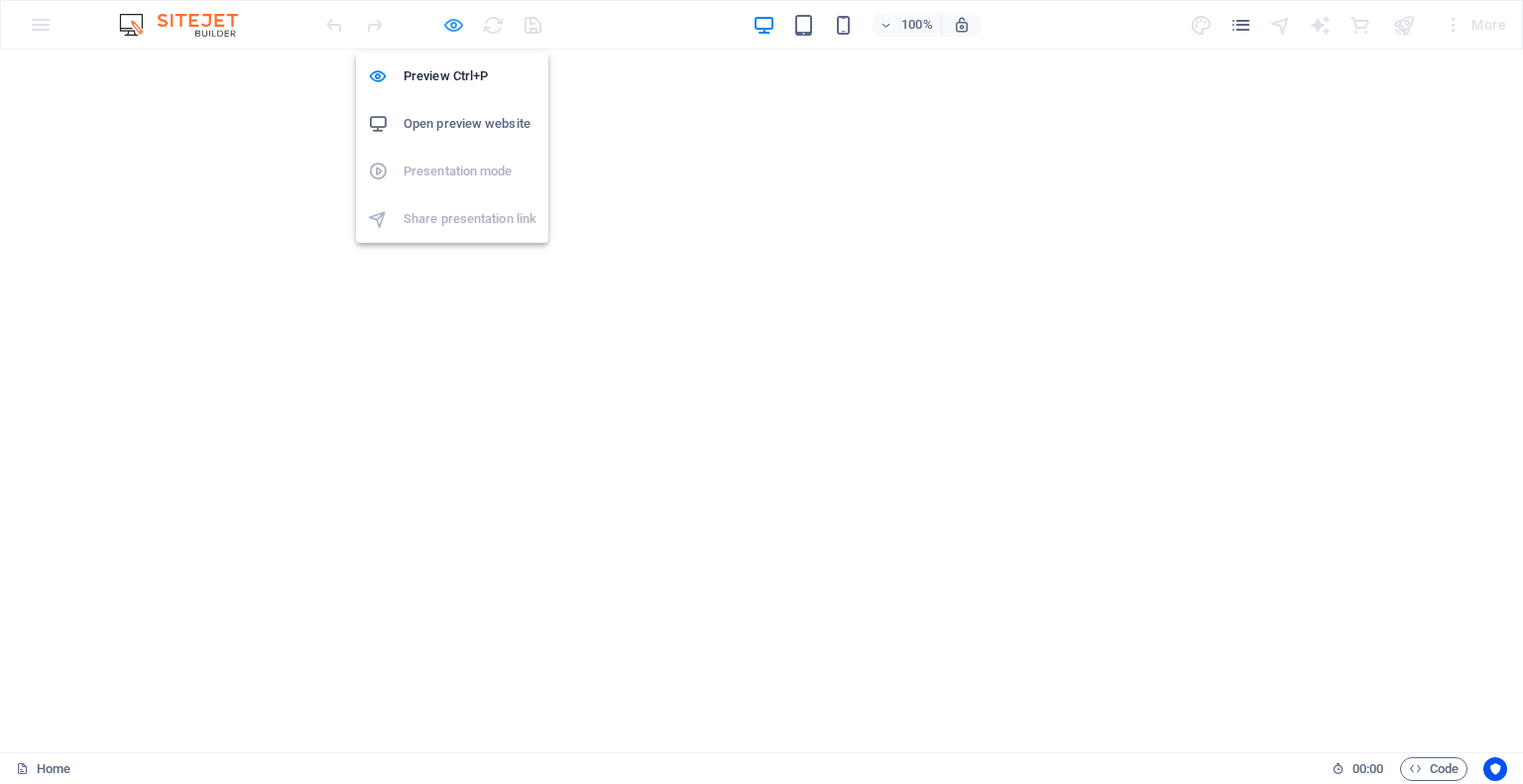 click at bounding box center (453, 25) 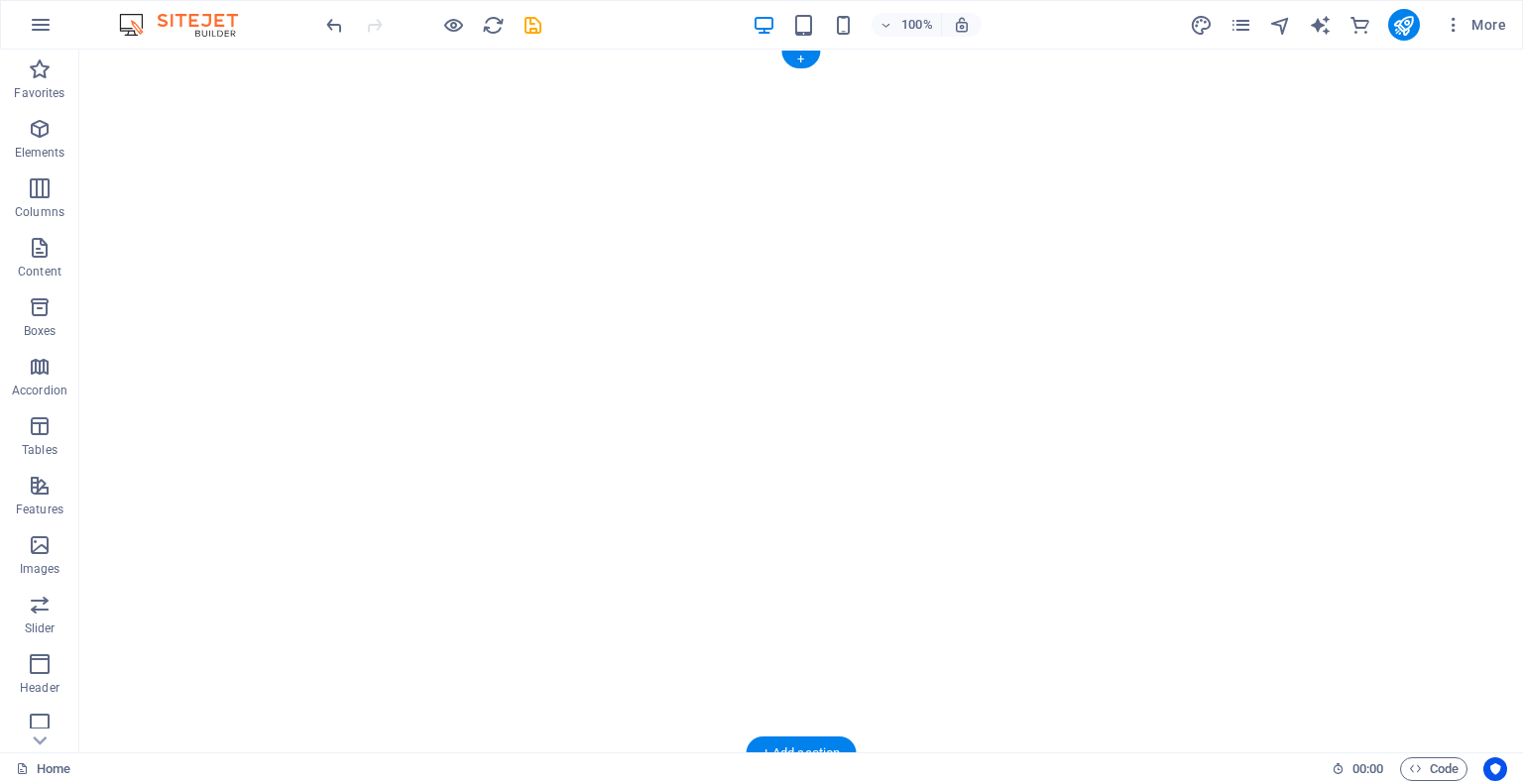 click at bounding box center (-636, 50) 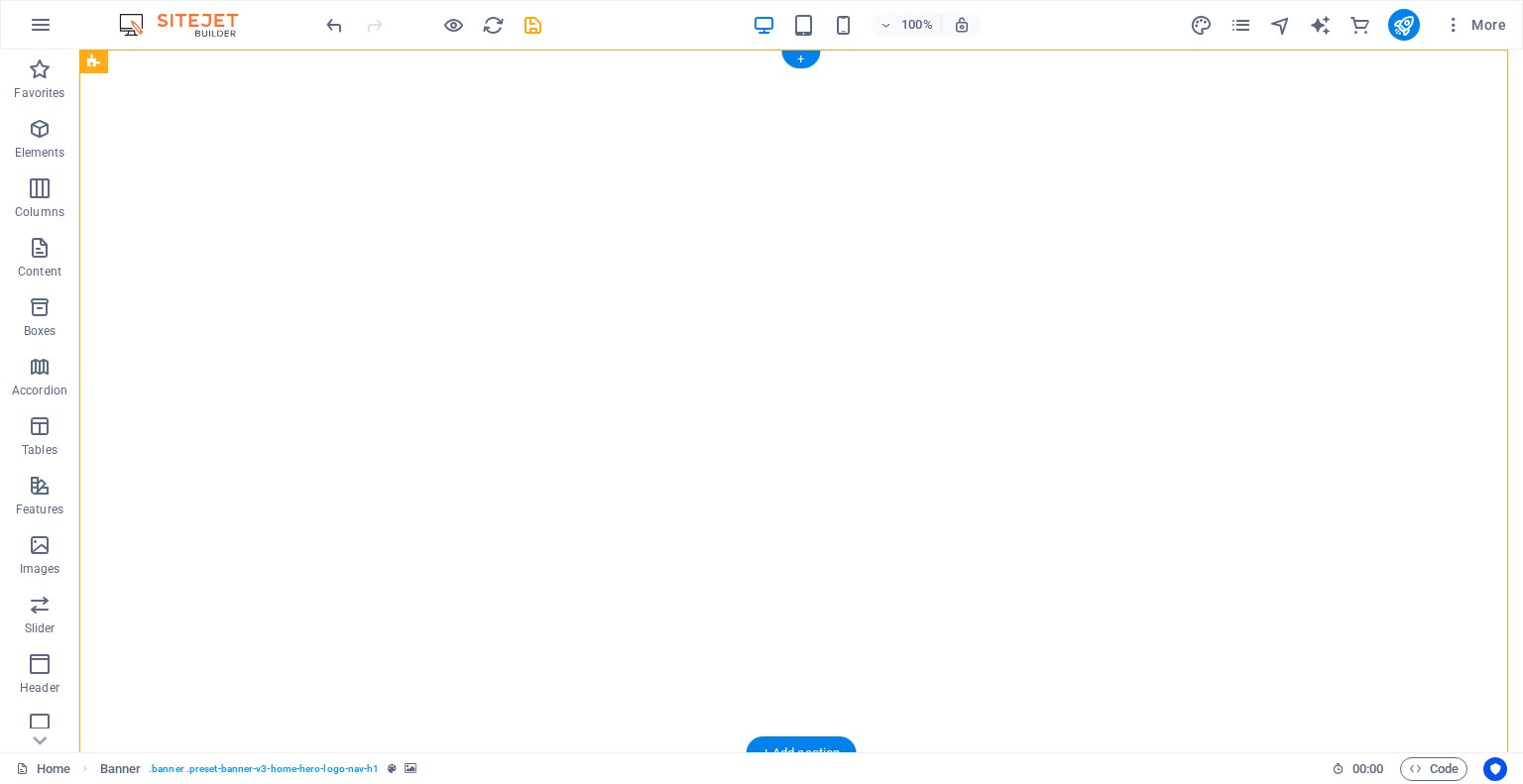 click at bounding box center [-636, 50] 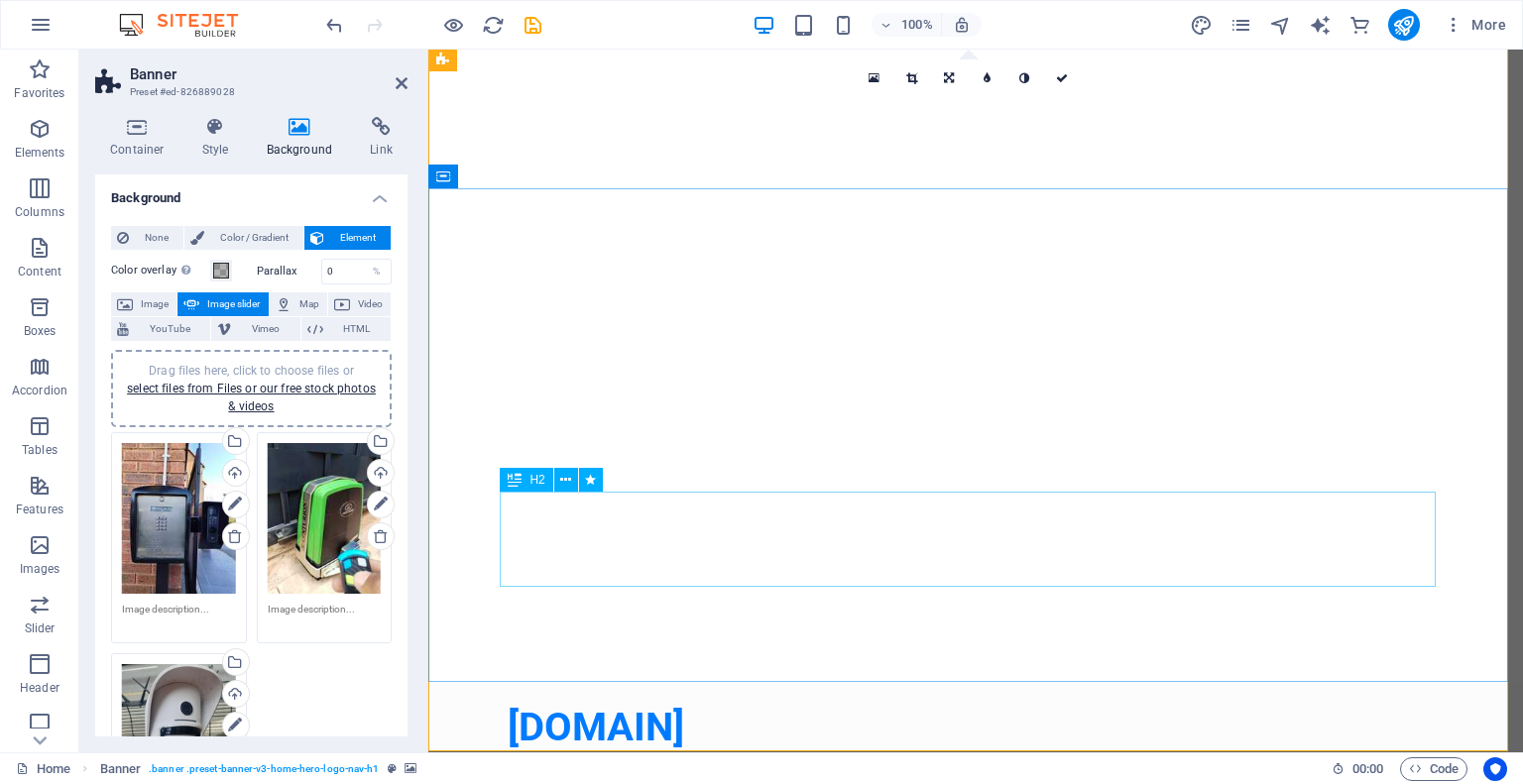 scroll, scrollTop: 99, scrollLeft: 0, axis: vertical 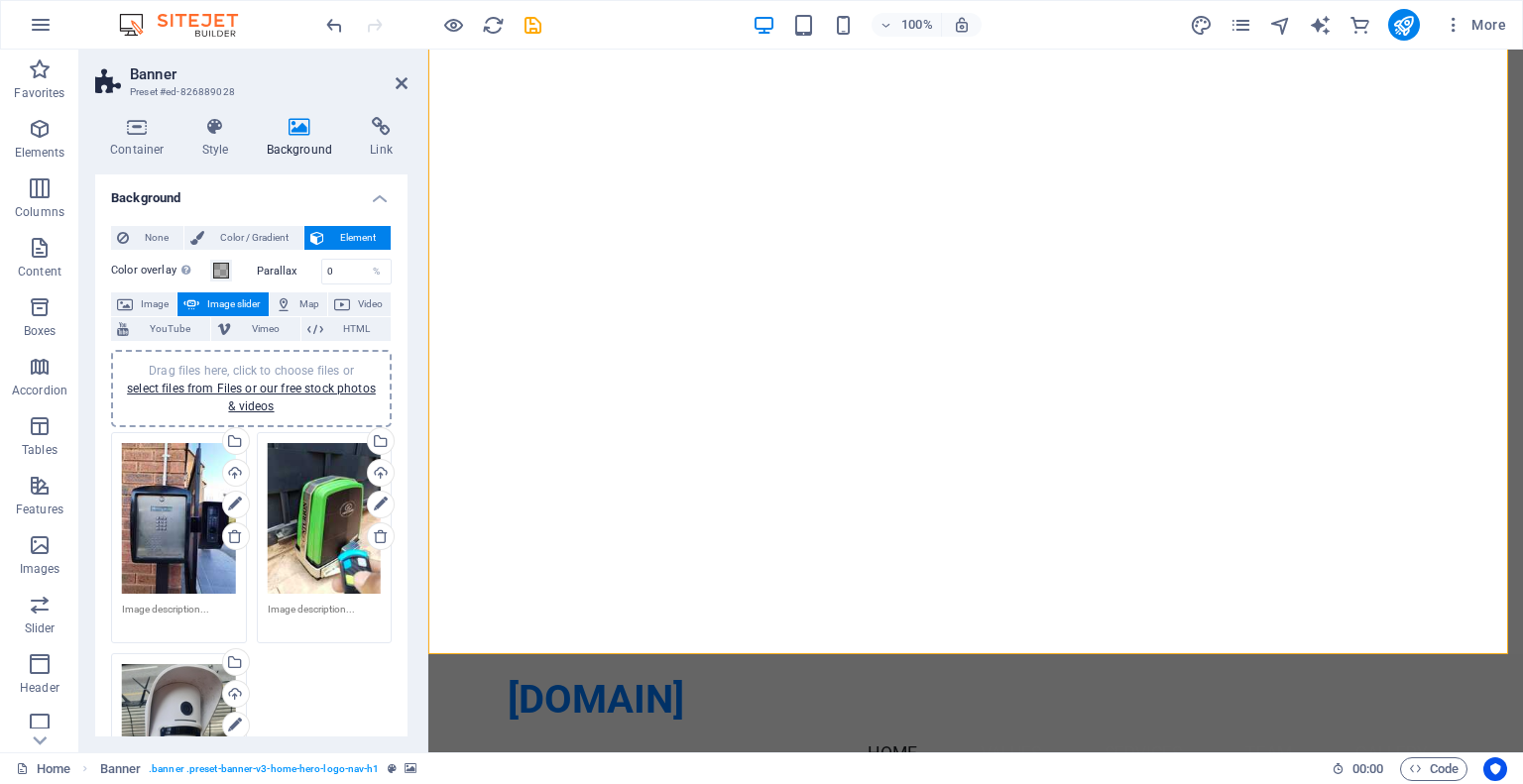 click on "Drag files here, click to choose files or select files from Files or our free stock photos & videos" at bounding box center (178, 764) 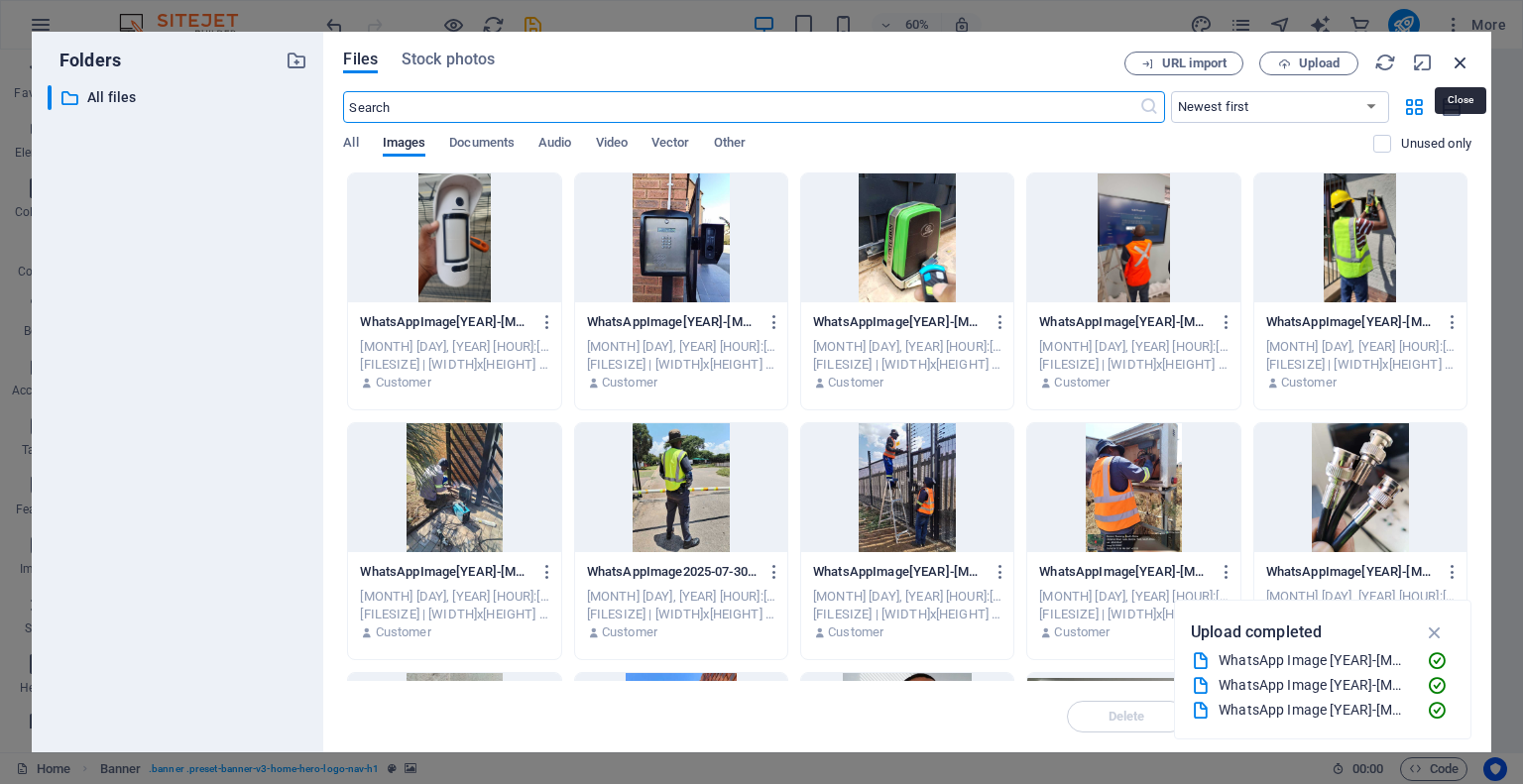 click at bounding box center (1461, 62) 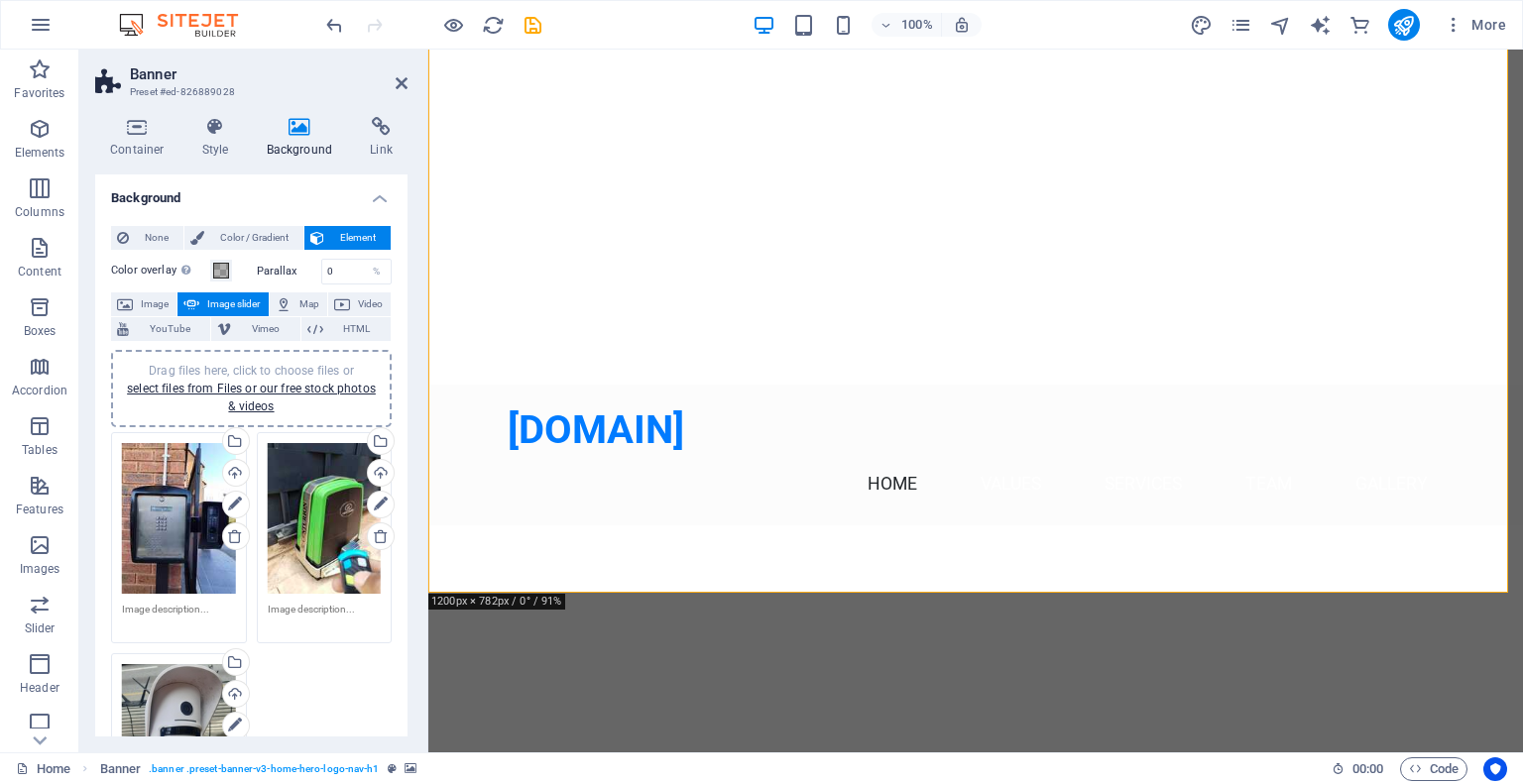 scroll, scrollTop: 396, scrollLeft: 0, axis: vertical 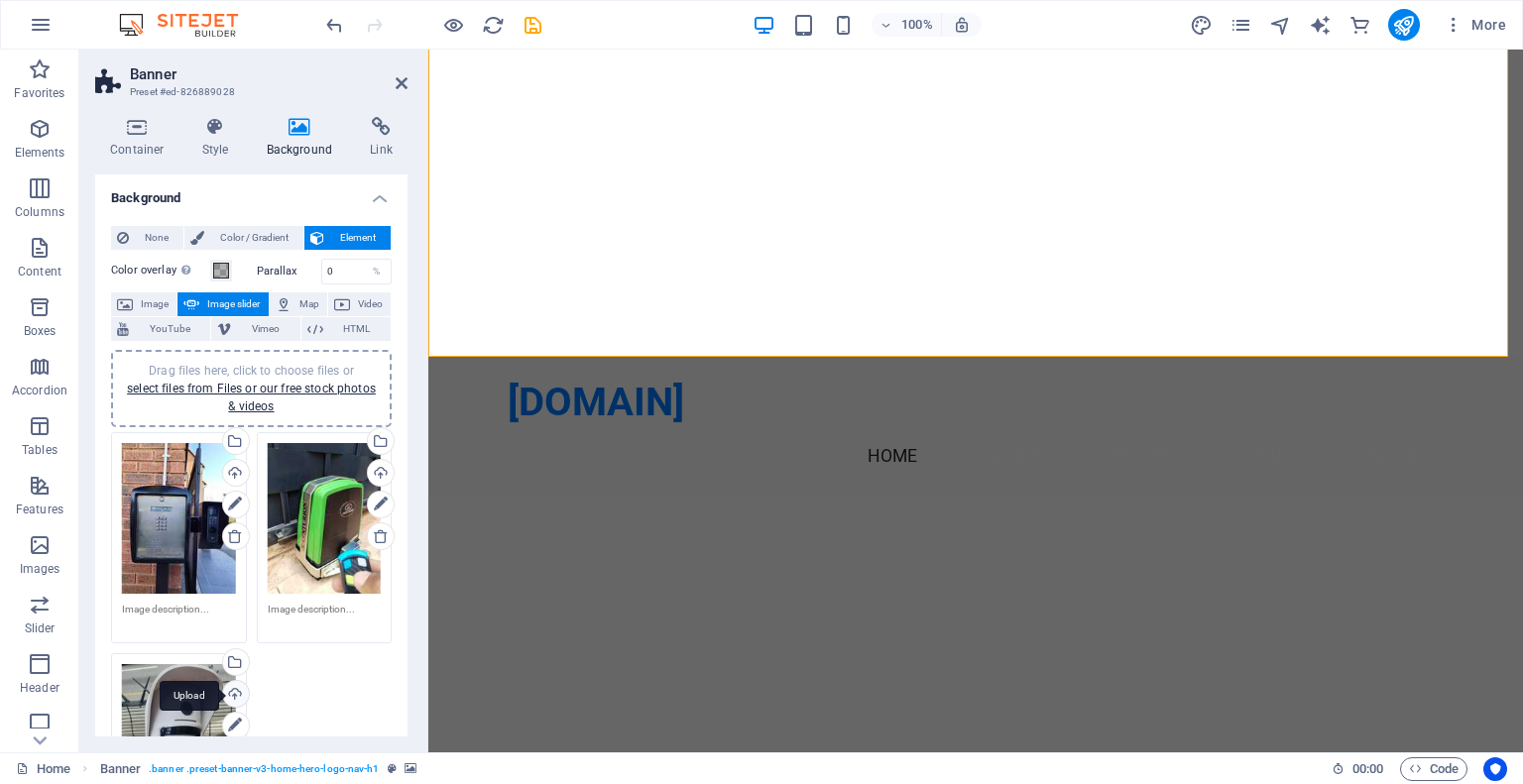 click on "Upload" at bounding box center [234, 696] 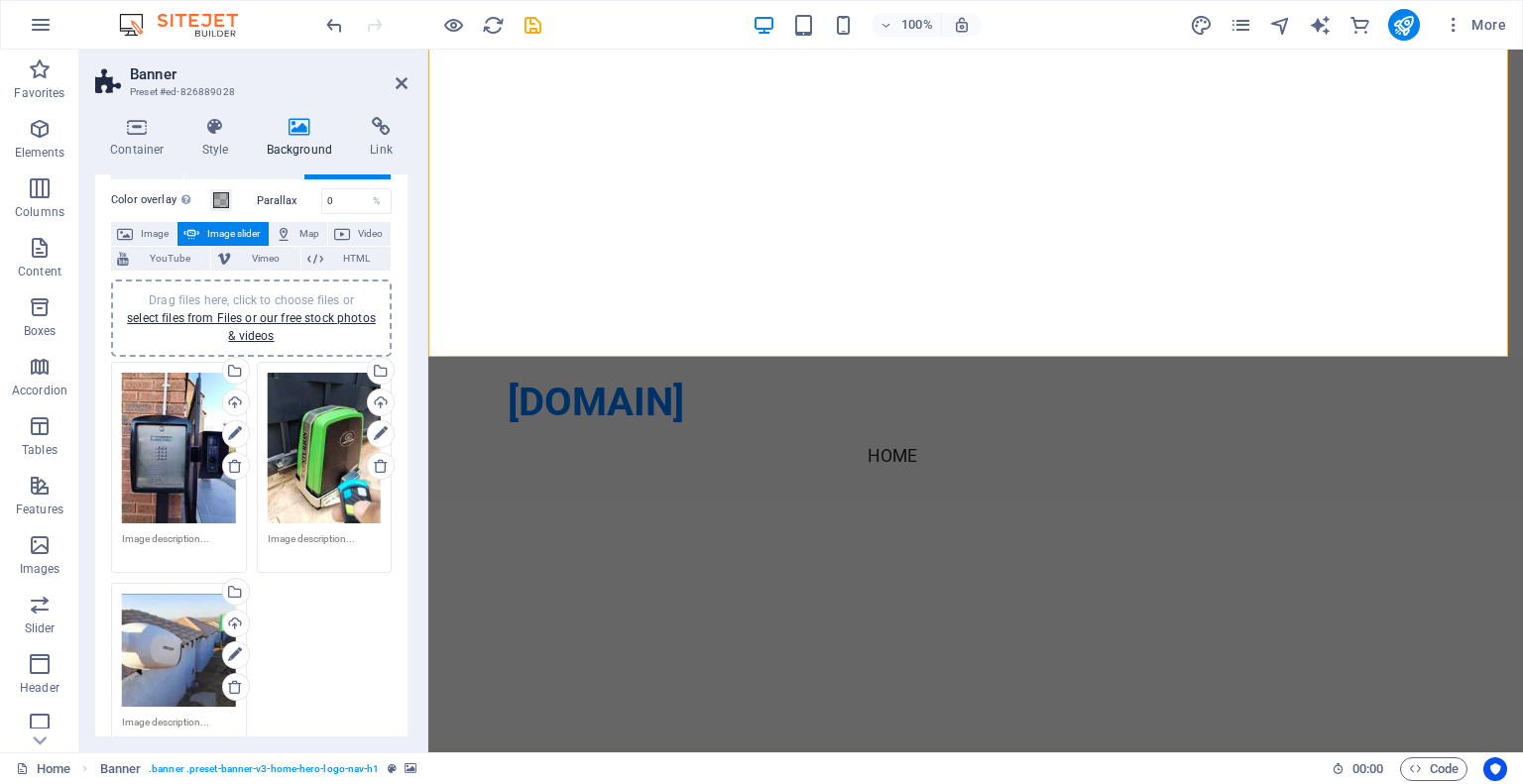 scroll, scrollTop: 198, scrollLeft: 0, axis: vertical 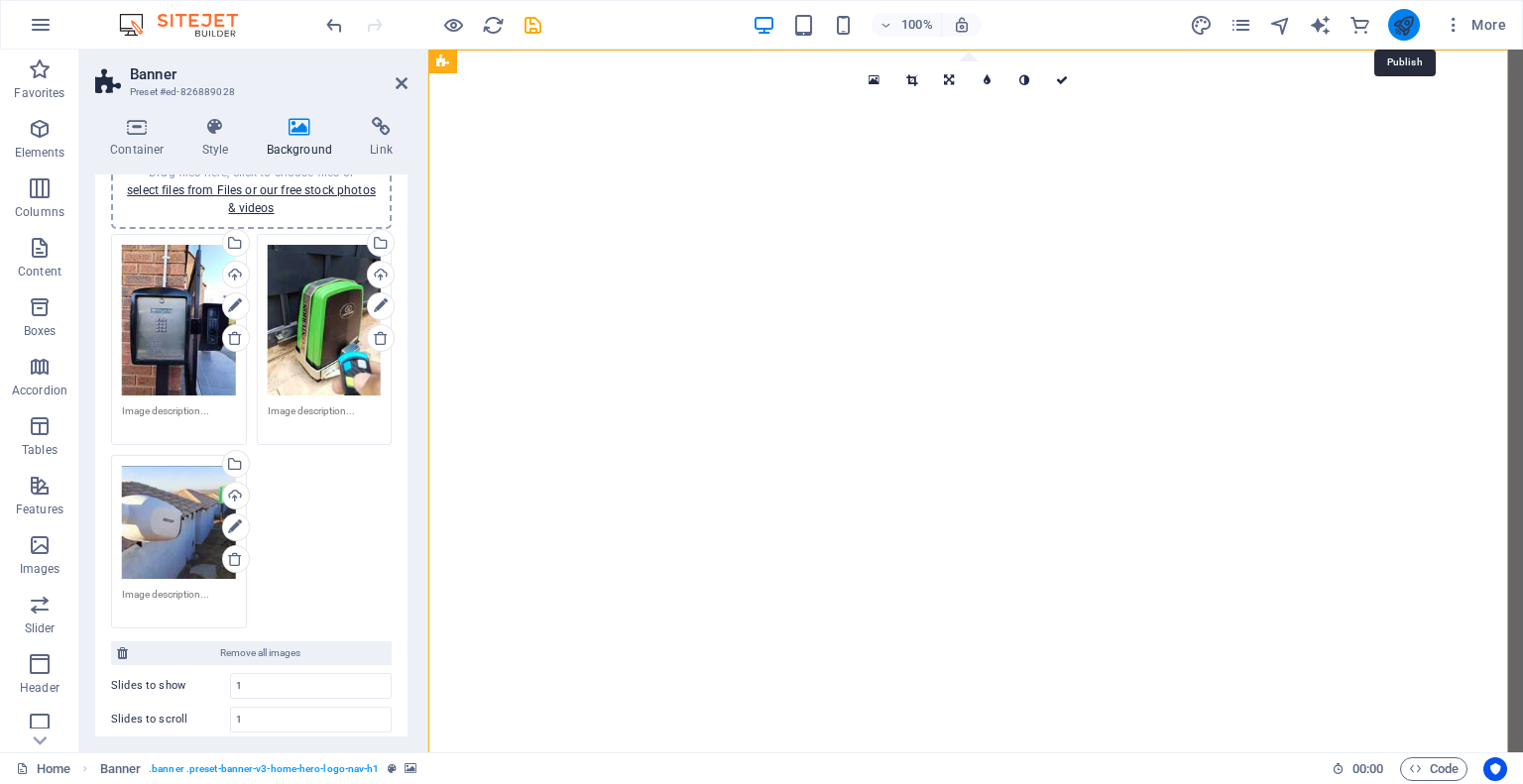 click at bounding box center (1403, 25) 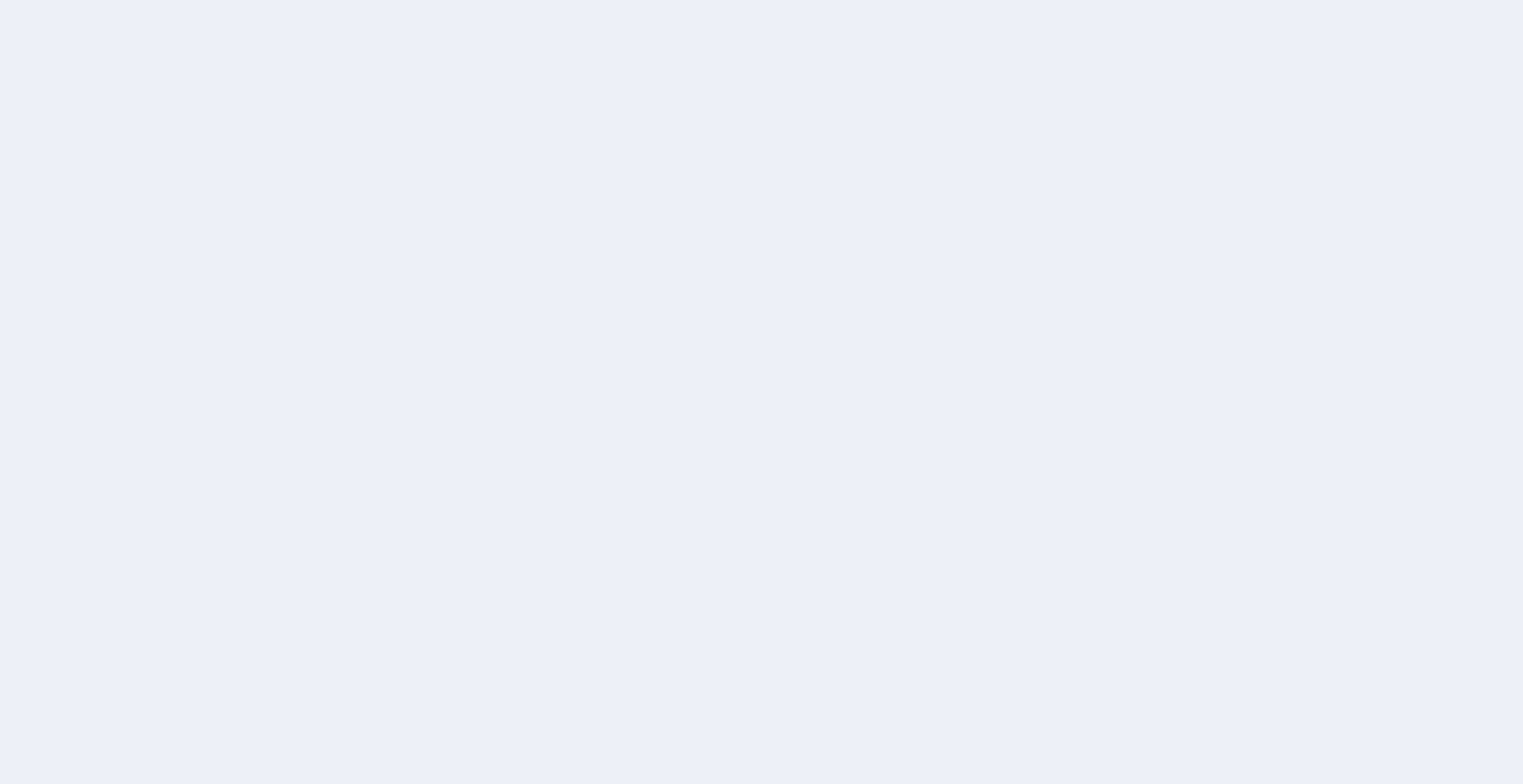 scroll, scrollTop: 0, scrollLeft: 0, axis: both 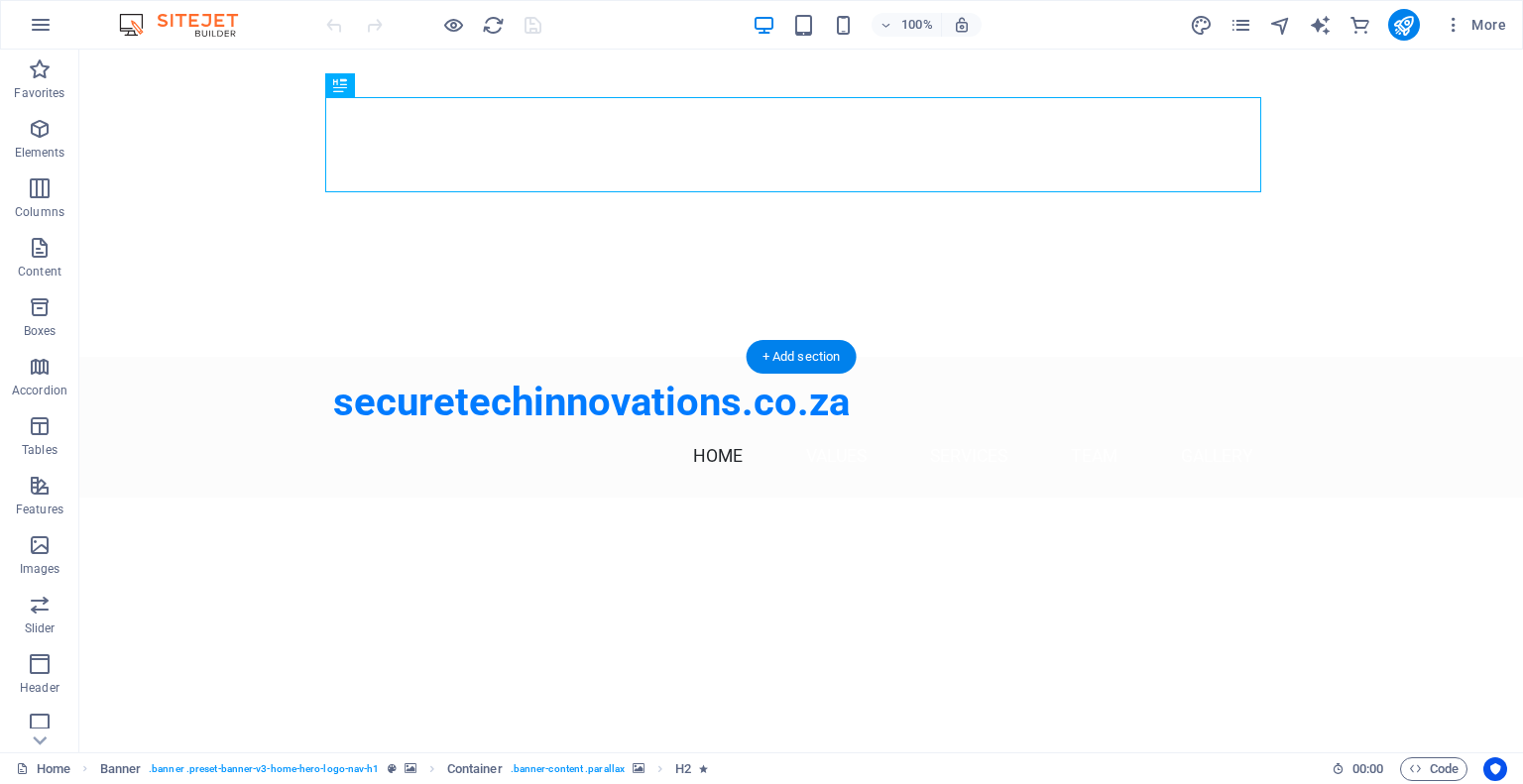 click at bounding box center (-636, -347) 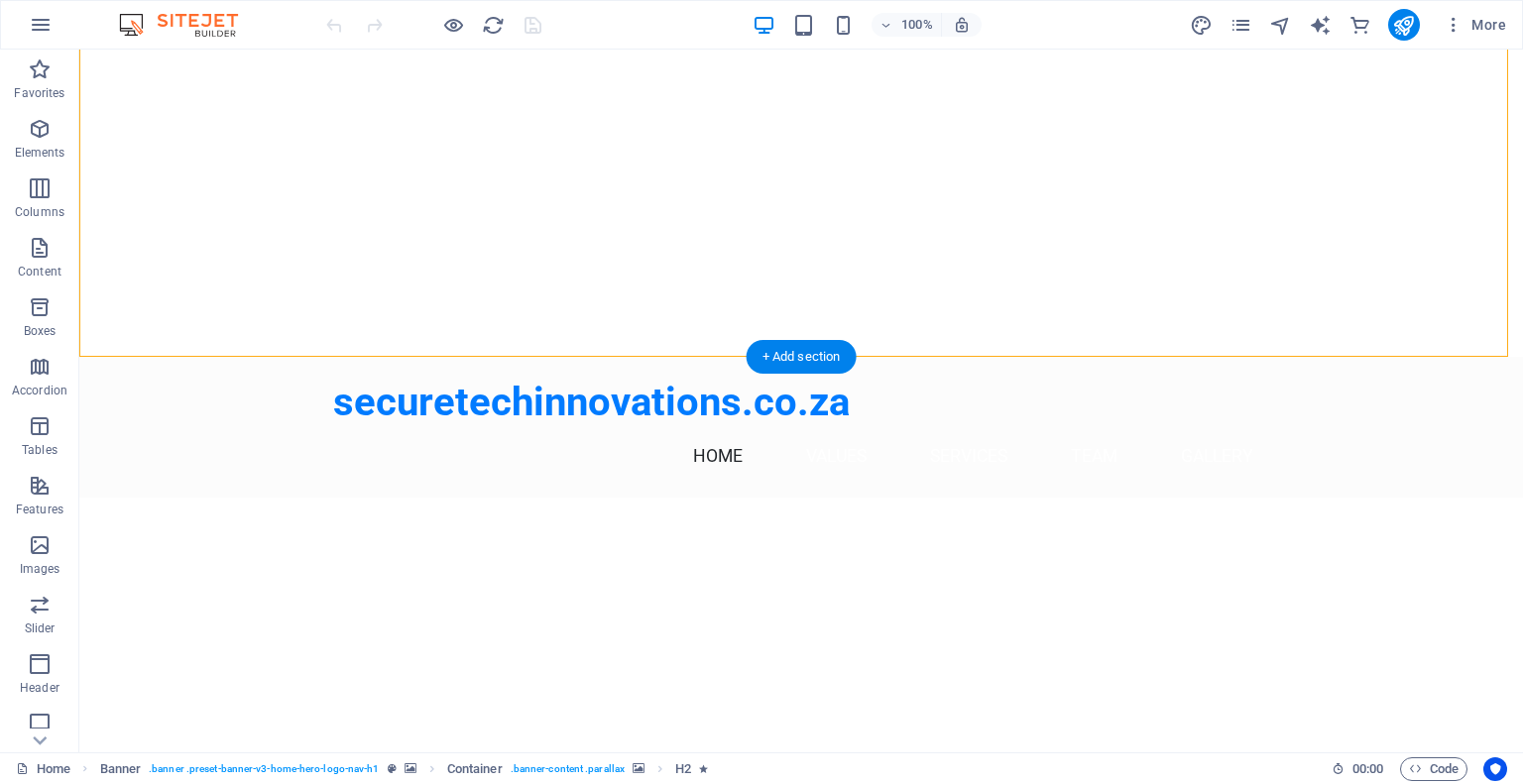click at bounding box center [-636, -347] 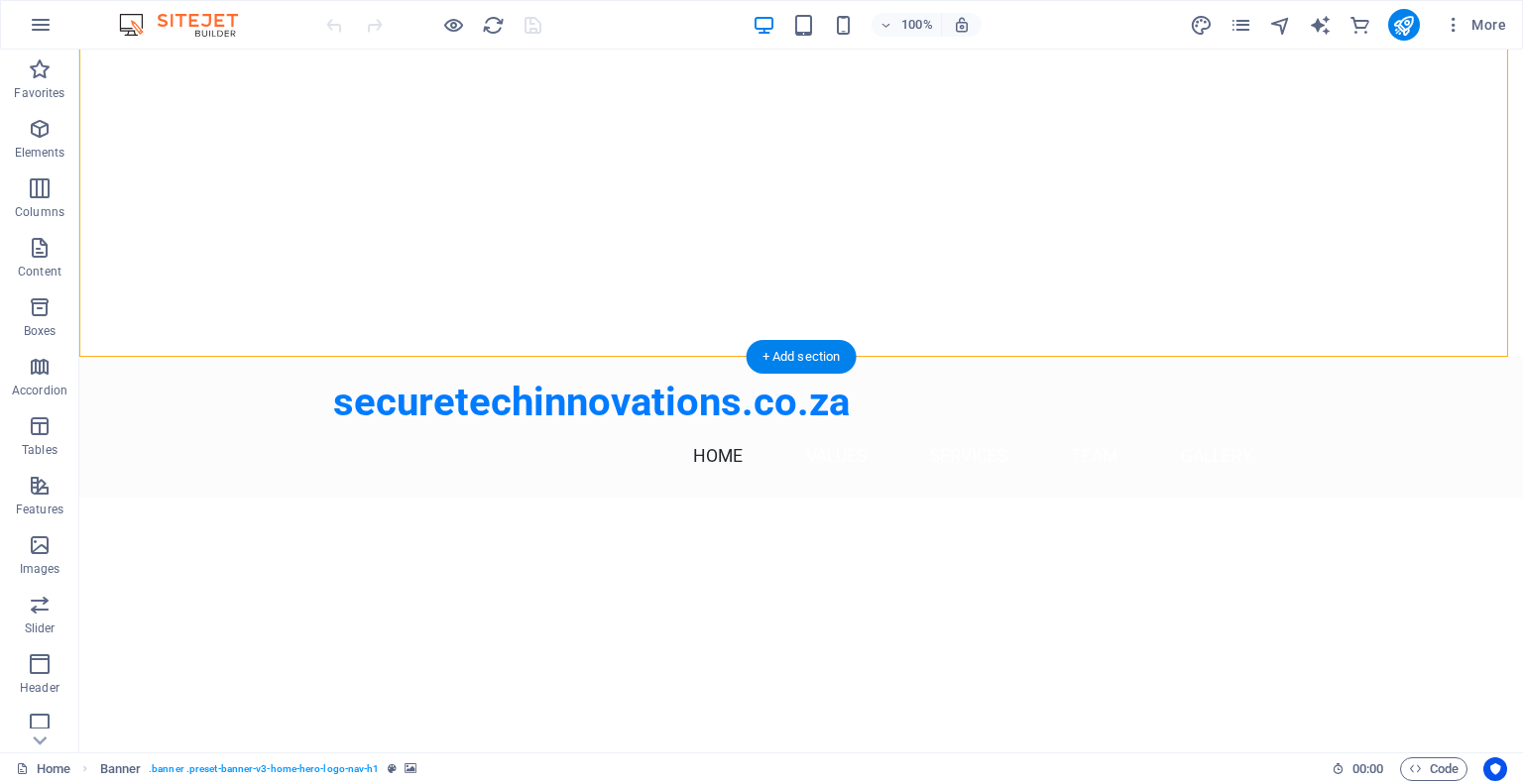 click at bounding box center [801, 888] 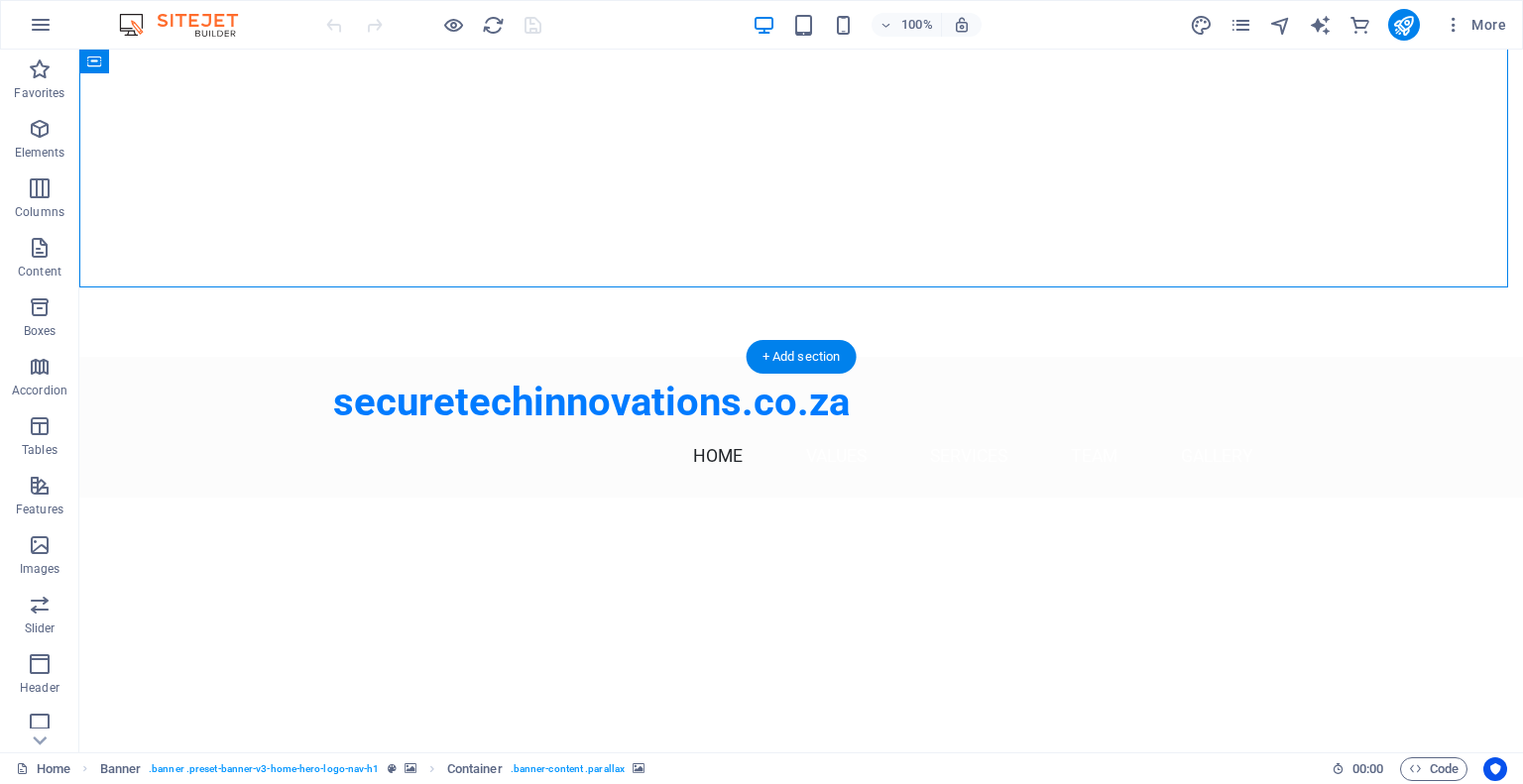 drag, startPoint x: 459, startPoint y: 278, endPoint x: 108, endPoint y: 280, distance: 351.0057 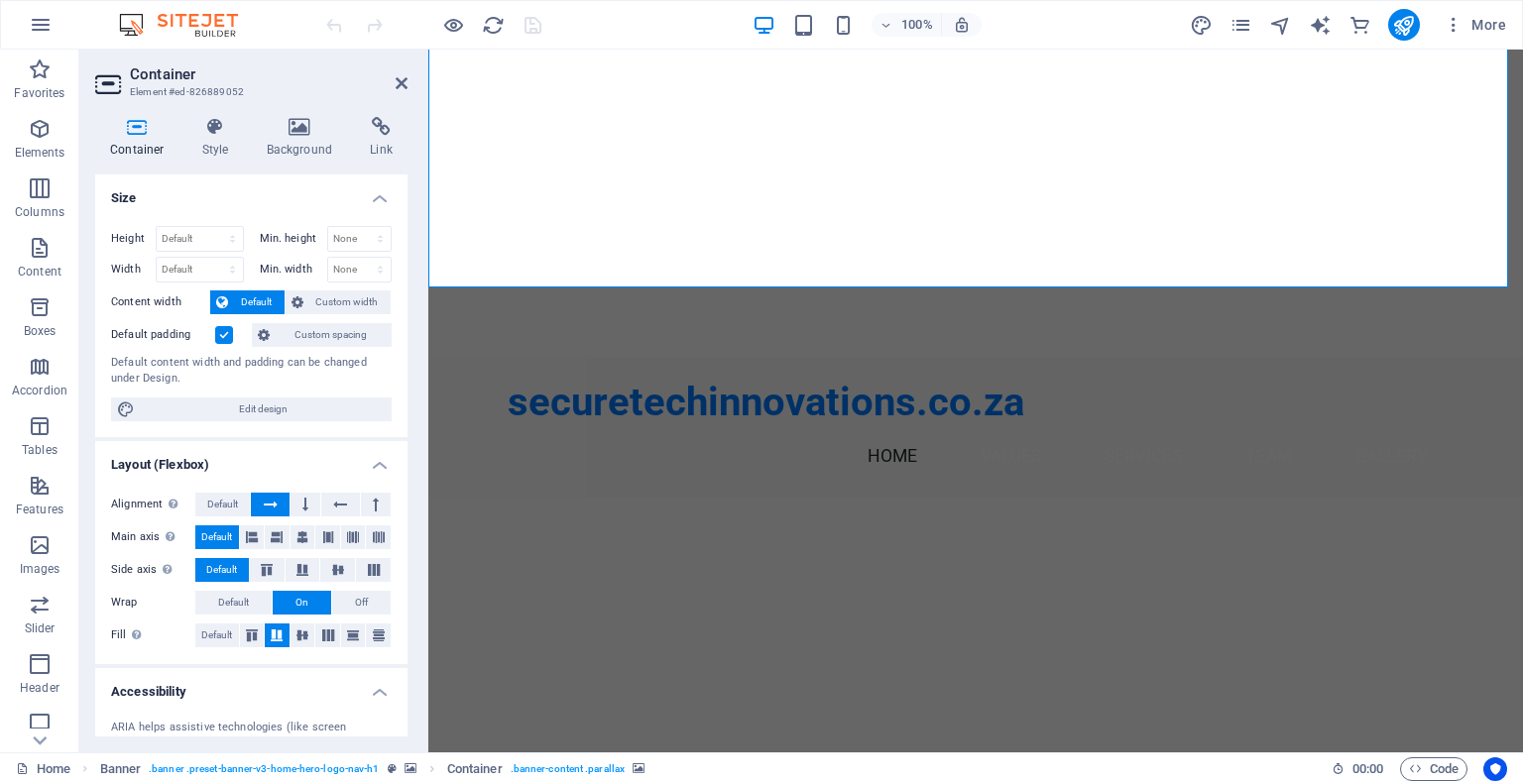 click at bounding box center (-112, -347) 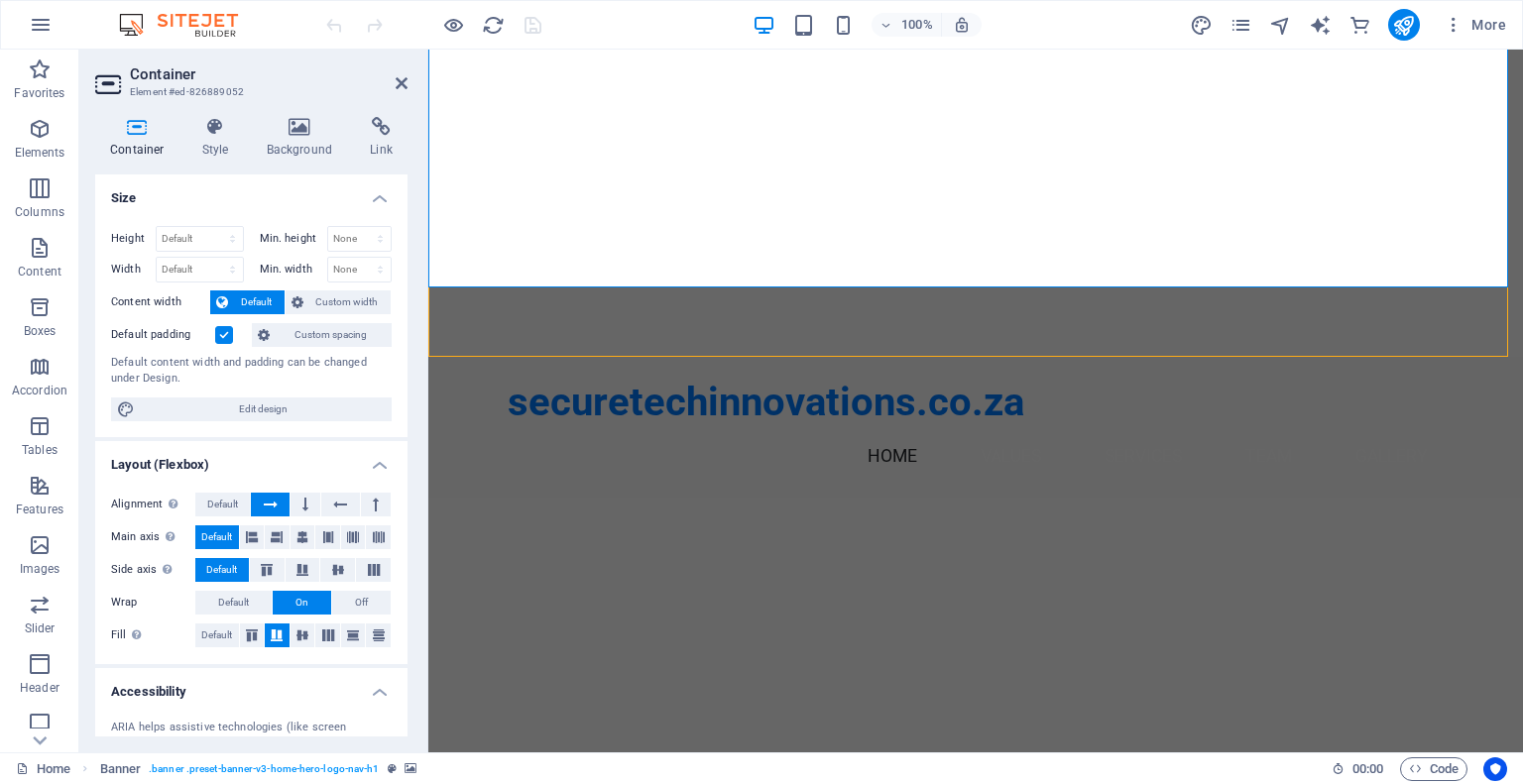 click at bounding box center (-112, -347) 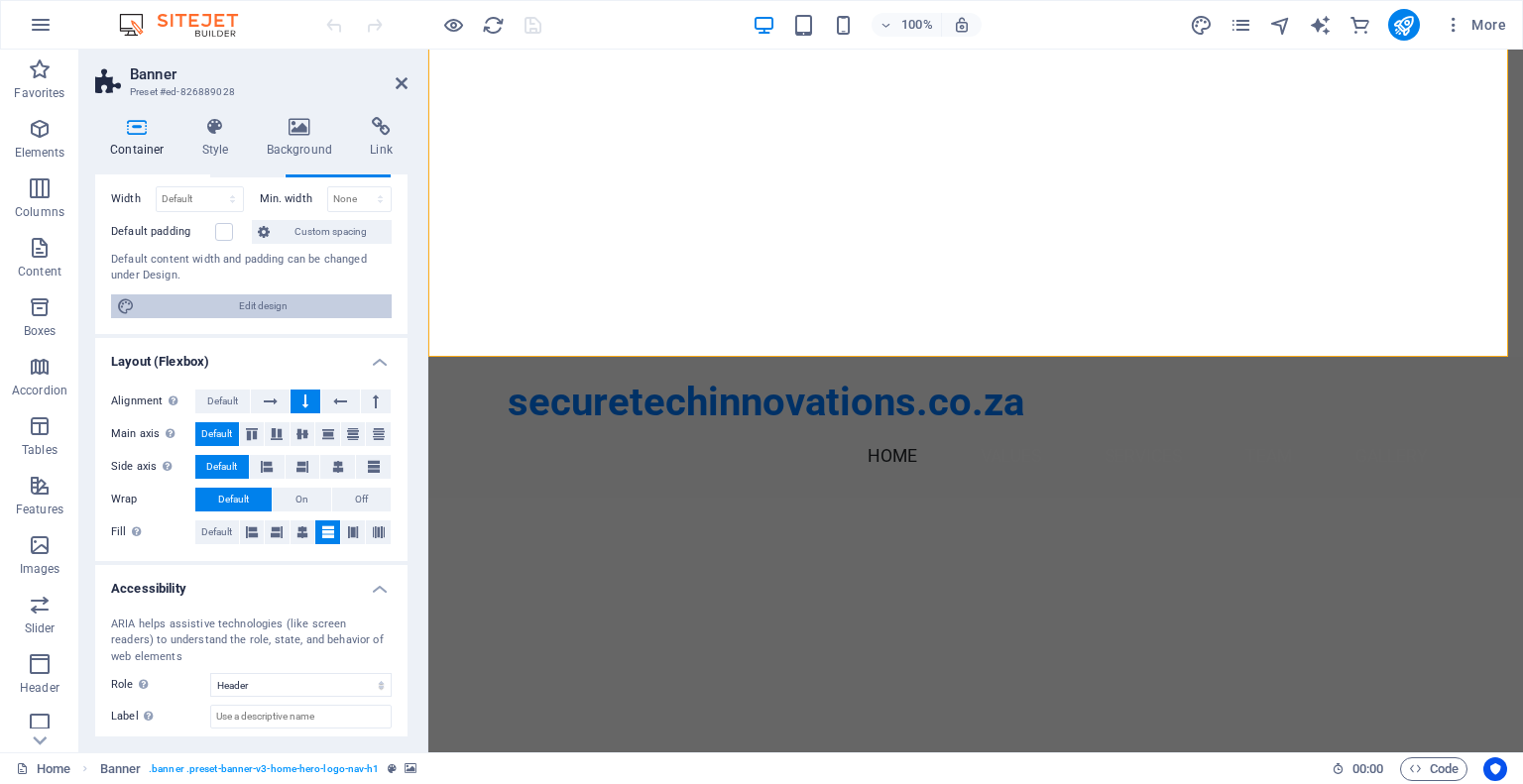 scroll, scrollTop: 0, scrollLeft: 0, axis: both 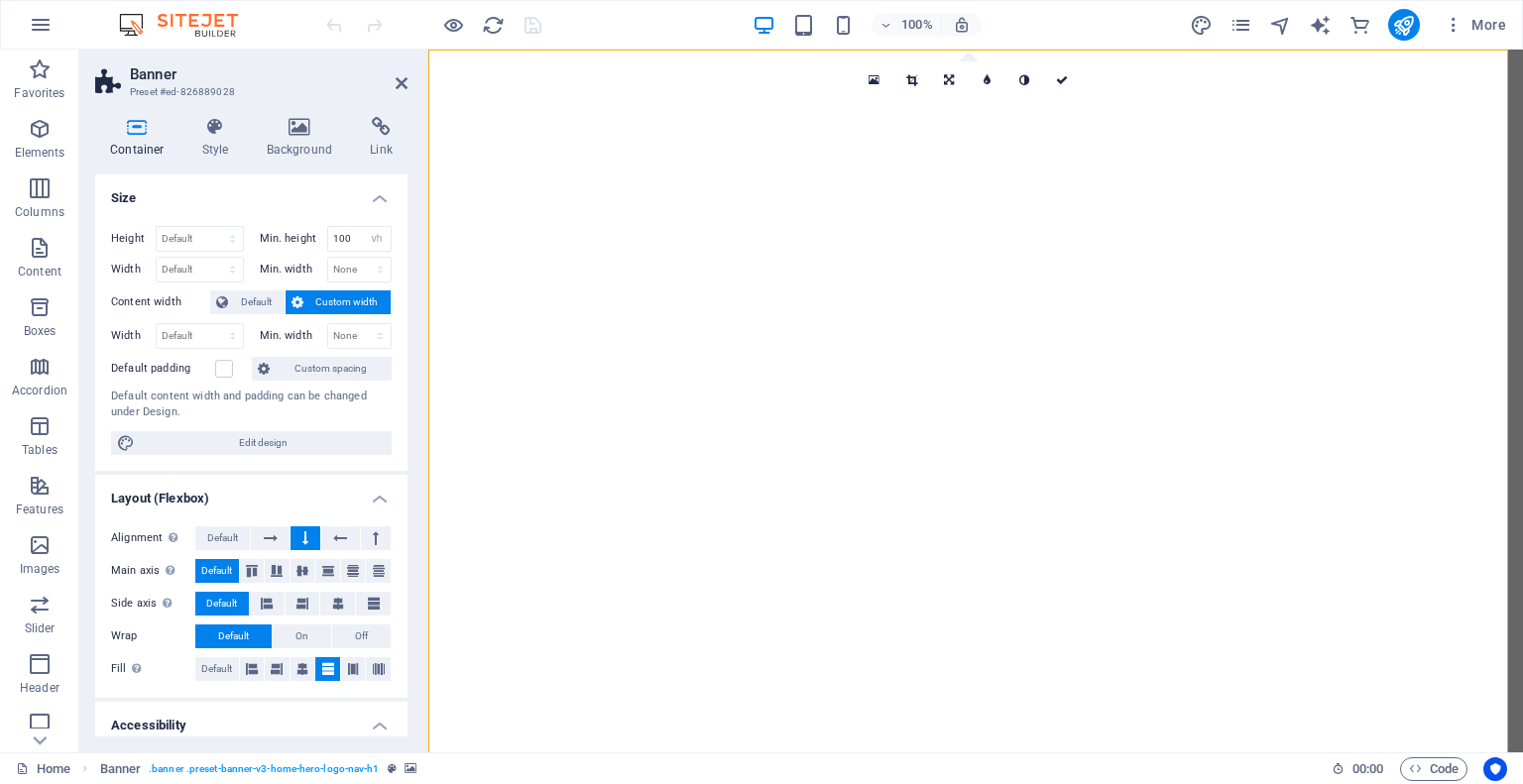click at bounding box center [976, 1126] 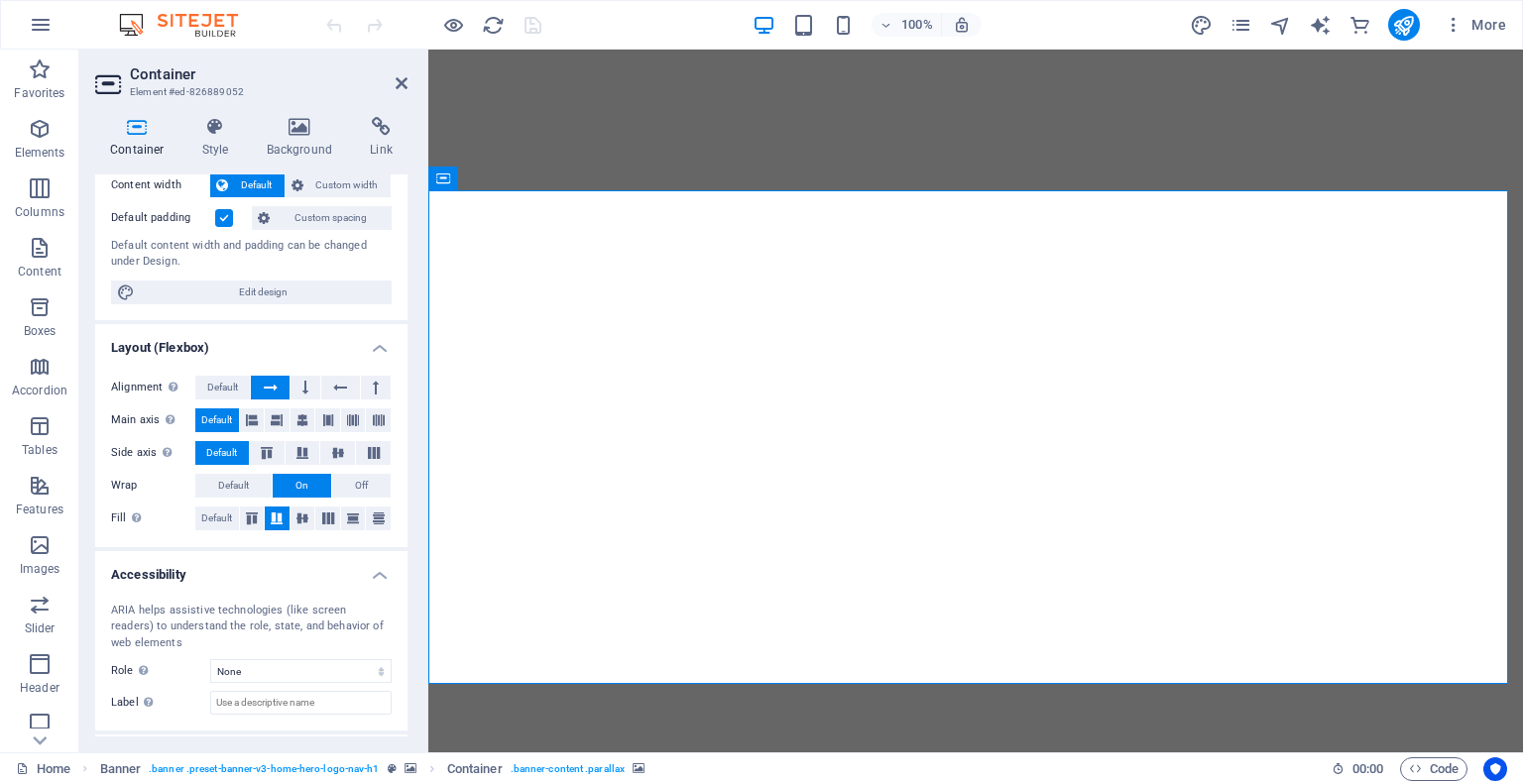 scroll, scrollTop: 204, scrollLeft: 0, axis: vertical 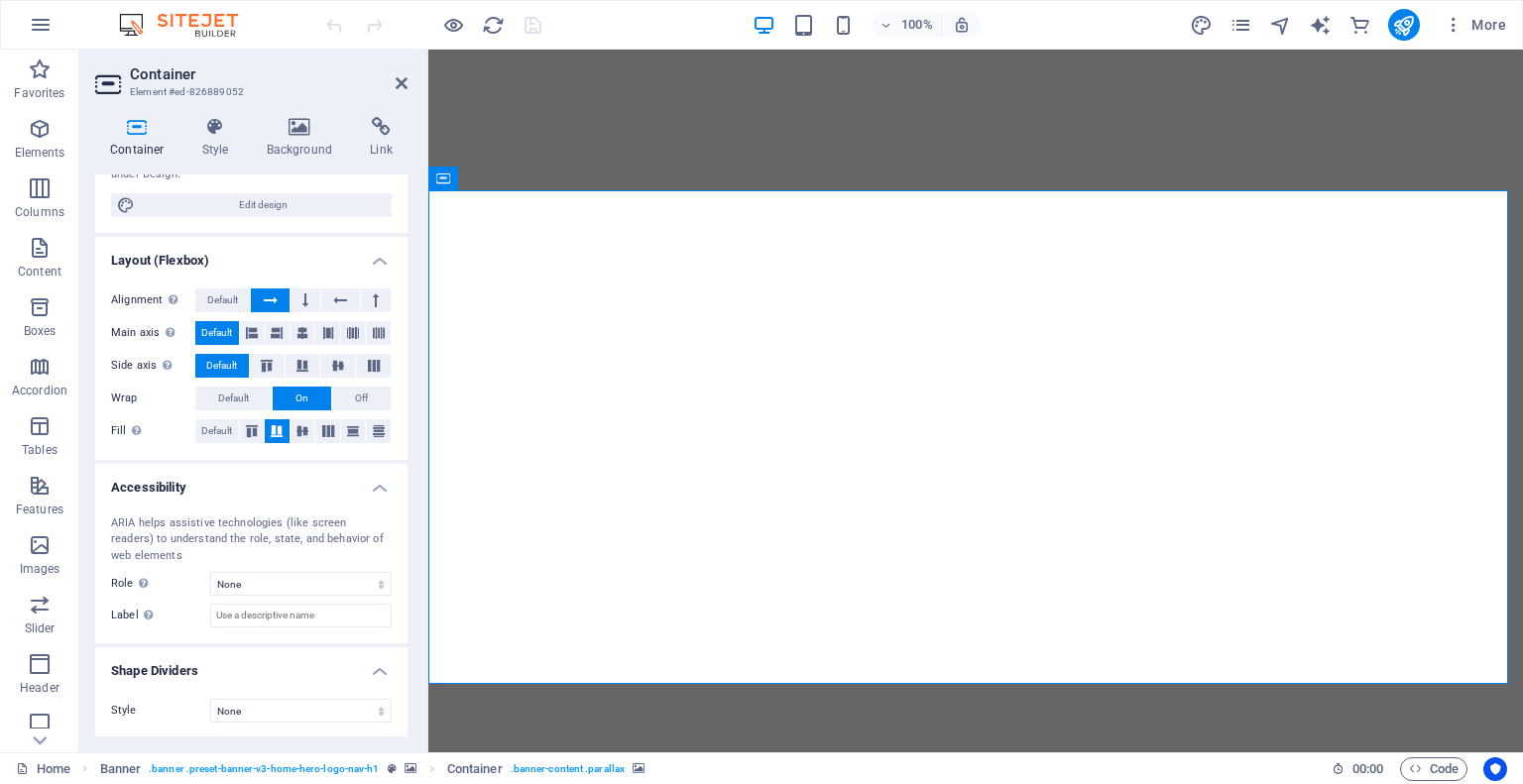 click at bounding box center [-112, 50] 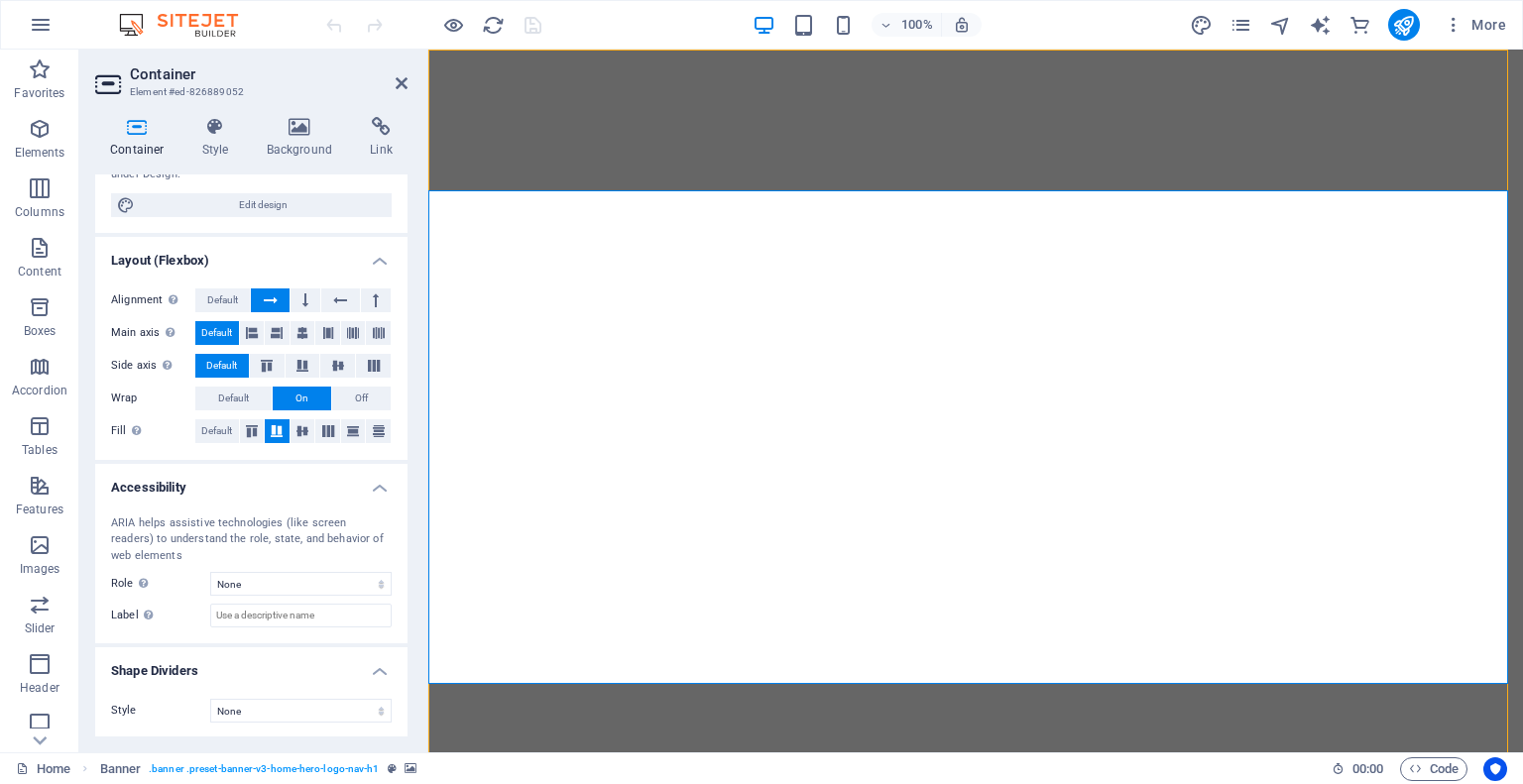 click at bounding box center (-112, 50) 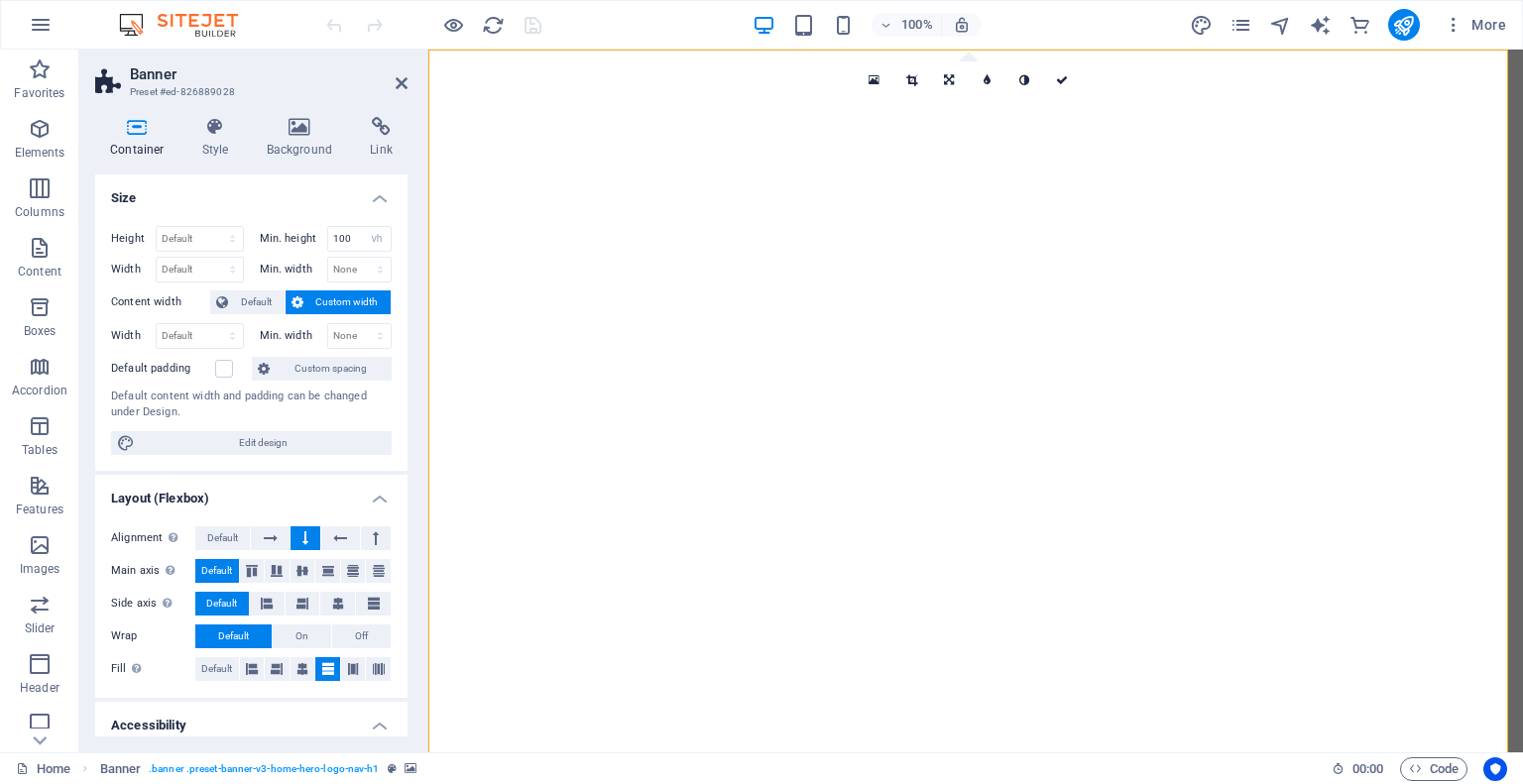 click at bounding box center [-112, 50] 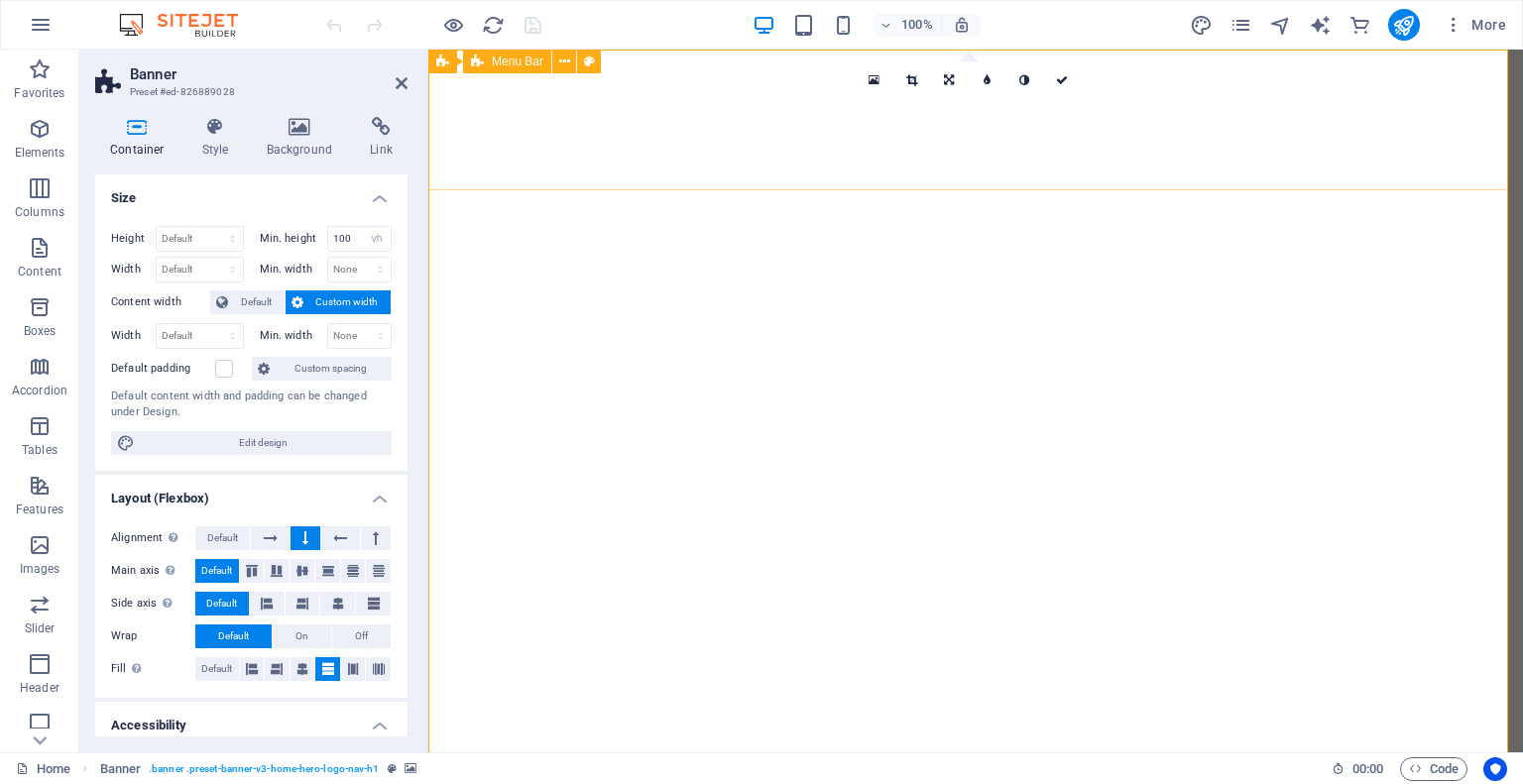 click on "securetechinnovations.co.za Home Values Services Team Gallery" at bounding box center (976, 824) 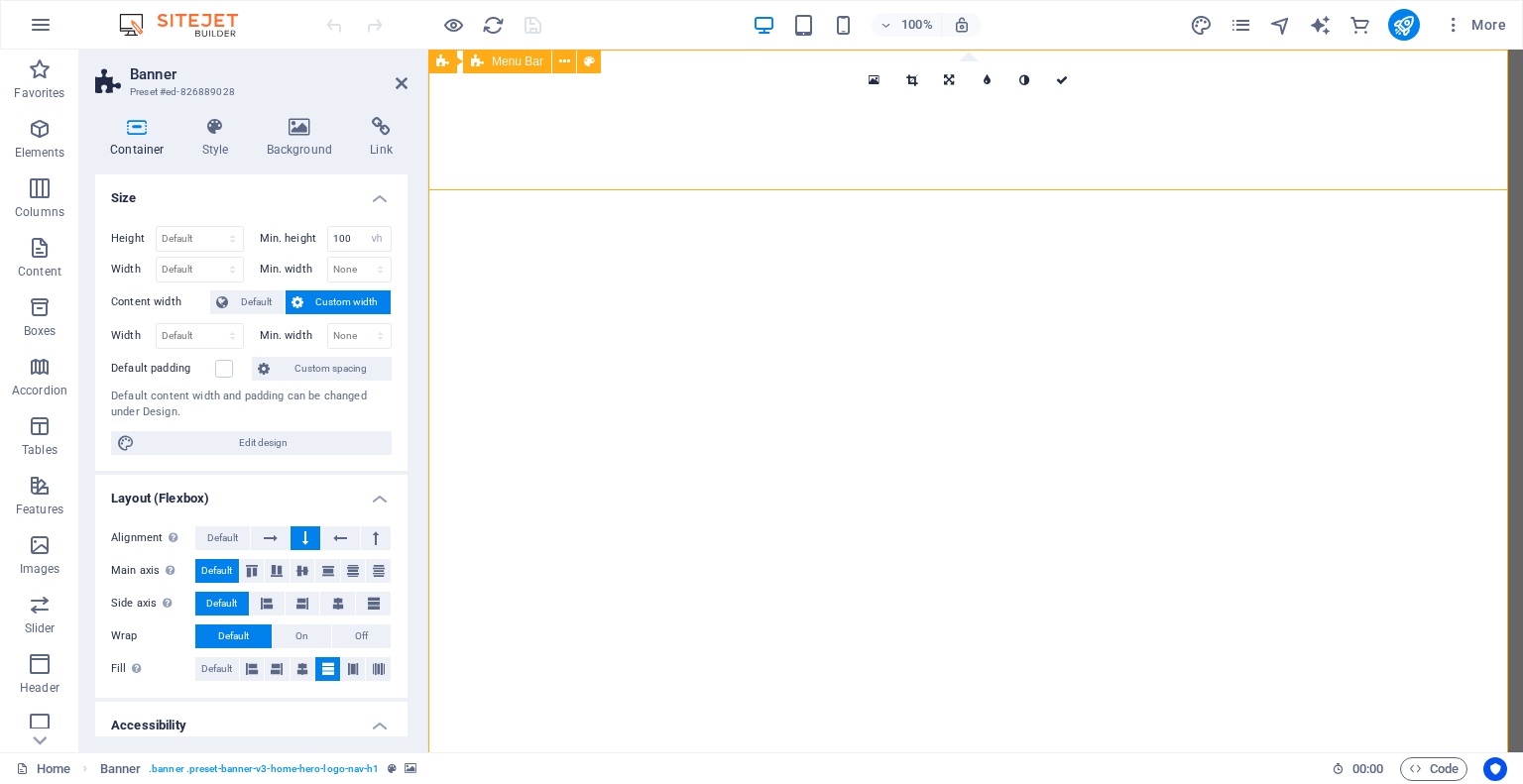 click on "securetechinnovations.co.za Home Values Services Team Gallery" at bounding box center (976, 824) 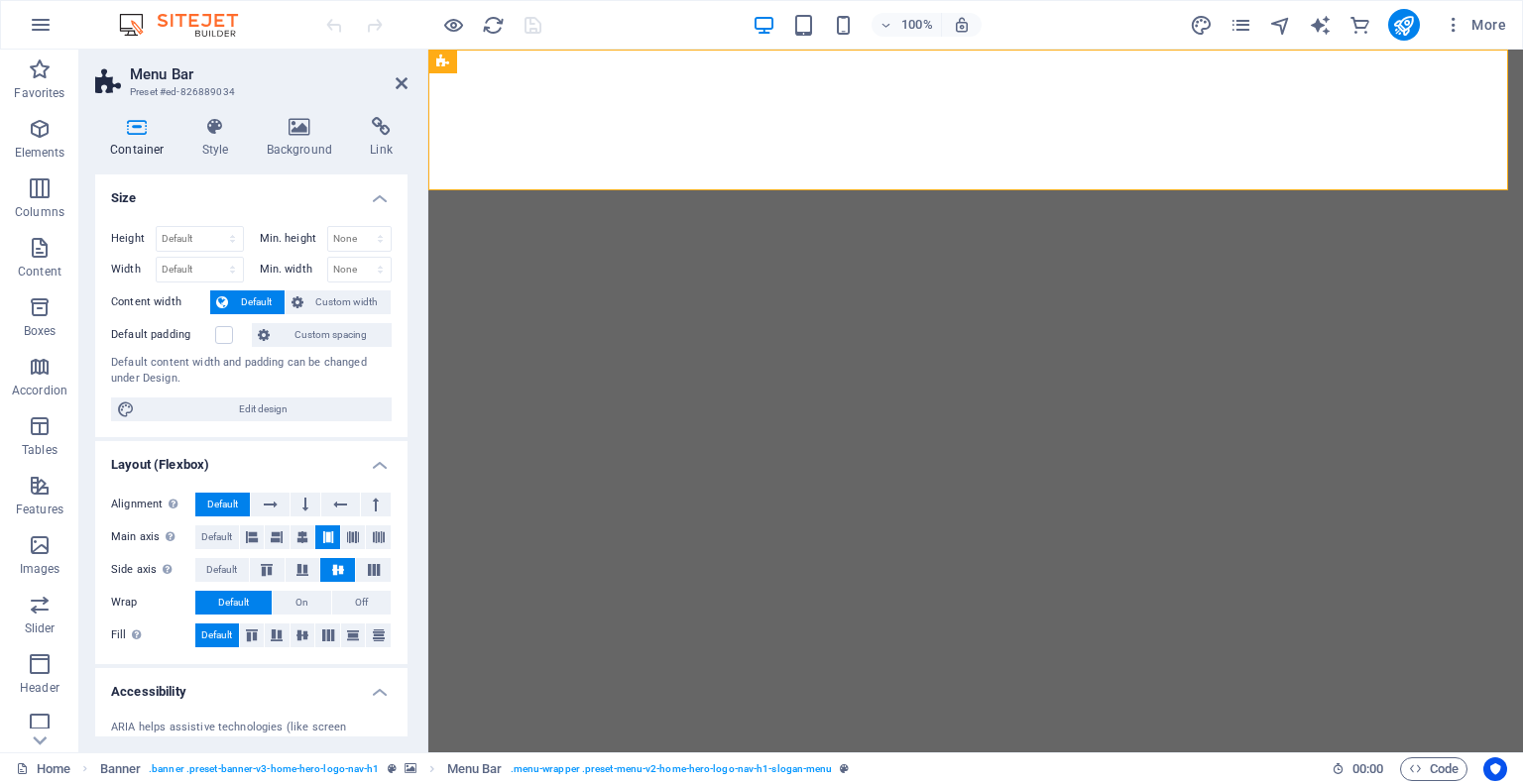 click at bounding box center (-112, 50) 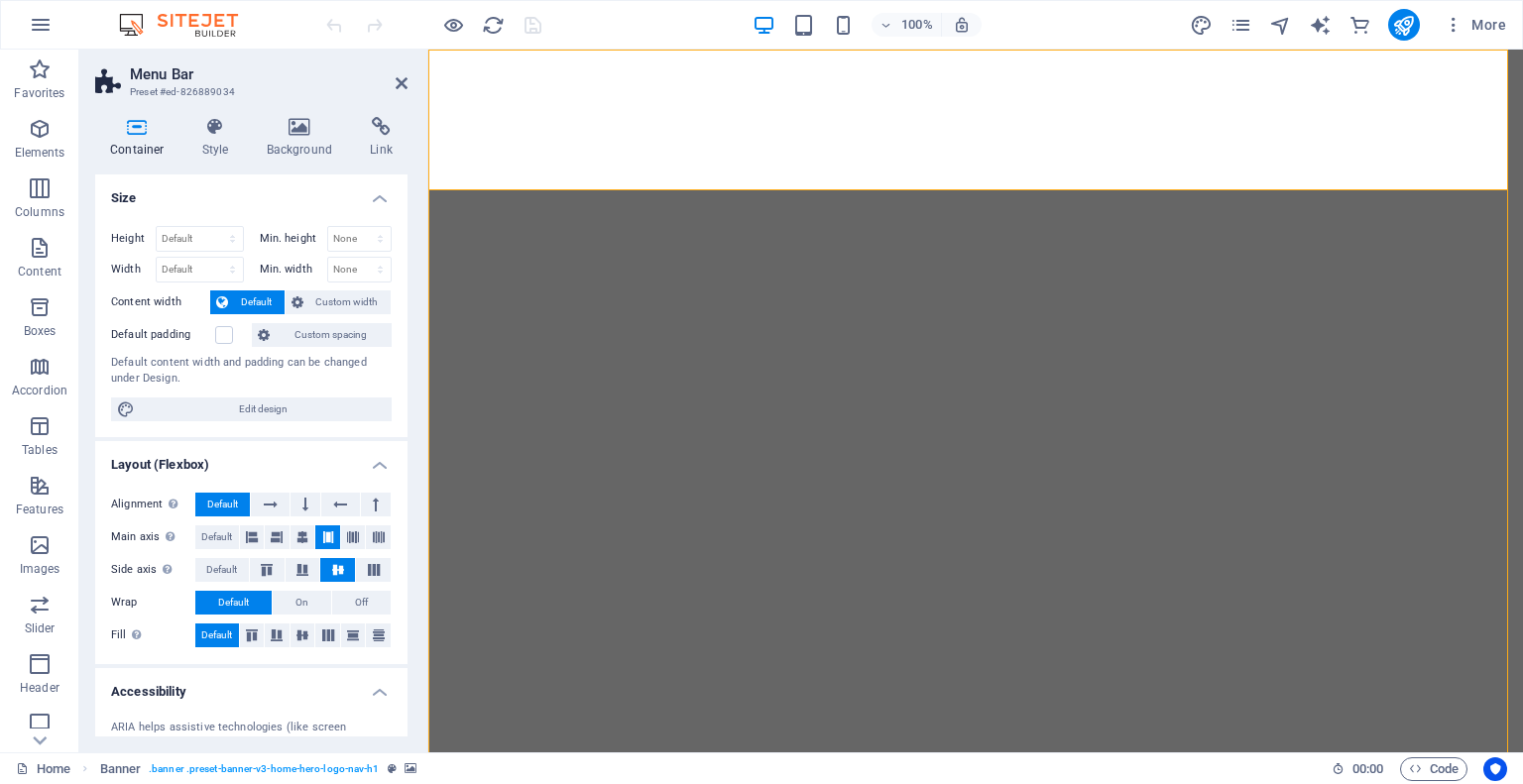 click at bounding box center [-112, 50] 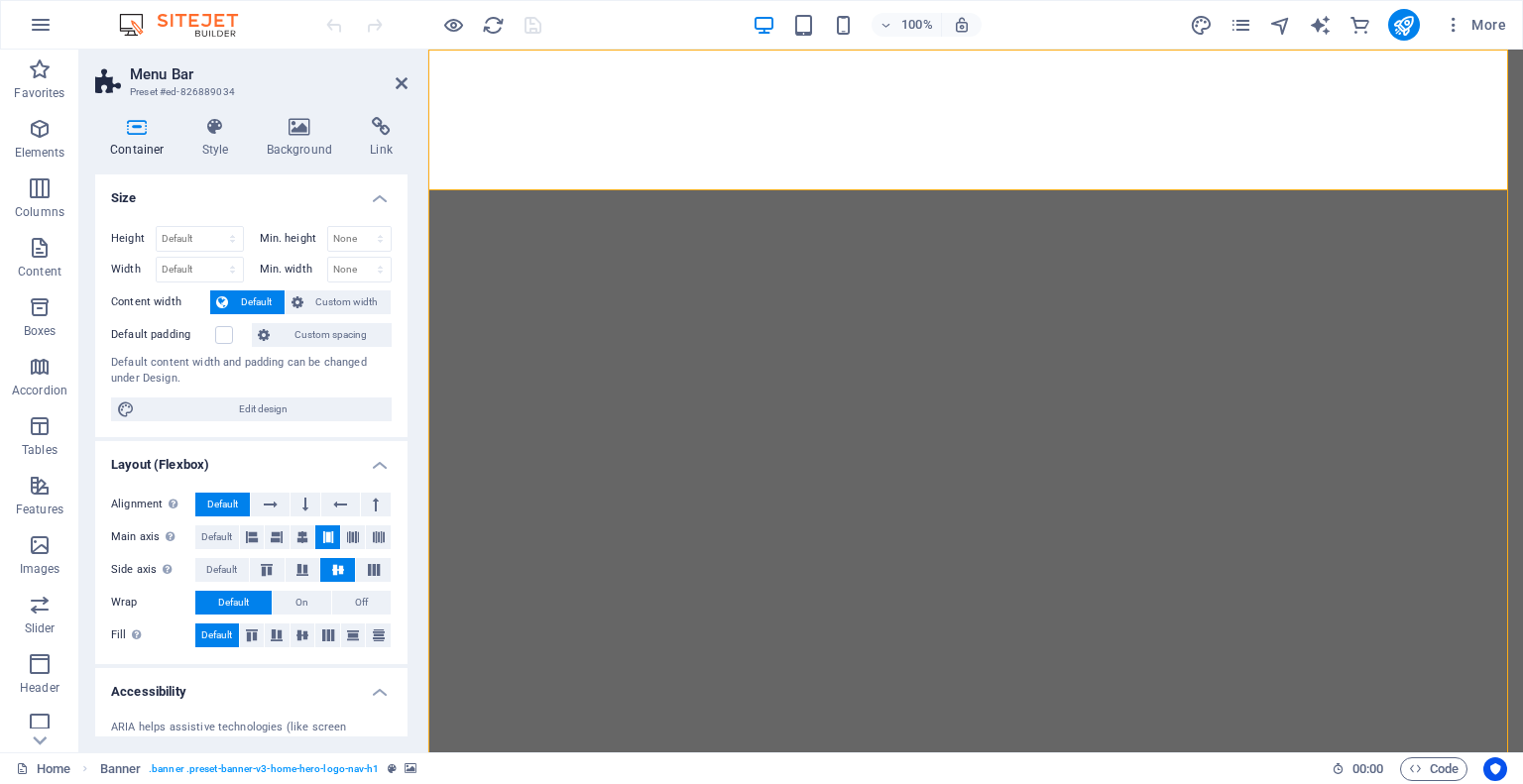 select on "vh" 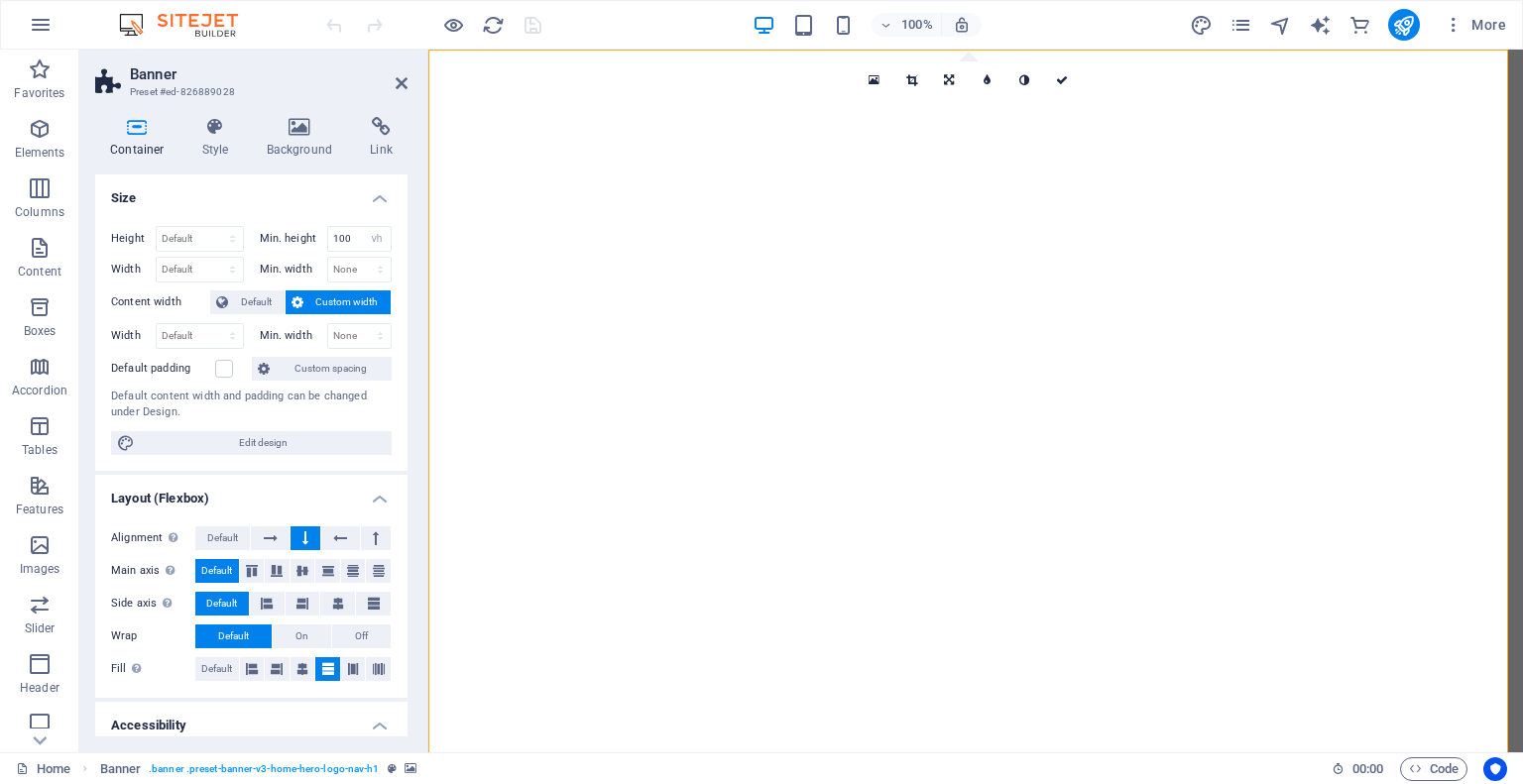 click at bounding box center (-112, 50) 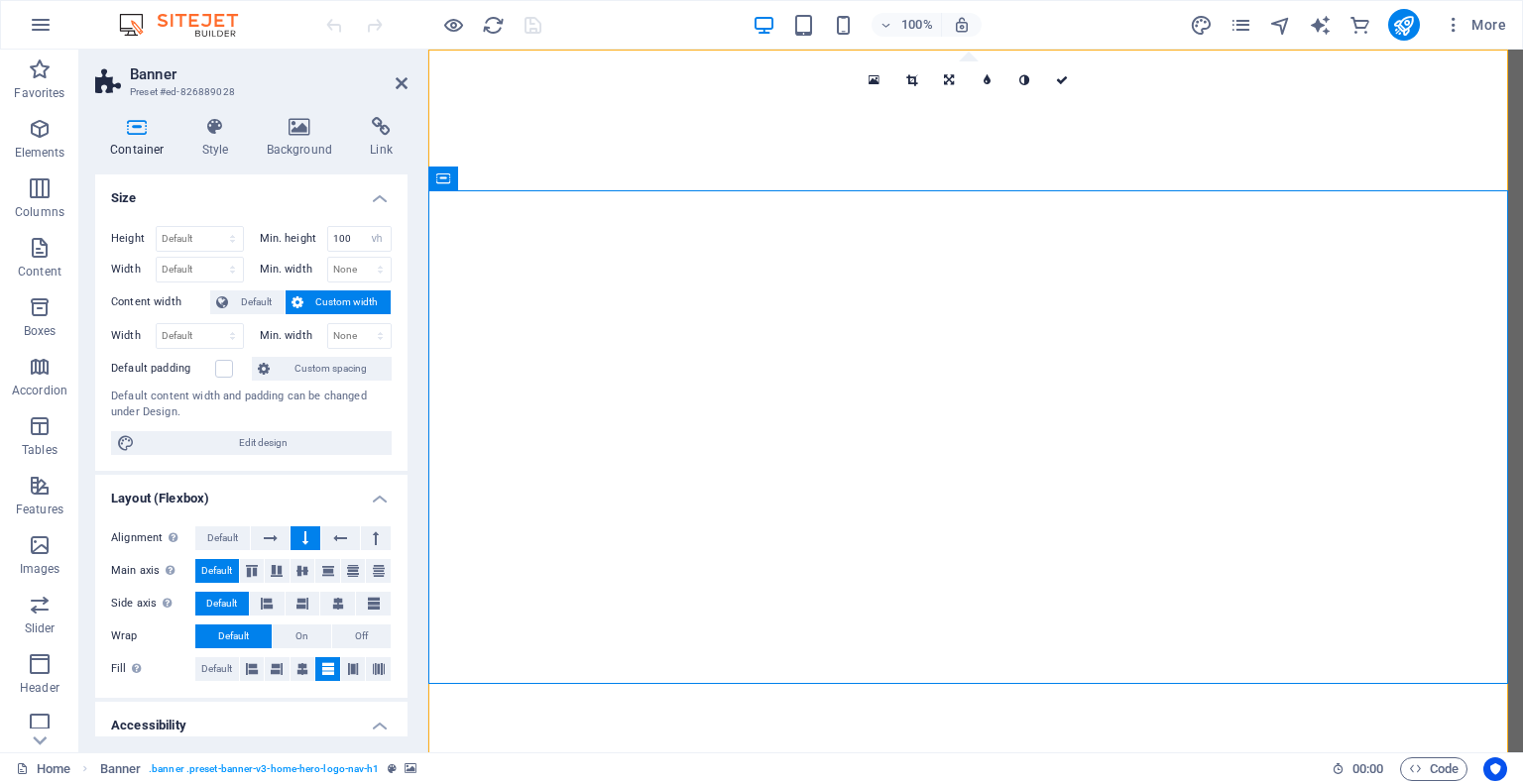 click at bounding box center (976, 1126) 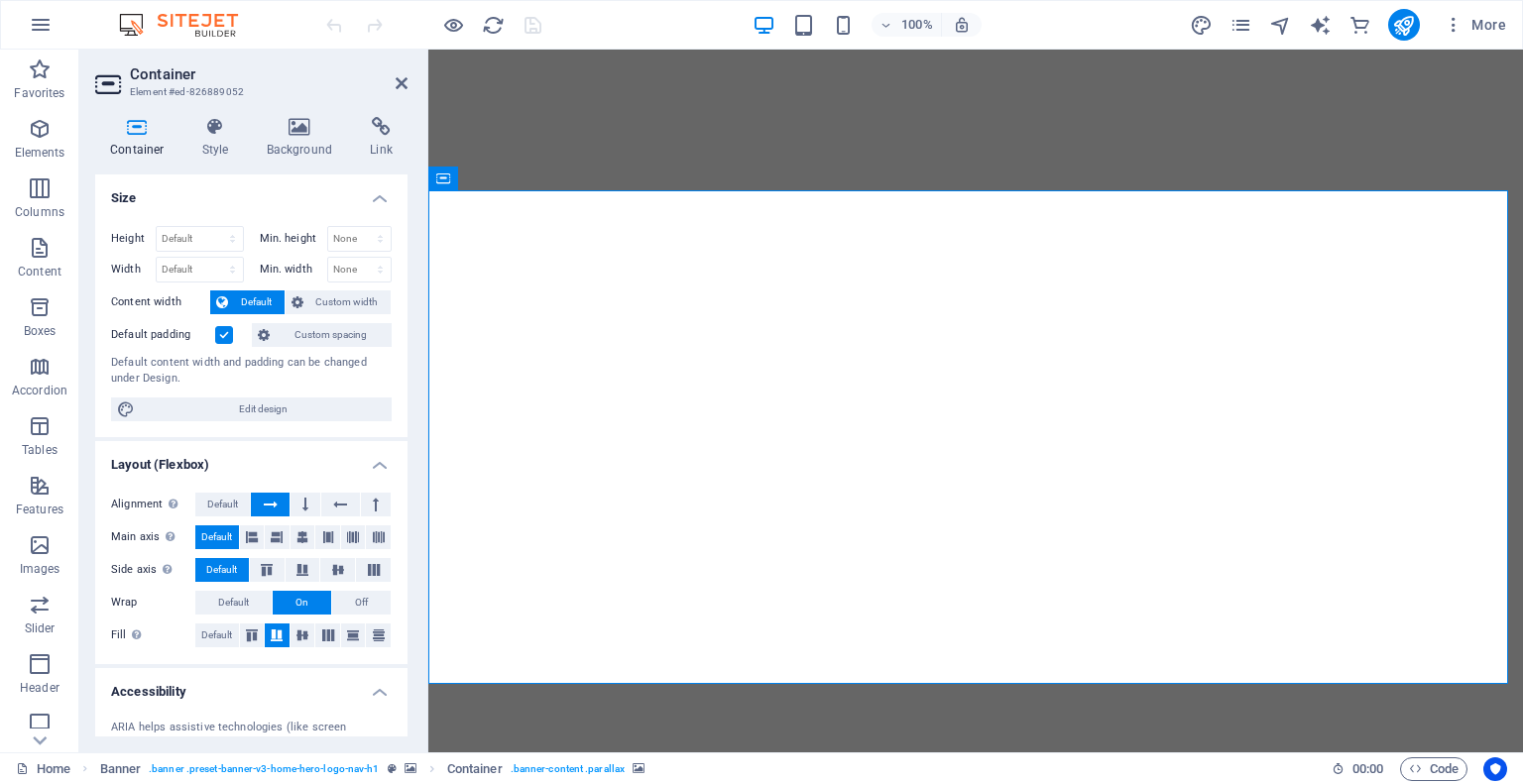 click at bounding box center (-112, 50) 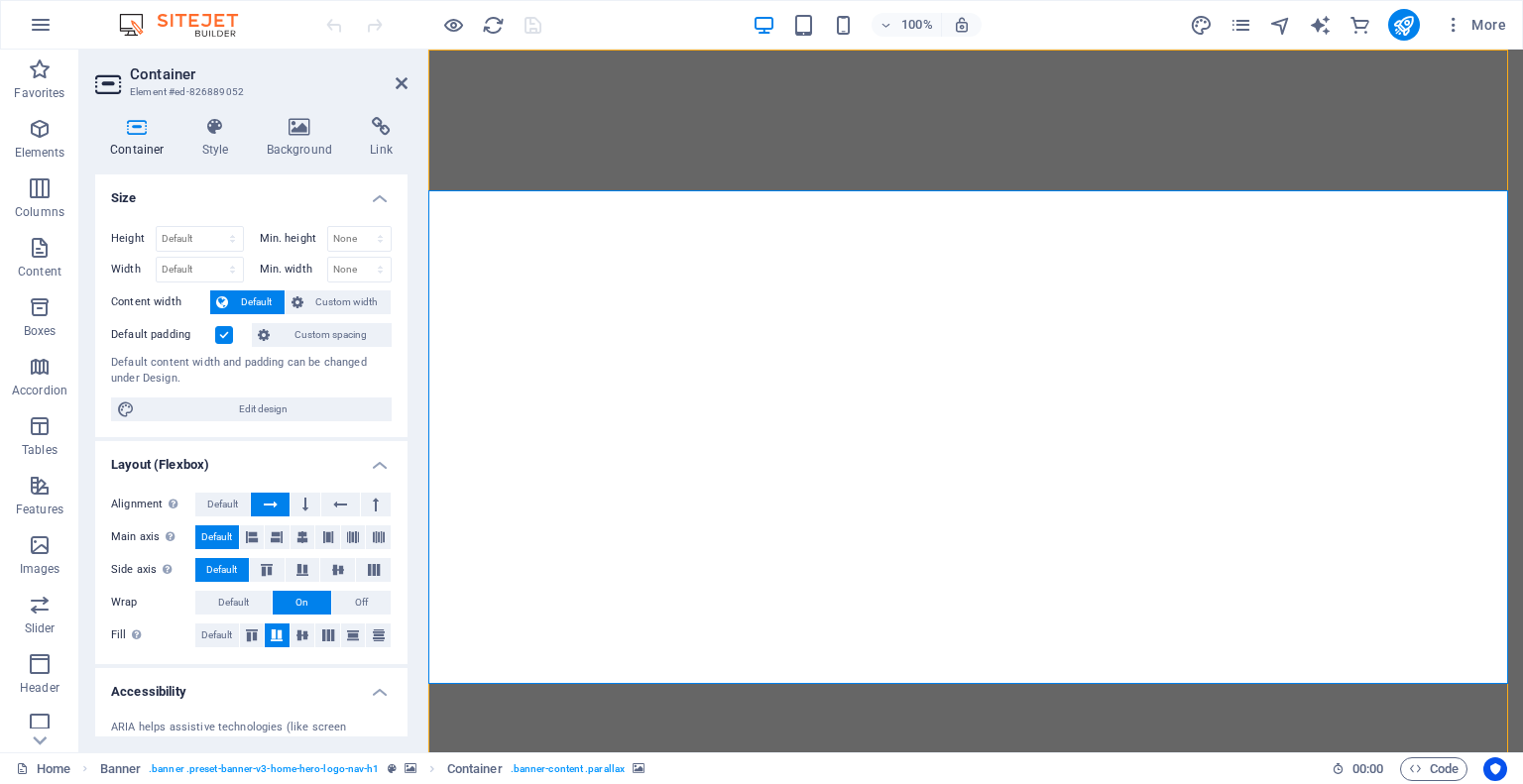 click at bounding box center [-112, 50] 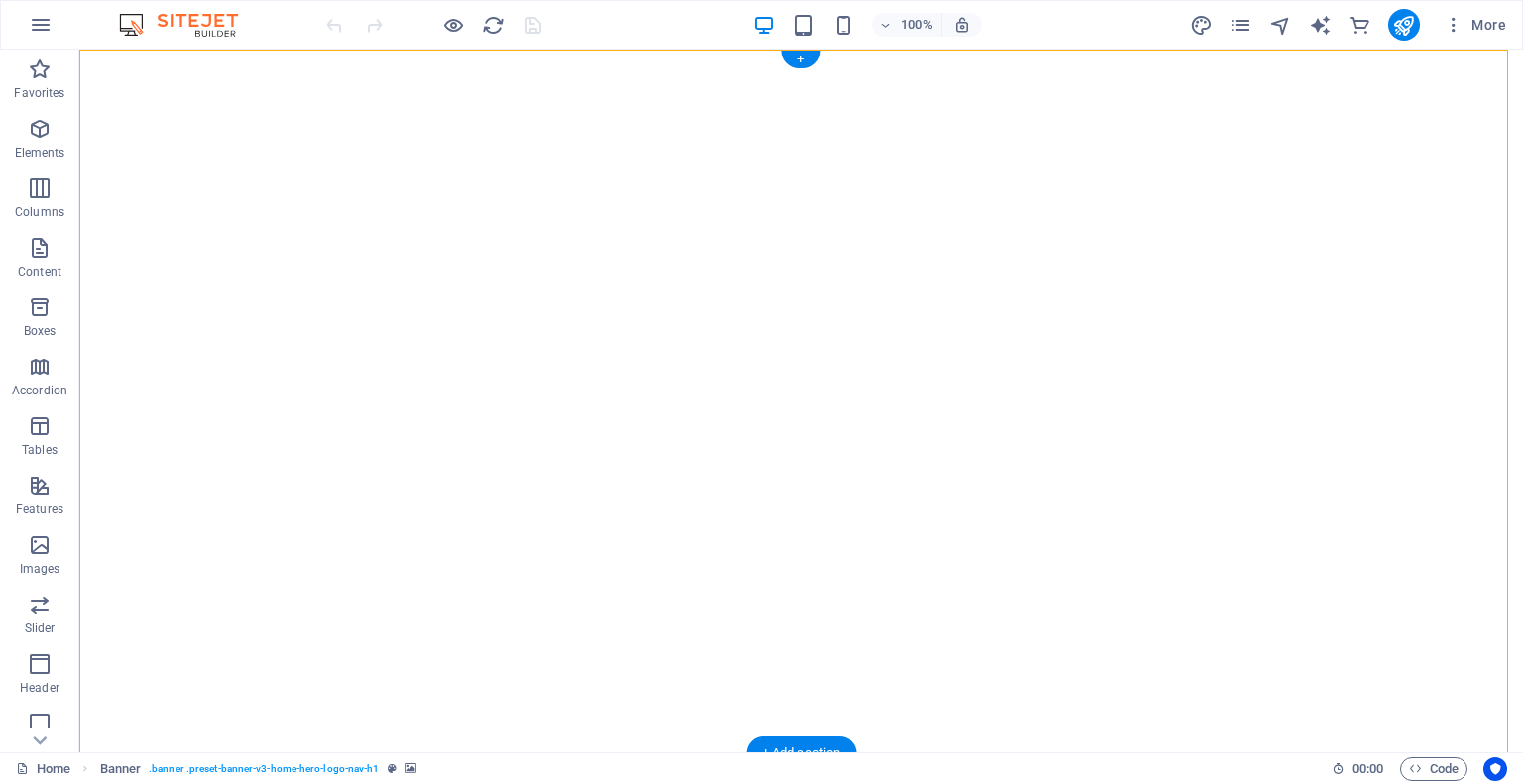 click at bounding box center (801, 1126) 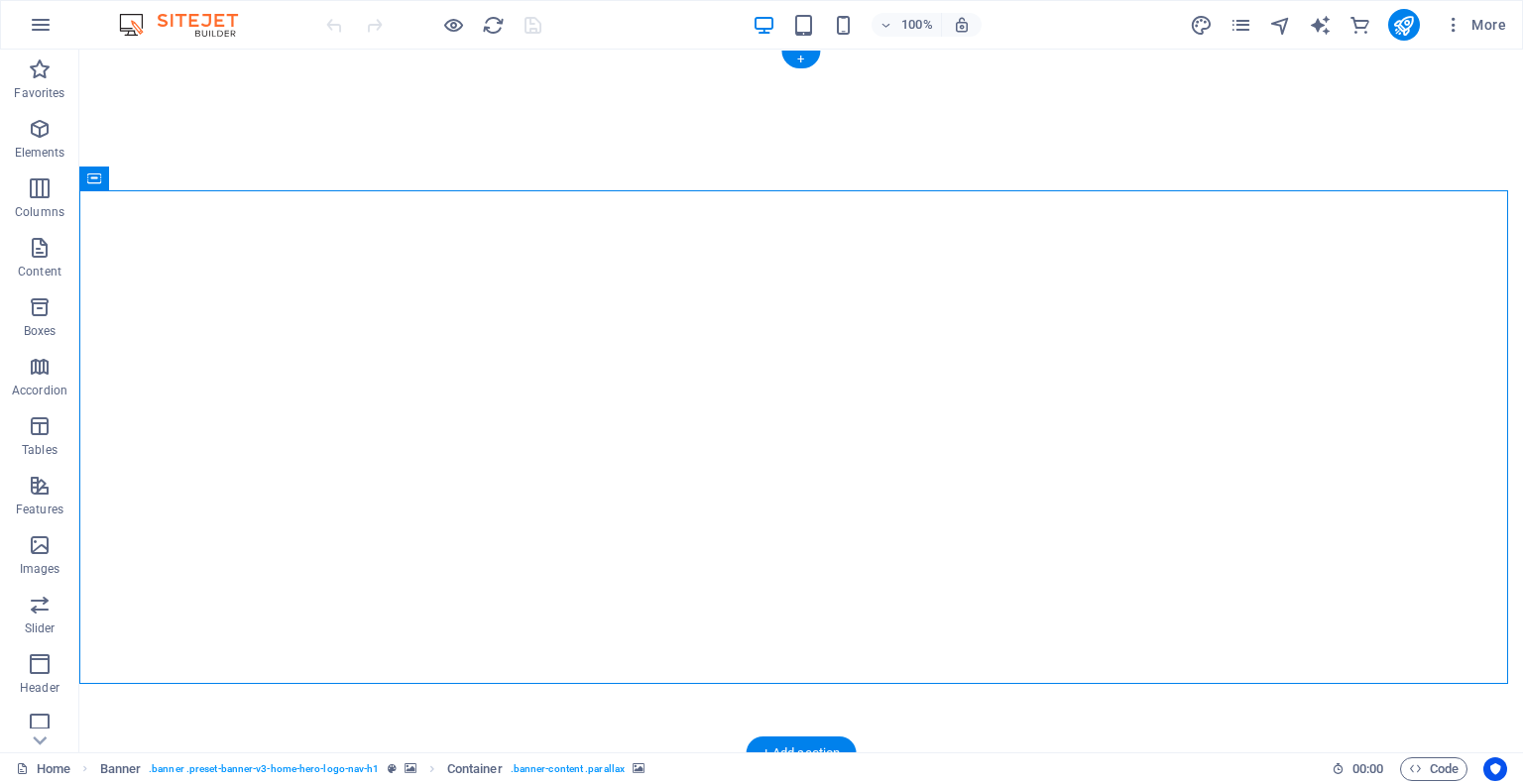 click at bounding box center [801, 1126] 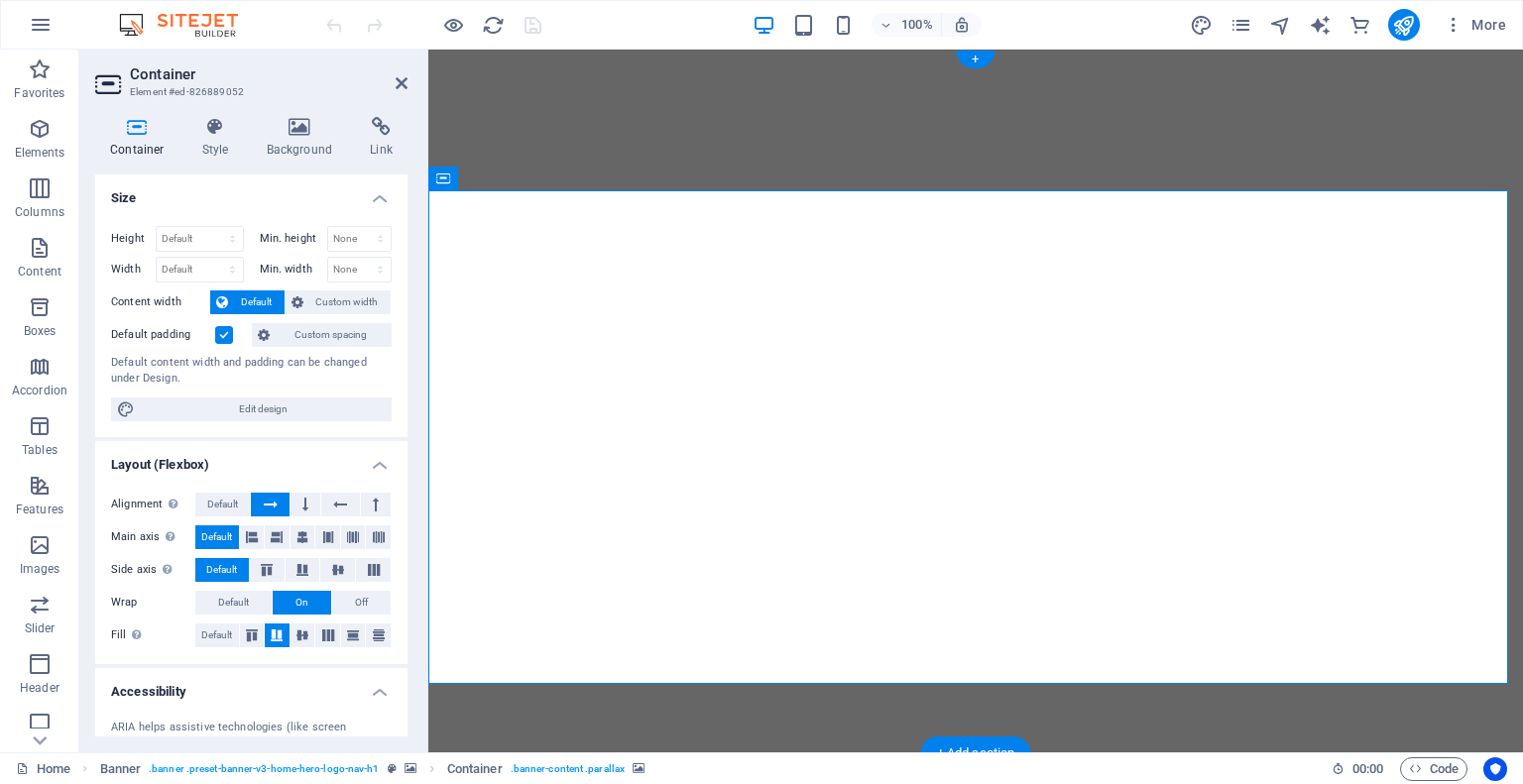 click at bounding box center (976, 1126) 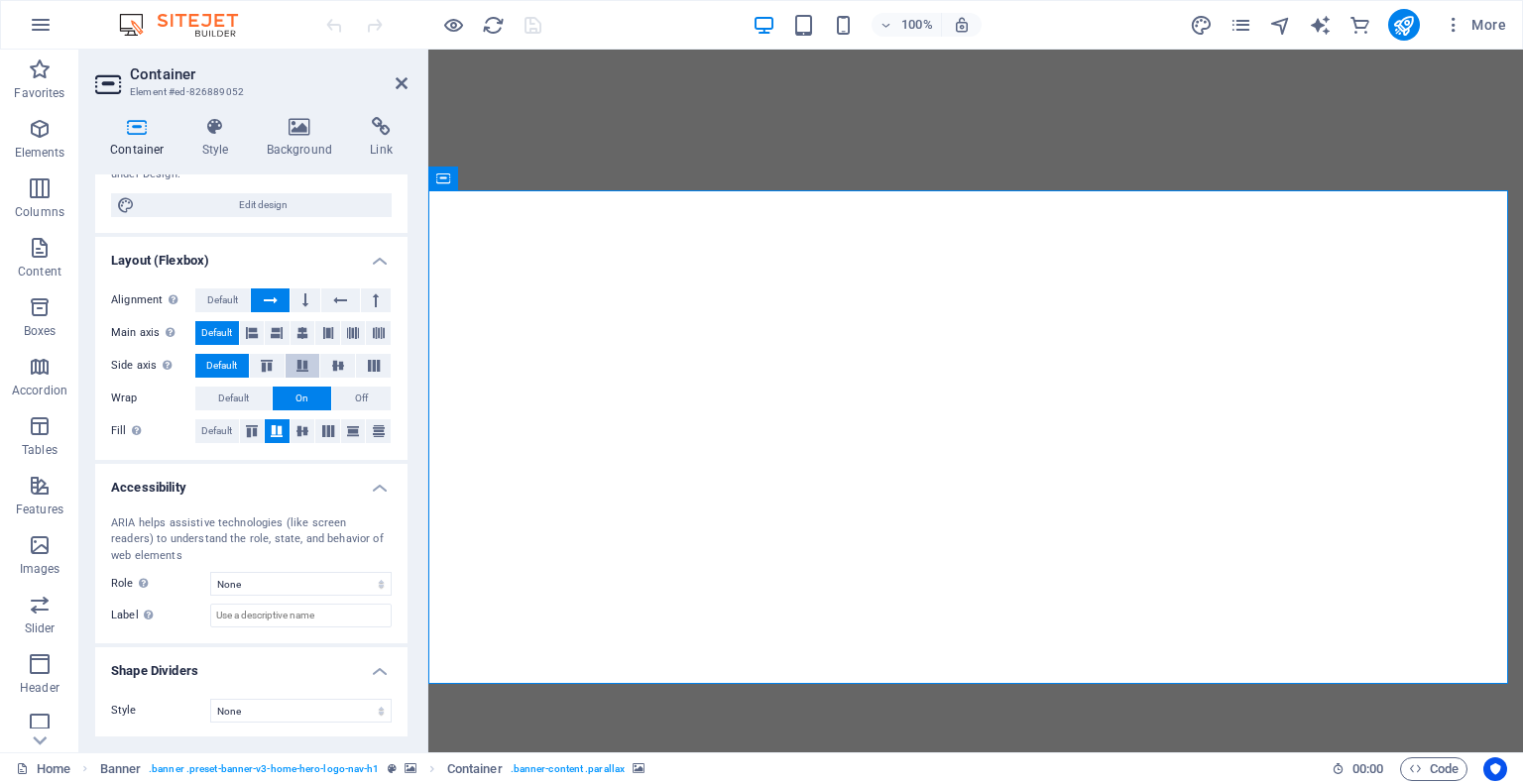 scroll, scrollTop: 0, scrollLeft: 0, axis: both 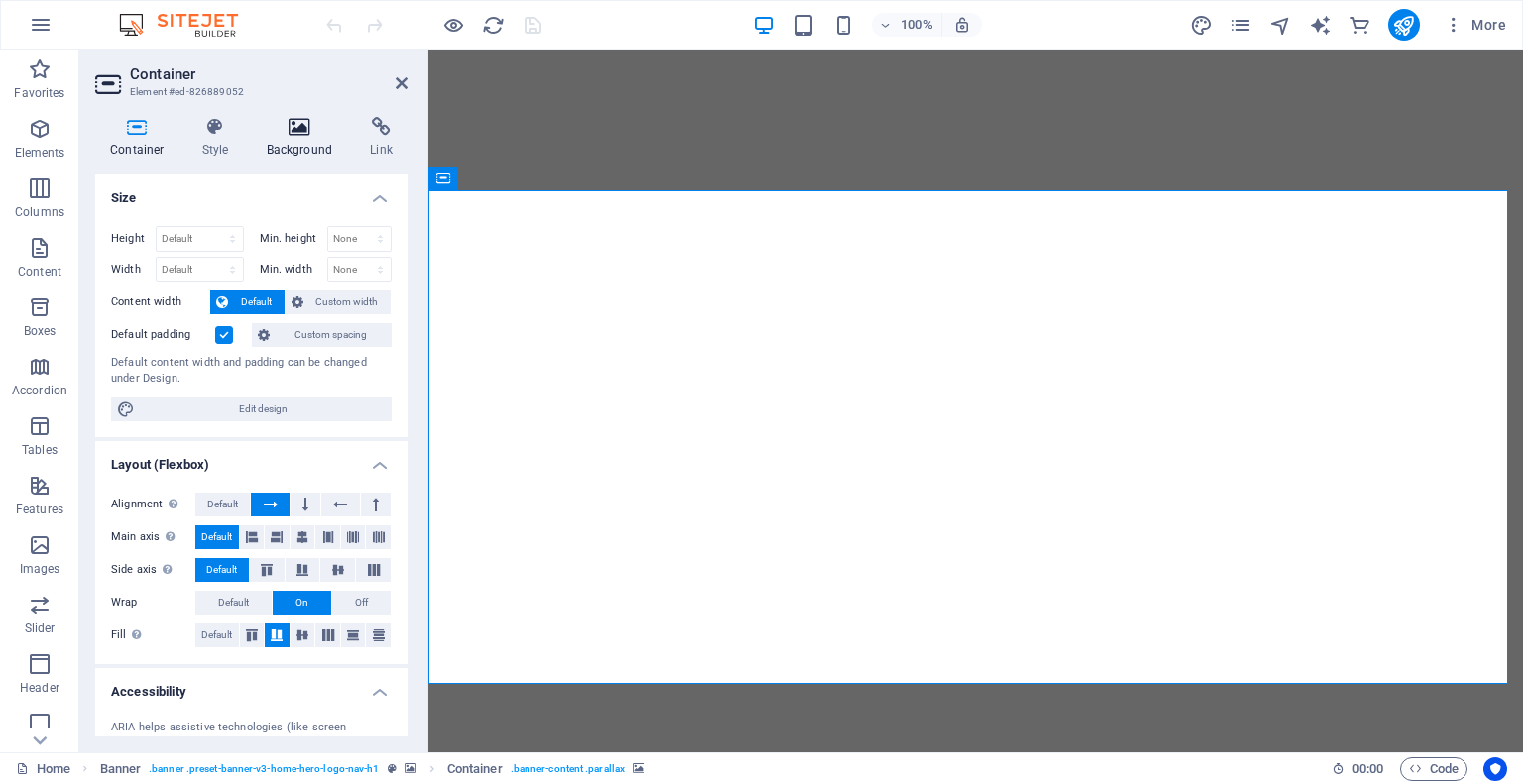 click on "Background" at bounding box center (303, 138) 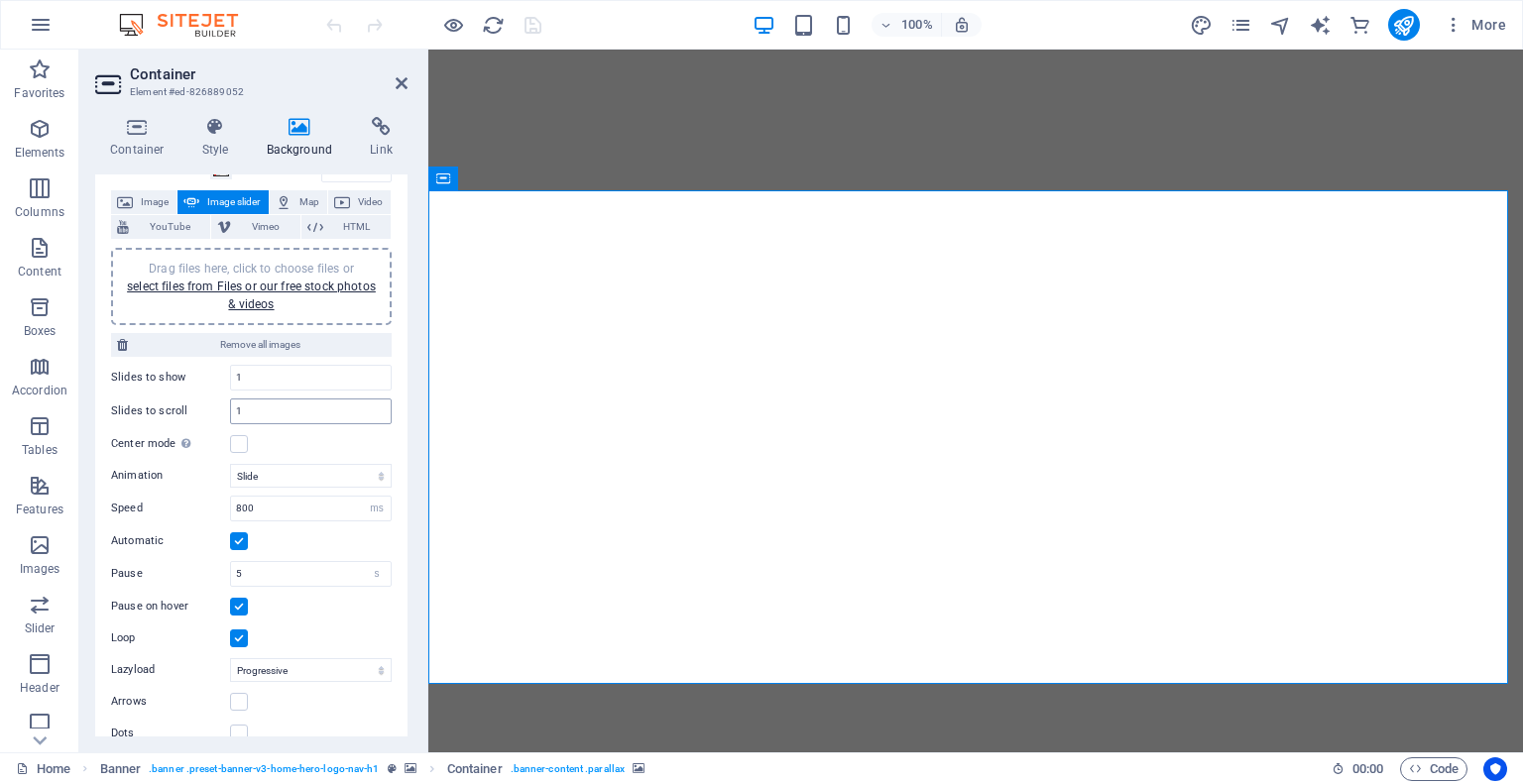 scroll, scrollTop: 187, scrollLeft: 0, axis: vertical 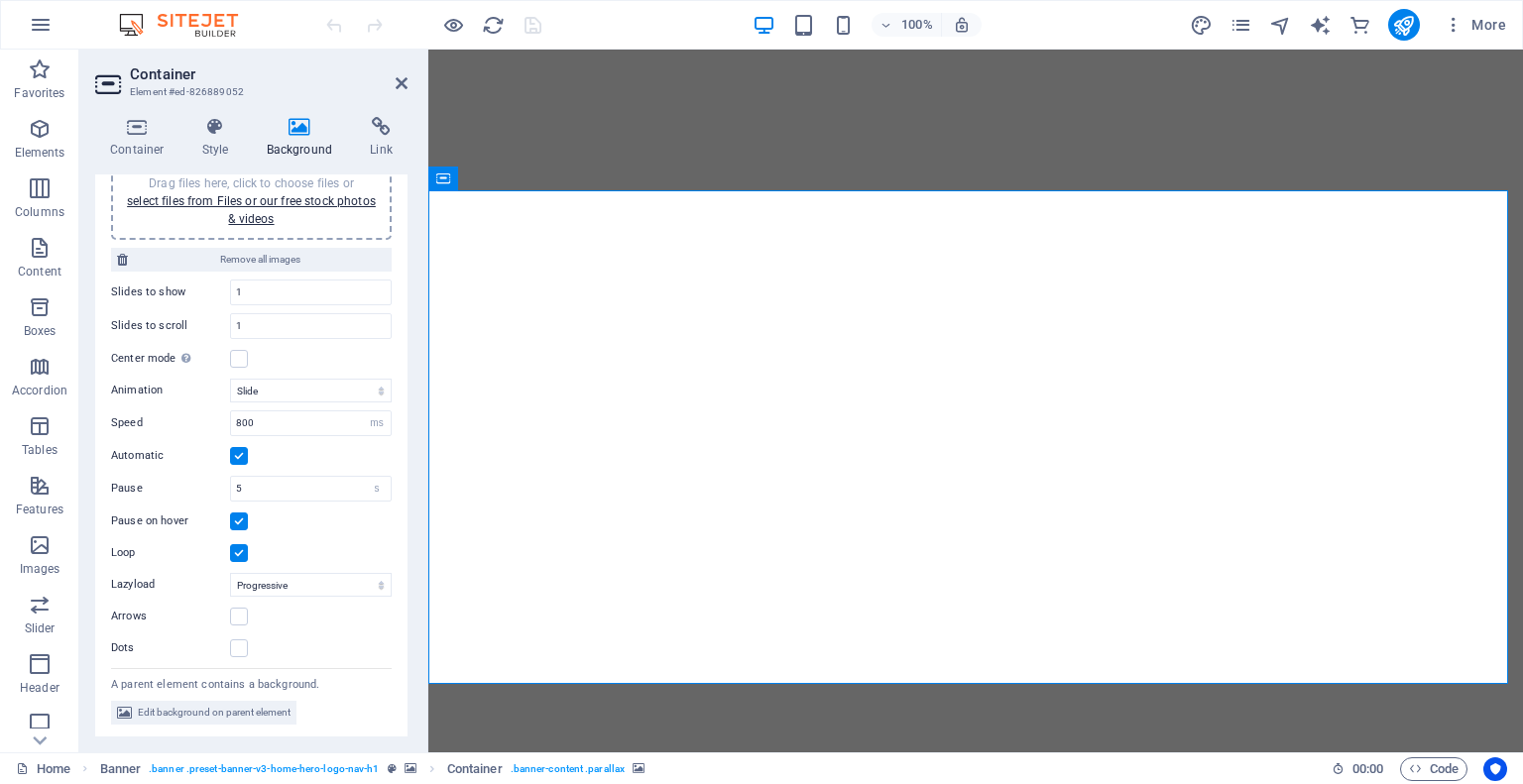 click at bounding box center (-1192, 50) 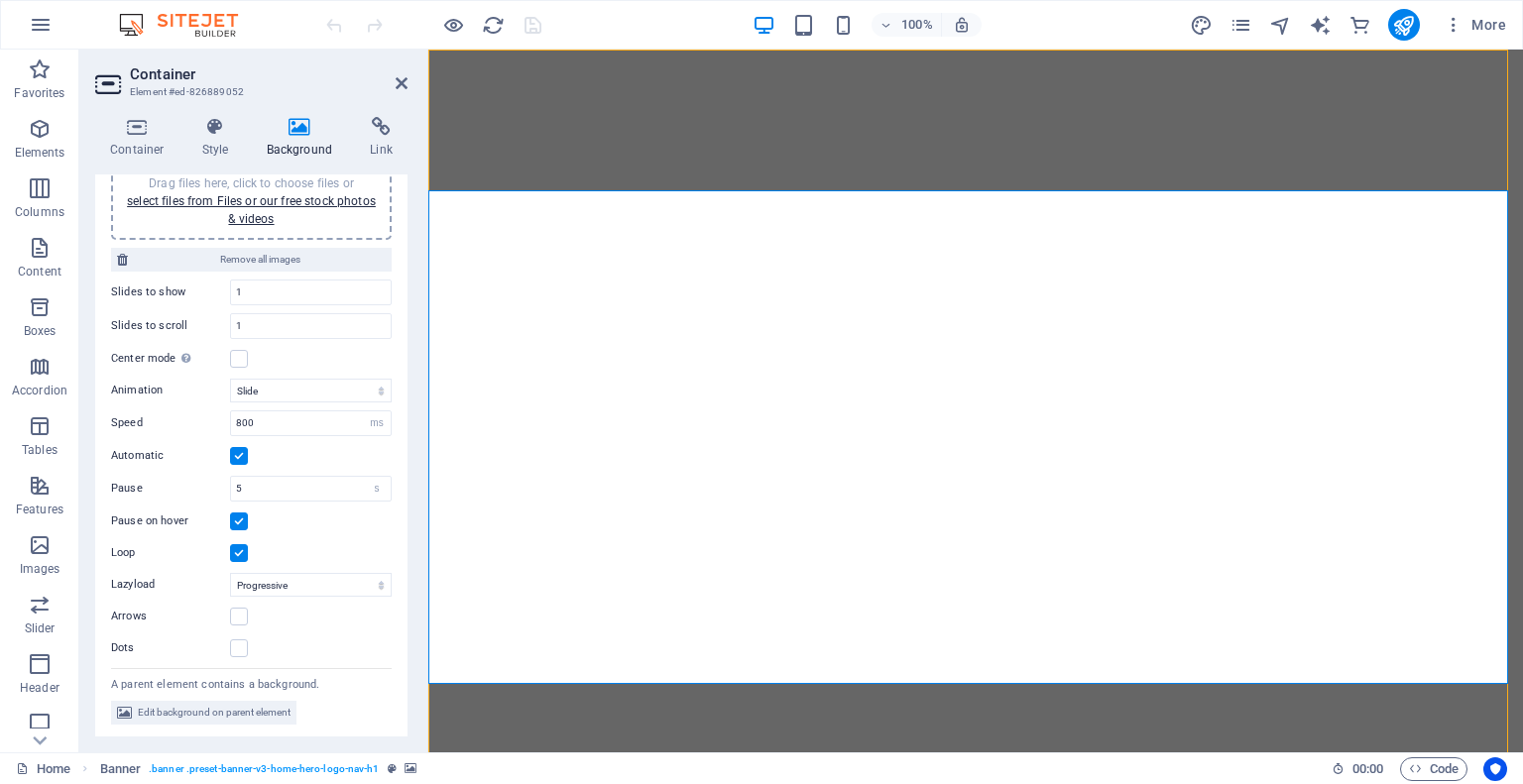 click at bounding box center [-1192, 50] 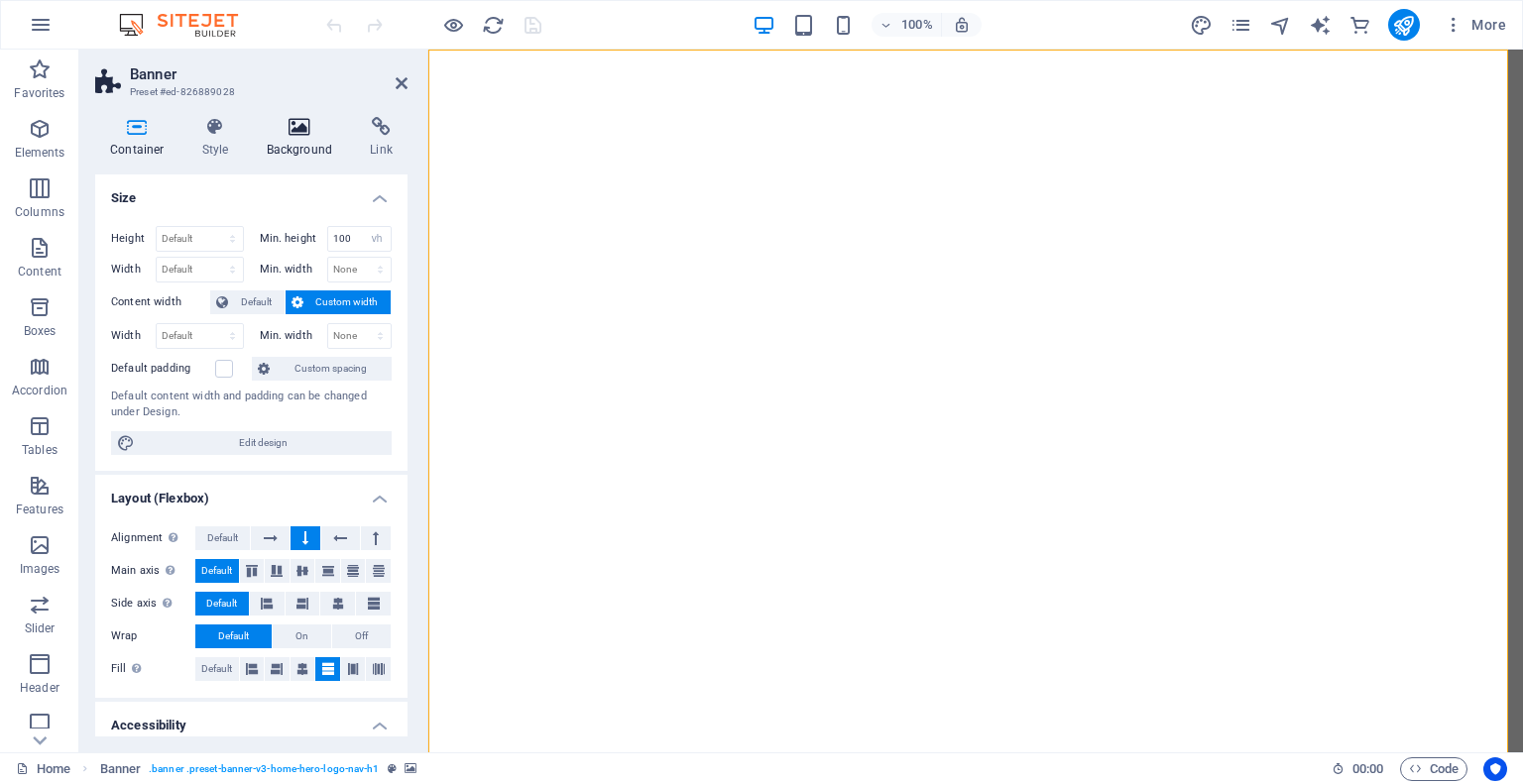 click on "Background" at bounding box center [303, 138] 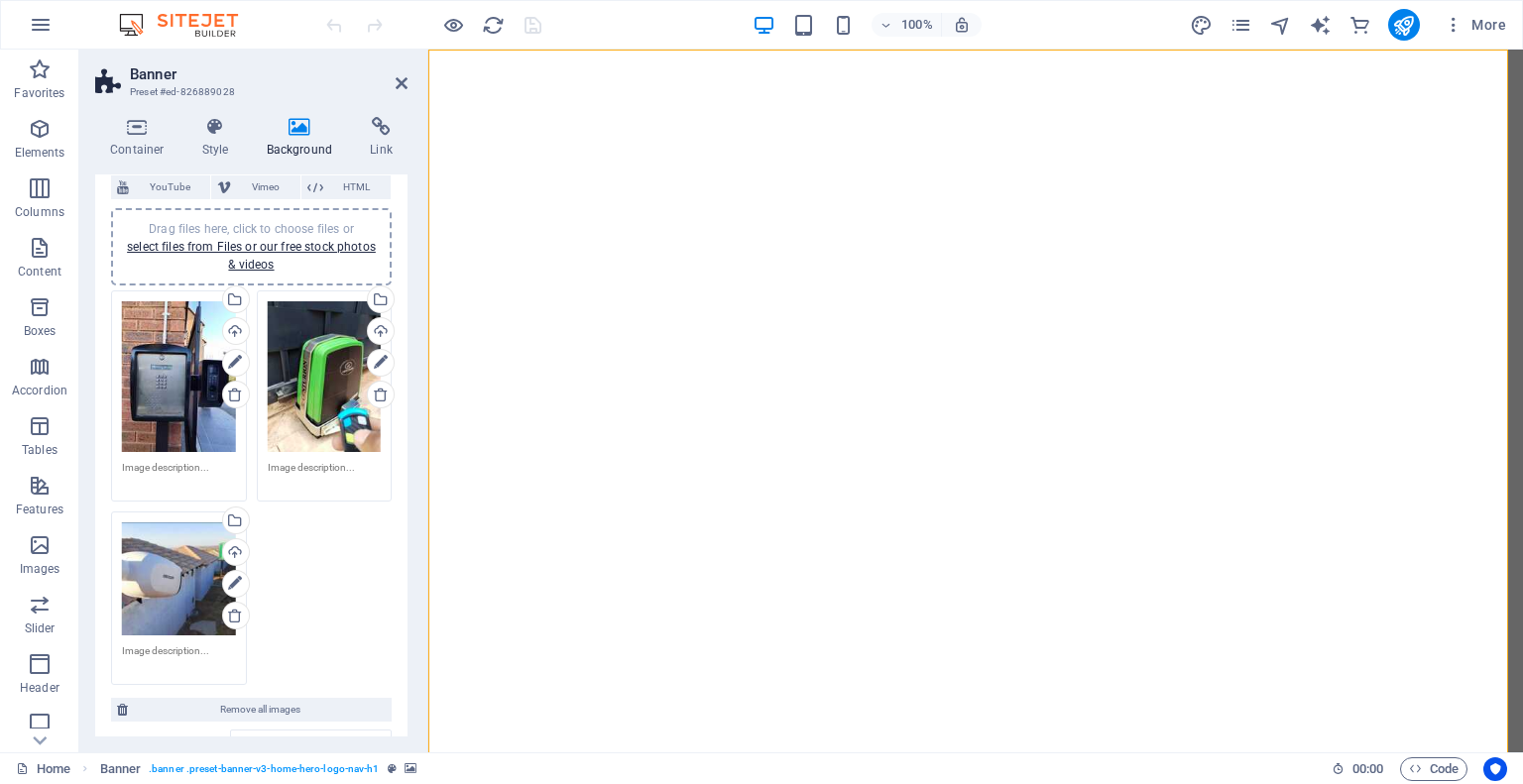 scroll, scrollTop: 99, scrollLeft: 0, axis: vertical 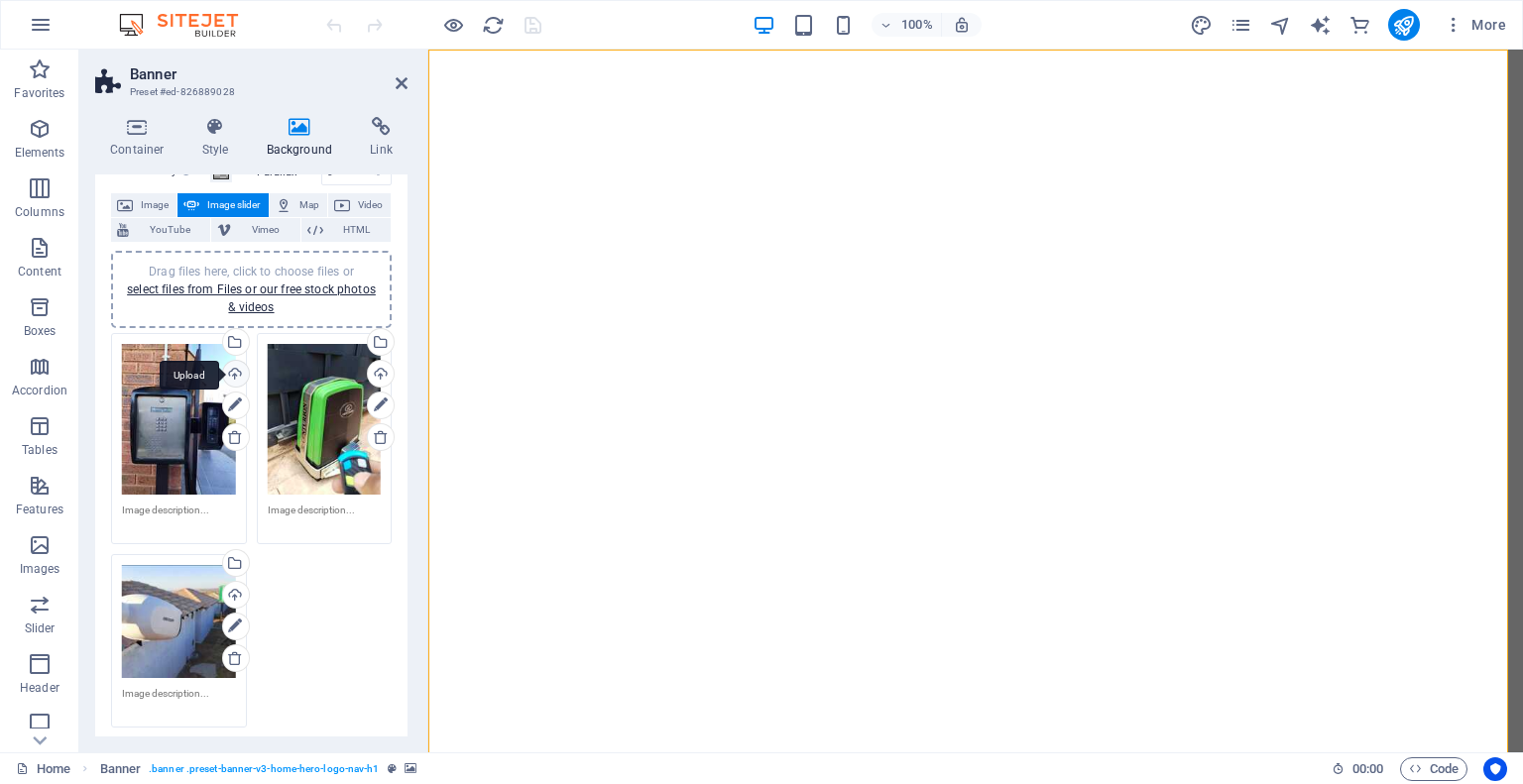 click on "Upload" at bounding box center (234, 376) 